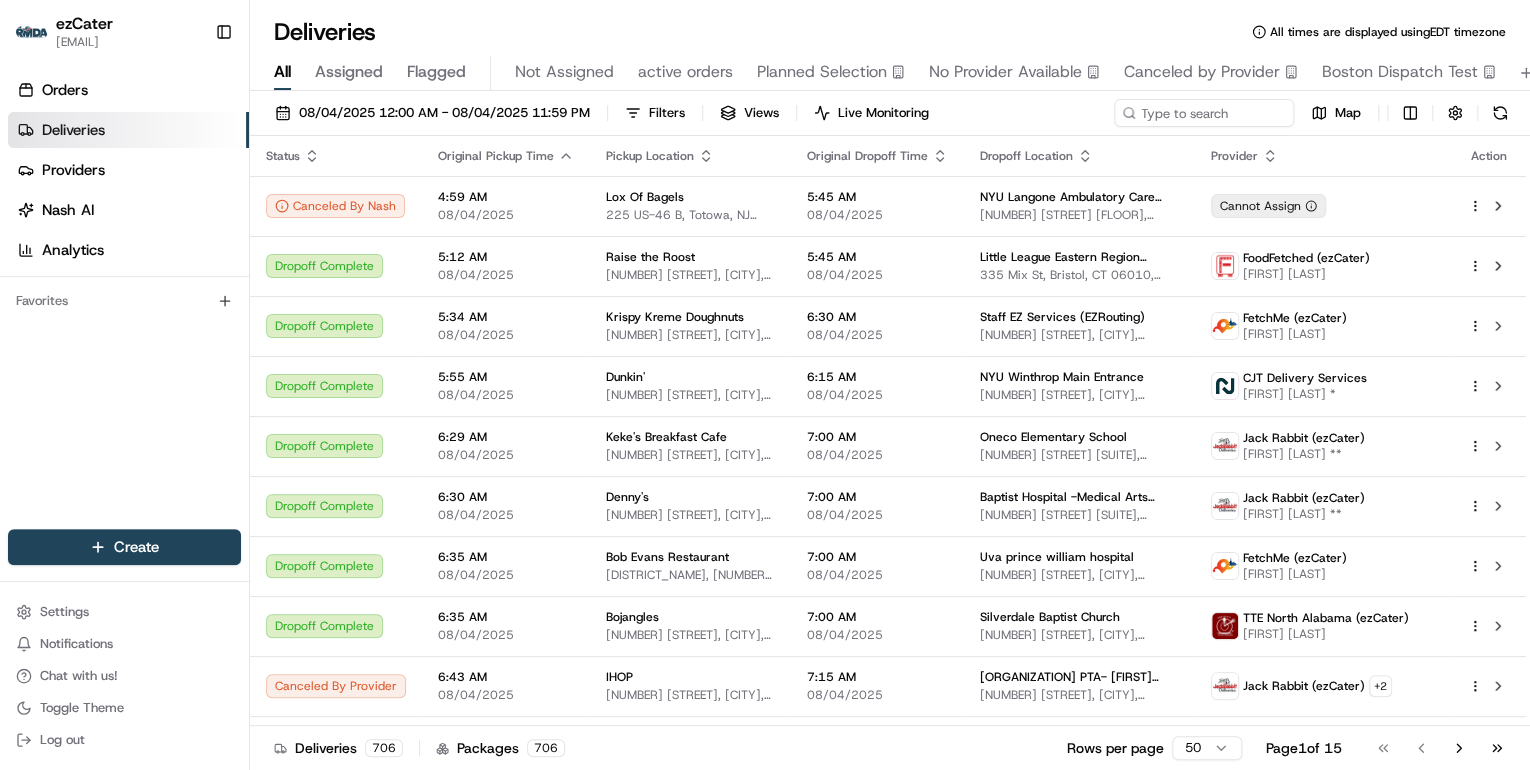 scroll, scrollTop: 0, scrollLeft: 0, axis: both 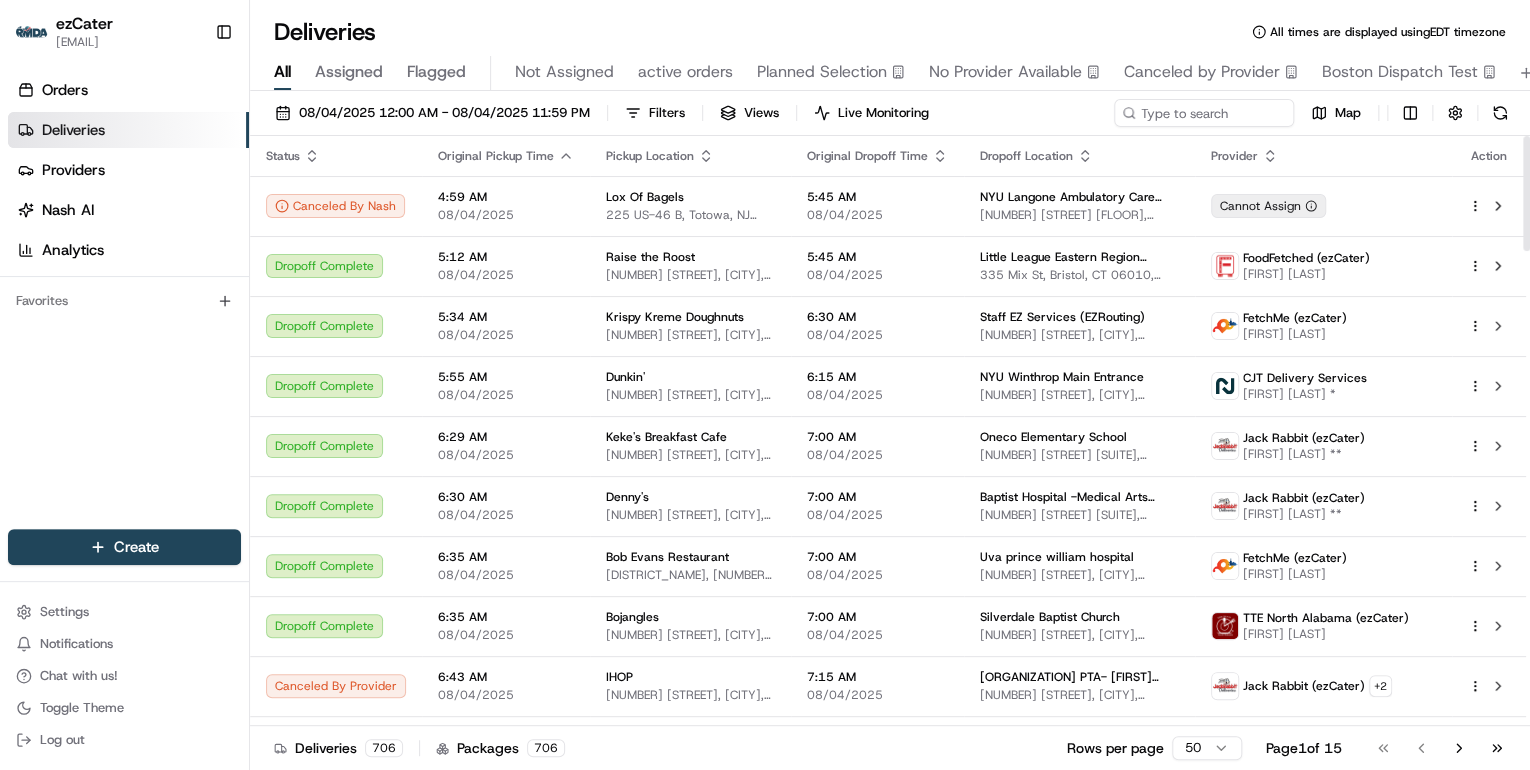 click on "ezCater [EMAIL] Toggle Sidebar Orders Deliveries Providers Nash AI Analytics Favorites Main Menu Members & Organization Organization Users Roles Preferences Customization Tracking Orchestration Automations Locations Pickup Locations Dropoff Locations Zones Shifts Delivery Windows Billing Billing Refund Requests Integrations Notification Triggers Webhooks API Keys Request Logs Create Settings Notifications Chat with us! Toggle Theme Log out Deliveries All times are displayed using  EDT   timezone All Assigned Flagged Not Assigned active orders Planned Selection No Provider Available Canceled by Provider Boston Dispatch Test 08/04/2025 12:00 AM - 08/04/2025 11:59 PM Filters Views Live Monitoring Map Status Original Pickup Time Pickup Location Original Dropoff Time Dropoff Location Provider Action Canceled By Nash 4:59 AM 08/04/2025 Lox Of Bagels [NUMBER] [STREET], [CITY], [STATE] [POSTAL_CODE], [COUNTRY] 5:45 AM 08/04/2025 NYU Langone Ambulatory Care Center Cannot Assign Dropoff Complete 5:12 AM 5:45 AM" at bounding box center [765, 385] 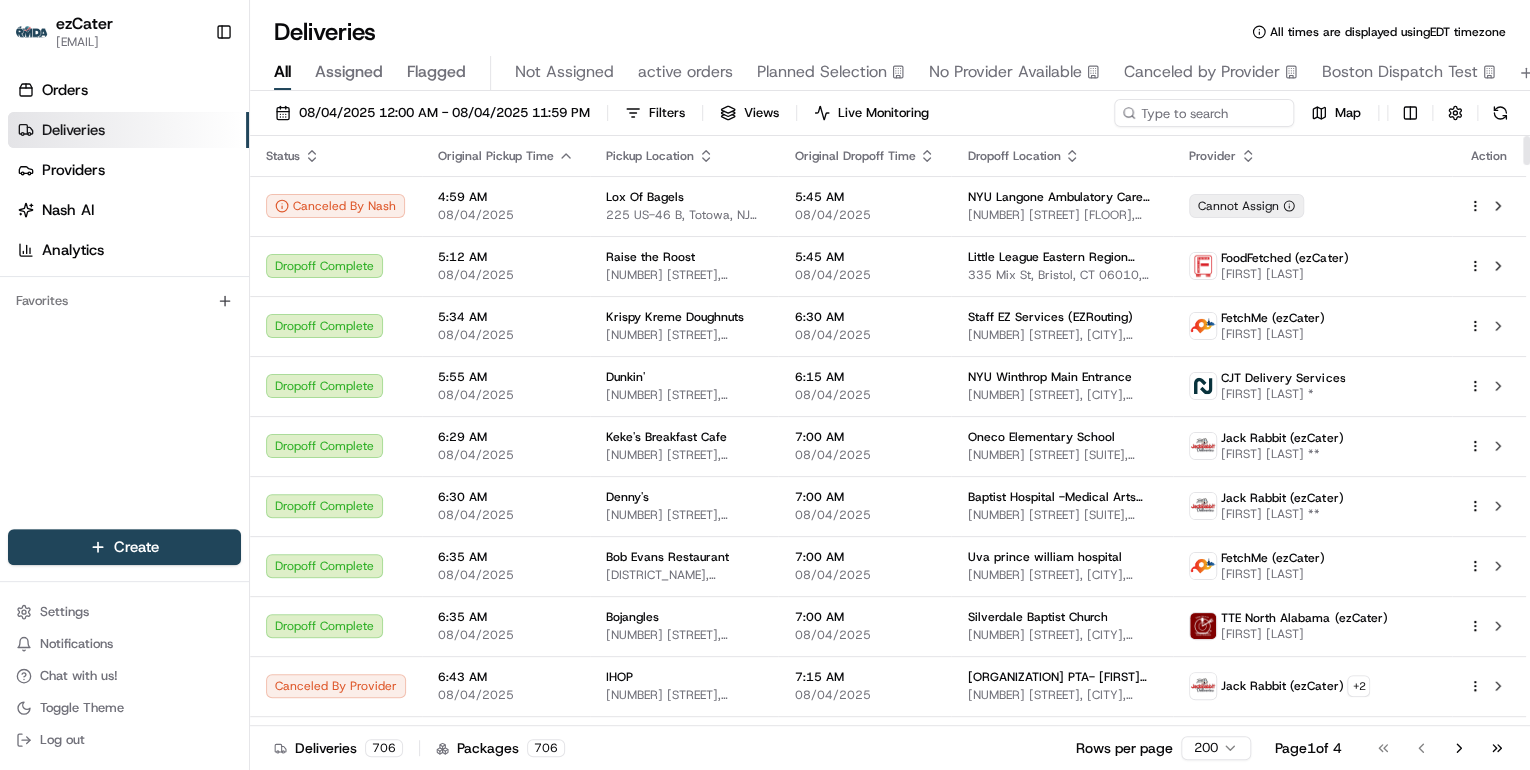 click 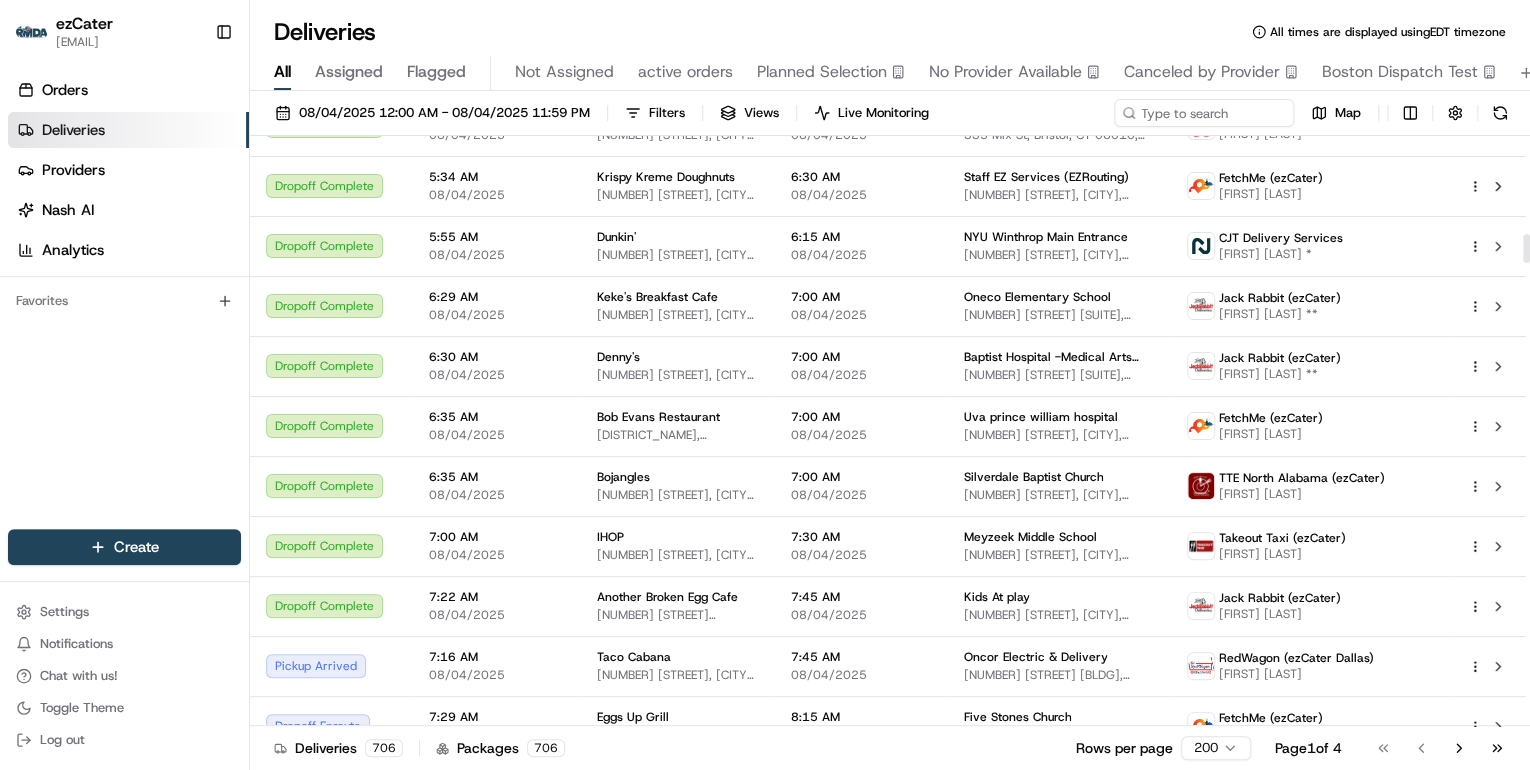 scroll, scrollTop: 2320, scrollLeft: 0, axis: vertical 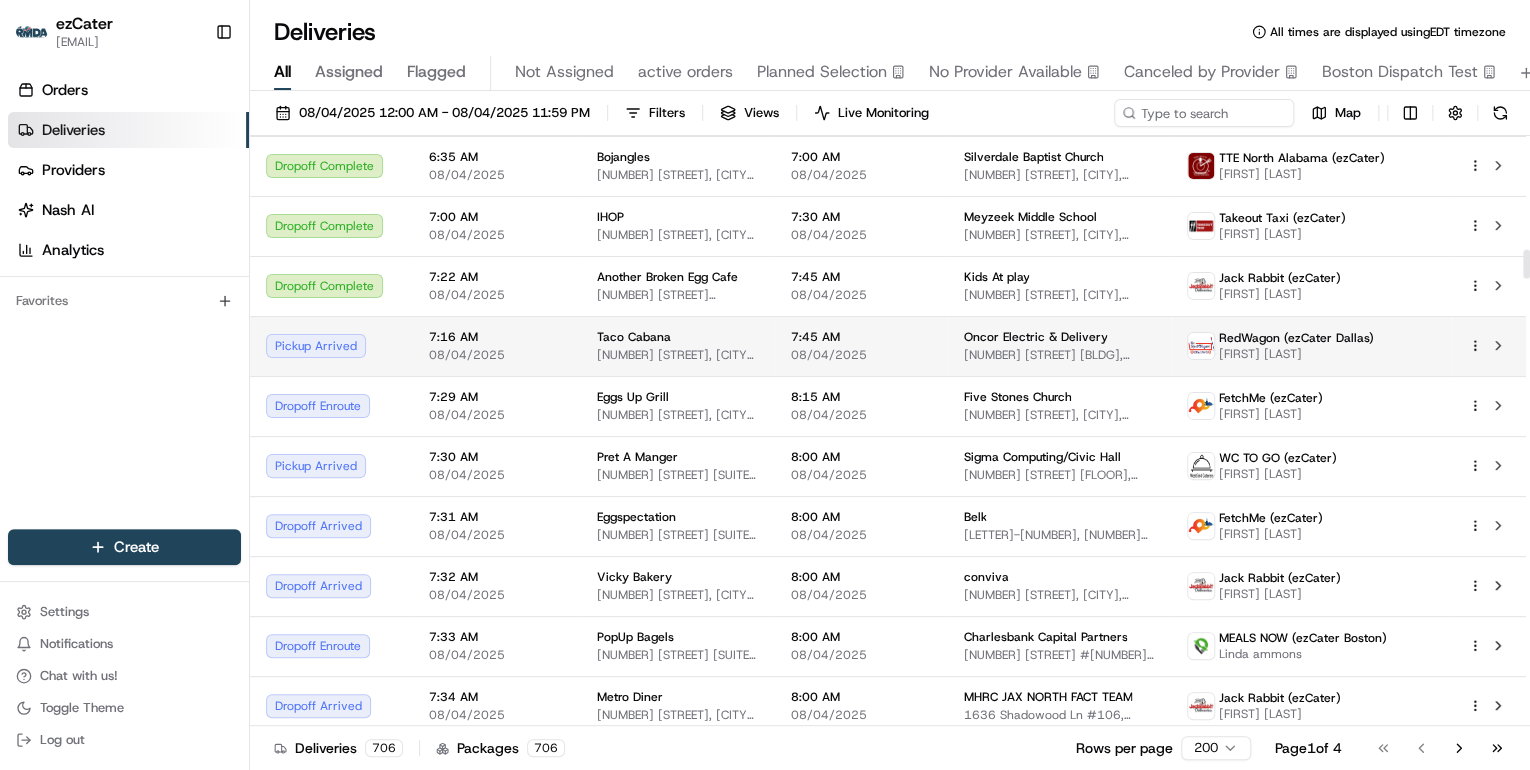 click on "[NUMBER] [STREET], [CITY], [STATE] [POSTAL_CODE], [COUNTRY]" at bounding box center [677, 355] 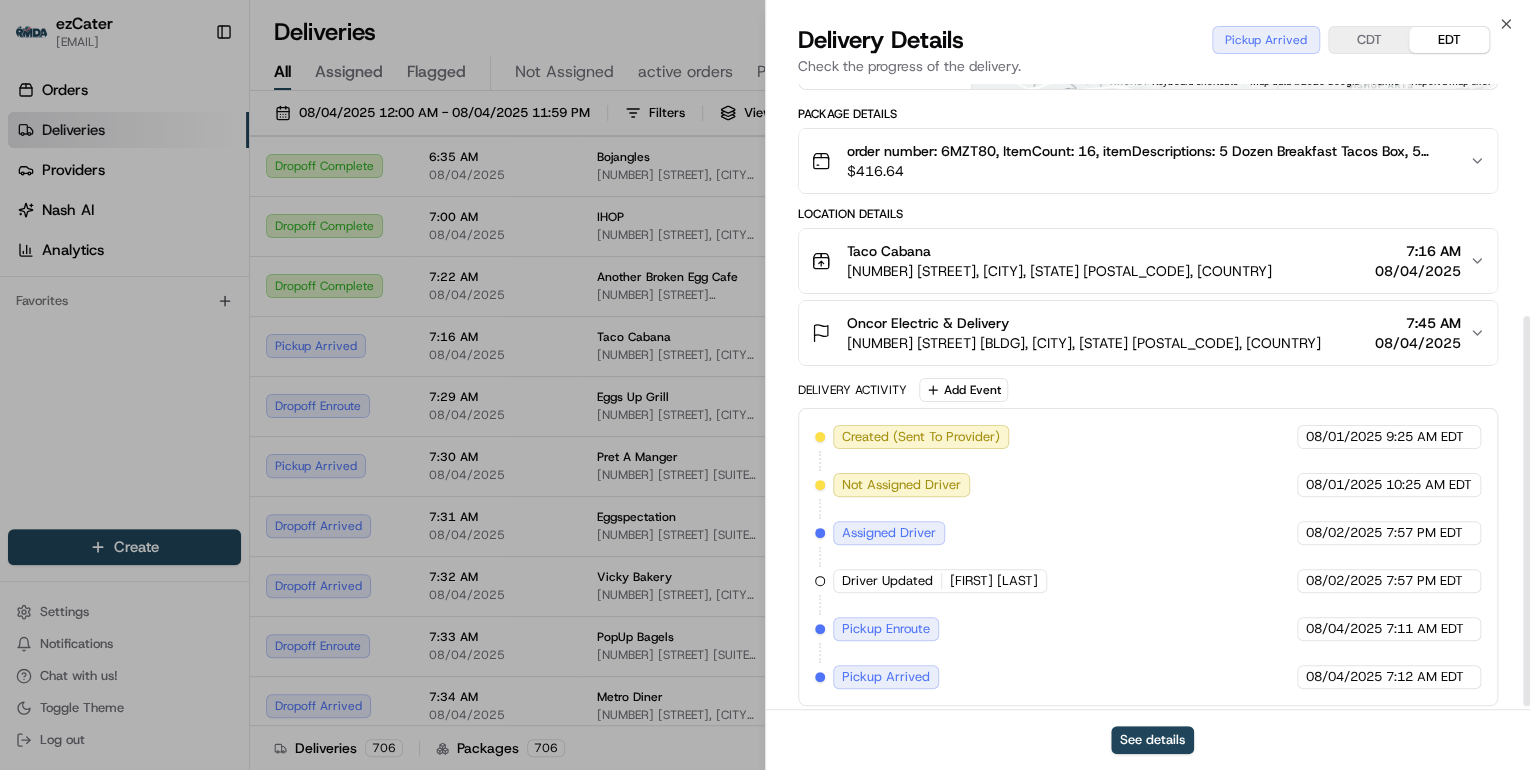 scroll, scrollTop: 377, scrollLeft: 0, axis: vertical 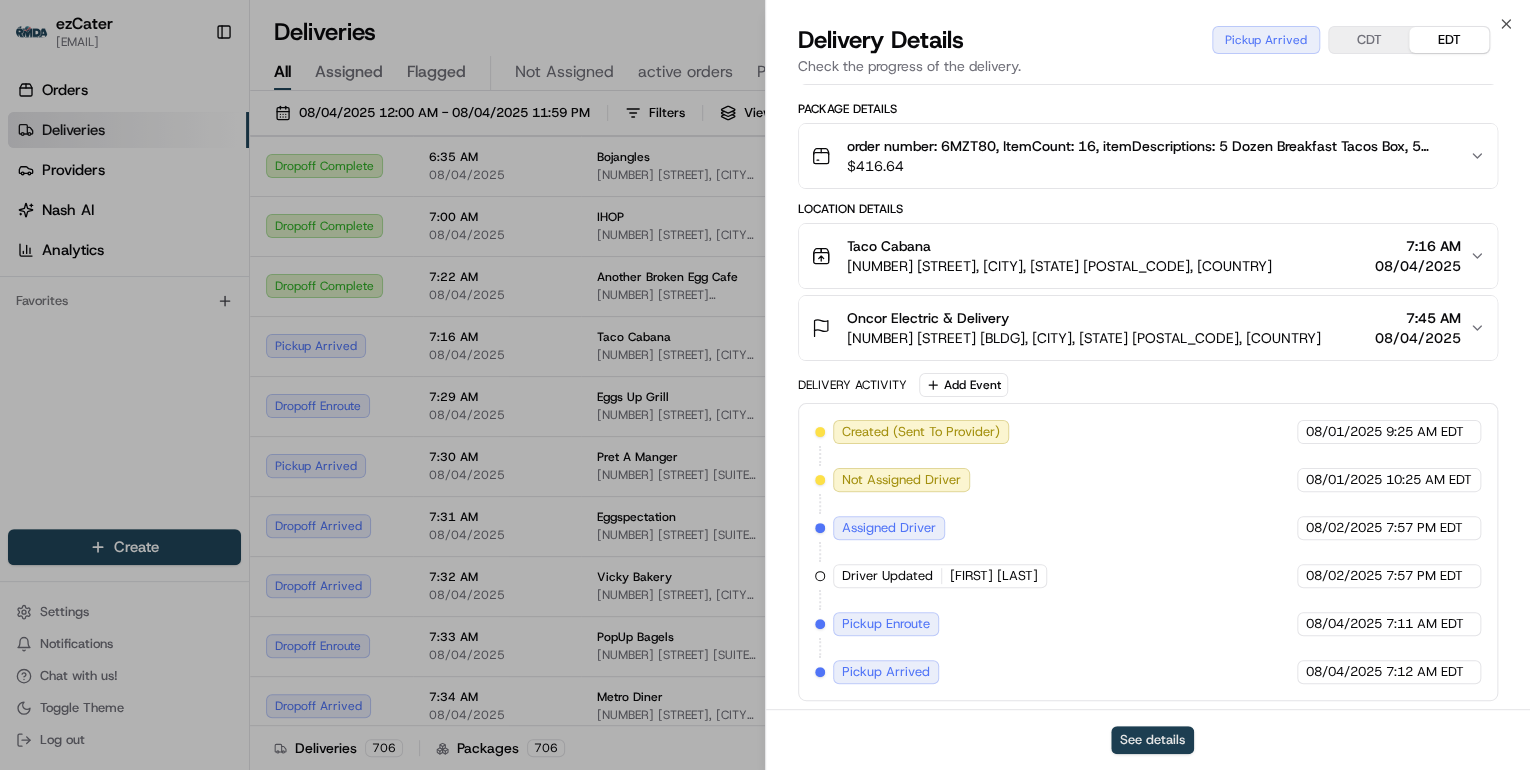 click on "See details" at bounding box center (1152, 740) 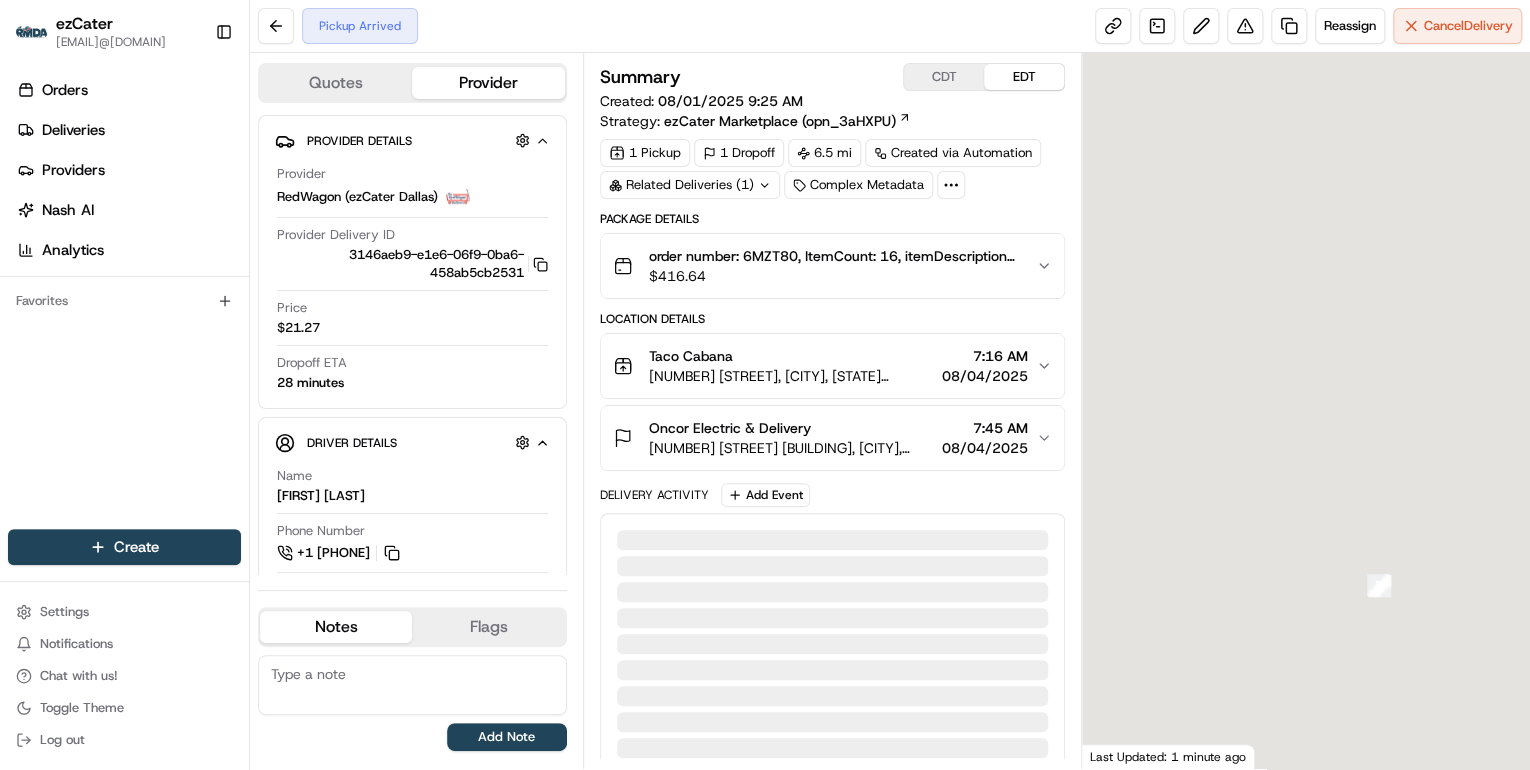 scroll, scrollTop: 0, scrollLeft: 0, axis: both 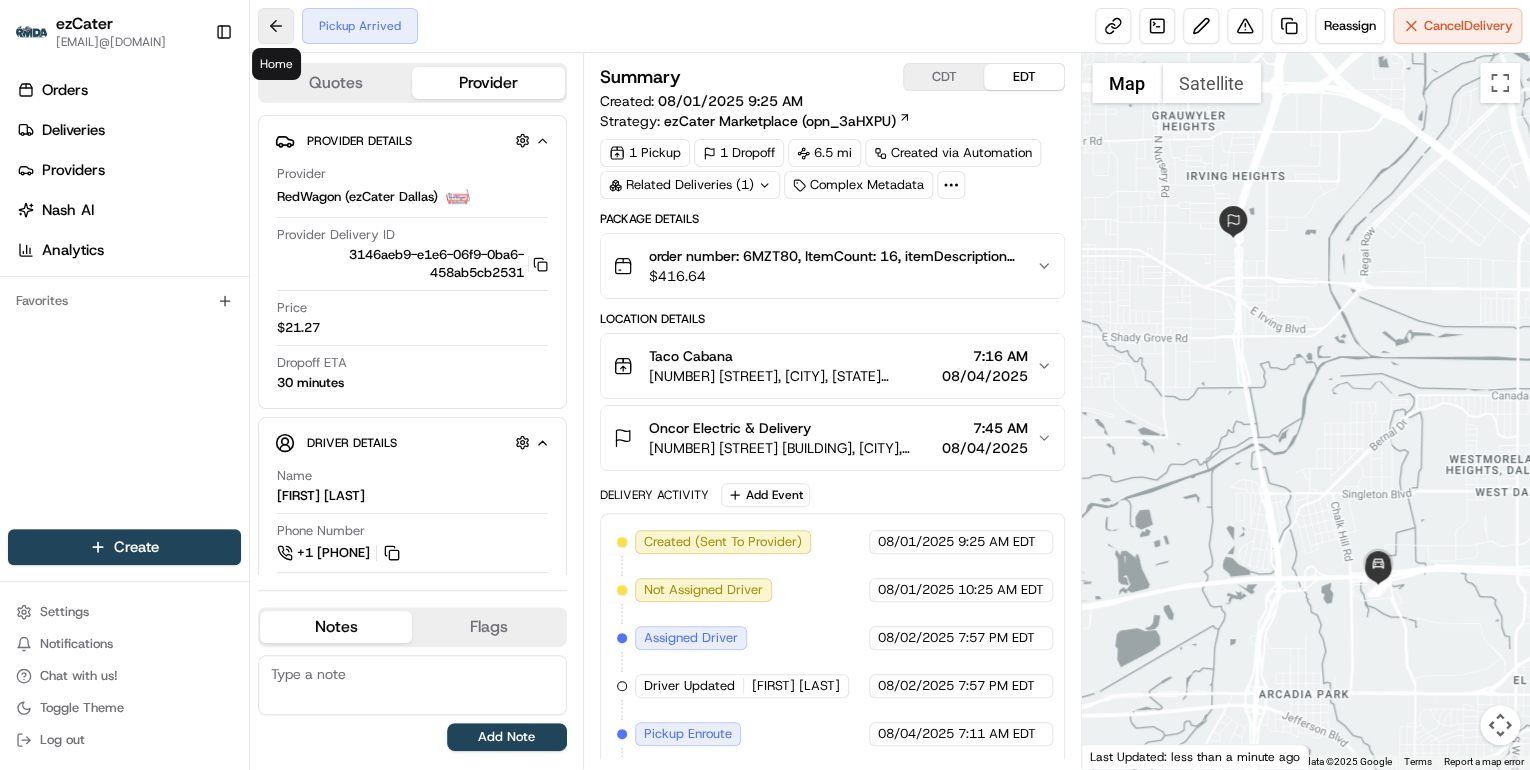 click at bounding box center (276, 26) 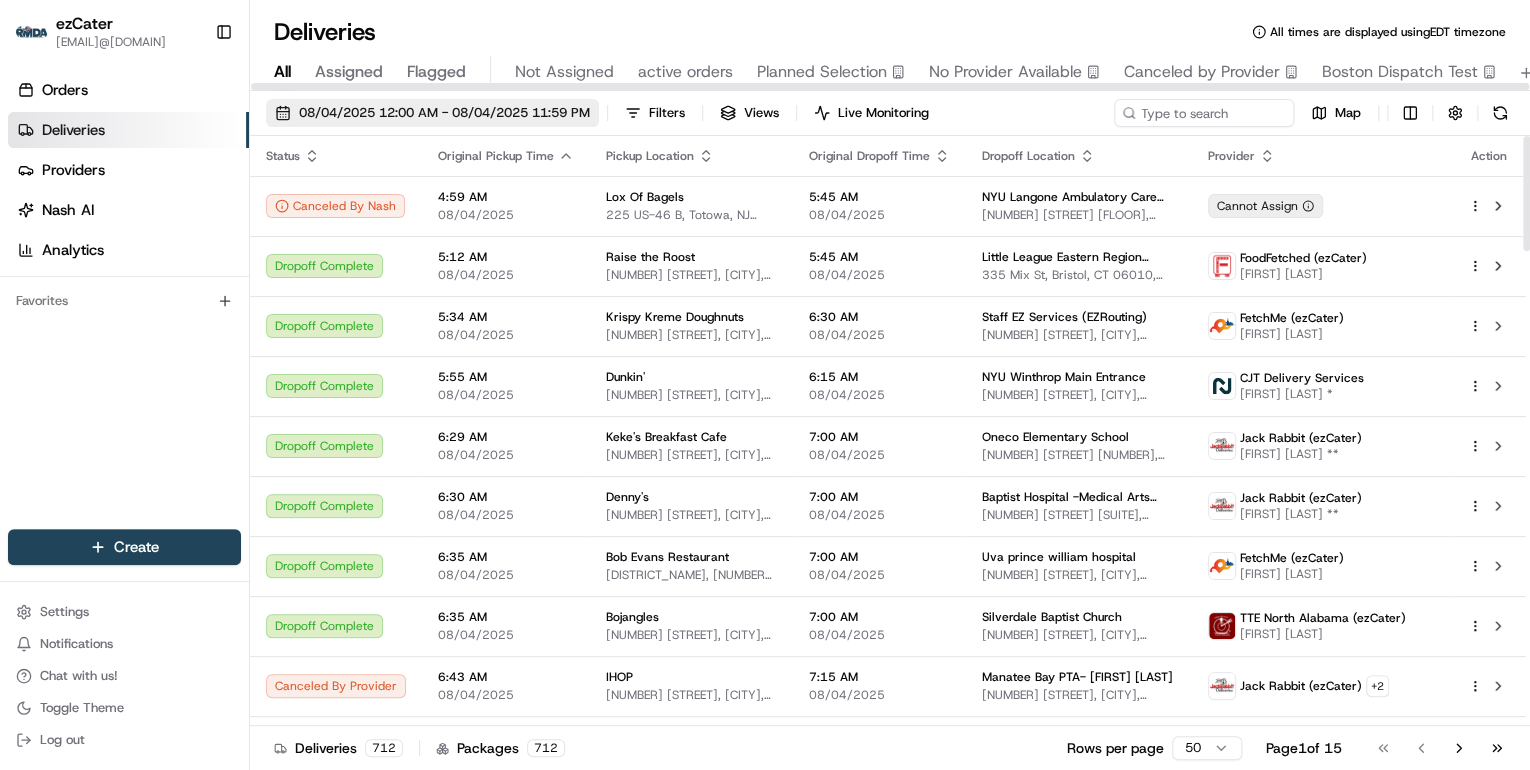 click on "08/04/2025 12:00 AM - 08/04/2025 11:59 PM" at bounding box center (444, 113) 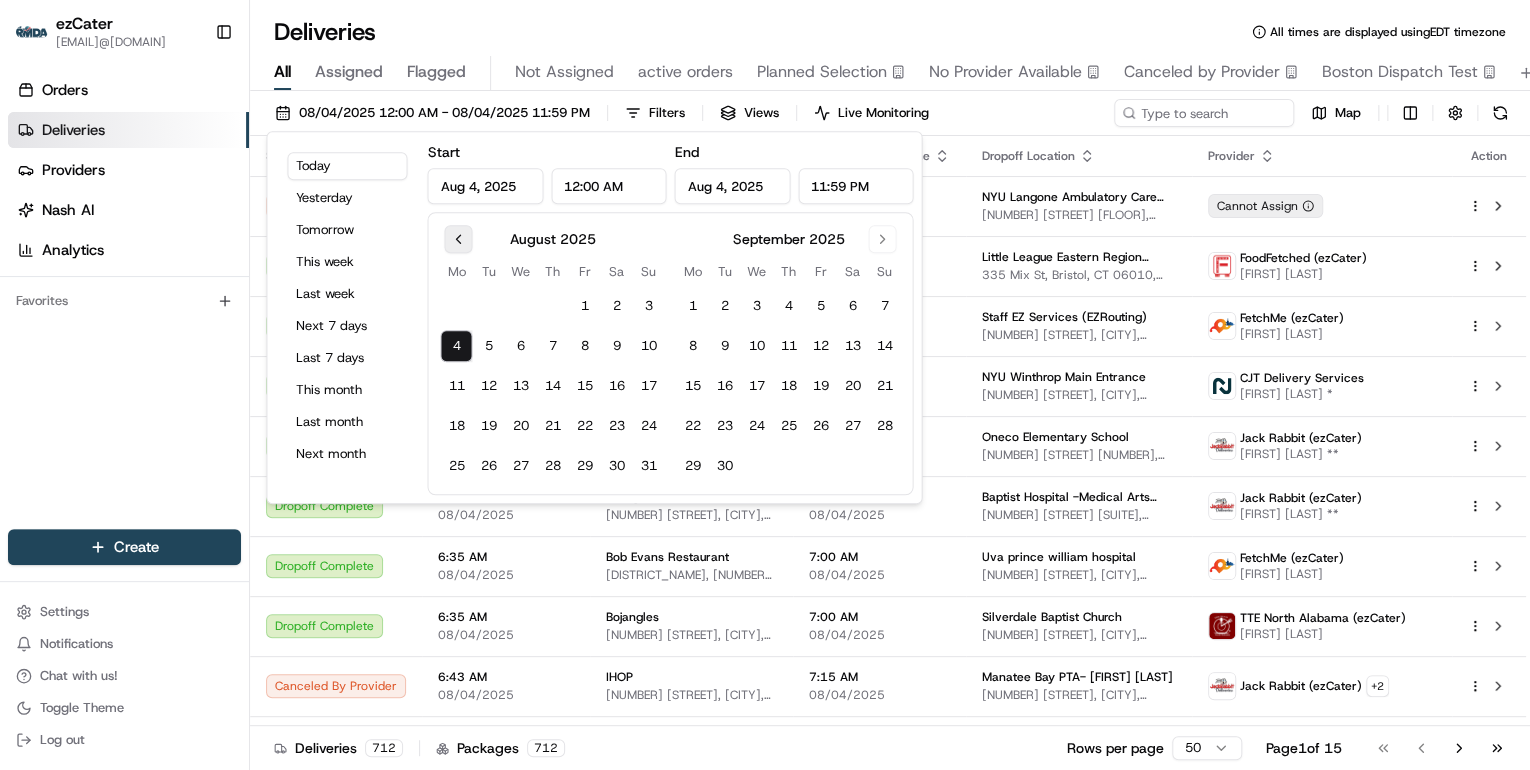 click at bounding box center [458, 239] 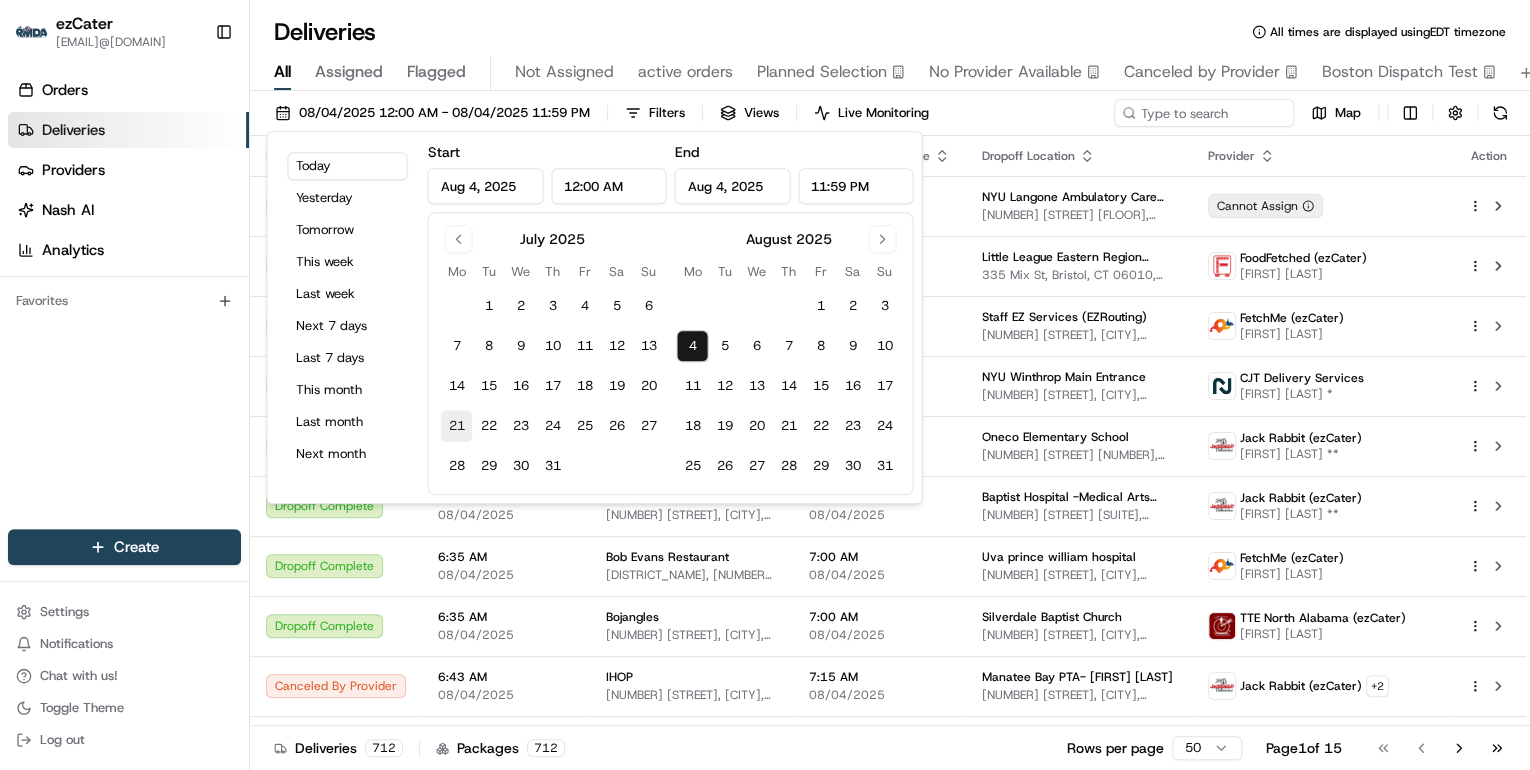 click on "21" at bounding box center (456, 426) 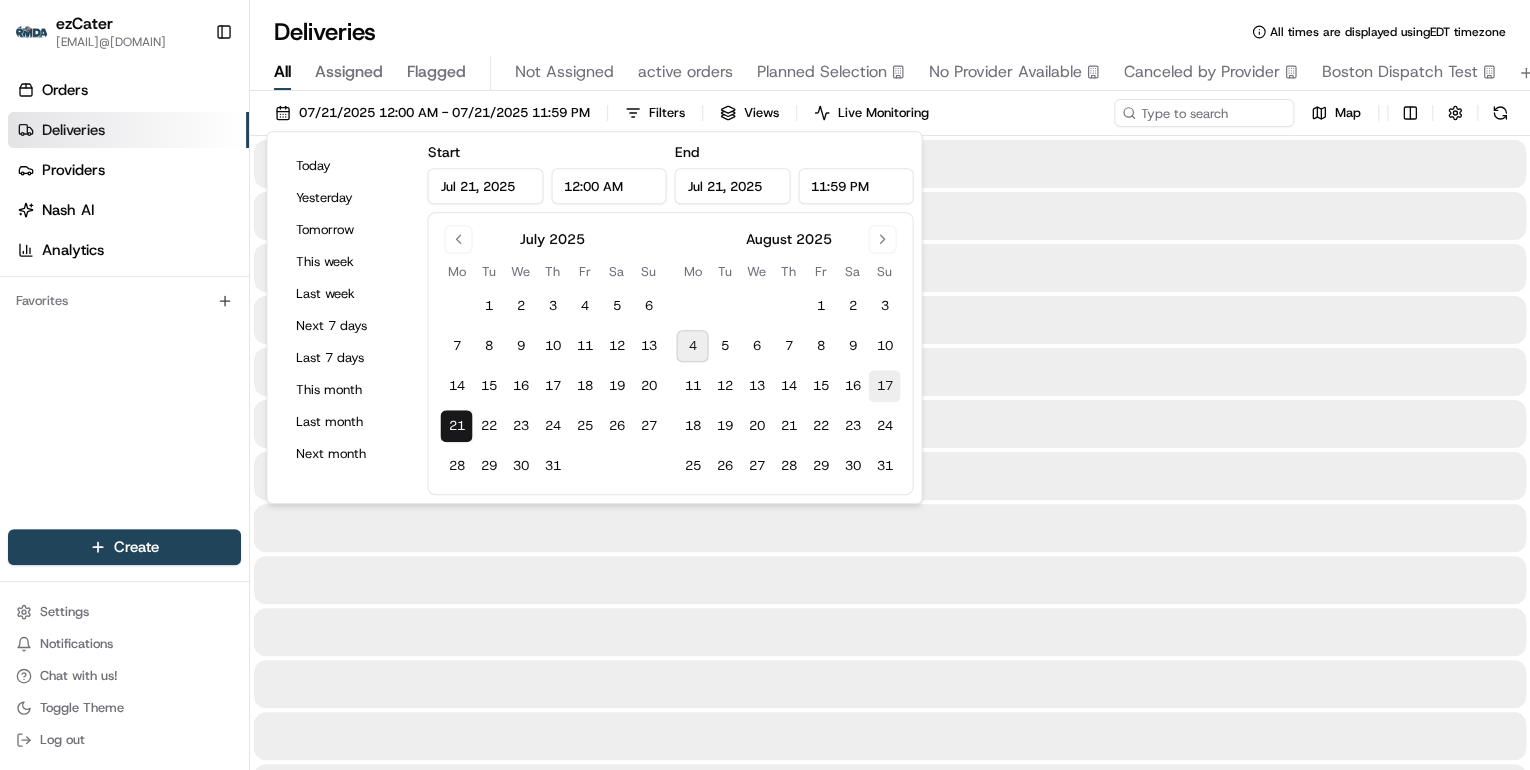 click on "17" at bounding box center (884, 386) 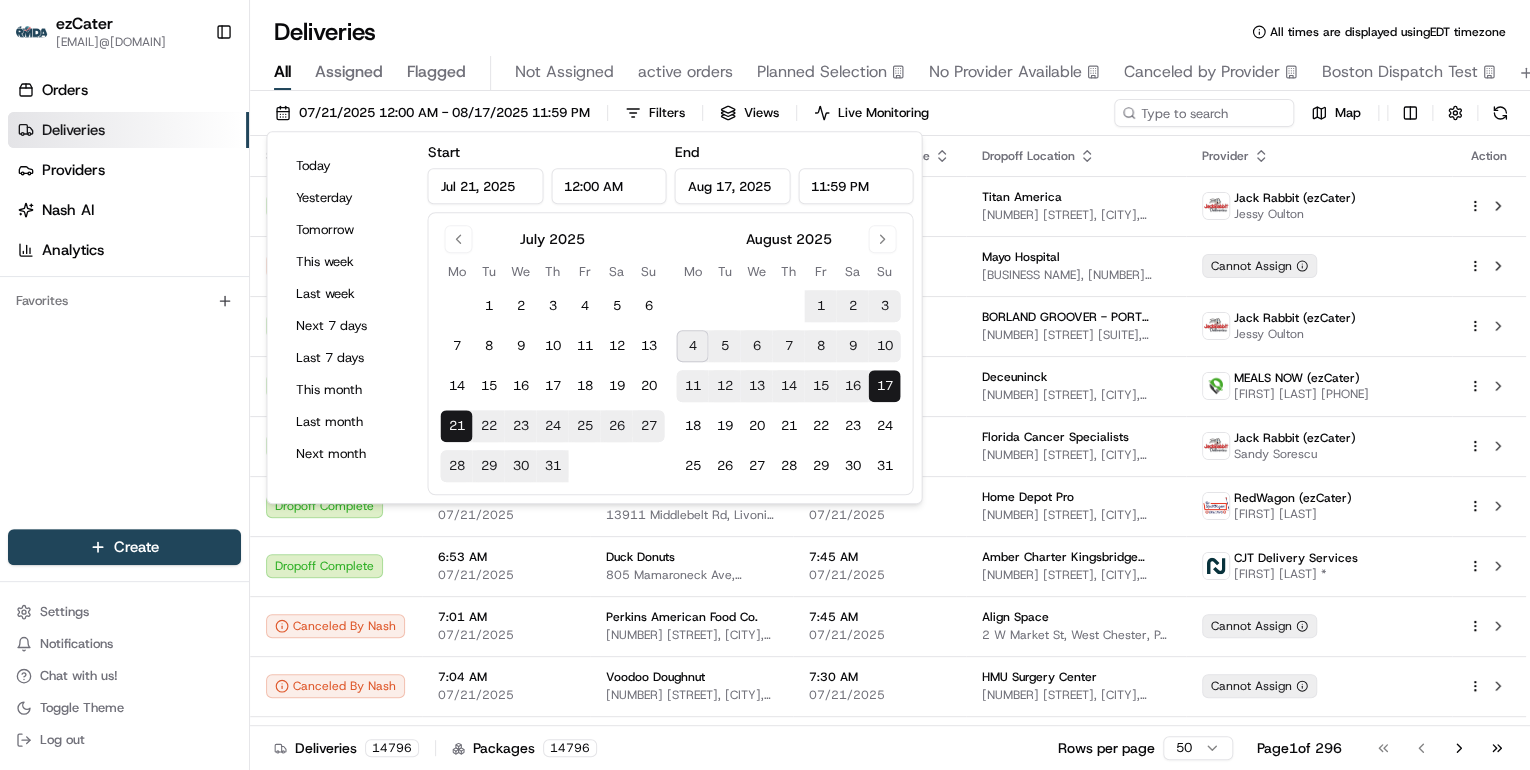 click on "21" at bounding box center [456, 426] 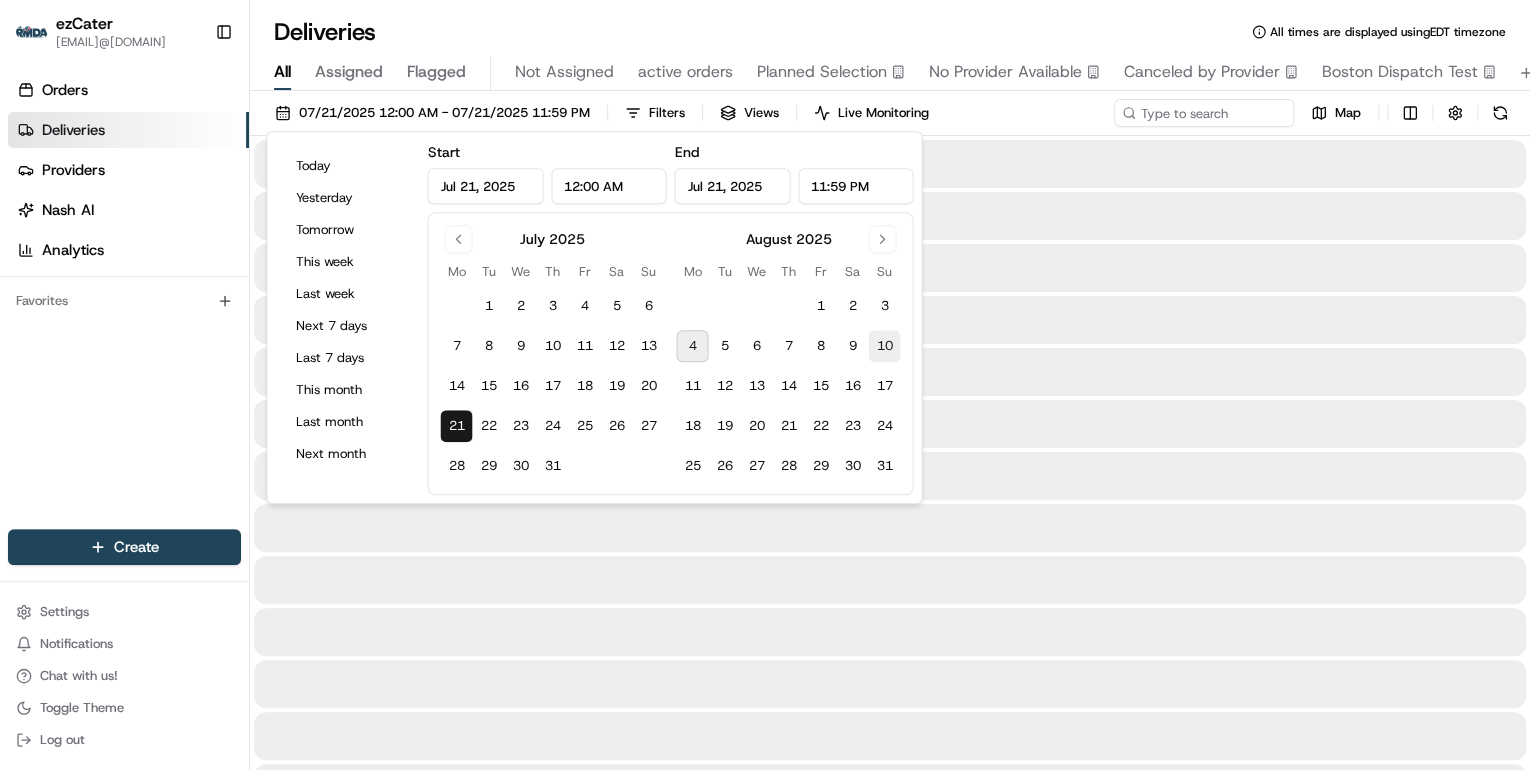 click on "10" at bounding box center (884, 346) 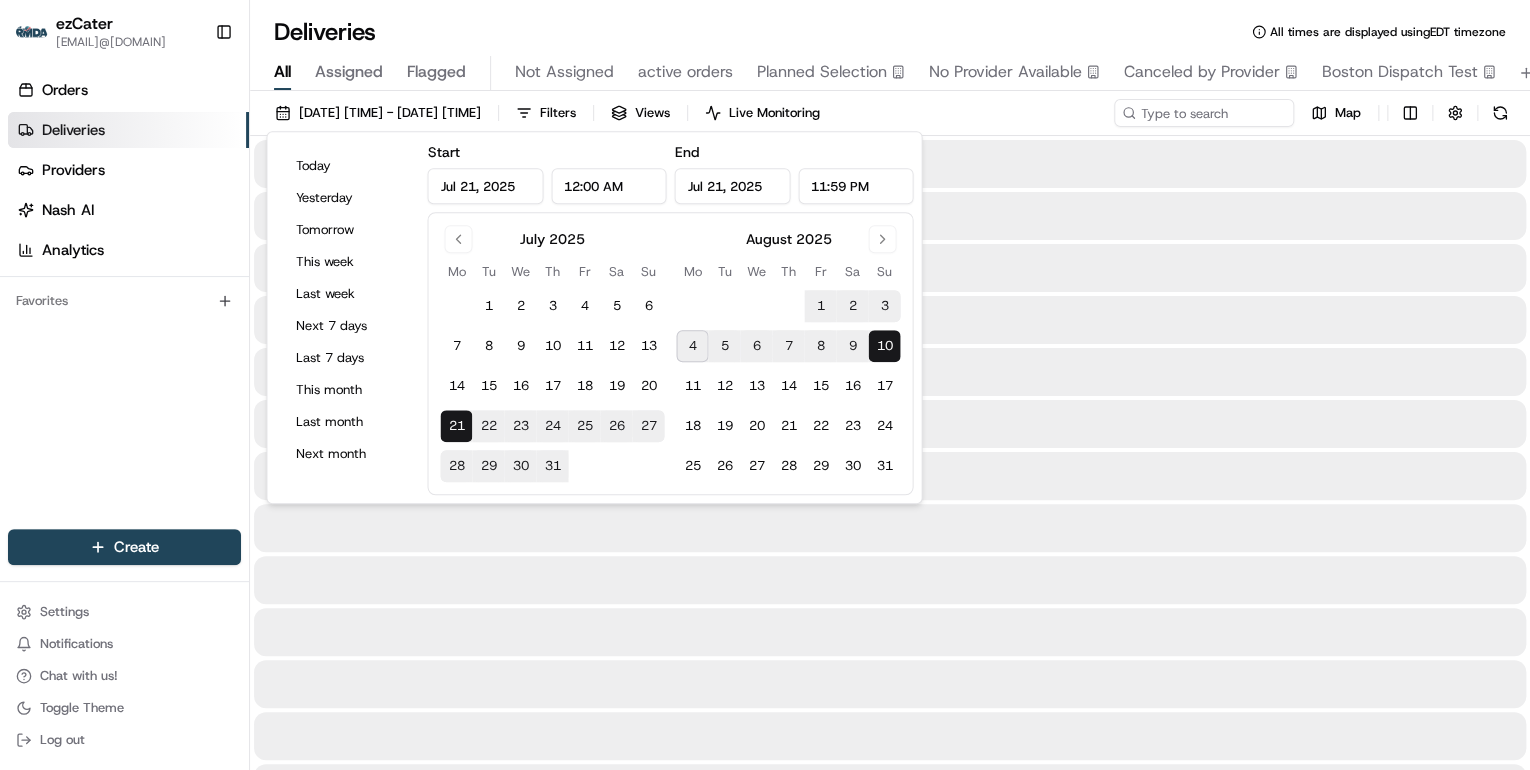 type on "Aug 10, 2025" 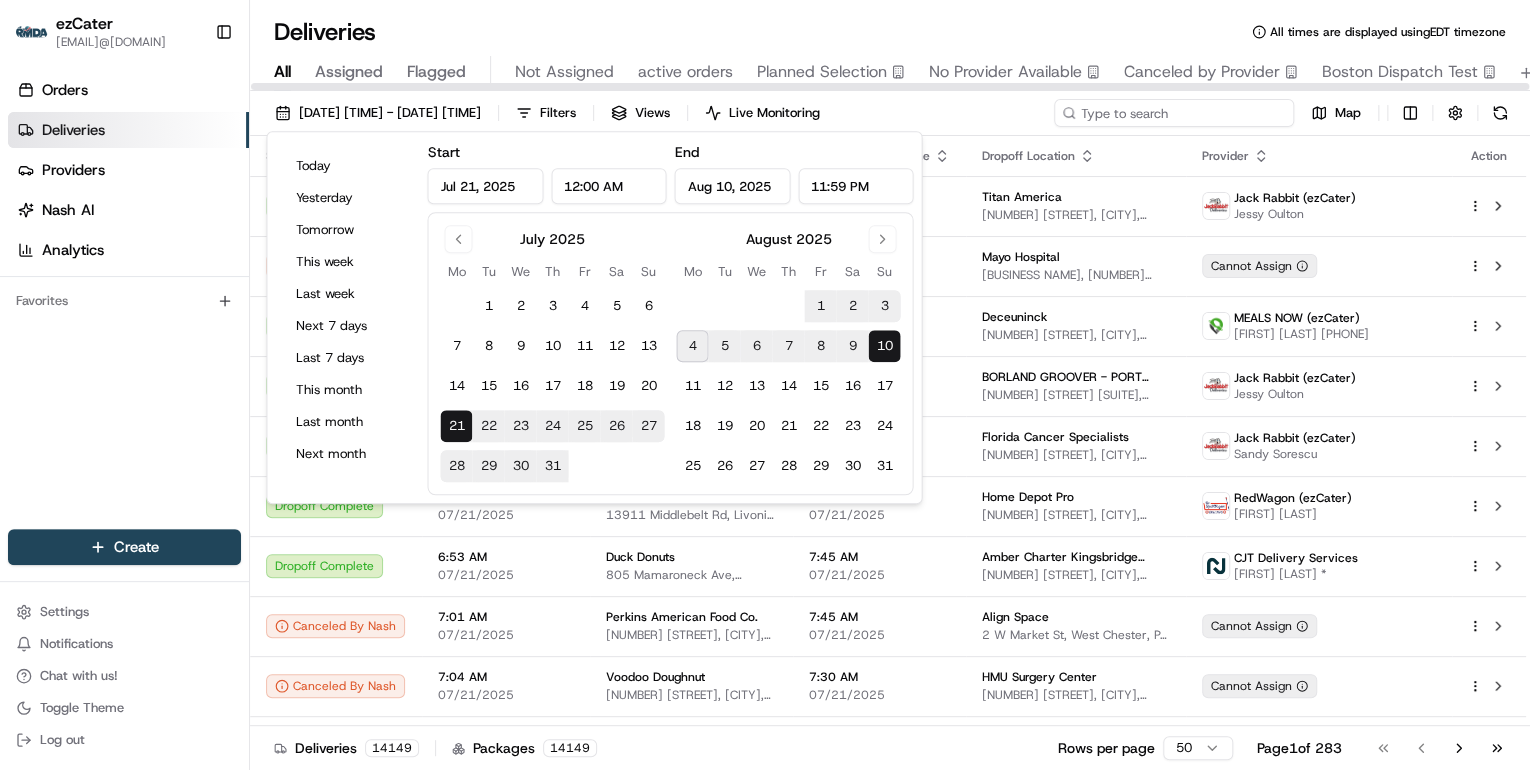 click at bounding box center (1174, 113) 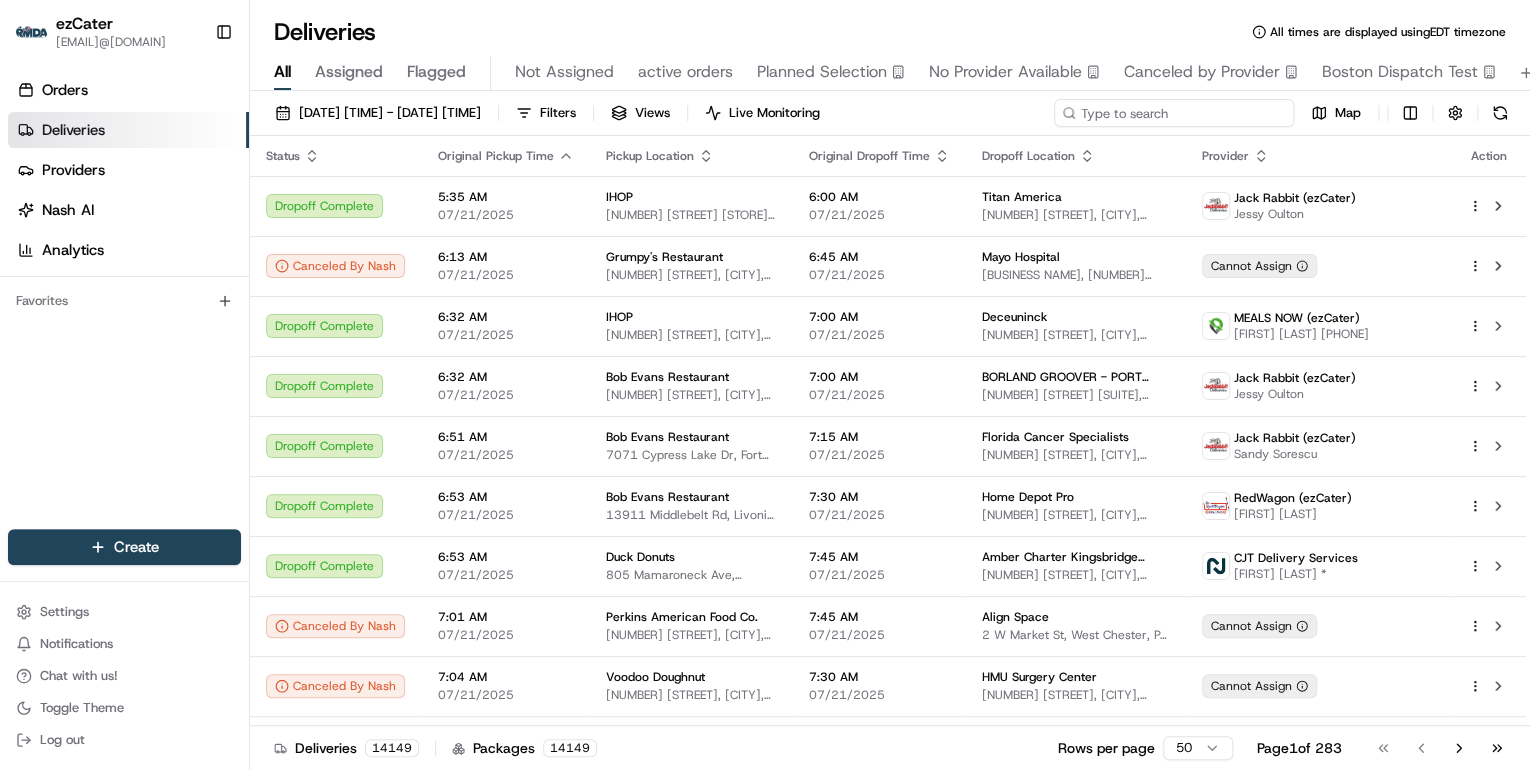 paste on "Q65-FG1" 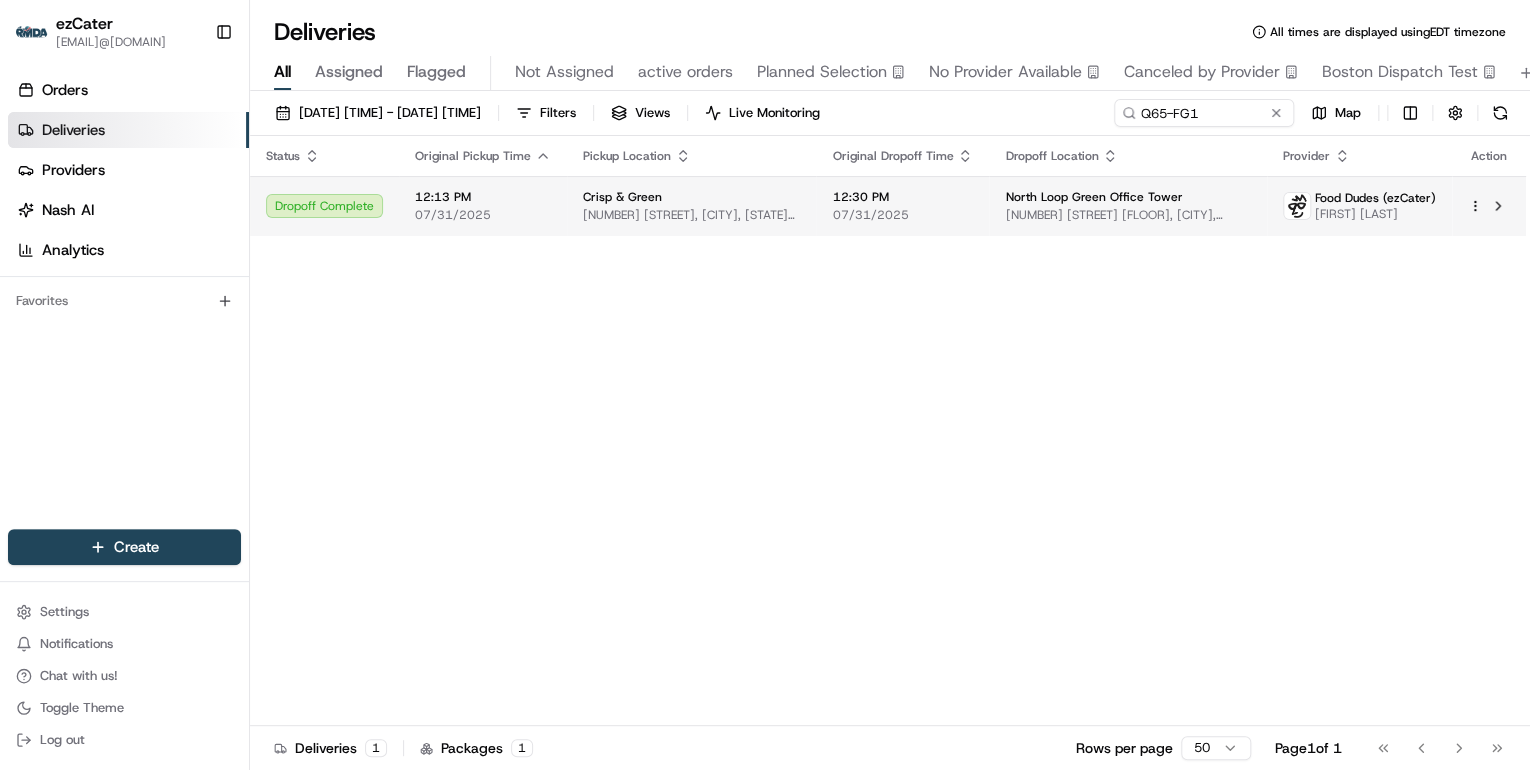 click on "Crisp & Green 428 N Washington Ave, Minneapolis, MN 55401, USA" at bounding box center [691, 206] 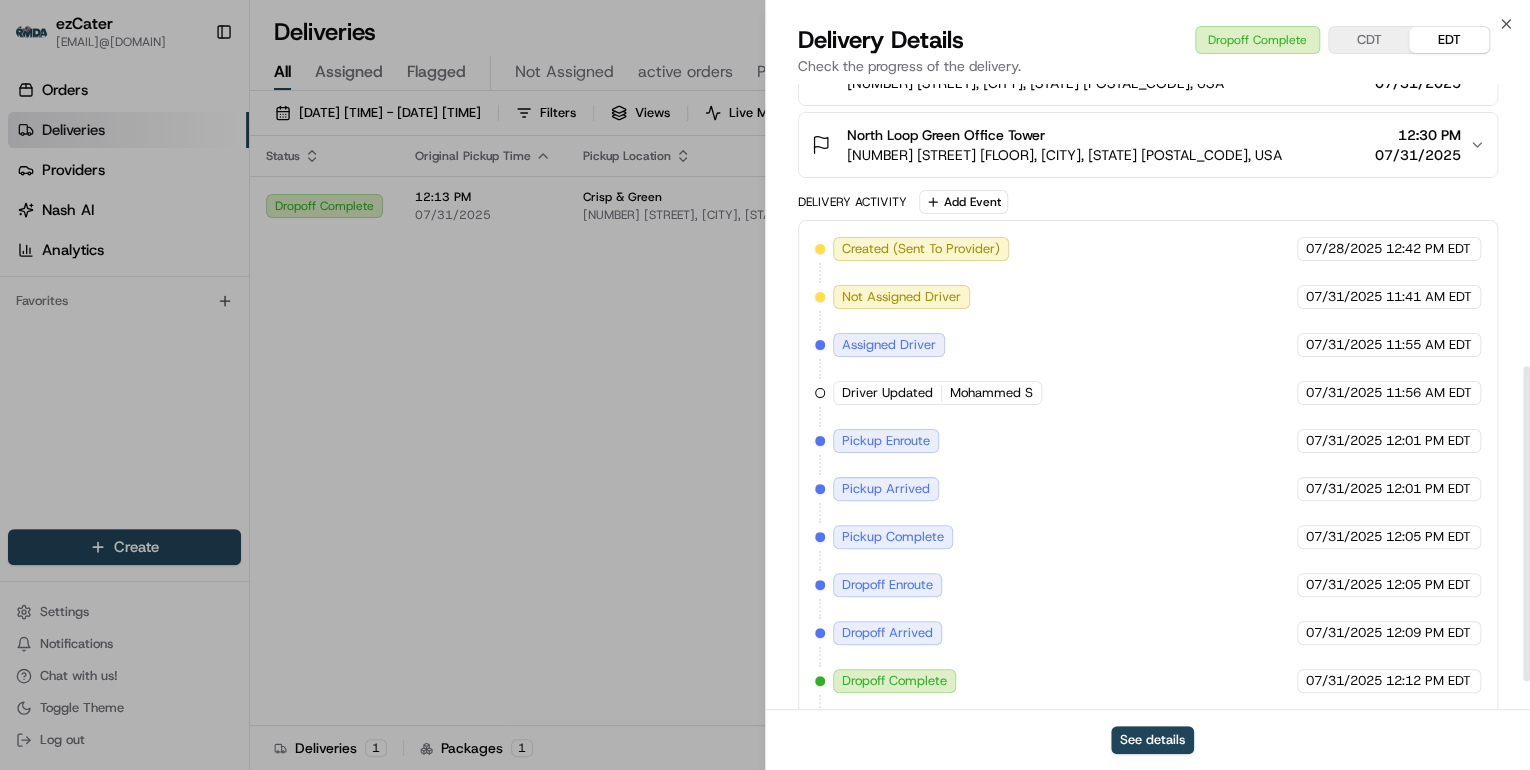 scroll, scrollTop: 615, scrollLeft: 0, axis: vertical 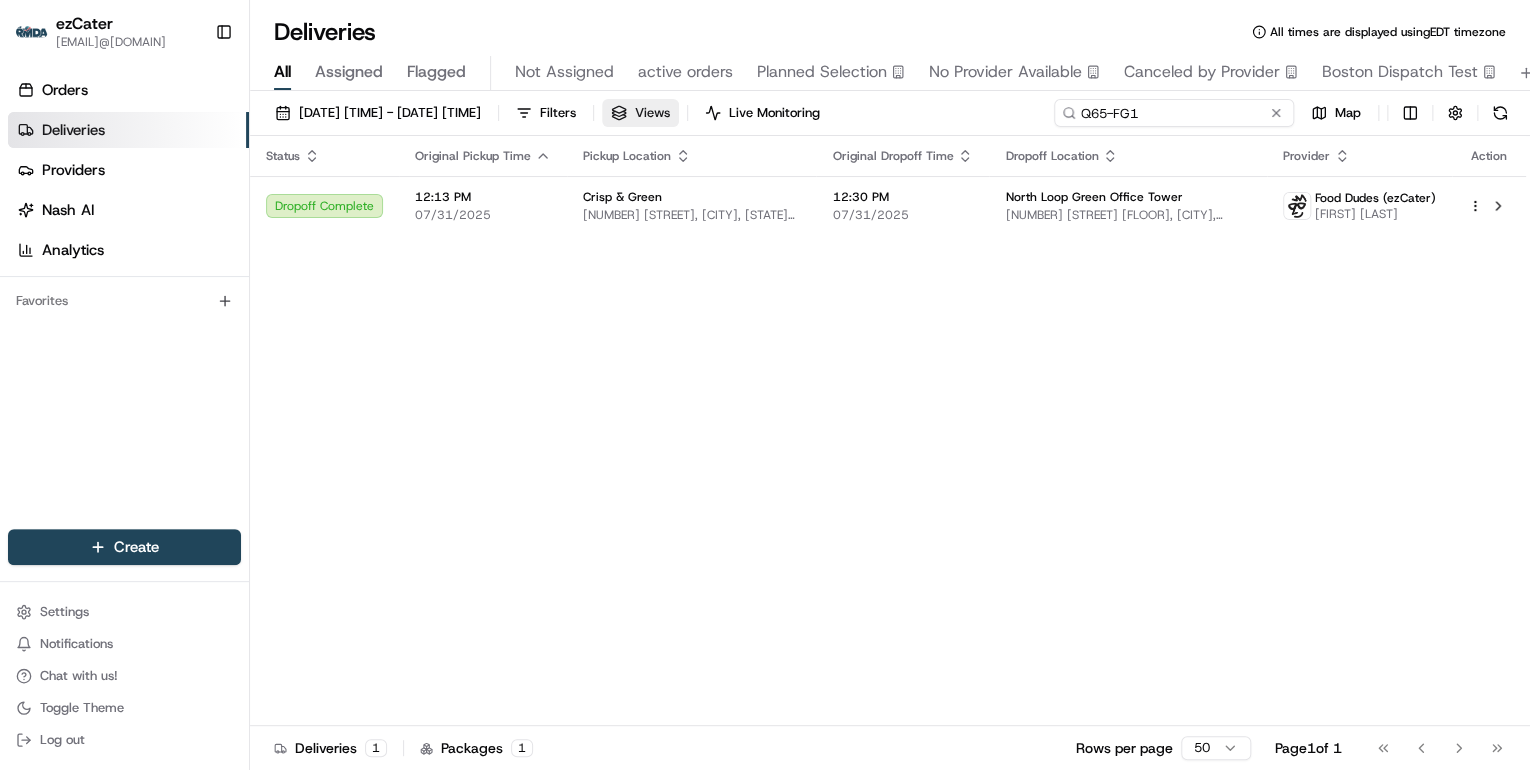 drag, startPoint x: 1212, startPoint y: 117, endPoint x: 772, endPoint y: 122, distance: 440.0284 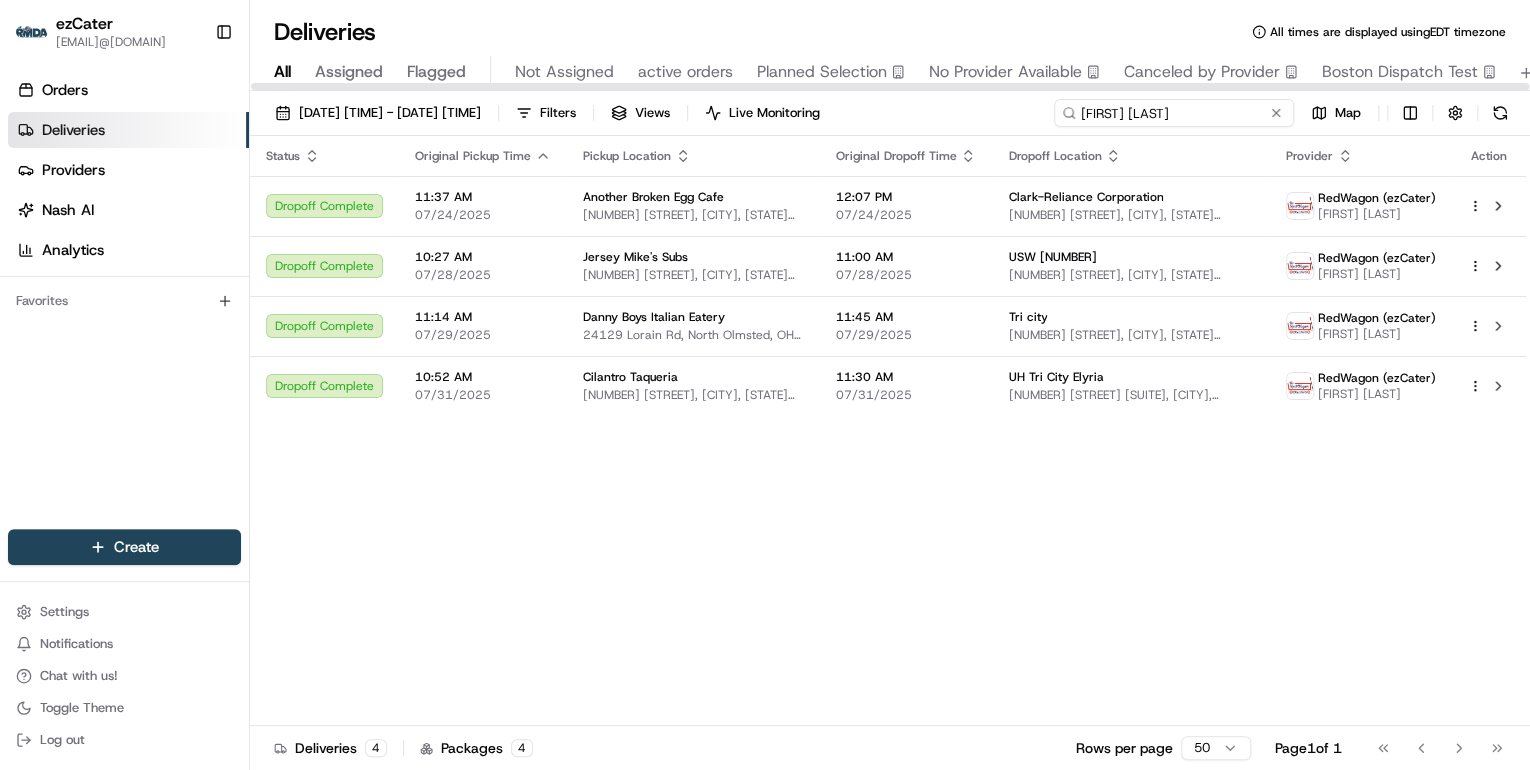 drag, startPoint x: 1174, startPoint y: 119, endPoint x: 727, endPoint y: 139, distance: 447.4472 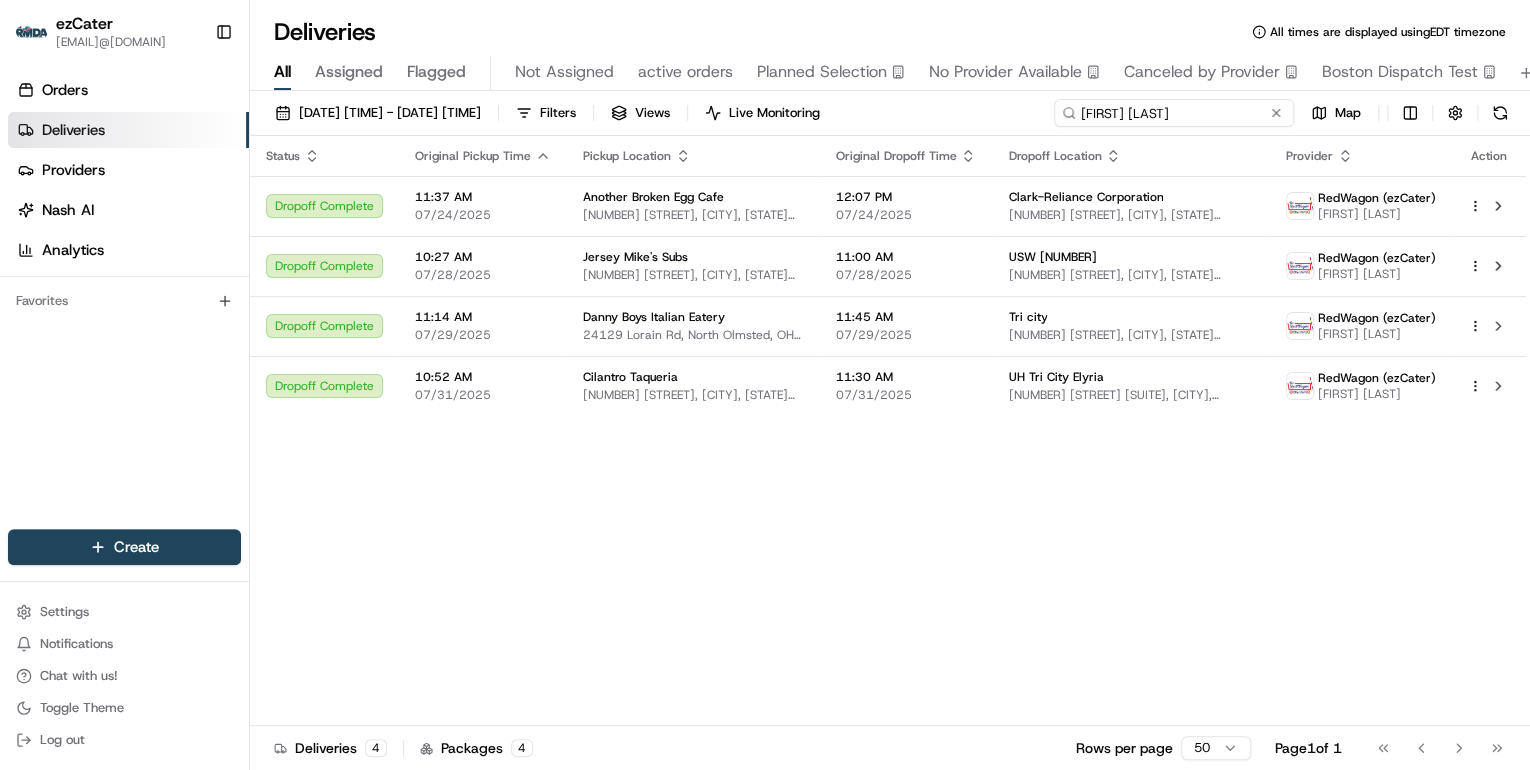 paste on "Josbely C" 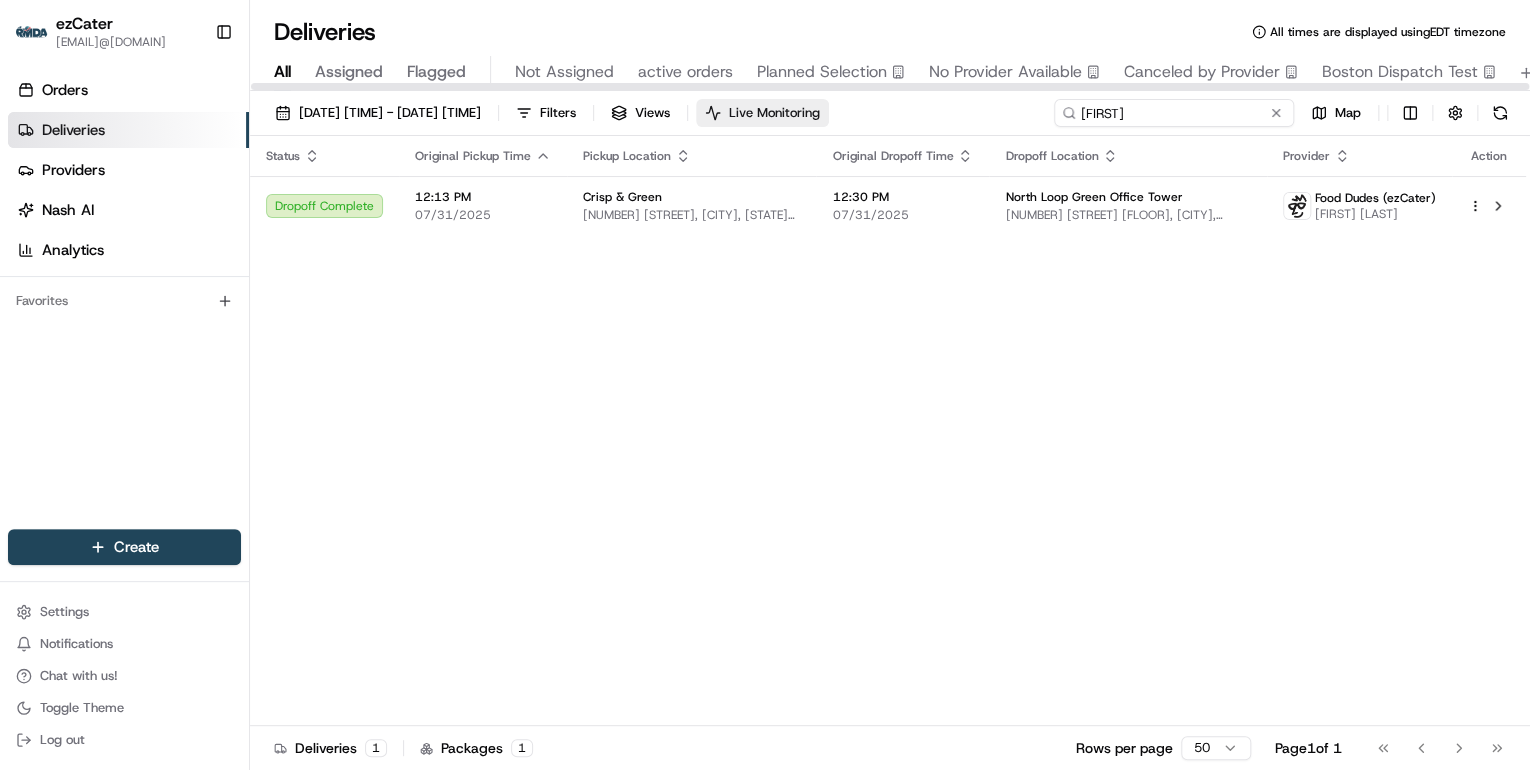 drag, startPoint x: 1131, startPoint y: 120, endPoint x: 813, endPoint y: 116, distance: 318.02515 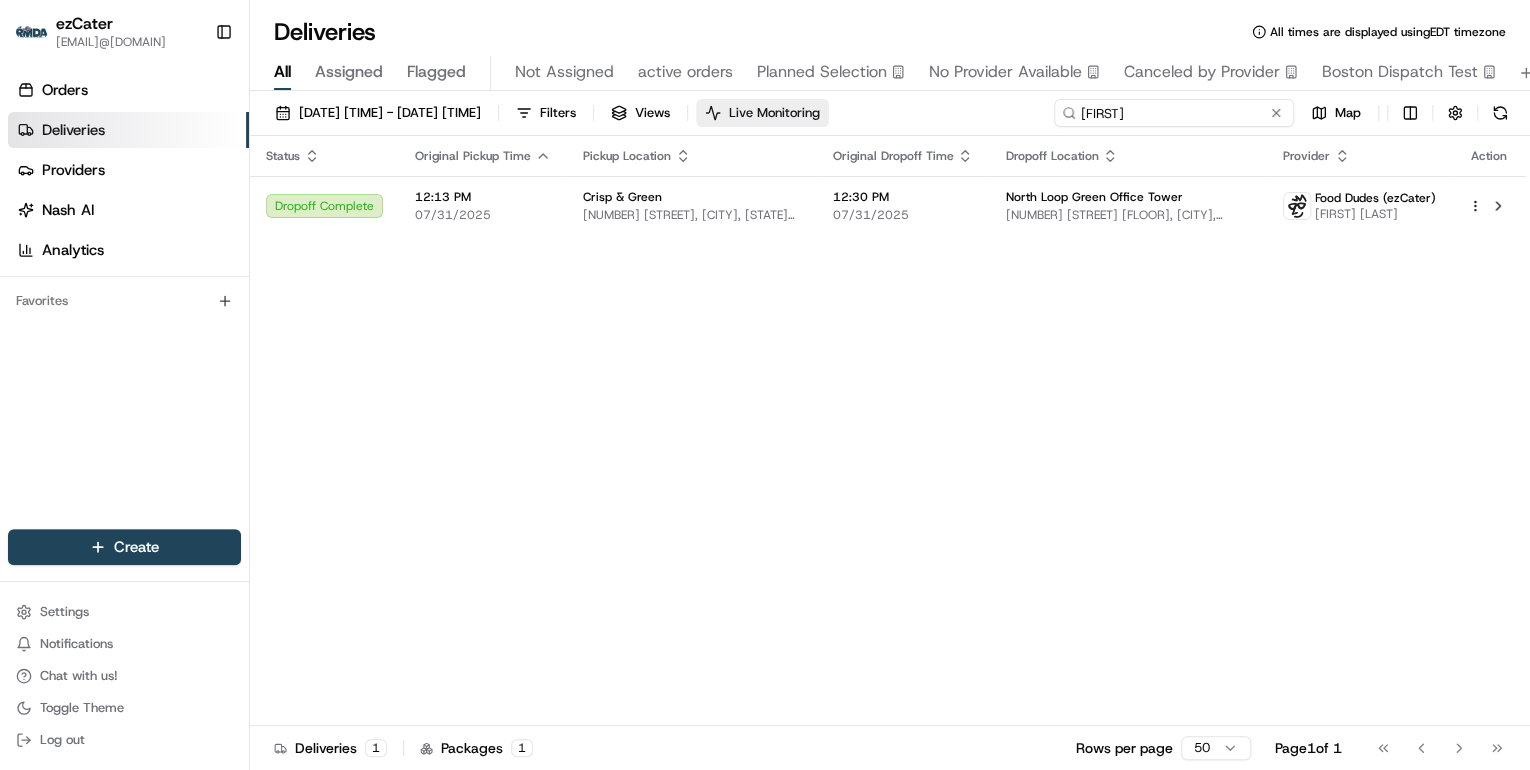 paste on "9CV-XR9" 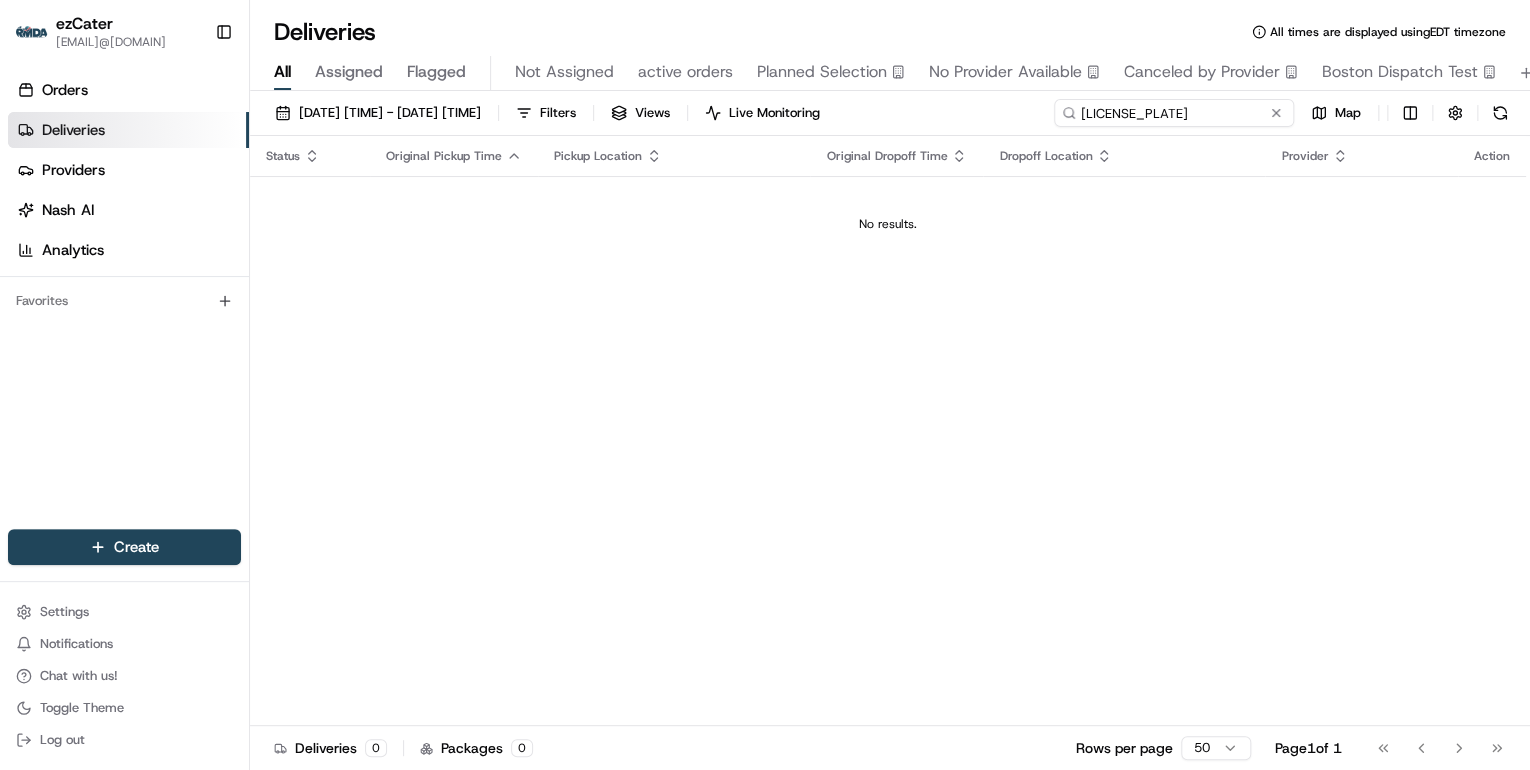 click on "9CV-XR9" at bounding box center (1174, 113) 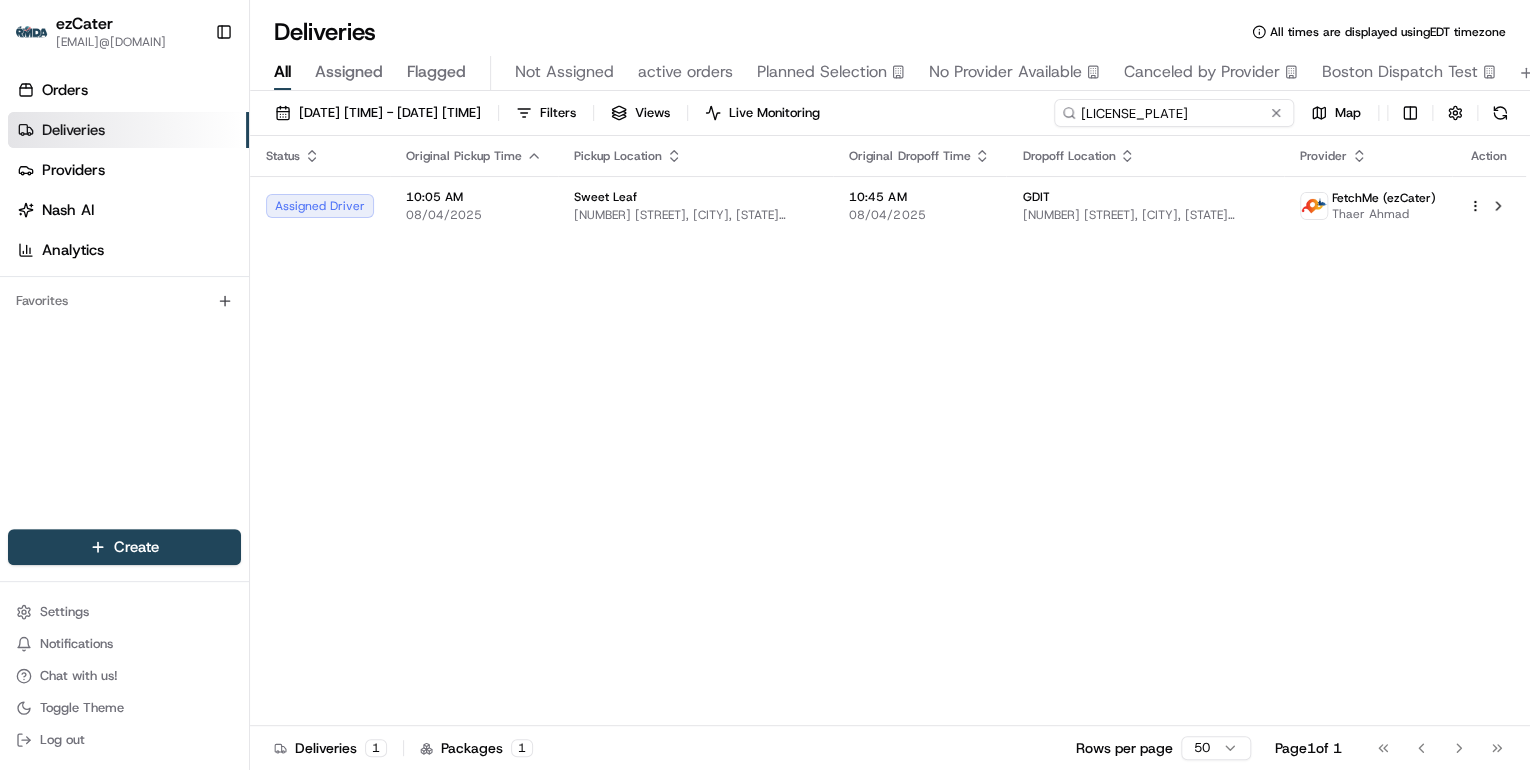 drag, startPoint x: 1148, startPoint y: 115, endPoint x: 664, endPoint y: 92, distance: 484.54617 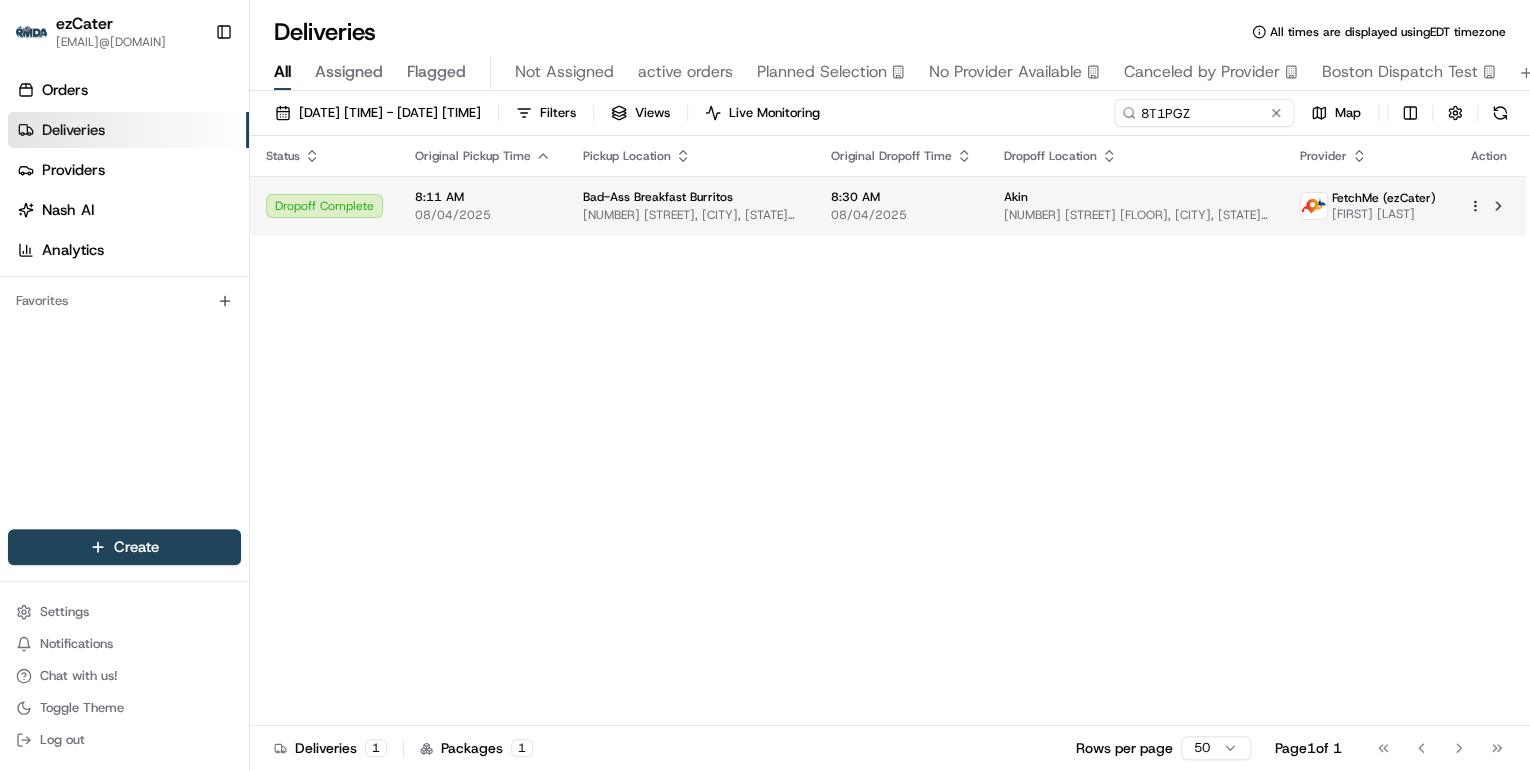 click on "Bad-Ass Breakfast Burritos" at bounding box center [658, 197] 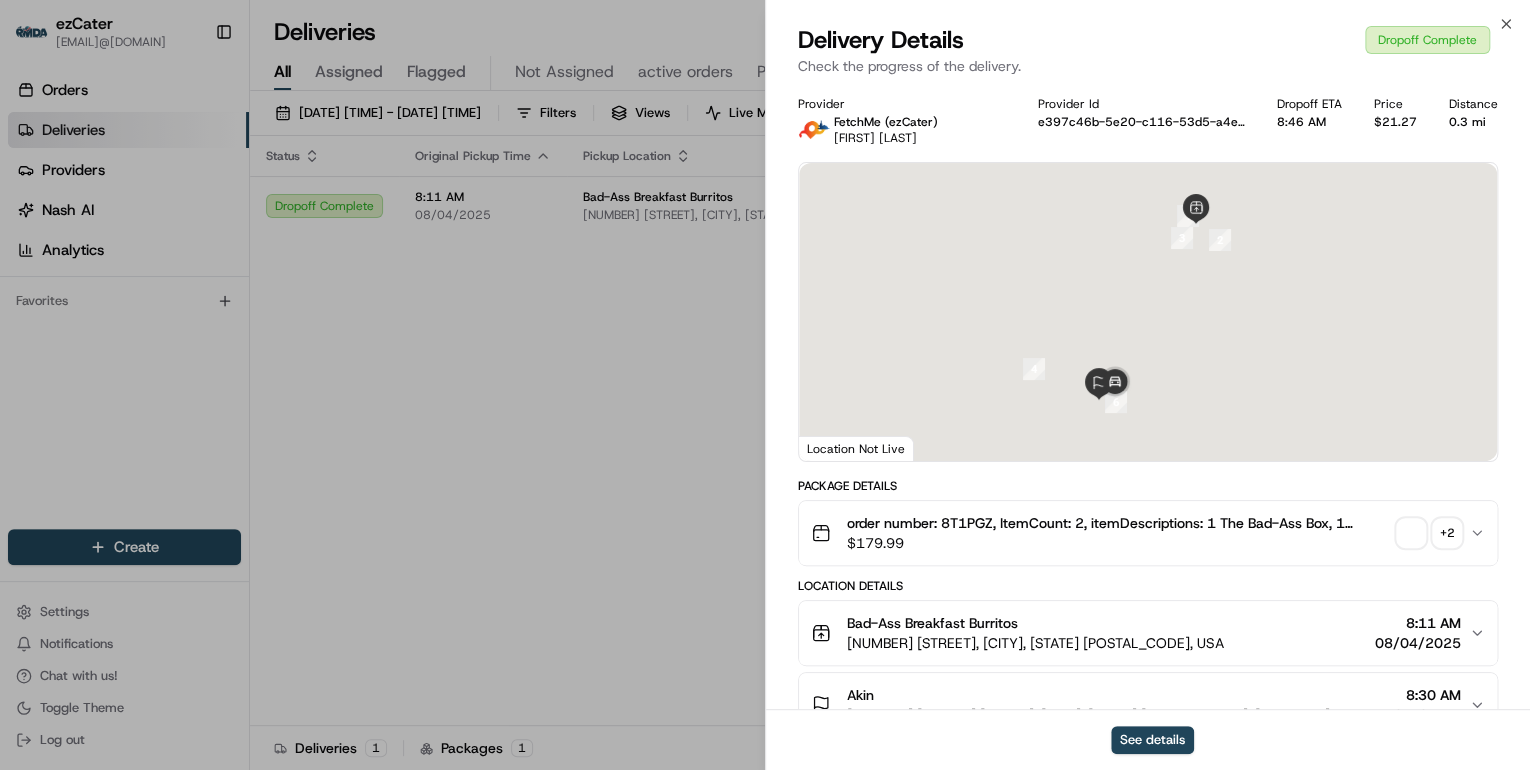 scroll, scrollTop: 80, scrollLeft: 0, axis: vertical 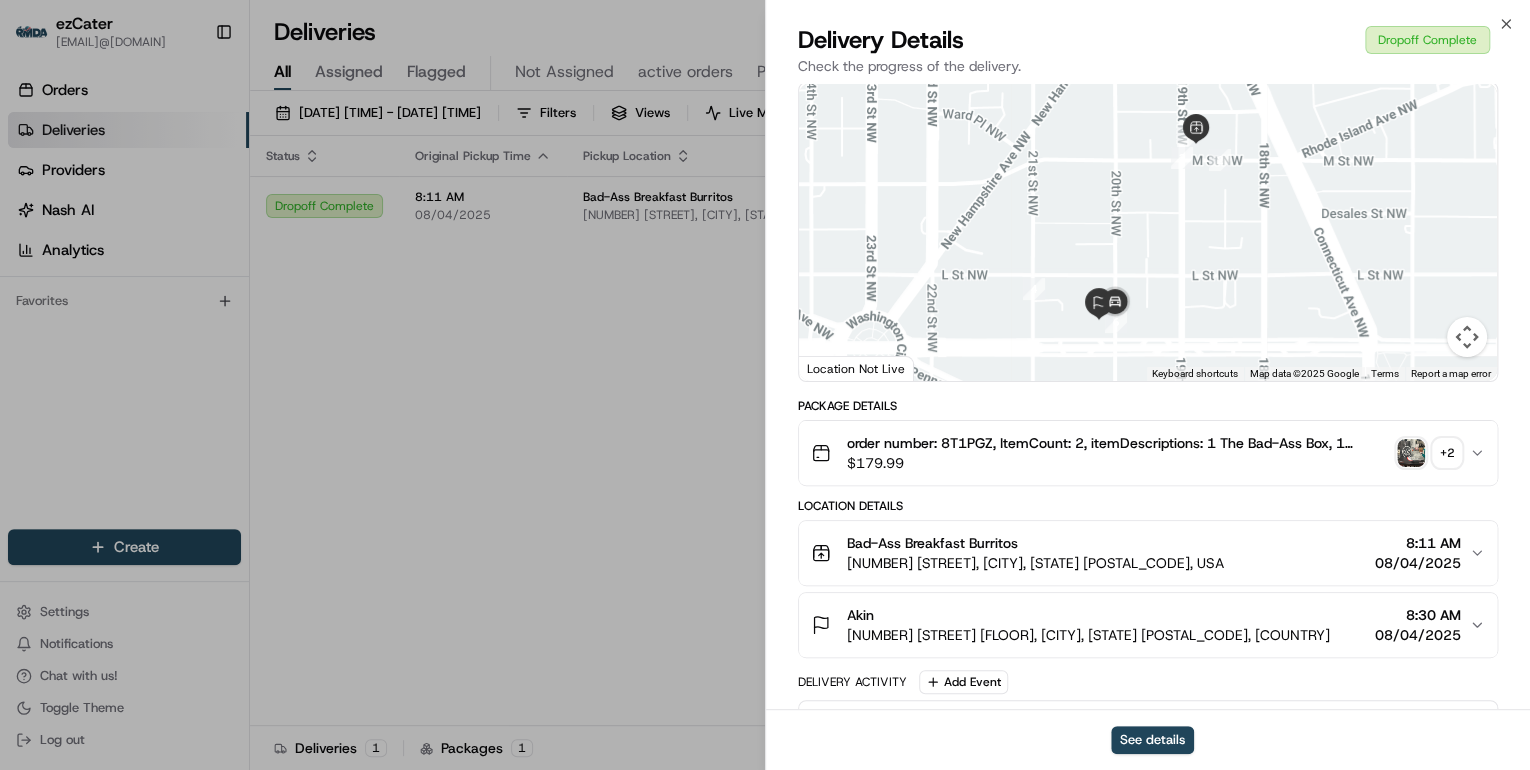 click on "+ 2" at bounding box center (1447, 453) 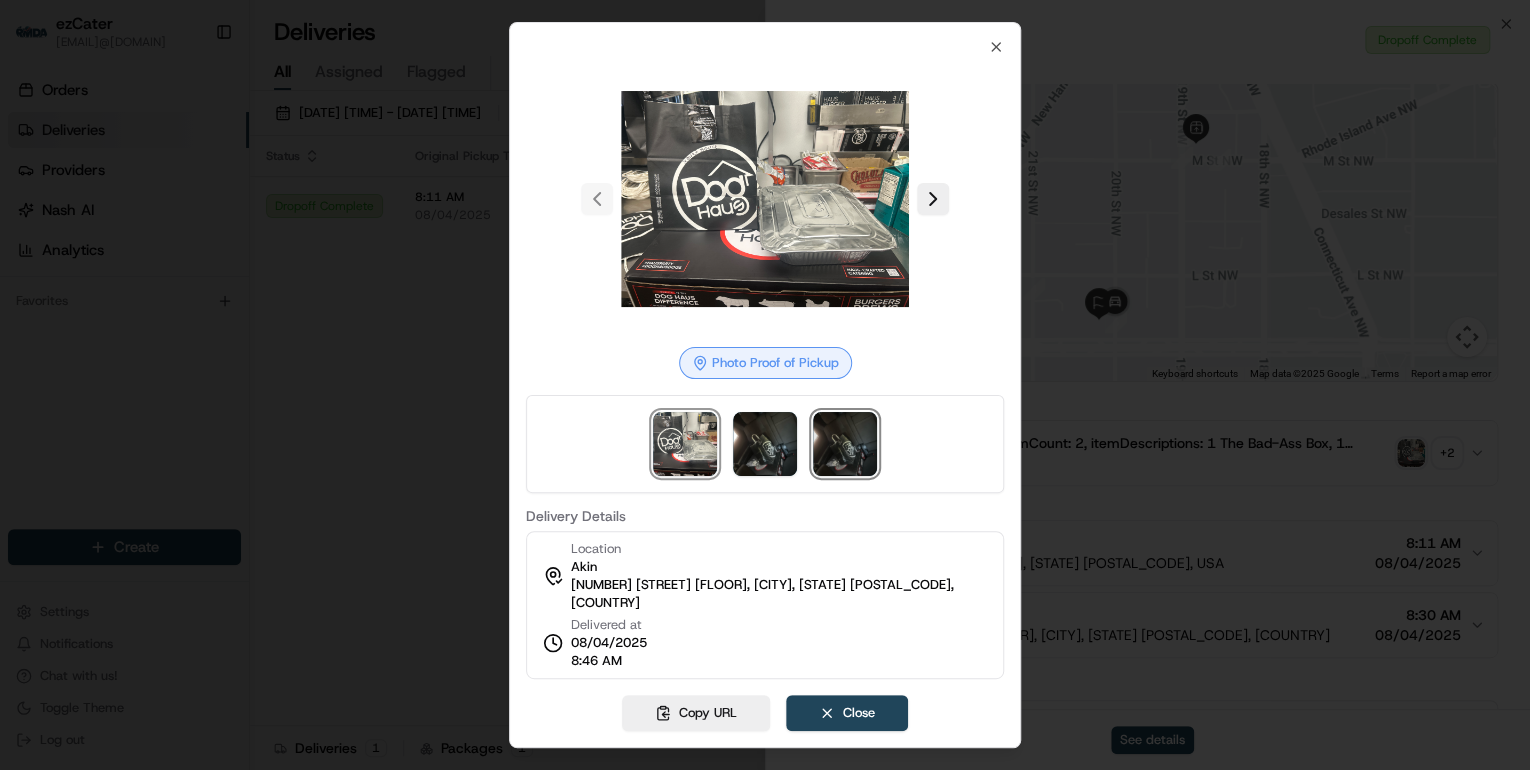 click at bounding box center (845, 444) 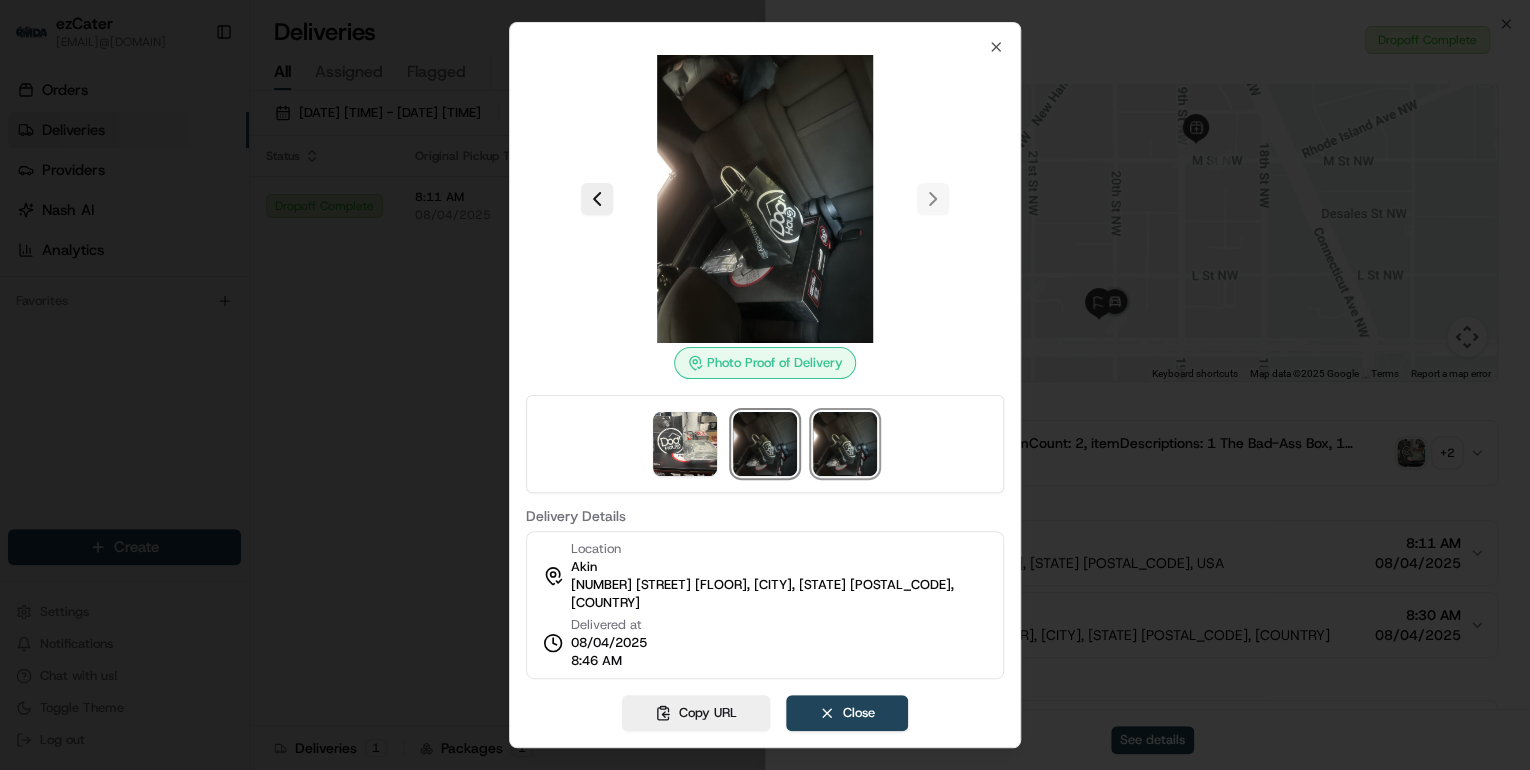 click at bounding box center [765, 444] 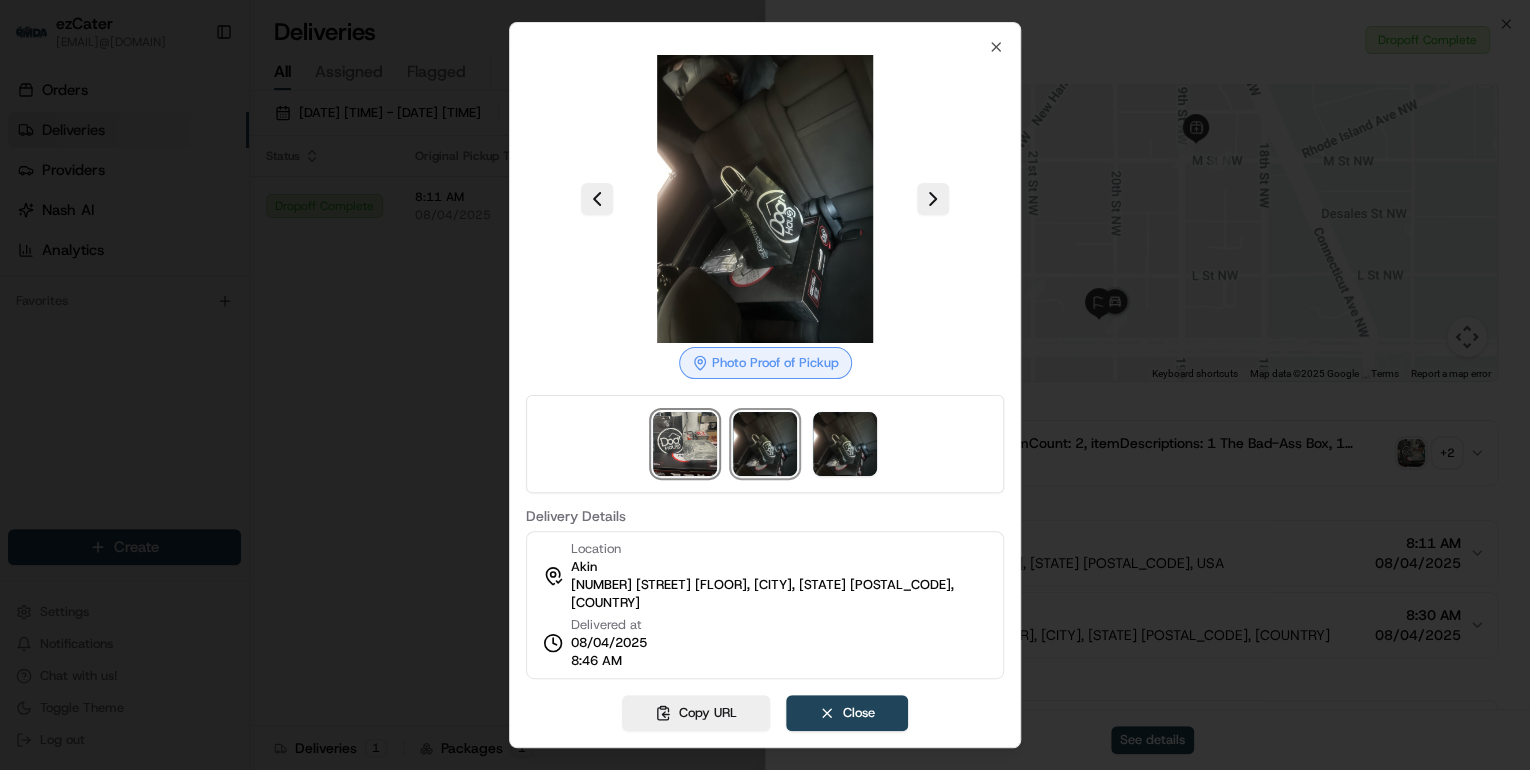 click at bounding box center (685, 444) 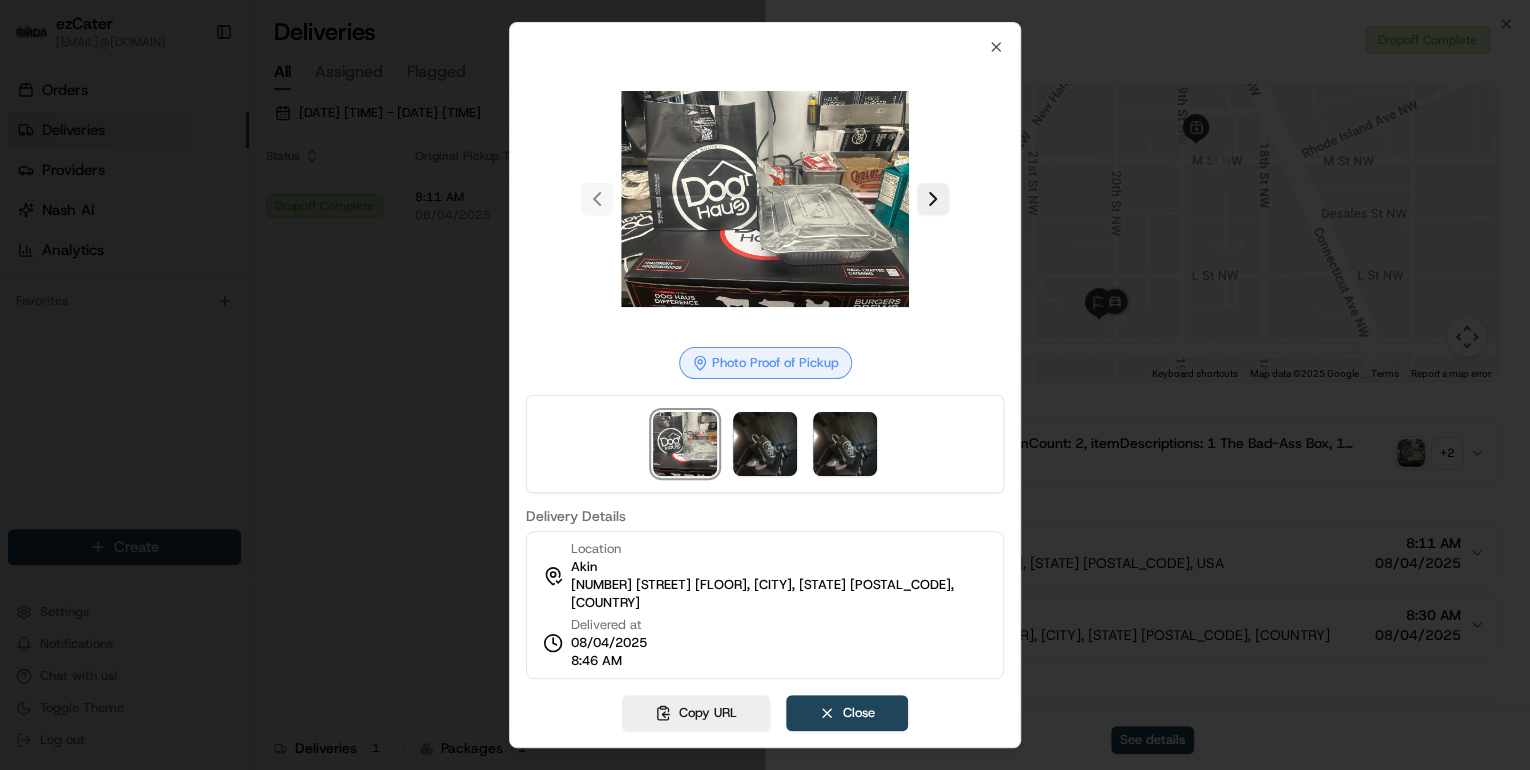 click at bounding box center (765, 385) 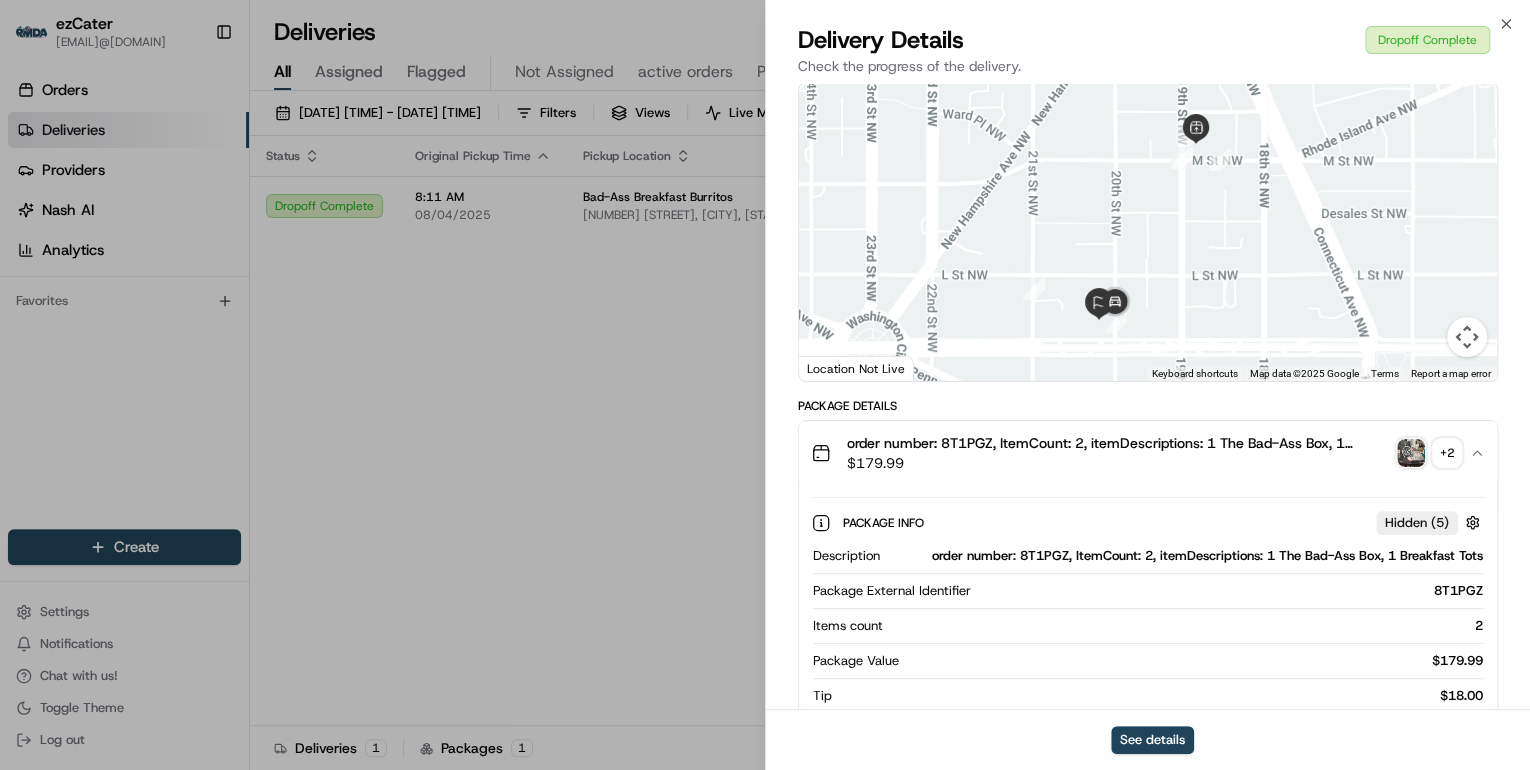 click on "$ 179.99" at bounding box center (1118, 463) 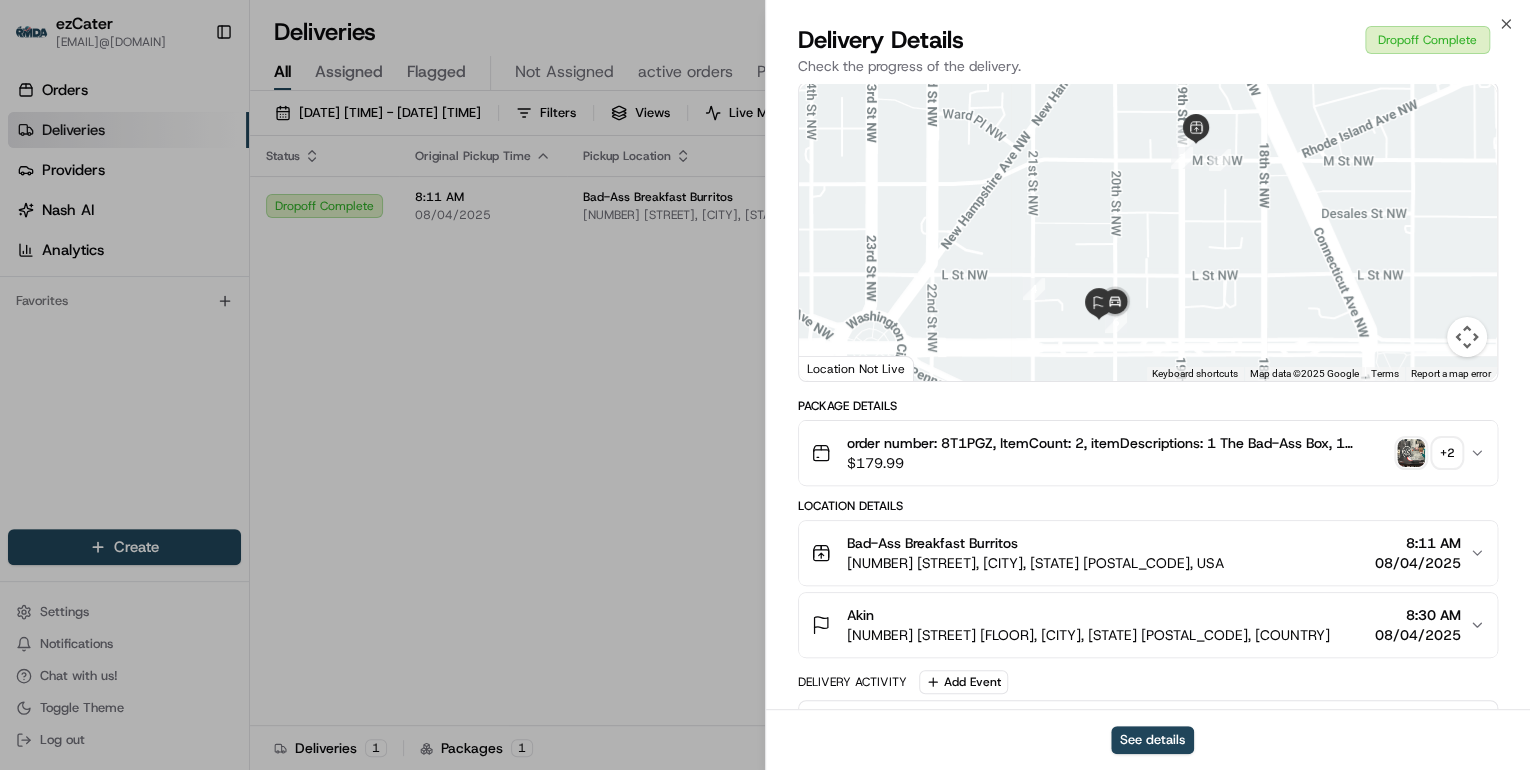 click on "$ 179.99" at bounding box center [1118, 463] 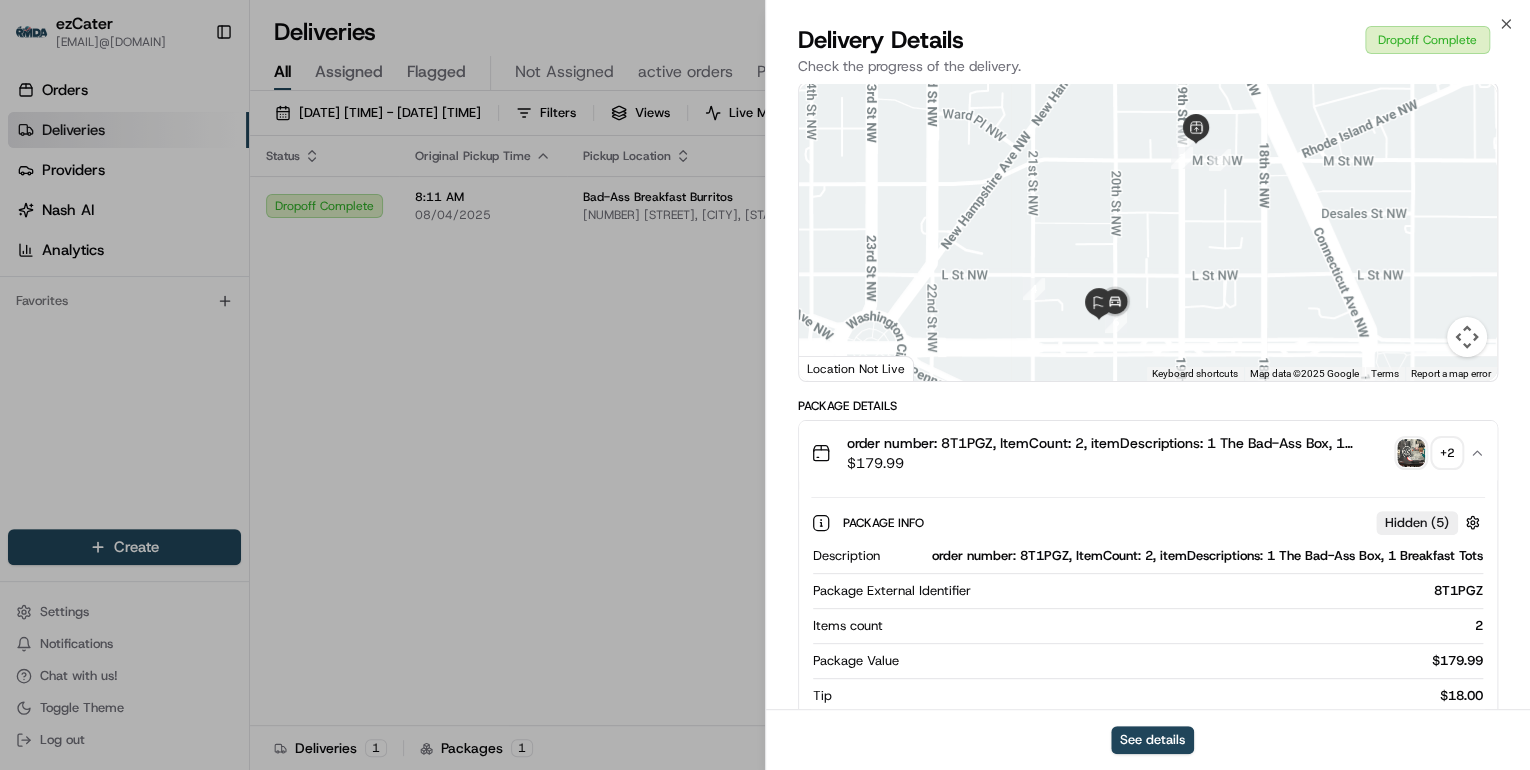 scroll, scrollTop: 320, scrollLeft: 0, axis: vertical 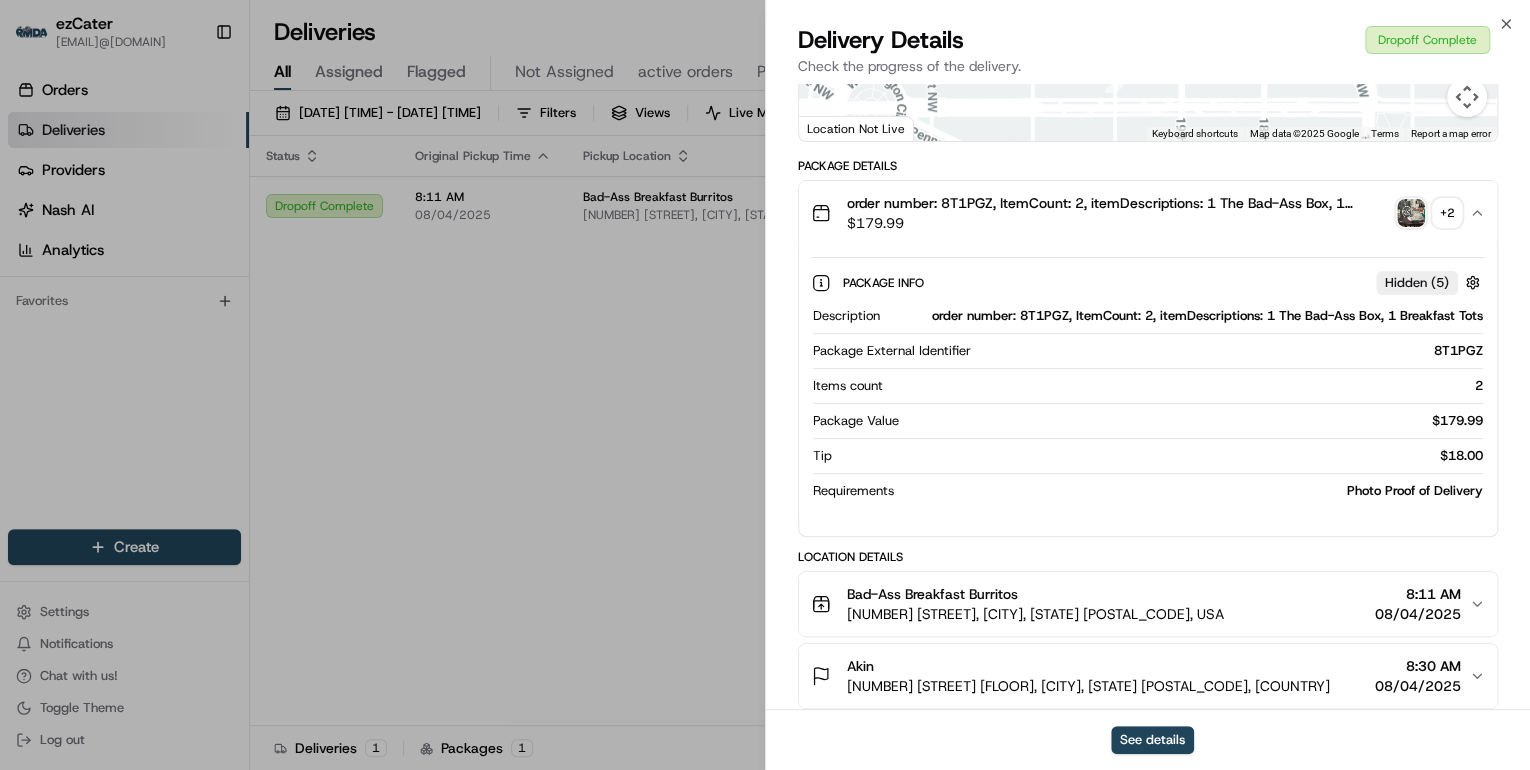 click on "$ 179.99" at bounding box center [1118, 223] 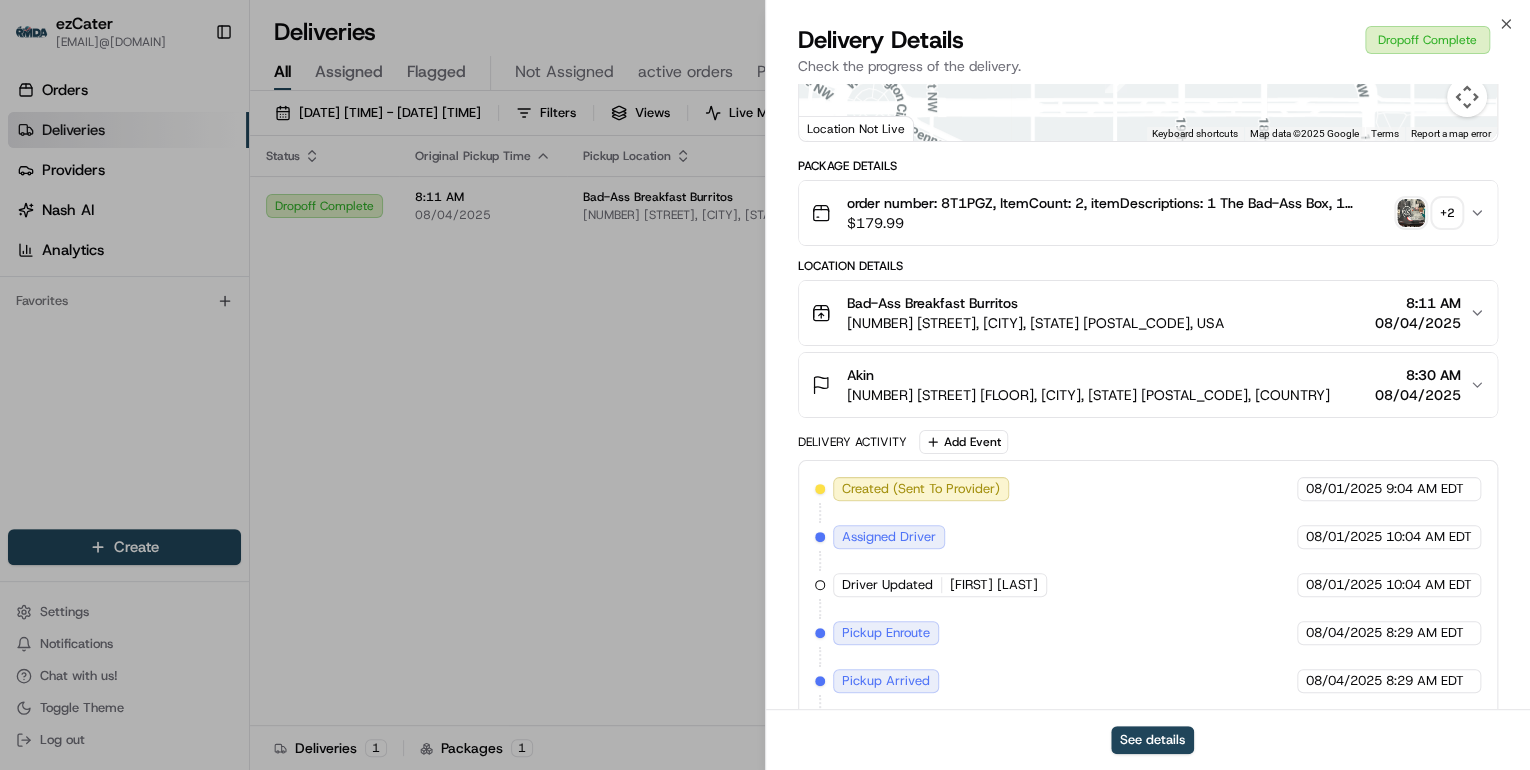 click on "Bad-Ass Breakfast Burritos 1837 M St NW, Washington, DC 20036, USA 8:11 AM 08/04/2025" at bounding box center [1148, 313] 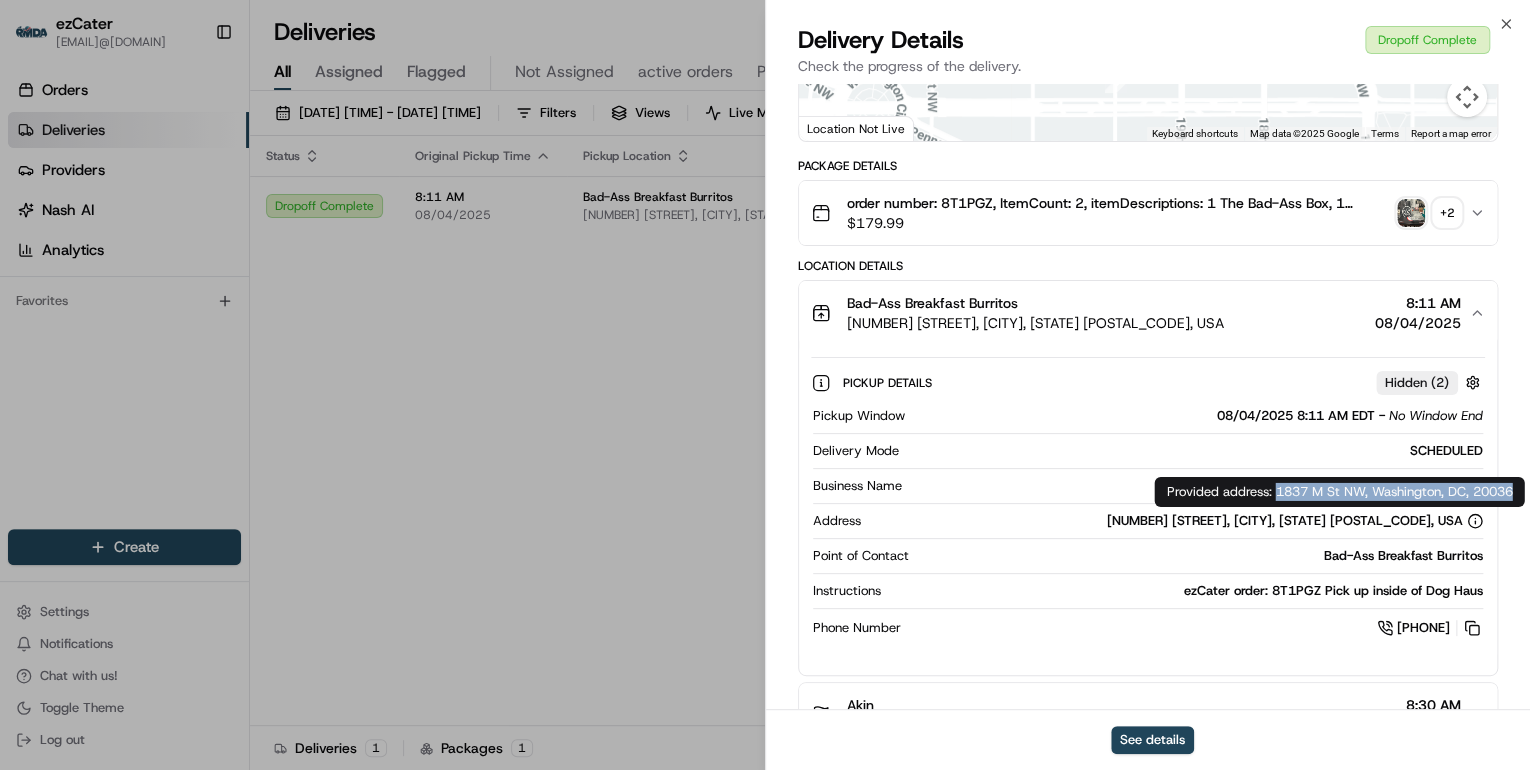 drag, startPoint x: 1514, startPoint y: 493, endPoint x: 1274, endPoint y: 491, distance: 240.00833 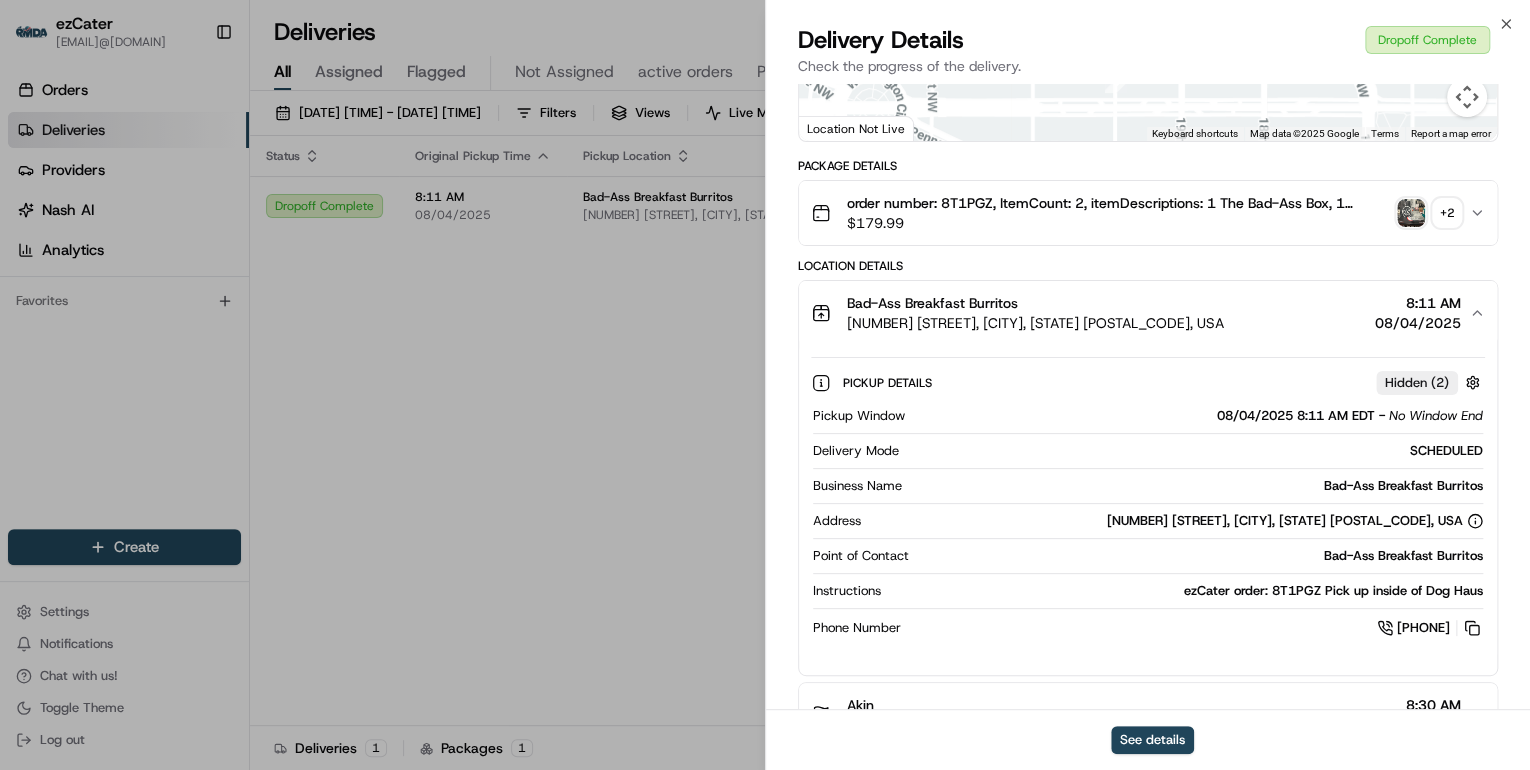 click on "Bad-Ass Breakfast Burritos 1837 M St NW, Washington, DC 20036, USA 8:11 AM 08/04/2025" at bounding box center [1140, 313] 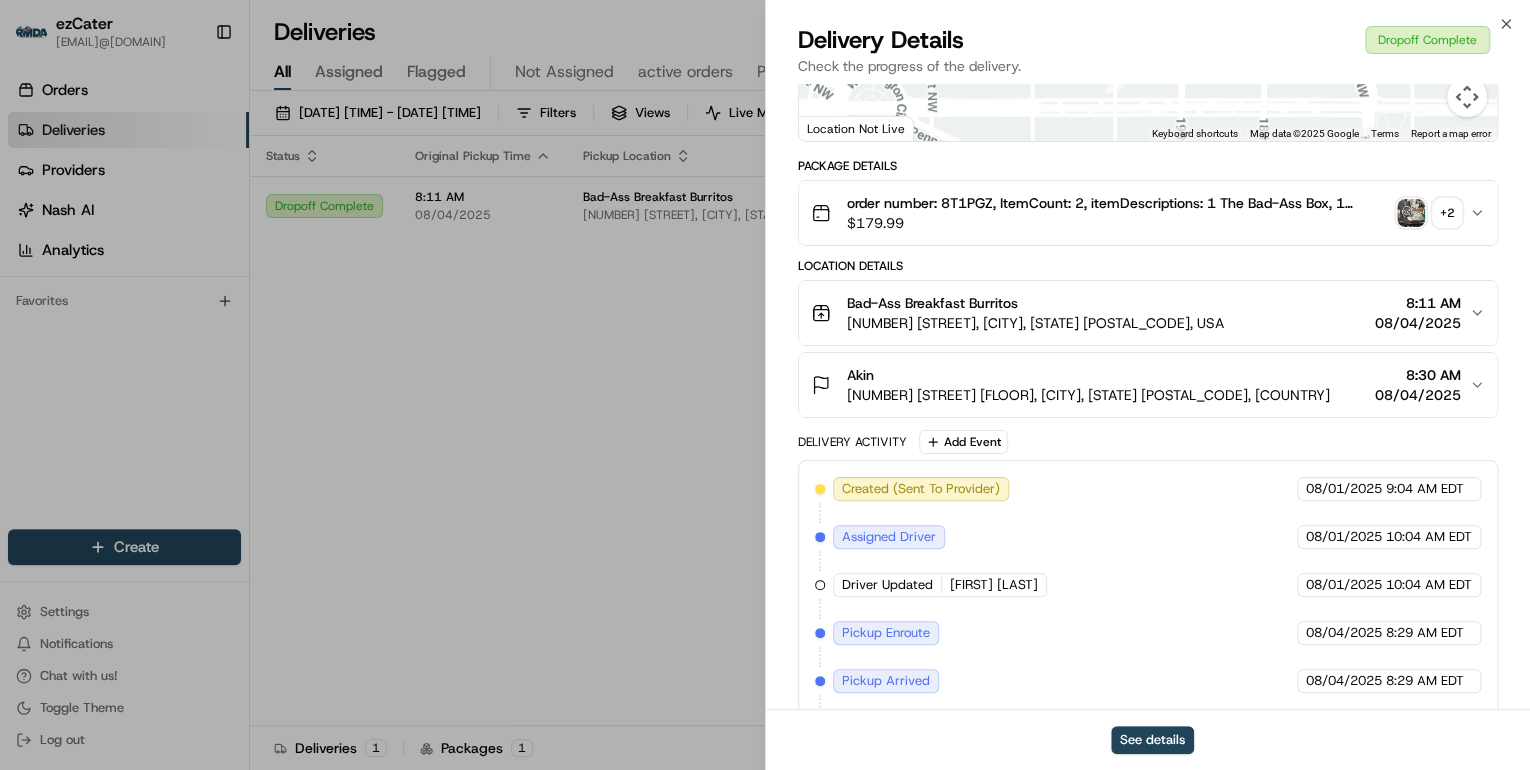 click on "Akin 2001 K St NW 12th floor, Washington, DC 20006, USA 8:30 AM 08/04/2025" at bounding box center [1140, 385] 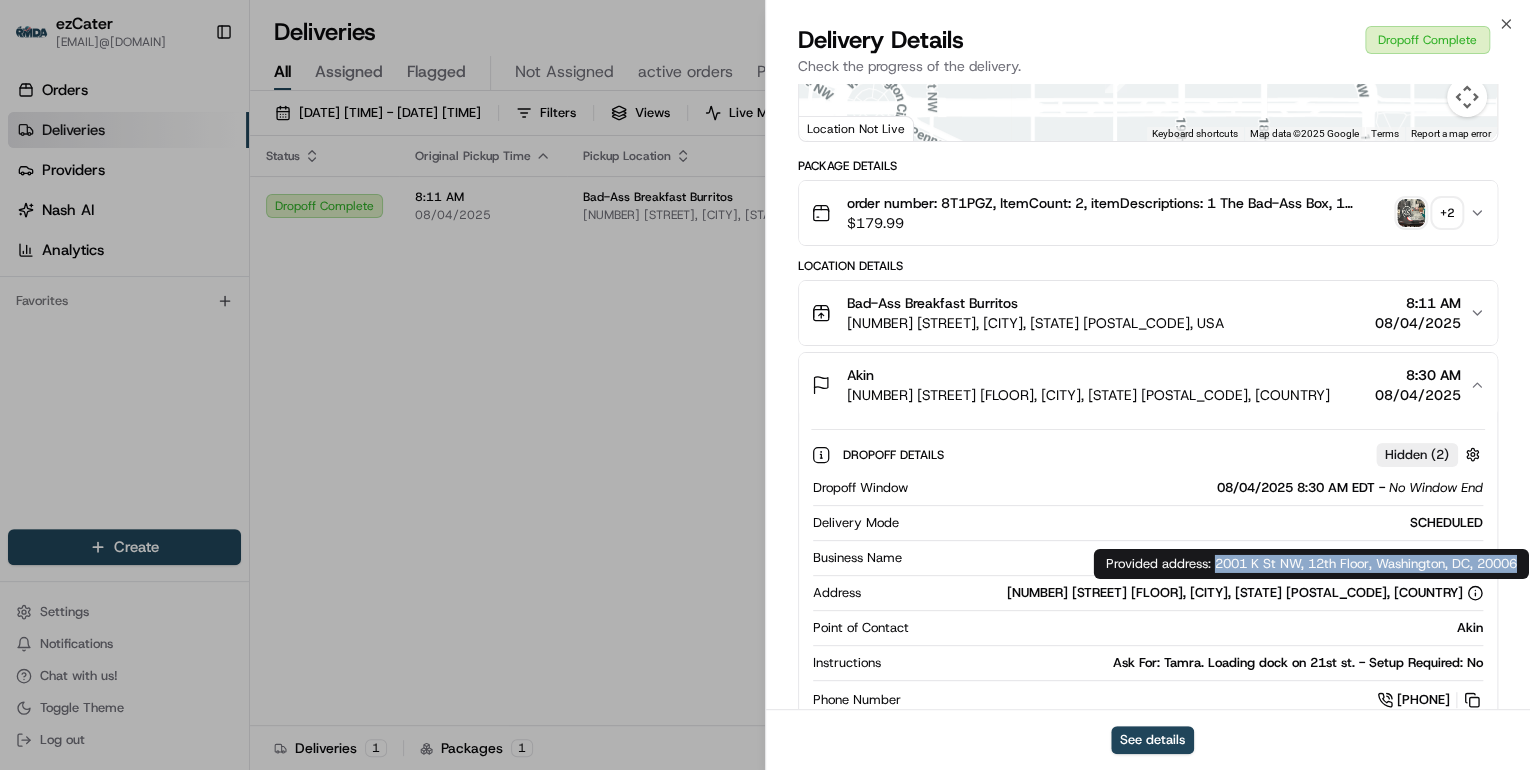 drag, startPoint x: 1517, startPoint y: 564, endPoint x: 1214, endPoint y: 564, distance: 303 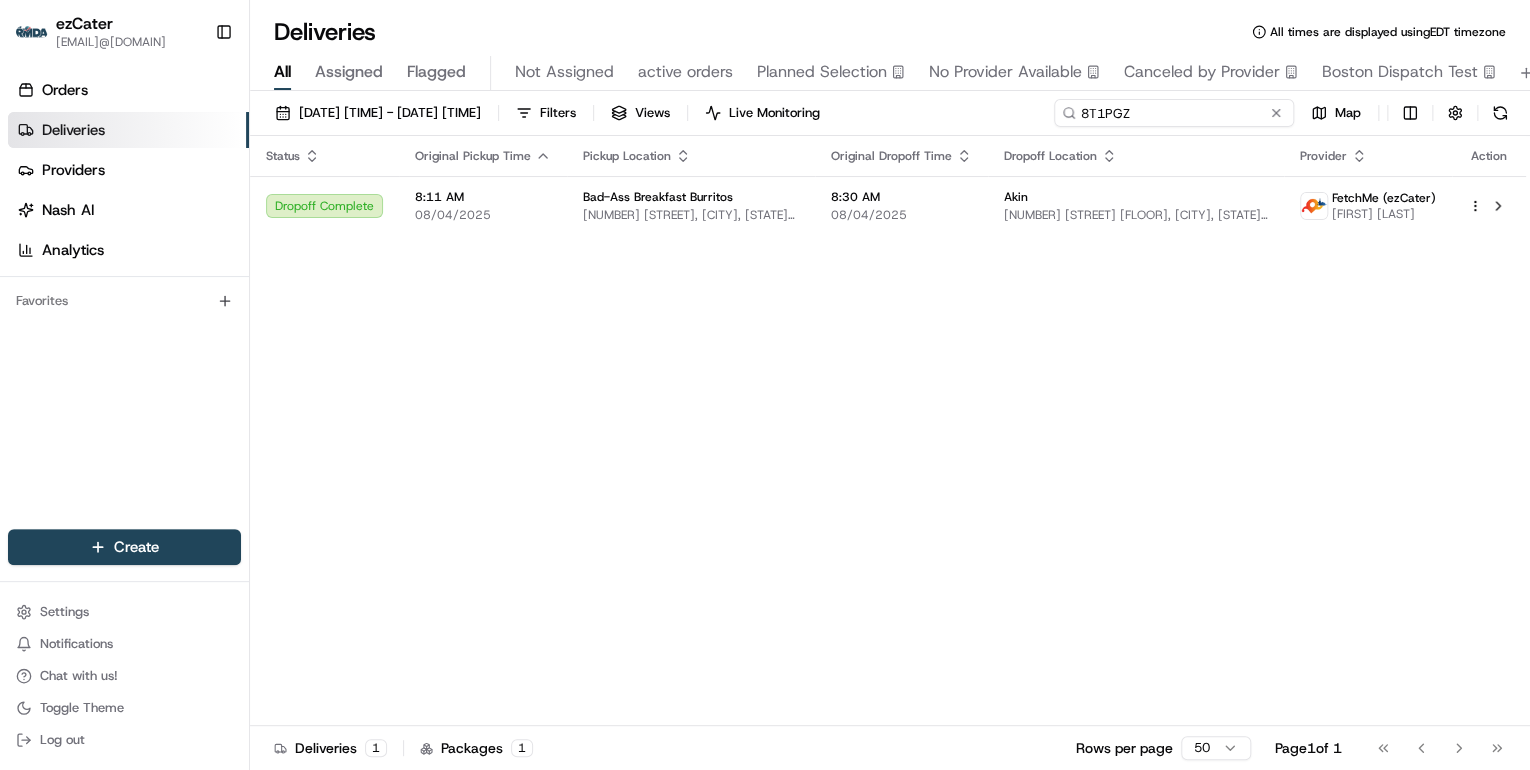 drag, startPoint x: 1192, startPoint y: 113, endPoint x: 764, endPoint y: 79, distance: 429.34836 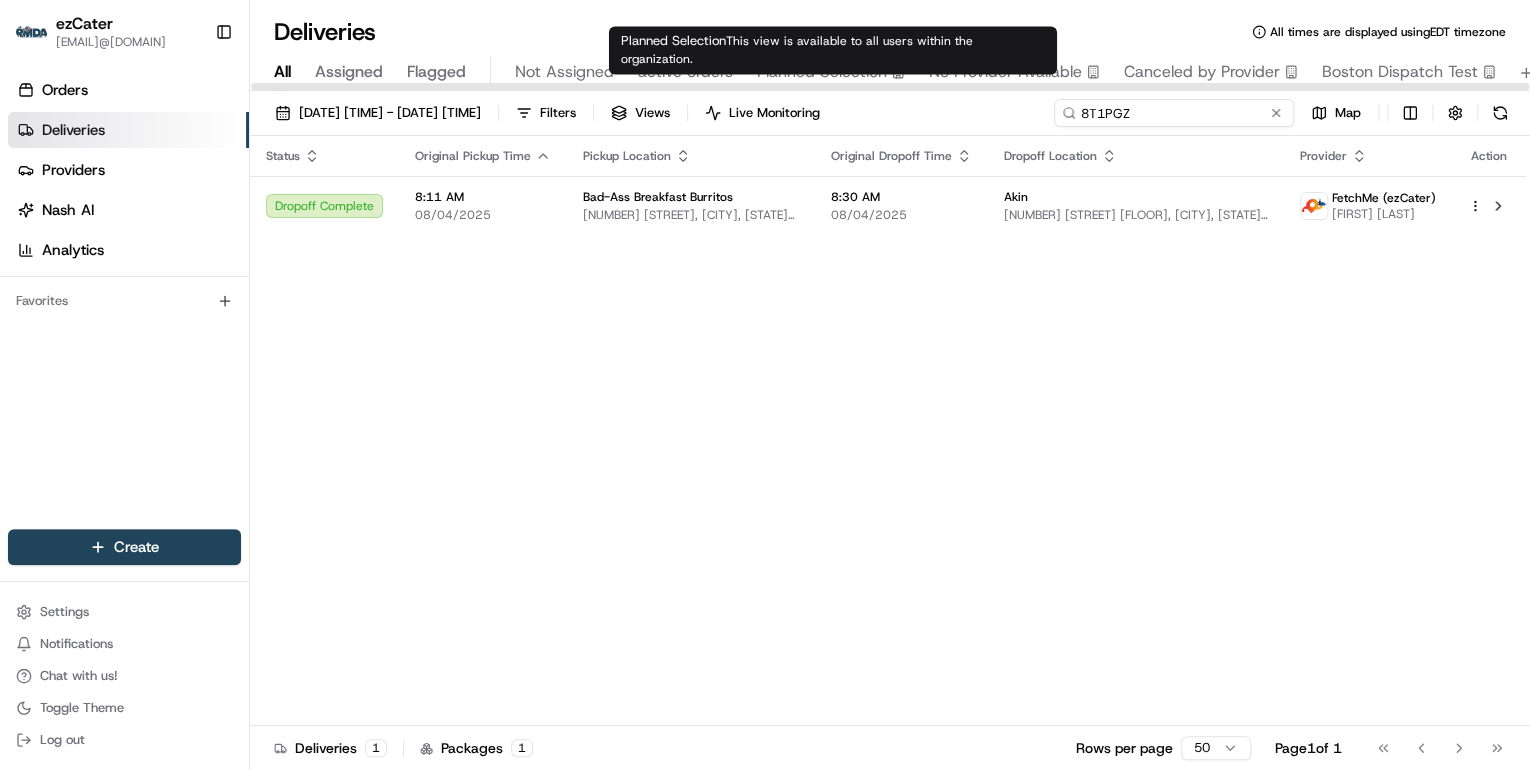 paste on "16GH86" 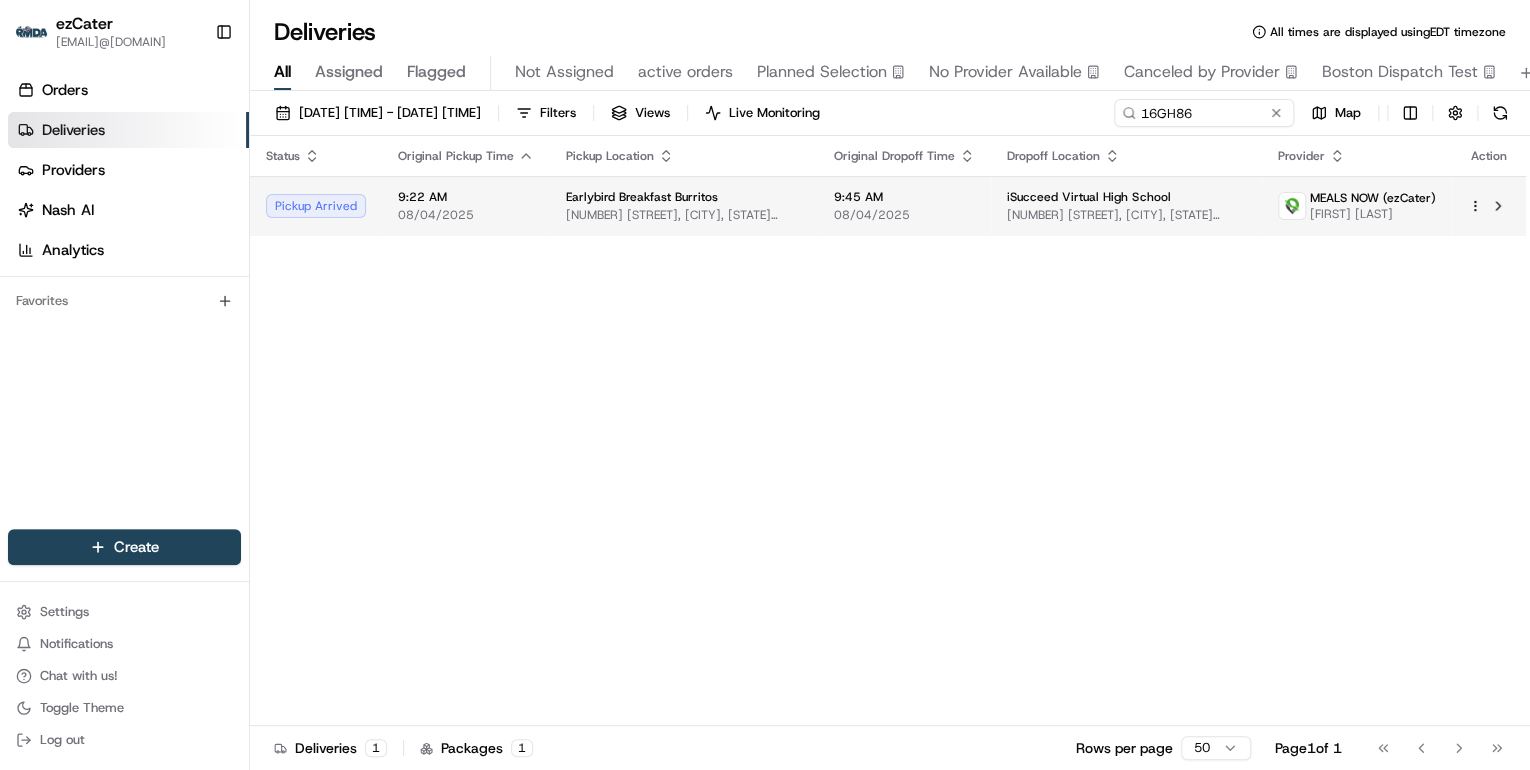 click on "Earlybird Breakfast Burritos 231 E State St, Eagle, ID 83616, USA" at bounding box center [684, 206] 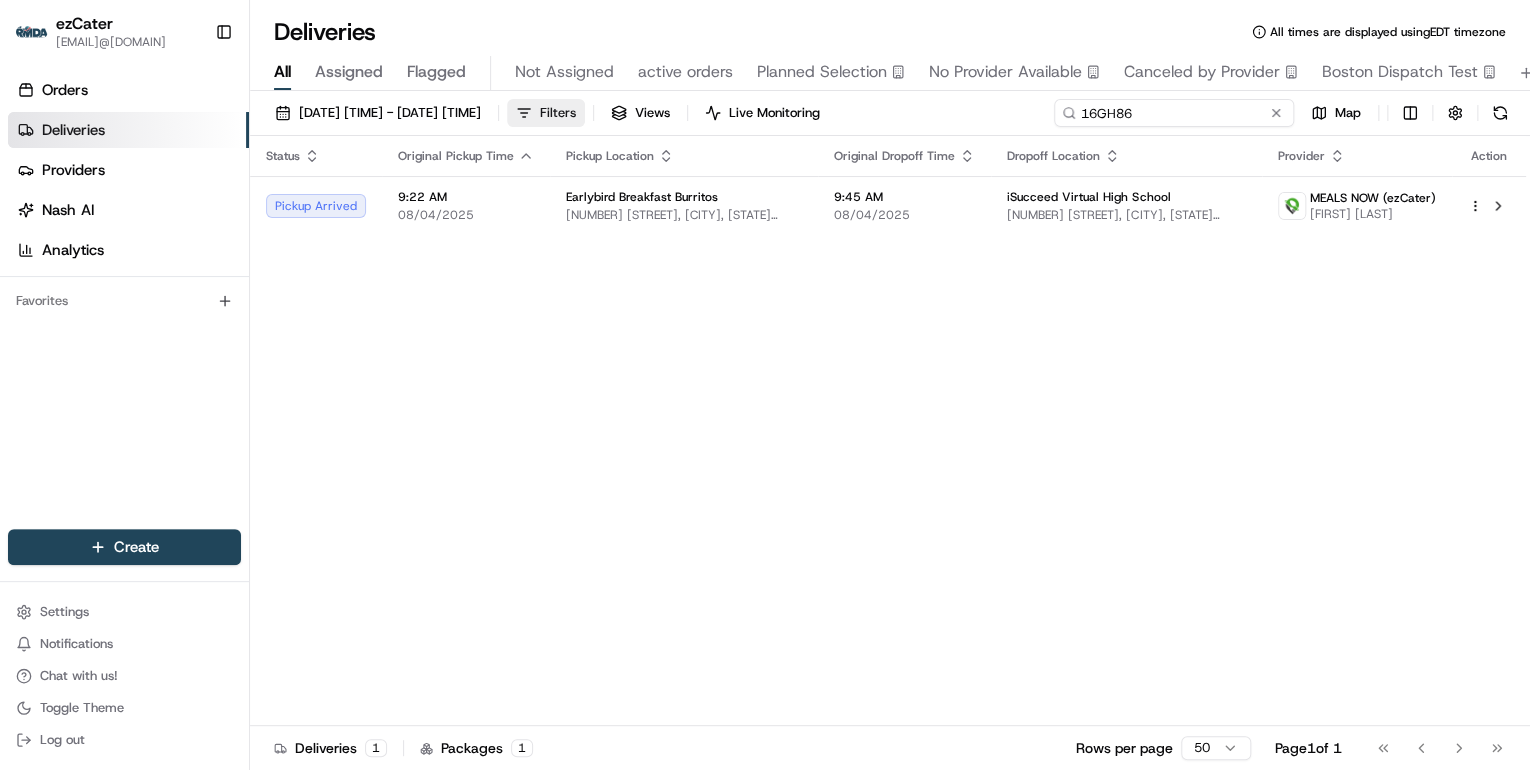 drag, startPoint x: 1221, startPoint y: 117, endPoint x: 656, endPoint y: 112, distance: 565.0221 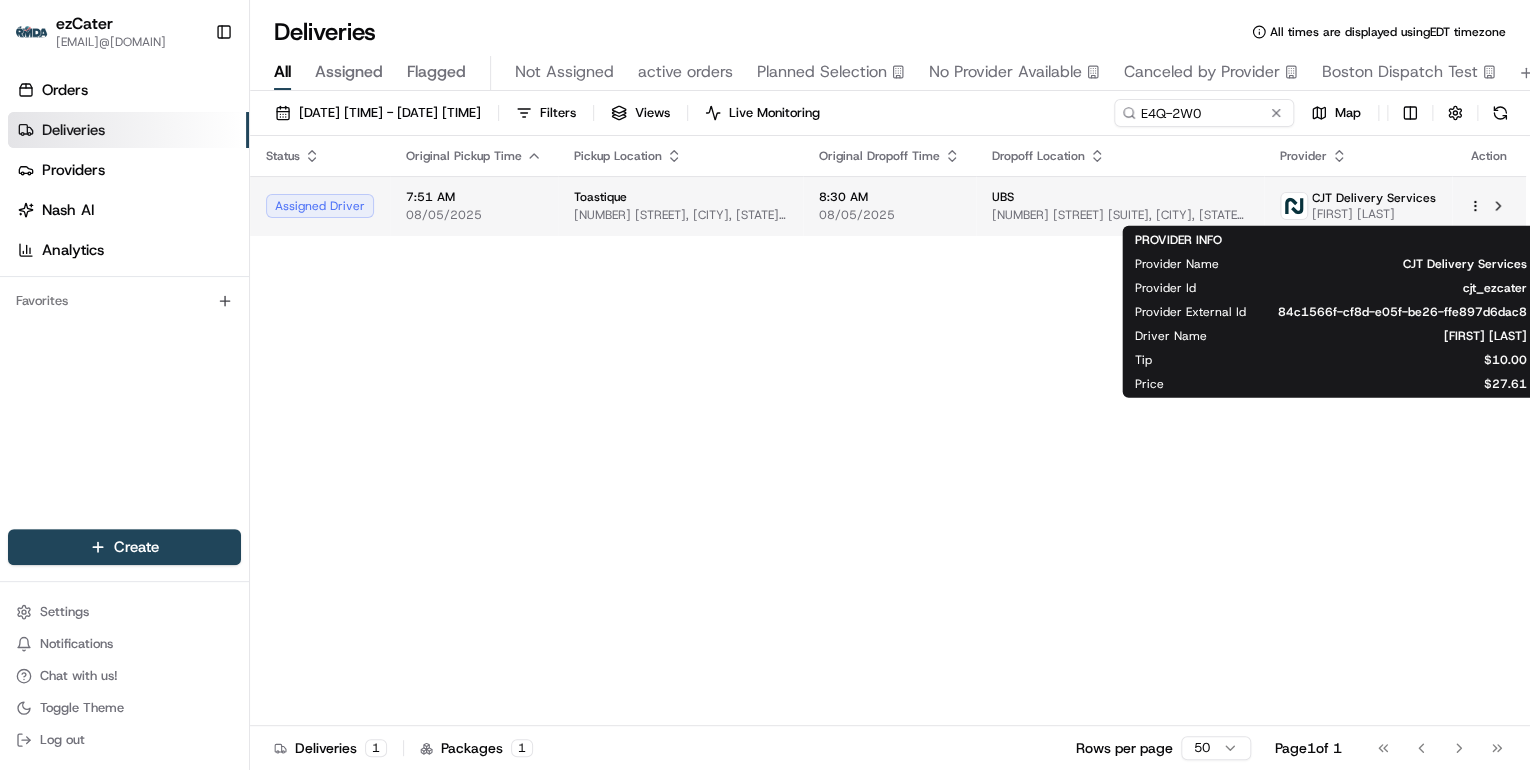 drag, startPoint x: 1426, startPoint y: 219, endPoint x: 1316, endPoint y: 220, distance: 110.00455 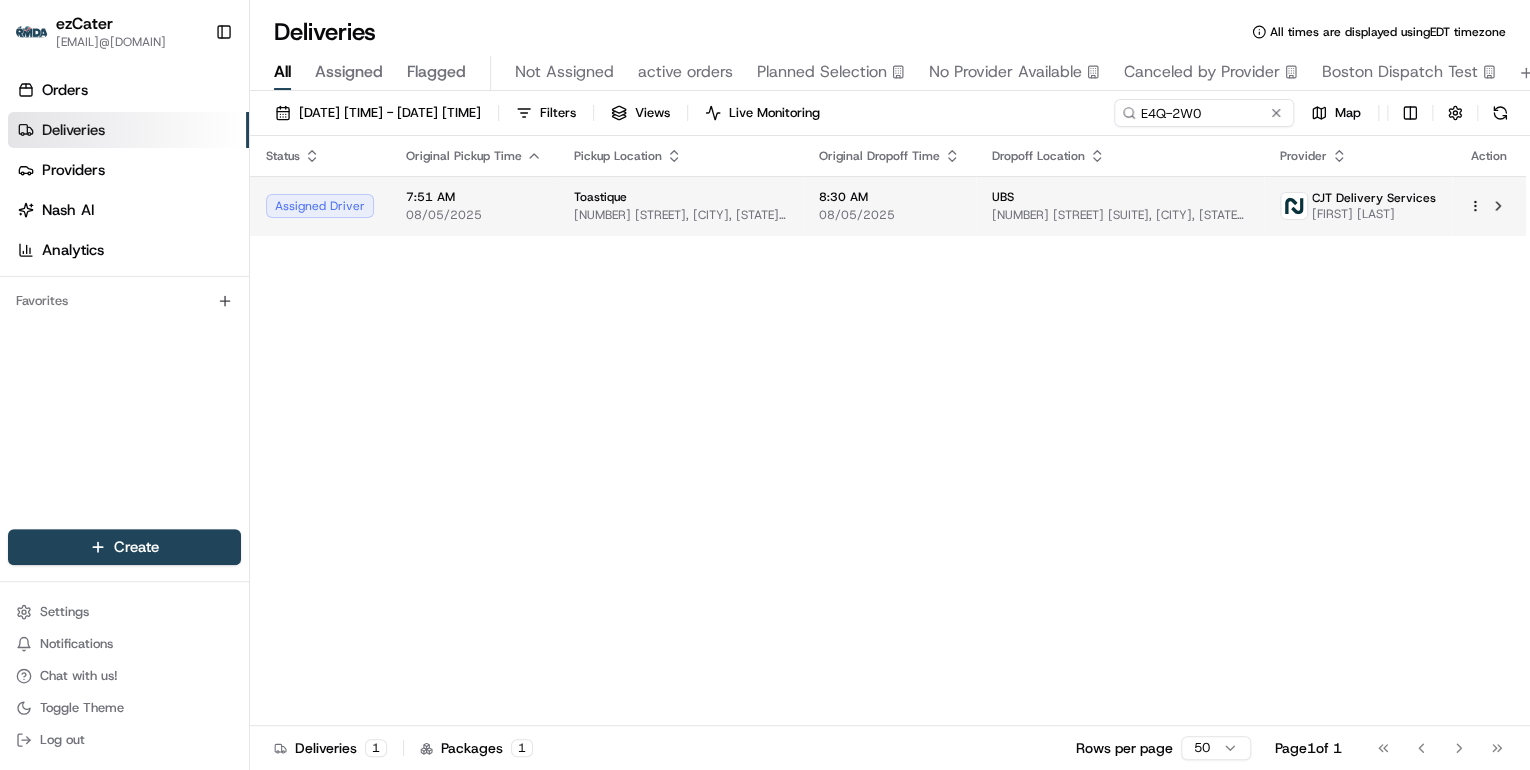 copy on "Akuamoah Boateng" 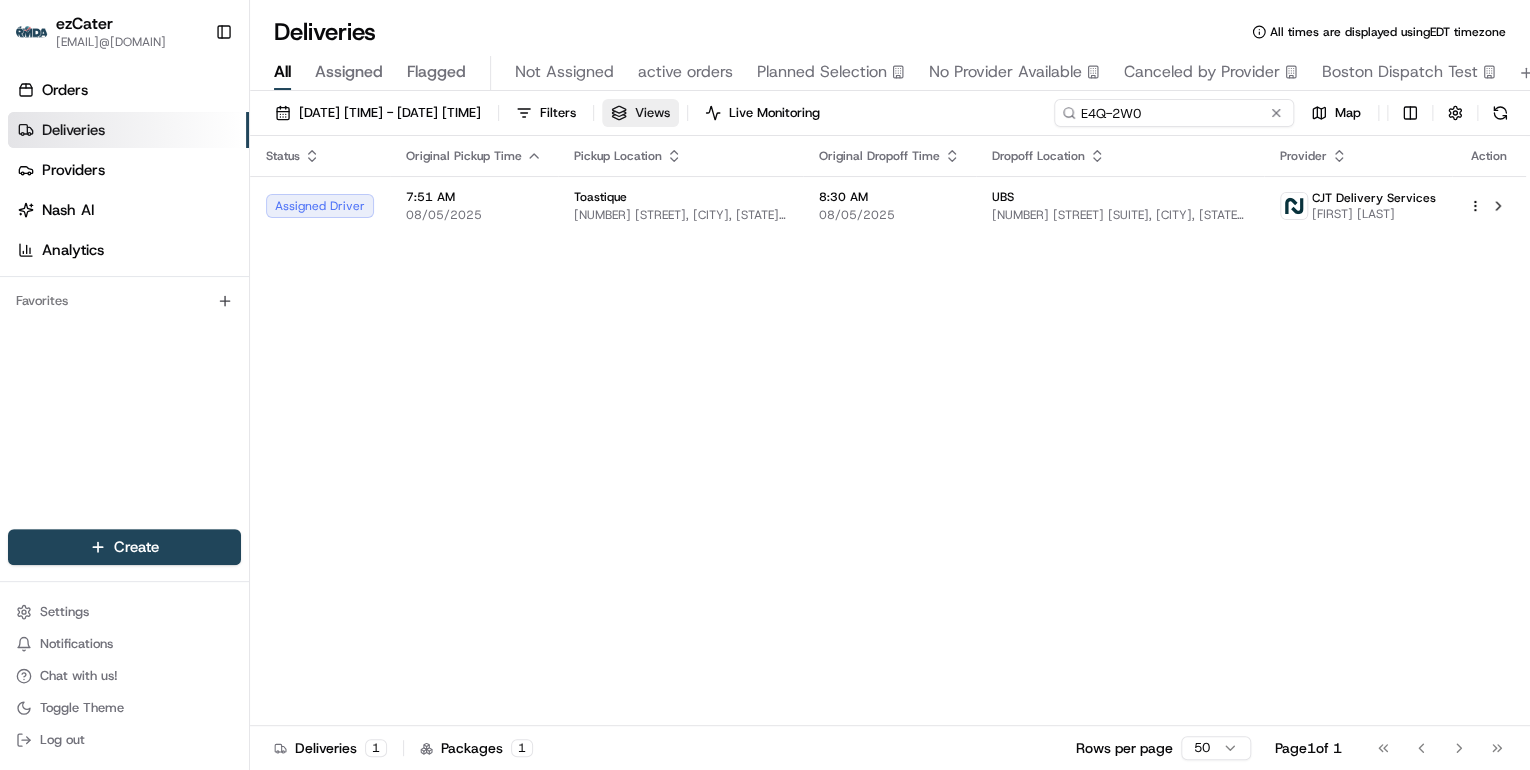 drag, startPoint x: 1233, startPoint y: 111, endPoint x: 712, endPoint y: 123, distance: 521.1382 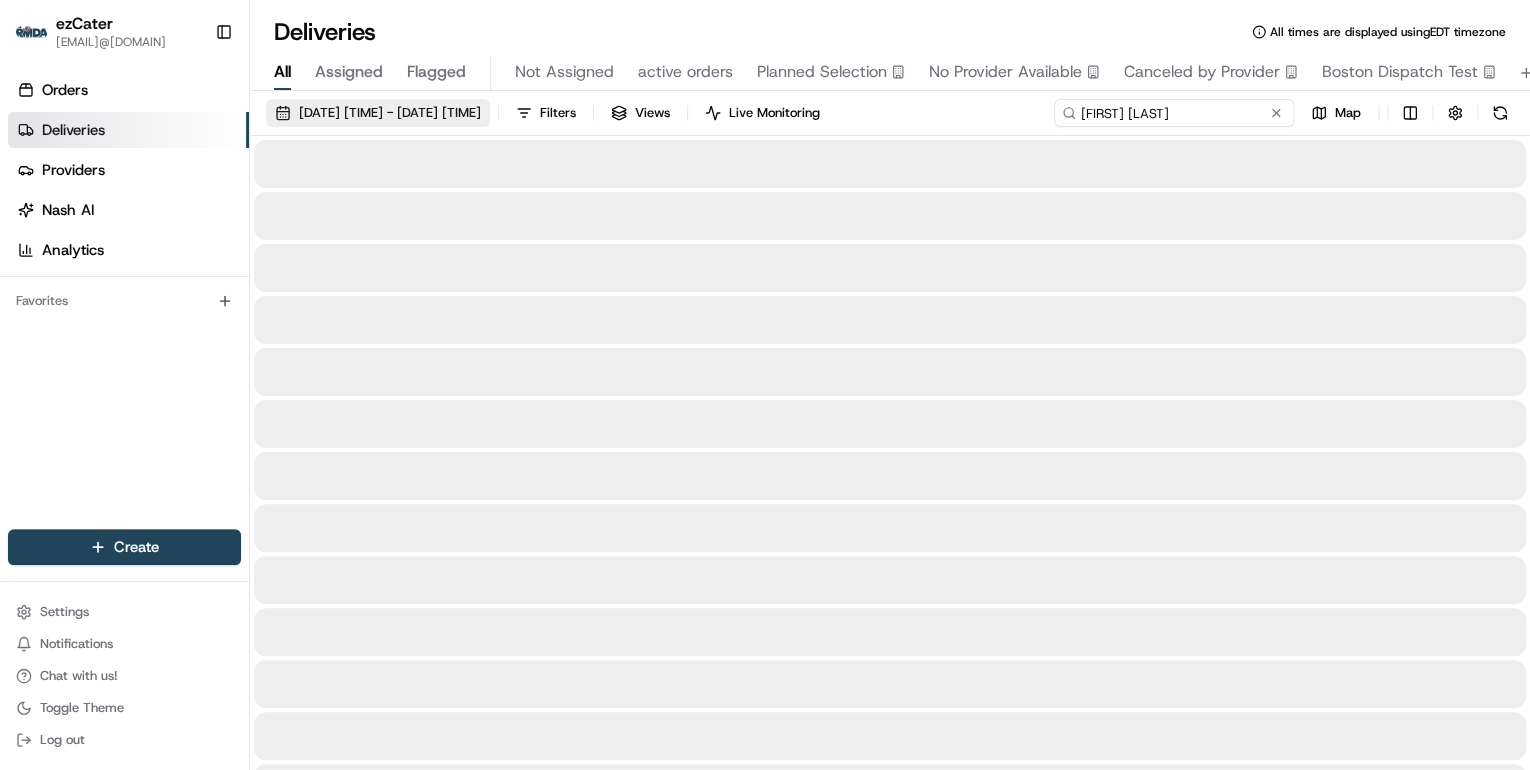 type on "Akuamoah Boateng" 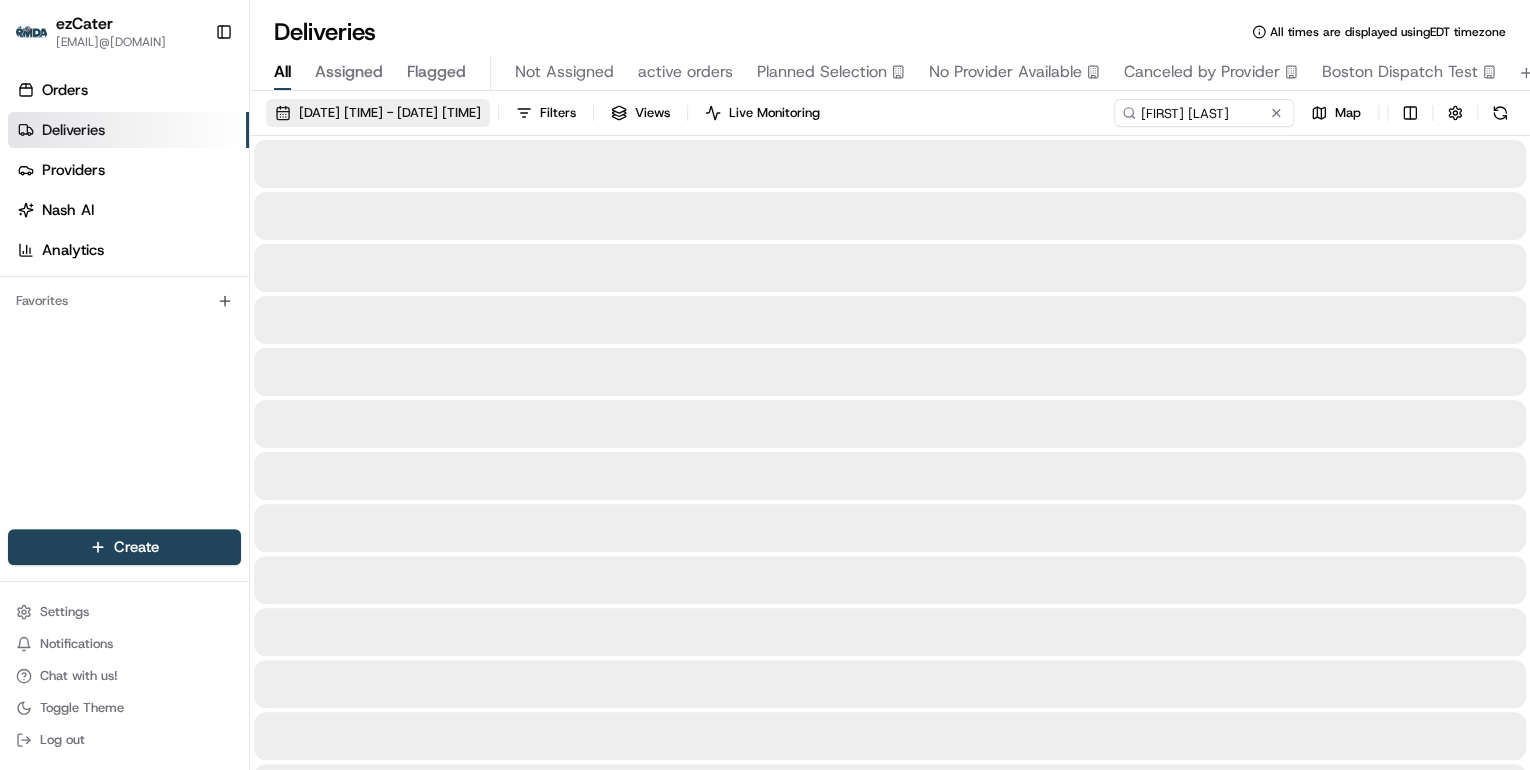 click on "07/21/2025 12:00 AM - 08/10/2025 11:59 PM" at bounding box center (390, 113) 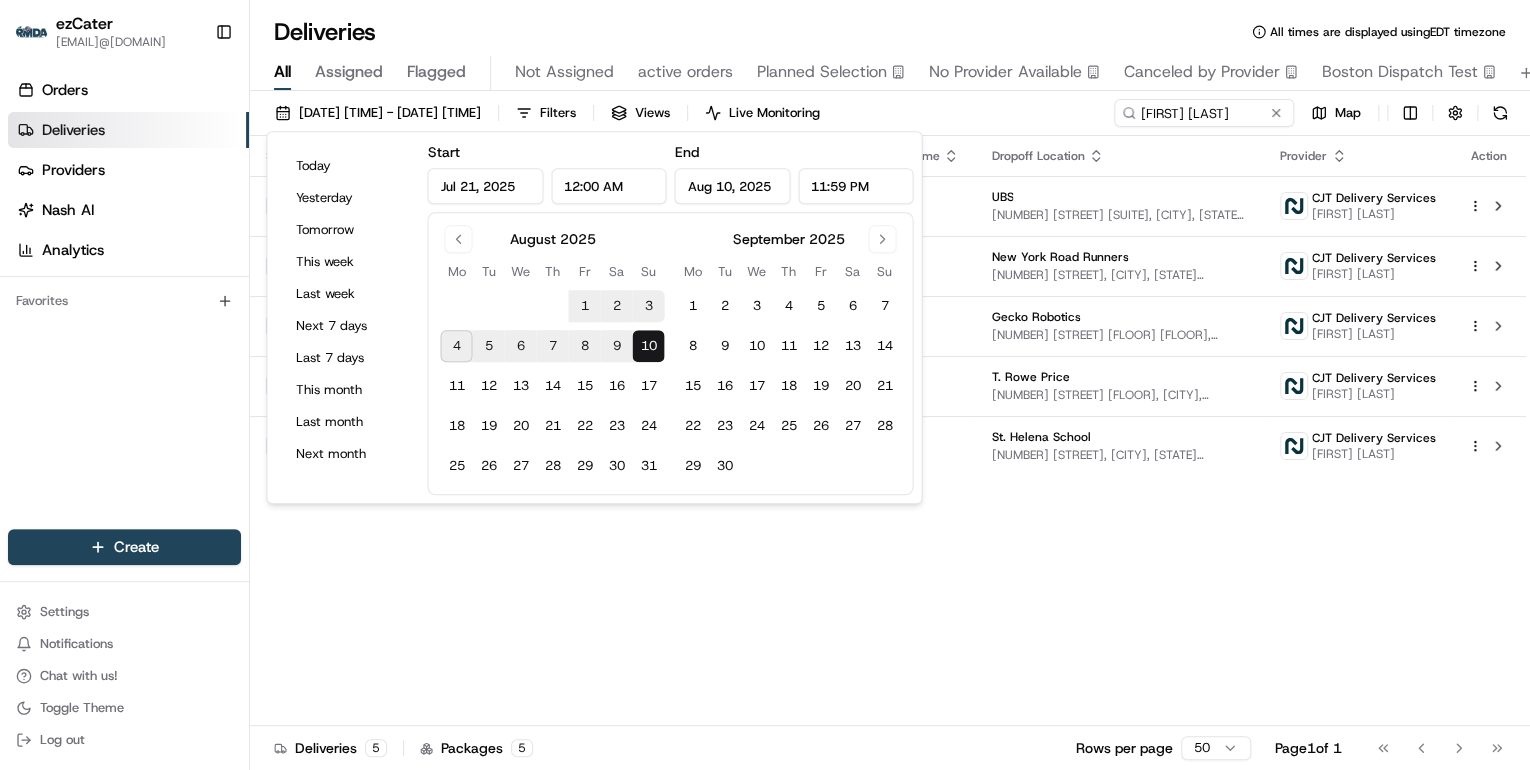 click on "4" at bounding box center [456, 346] 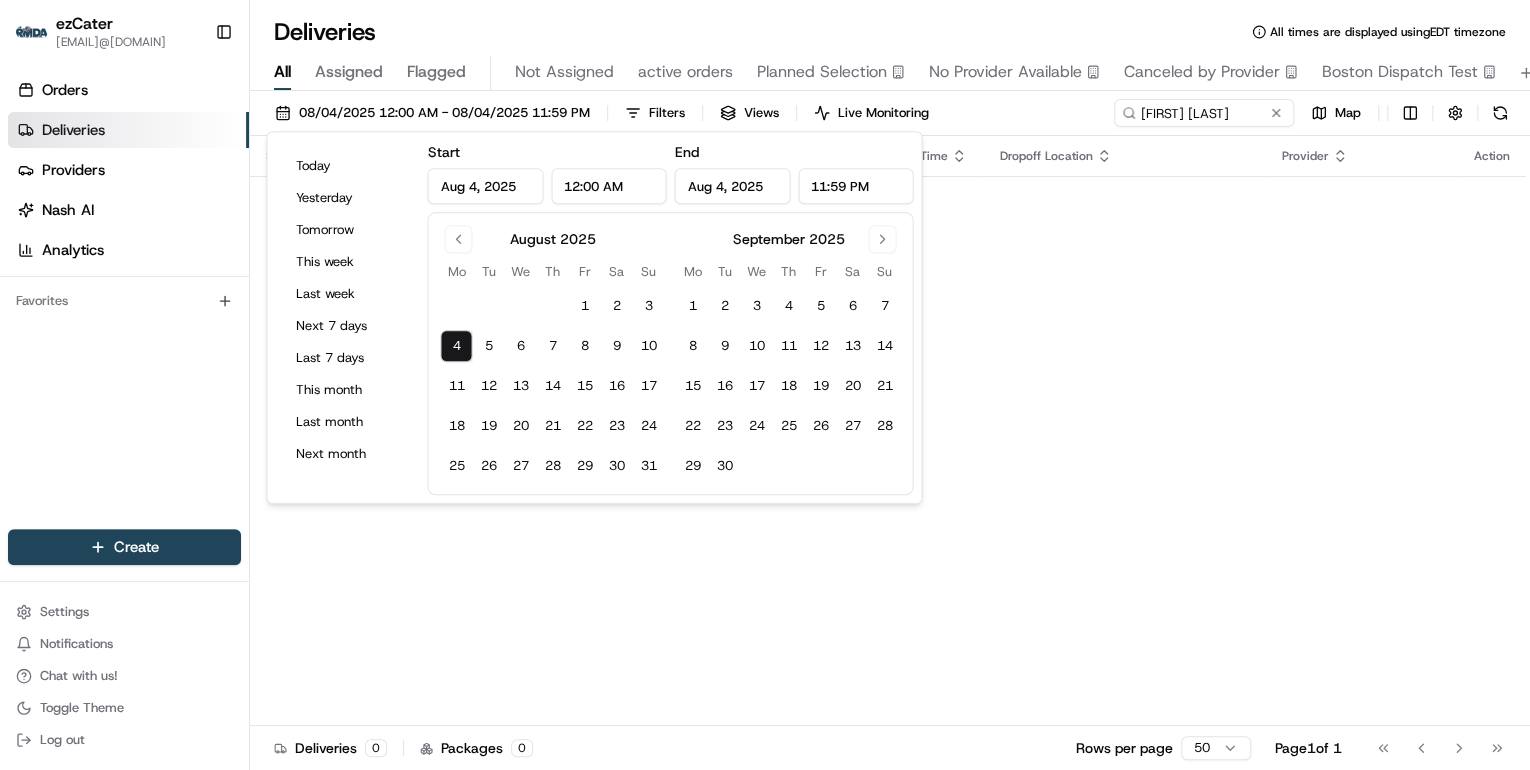 click on "Status Original Pickup Time Pickup Location Original Dropoff Time Dropoff Location Provider Action No results." at bounding box center (888, 431) 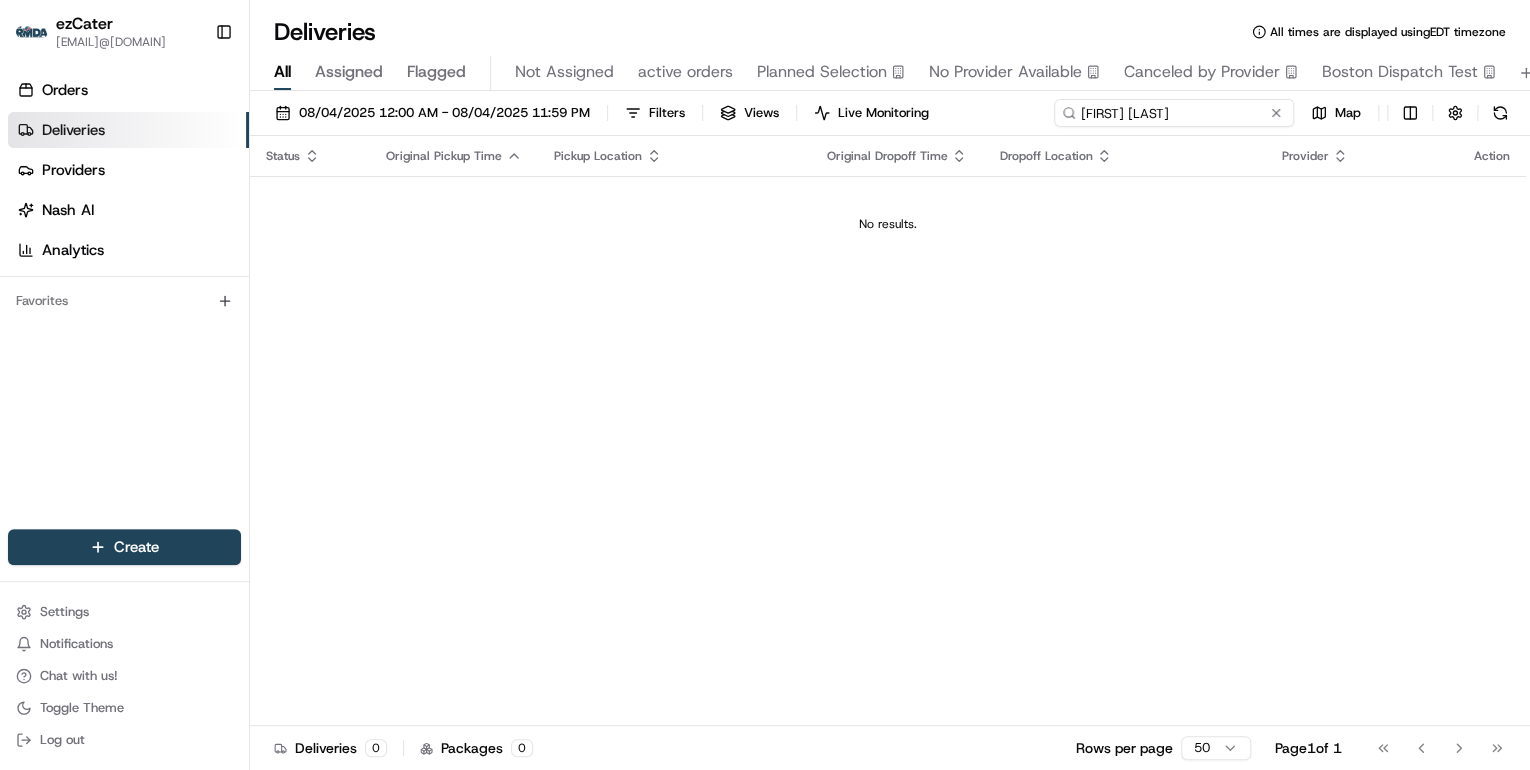click on "Akuamoah Boateng" at bounding box center [1174, 113] 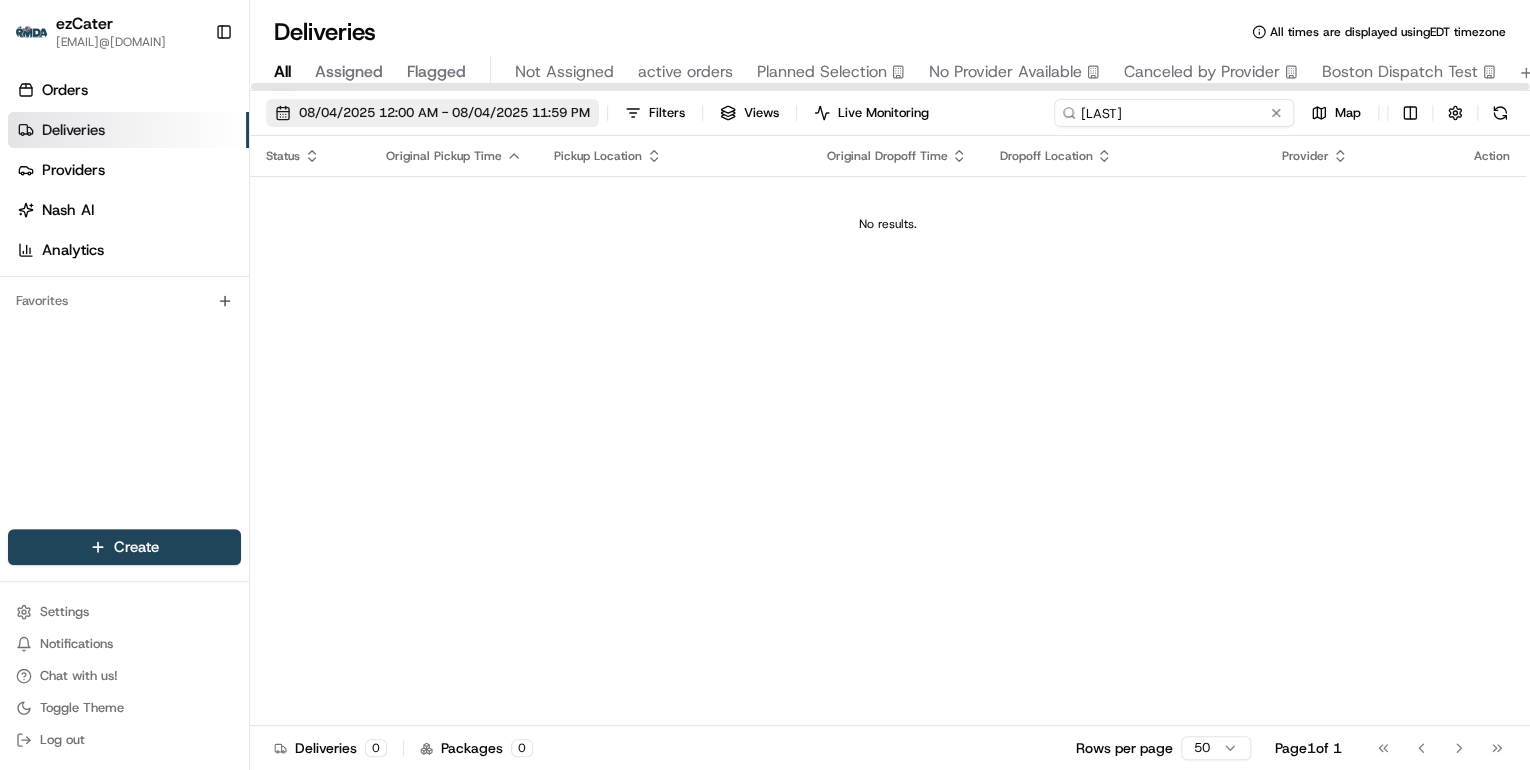 type on "Akuamoah" 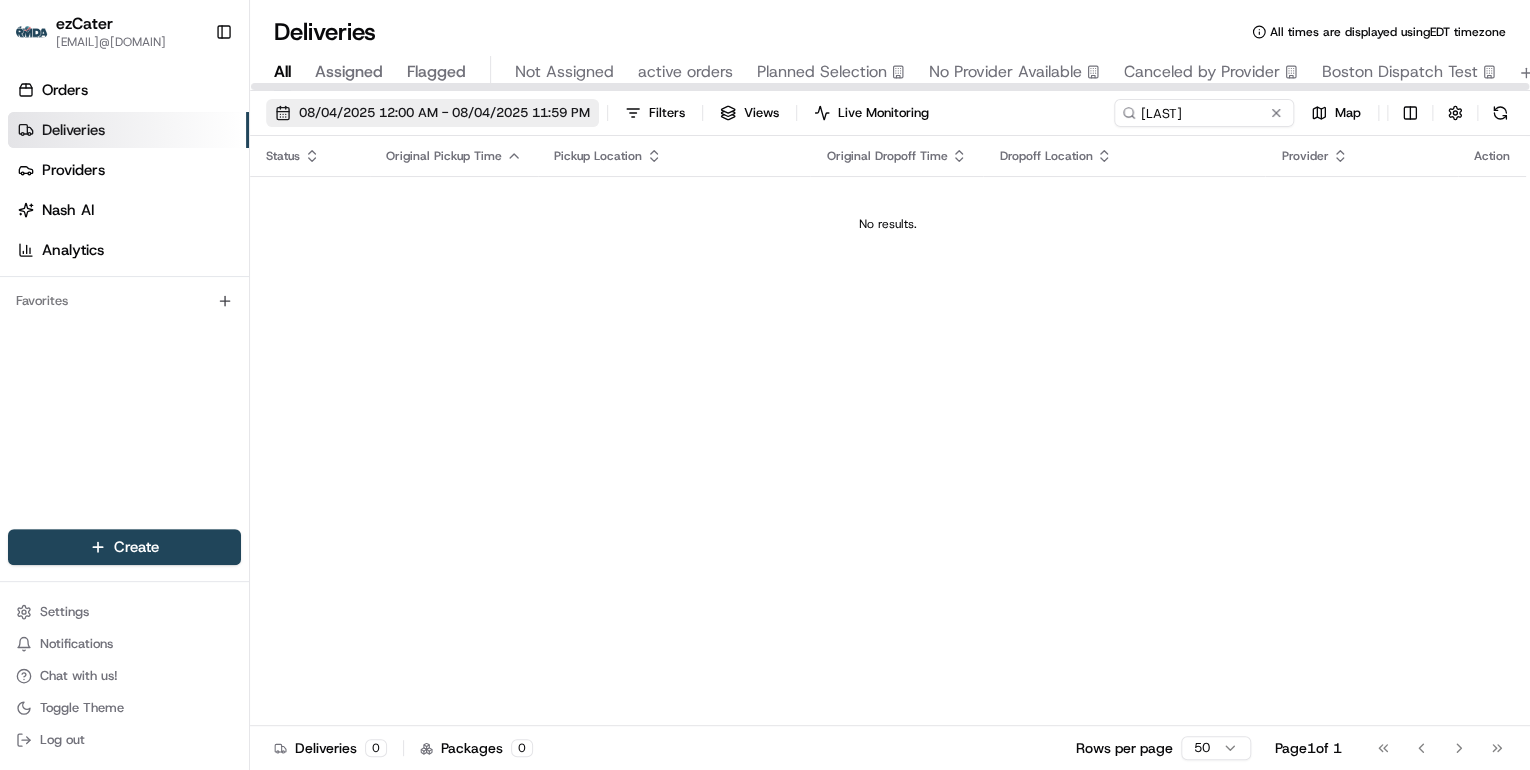 click on "08/04/2025 12:00 AM - 08/04/2025 11:59 PM" at bounding box center (444, 113) 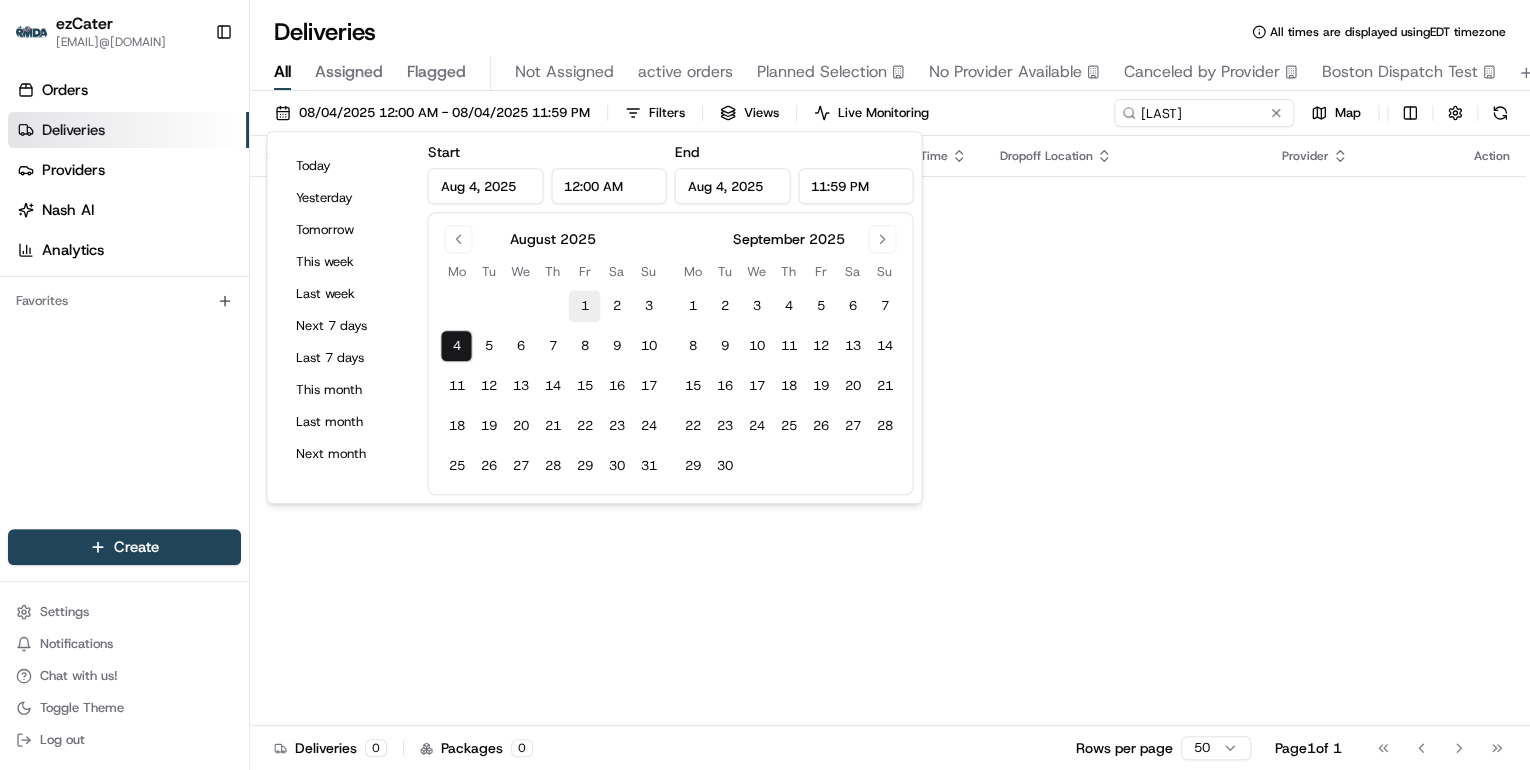 click on "1" at bounding box center [584, 306] 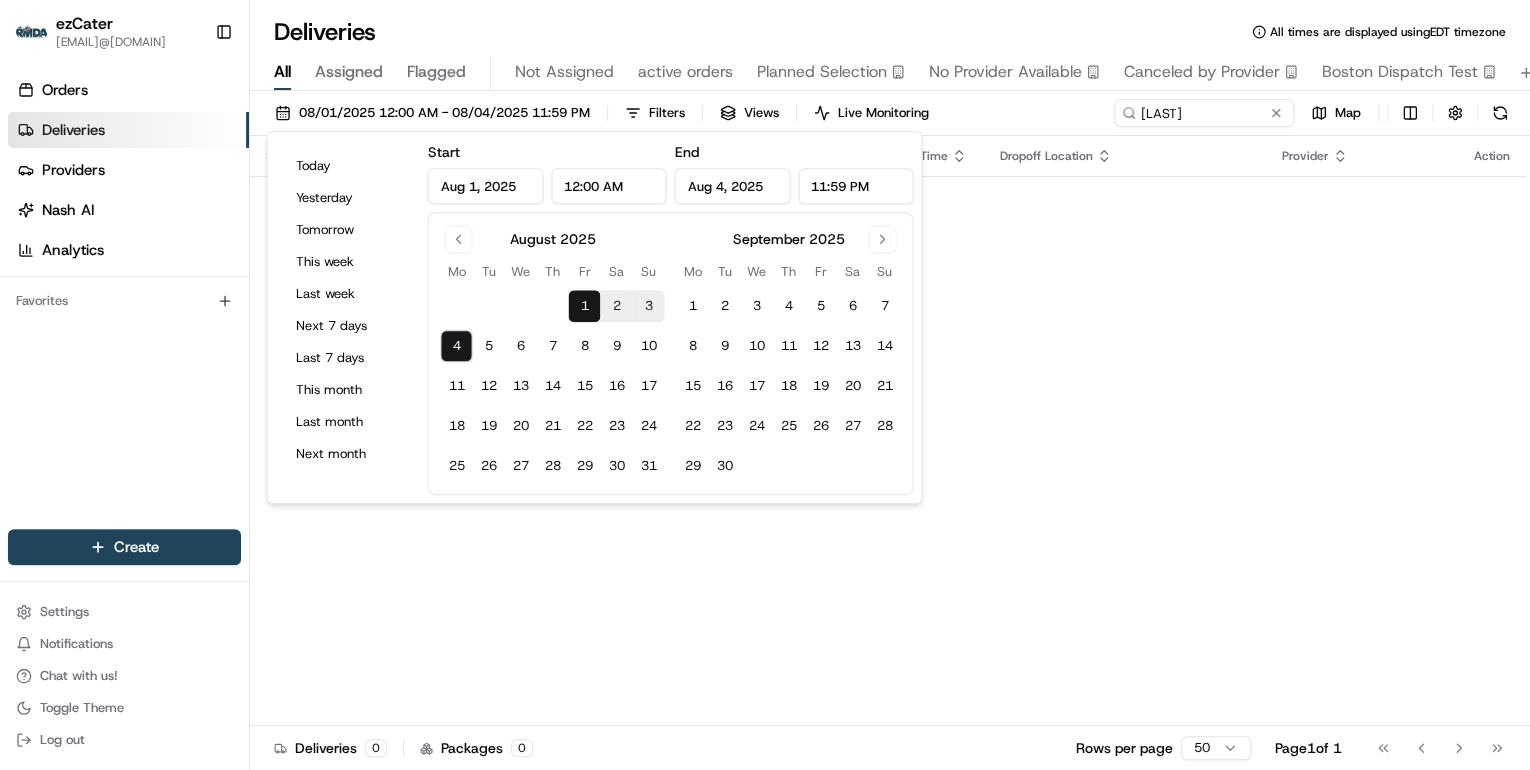 click on "Status Original Pickup Time Pickup Location Original Dropoff Time Dropoff Location Provider Action No results." at bounding box center (888, 431) 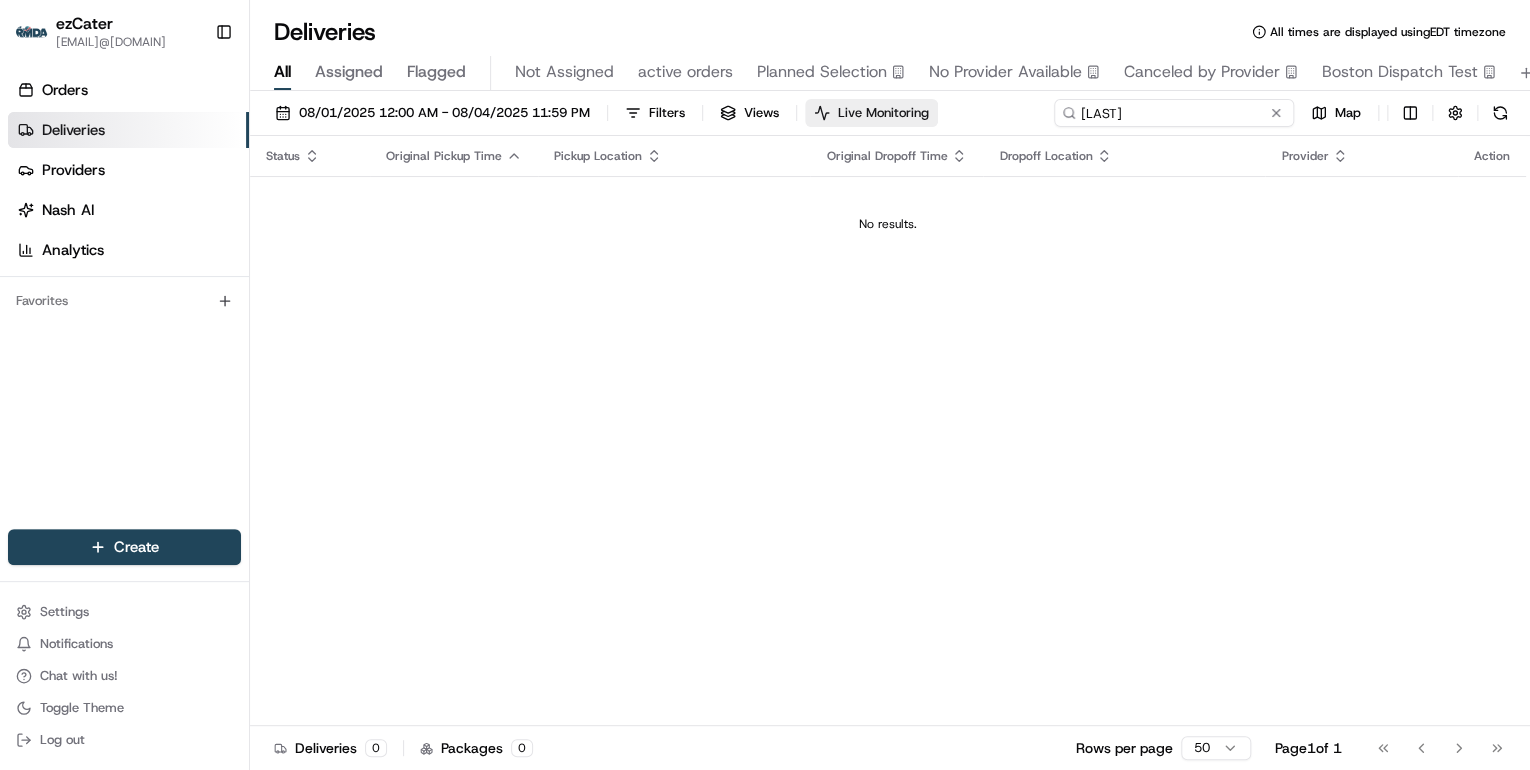 drag, startPoint x: 1211, startPoint y: 108, endPoint x: 826, endPoint y: 112, distance: 385.02078 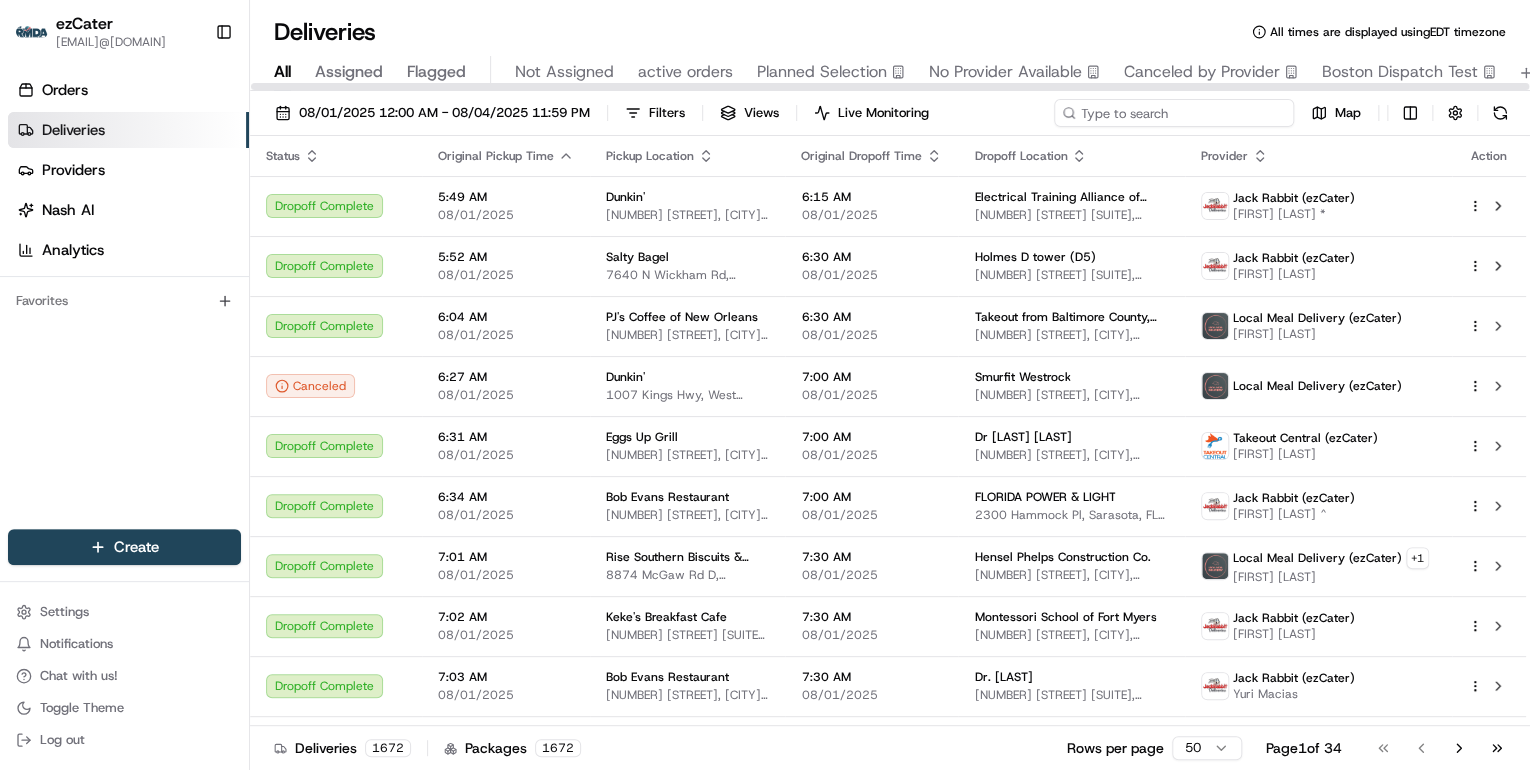 click at bounding box center [1174, 113] 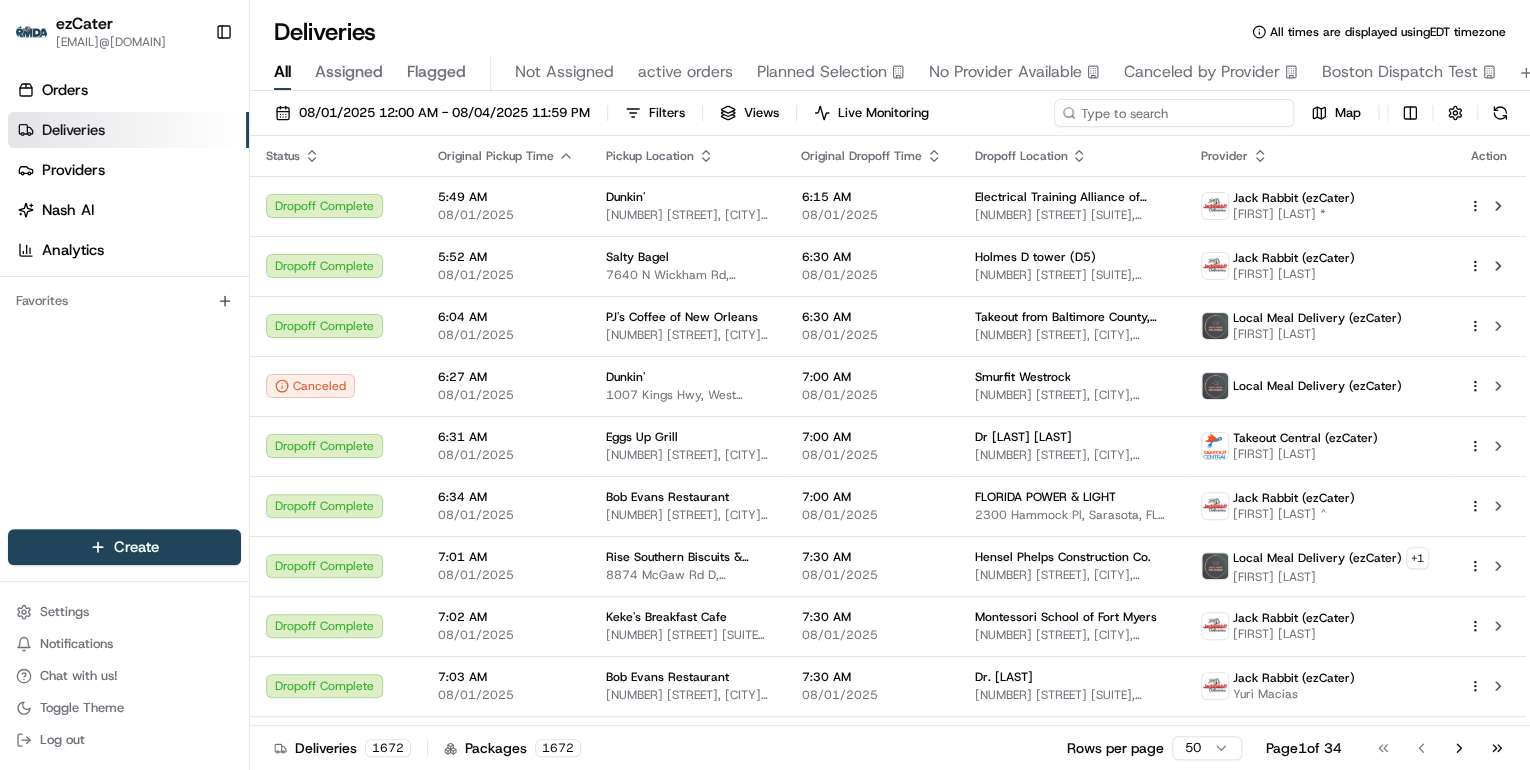 paste on "E4Q-2W0" 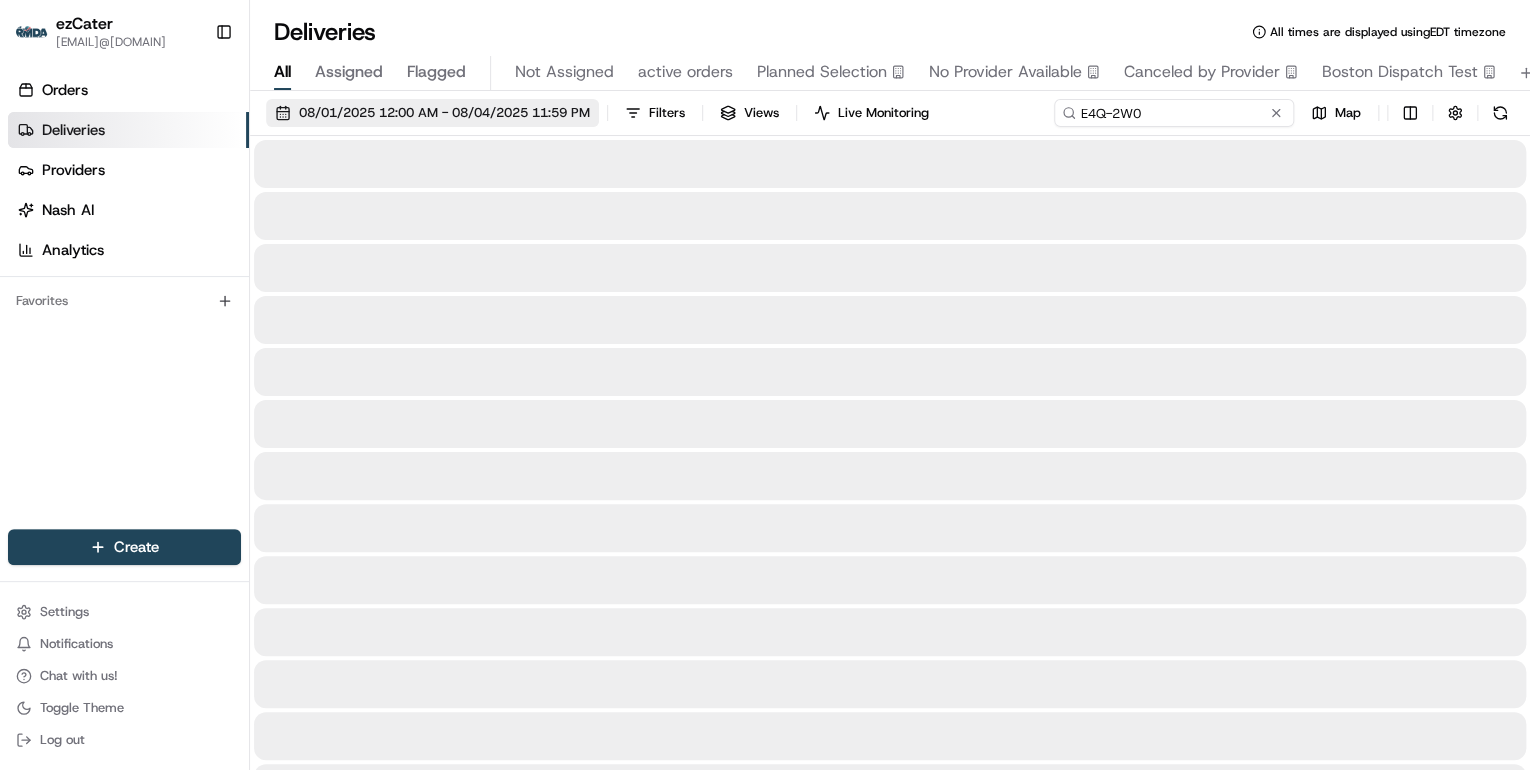 type on "E4Q-2W0" 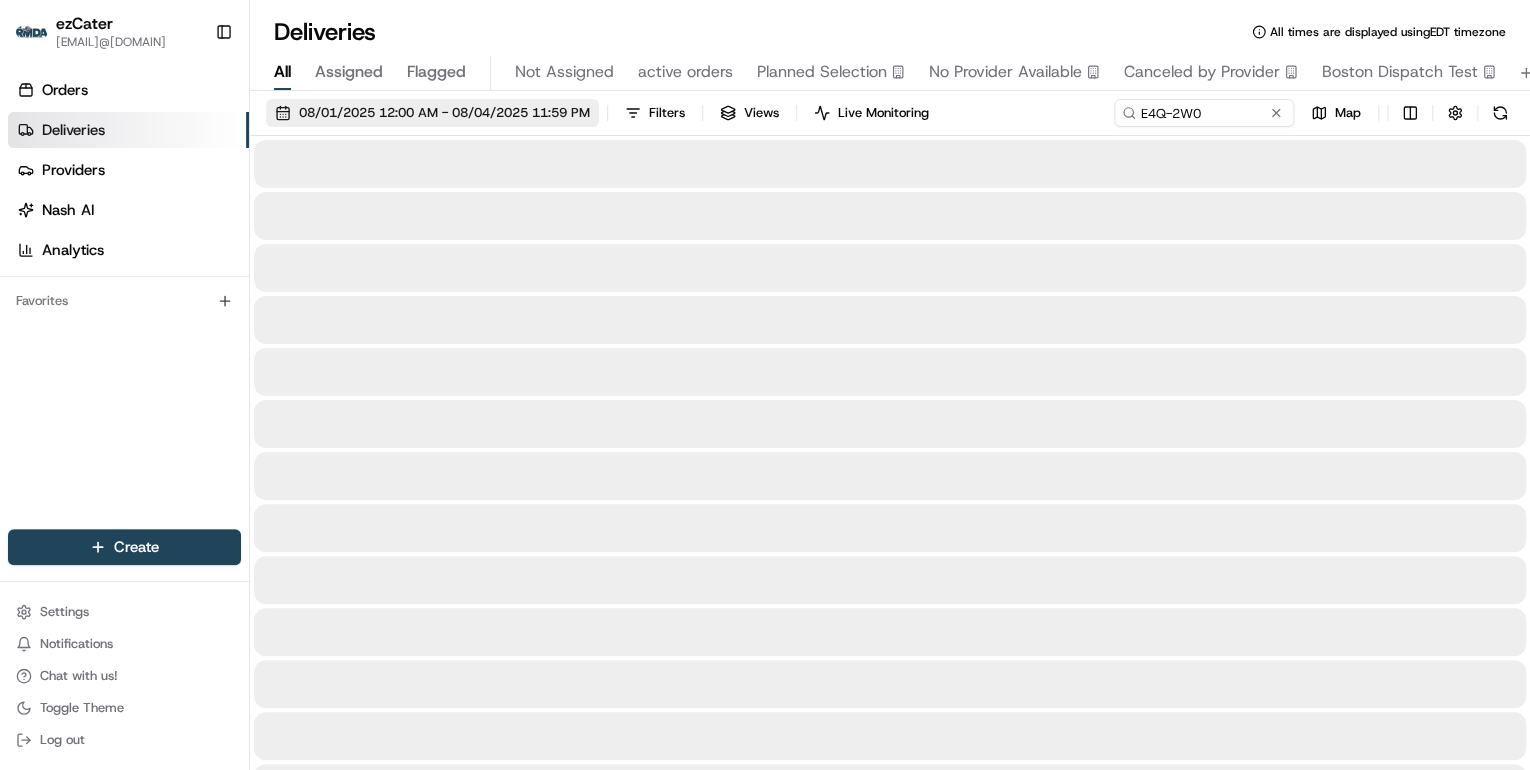 click on "08/01/2025 12:00 AM - 08/04/2025 11:59 PM" at bounding box center (444, 113) 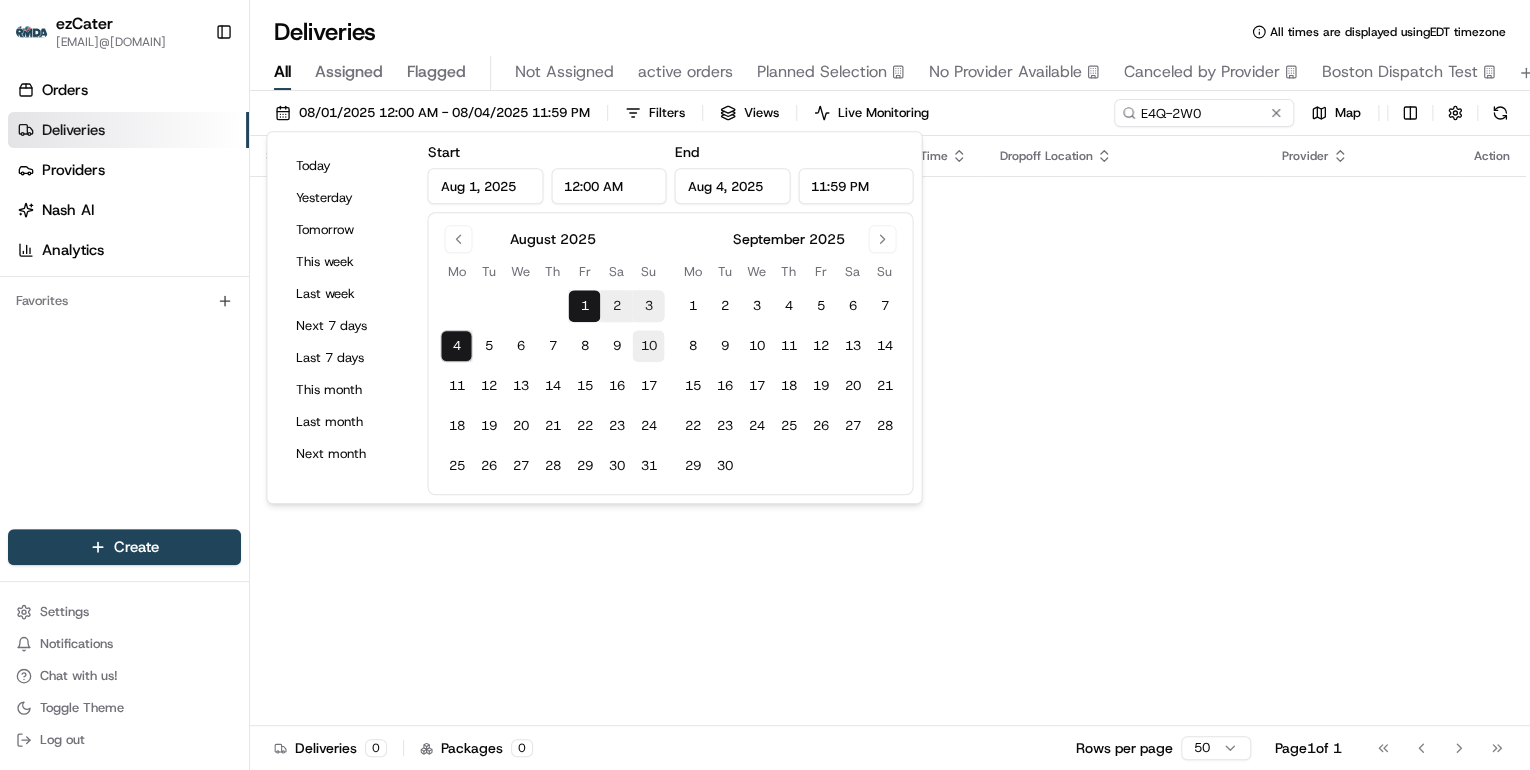 click on "10" at bounding box center (648, 346) 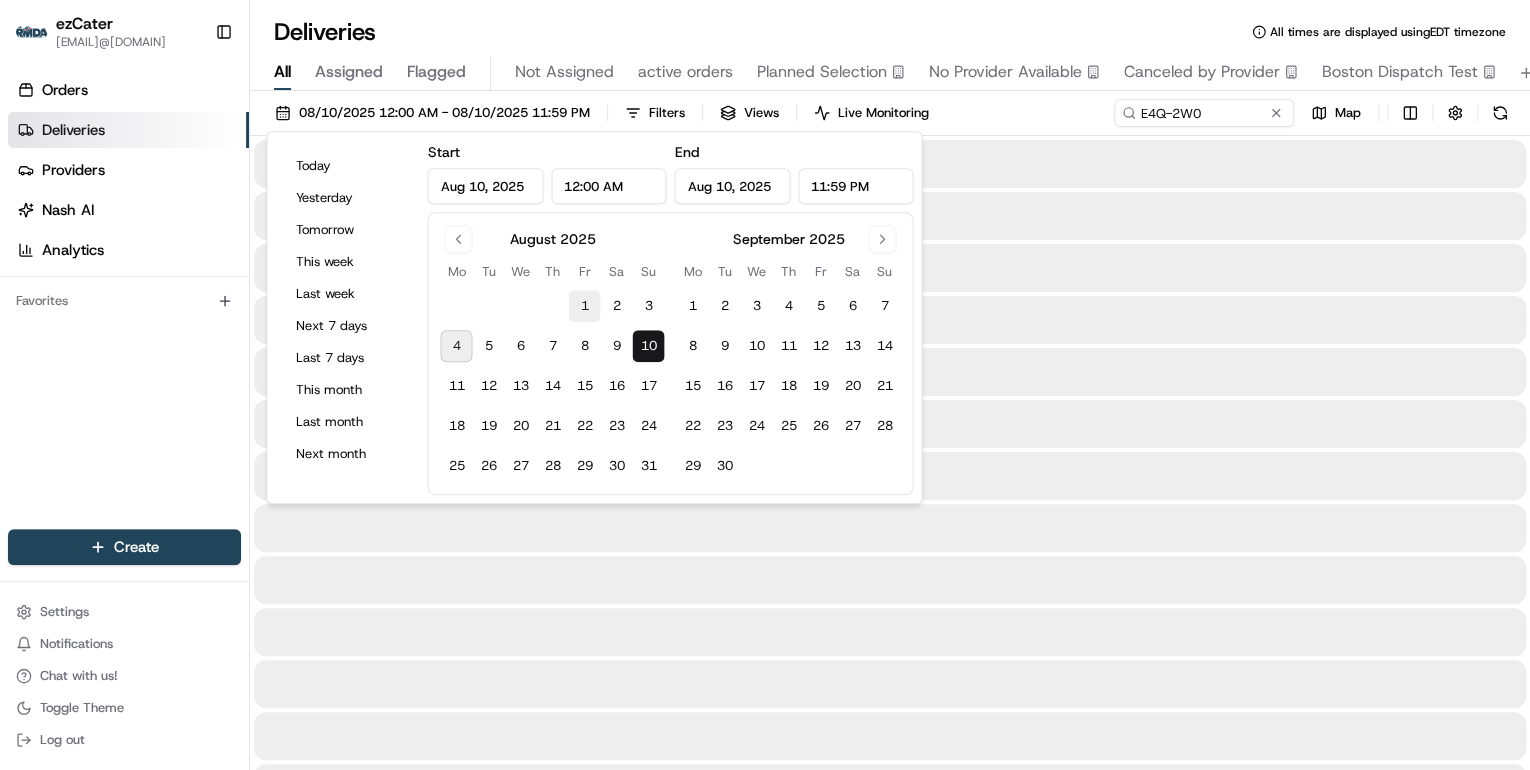 click on "1" at bounding box center (584, 306) 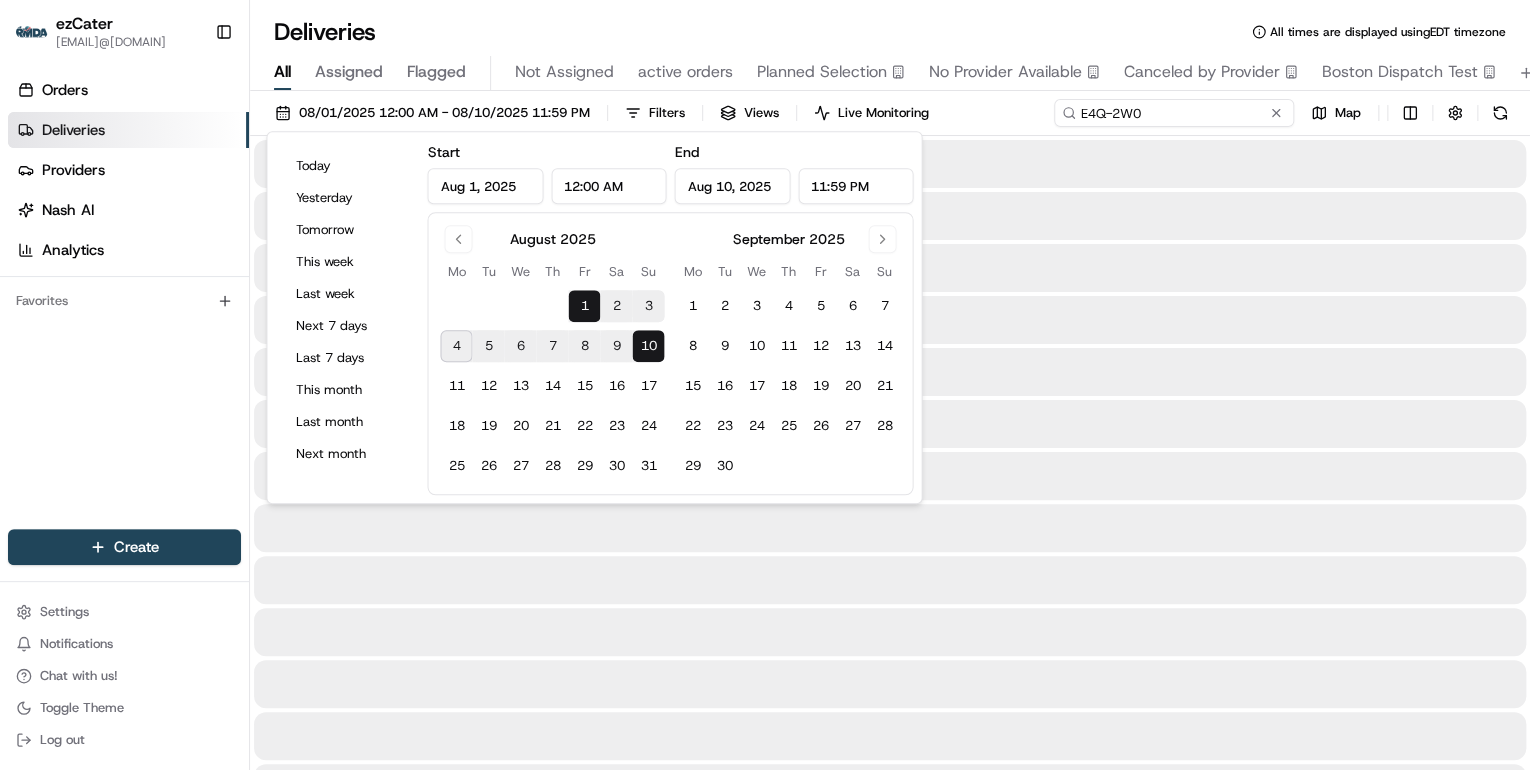 click on "E4Q-2W0" at bounding box center [1174, 113] 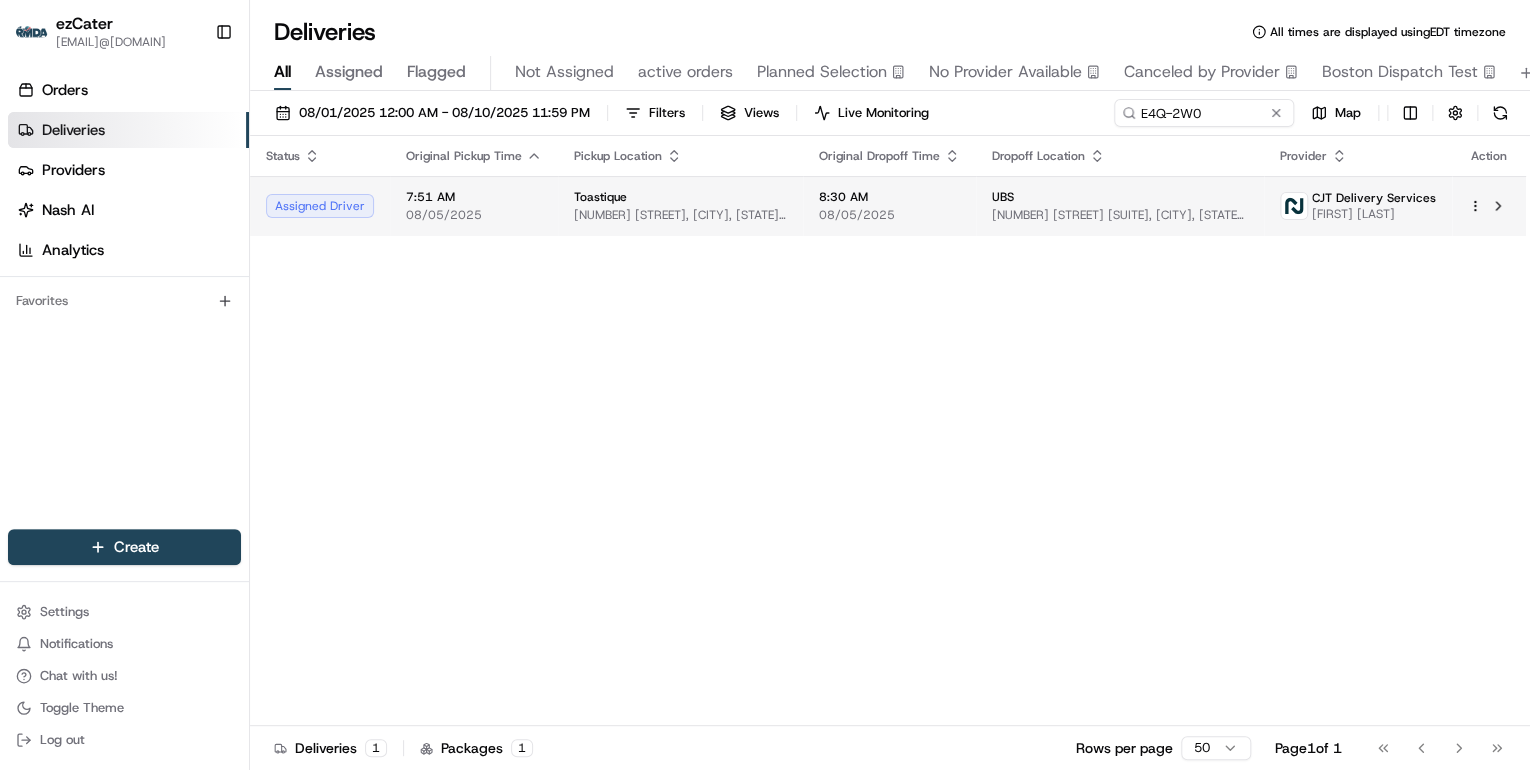 click on "8:30 AM" at bounding box center [889, 197] 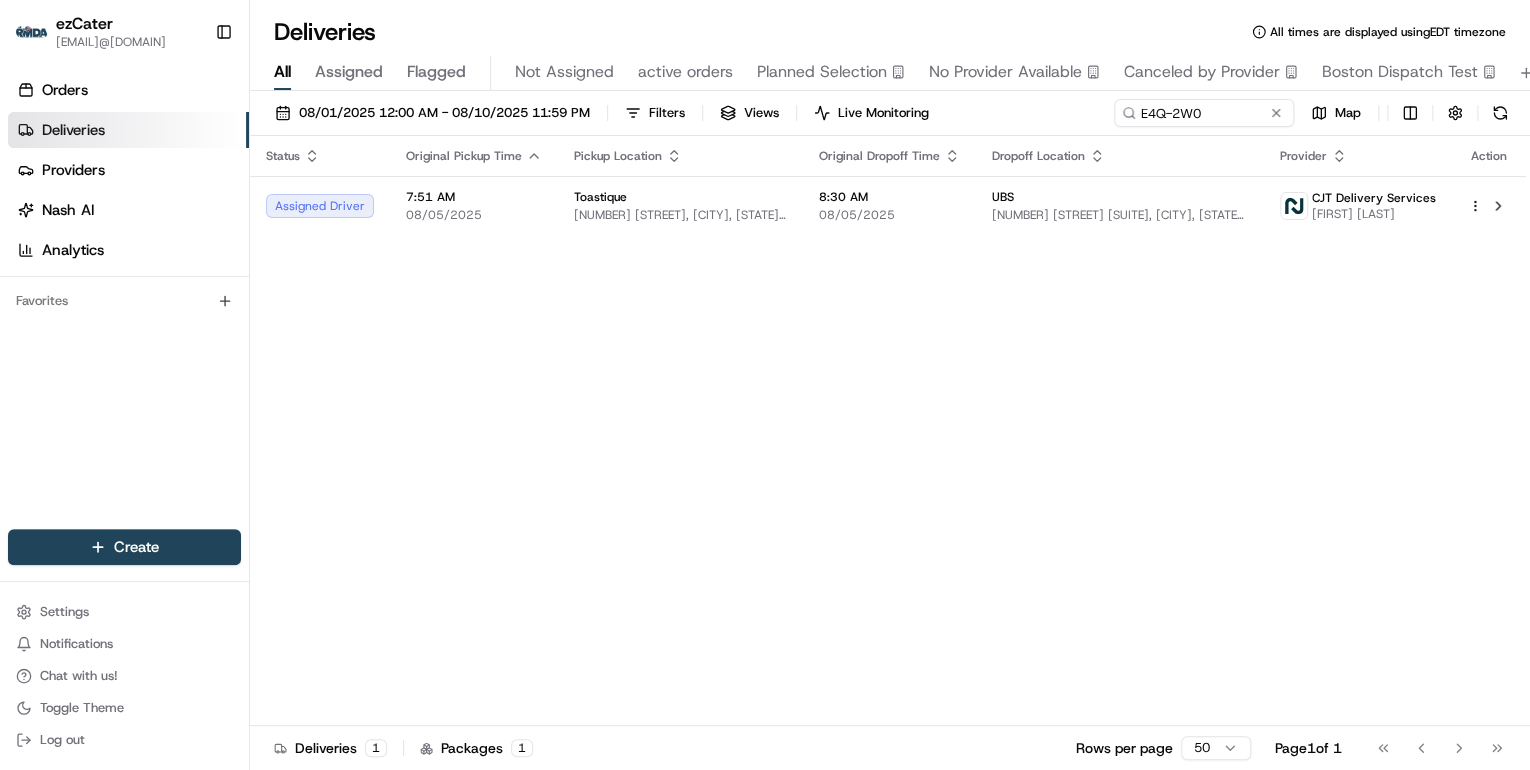 click on "Toastique" at bounding box center [680, 197] 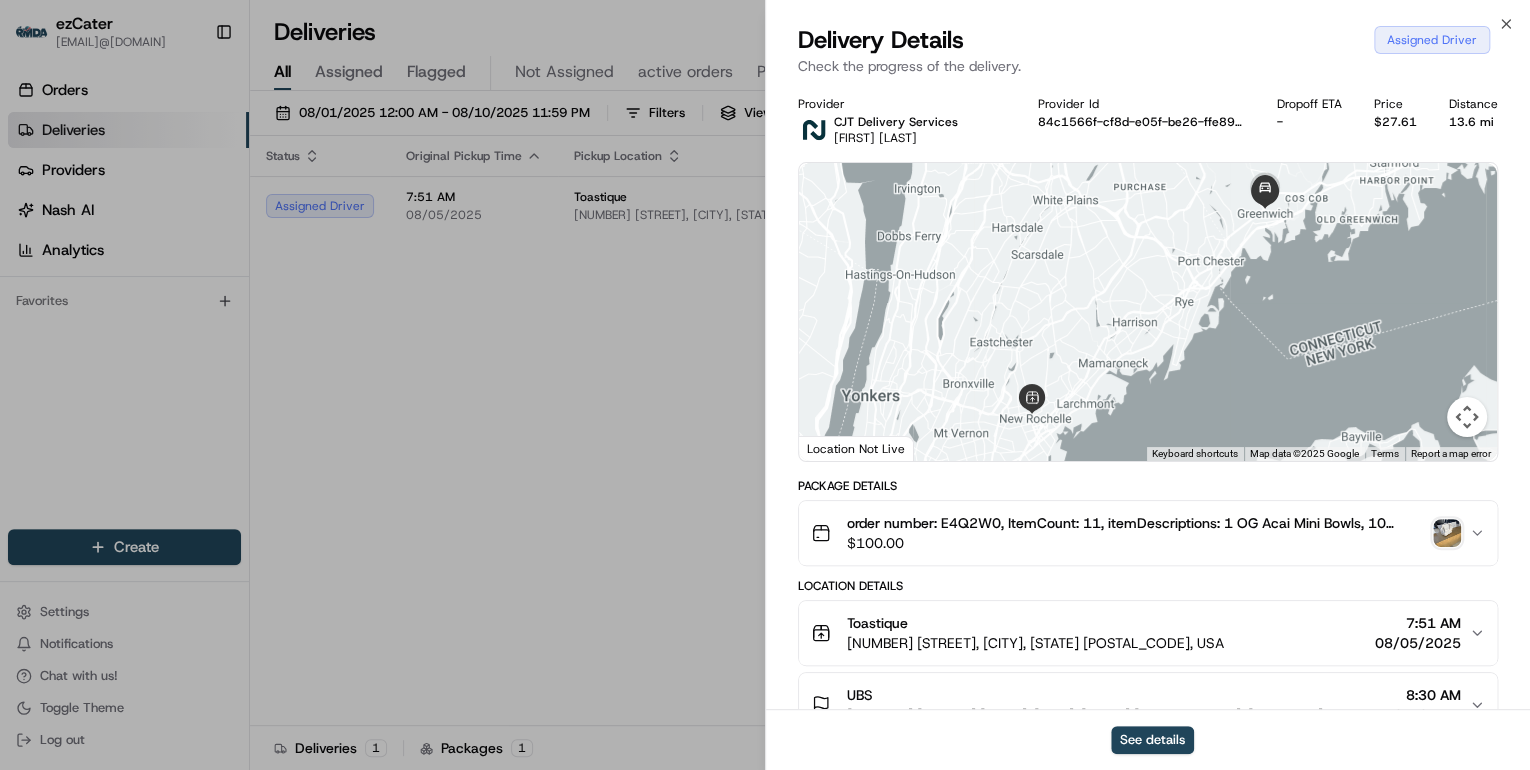 click at bounding box center [1447, 533] 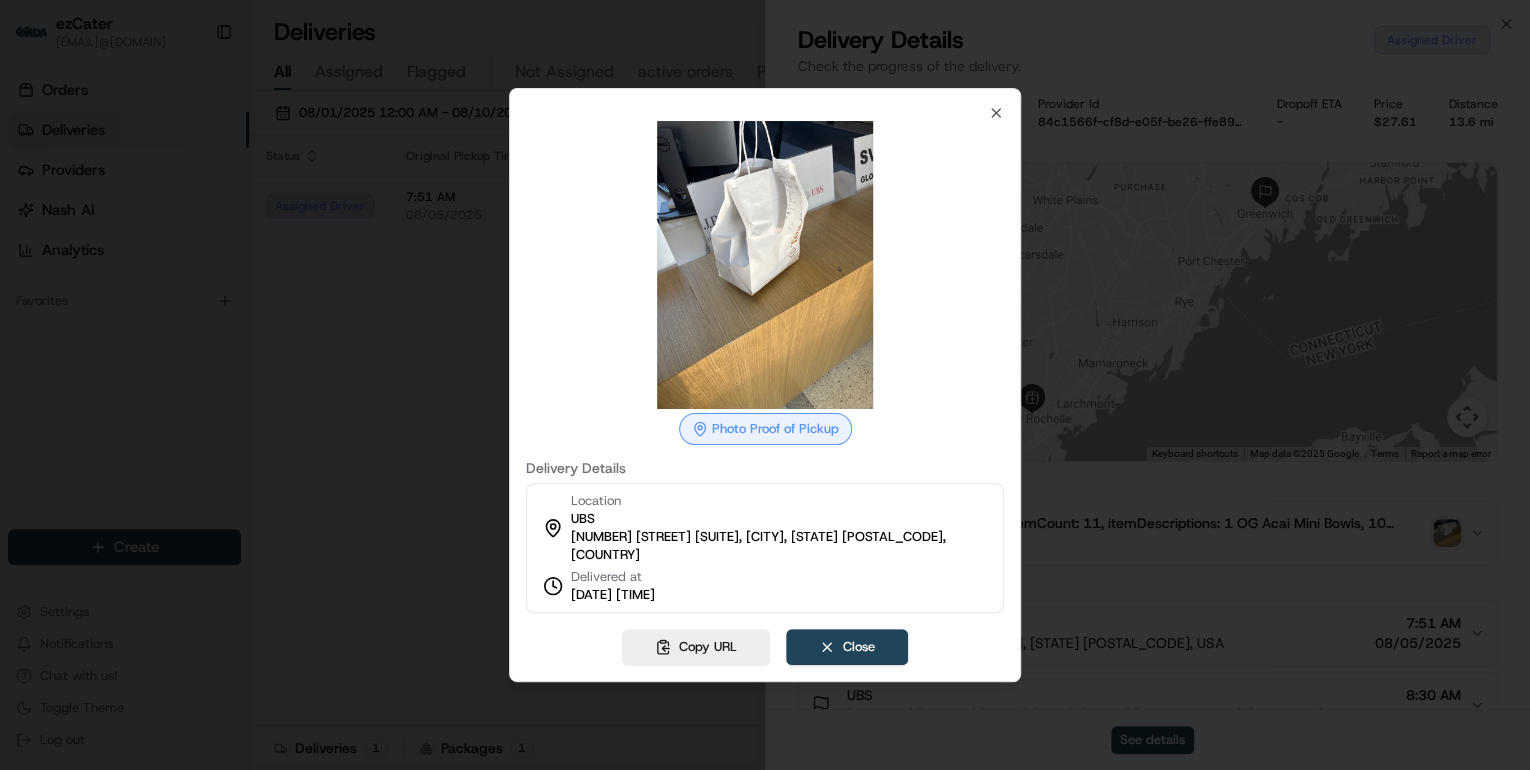 click at bounding box center (765, 385) 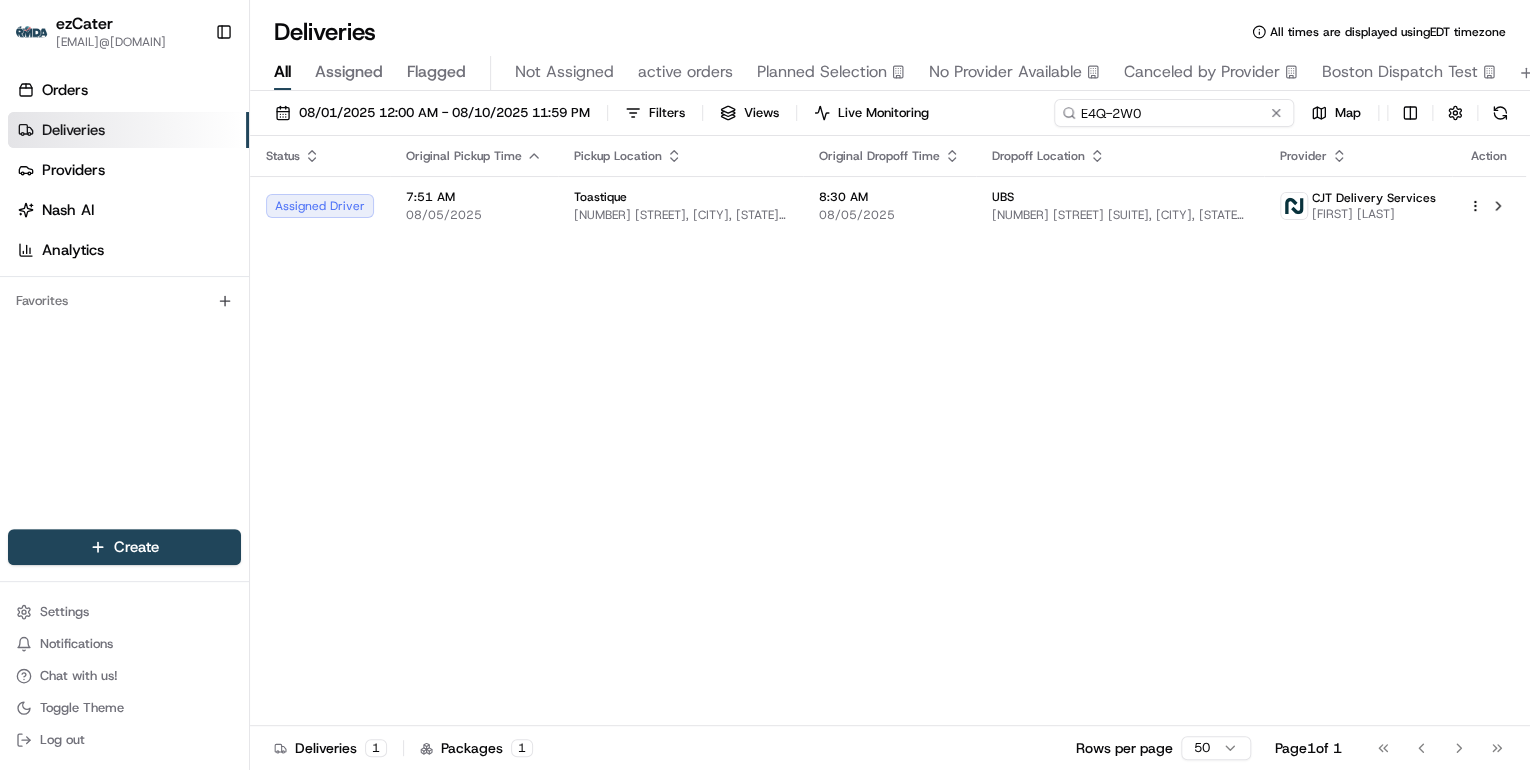 drag, startPoint x: 1240, startPoint y: 112, endPoint x: 512, endPoint y: 128, distance: 728.1758 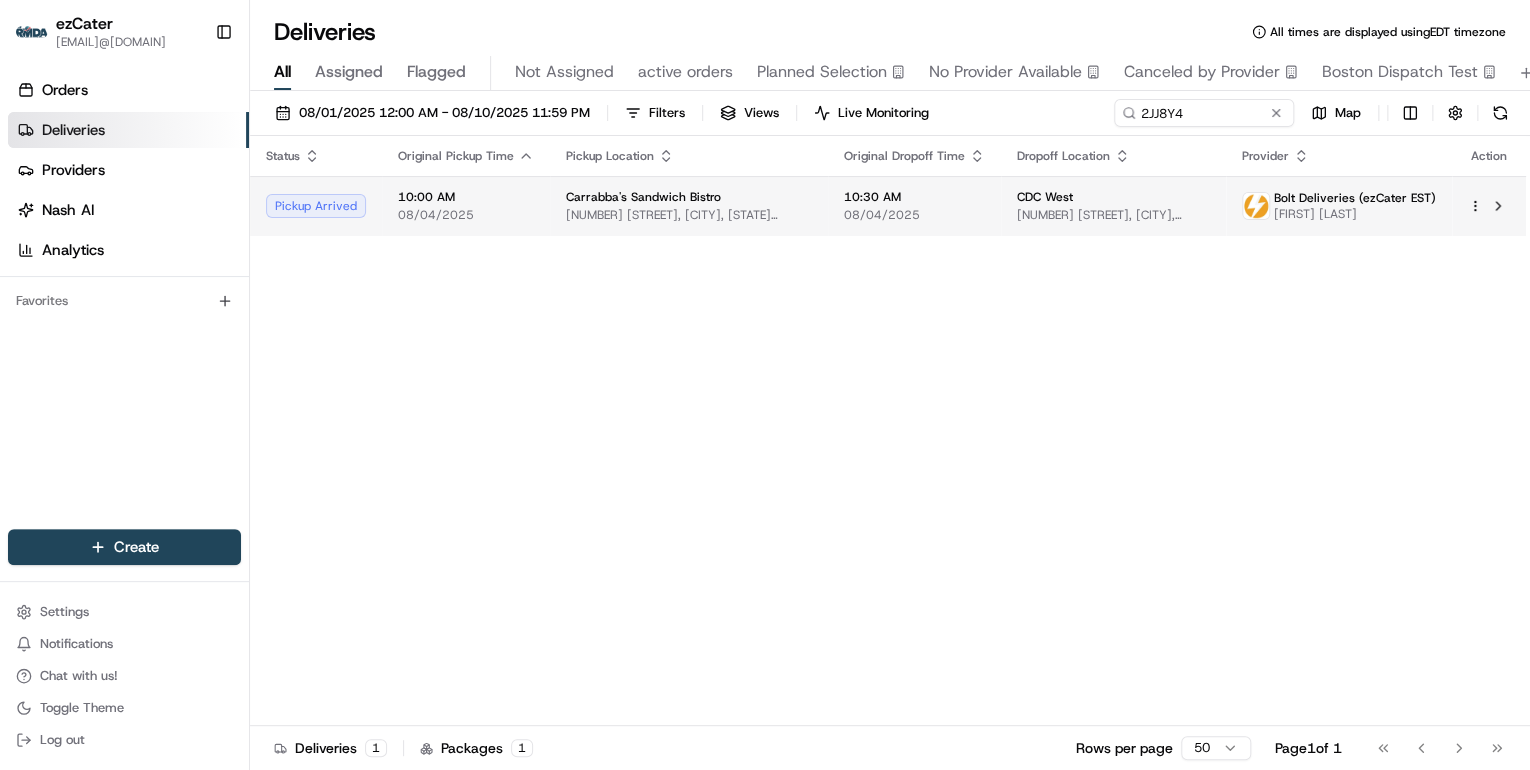 click on "Carrabba's Sandwich Bistro" at bounding box center (643, 197) 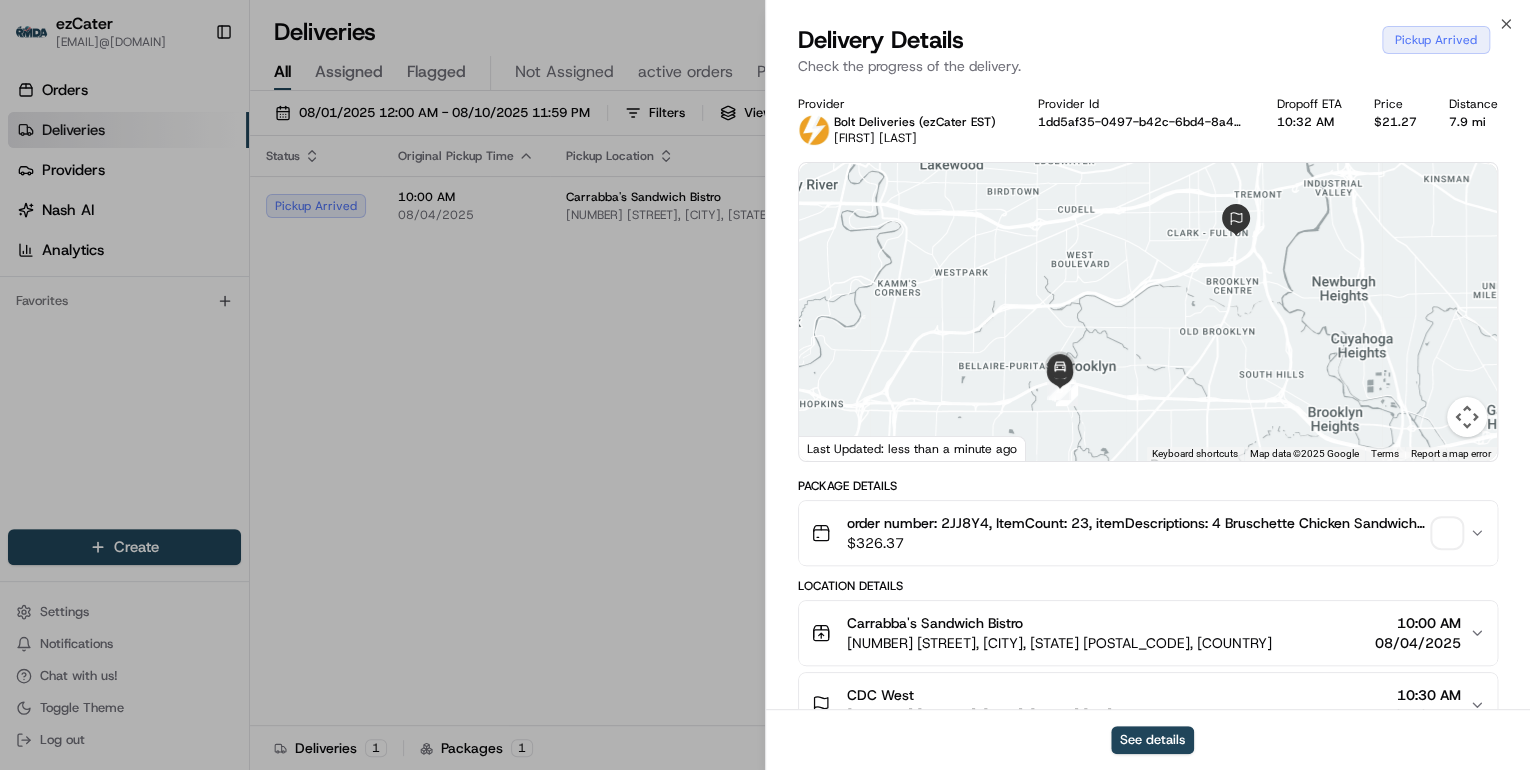 scroll, scrollTop: 240, scrollLeft: 0, axis: vertical 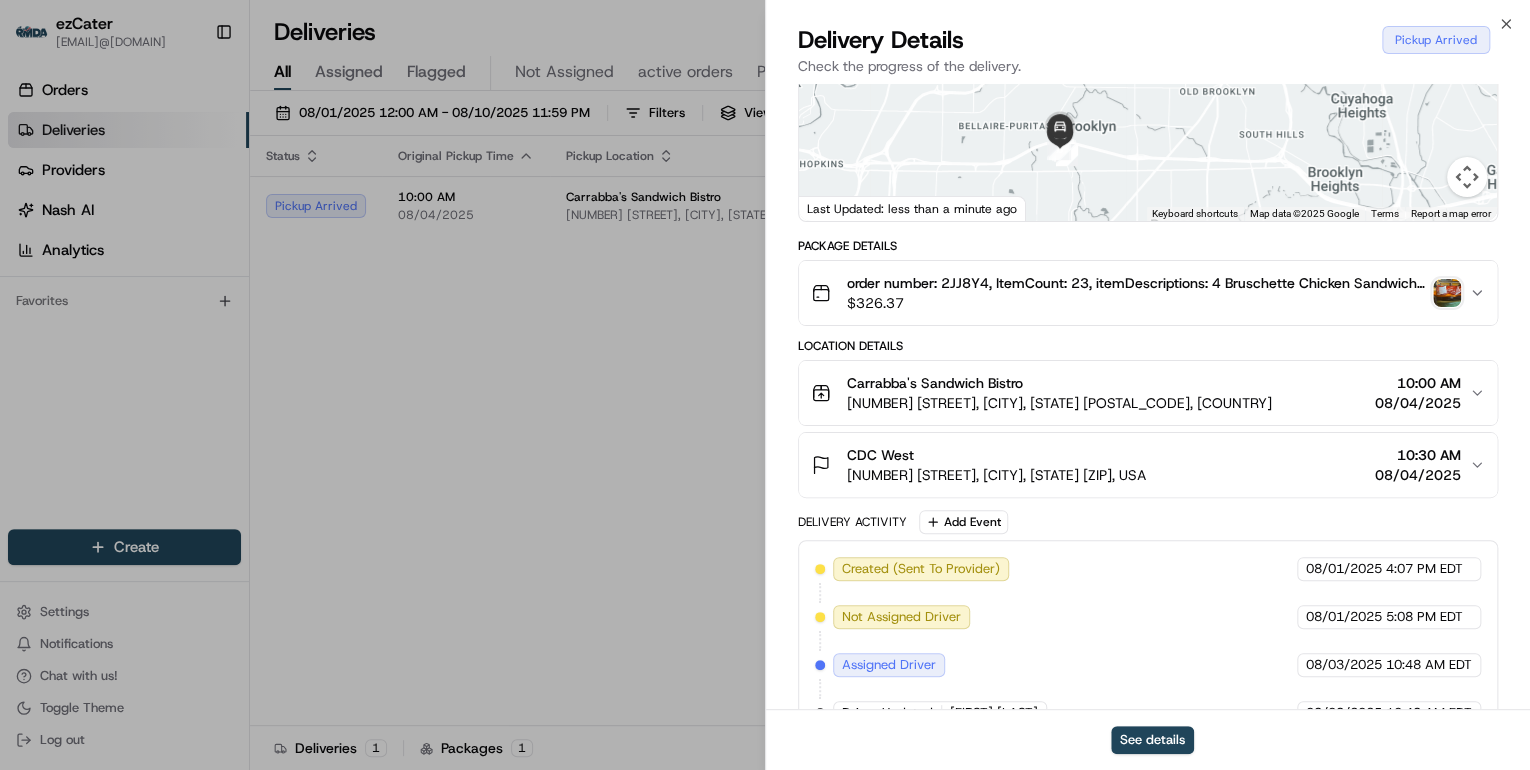 click on "Carrabba's Sandwich Bistro" at bounding box center (1059, 383) 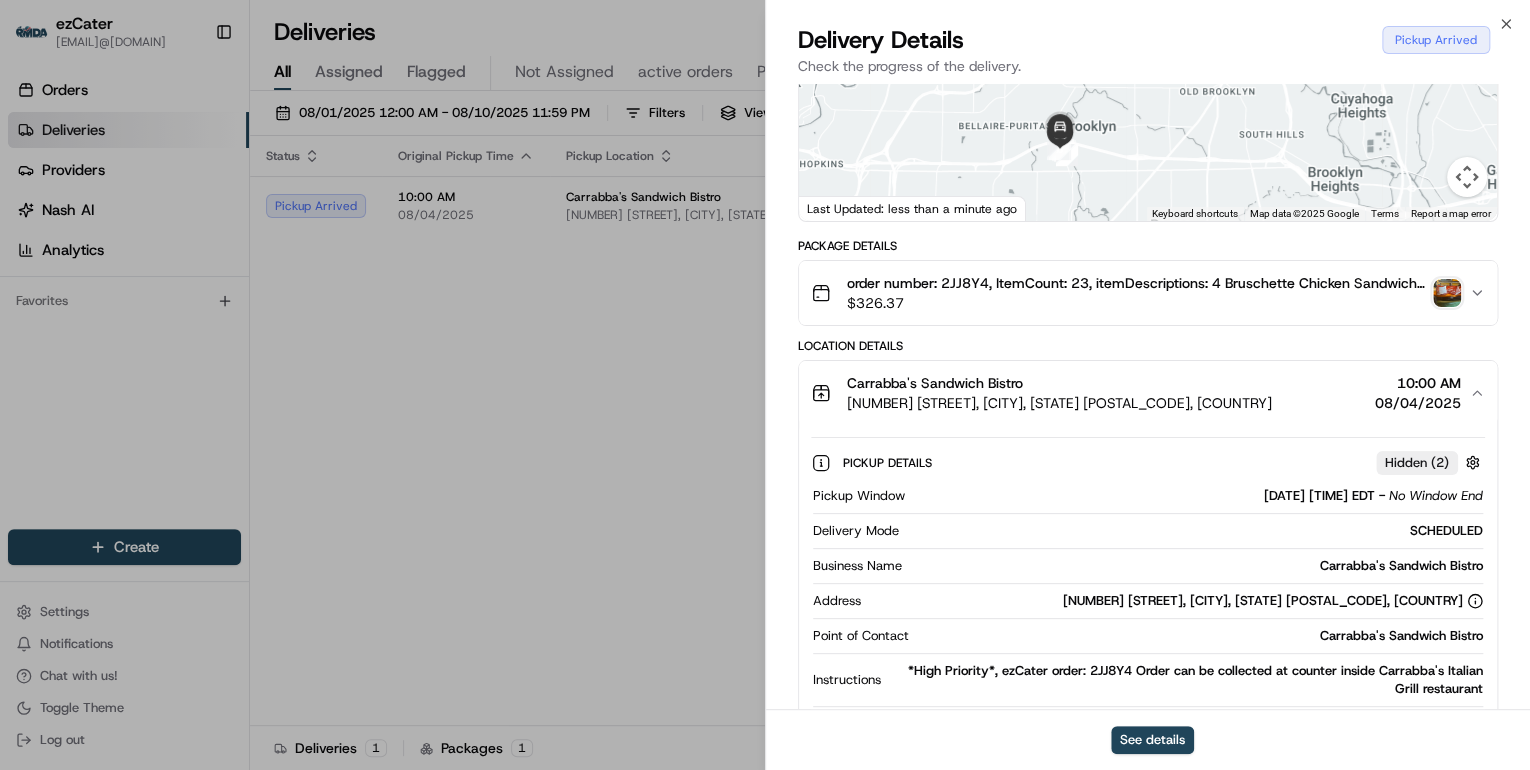 click at bounding box center (1447, 293) 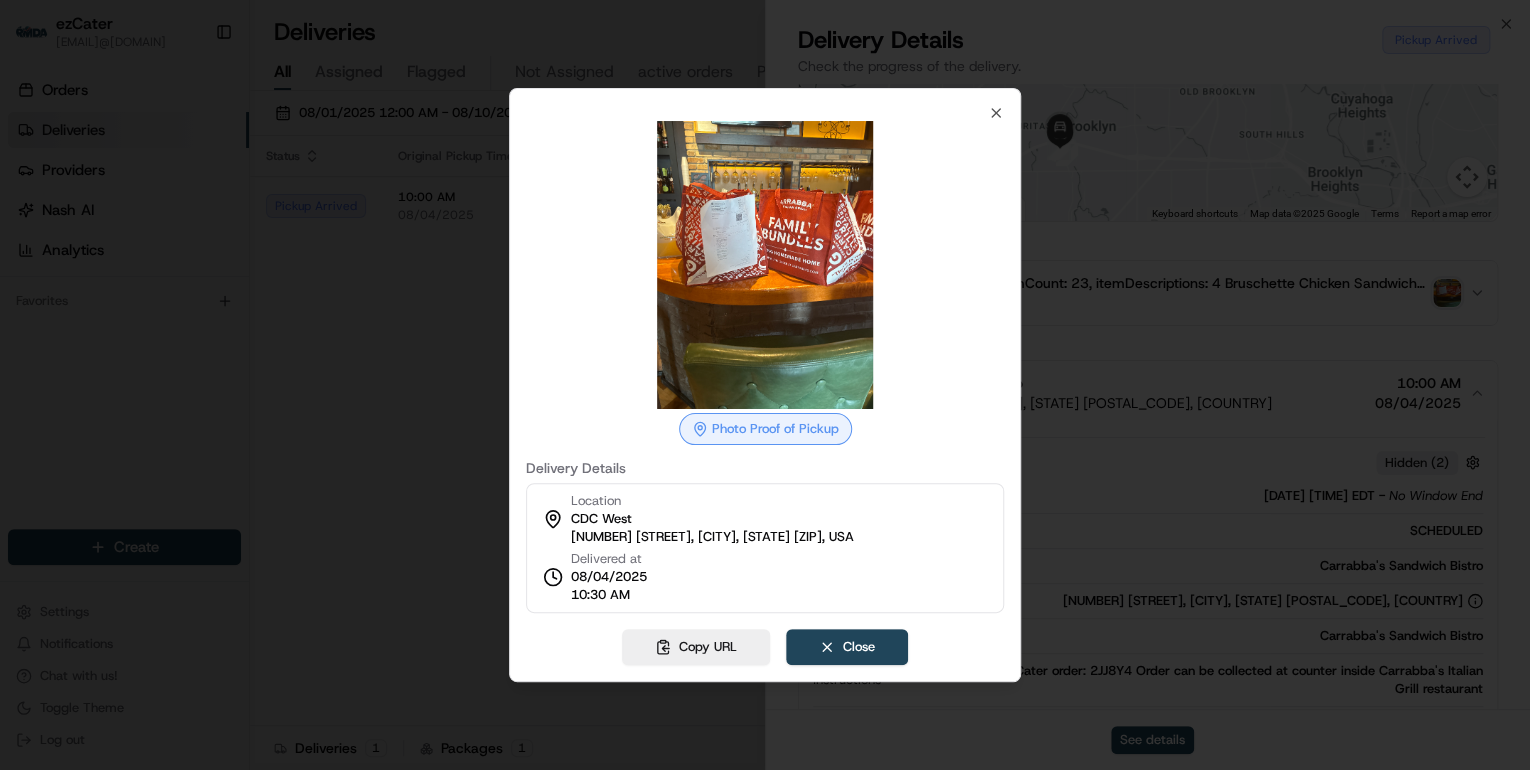 click at bounding box center (765, 385) 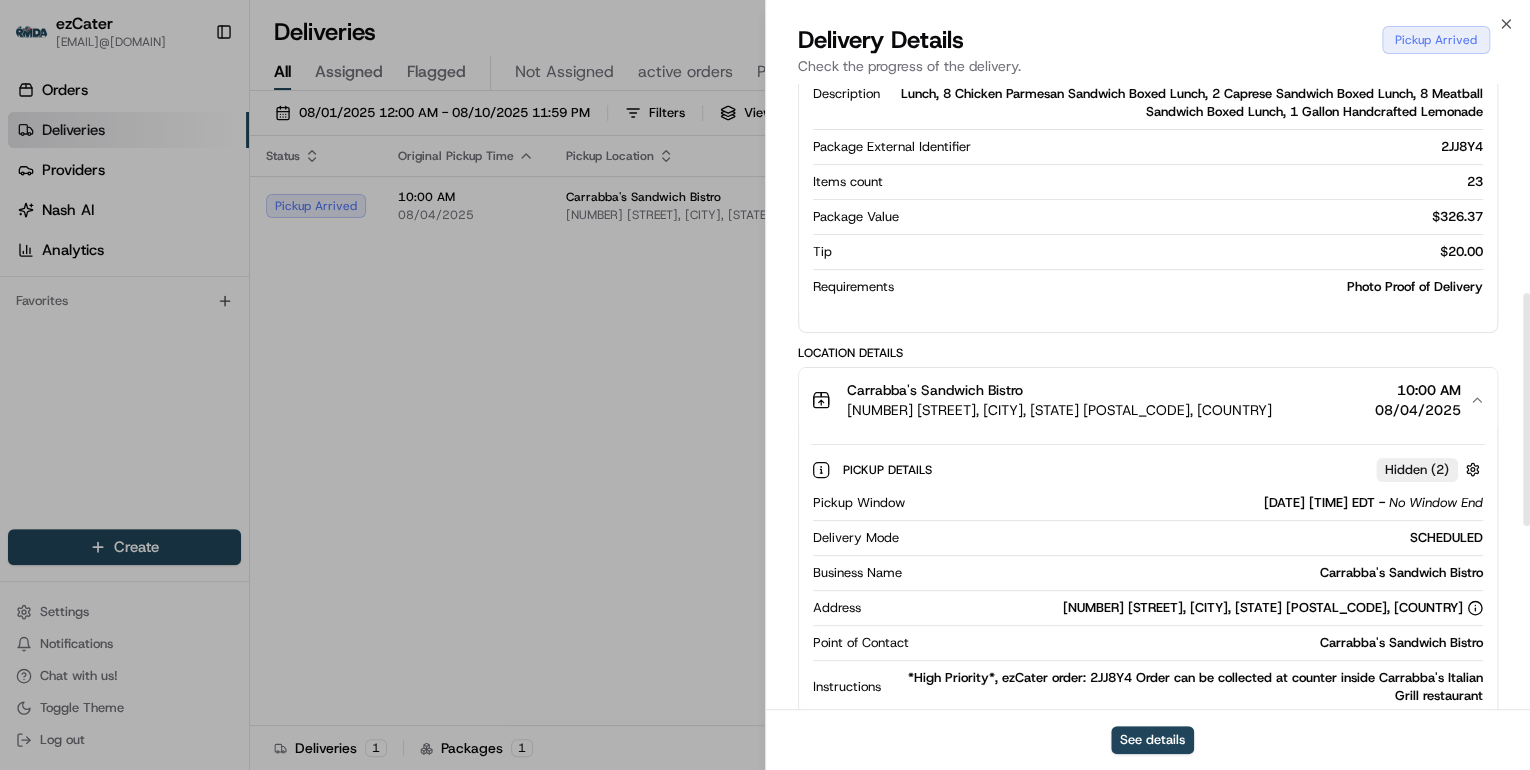 scroll, scrollTop: 800, scrollLeft: 0, axis: vertical 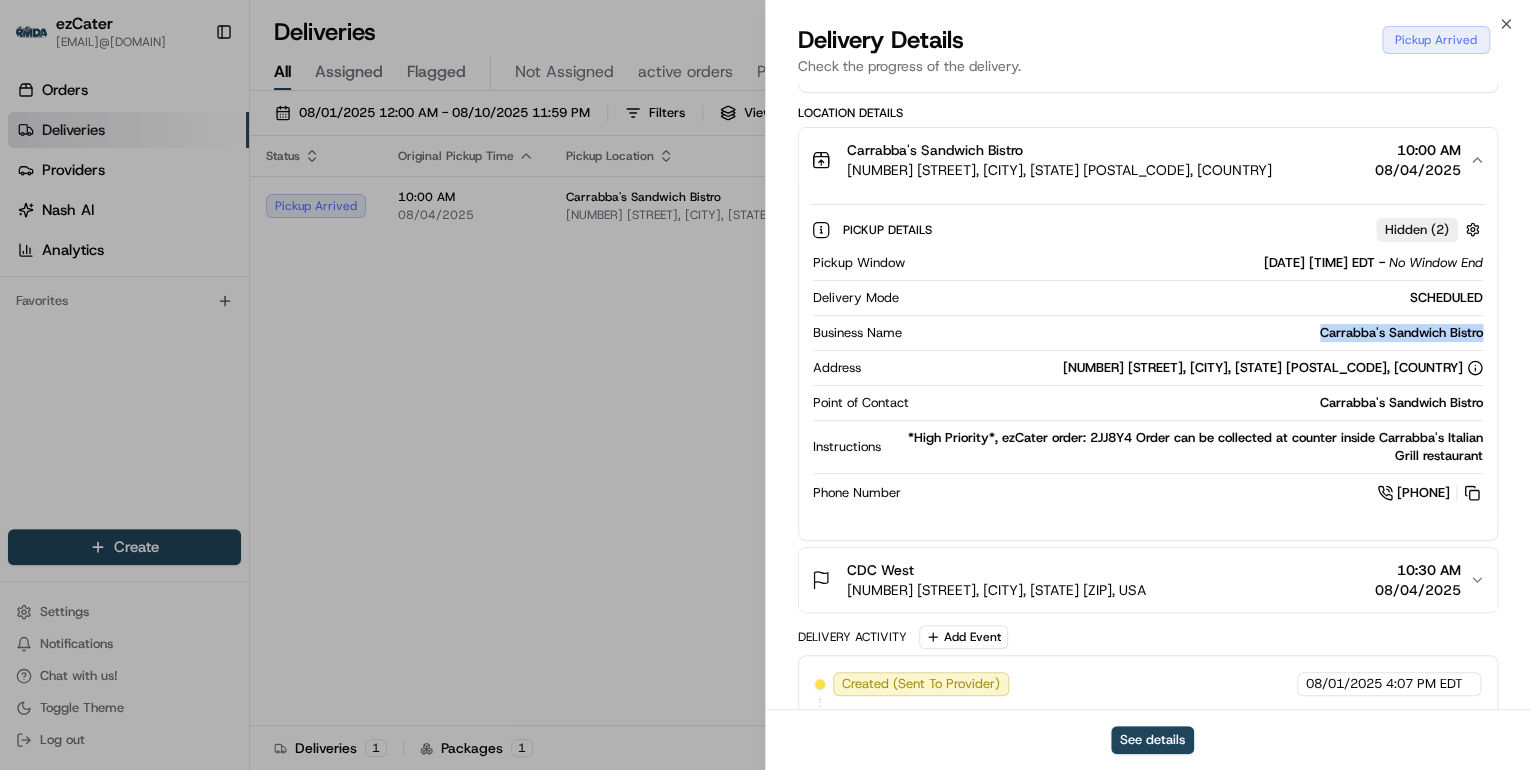 drag, startPoint x: 1492, startPoint y: 327, endPoint x: 1304, endPoint y: 334, distance: 188.13028 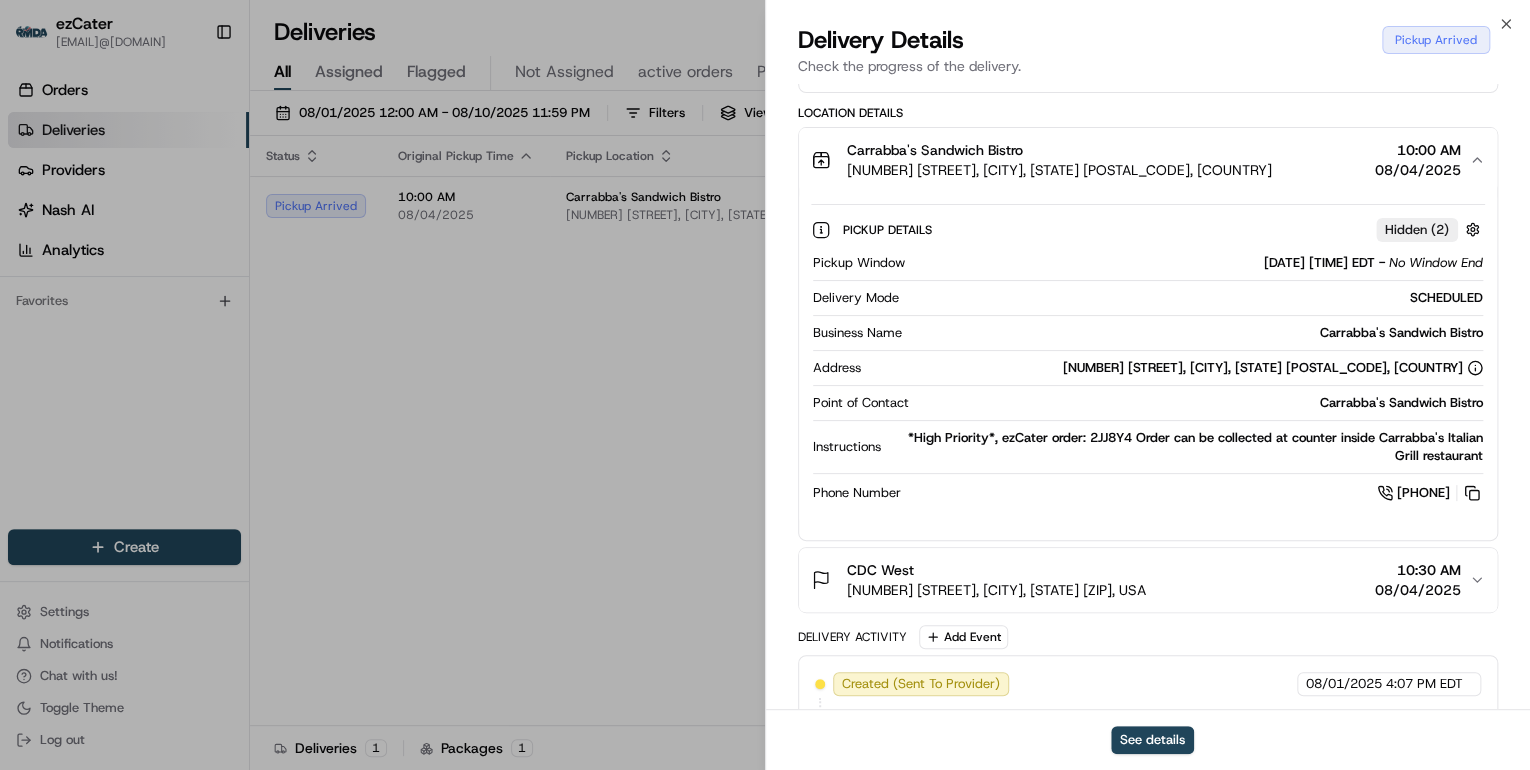 click on "Pickup Window 08/04/2025 10:00 AM EDT - No Window End Delivery Mode SCHEDULED Business Name Carrabba's Sandwich Bistro Address 5030 Tiedeman Rd, Brooklyn, OH 44144, USA Point of Contact Carrabba's Sandwich Bistro Instructions *High Priority*,
ezCater order: 2JJ8Y4
Order can be collected at counter inside Carrabba's Italian Grill restaurant Phone Number 2168985790" at bounding box center (1148, 379) 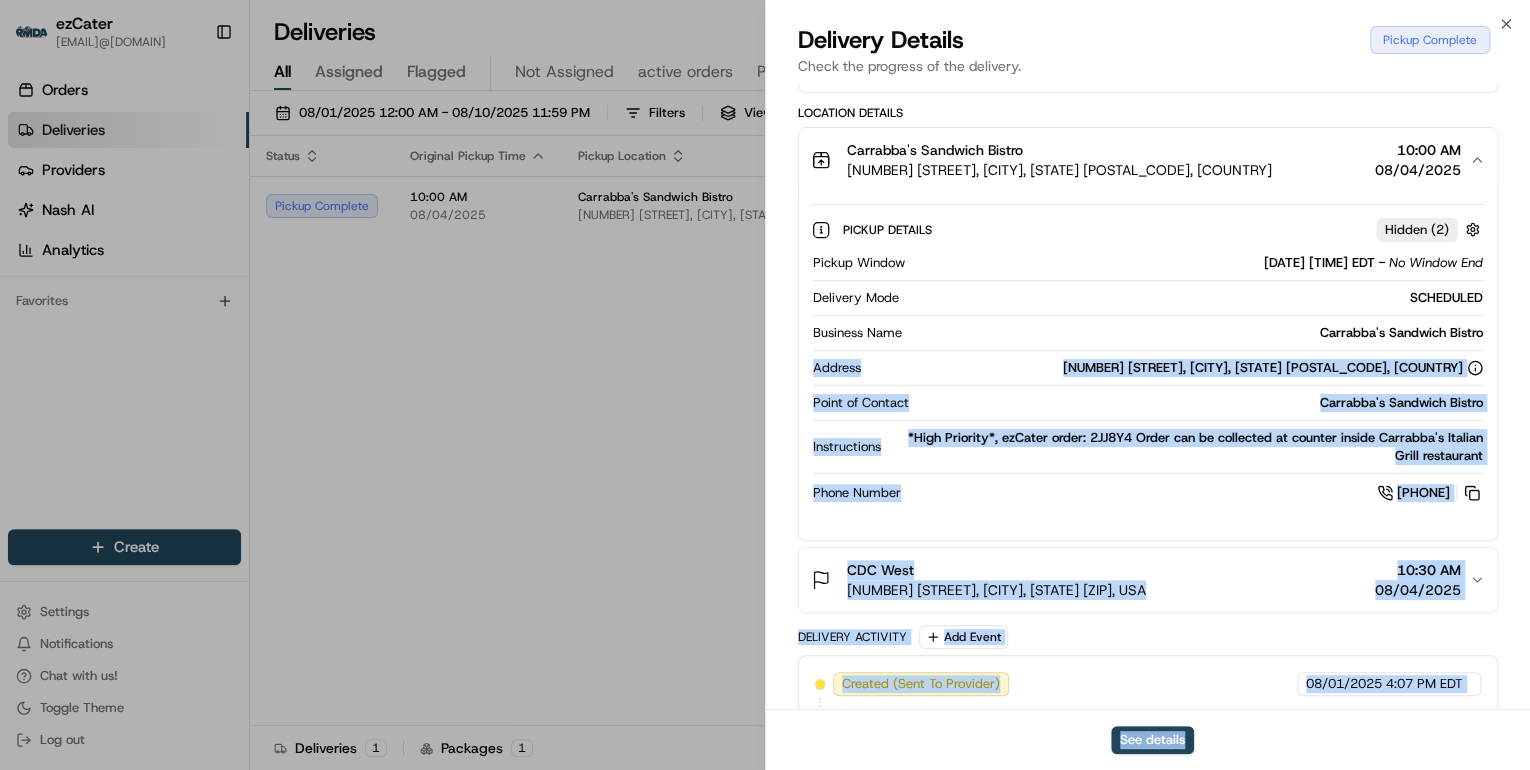 drag, startPoint x: 1515, startPoint y: 340, endPoint x: 1191, endPoint y: 353, distance: 324.2607 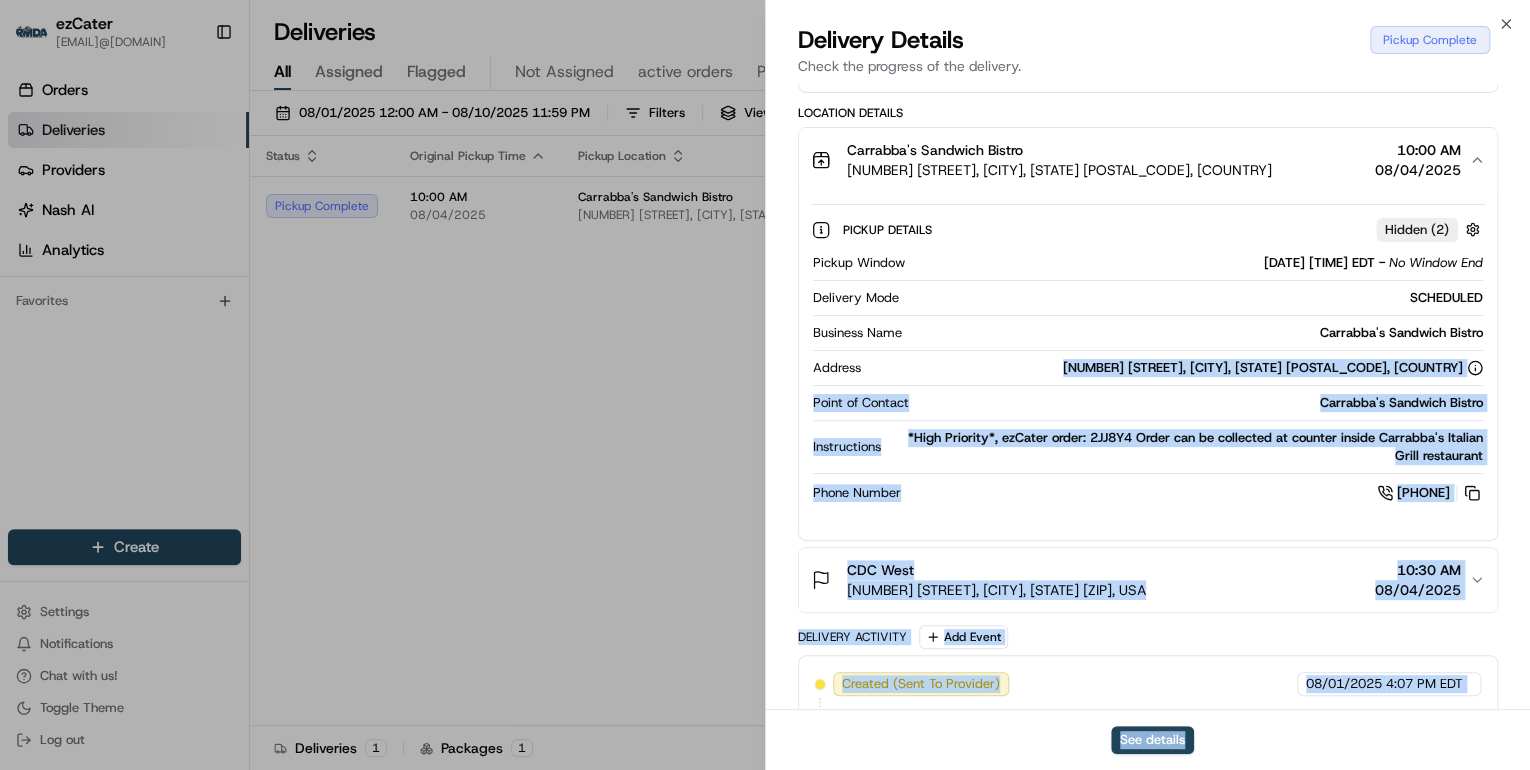 drag, startPoint x: 1191, startPoint y: 353, endPoint x: 1104, endPoint y: 368, distance: 88.28363 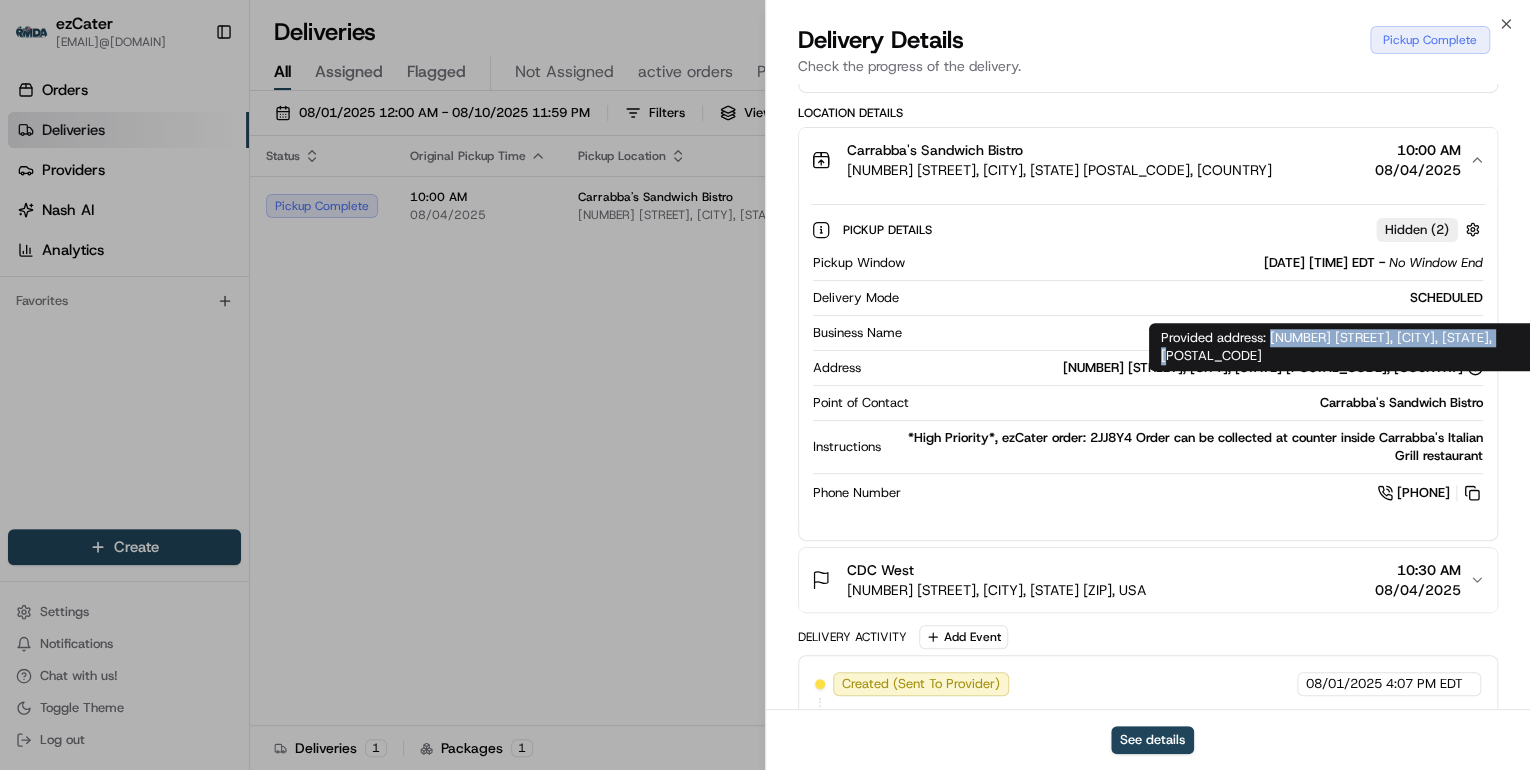 drag, startPoint x: 1511, startPoint y: 337, endPoint x: 1270, endPoint y: 341, distance: 241.03319 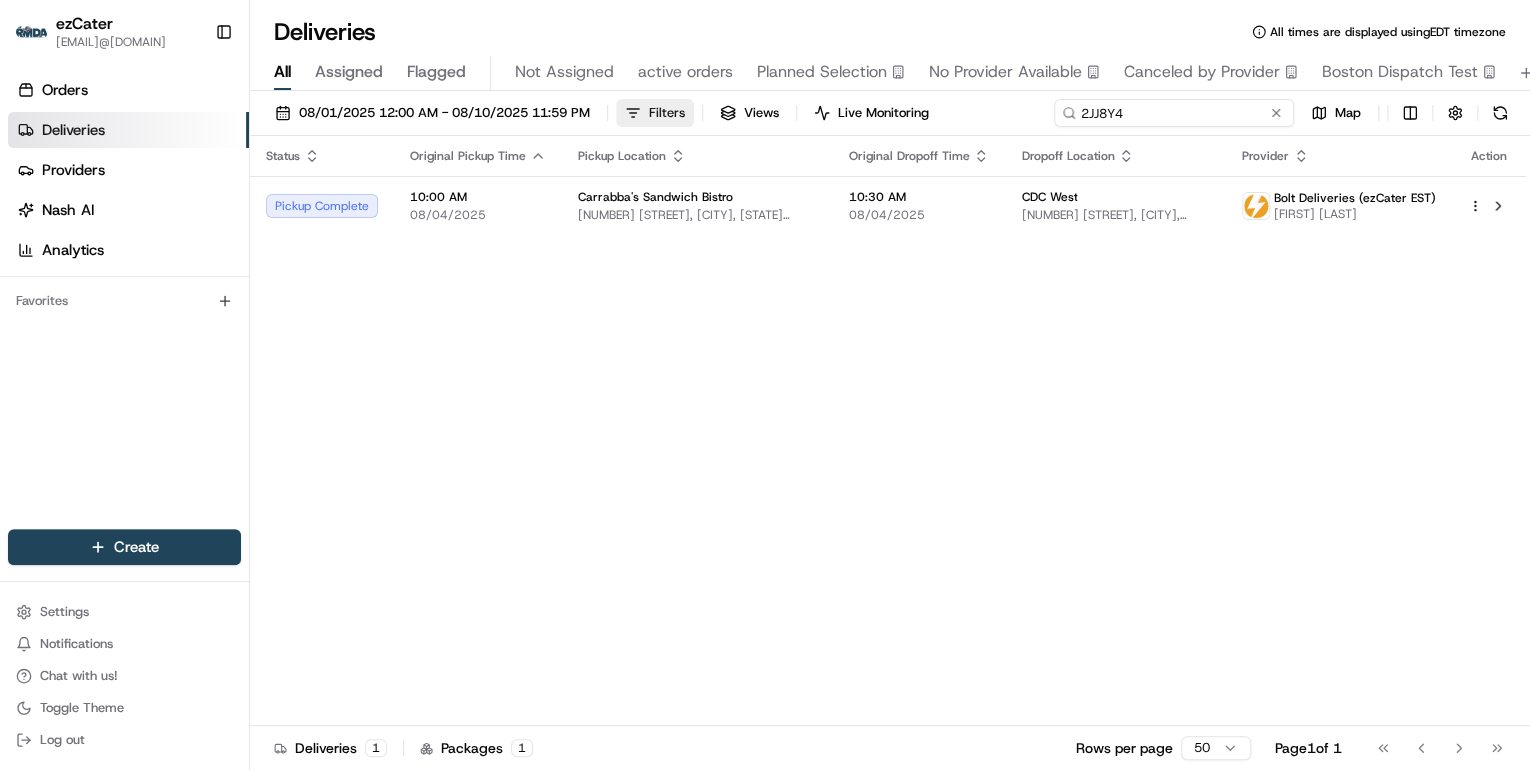 drag, startPoint x: 1206, startPoint y: 105, endPoint x: 675, endPoint y: 100, distance: 531.02356 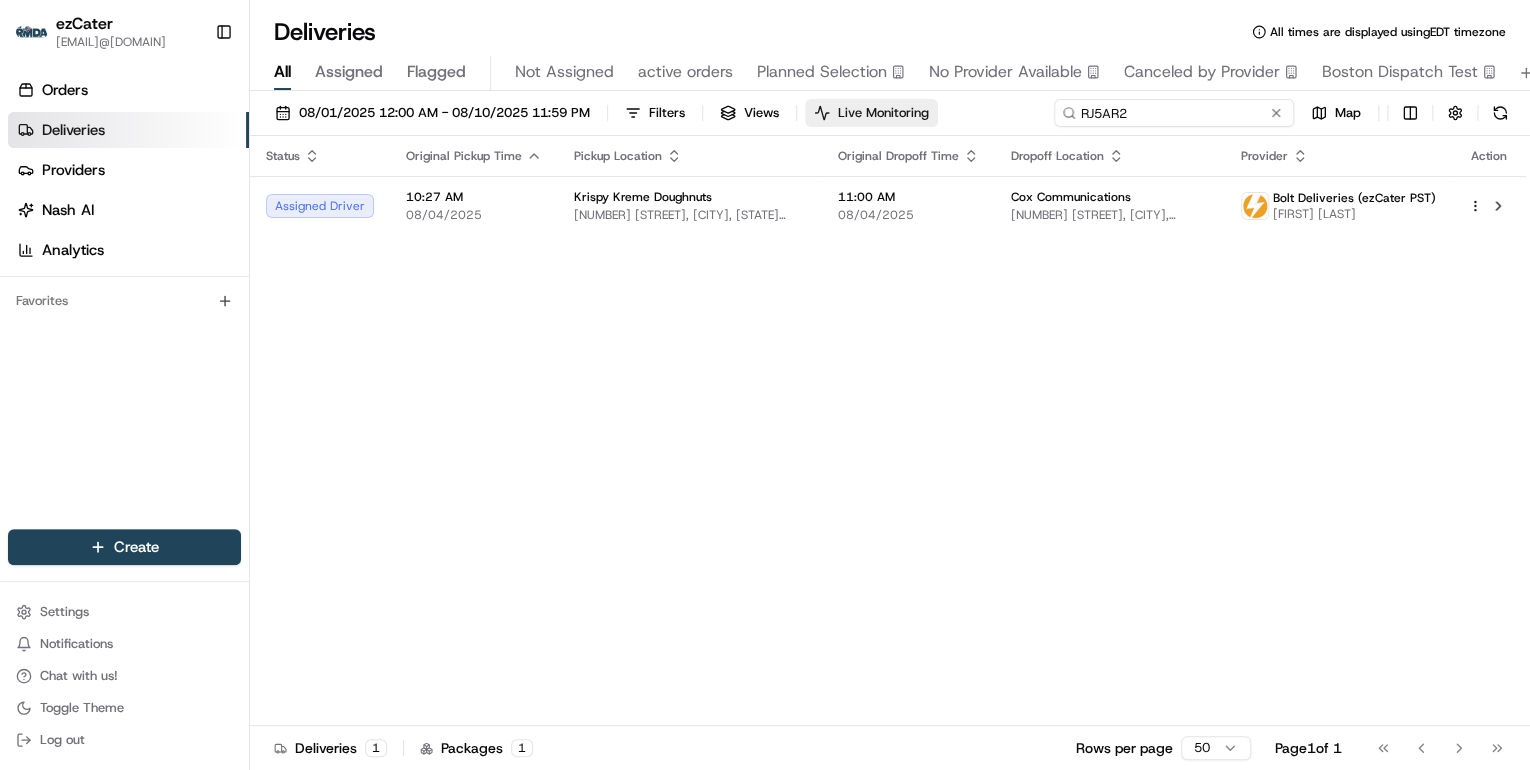 drag, startPoint x: 1146, startPoint y: 112, endPoint x: 831, endPoint y: 116, distance: 315.0254 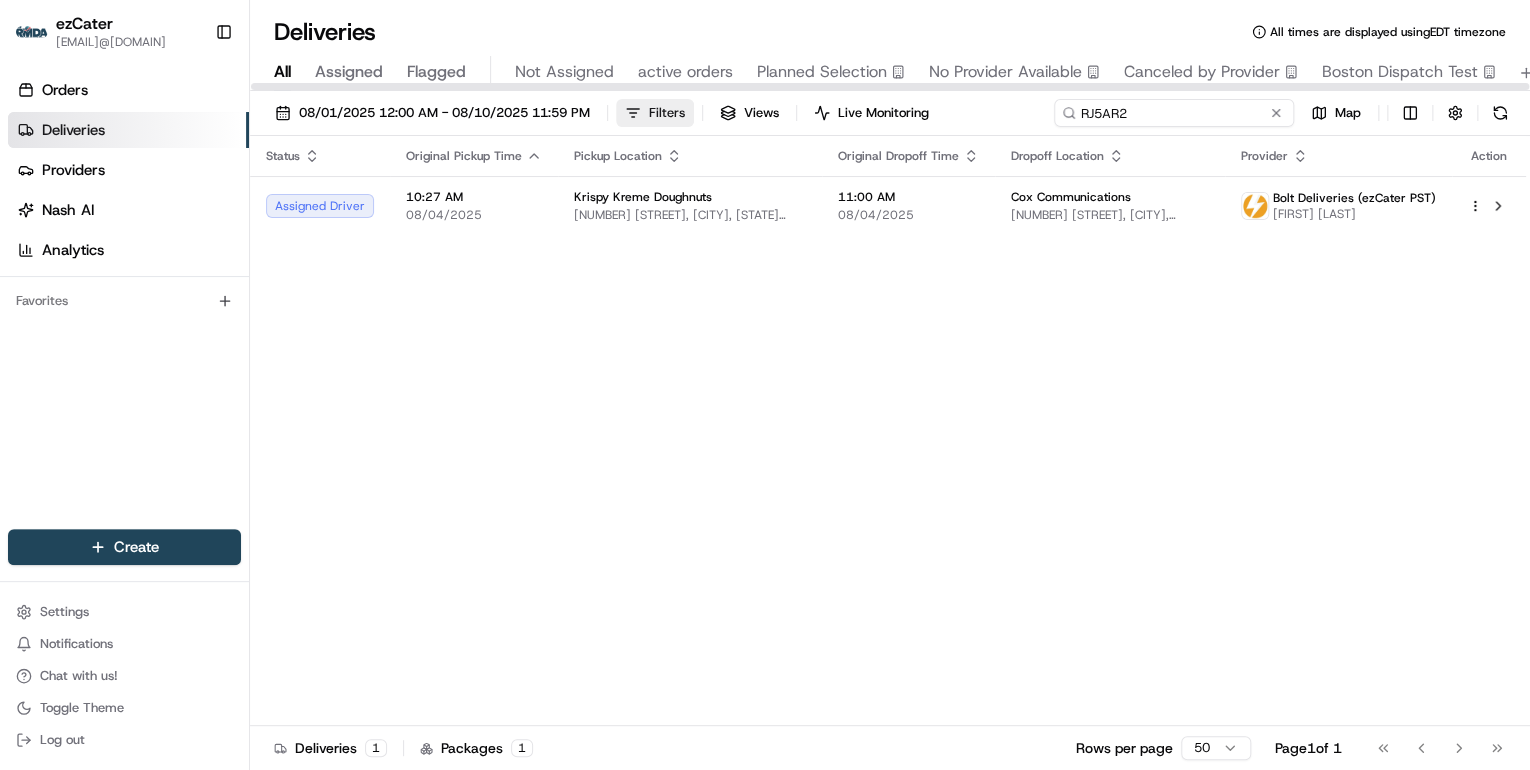 drag, startPoint x: 1155, startPoint y: 110, endPoint x: 688, endPoint y: 116, distance: 467.03854 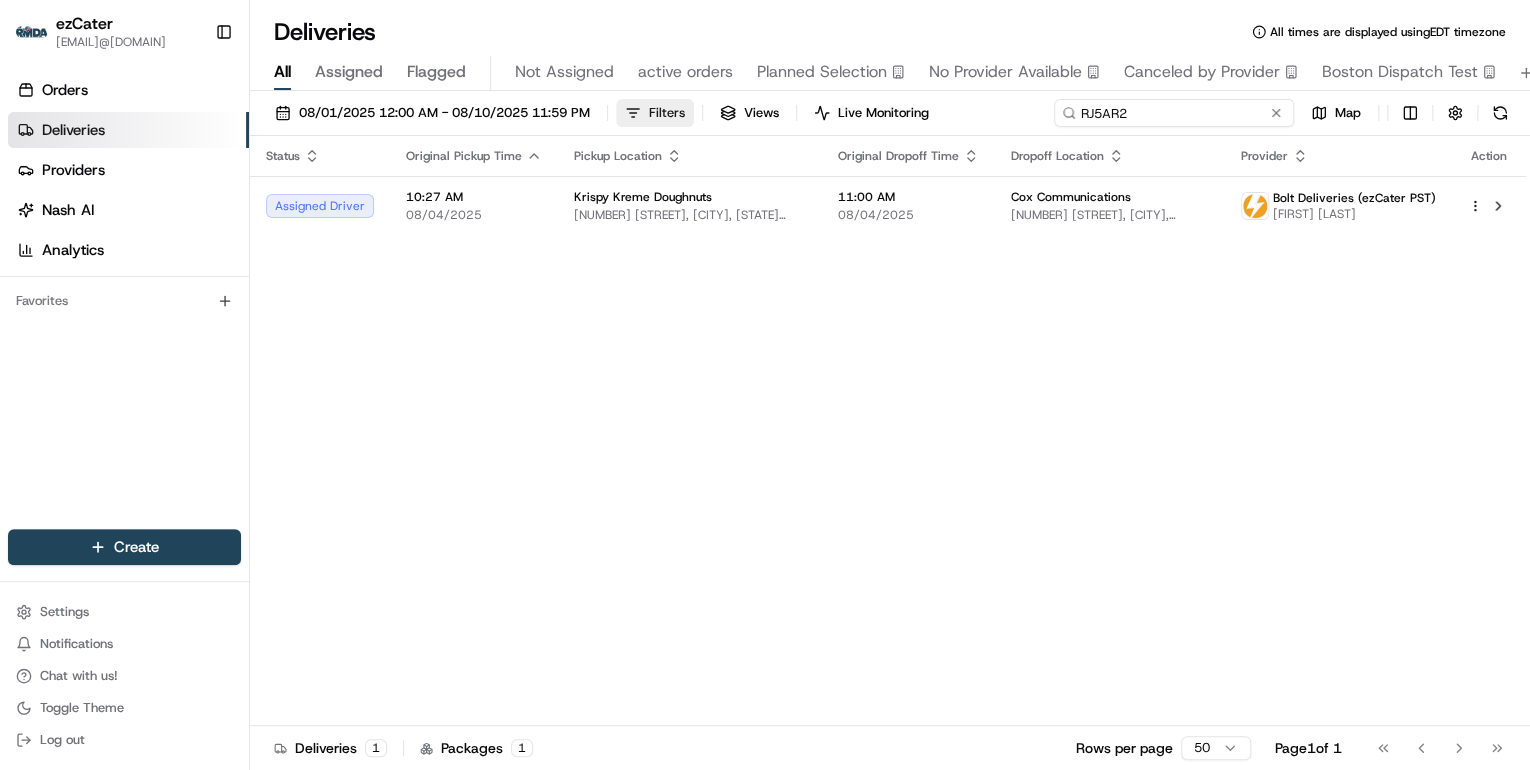 paste on "E4Q-2W0" 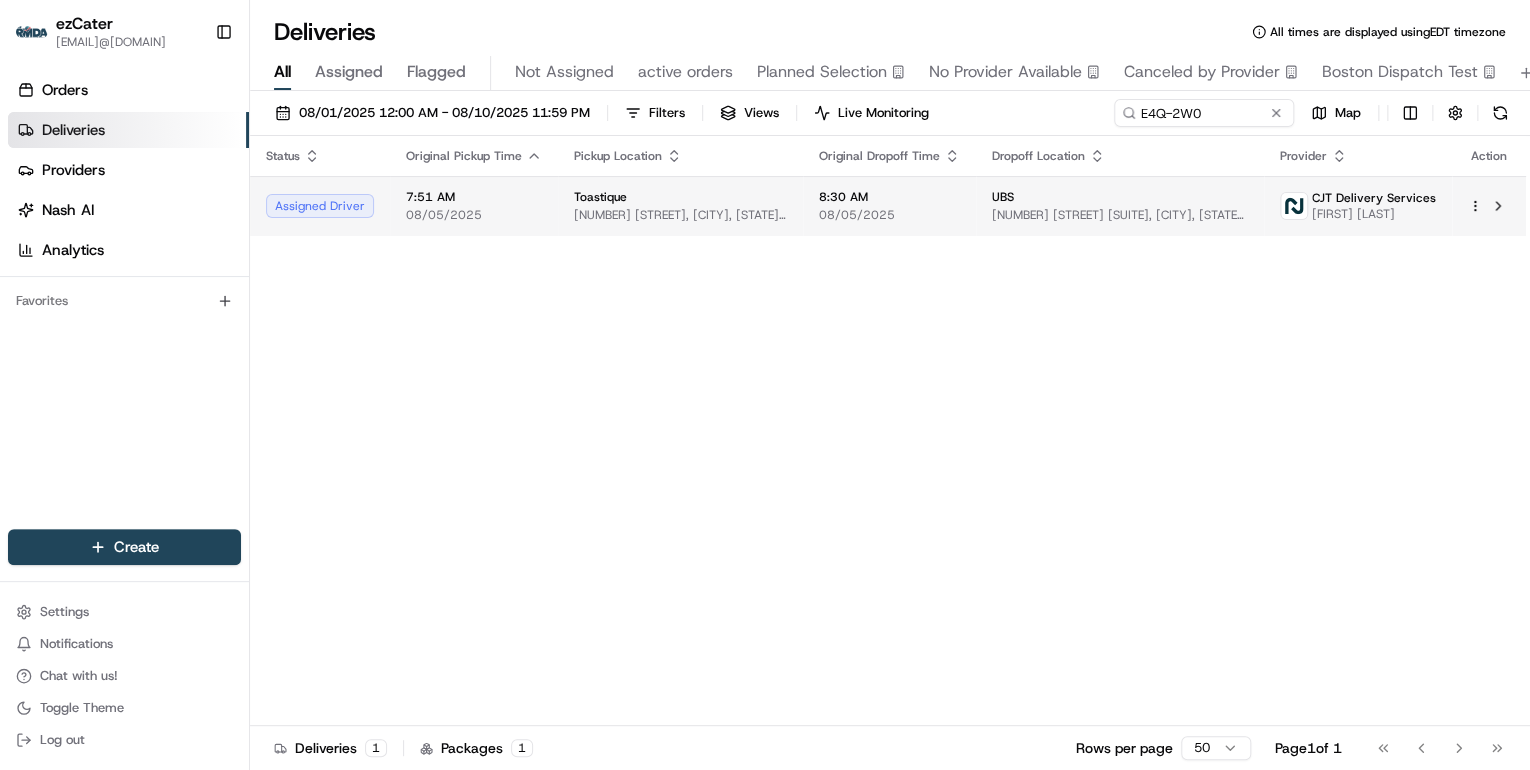 click on "604 North Ave, New Rochelle, NY 10801, USA" at bounding box center (680, 215) 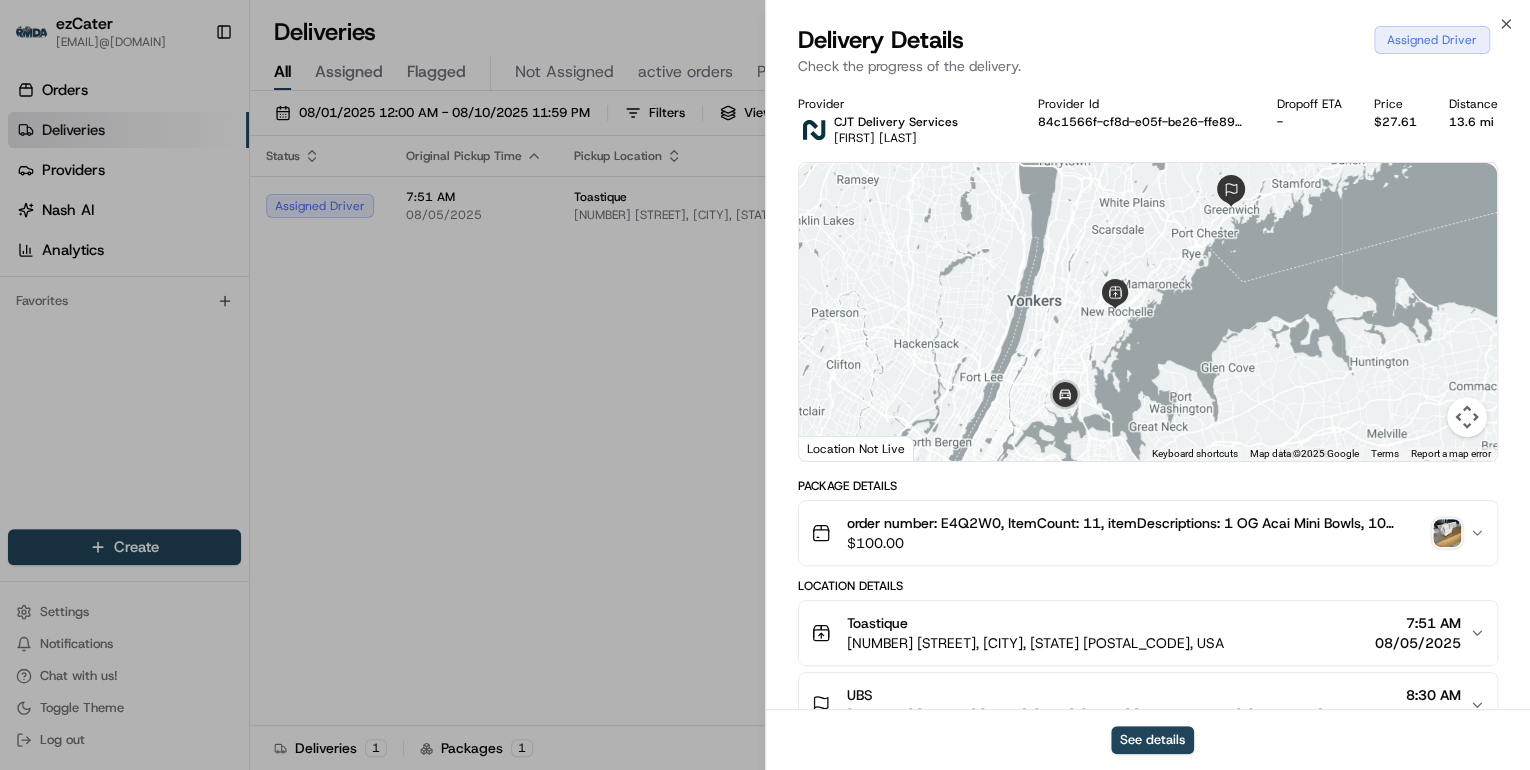 scroll, scrollTop: 240, scrollLeft: 0, axis: vertical 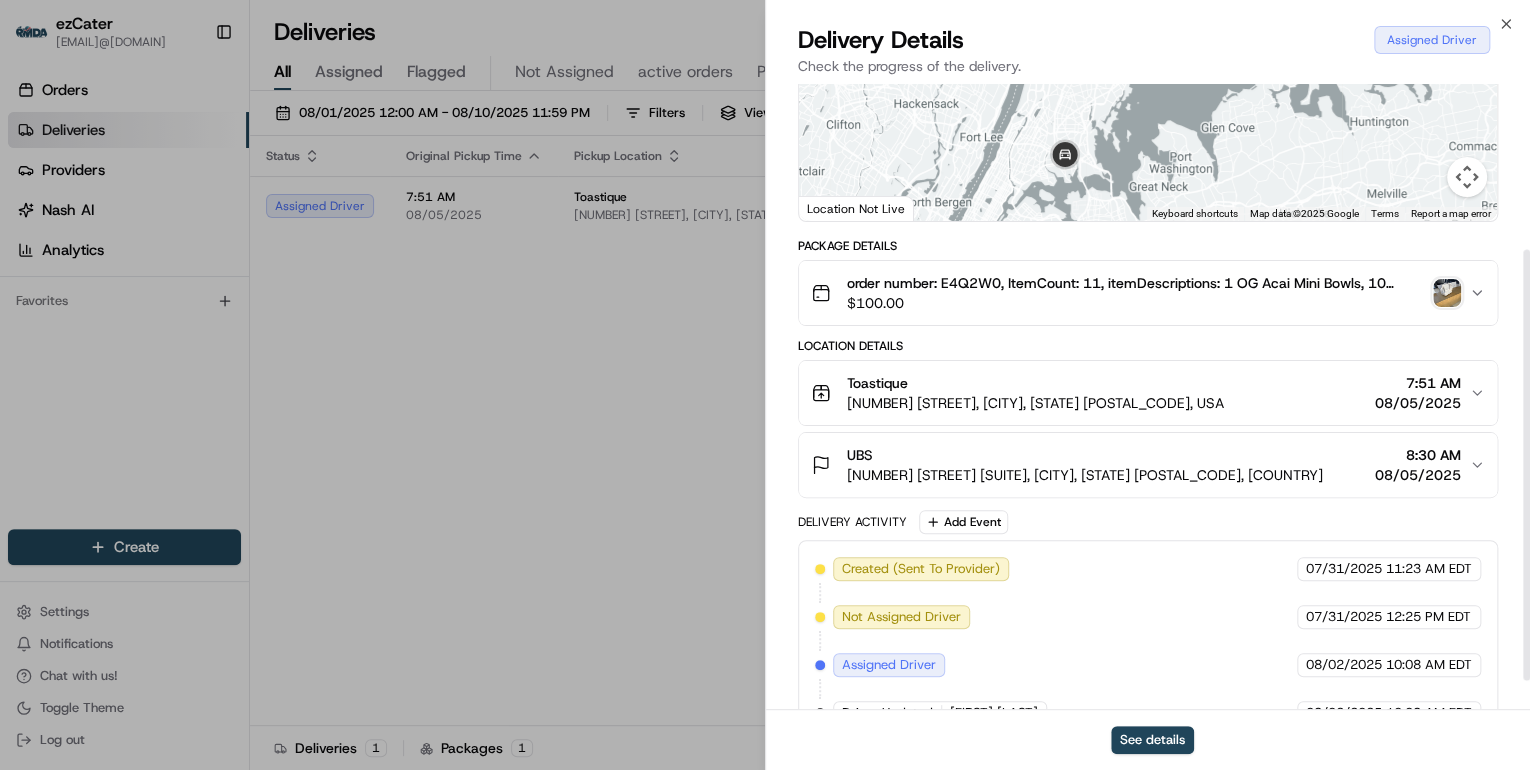 click on "604 North Ave, New Rochelle, NY 10801, USA" at bounding box center [1035, 403] 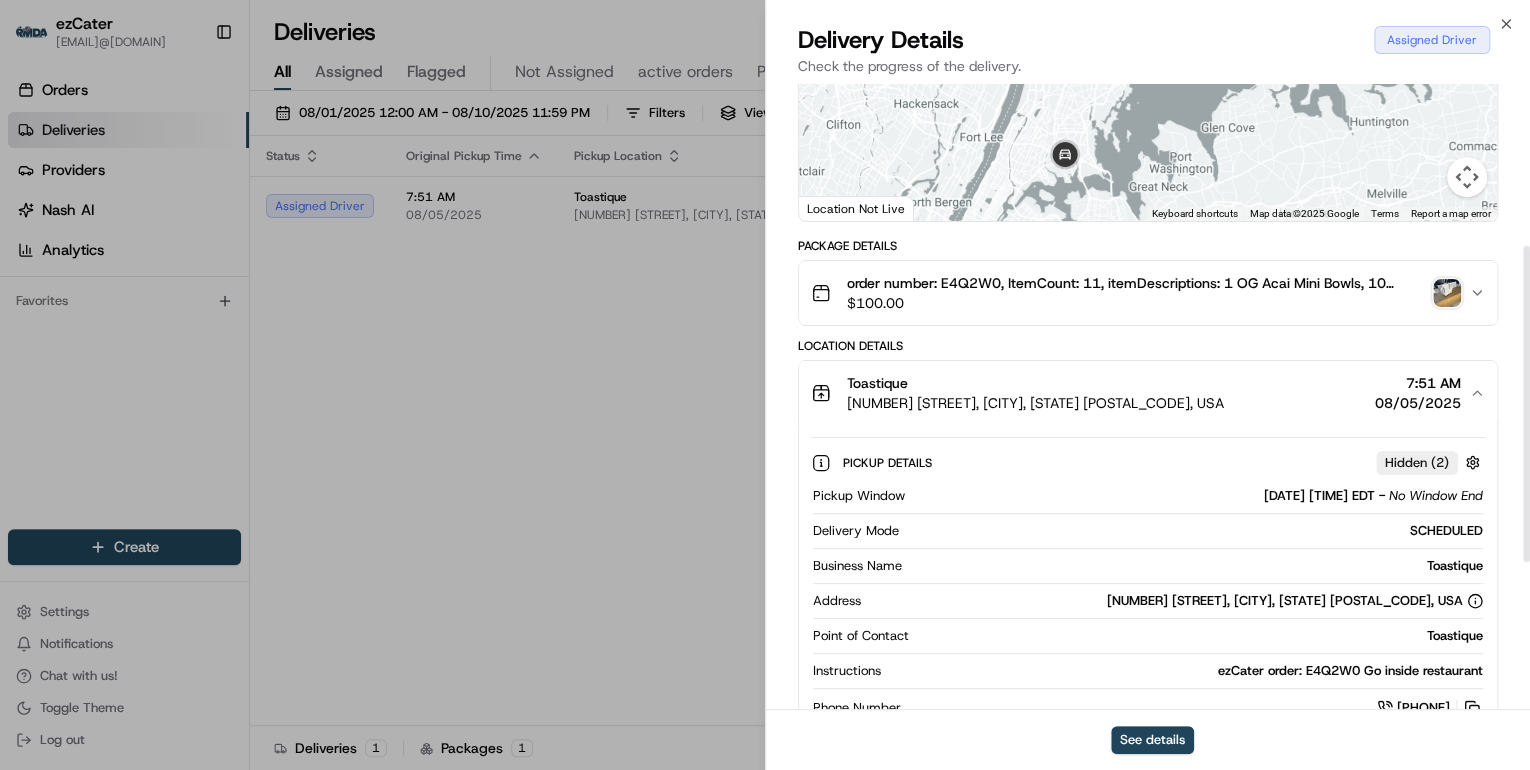 scroll, scrollTop: 320, scrollLeft: 0, axis: vertical 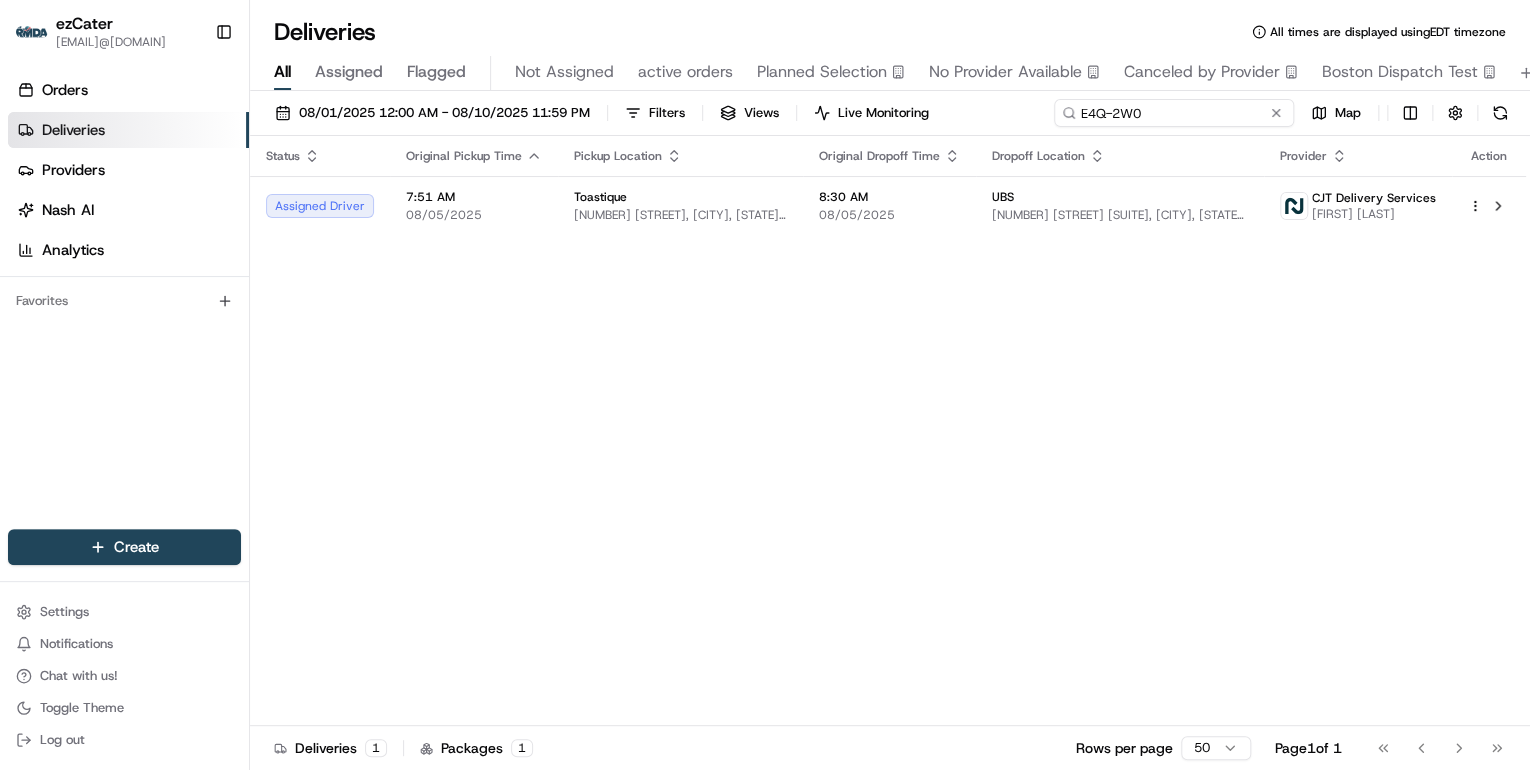 click on "Deliveries All times are displayed using  EDT   timezone All Assigned Flagged Not Assigned active orders Planned Selection No Provider Available Canceled by Provider Boston Dispatch Test 08/01/2025 12:00 AM - 08/10/2025 11:59 PM Filters Views Live Monitoring E4Q-2W0 Map Status Original Pickup Time Pickup Location Original Dropoff Time Dropoff Location Provider Action Assigned Driver 7:51 AM 08/05/2025 Toastique 604 North Ave, New Rochelle, NY 10801, USA 8:30 AM 08/05/2025 UBS 100 West Putnam Avenue Suite 200, Greenwich, CT 06830, USA CJT Delivery Services Akuamoah Boateng Deliveries 1 Packages 1 Rows per page 50 Page  1  of   1 Go to first page Go to previous page Go to next page Go to last page" at bounding box center (890, 385) 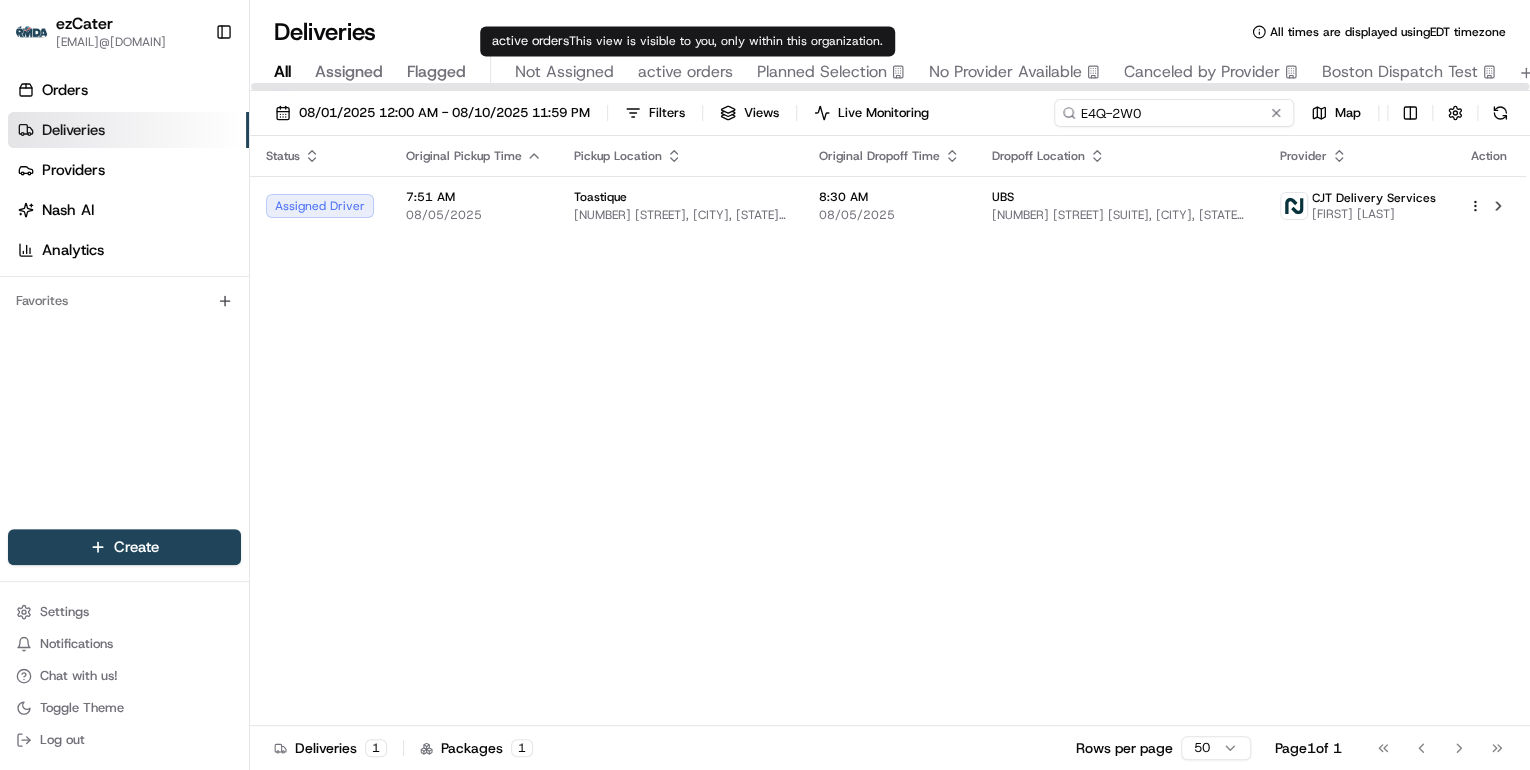 paste on "2Y093Y" 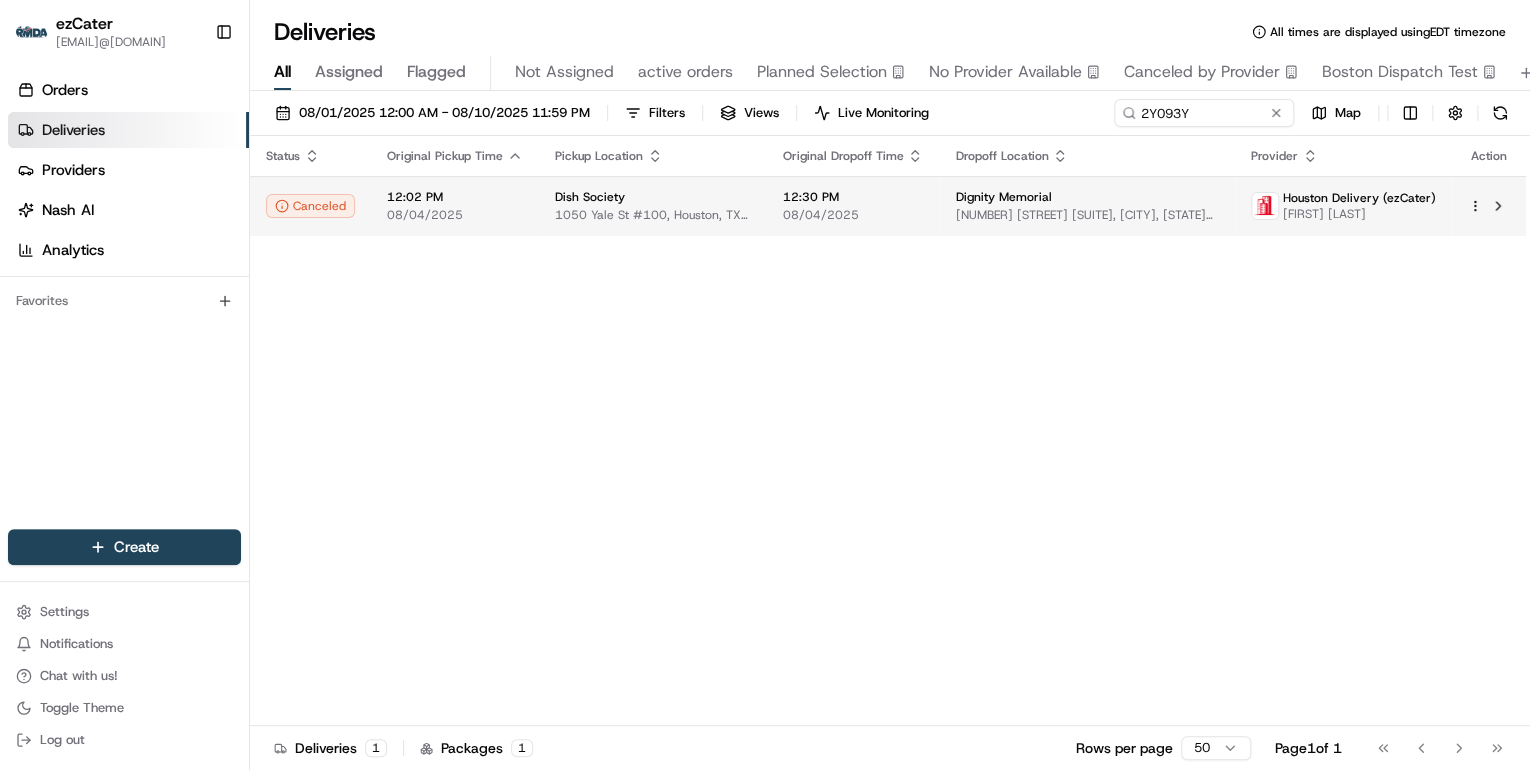 click on "12:02 PM 08/04/2025" at bounding box center (455, 206) 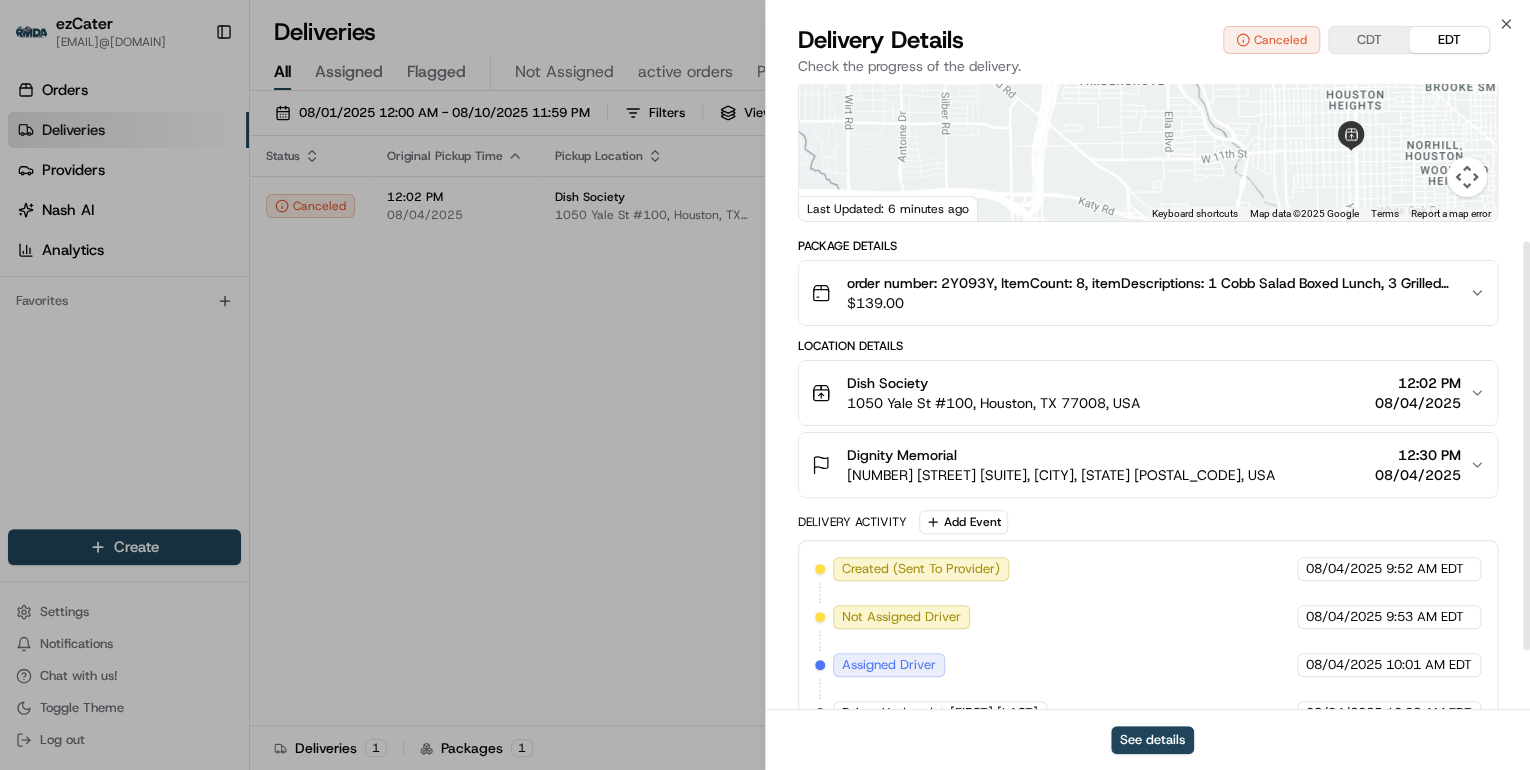 scroll, scrollTop: 329, scrollLeft: 0, axis: vertical 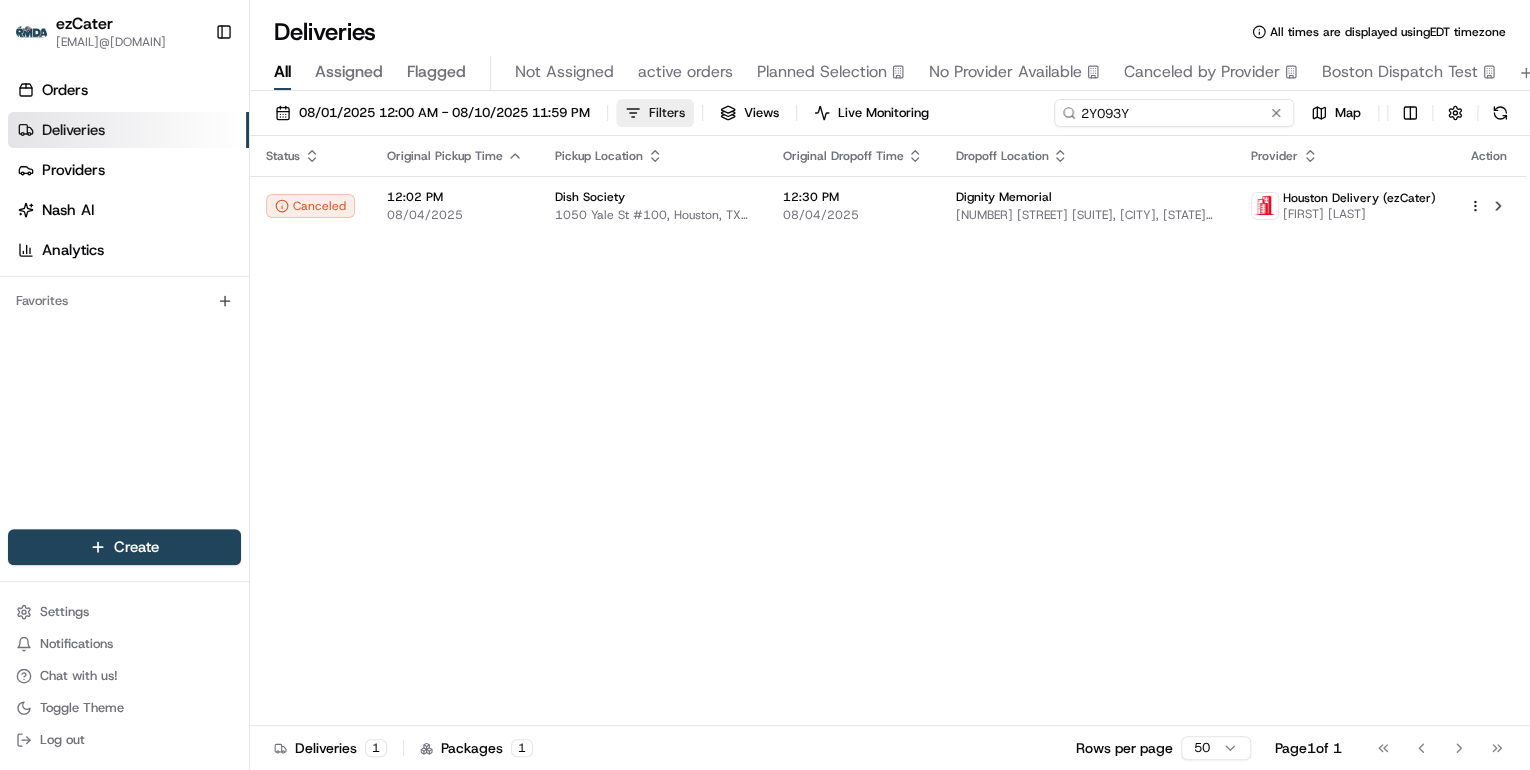 drag, startPoint x: 1193, startPoint y: 112, endPoint x: 671, endPoint y: 124, distance: 522.13794 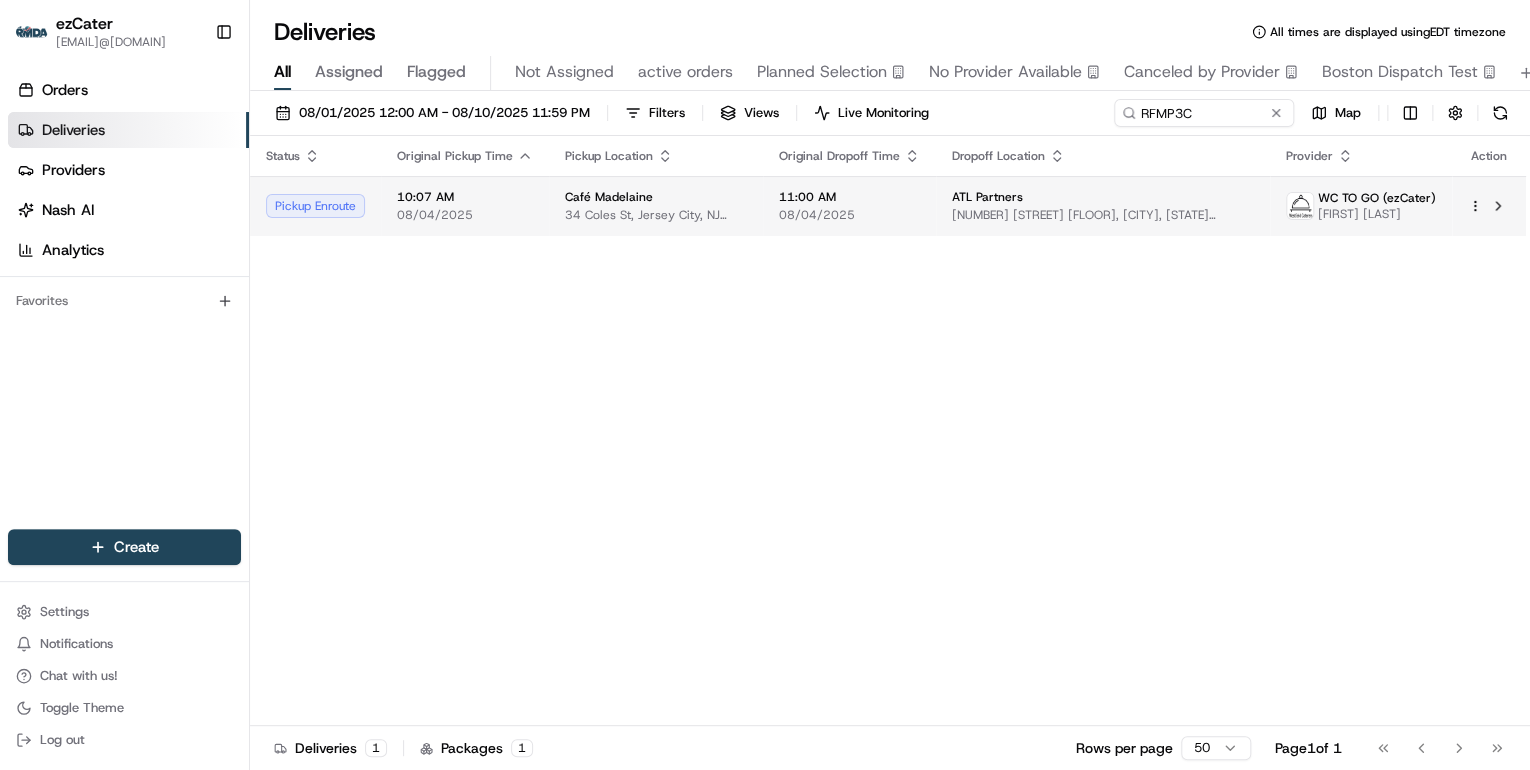 click on "Café Madelaine 34 Coles St, Jersey City, NJ 07302, USA" at bounding box center (656, 206) 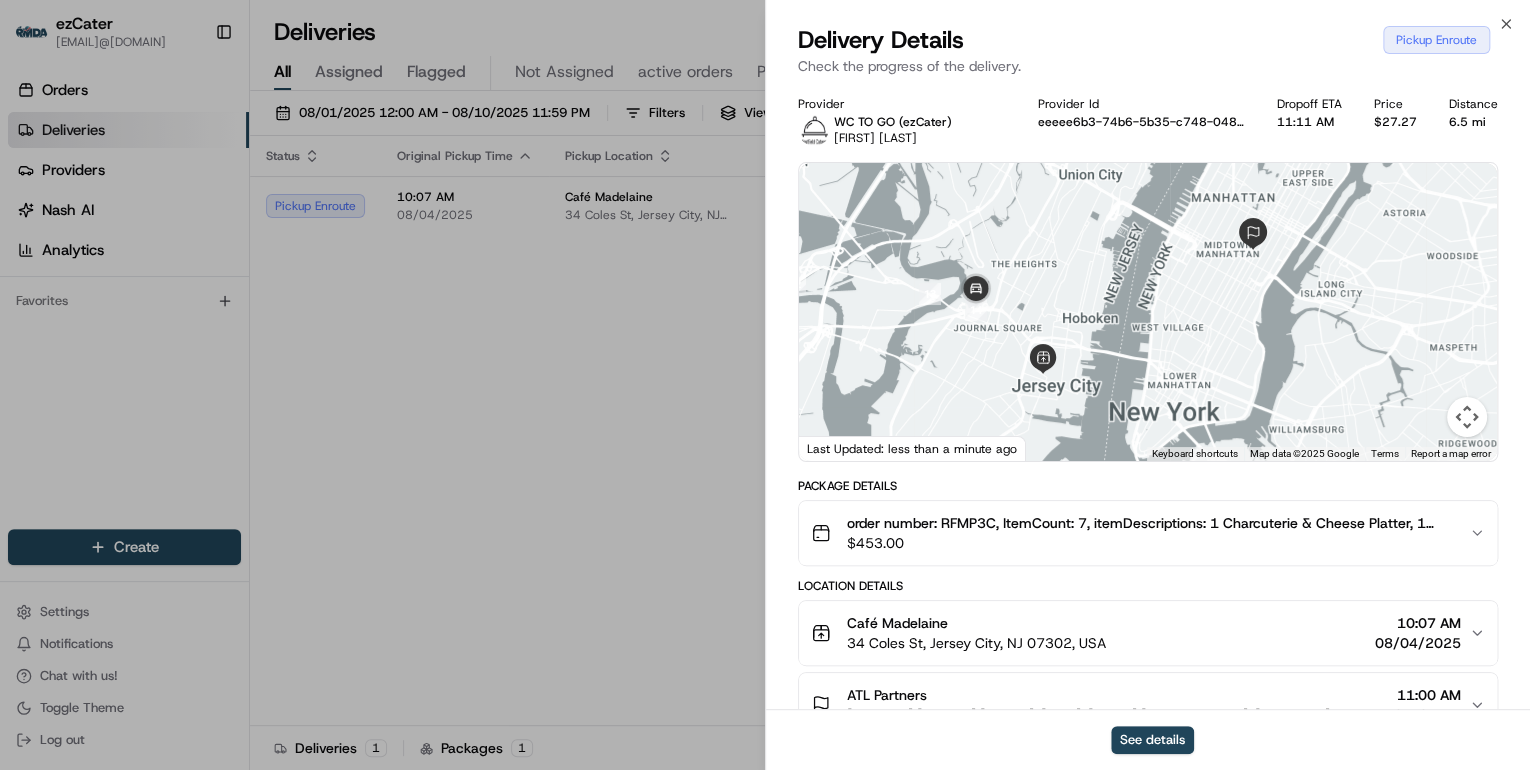 scroll, scrollTop: 240, scrollLeft: 0, axis: vertical 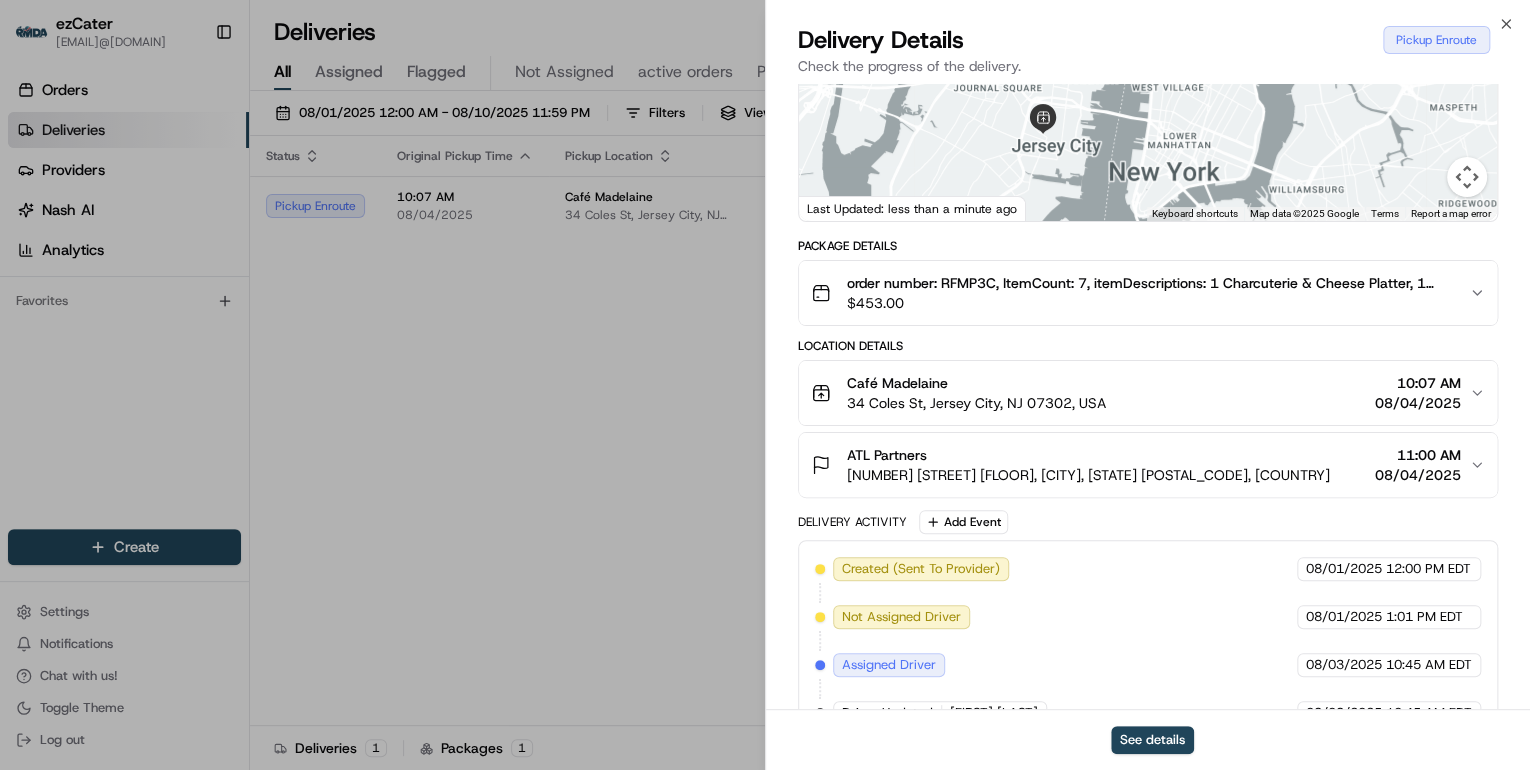 click on "Café Madelaine" at bounding box center (976, 383) 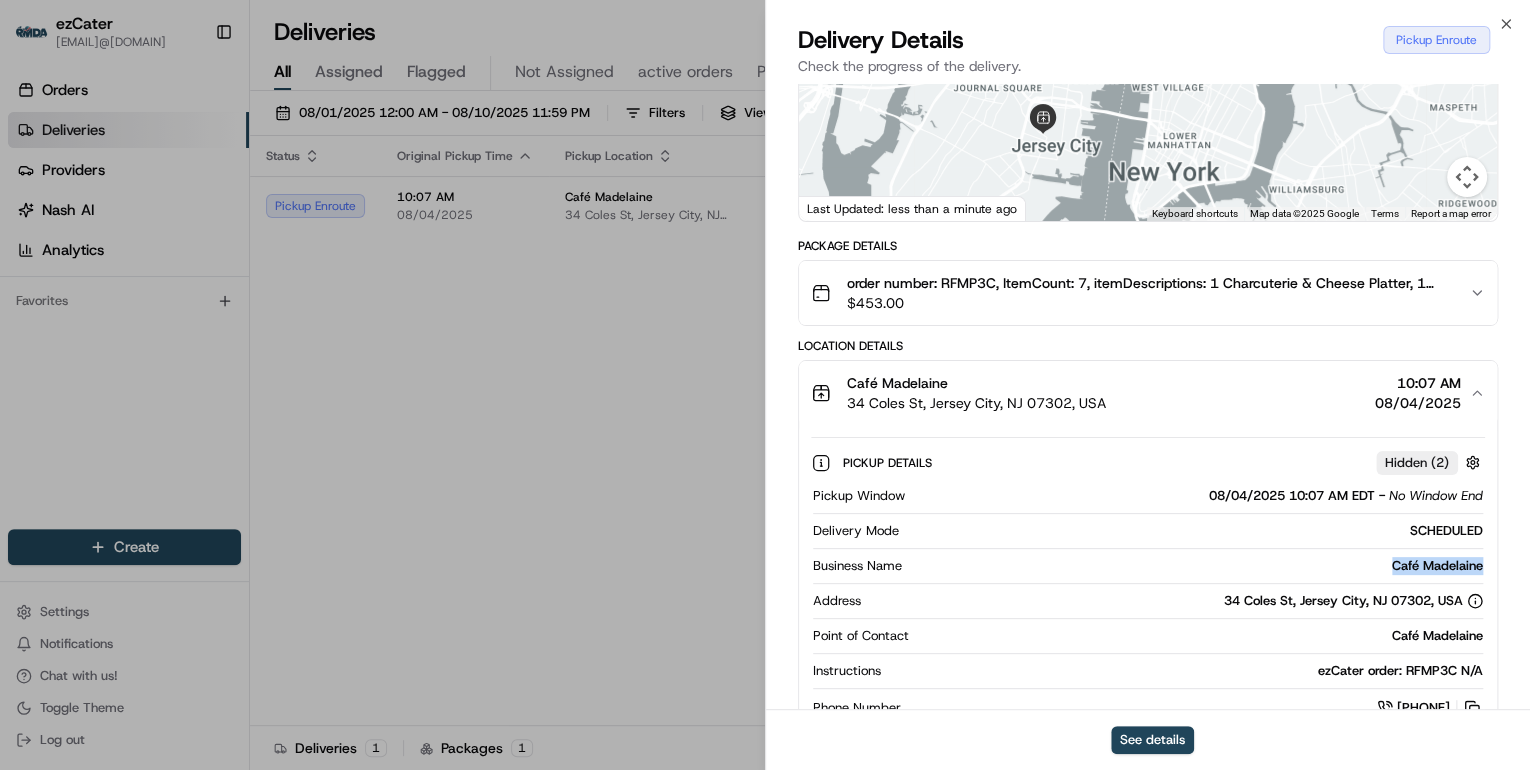 drag, startPoint x: 1488, startPoint y: 566, endPoint x: 1362, endPoint y: 566, distance: 126 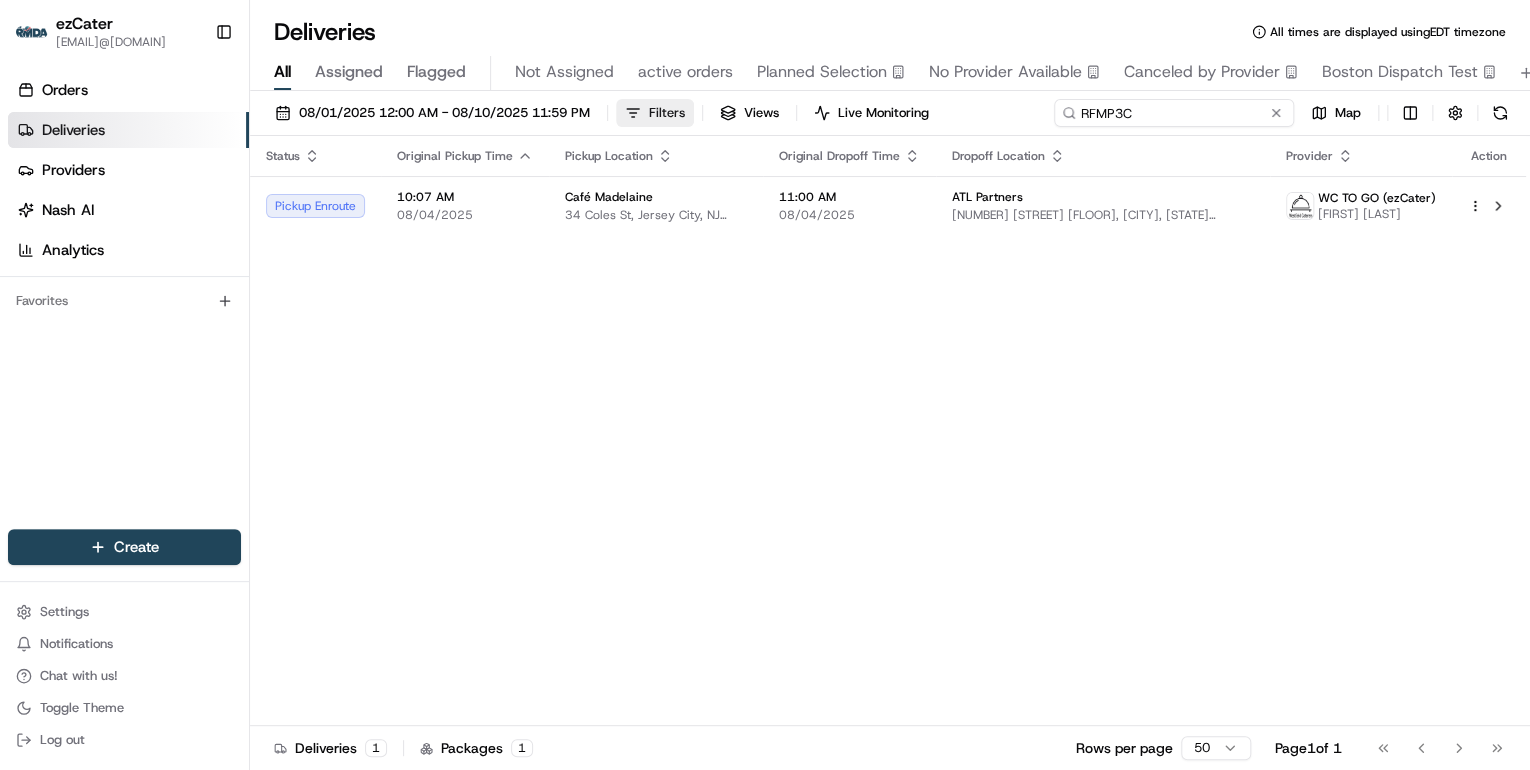 drag, startPoint x: 1206, startPoint y: 117, endPoint x: 669, endPoint y: 111, distance: 537.0335 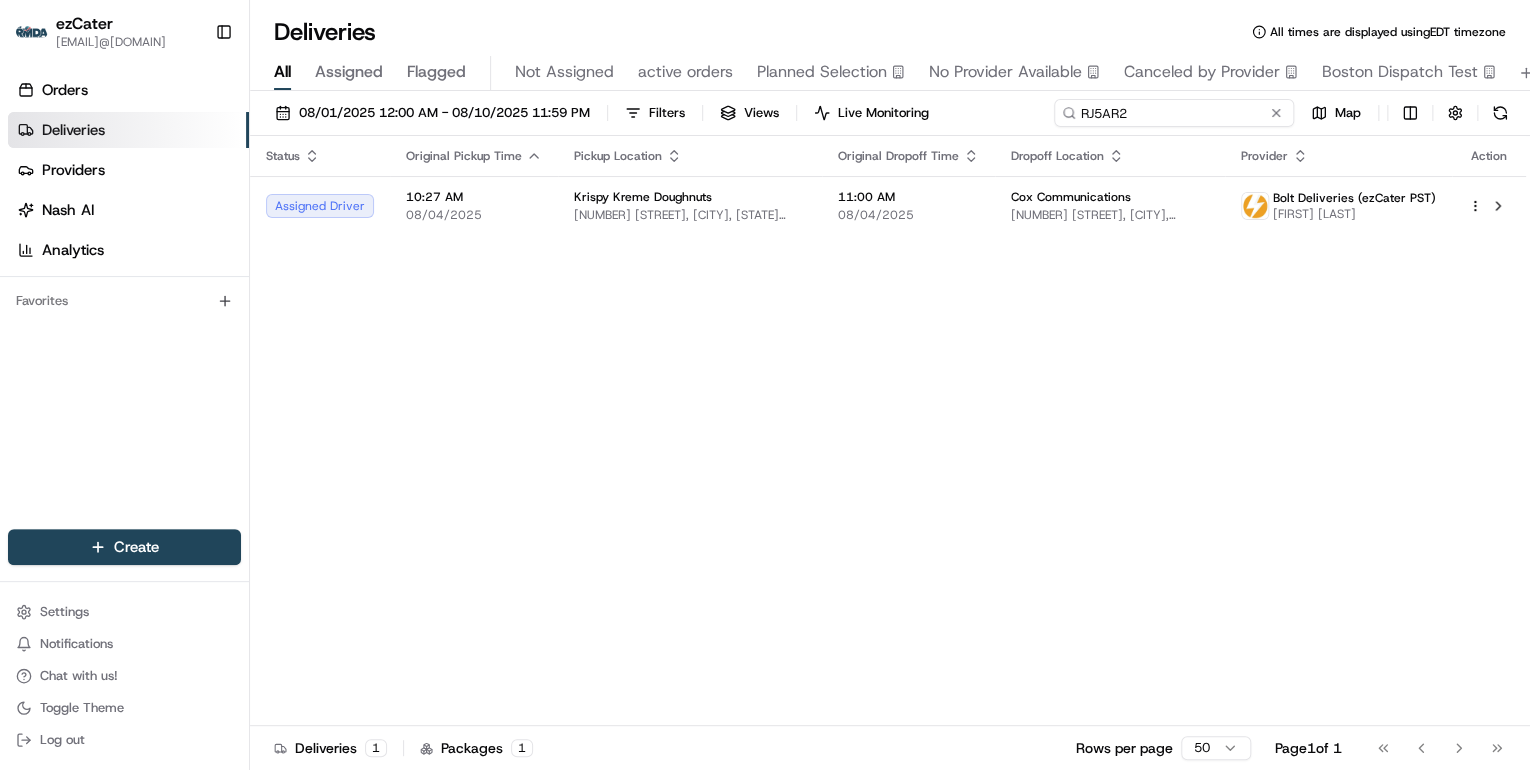 click on "RJ5AR2" at bounding box center (1174, 113) 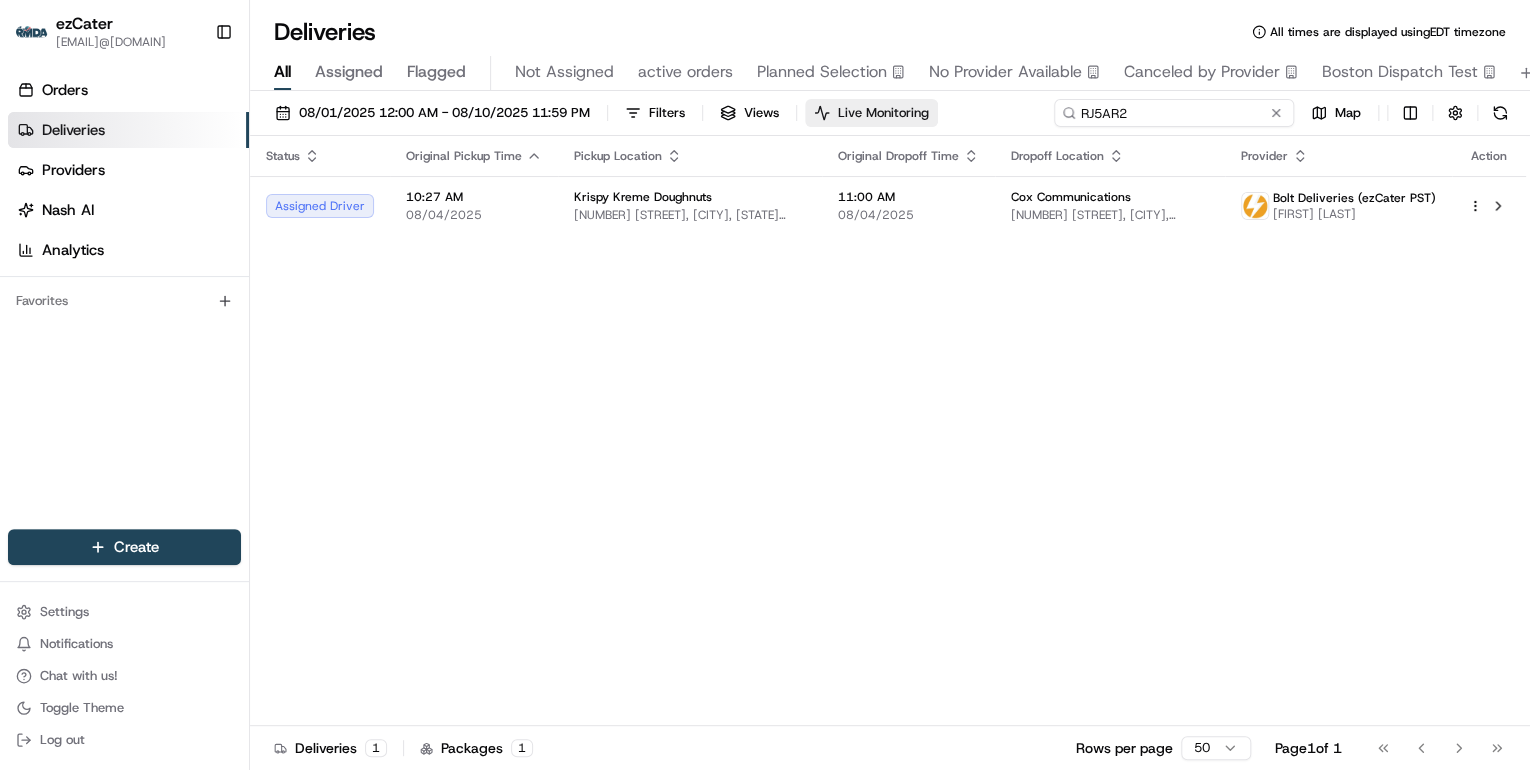 drag, startPoint x: 1149, startPoint y: 115, endPoint x: 867, endPoint y: 116, distance: 282.00177 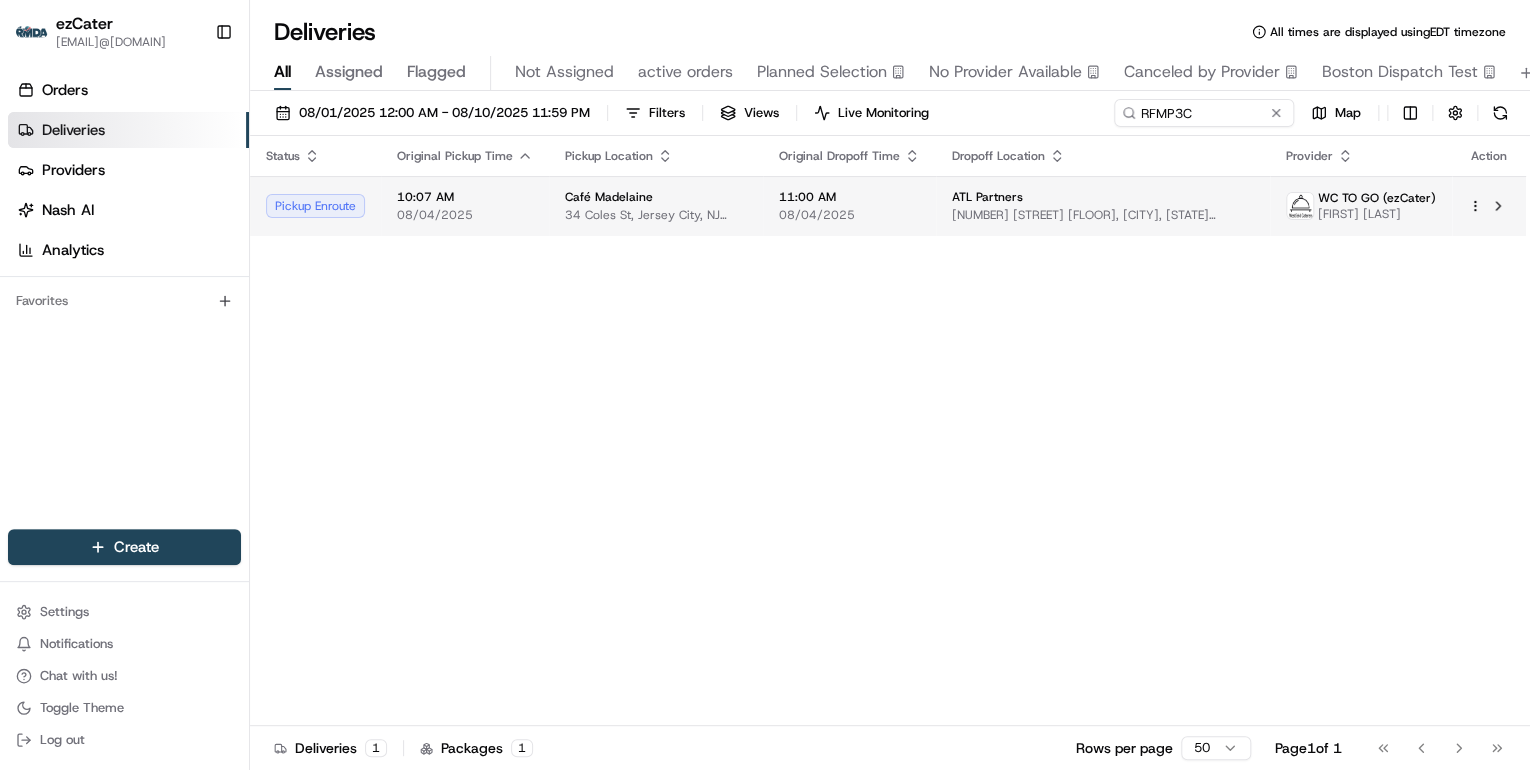 click on "Café Madelaine 34 Coles St, Jersey City, NJ 07302, USA" at bounding box center [656, 206] 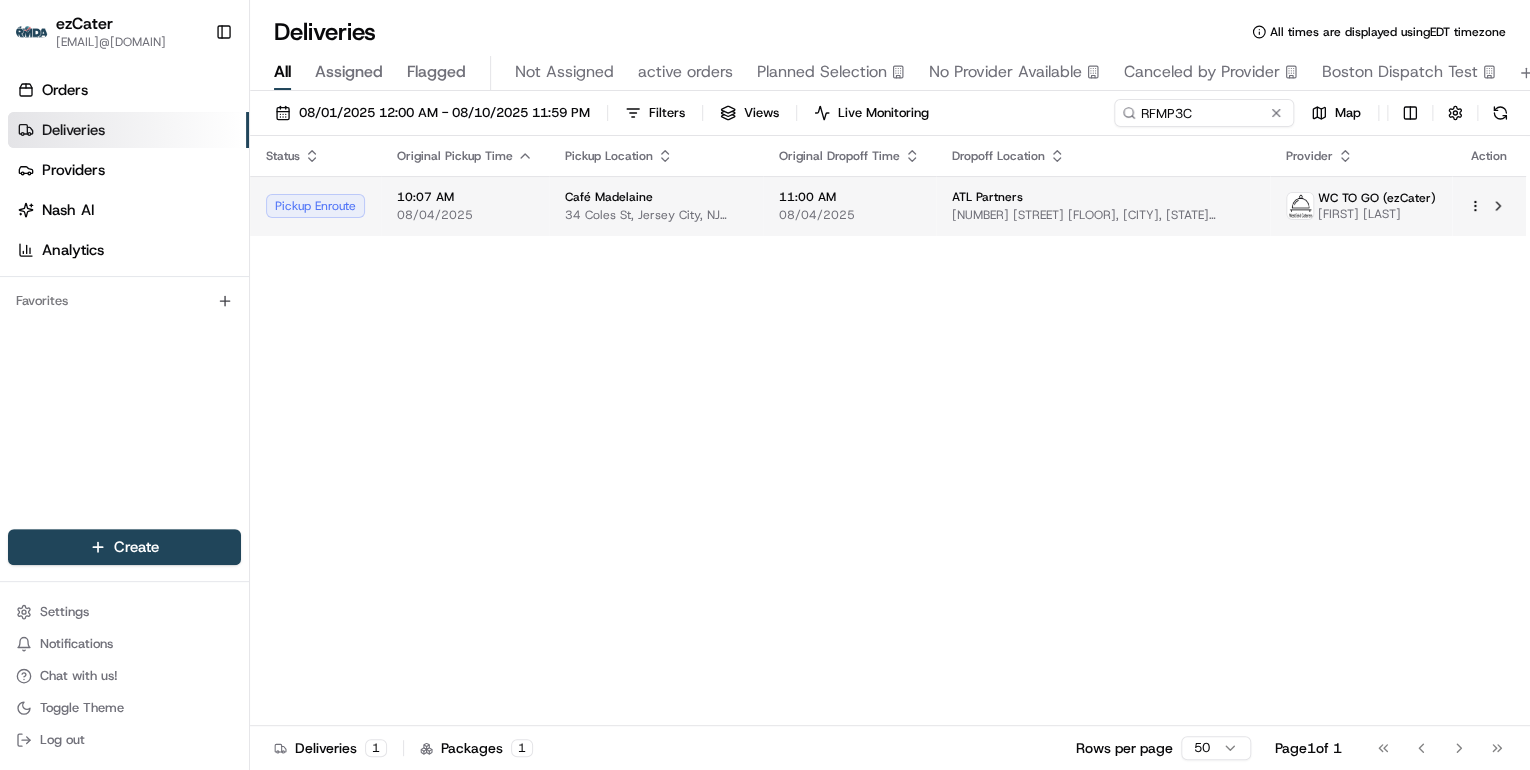 click on "Café Madelaine" at bounding box center (656, 197) 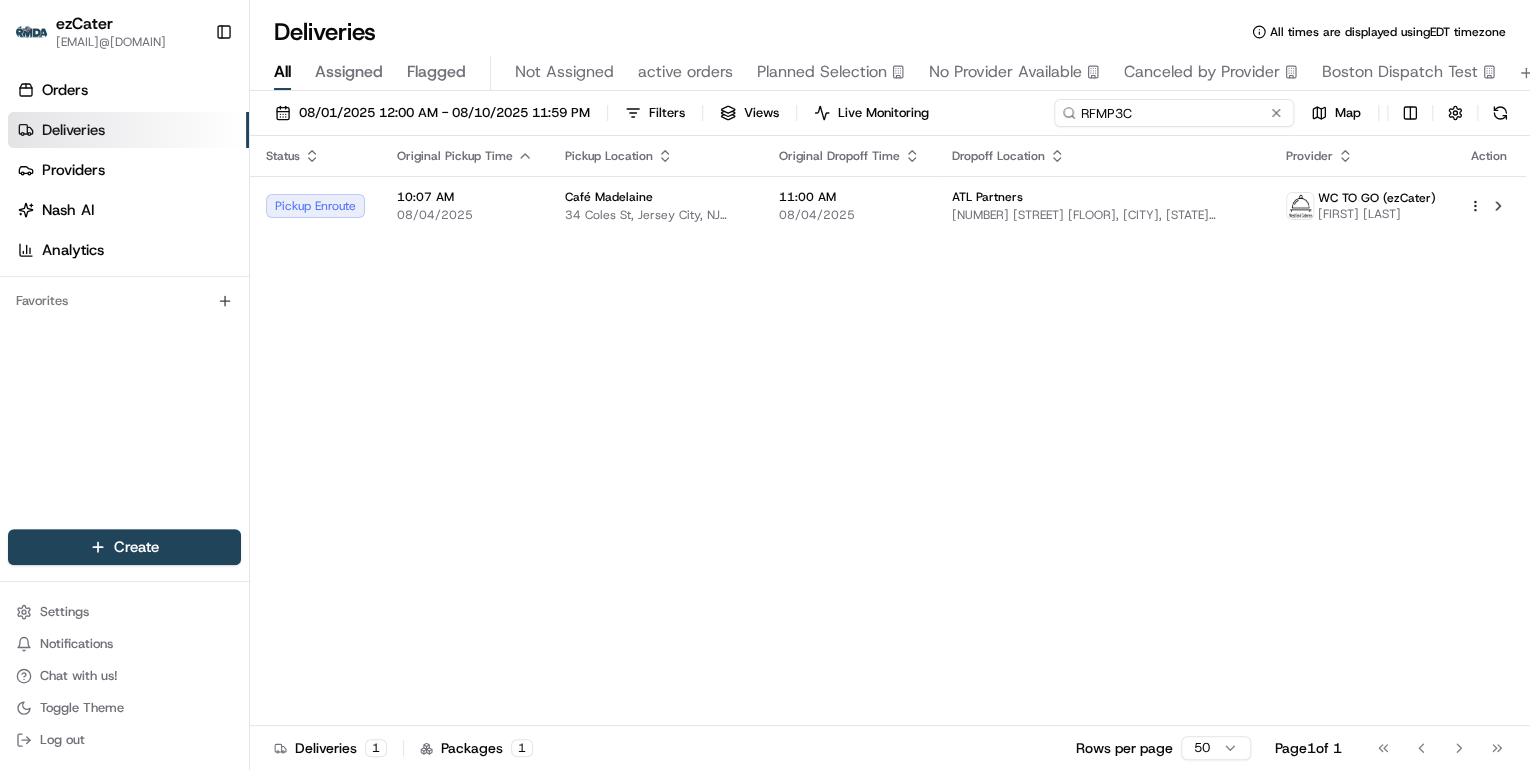 drag, startPoint x: 1196, startPoint y: 119, endPoint x: 576, endPoint y: 134, distance: 620.1814 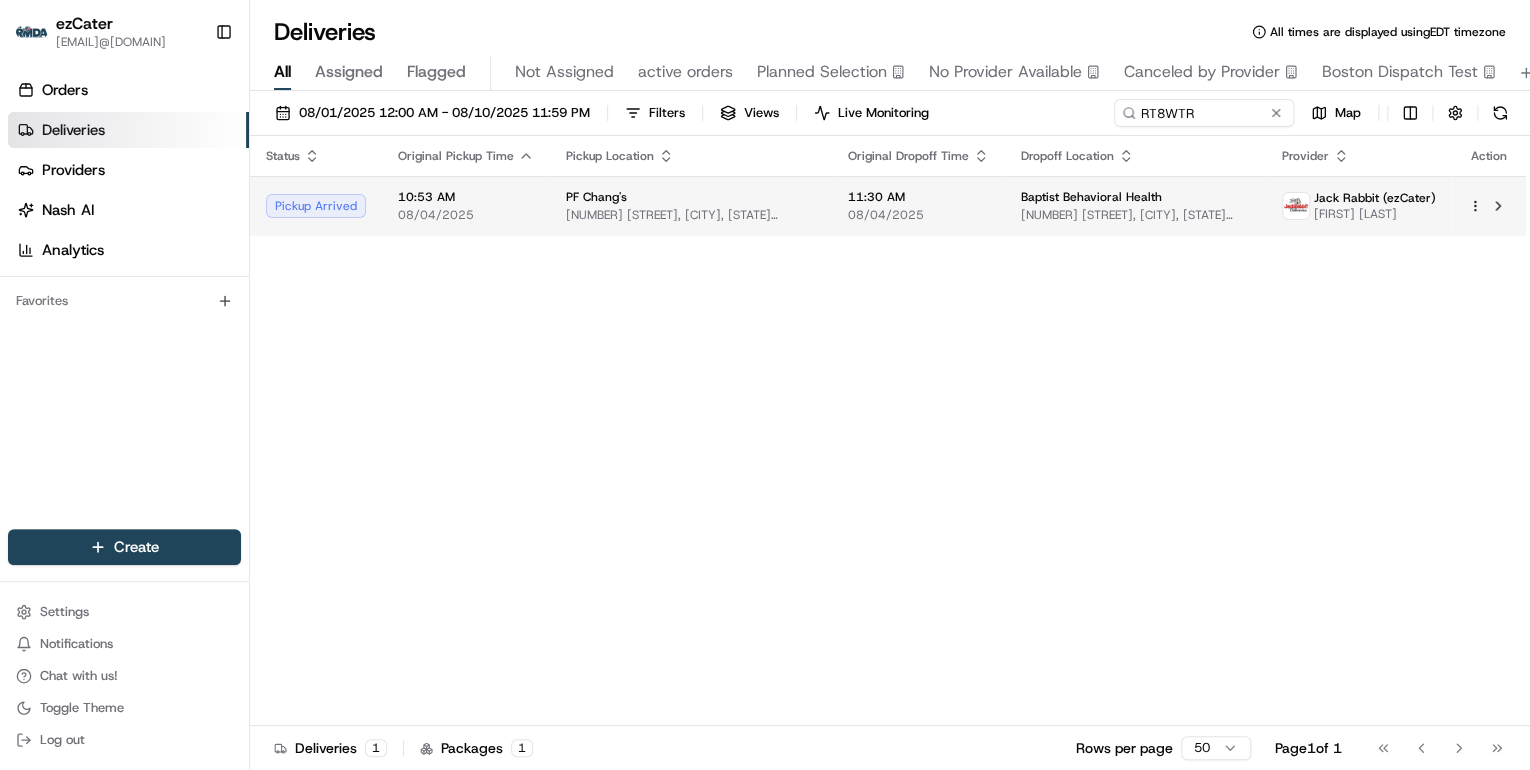 click on "PF Chang's 10281 Mid Town Pkwy, Jacksonville, FL 32246, USA" at bounding box center (691, 206) 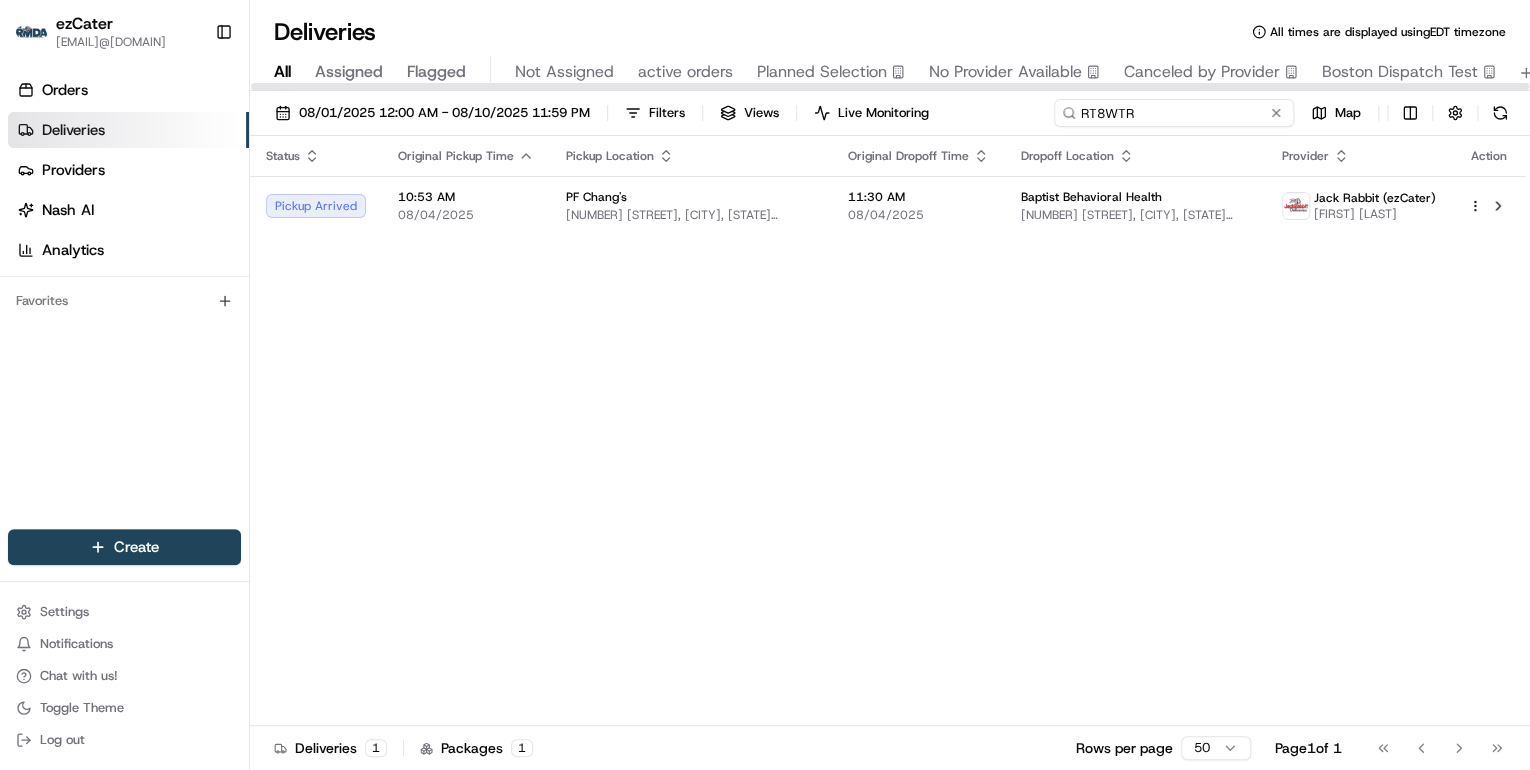 drag, startPoint x: 1205, startPoint y: 111, endPoint x: 788, endPoint y: 162, distance: 420.10712 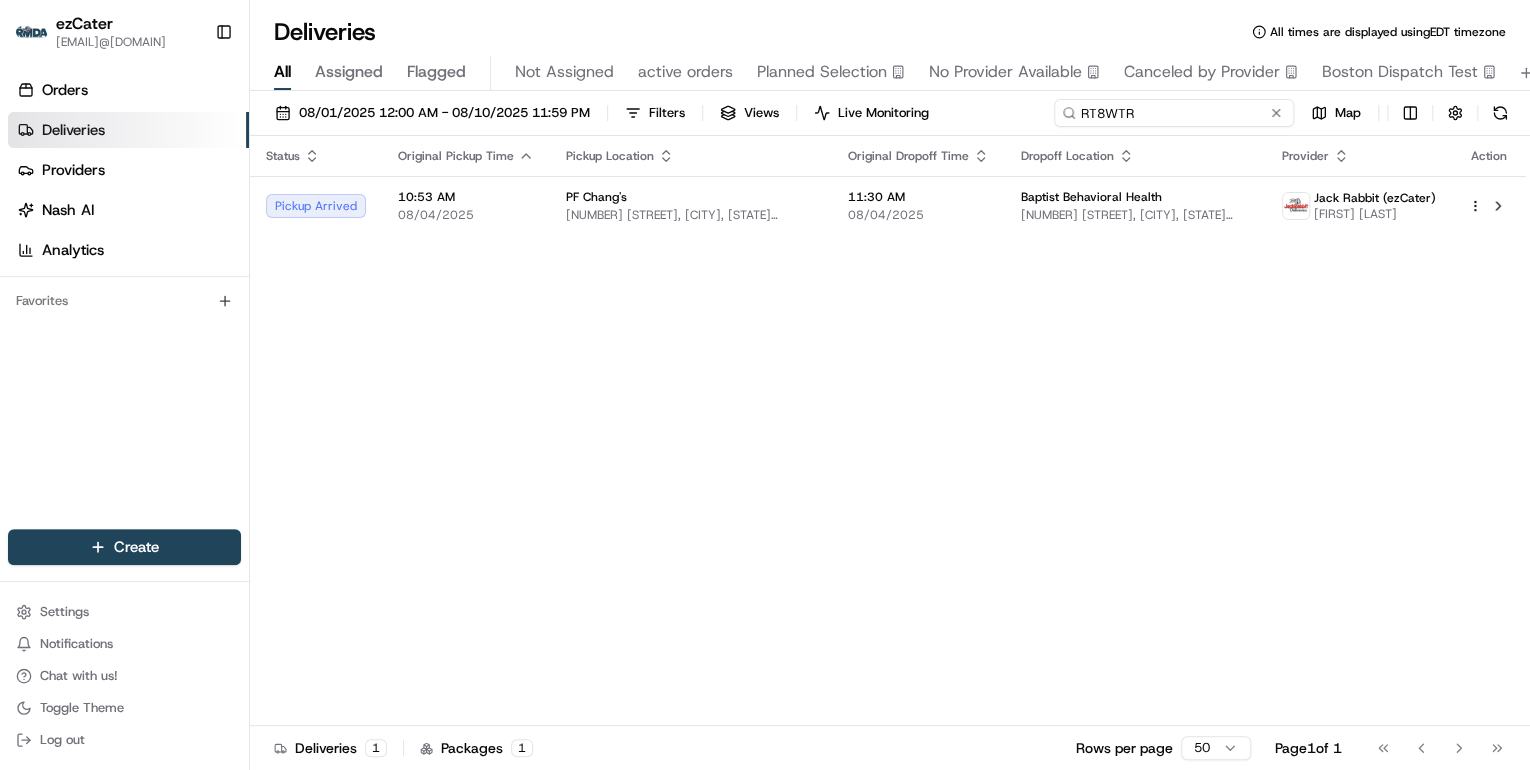 paste on "P156M9" 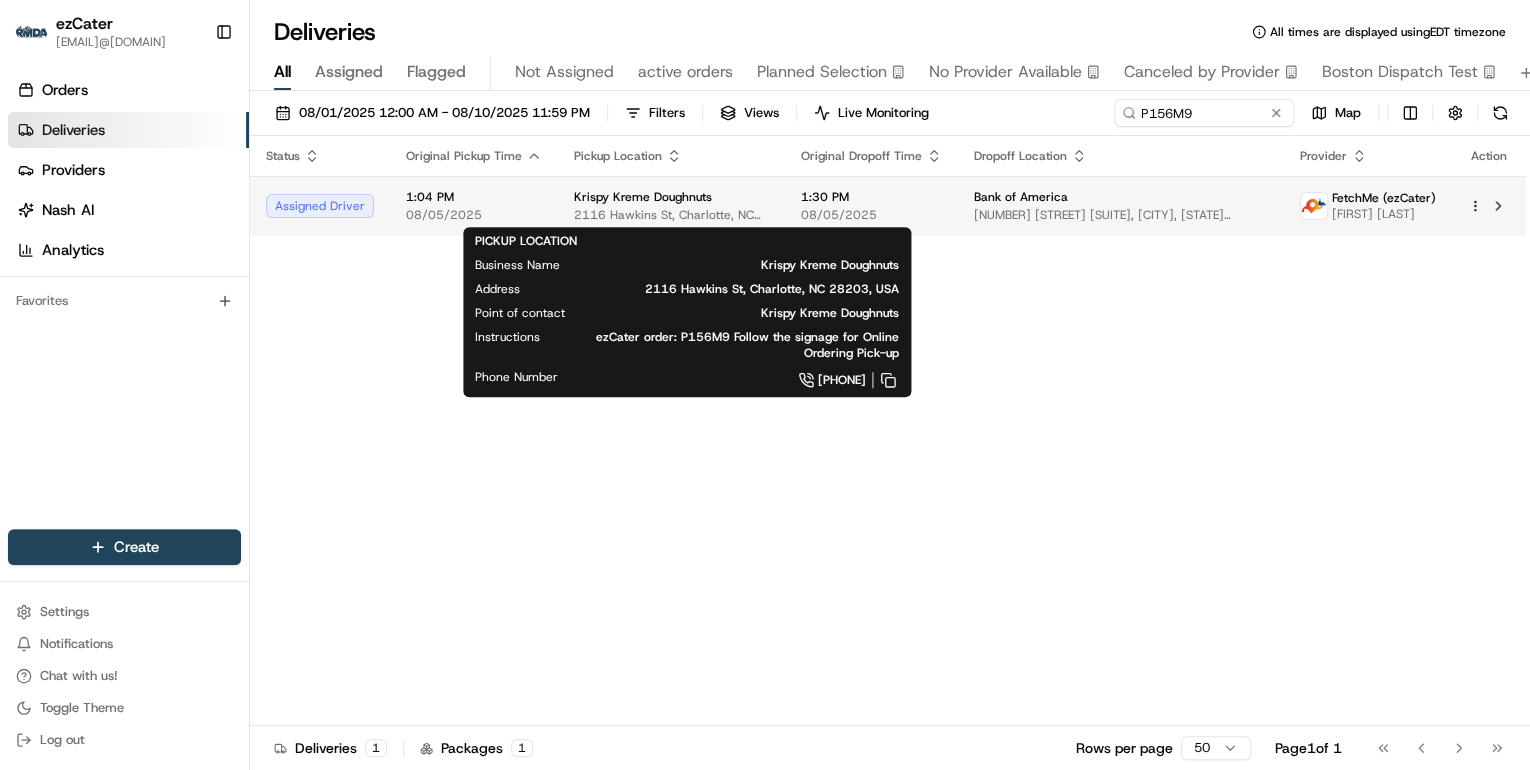 click on "2116 Hawkins St, Charlotte, NC 28203, USA" at bounding box center (671, 215) 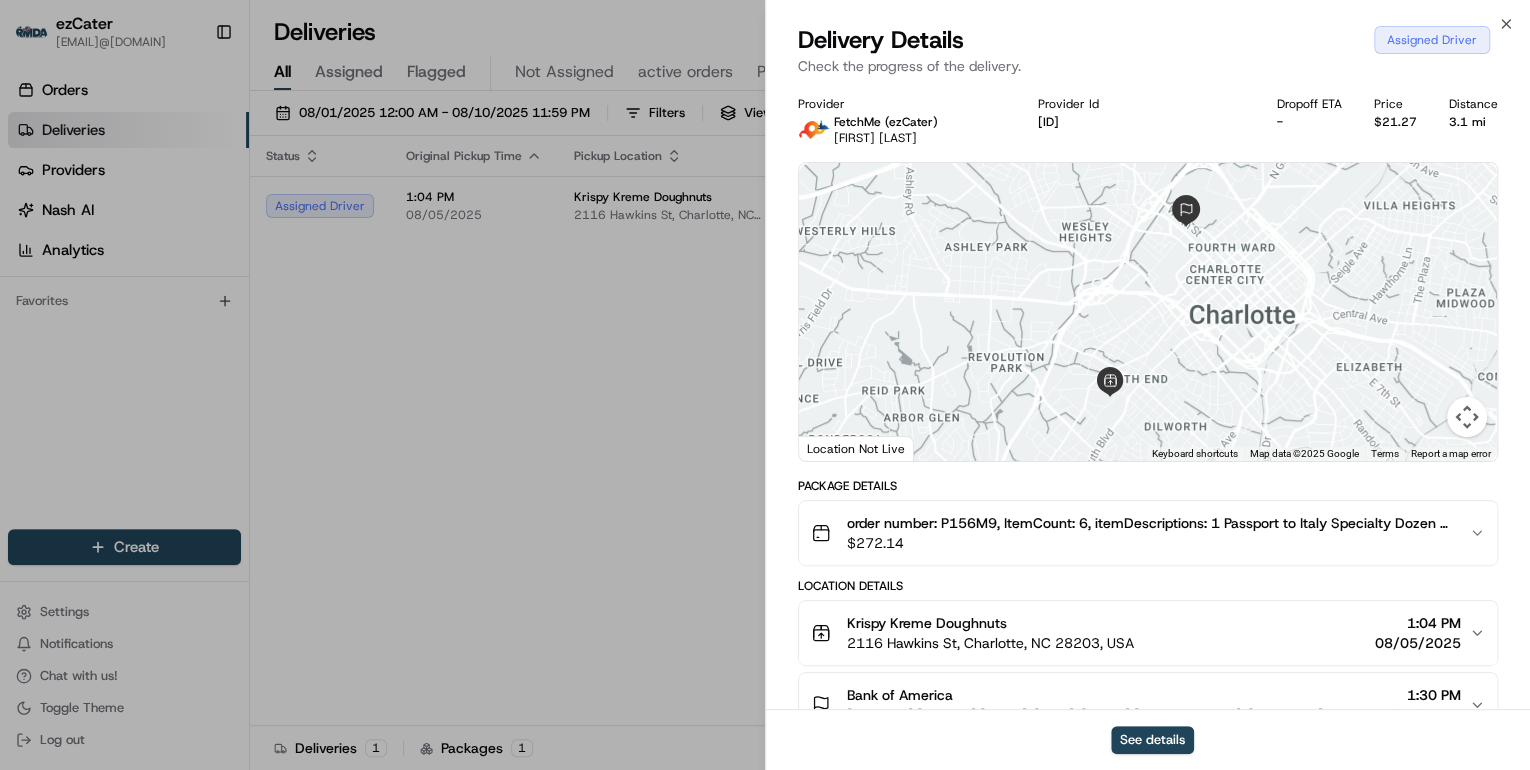 scroll, scrollTop: 160, scrollLeft: 0, axis: vertical 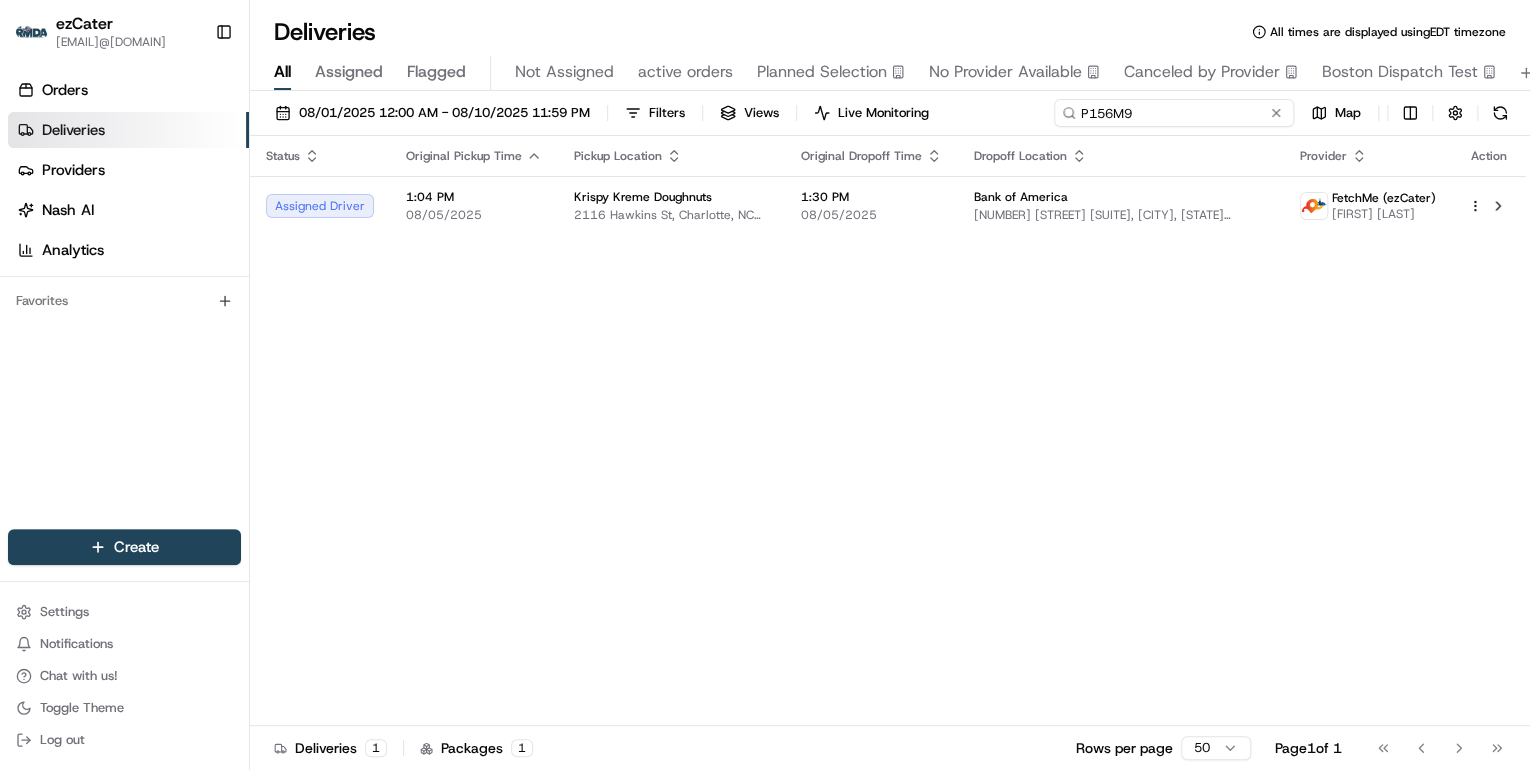 drag, startPoint x: 1208, startPoint y: 106, endPoint x: 700, endPoint y: 133, distance: 508.717 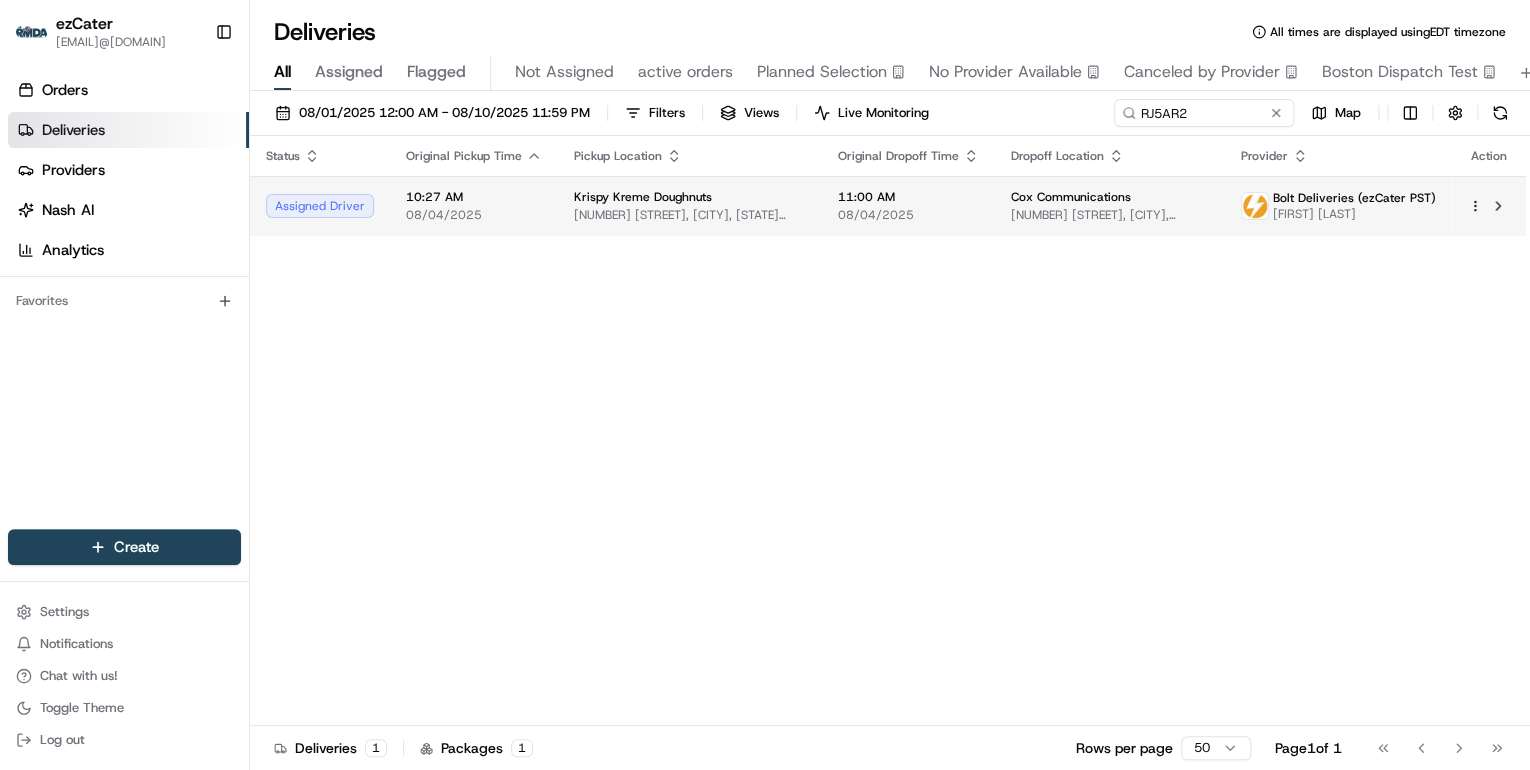 click on "4180 Clairemont Mesa Blvd, San Diego, CA 92117, USA" at bounding box center [690, 215] 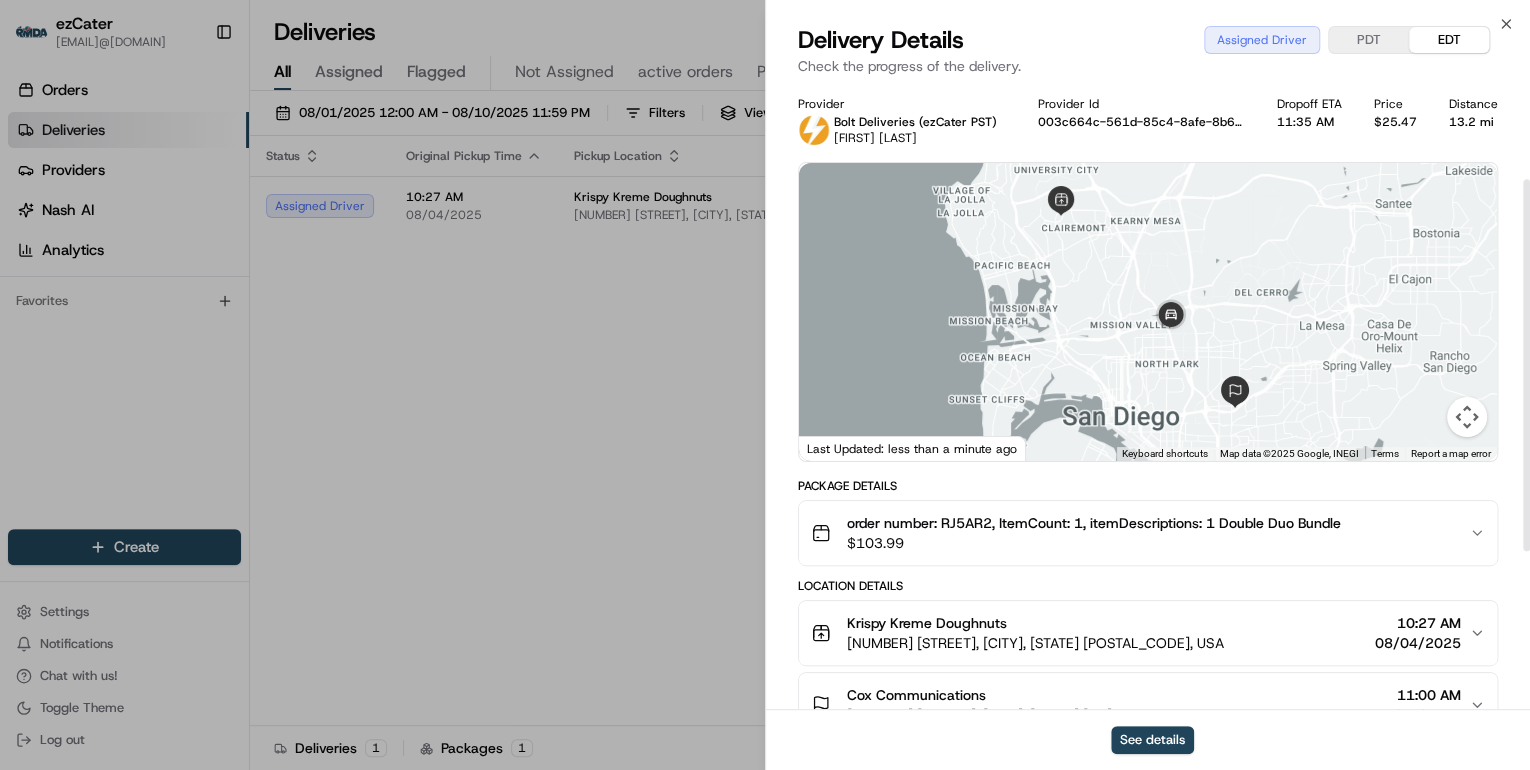scroll, scrollTop: 160, scrollLeft: 0, axis: vertical 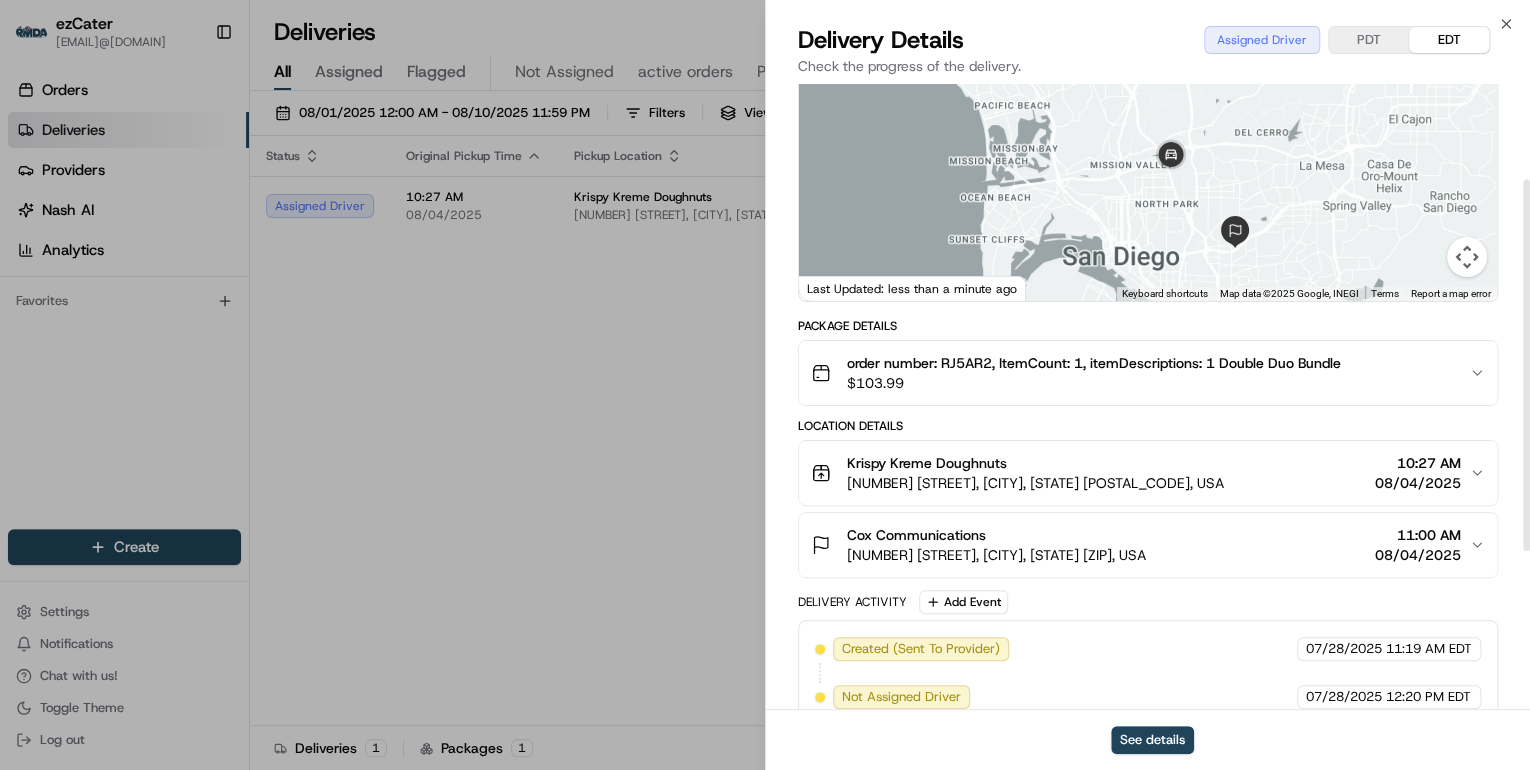 click on "Krispy Kreme Doughnuts" at bounding box center [1035, 463] 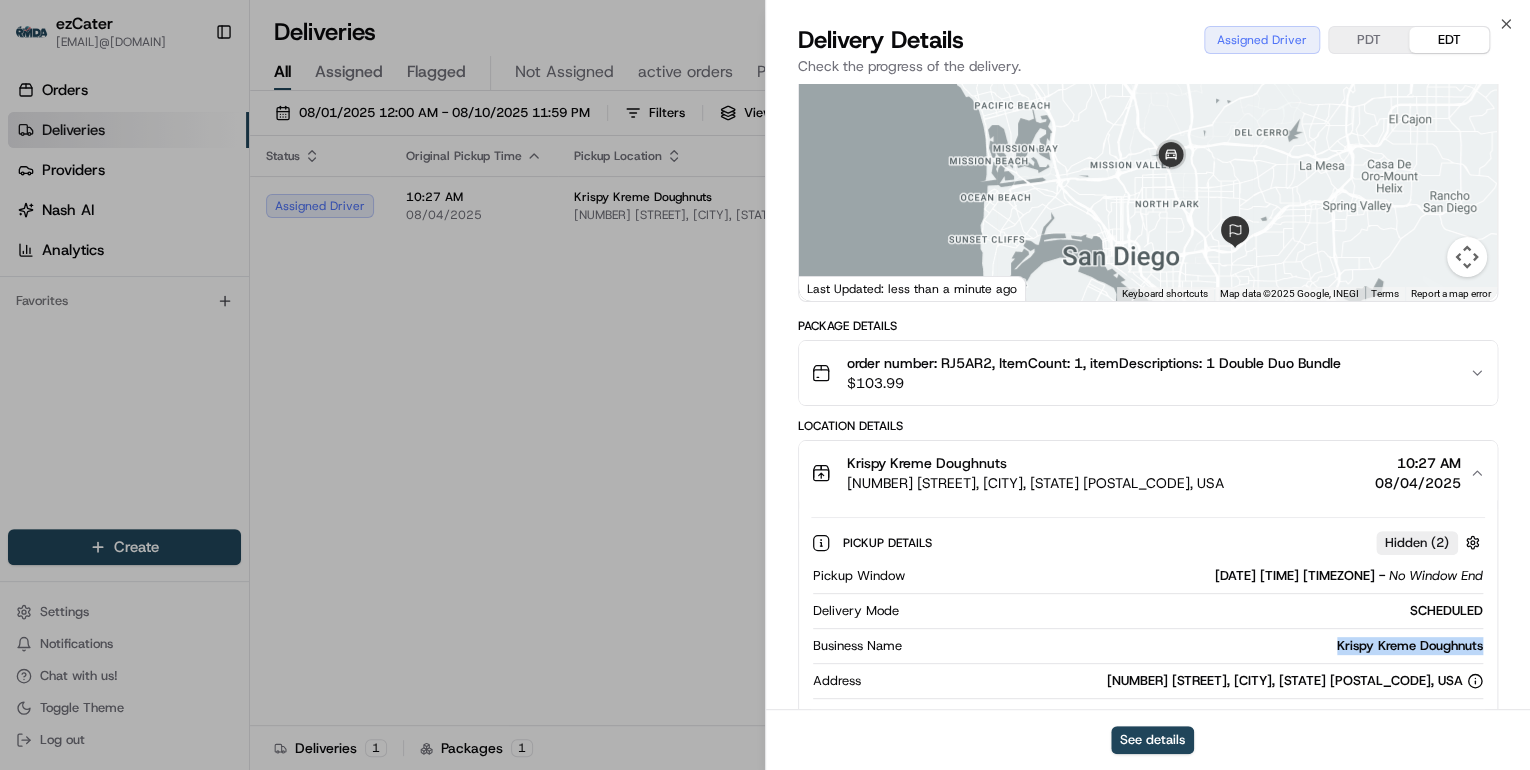 drag, startPoint x: 1487, startPoint y: 644, endPoint x: 1331, endPoint y: 652, distance: 156.20499 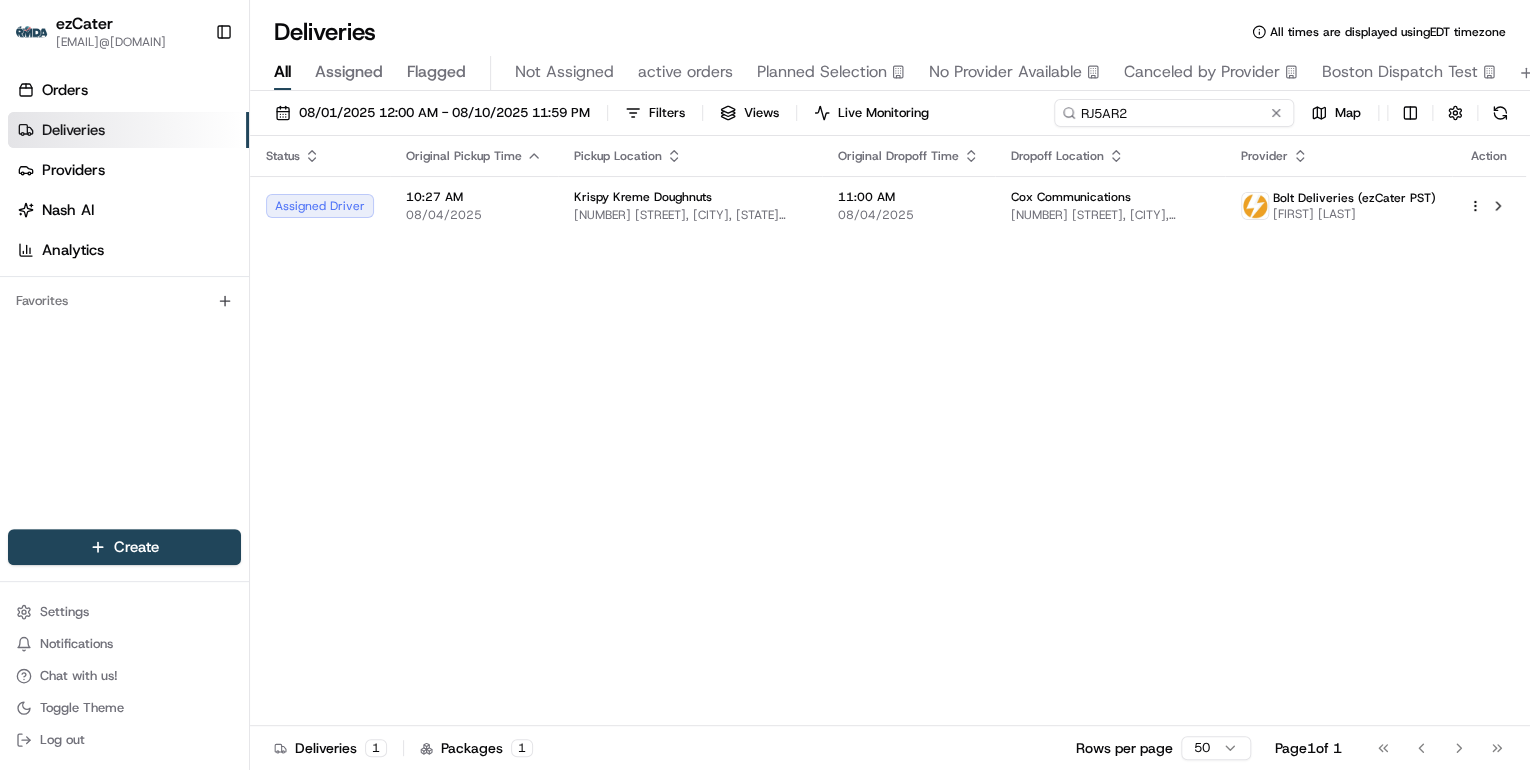 drag, startPoint x: 1223, startPoint y: 115, endPoint x: 614, endPoint y: 117, distance: 609.0033 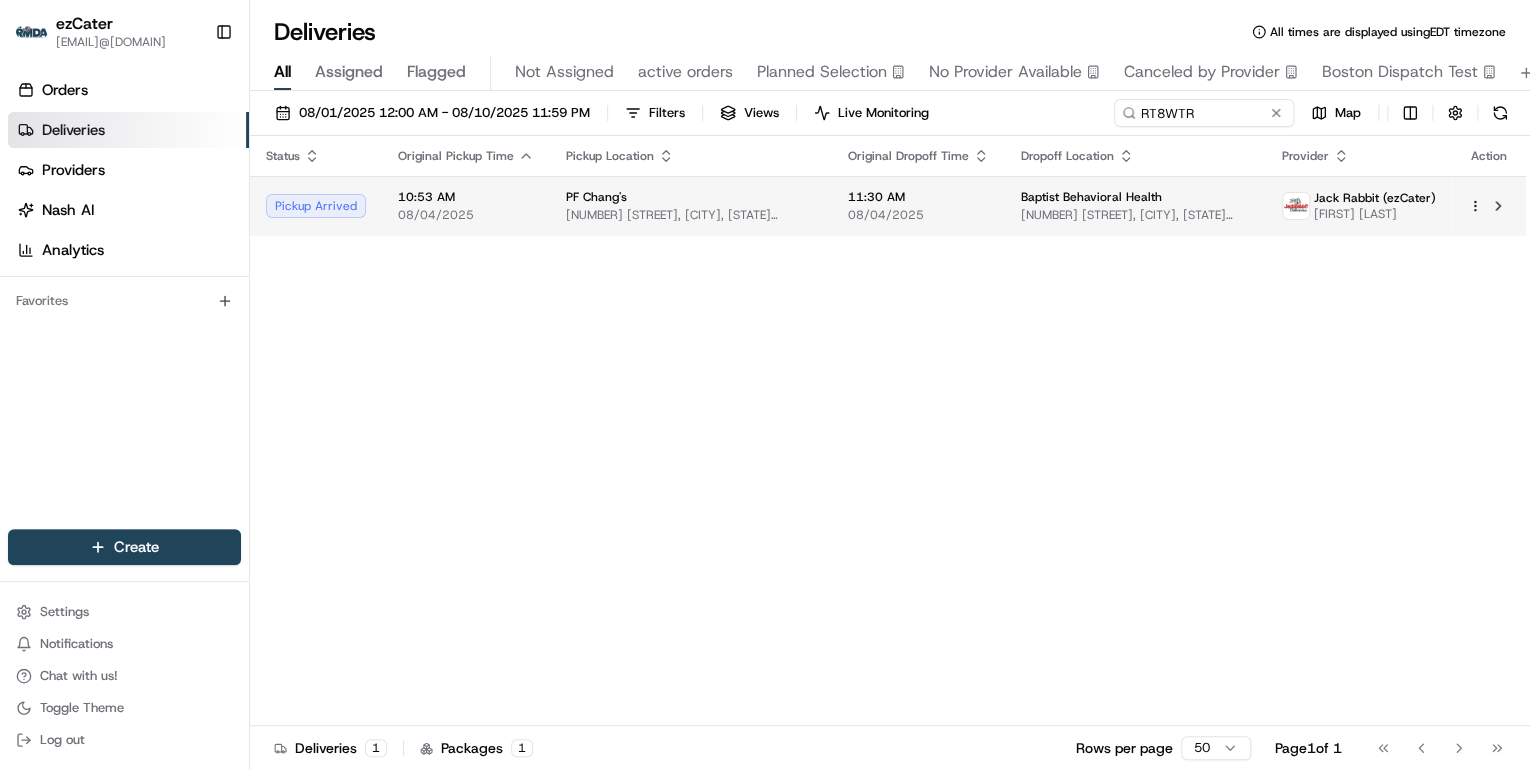 click on "PF Chang's 10281 Mid Town Pkwy, Jacksonville, FL 32246, USA" at bounding box center (691, 206) 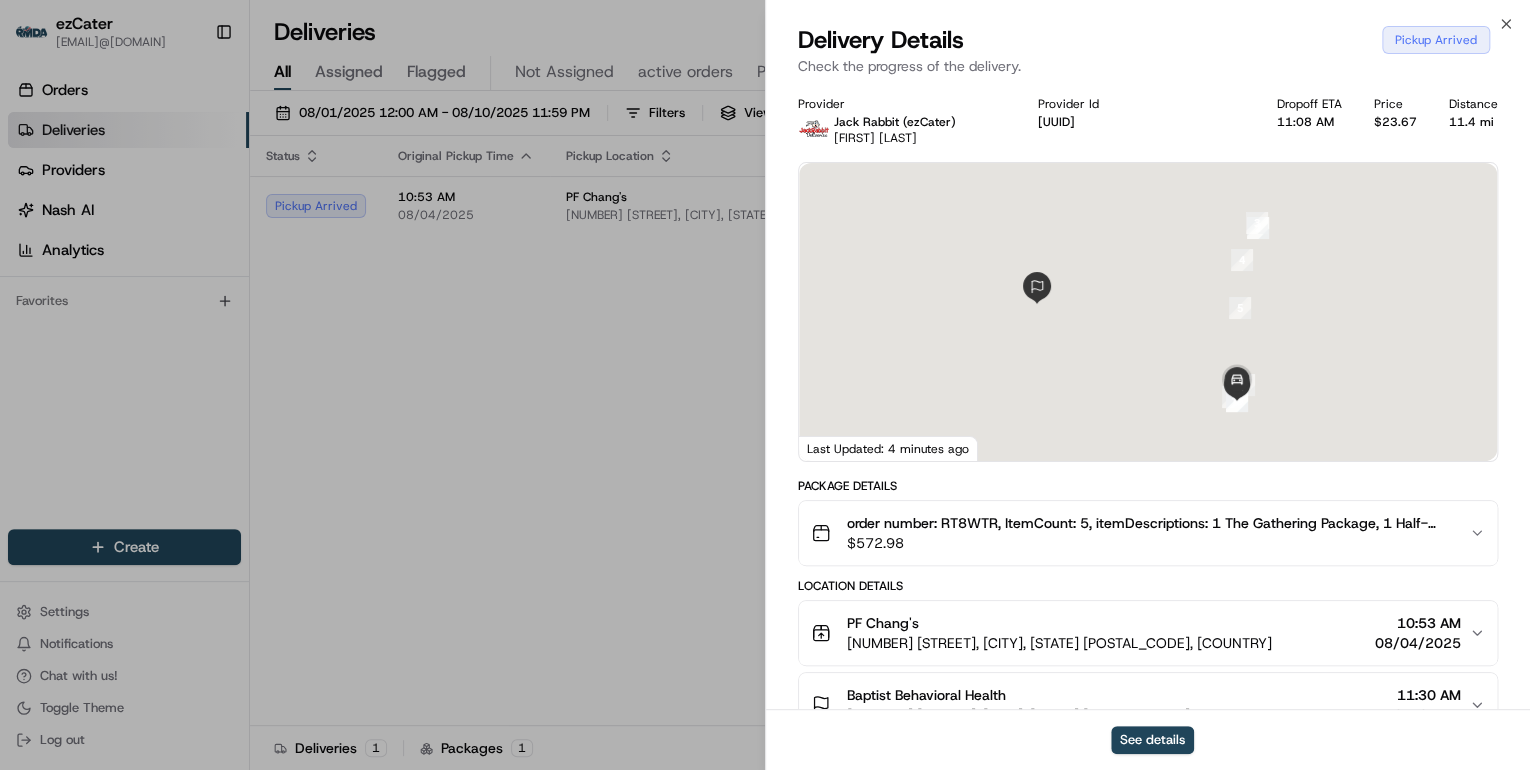 scroll, scrollTop: 240, scrollLeft: 0, axis: vertical 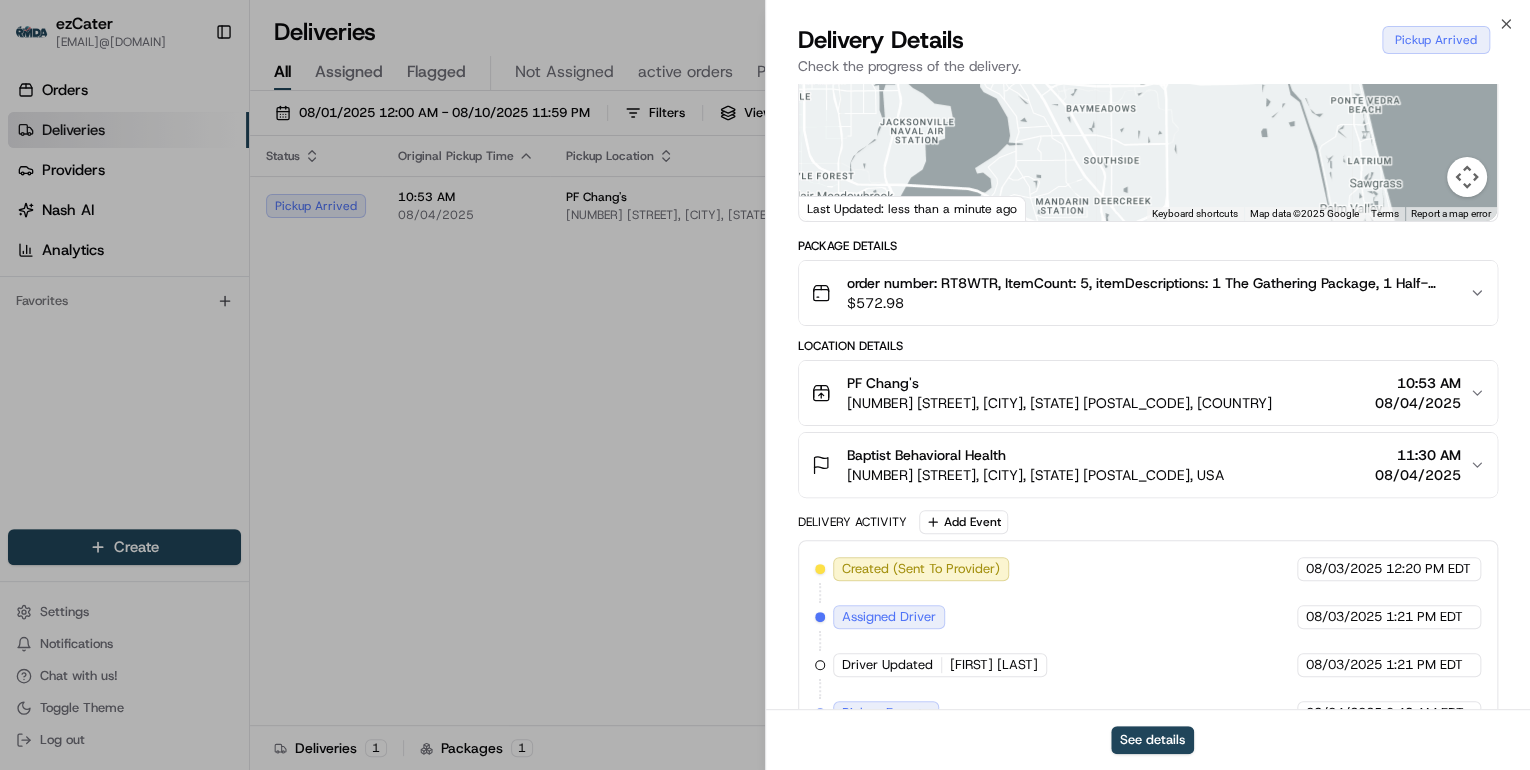 click on "$ 572.98" at bounding box center [1150, 303] 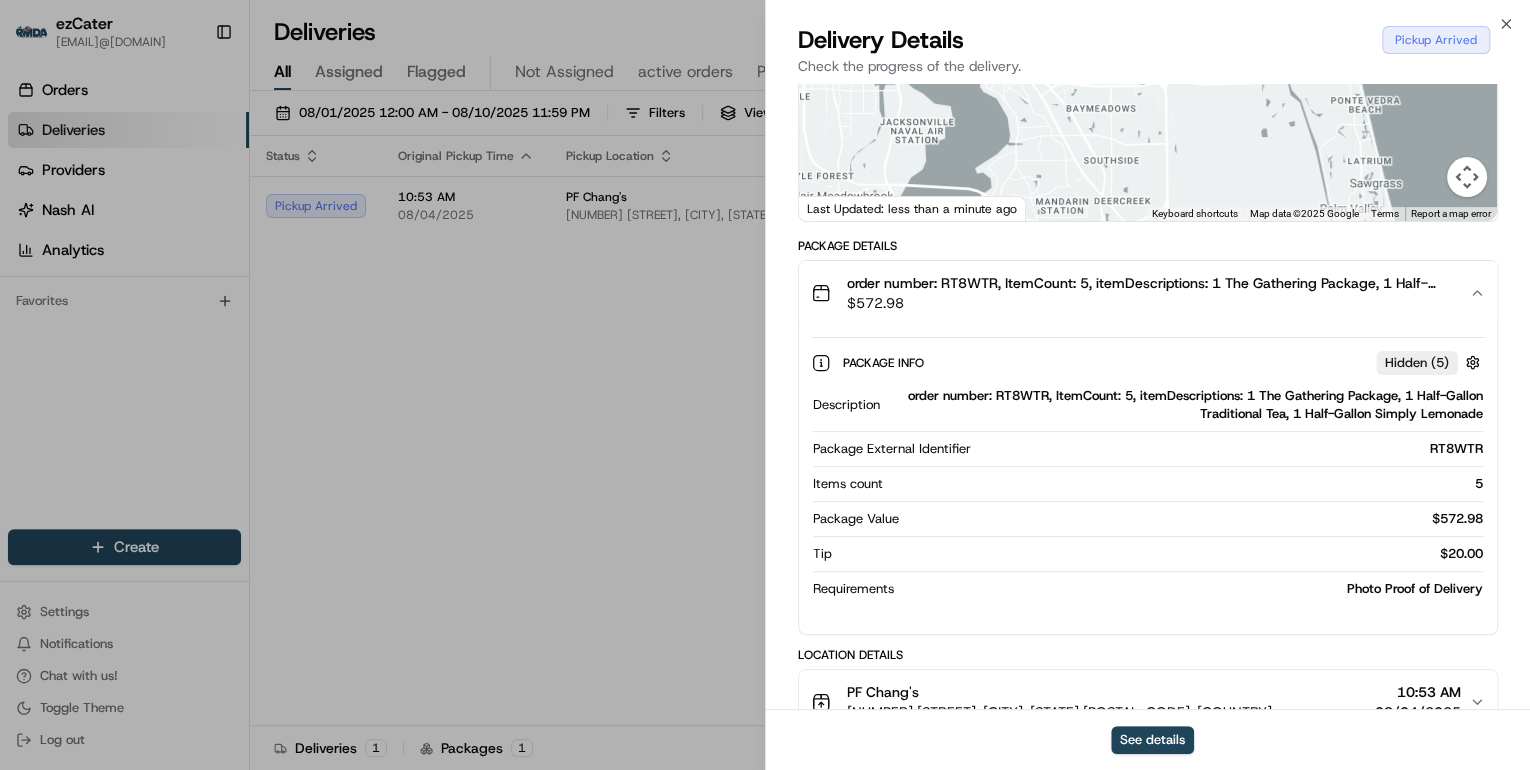 click on "order number: RT8WTR,
ItemCount: 5,
itemDescriptions:
1 The Gathering Package,
1 Half-Gallon Traditional Tea,
1 Half-Gallon Simply Lemonade" at bounding box center [1185, 405] 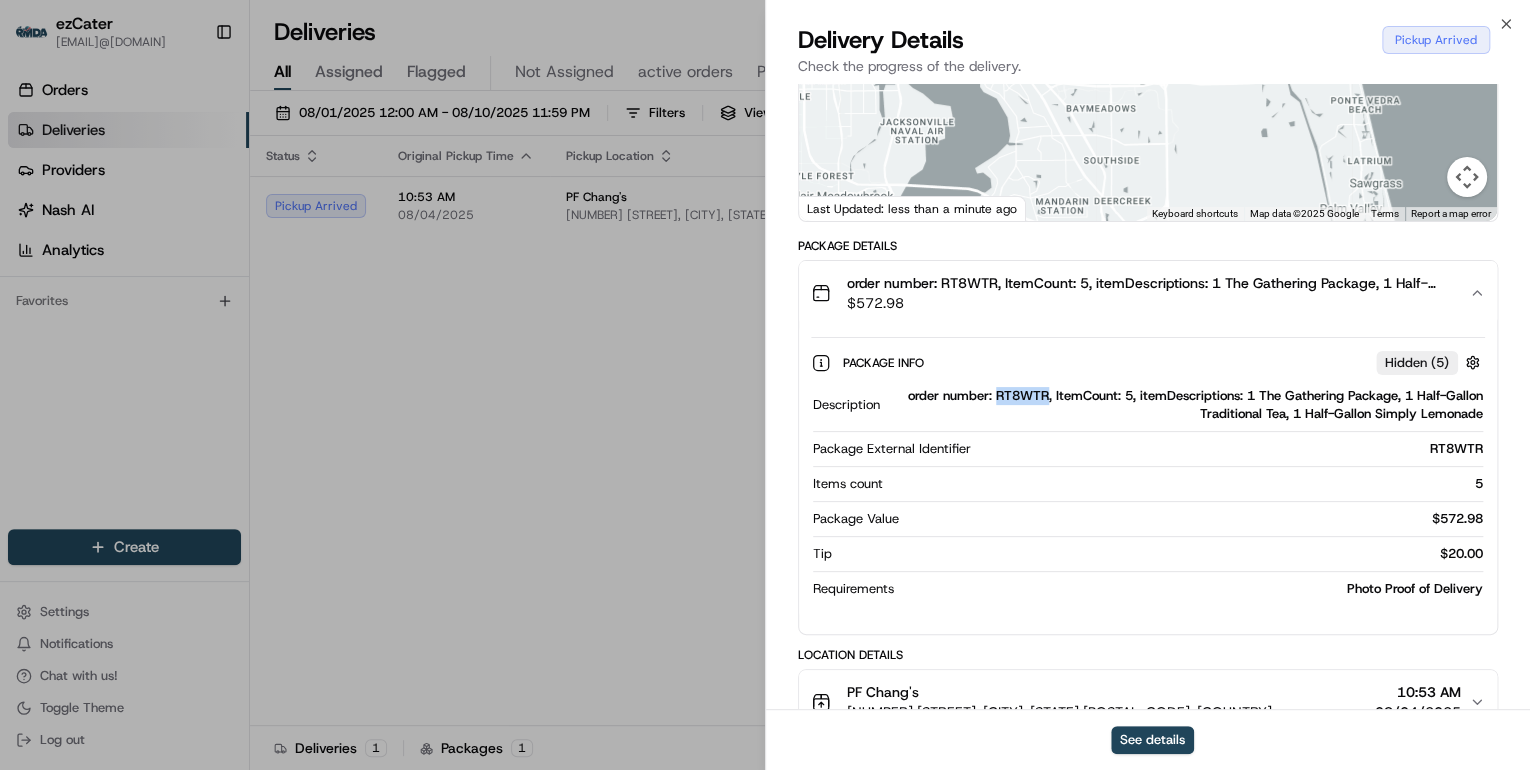 click on "order number: RT8WTR,
ItemCount: 5,
itemDescriptions:
1 The Gathering Package,
1 Half-Gallon Traditional Tea,
1 Half-Gallon Simply Lemonade" at bounding box center (1185, 405) 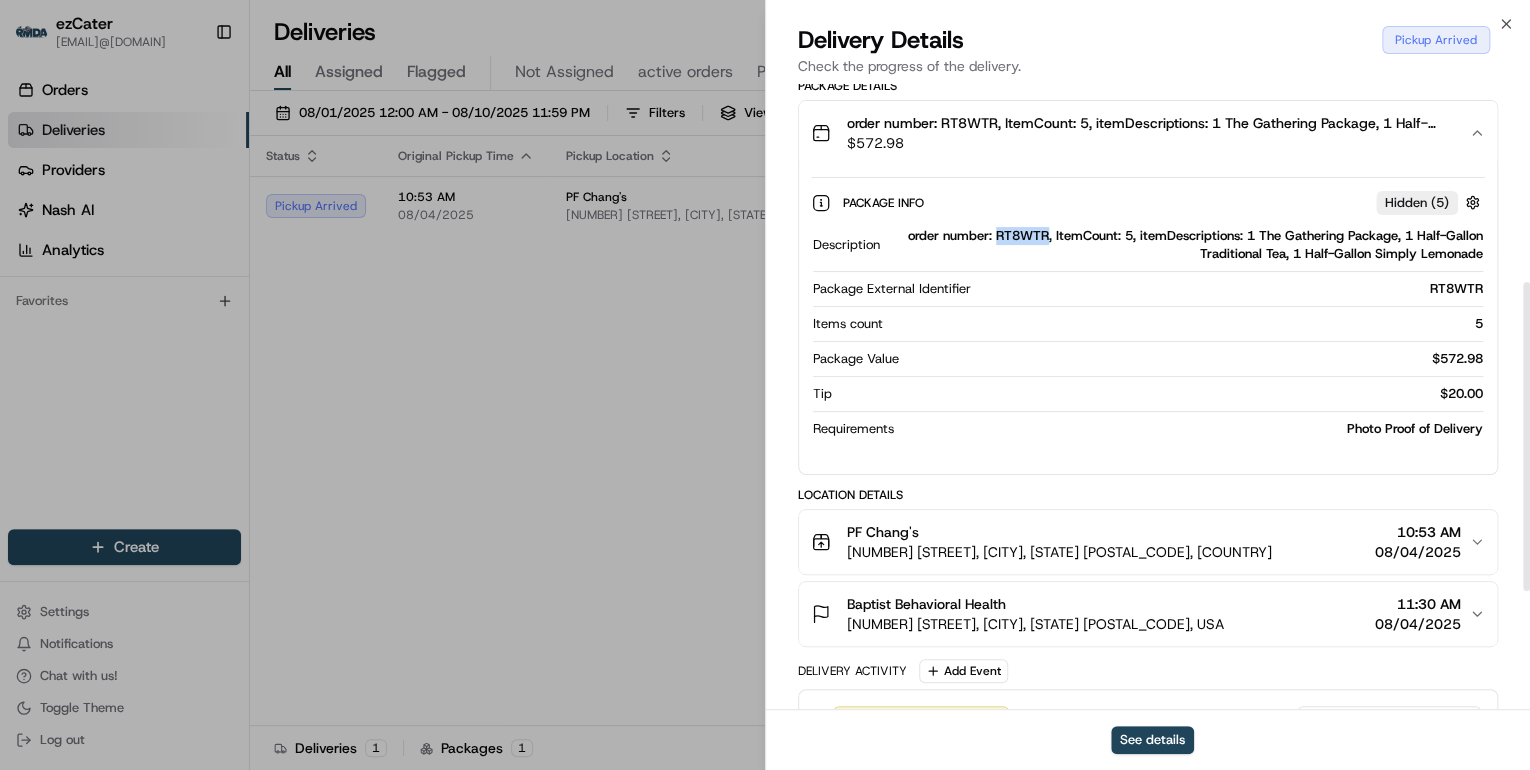 scroll, scrollTop: 560, scrollLeft: 0, axis: vertical 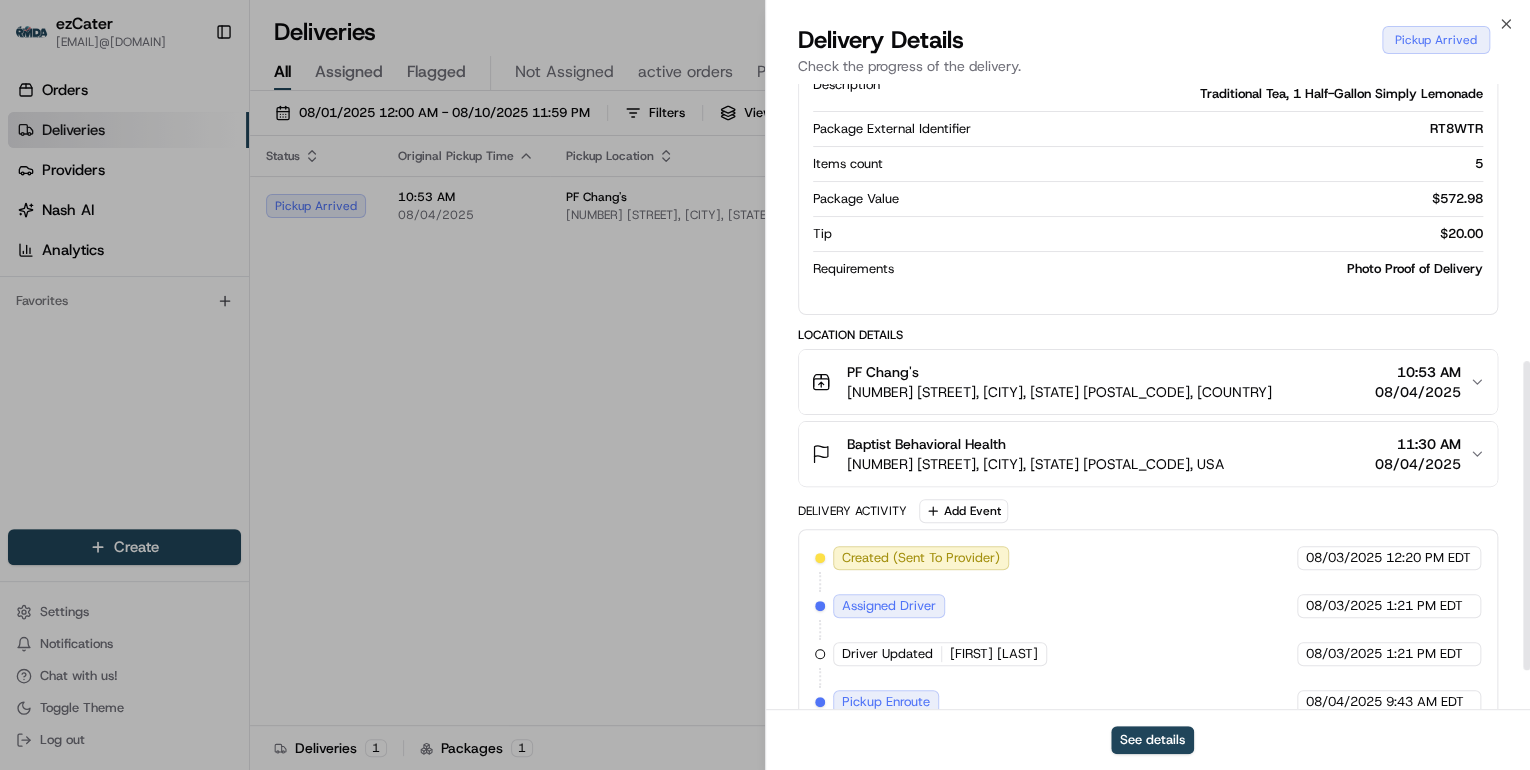 click on "10281 Mid Town Pkwy, Jacksonville, FL 32246, USA" at bounding box center (1059, 392) 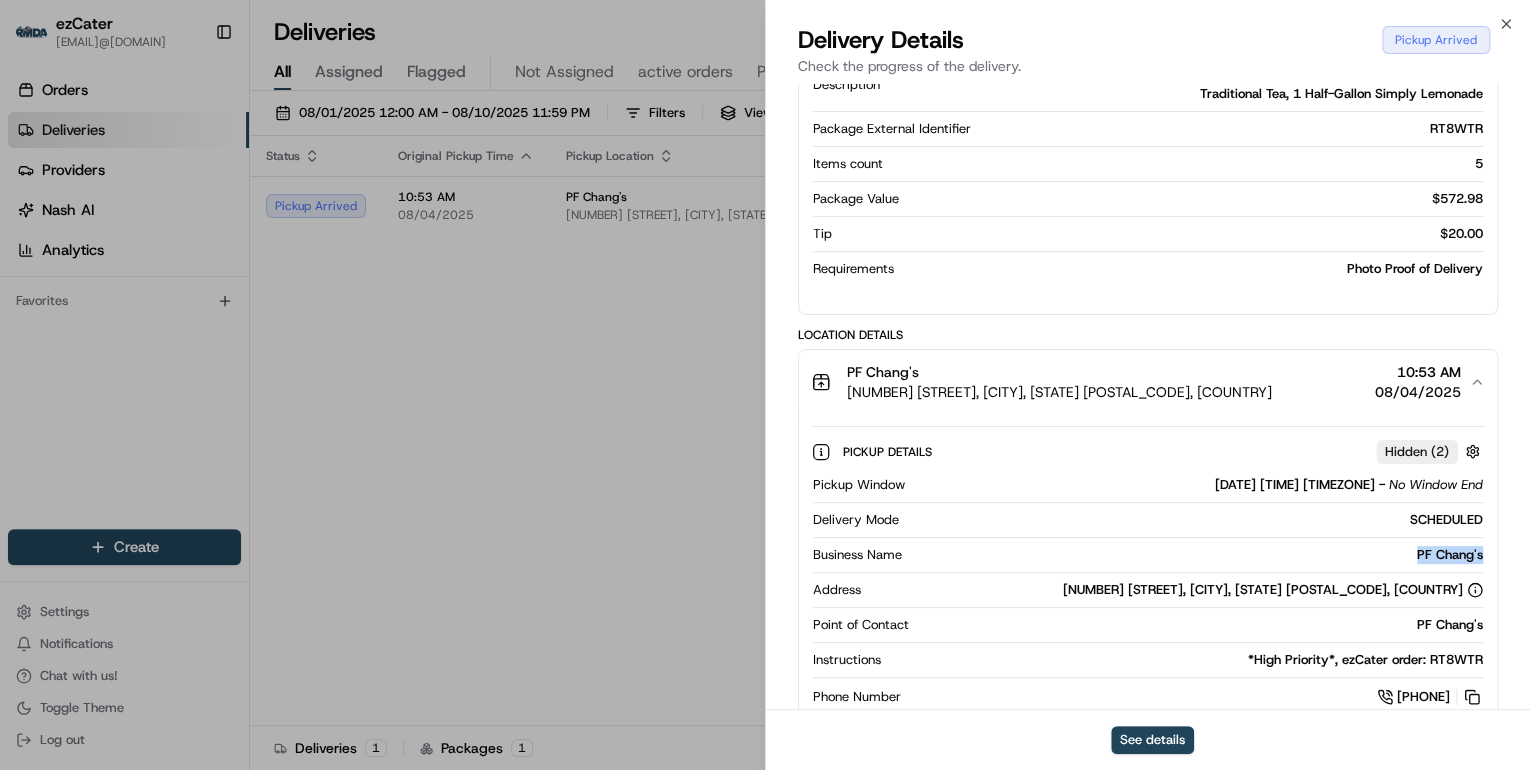 drag, startPoint x: 1487, startPoint y: 557, endPoint x: 1400, endPoint y: 560, distance: 87.05171 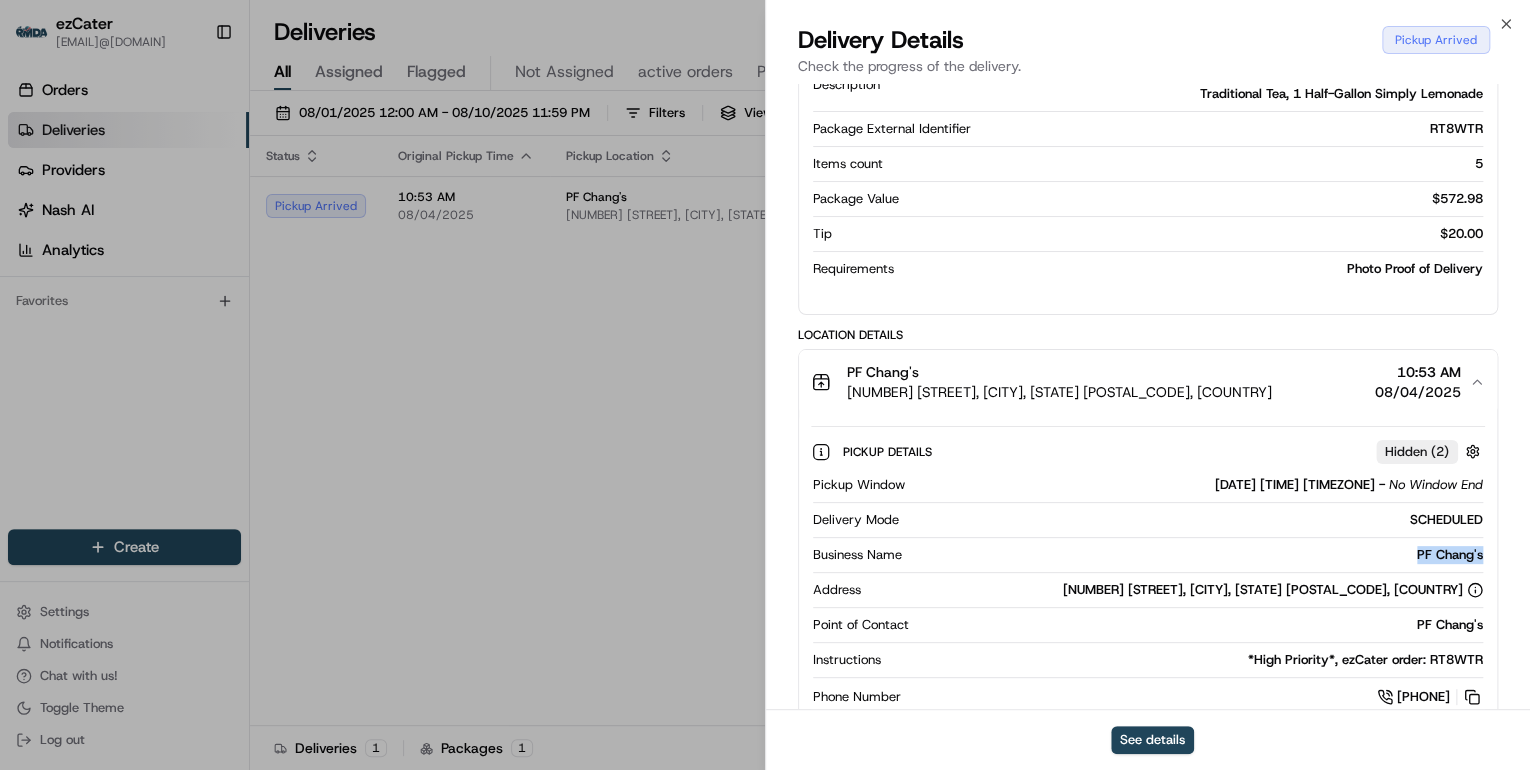copy on "PF Chang's" 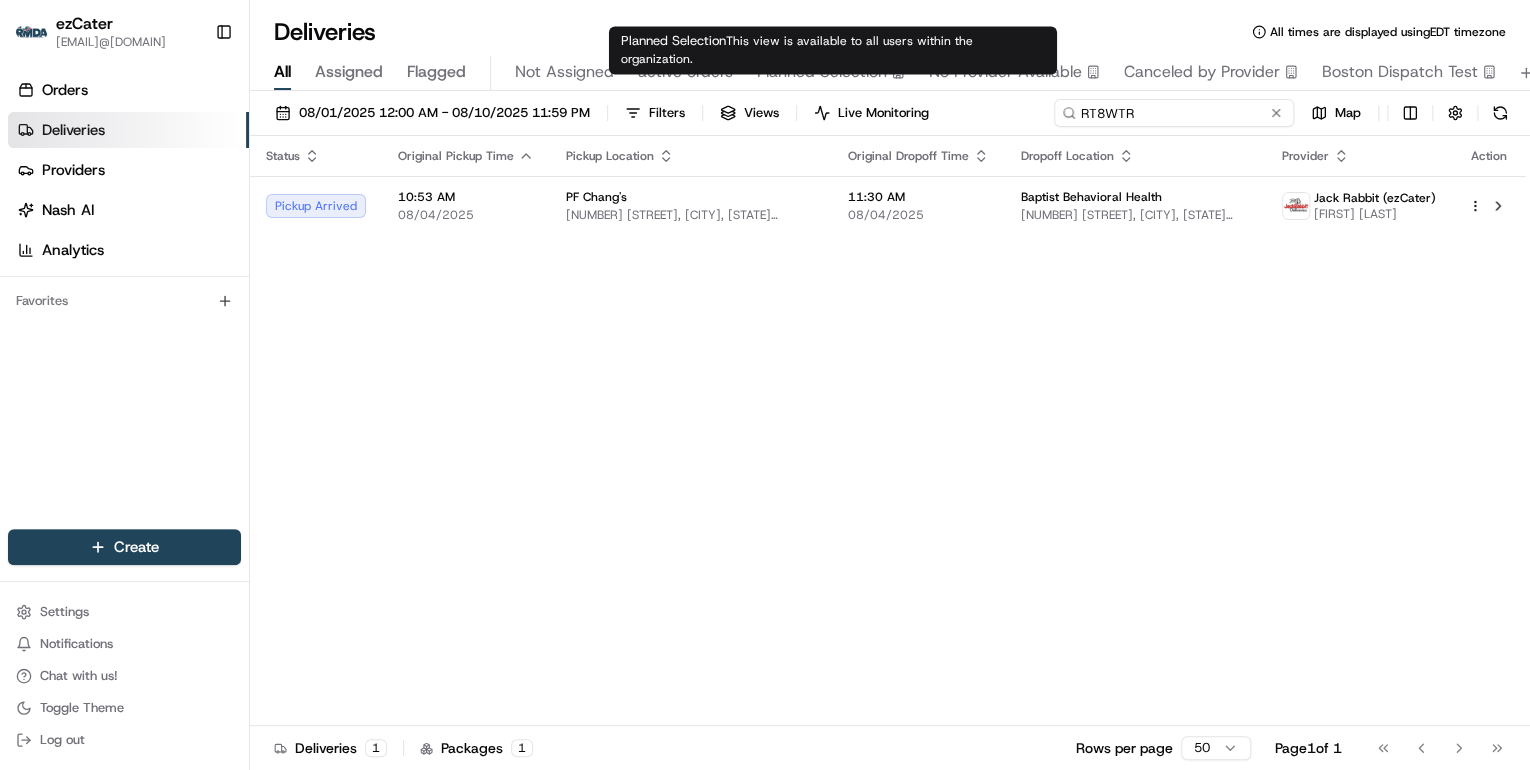 drag, startPoint x: 1204, startPoint y: 112, endPoint x: 688, endPoint y: 88, distance: 516.55786 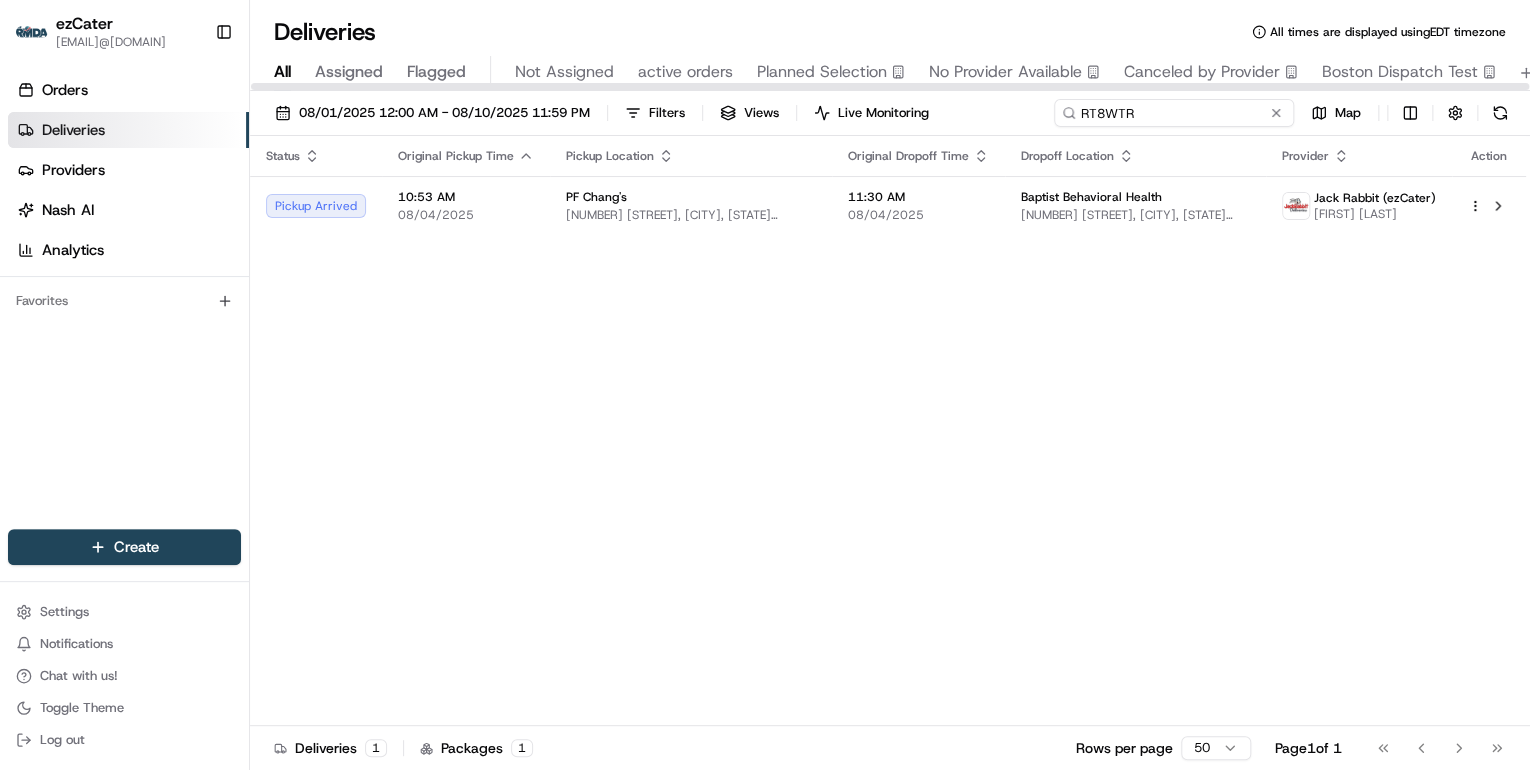 paste on "V7370" 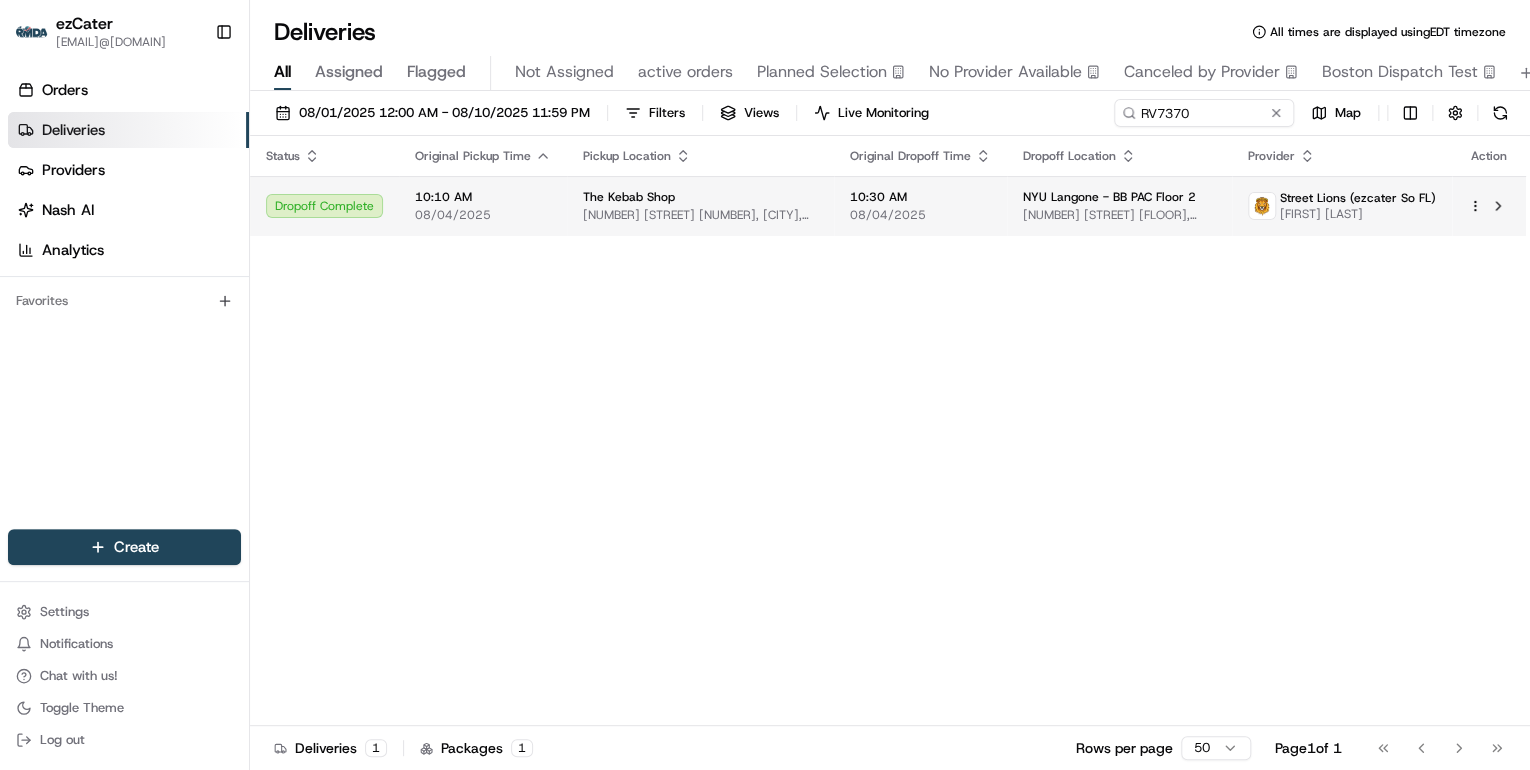 click on "1780 N Congress Ave Suite 600, Boynton Beach, FL 33426, USA" at bounding box center (700, 215) 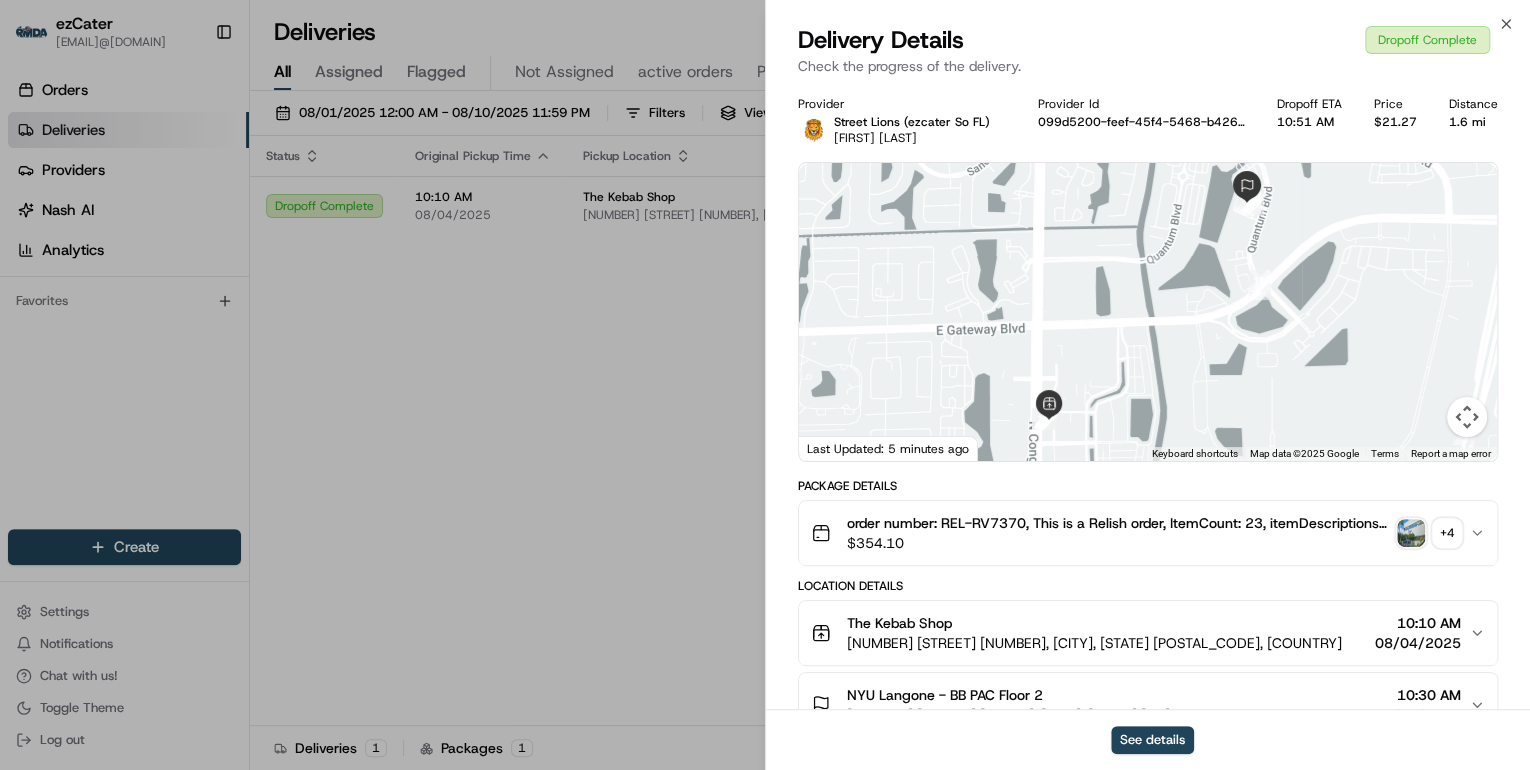 click on "+ 4" at bounding box center [1447, 533] 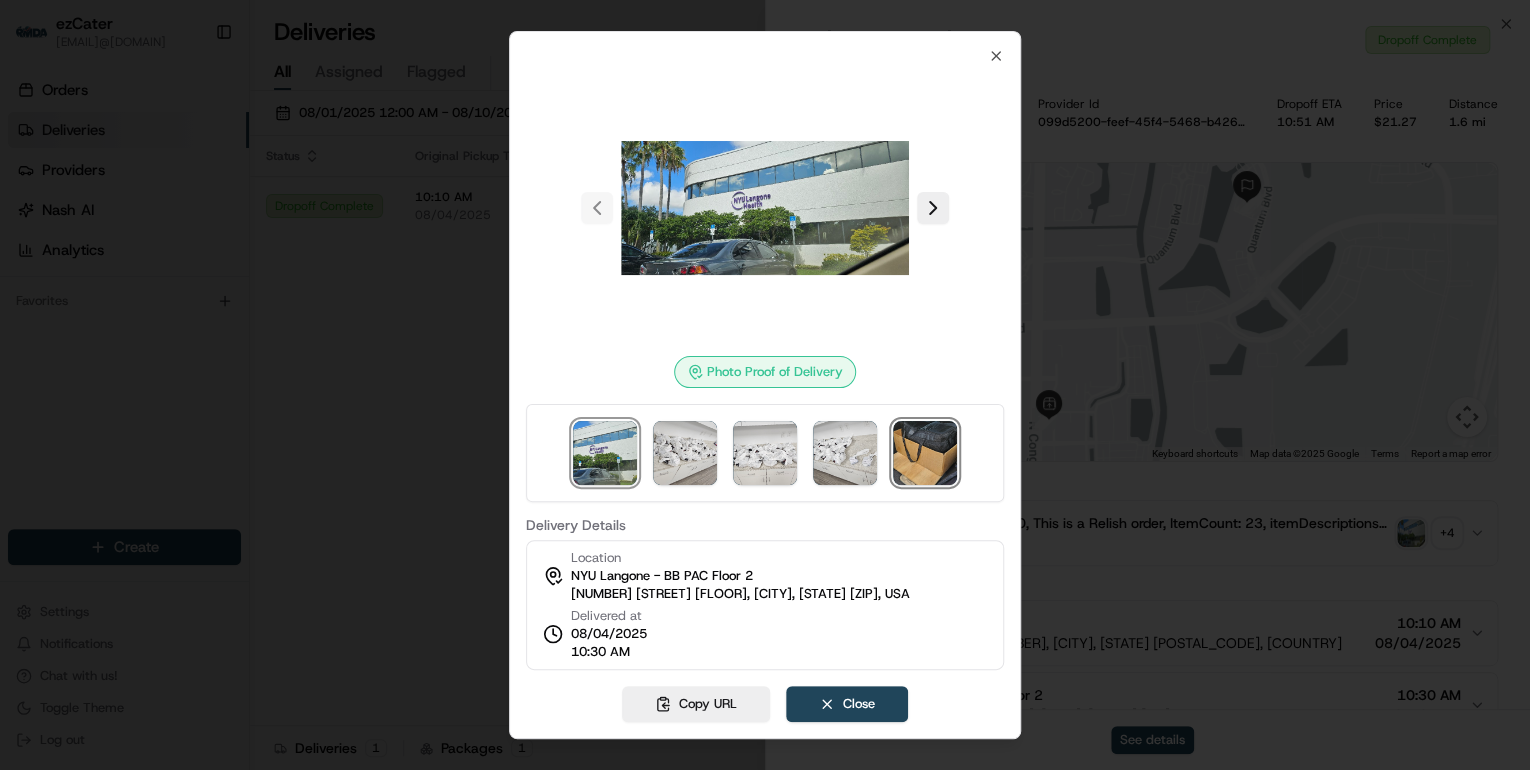click at bounding box center (925, 453) 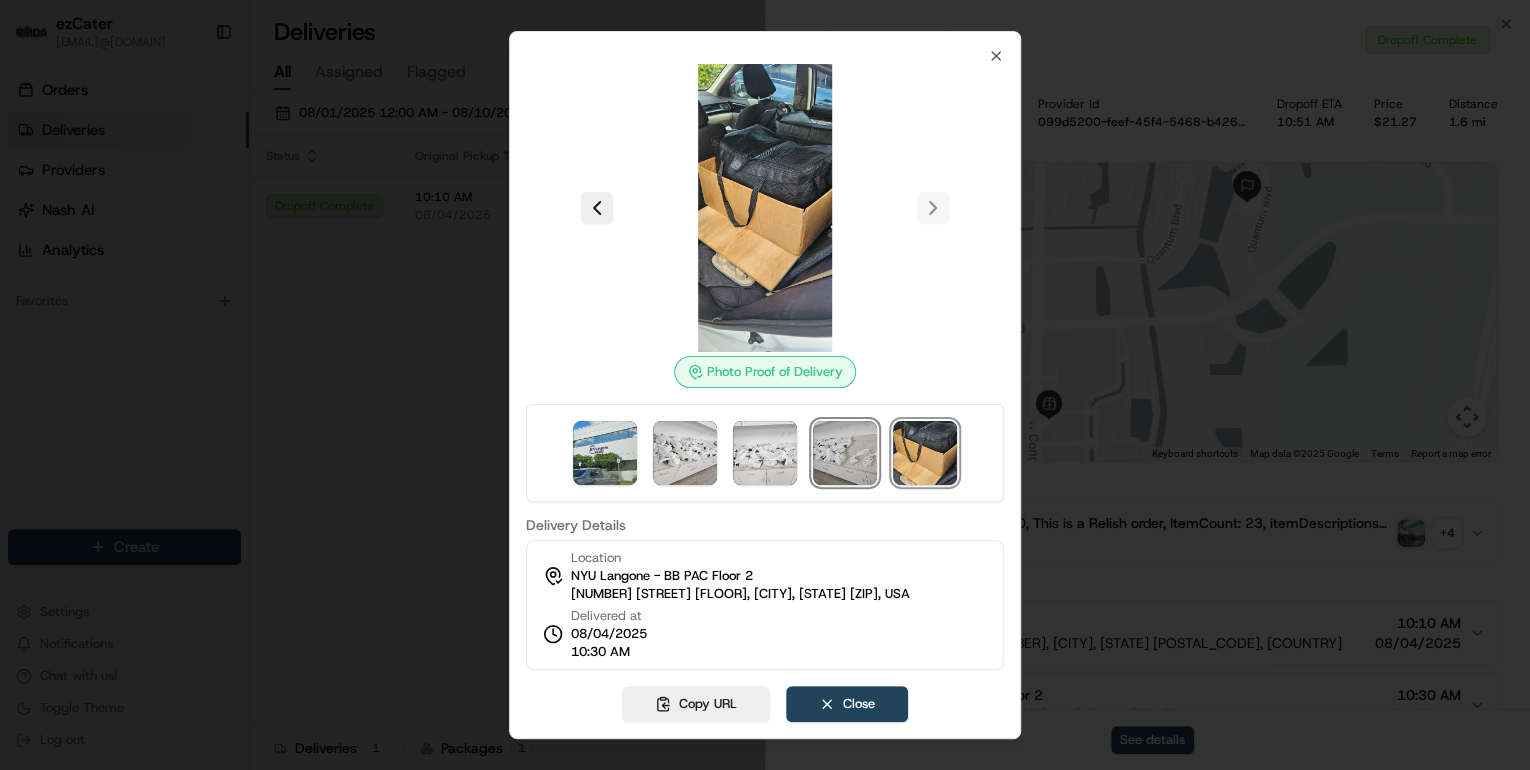 click at bounding box center (845, 453) 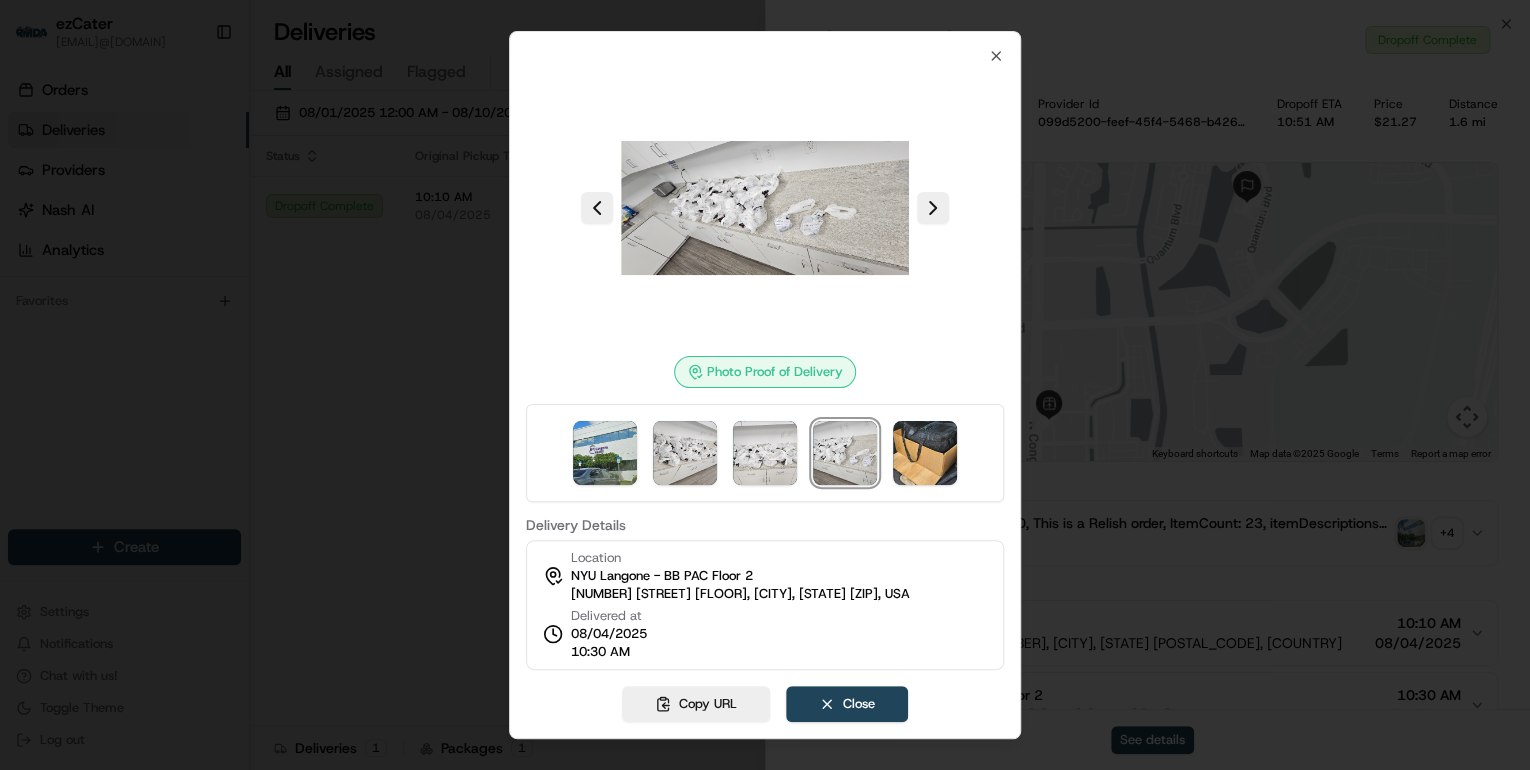 click at bounding box center [765, 385] 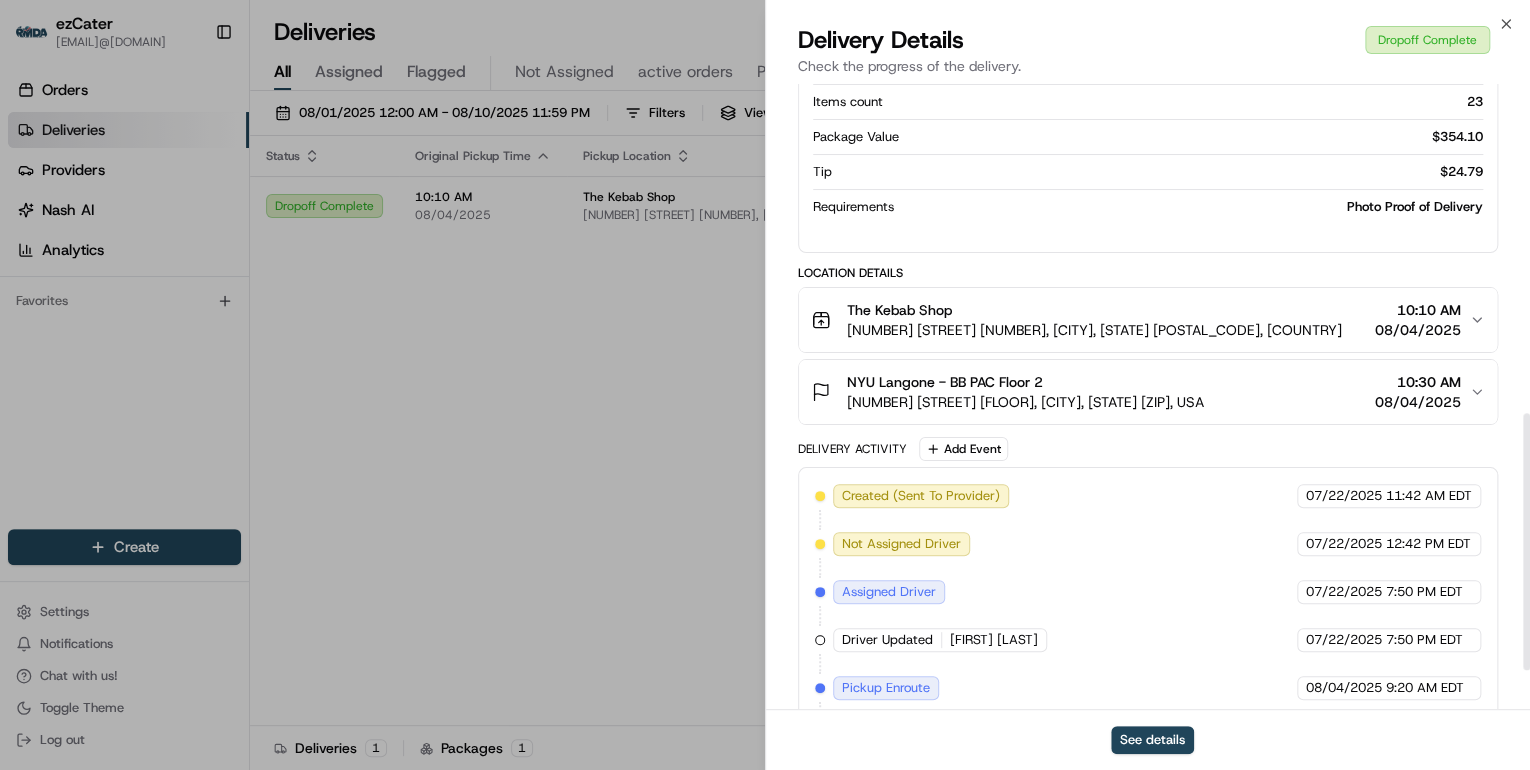 scroll, scrollTop: 894, scrollLeft: 0, axis: vertical 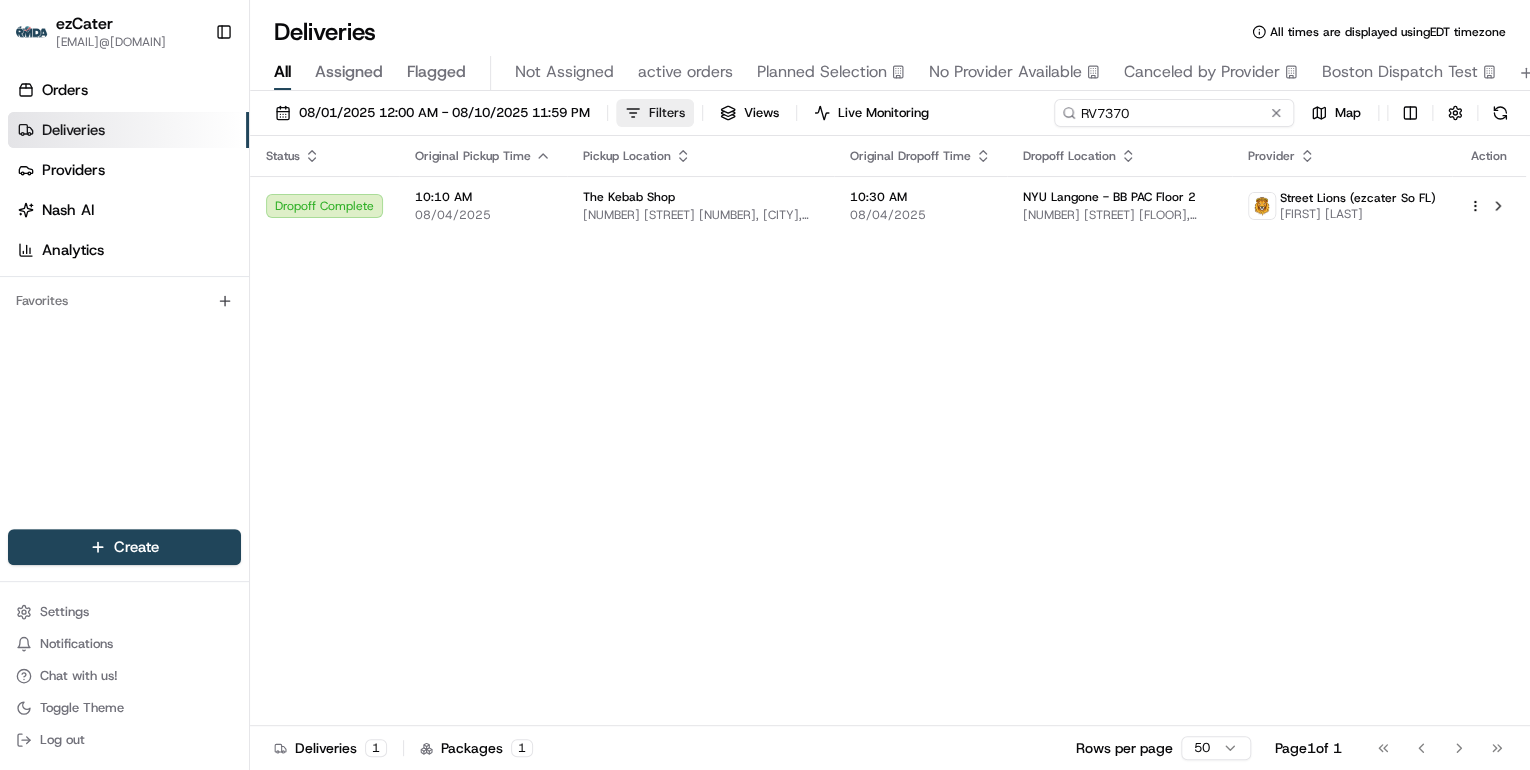 drag, startPoint x: 1200, startPoint y: 112, endPoint x: 654, endPoint y: 110, distance: 546.00366 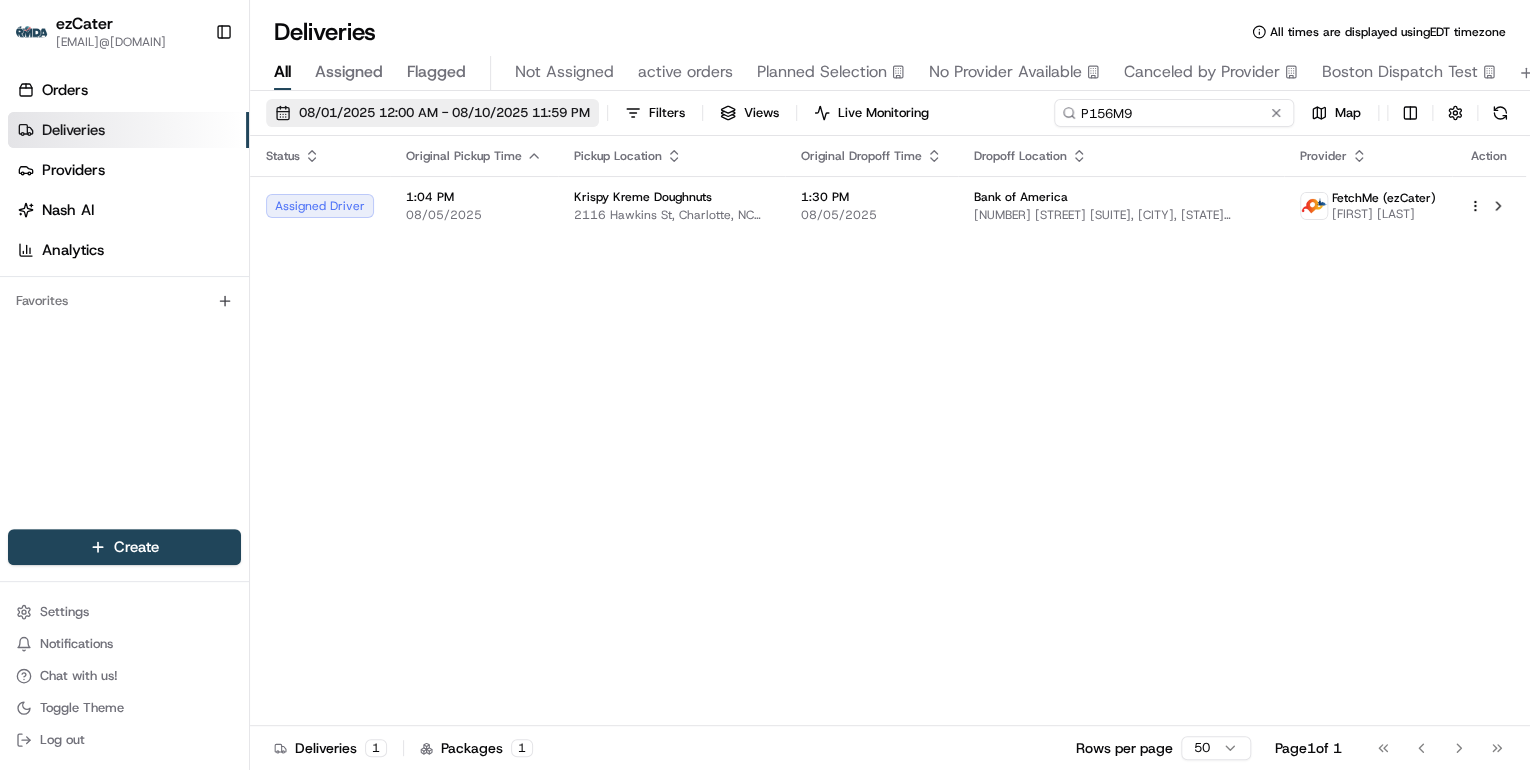 drag, startPoint x: 1180, startPoint y: 111, endPoint x: 519, endPoint y: 113, distance: 661.00305 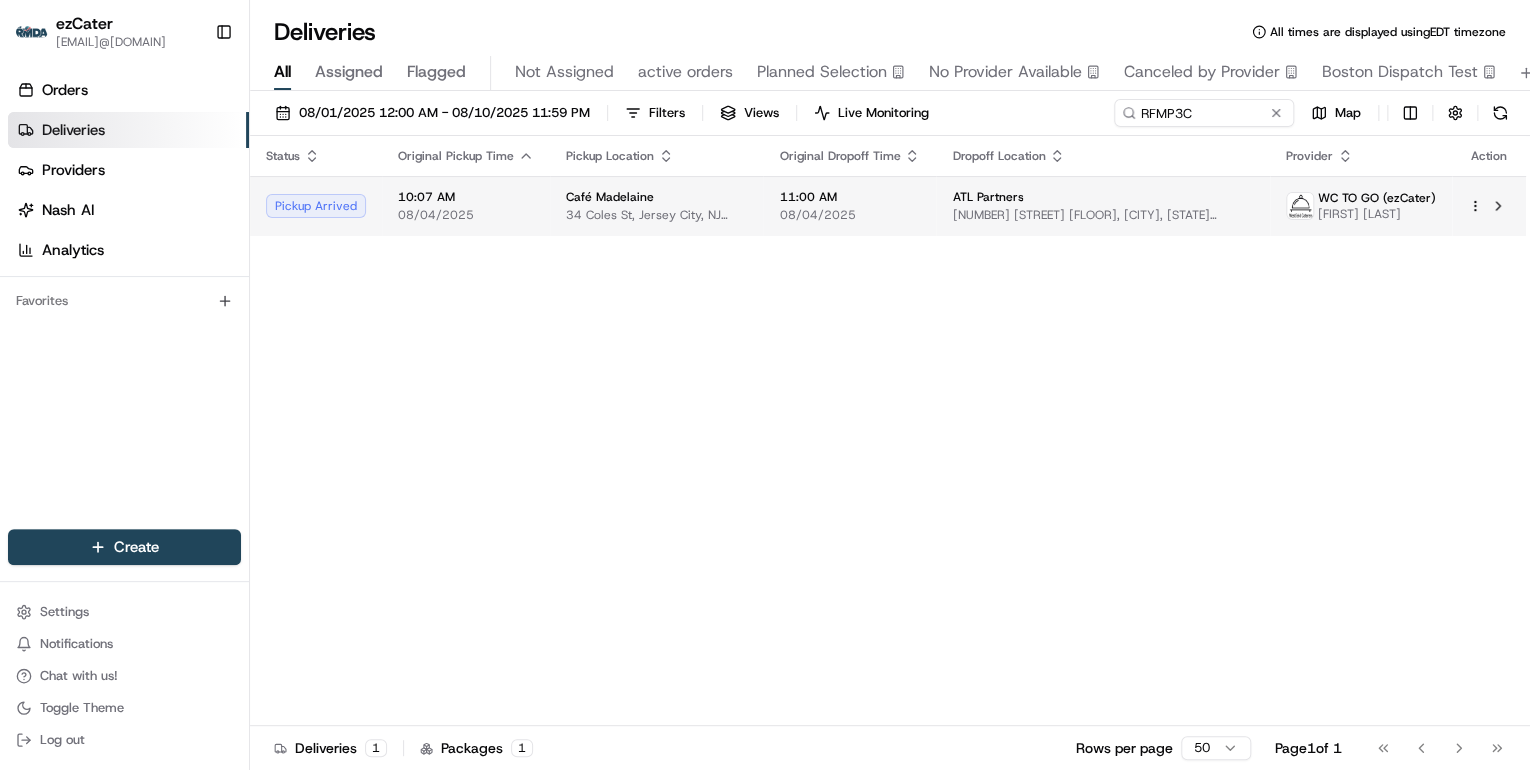 click on "08/04/2025" at bounding box center [466, 215] 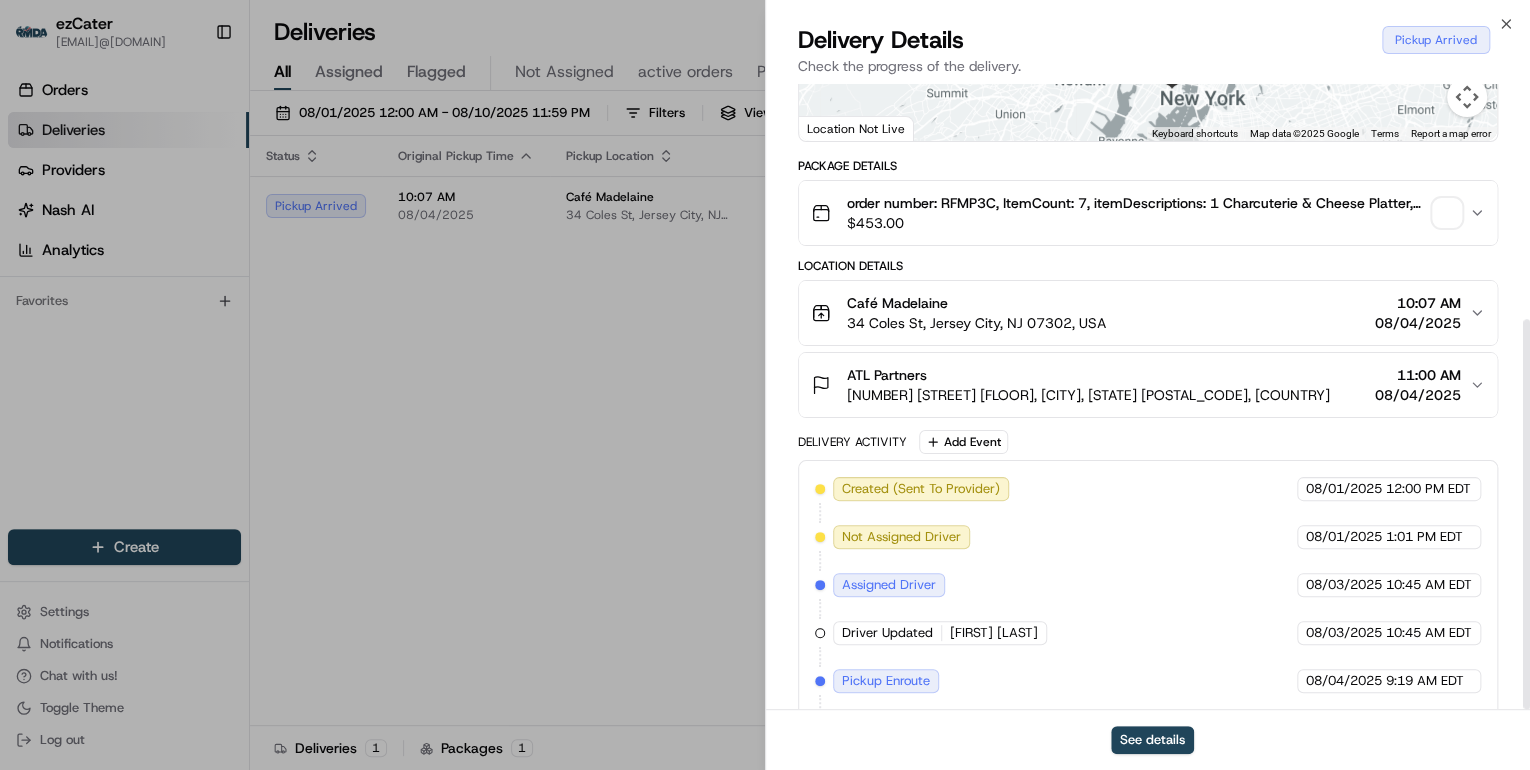 scroll, scrollTop: 377, scrollLeft: 0, axis: vertical 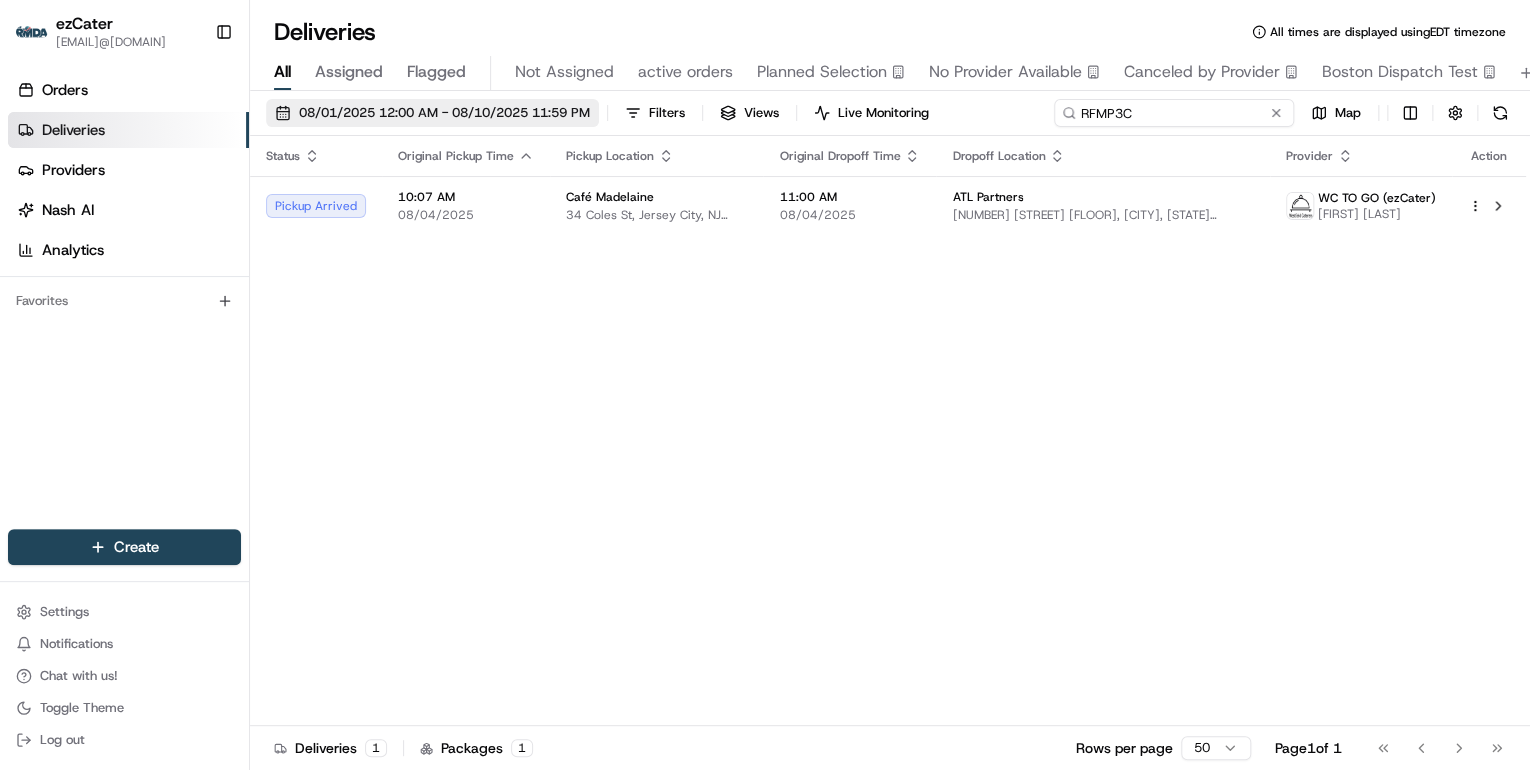 drag, startPoint x: 1216, startPoint y: 113, endPoint x: 566, endPoint y: 124, distance: 650.0931 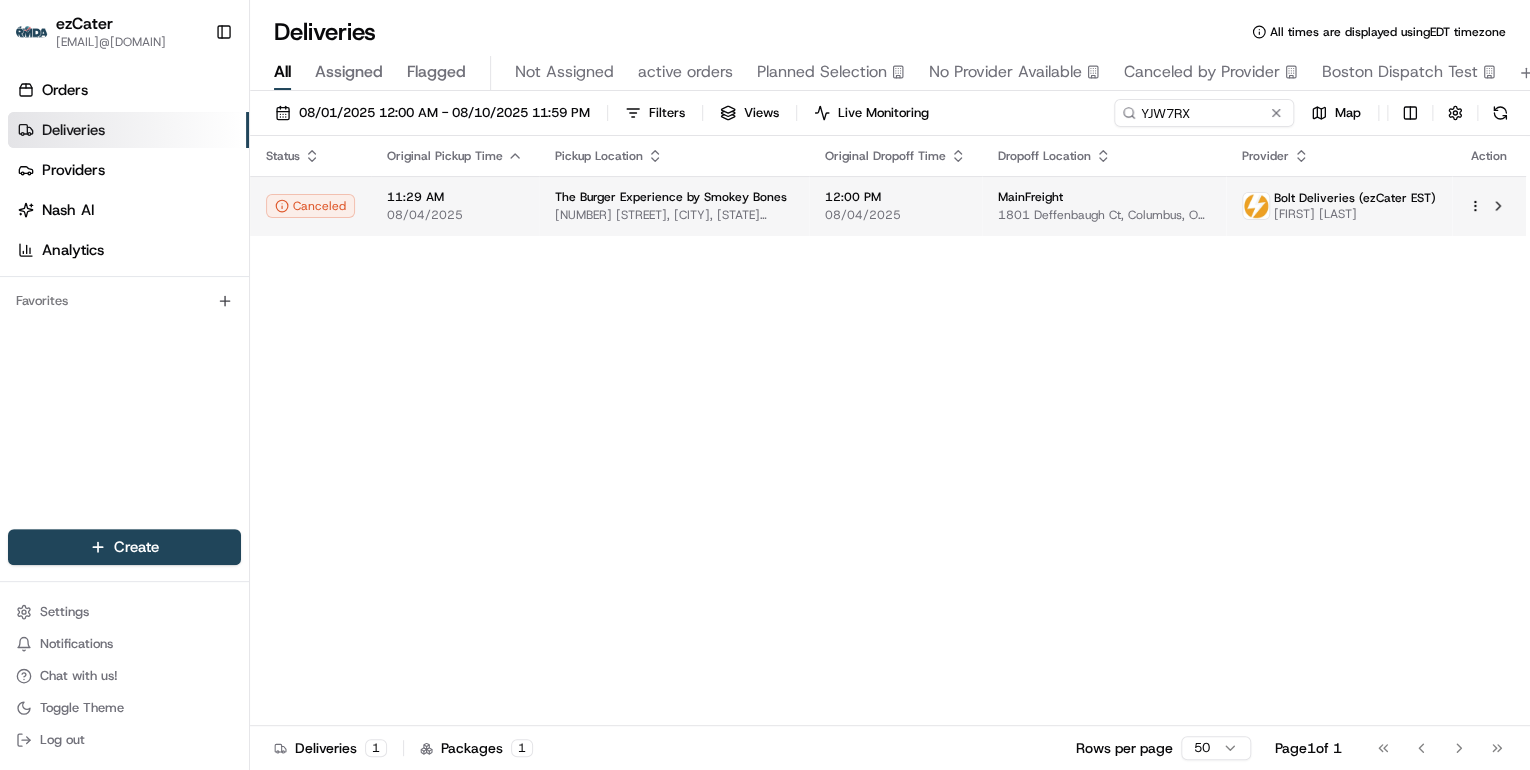 click on "The Burger Experience by Smokey Bones" at bounding box center [671, 197] 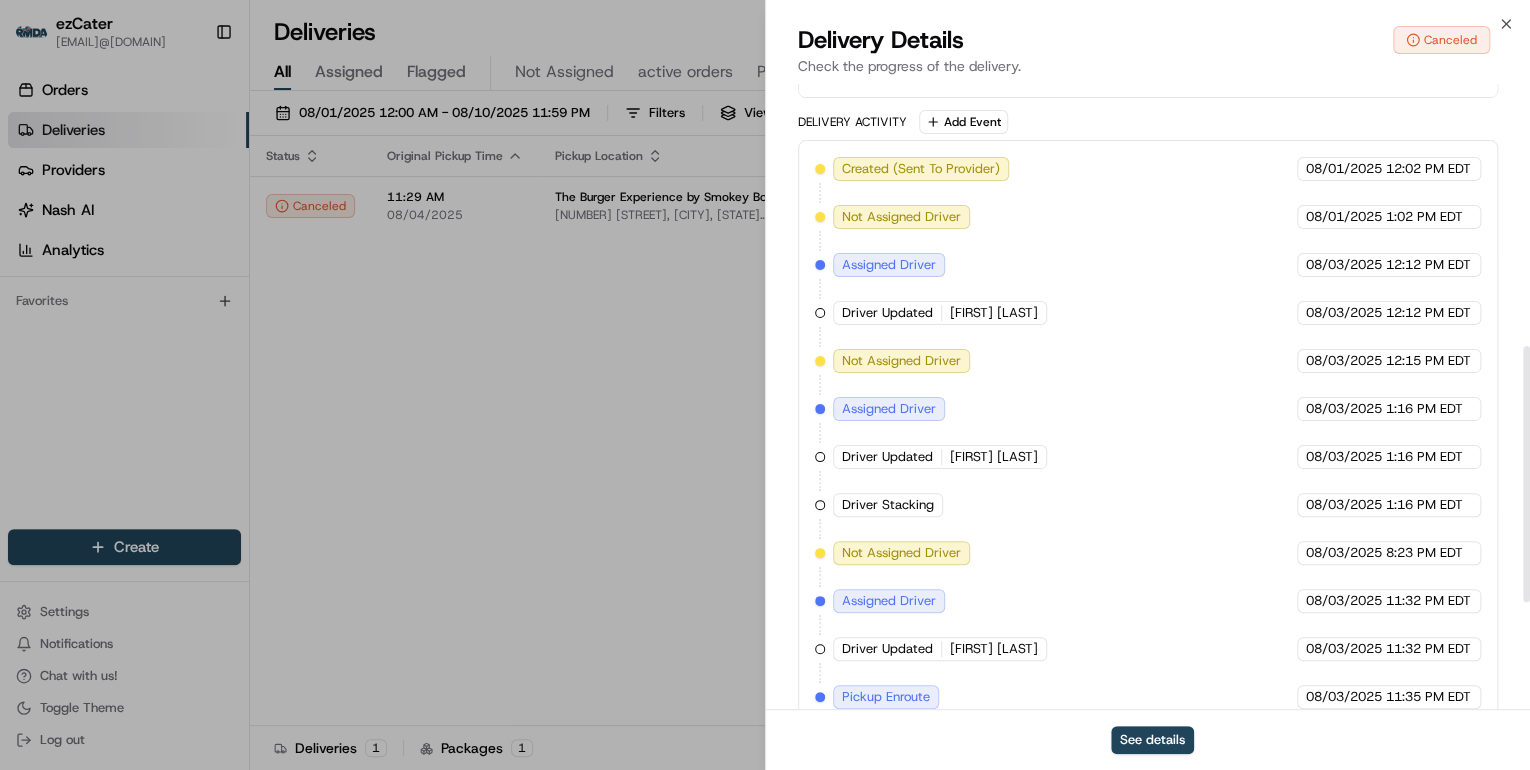 scroll, scrollTop: 900, scrollLeft: 0, axis: vertical 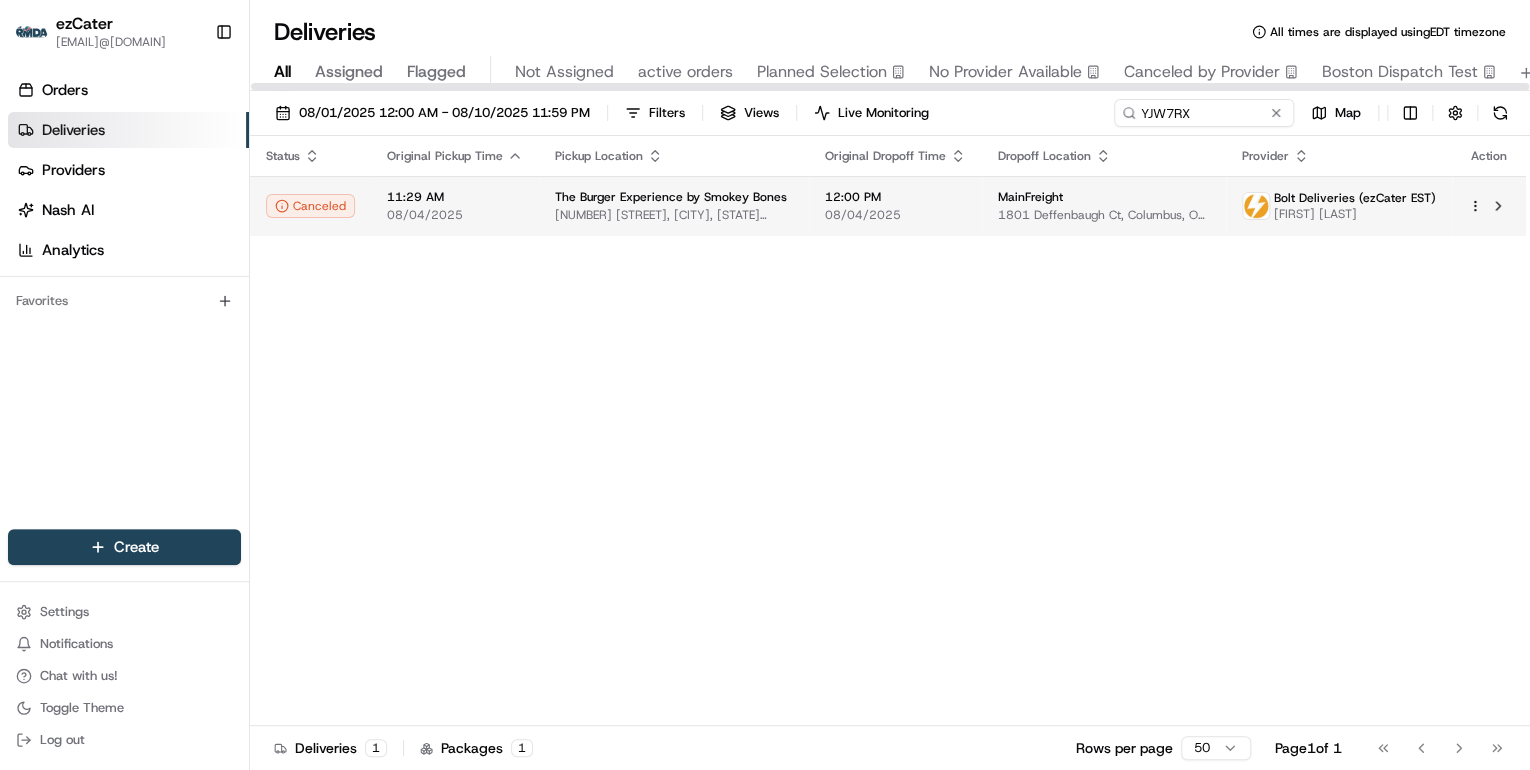 click on "The Burger Experience by Smokey Bones" at bounding box center (671, 197) 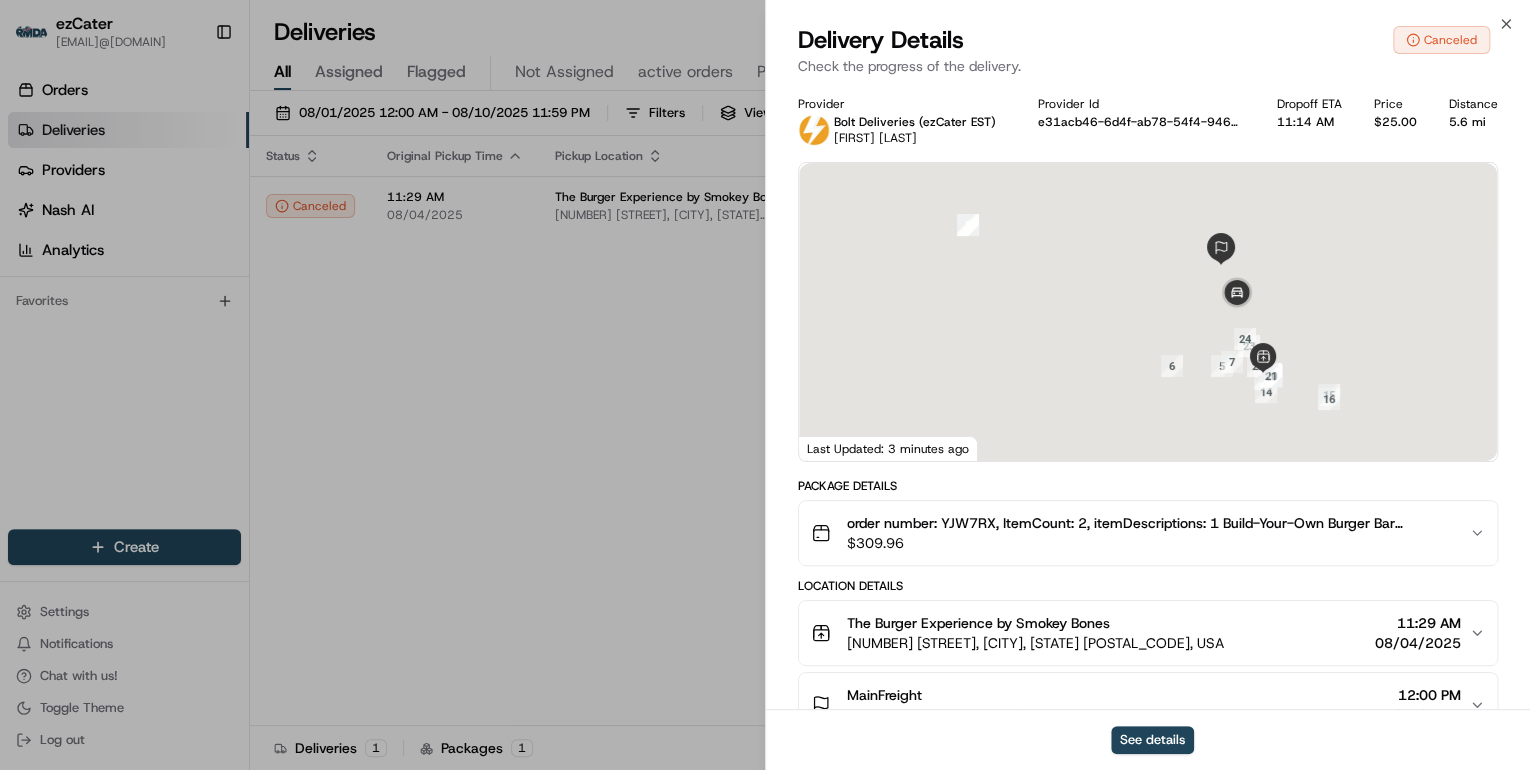 scroll, scrollTop: 160, scrollLeft: 0, axis: vertical 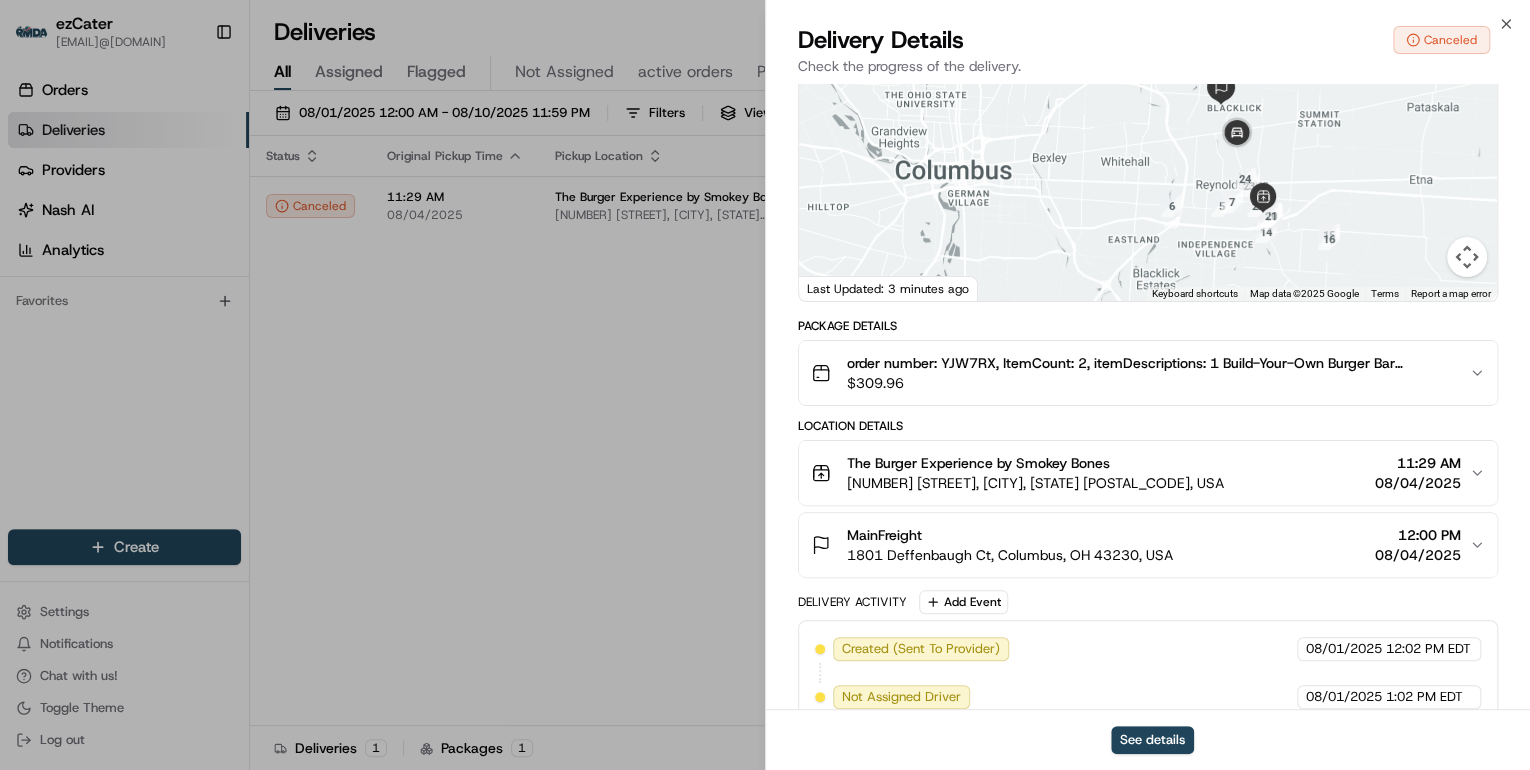 click on "2200 Baltimore-Reynoldsburg Rd, Reynoldsburg, OH 43068, USA" at bounding box center (1035, 483) 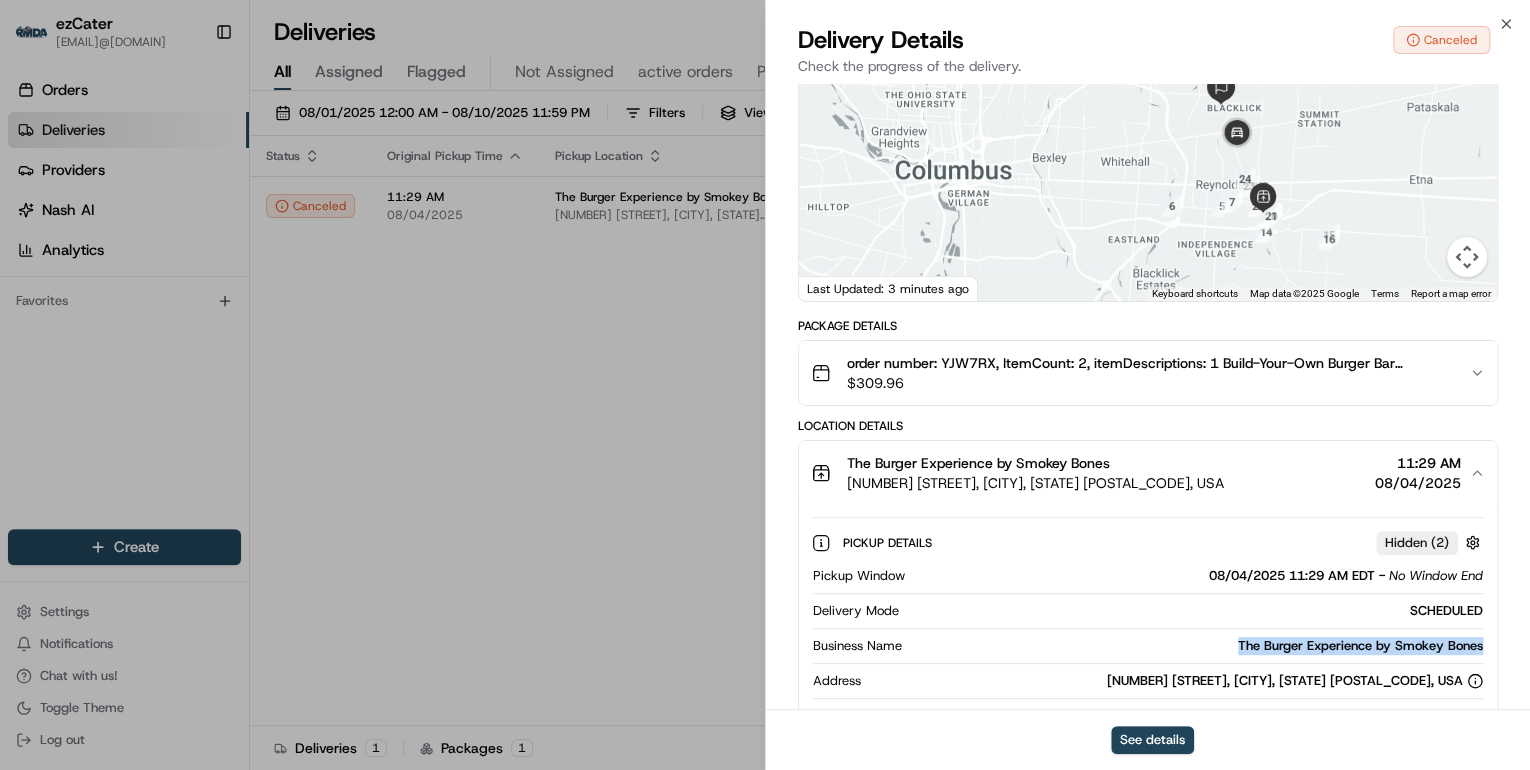 drag, startPoint x: 1485, startPoint y: 647, endPoint x: 1229, endPoint y: 653, distance: 256.0703 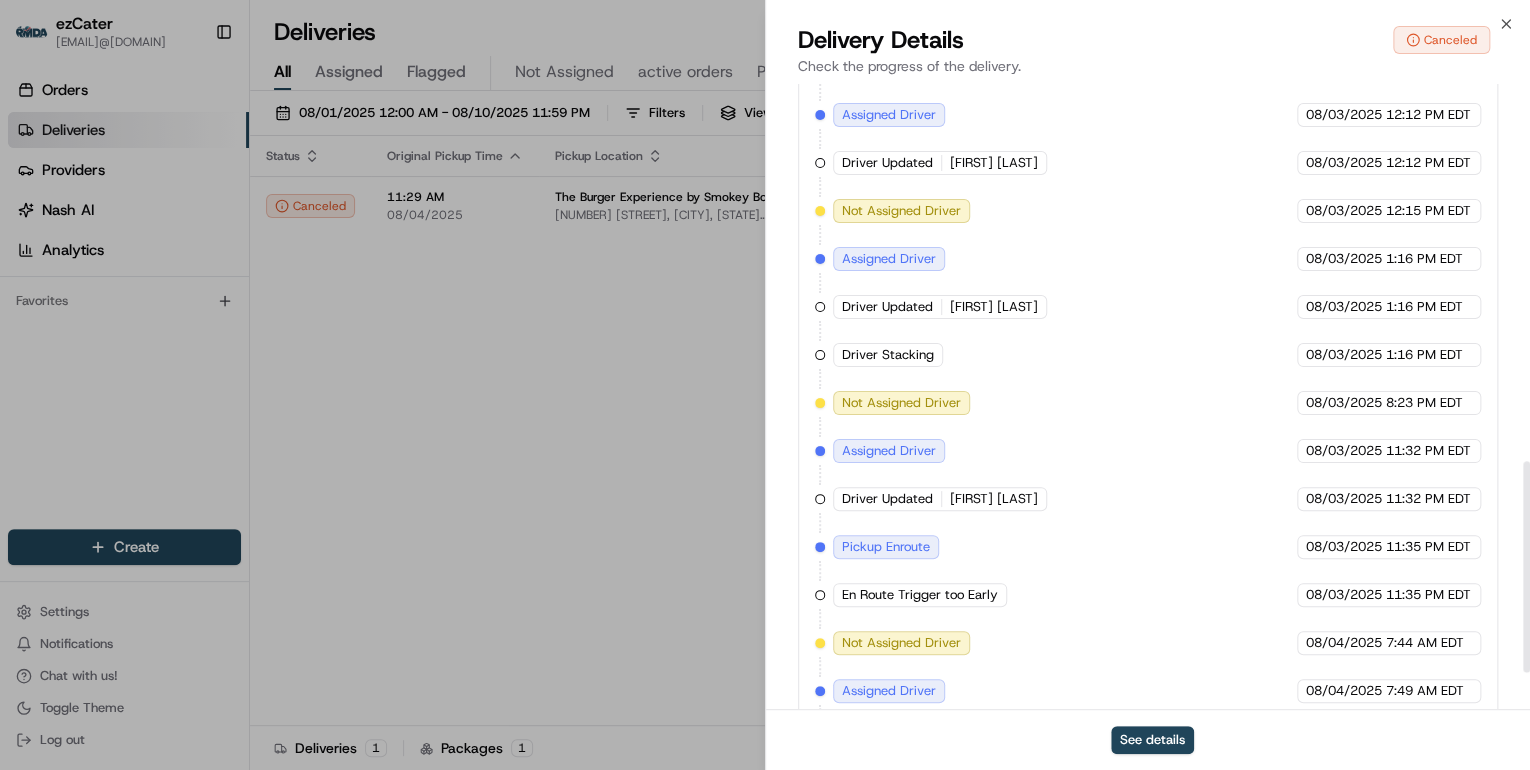 scroll, scrollTop: 1229, scrollLeft: 0, axis: vertical 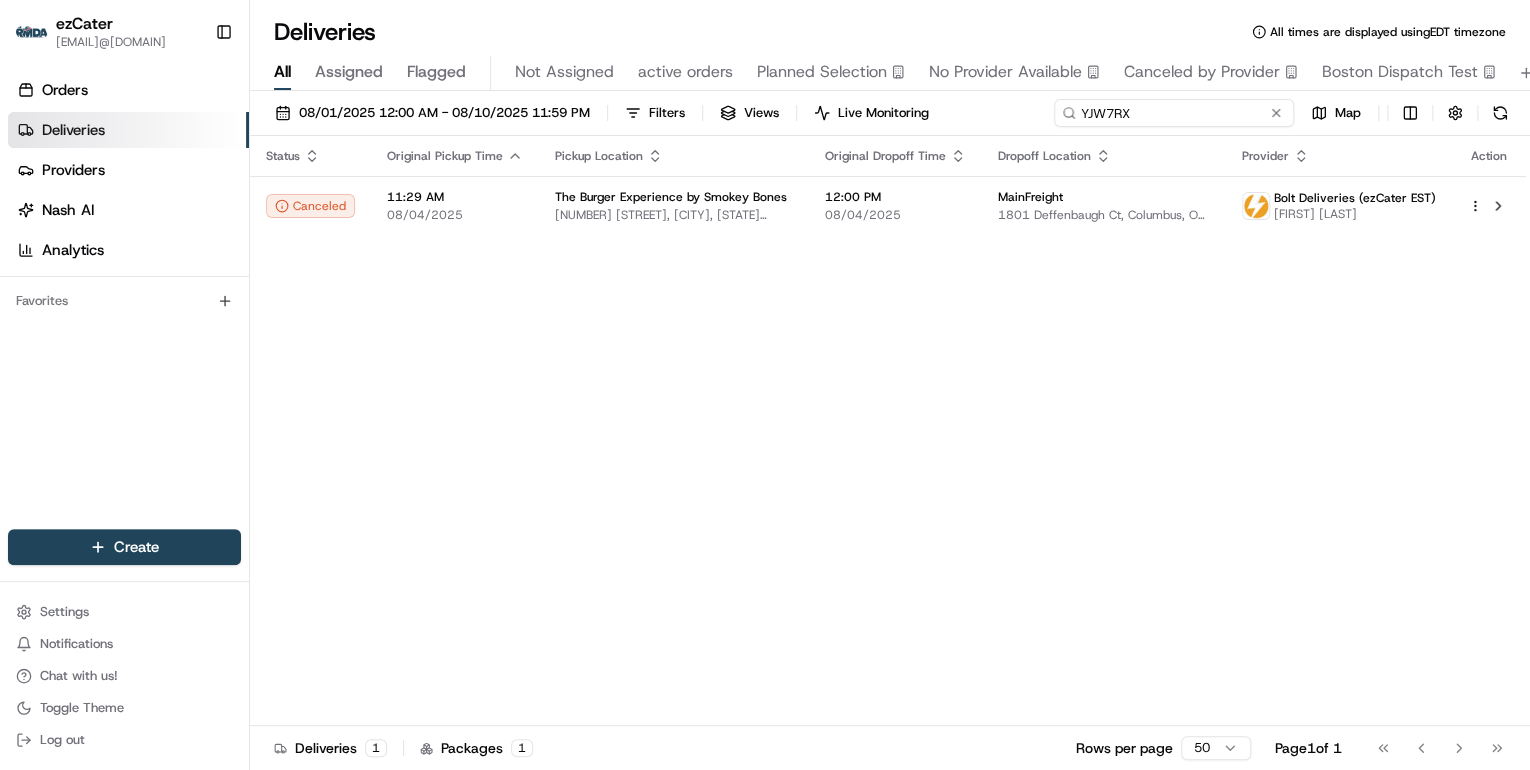 drag, startPoint x: 1203, startPoint y: 115, endPoint x: 484, endPoint y: 67, distance: 720.60046 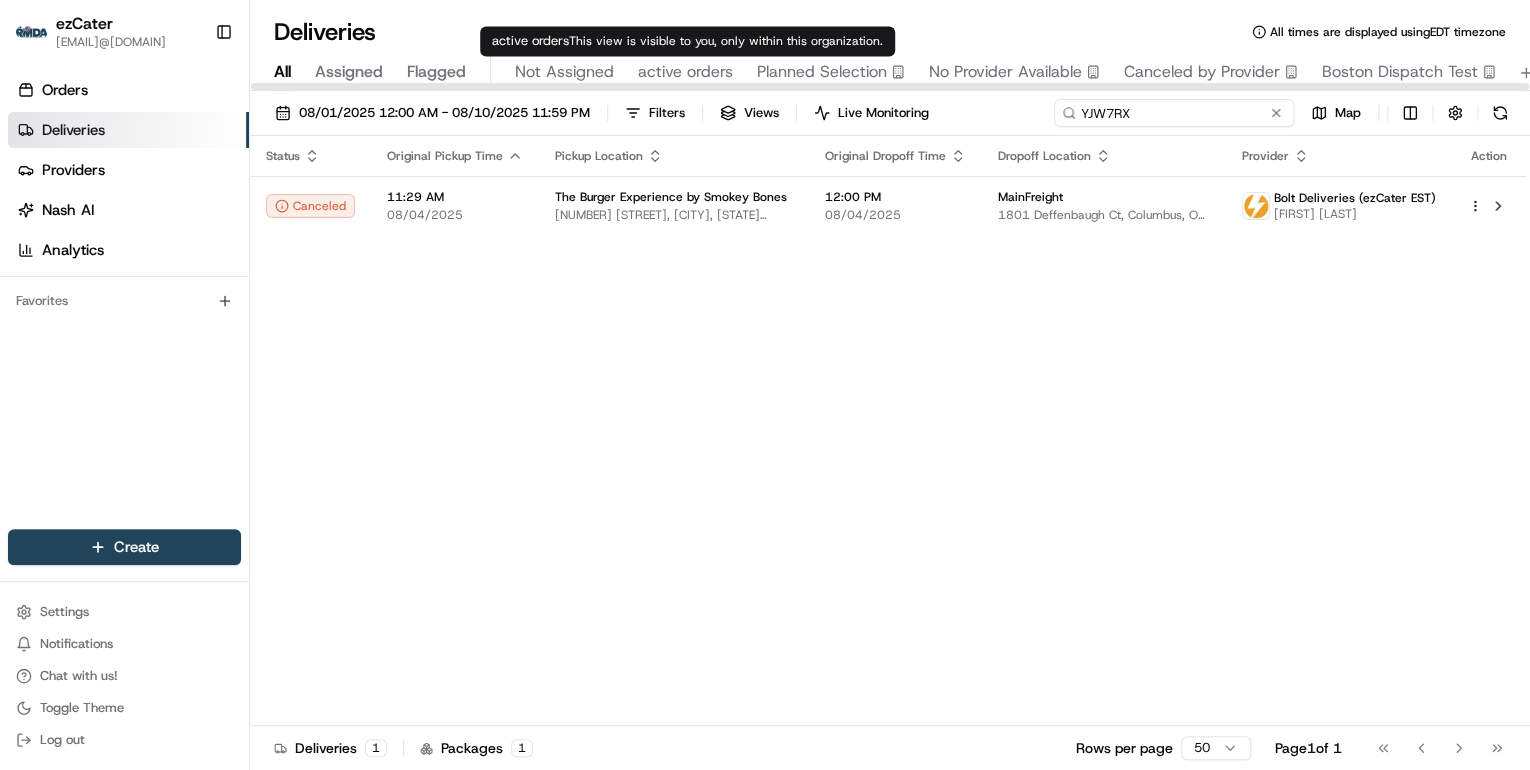 paste on "H0RT6Q" 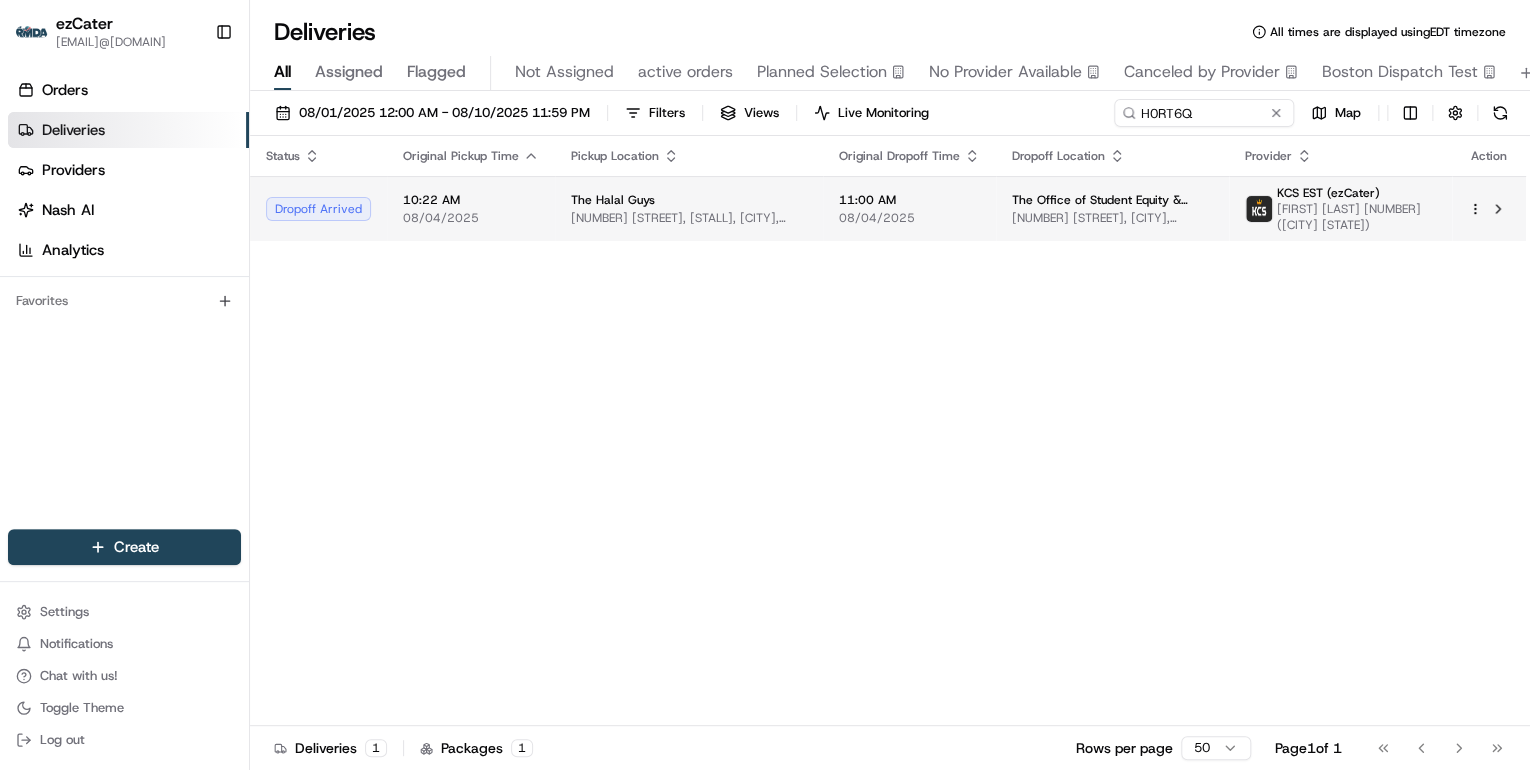 click on "10:22 AM" at bounding box center (471, 200) 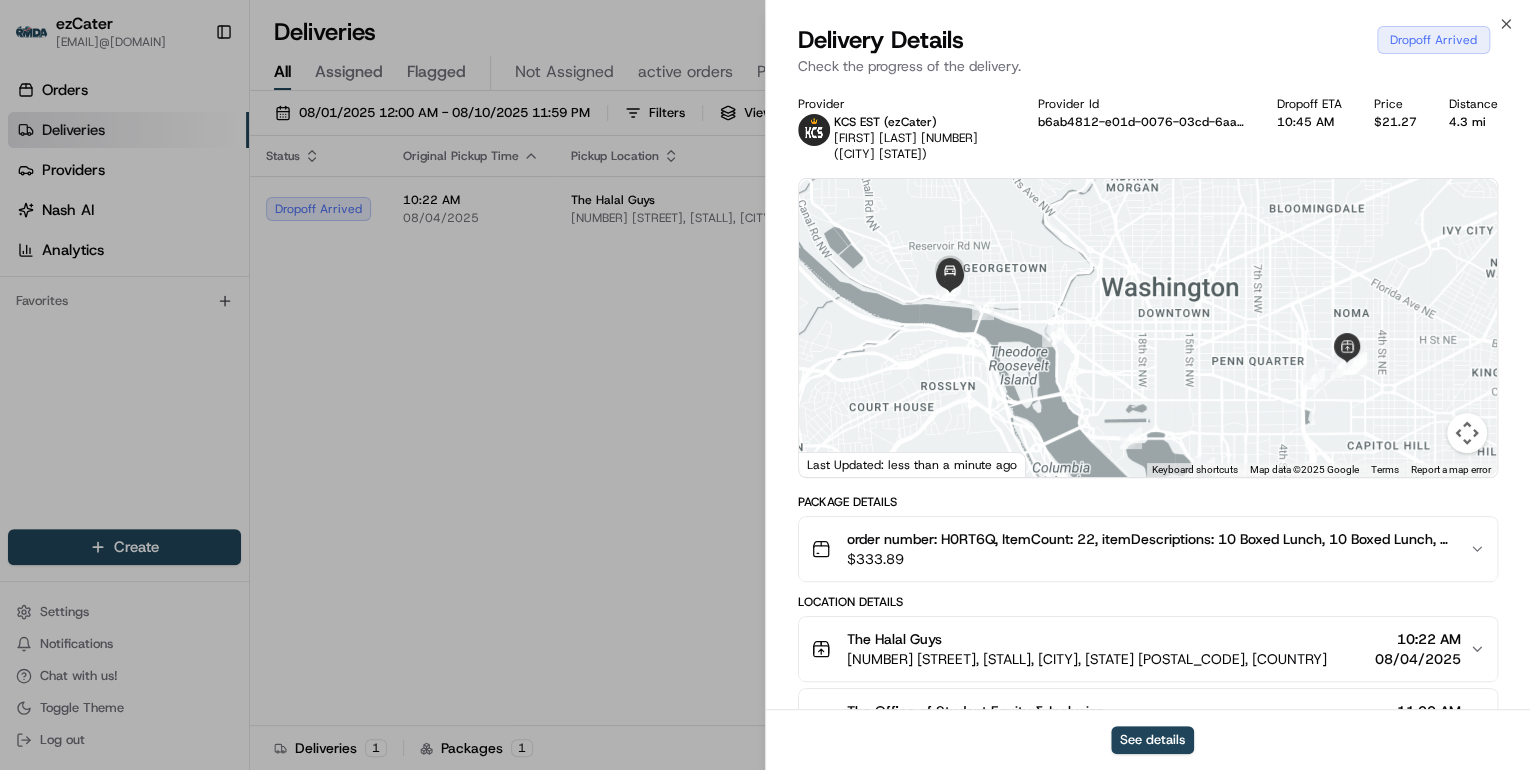 scroll, scrollTop: 240, scrollLeft: 0, axis: vertical 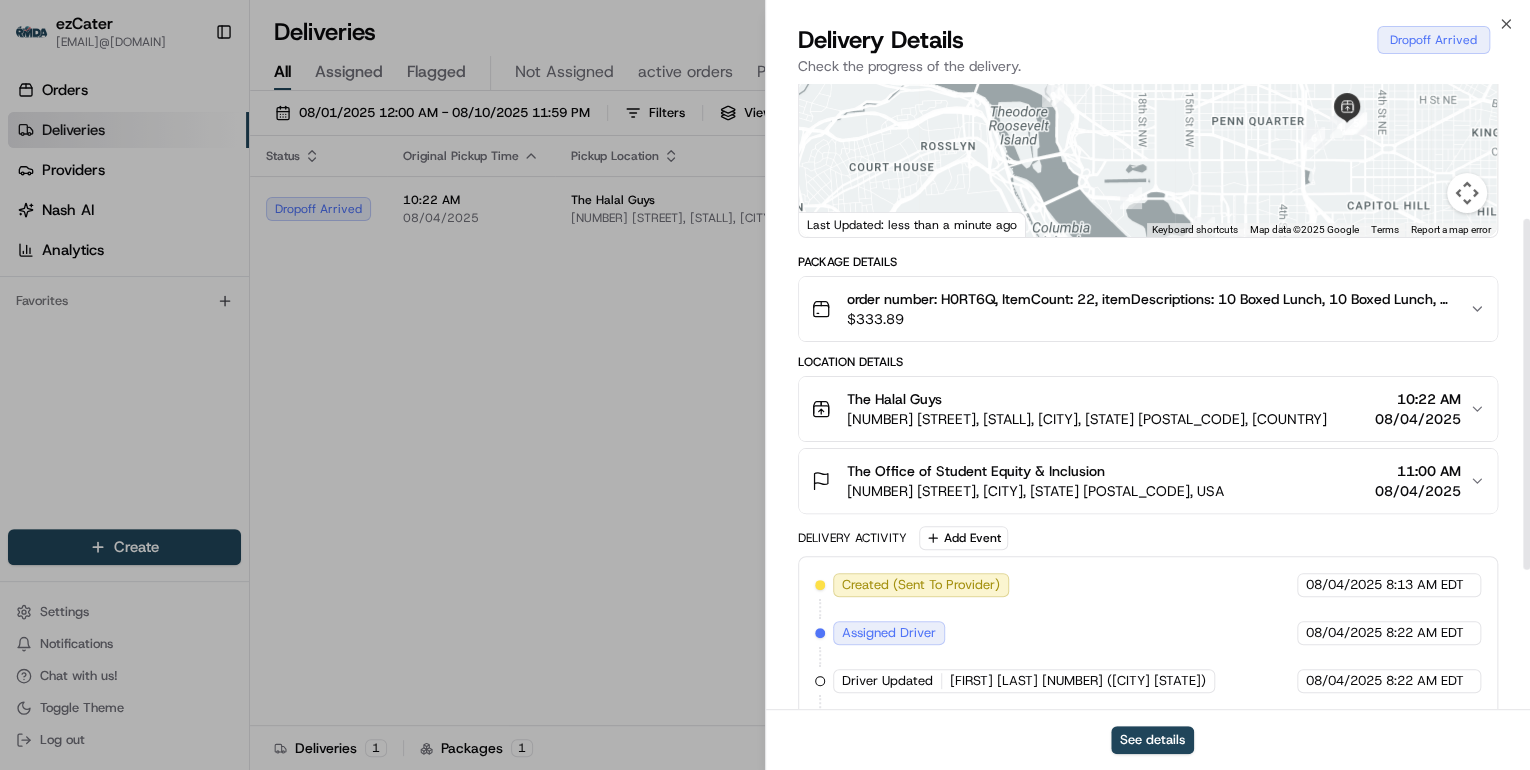 click on "The Office of Student Equity & Inclusion" at bounding box center [976, 471] 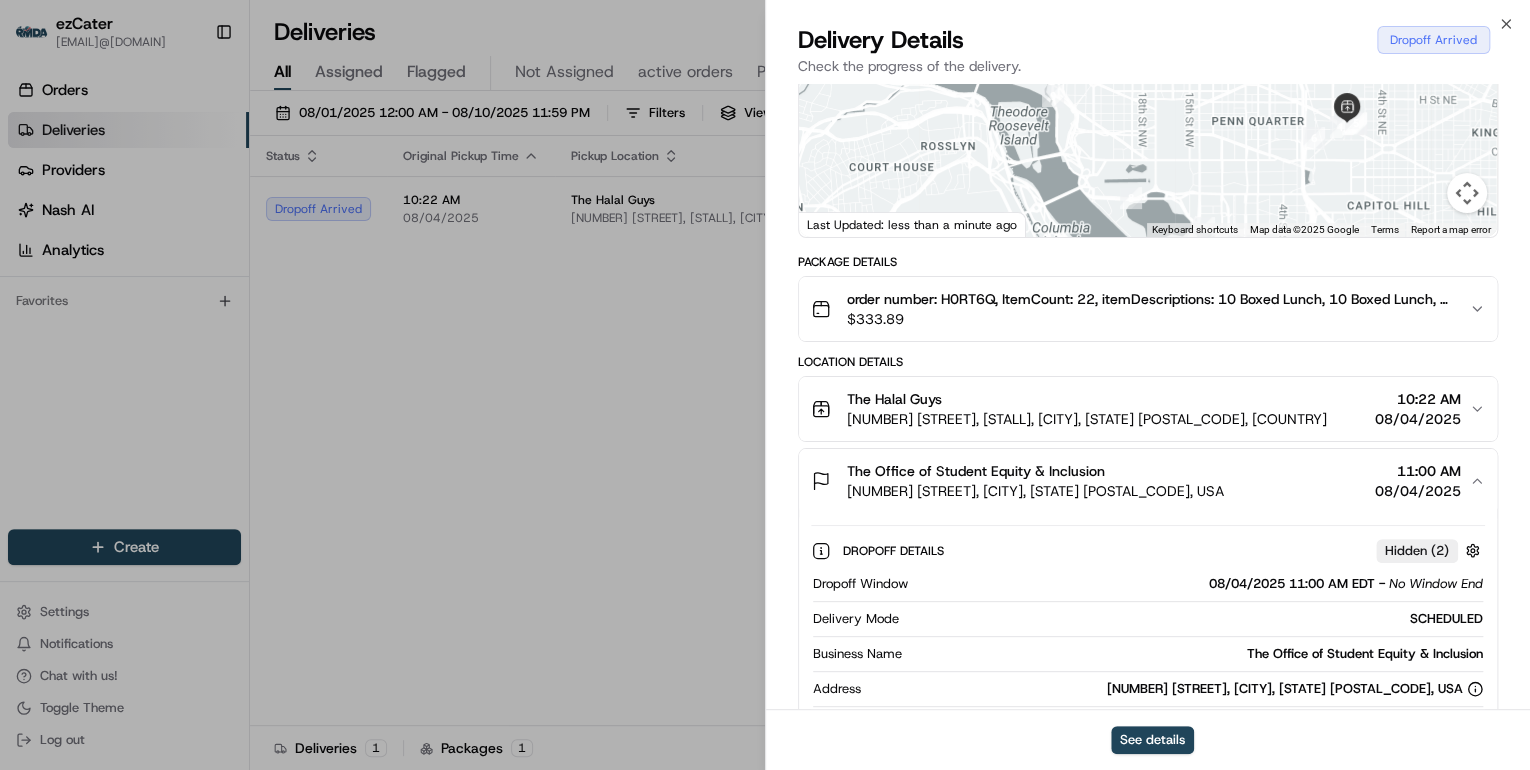 scroll, scrollTop: 480, scrollLeft: 0, axis: vertical 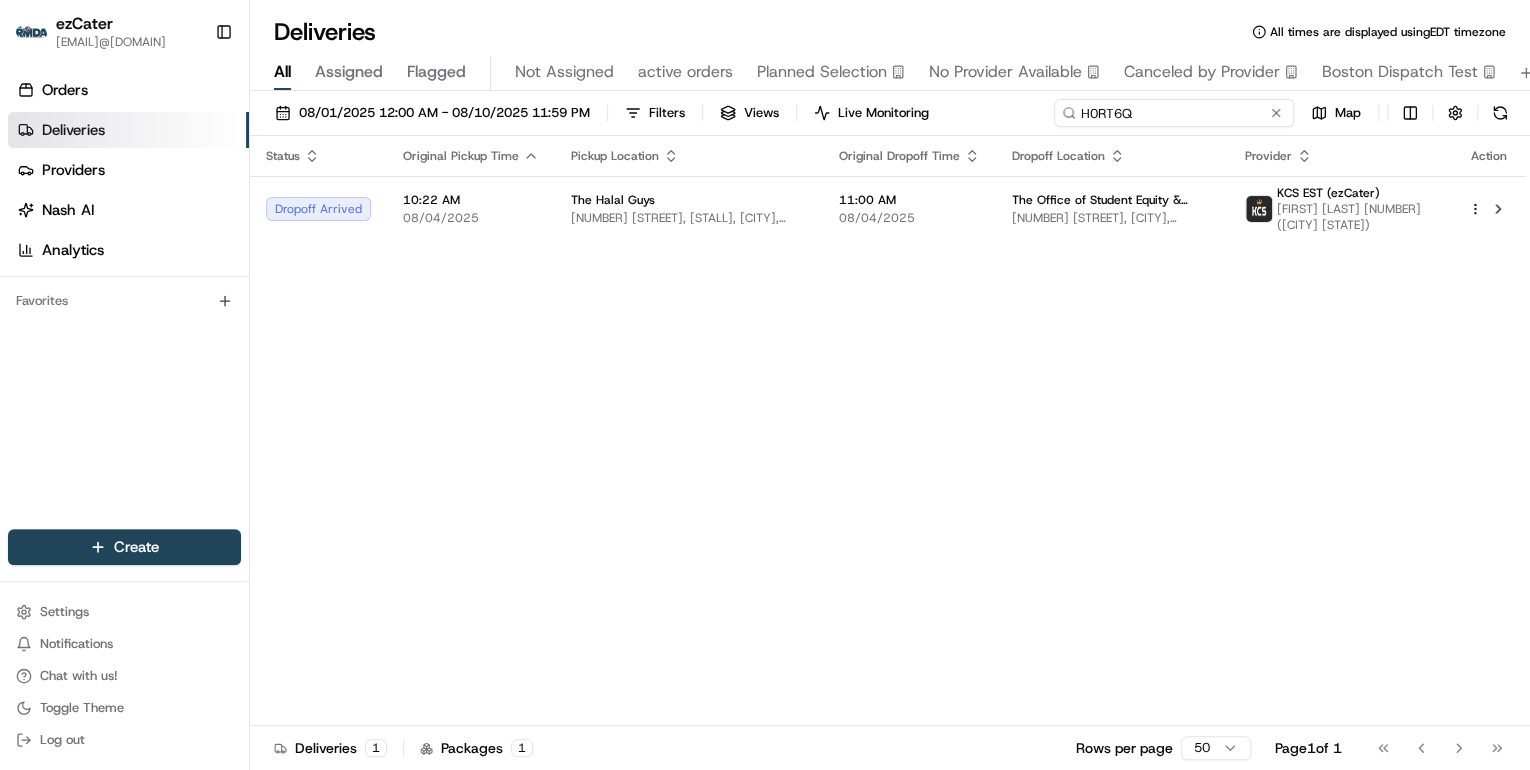 drag, startPoint x: 1206, startPoint y: 119, endPoint x: 697, endPoint y: 111, distance: 509.06287 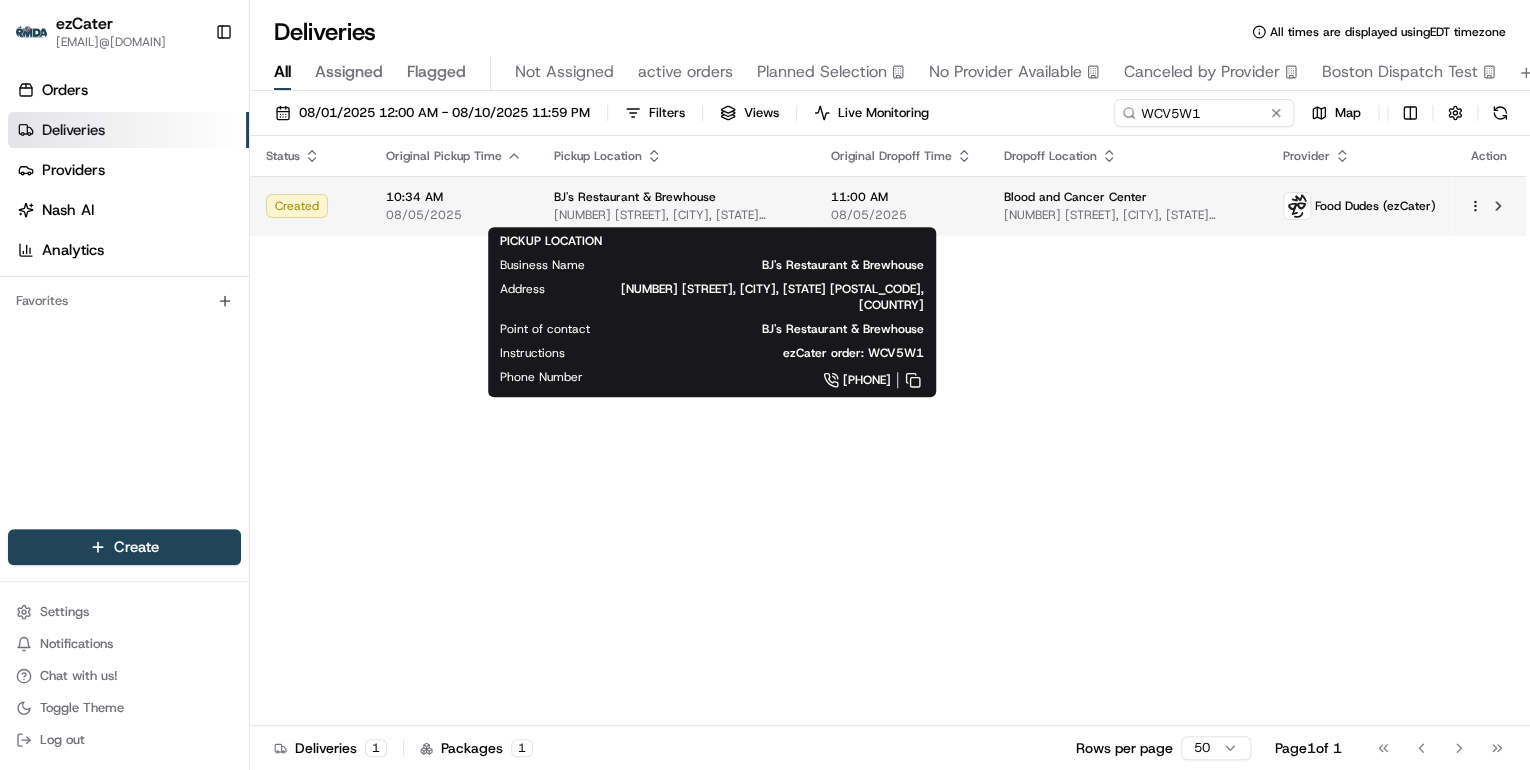 click on "7327 Market St, Boardman, OH 44512, USA" at bounding box center (676, 215) 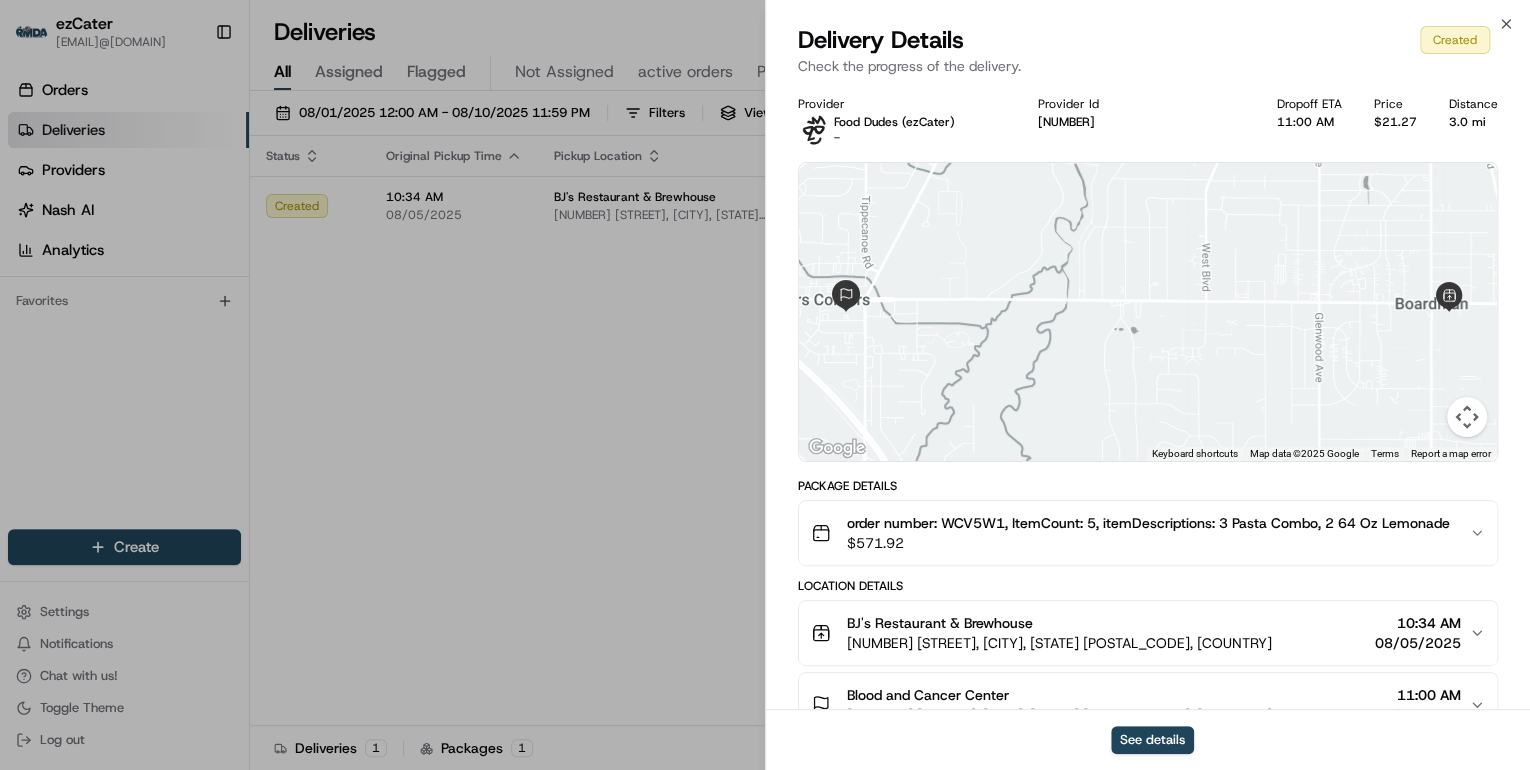 scroll, scrollTop: 139, scrollLeft: 0, axis: vertical 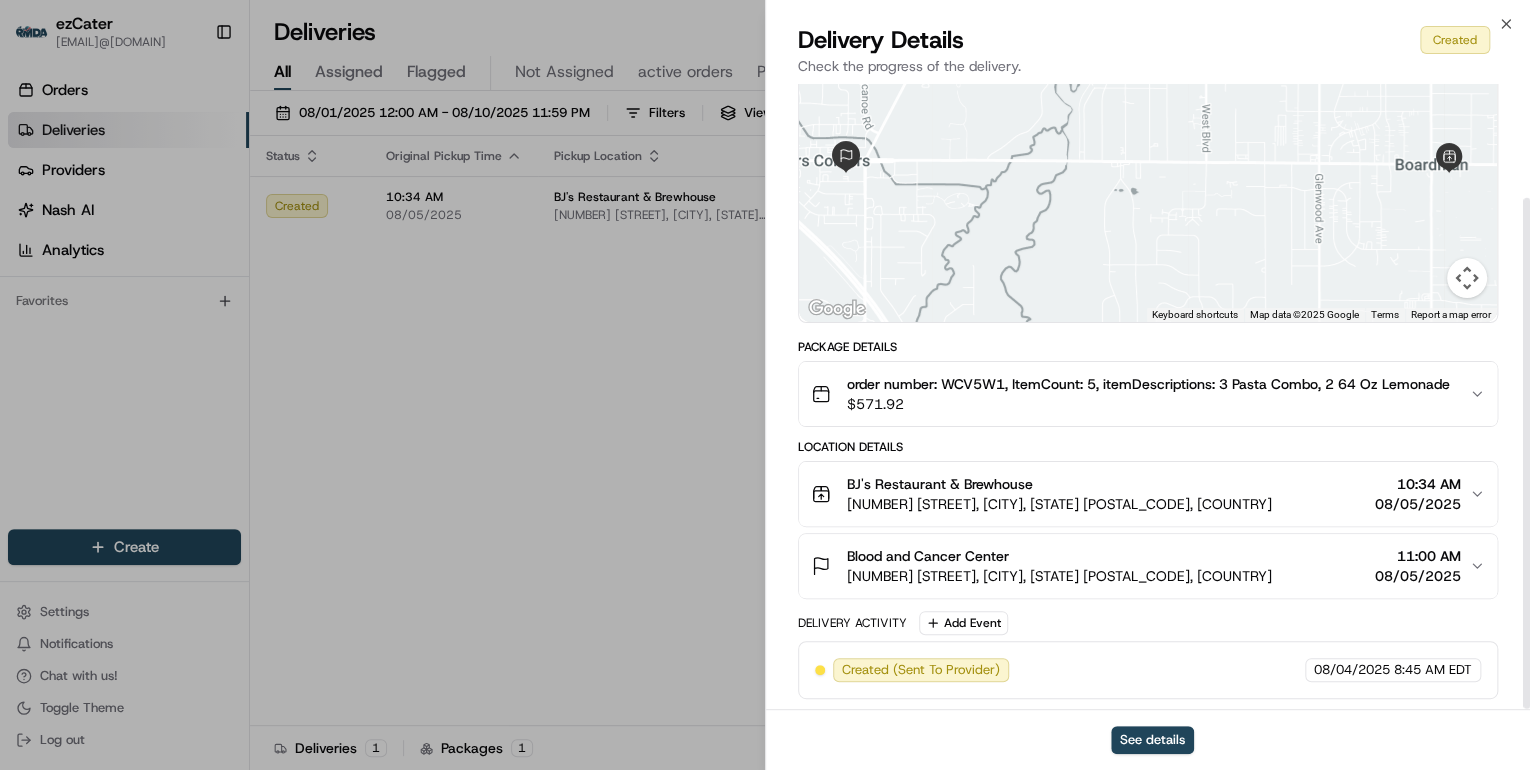 click on "BJ's Restaurant & Brewhouse 7327 Market St, Boardman, OH 44512, USA 10:34 AM 08/05/2025" at bounding box center (1140, 494) 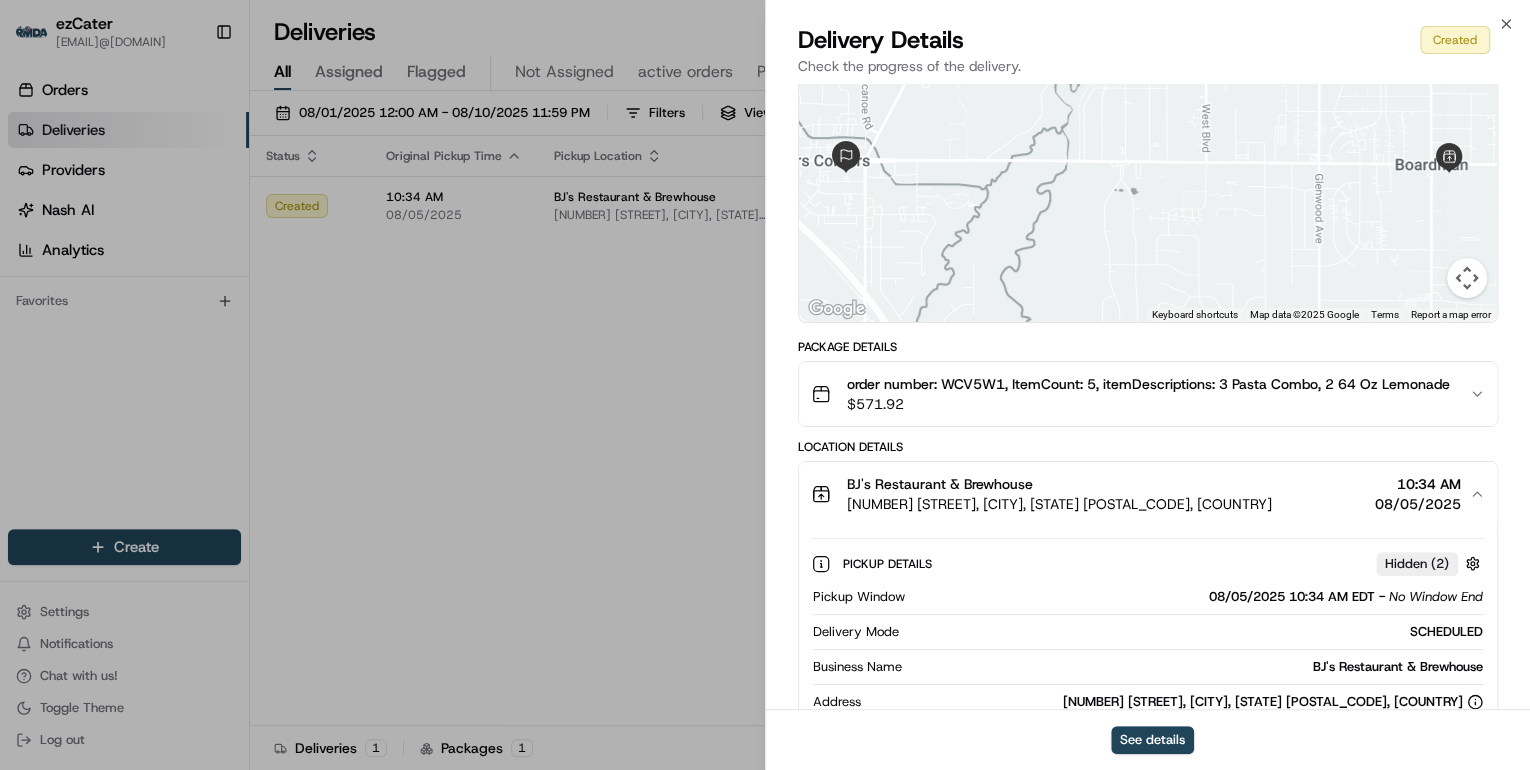 scroll, scrollTop: 379, scrollLeft: 0, axis: vertical 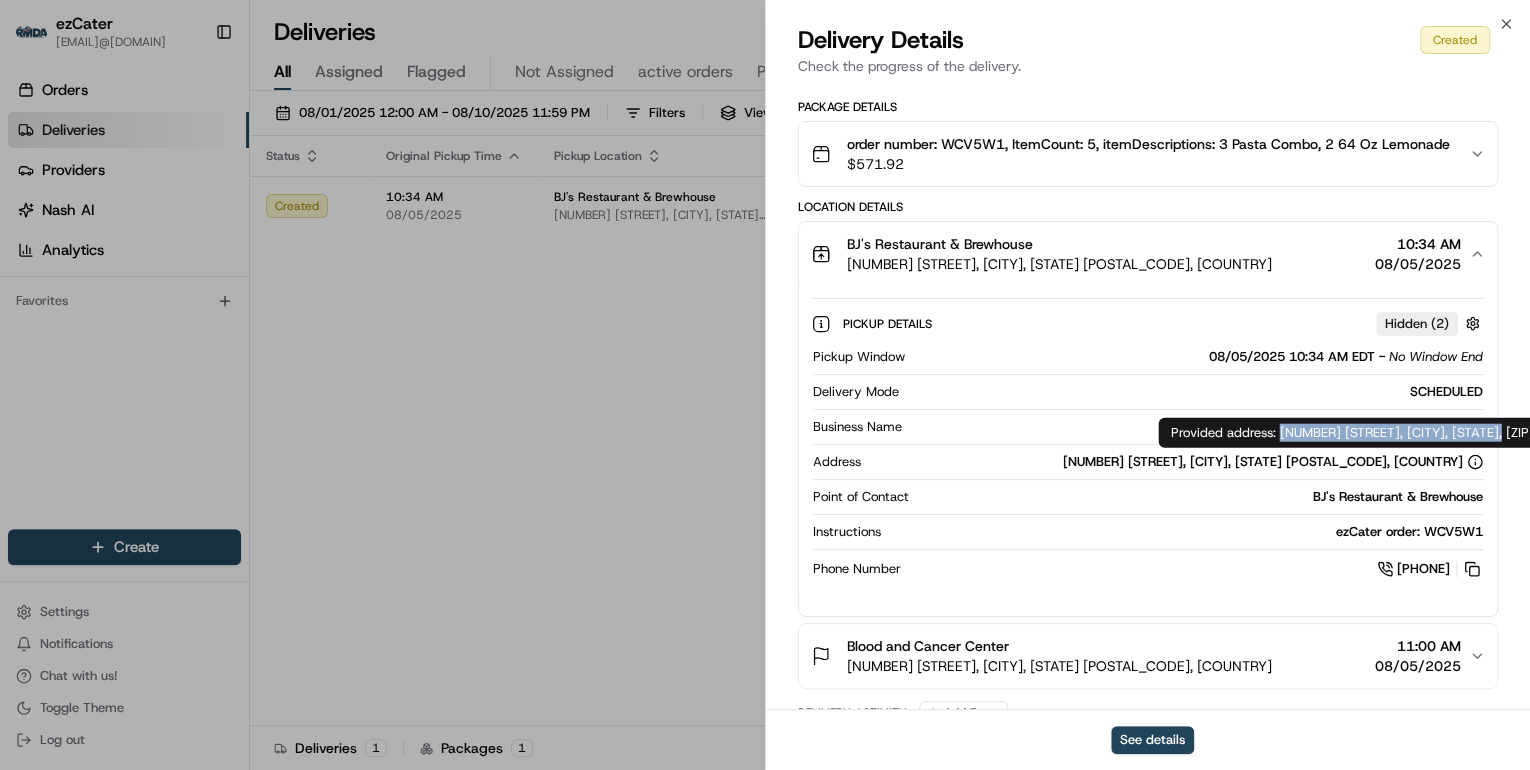 drag, startPoint x: 1522, startPoint y: 430, endPoint x: 1282, endPoint y: 435, distance: 240.05208 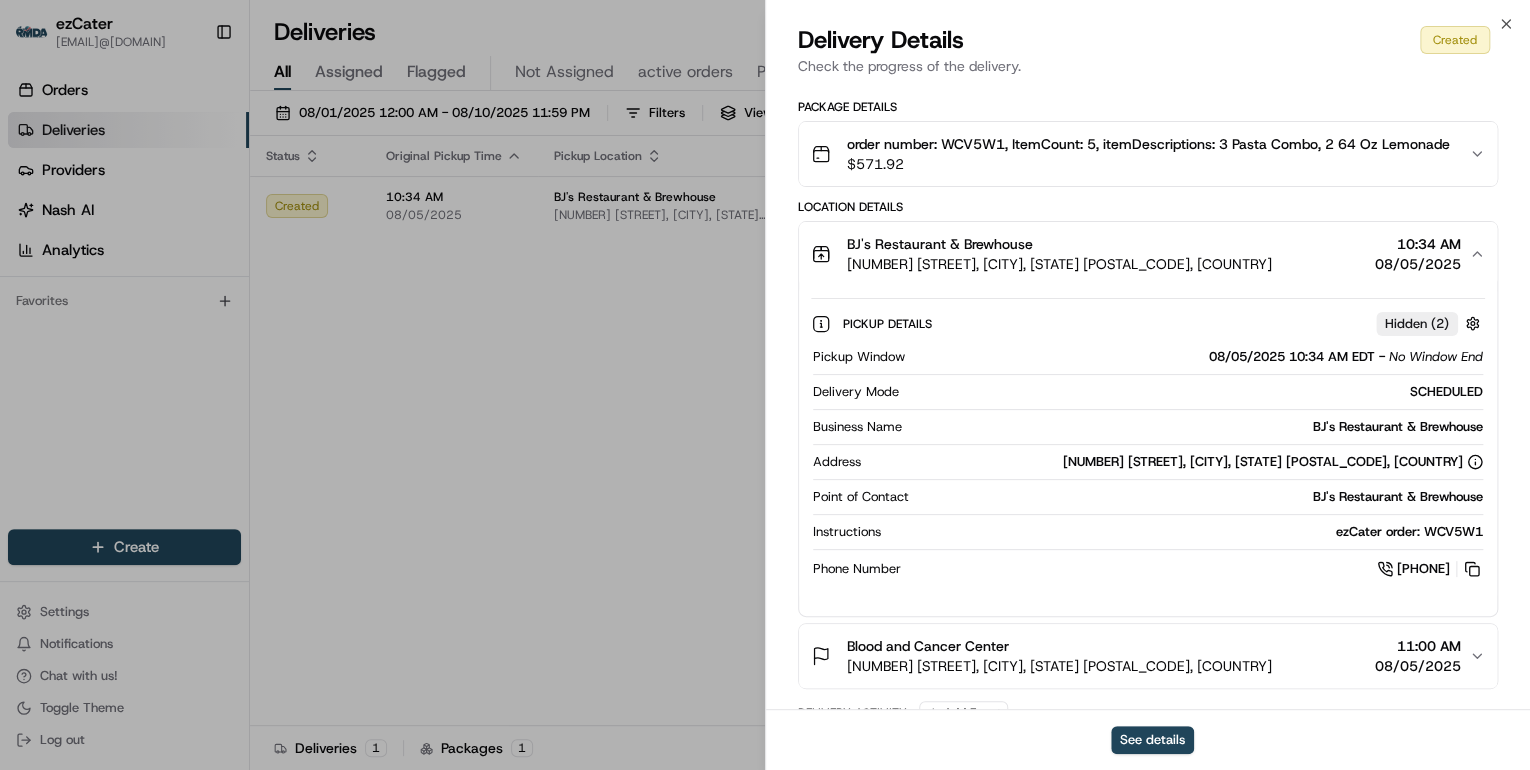 click on "7327 Market St, Boardman, OH 44512, USA" at bounding box center (1059, 264) 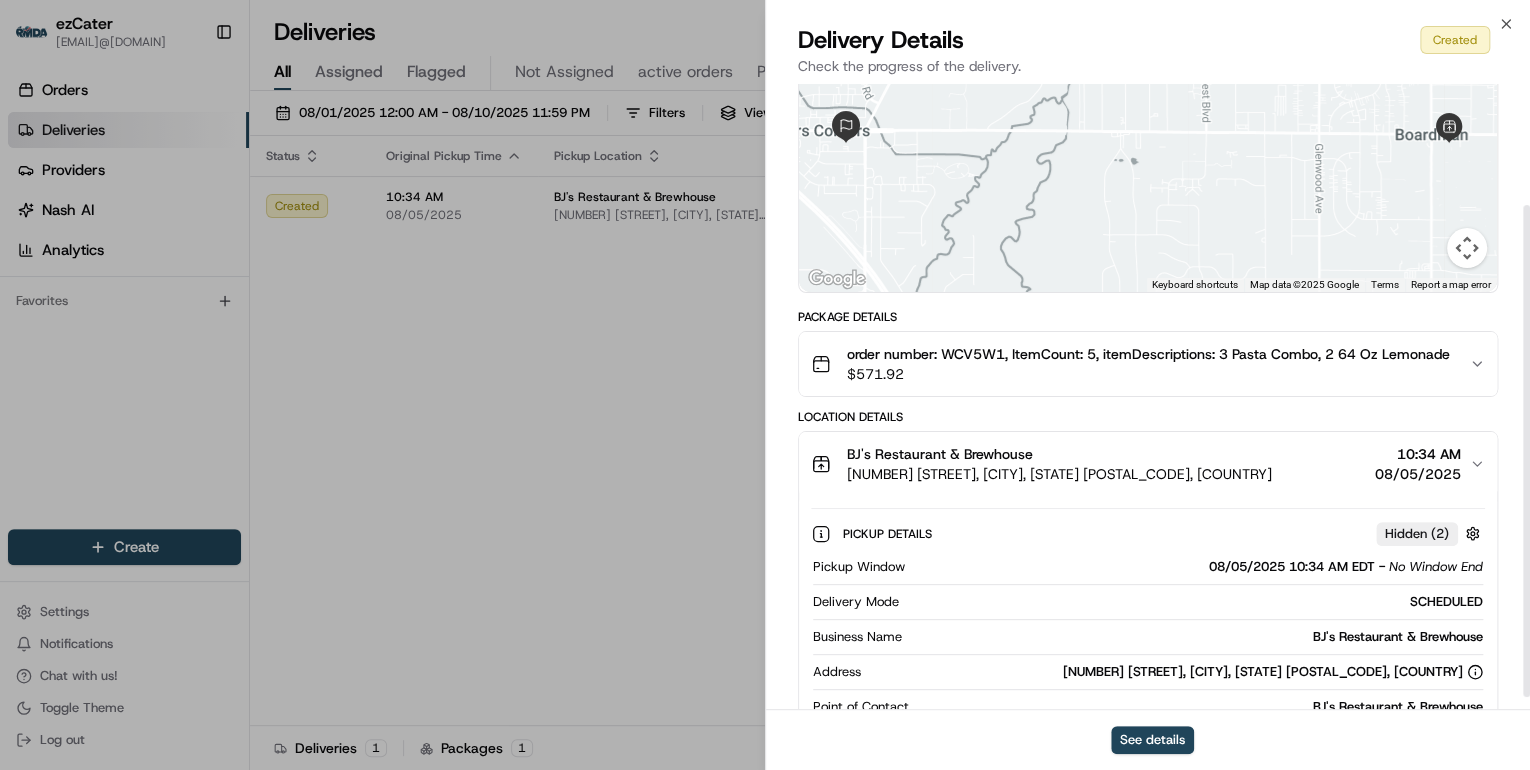 scroll, scrollTop: 139, scrollLeft: 0, axis: vertical 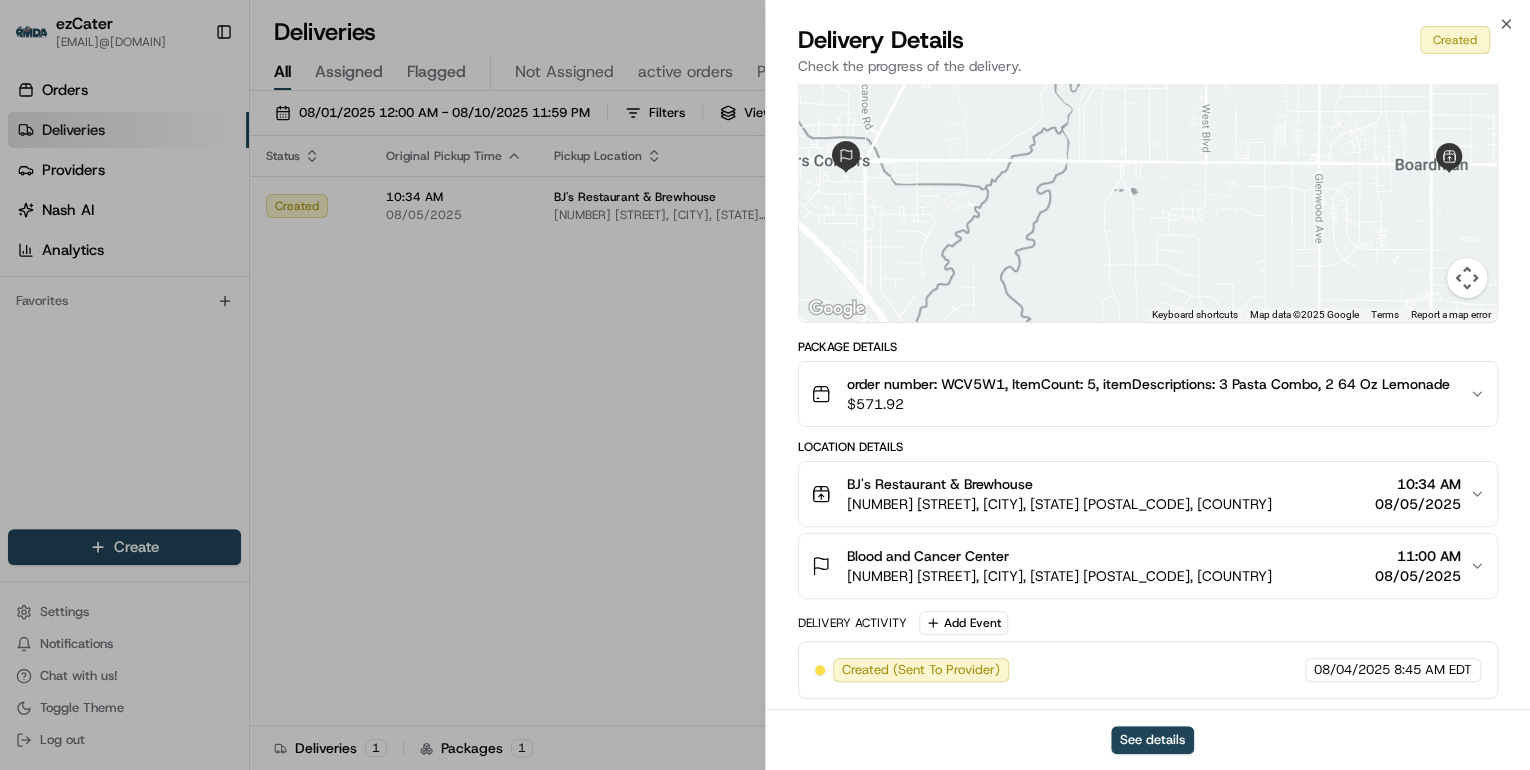 click on "BJ's Restaurant & Brewhouse 7327 Market St, Boardman, OH 44512, USA 10:34 AM 08/05/2025" at bounding box center (1140, 494) 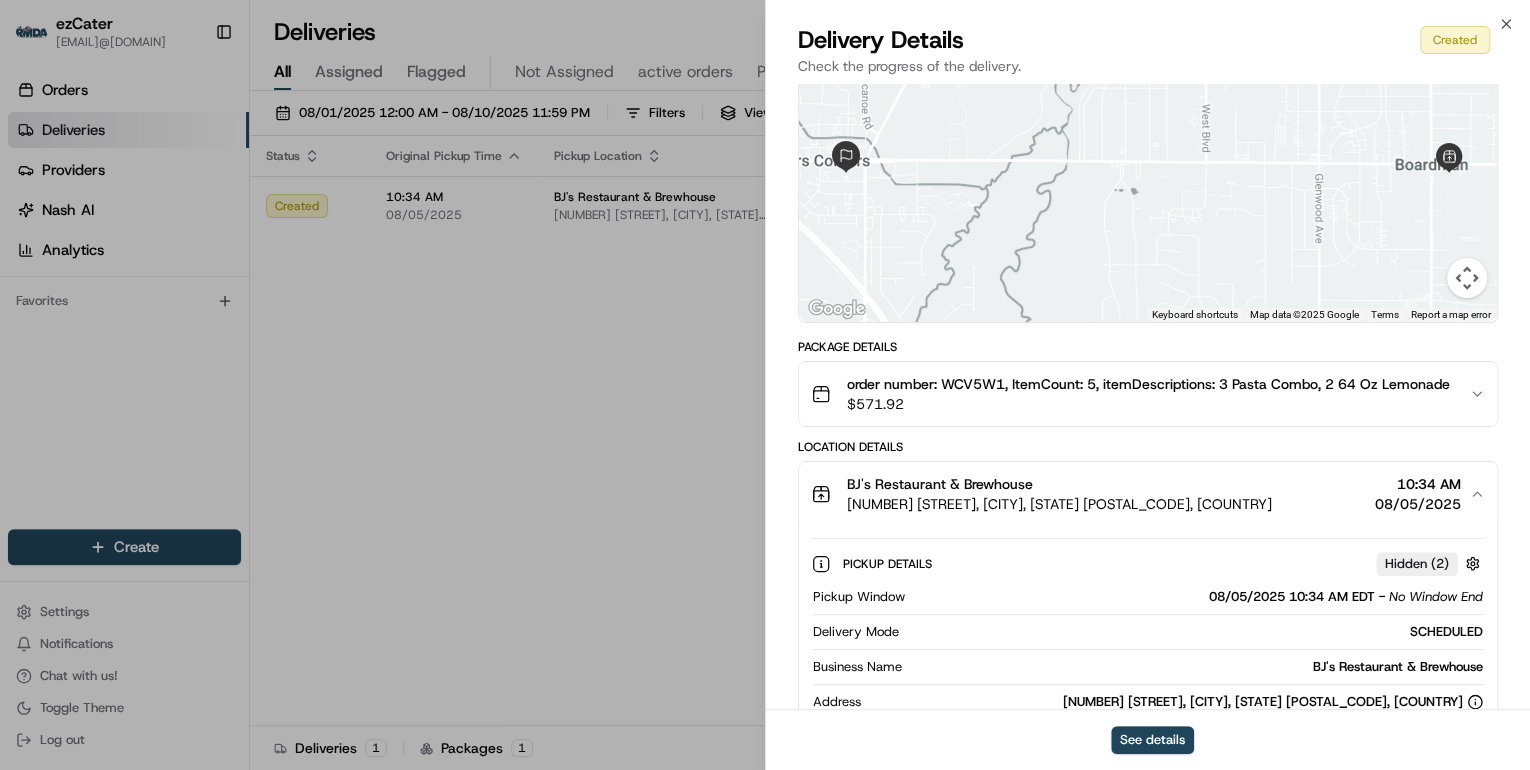 scroll, scrollTop: 379, scrollLeft: 0, axis: vertical 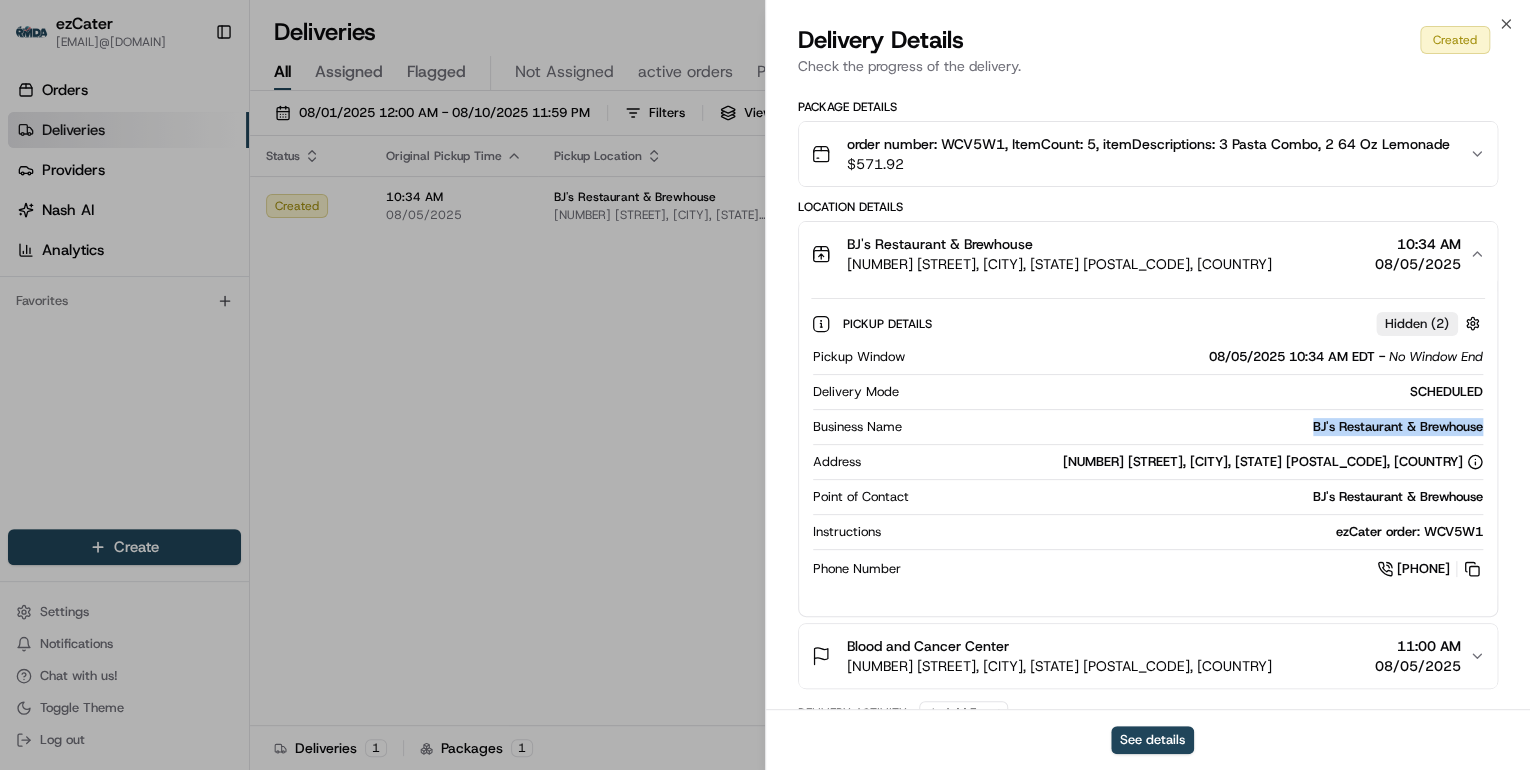 drag, startPoint x: 1484, startPoint y: 424, endPoint x: 1294, endPoint y: 426, distance: 190.01053 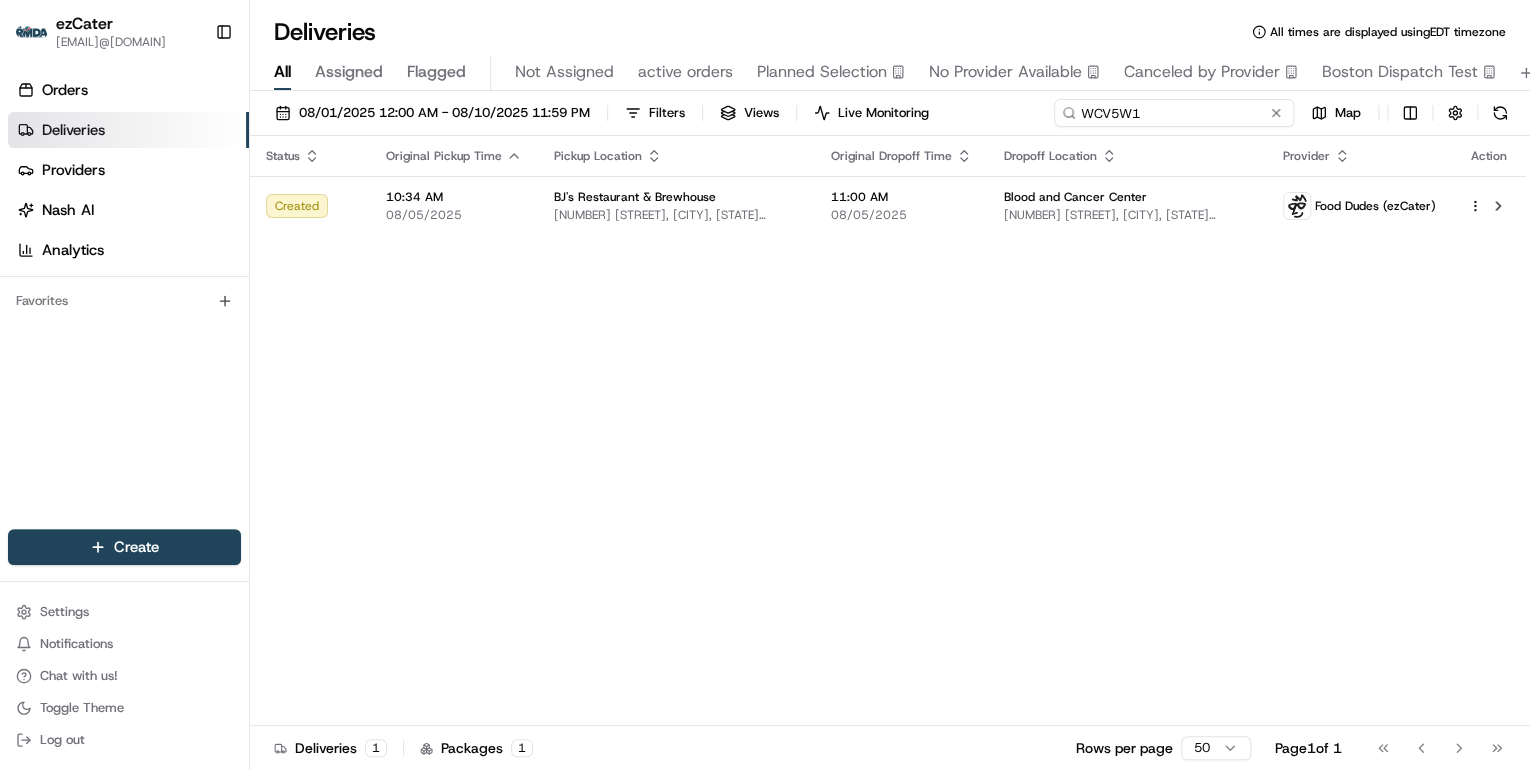 drag, startPoint x: 1207, startPoint y: 113, endPoint x: 713, endPoint y: 154, distance: 495.6985 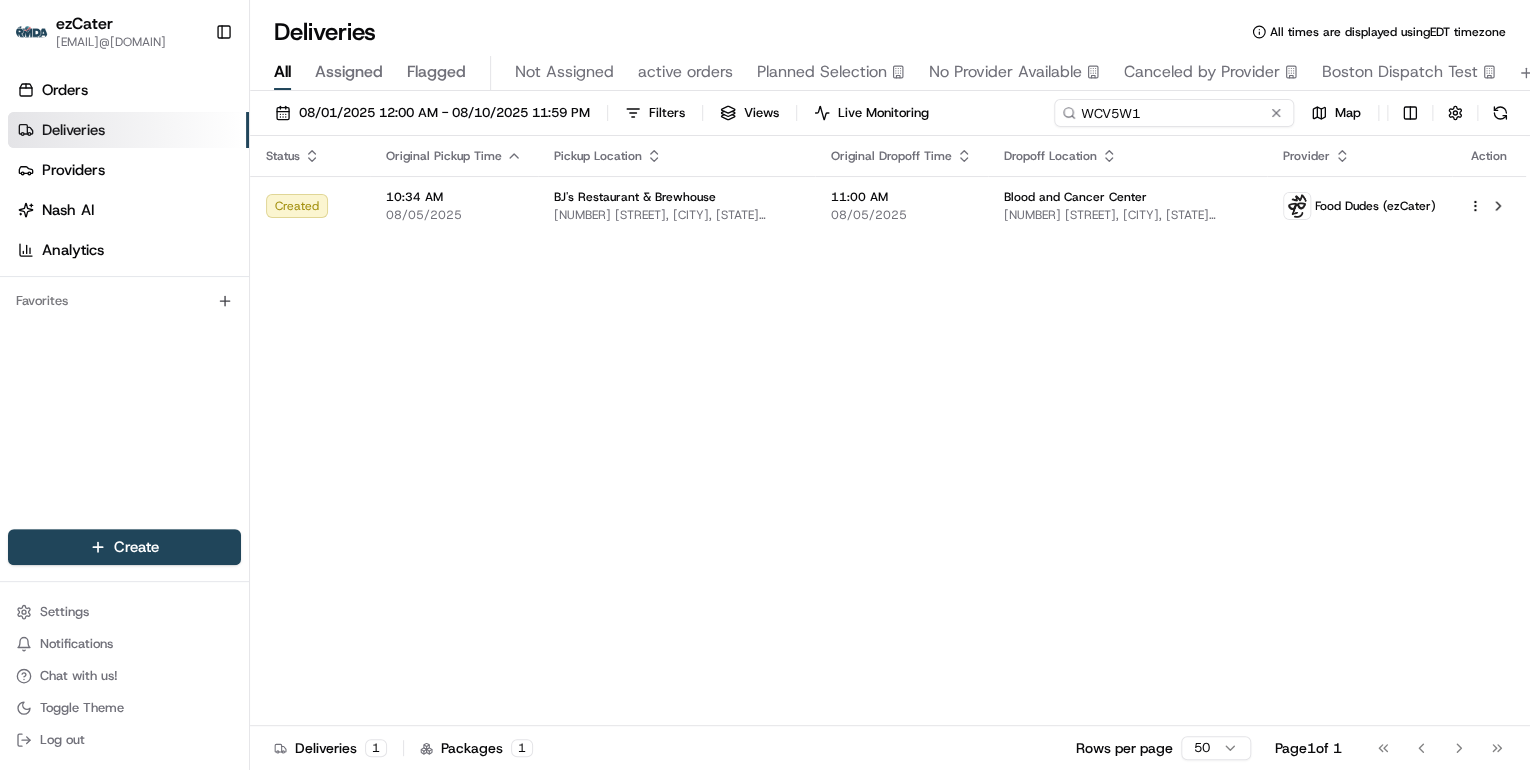 click on "08/01/2025 12:00 AM - 08/10/2025 11:59 PM Filters Views Live Monitoring WCV5W1 Map Status Original Pickup Time Pickup Location Original Dropoff Time Dropoff Location Provider Action Created 10:34 AM 08/05/2025 BJ's Restaurant & Brewhouse 7327 Market St, Boardman, OH 44512, USA 11:00 AM 08/05/2025 Blood and Cancer Center 3695 Boardman-Canfield Rd, Canfield, OH 44406, USA Food Dudes (ezCater) Deliveries 1 Packages 1 Rows per page 50 Page  1  of   1 Go to first page Go to previous page Go to next page Go to last page" at bounding box center [890, 432] 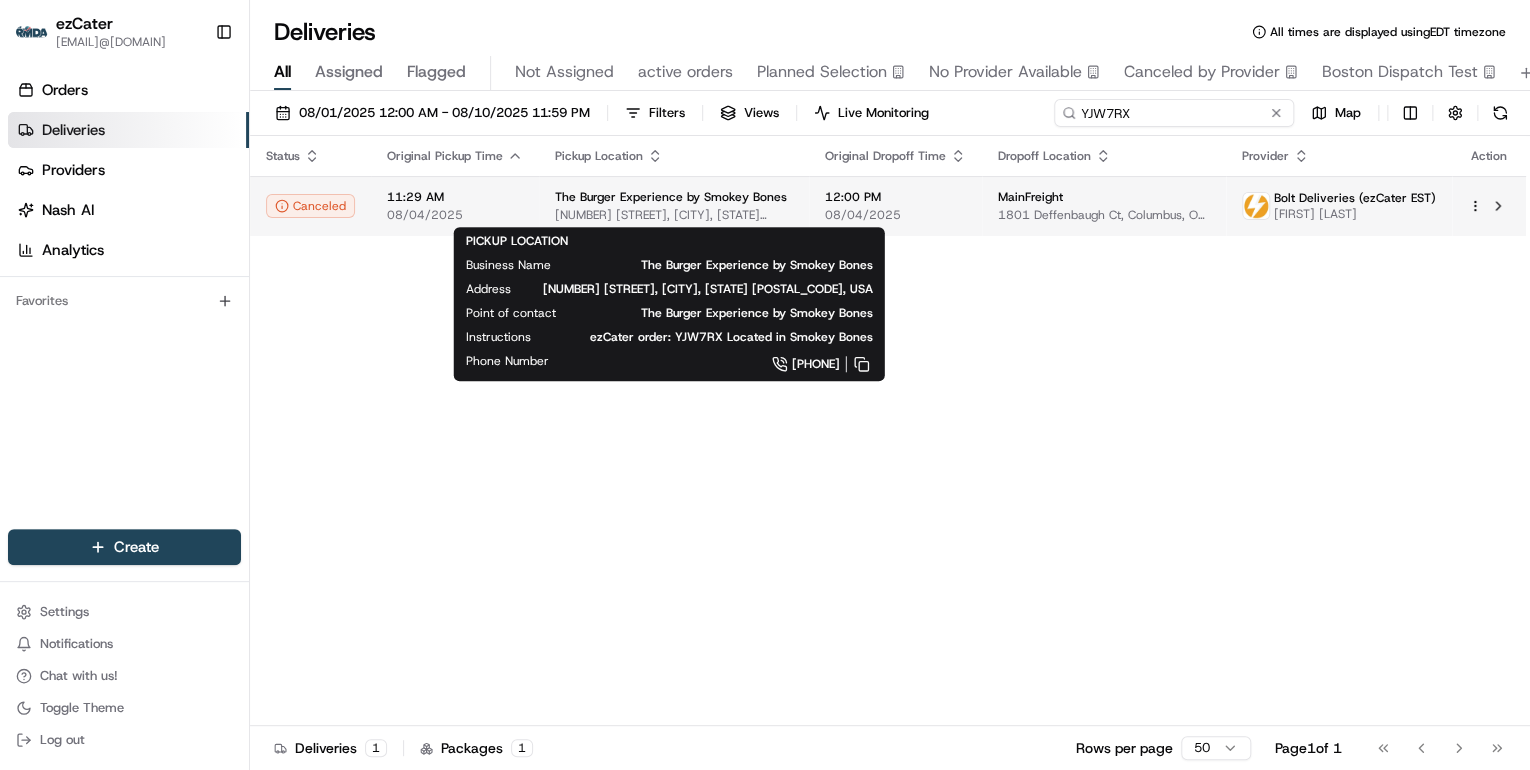 type on "YJW7RX" 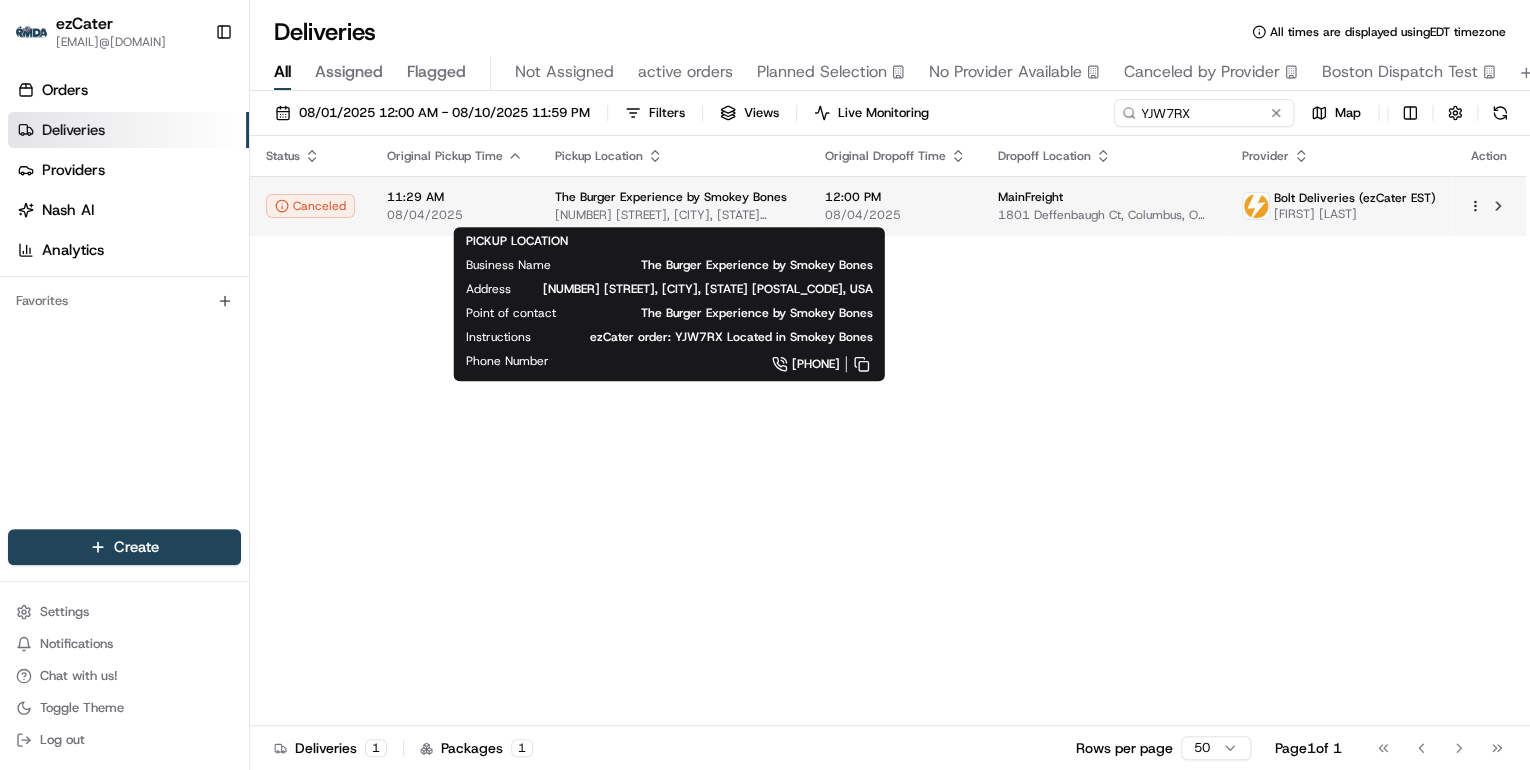 click on "2200 Baltimore-Reynoldsburg Rd, Reynoldsburg, OH 43068, USA" at bounding box center [674, 215] 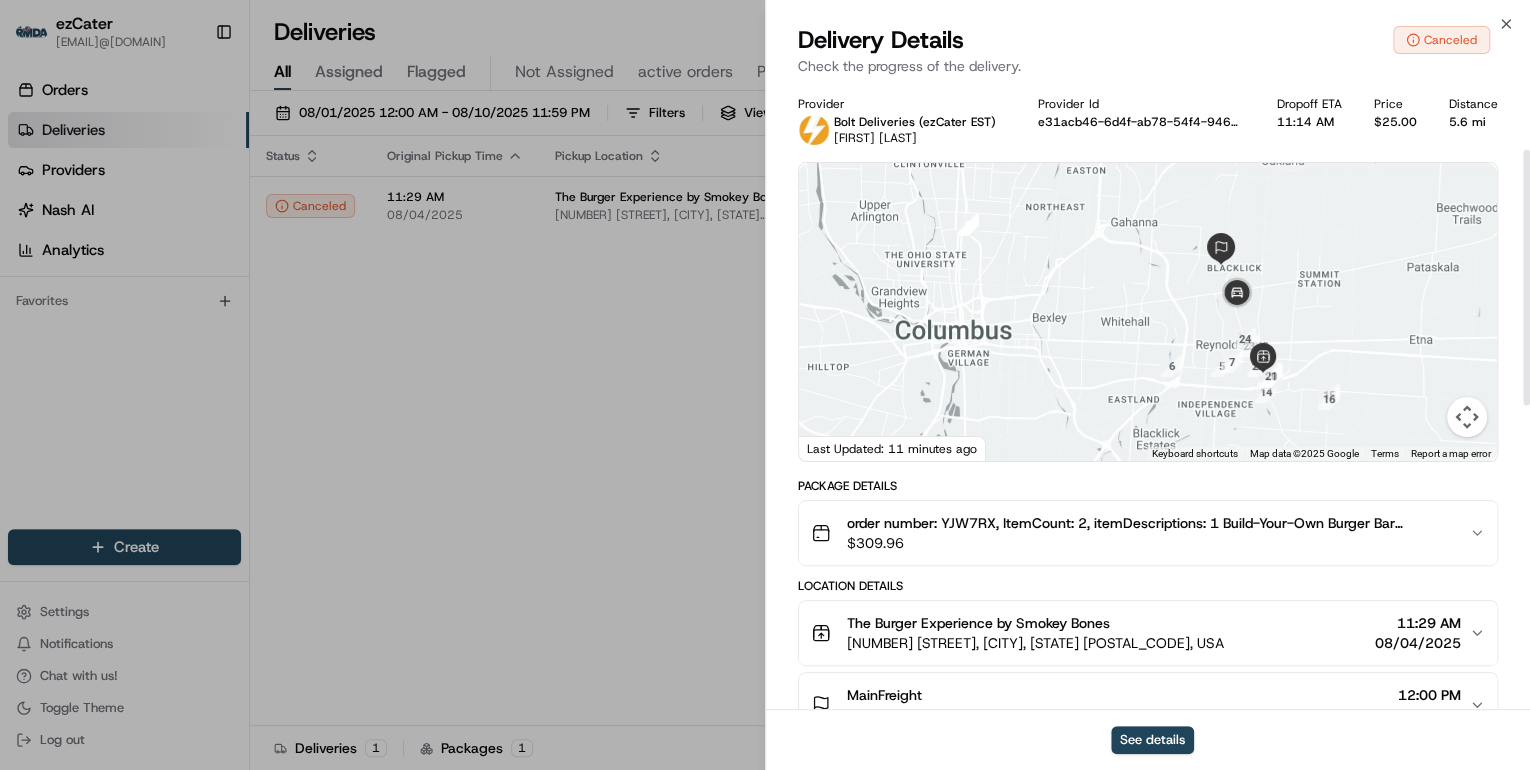 scroll, scrollTop: 160, scrollLeft: 0, axis: vertical 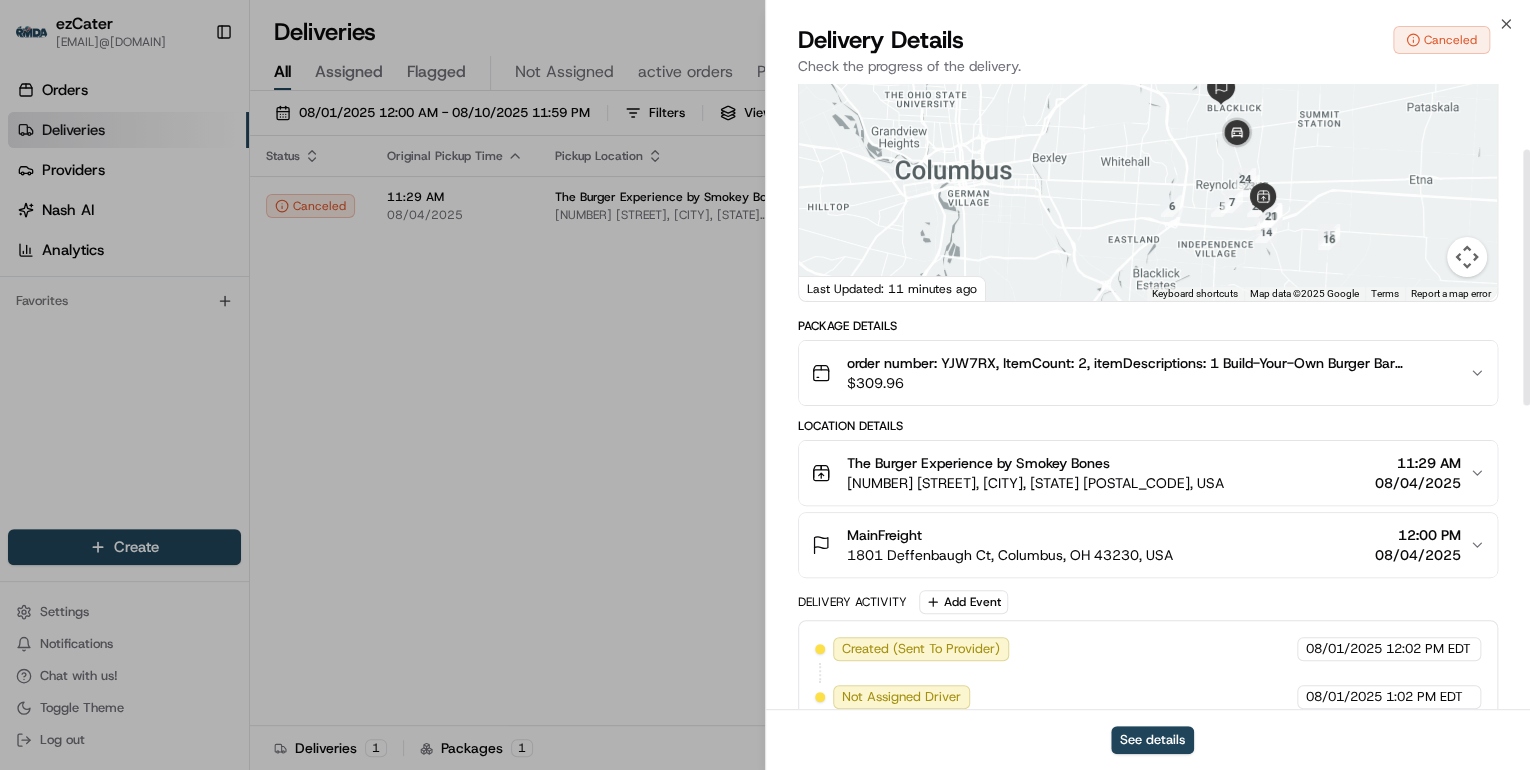 click on "$ 309.96" at bounding box center [1150, 383] 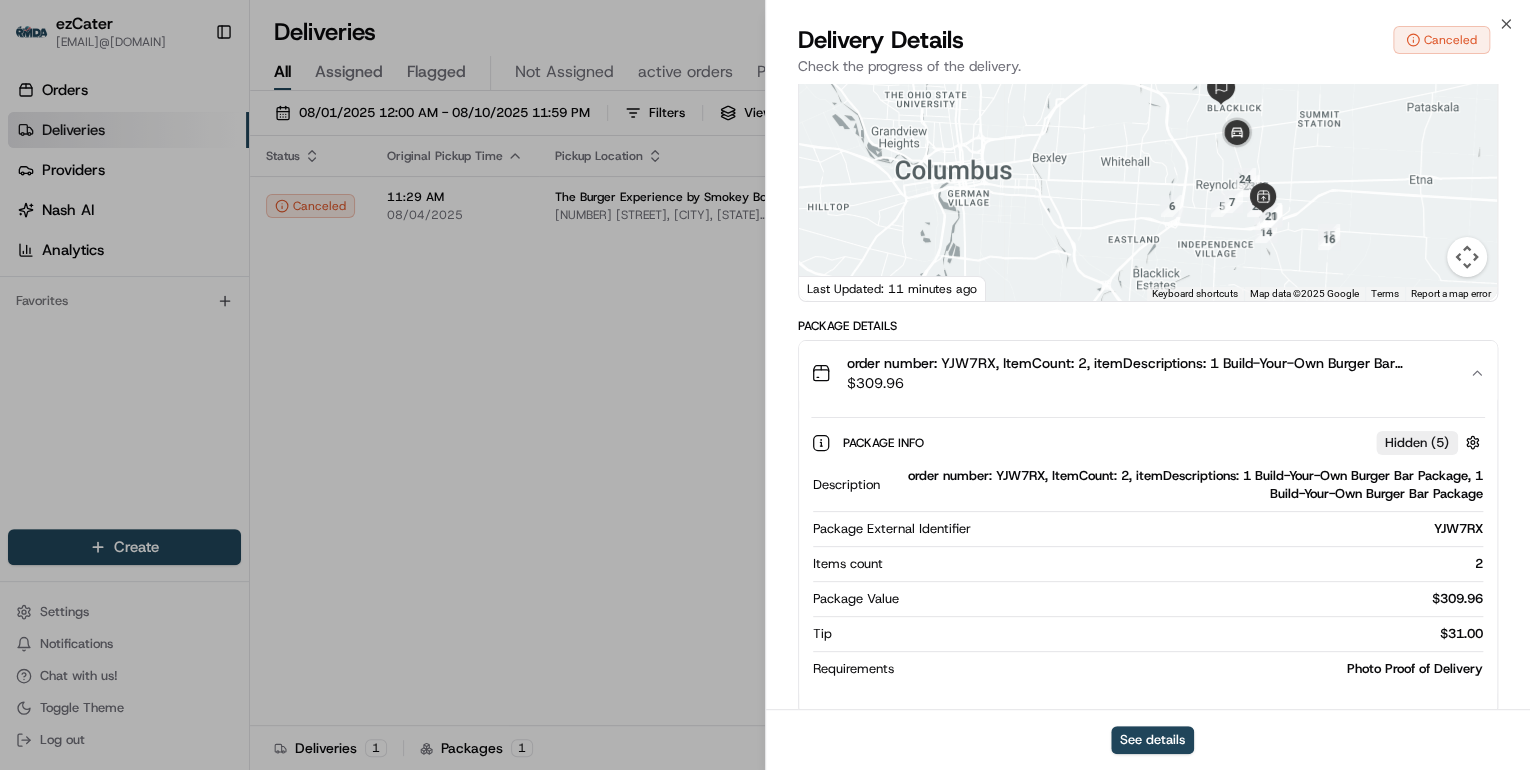 type 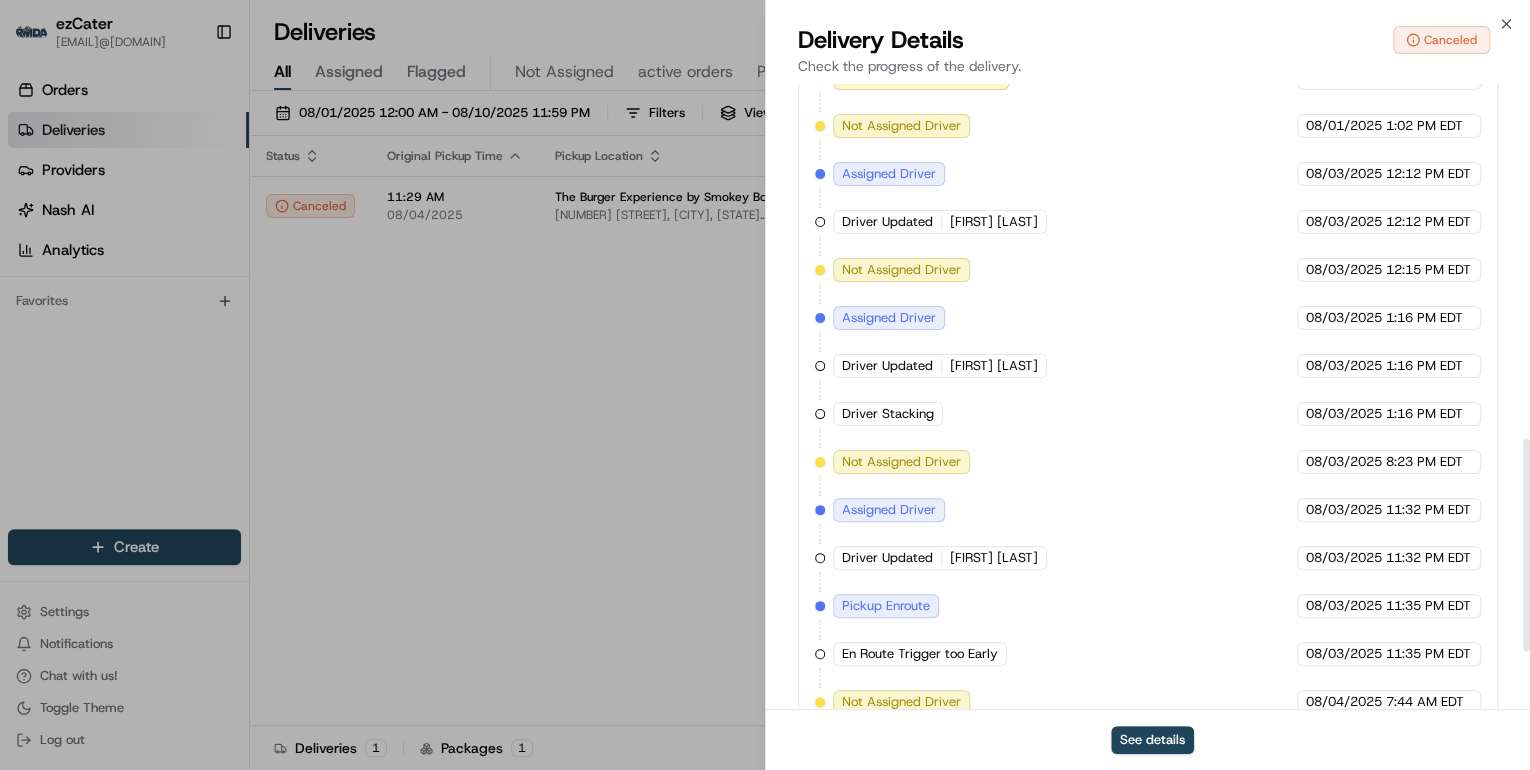 scroll, scrollTop: 1209, scrollLeft: 0, axis: vertical 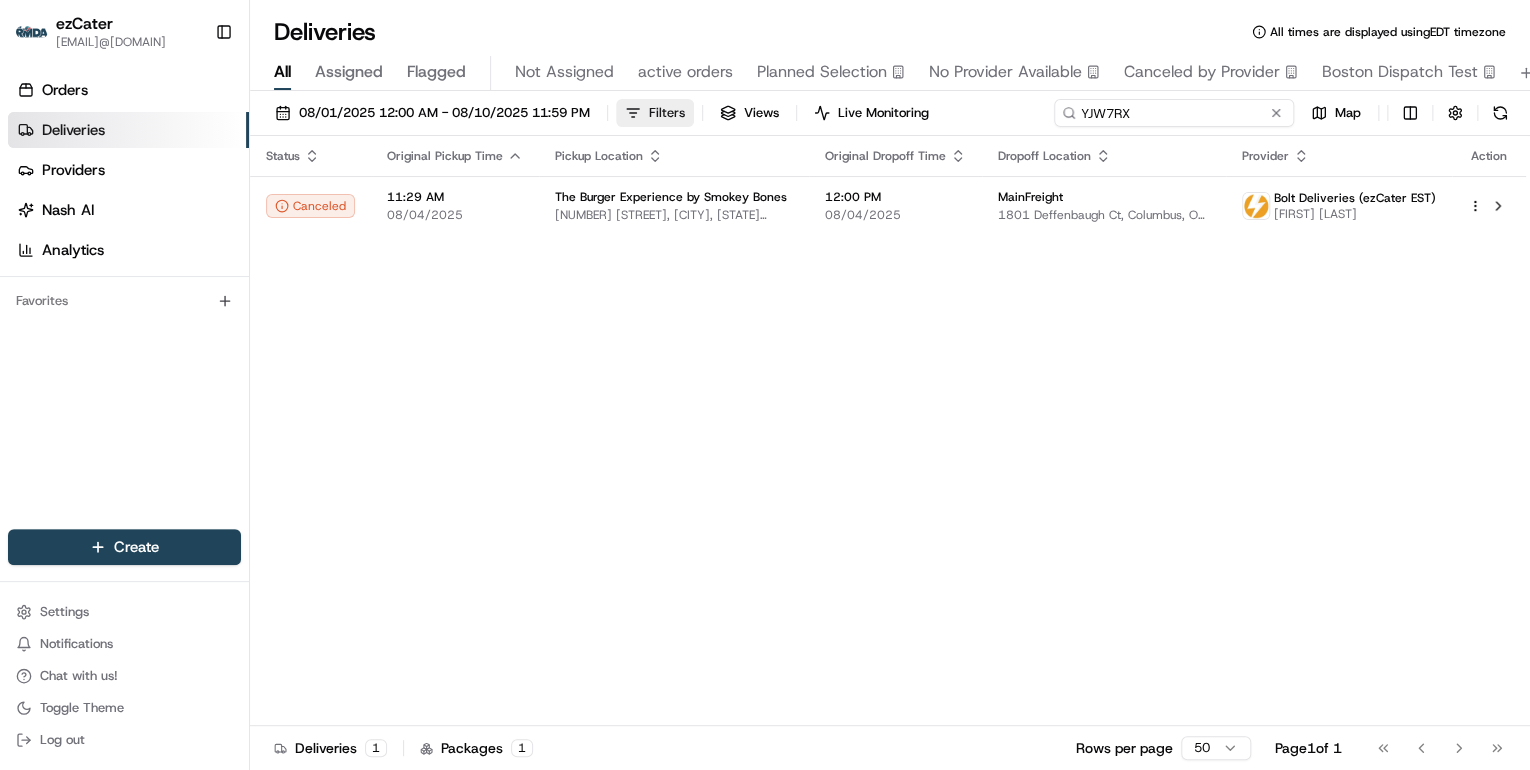 drag, startPoint x: 1208, startPoint y: 112, endPoint x: 688, endPoint y: 115, distance: 520.00867 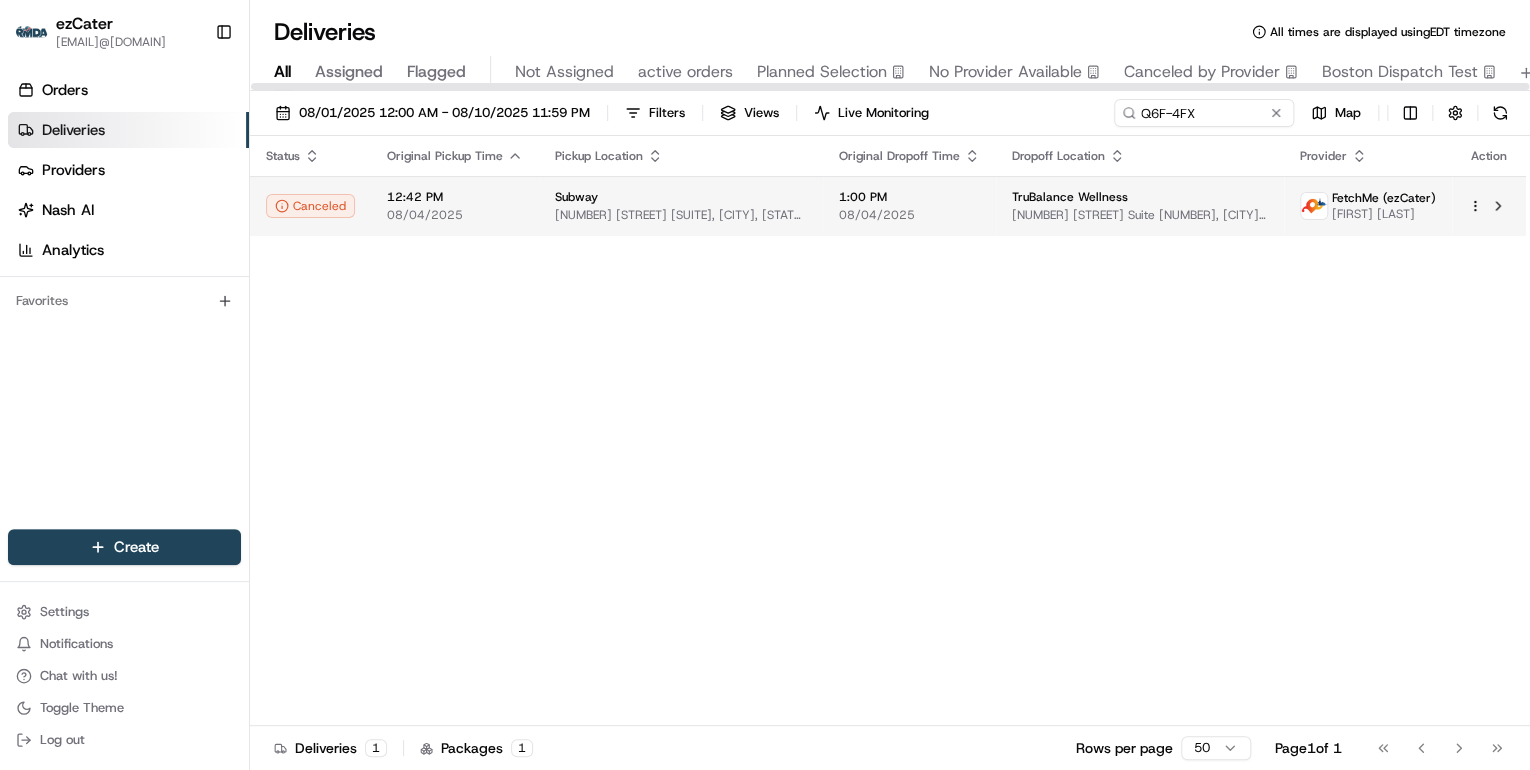 click on "Subway" at bounding box center [681, 197] 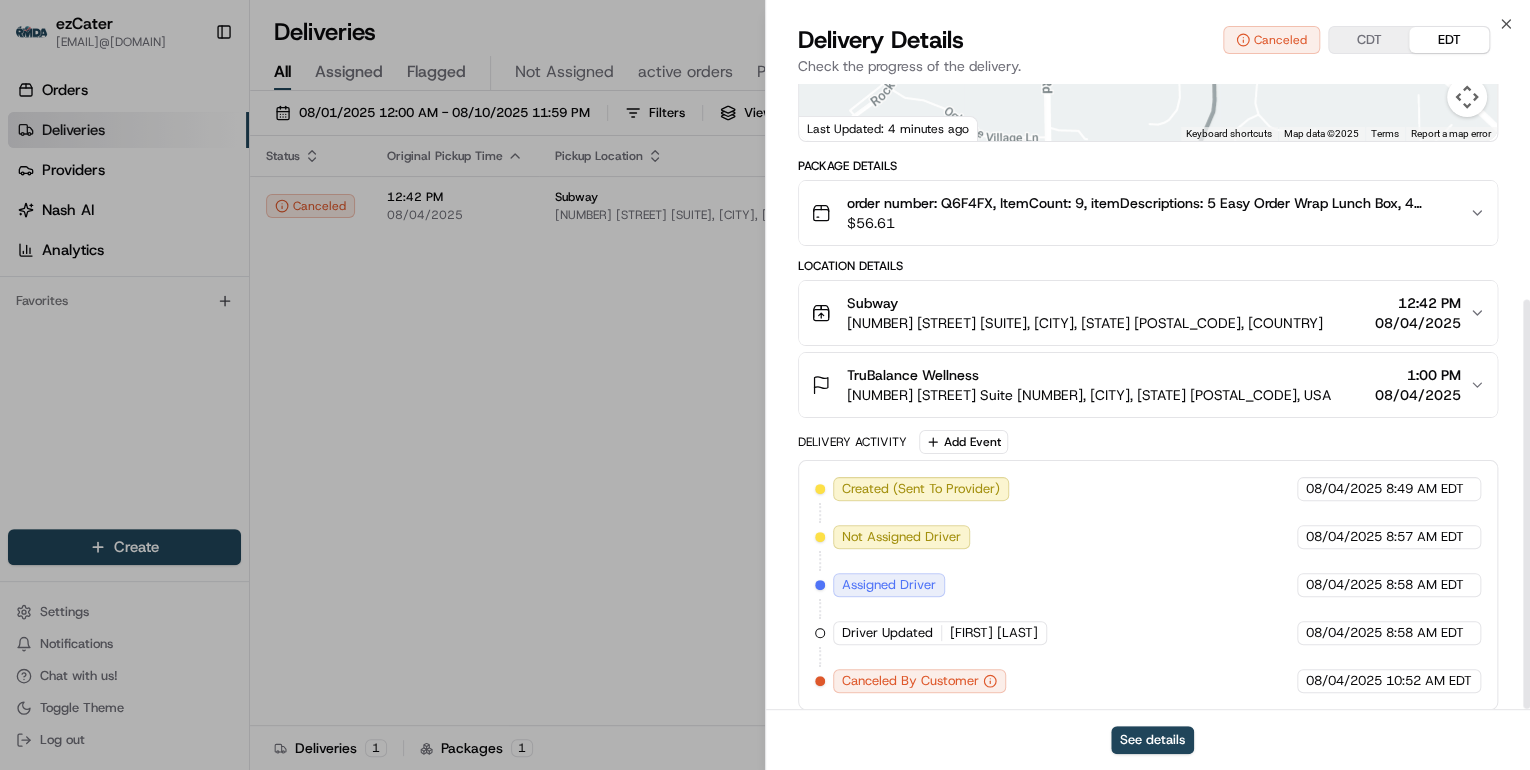 scroll, scrollTop: 329, scrollLeft: 0, axis: vertical 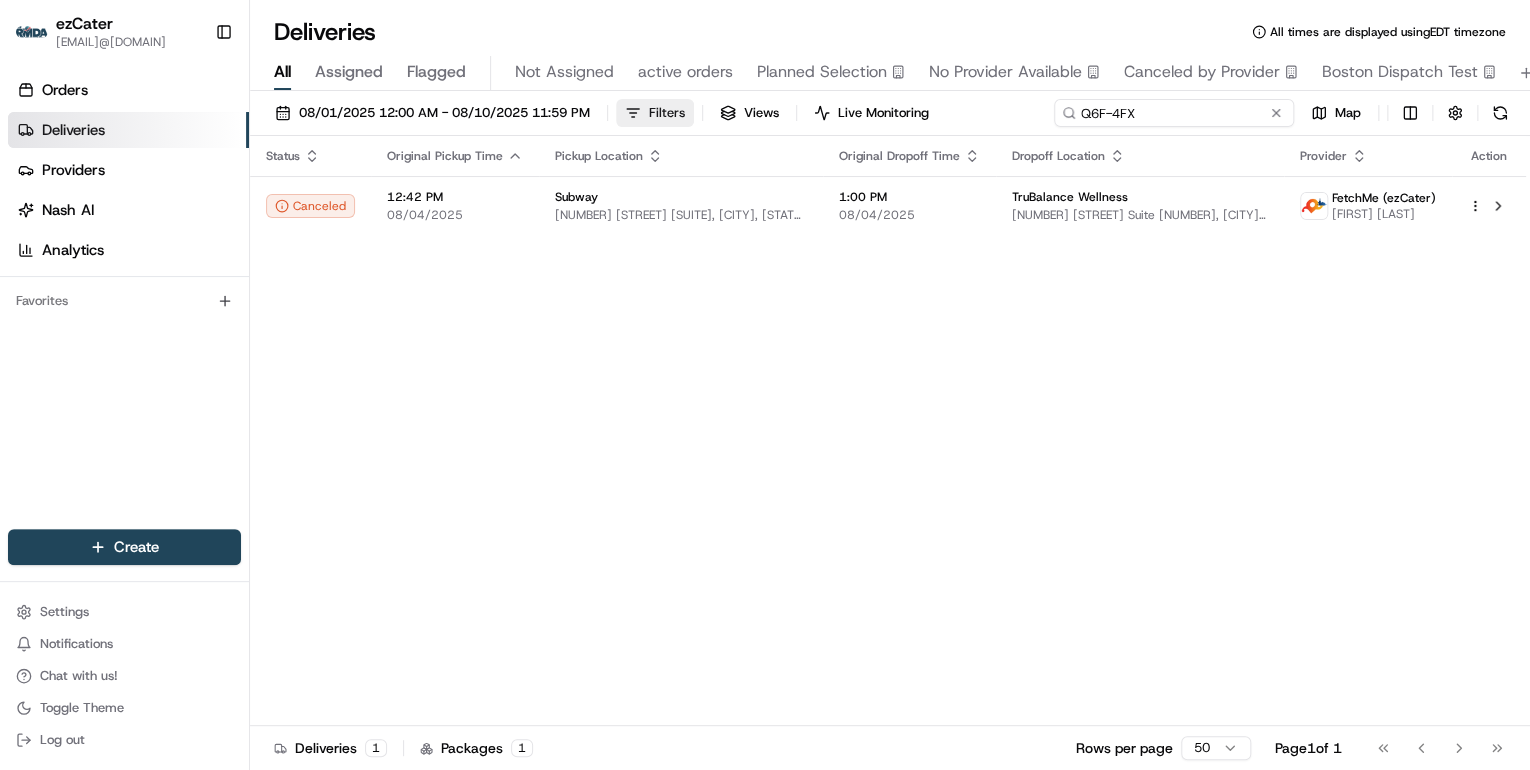drag, startPoint x: 1219, startPoint y: 115, endPoint x: 669, endPoint y: 120, distance: 550.0227 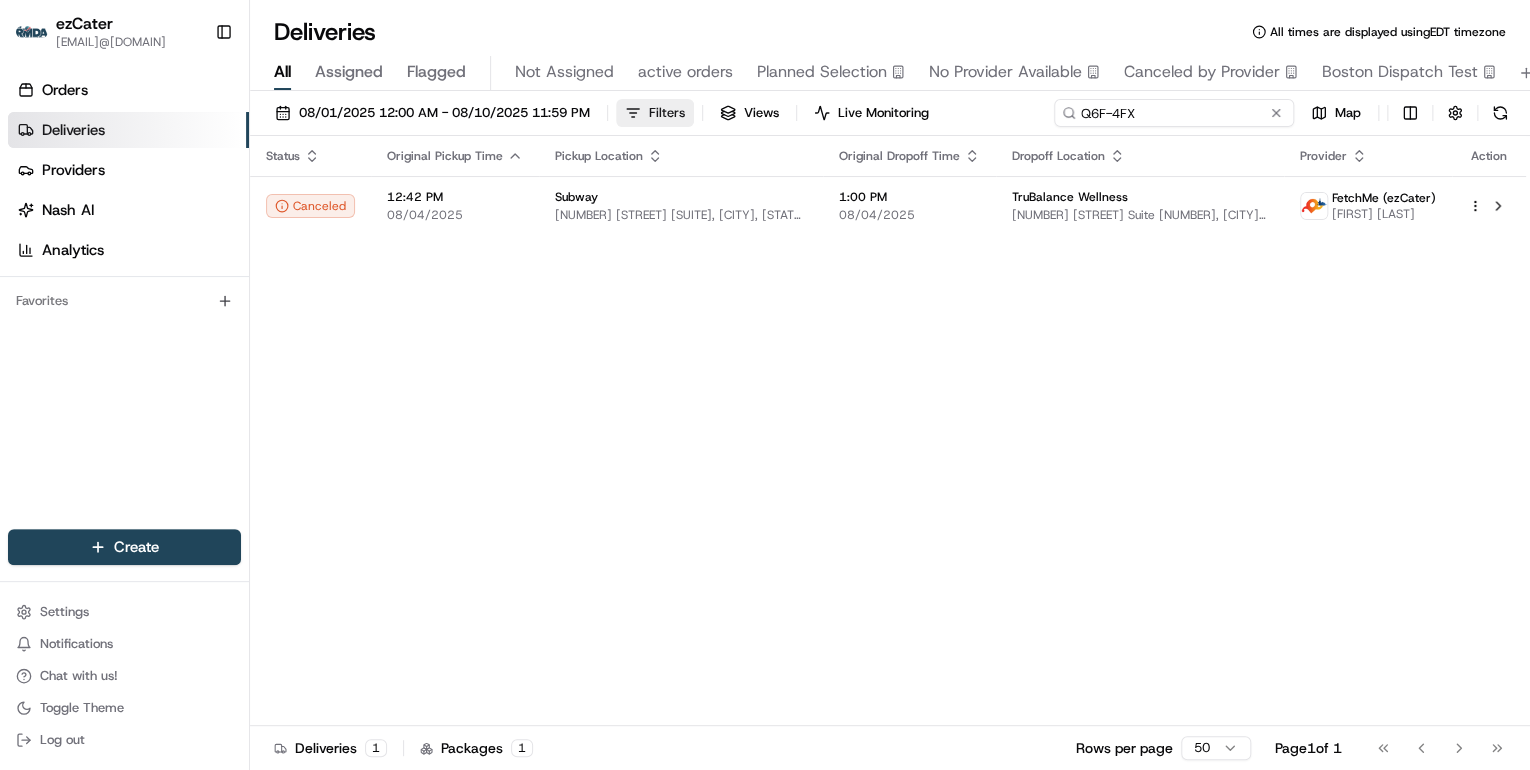 paste on "ACECYV" 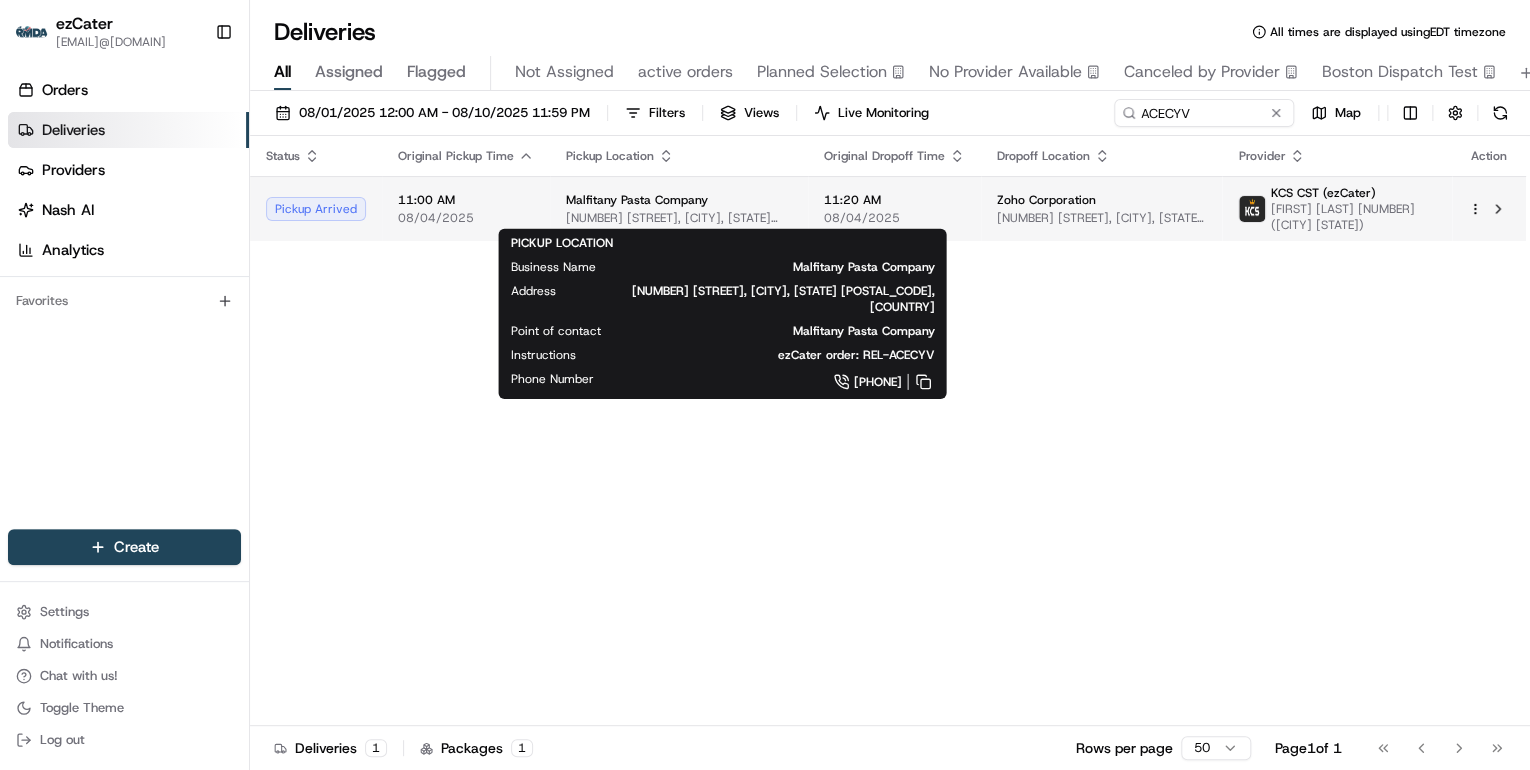 click on "2013 W Nolana Ave, McAllen, TX 78504, USA" at bounding box center [679, 218] 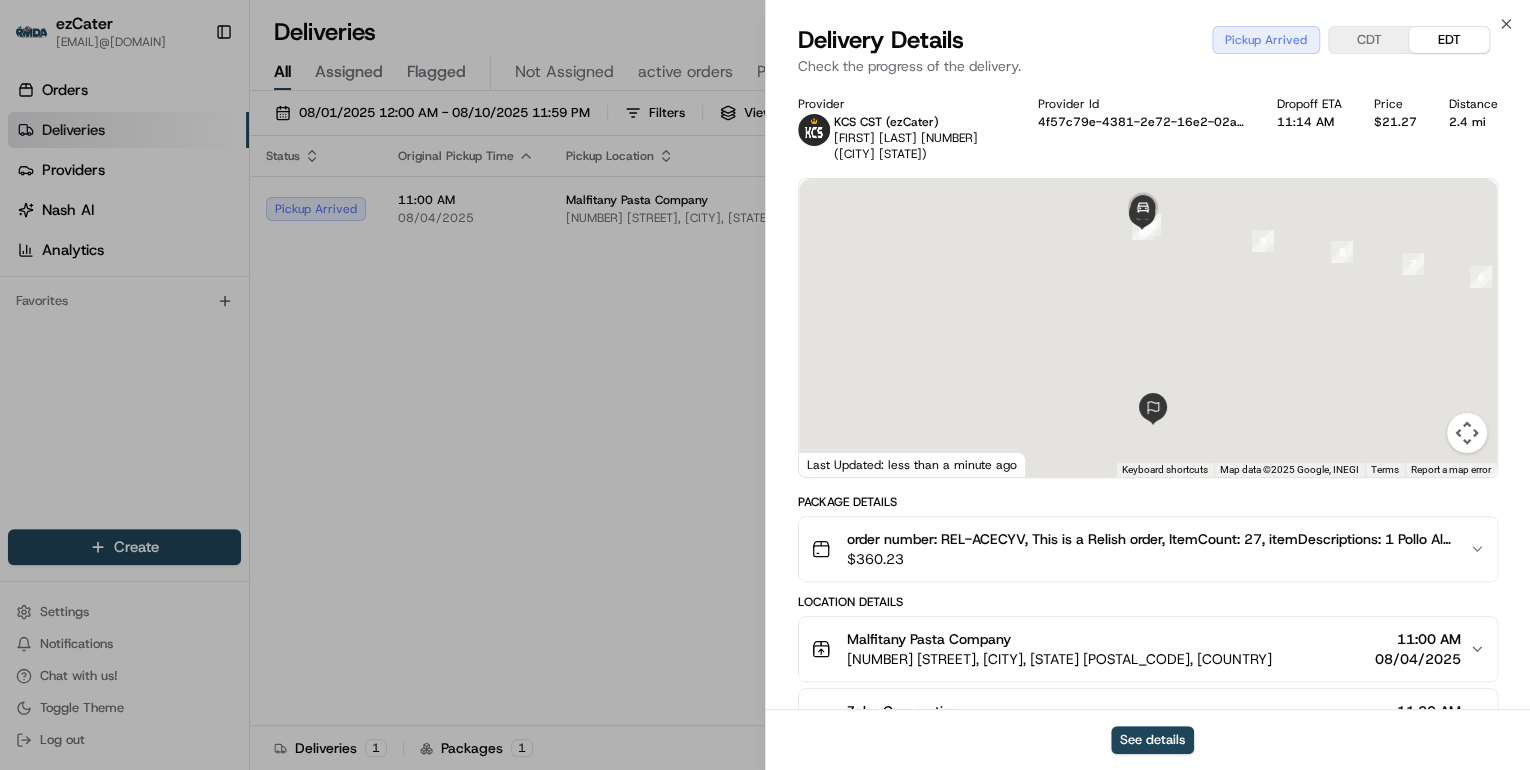 scroll, scrollTop: 240, scrollLeft: 0, axis: vertical 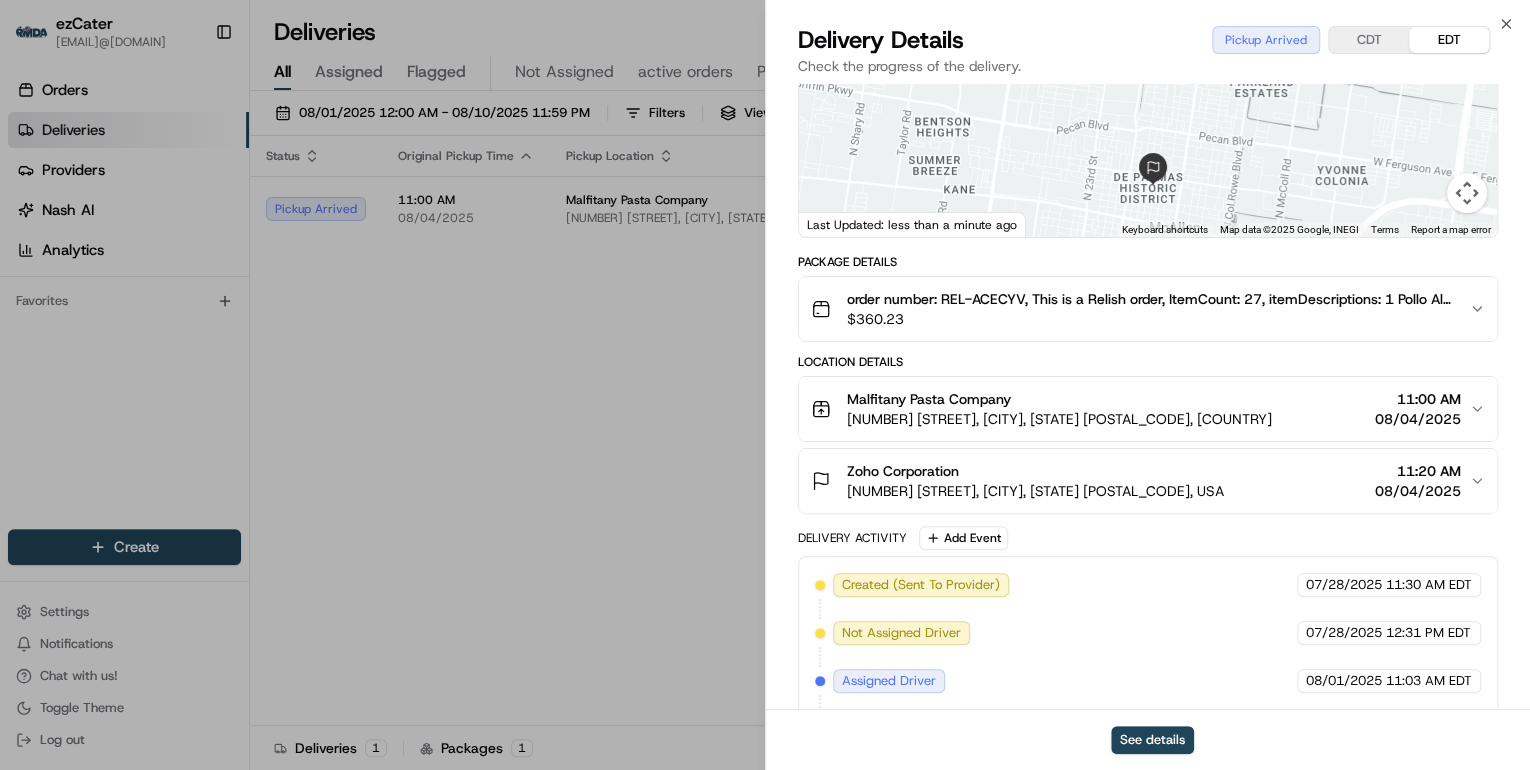 click on "2013 W Nolana Ave, McAllen, TX 78504, USA" at bounding box center [1059, 419] 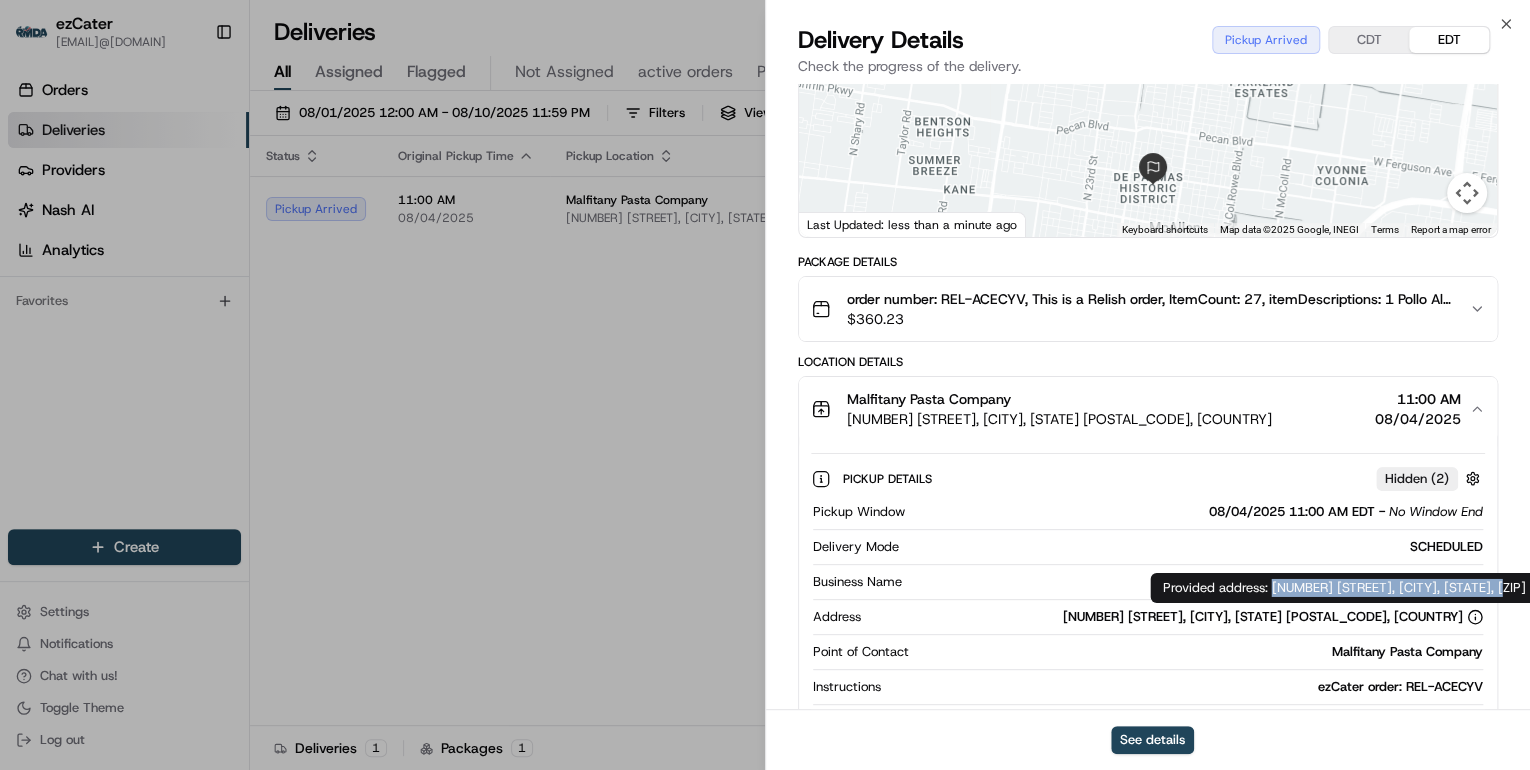 drag, startPoint x: 1269, startPoint y: 588, endPoint x: 1514, endPoint y: 589, distance: 245.00204 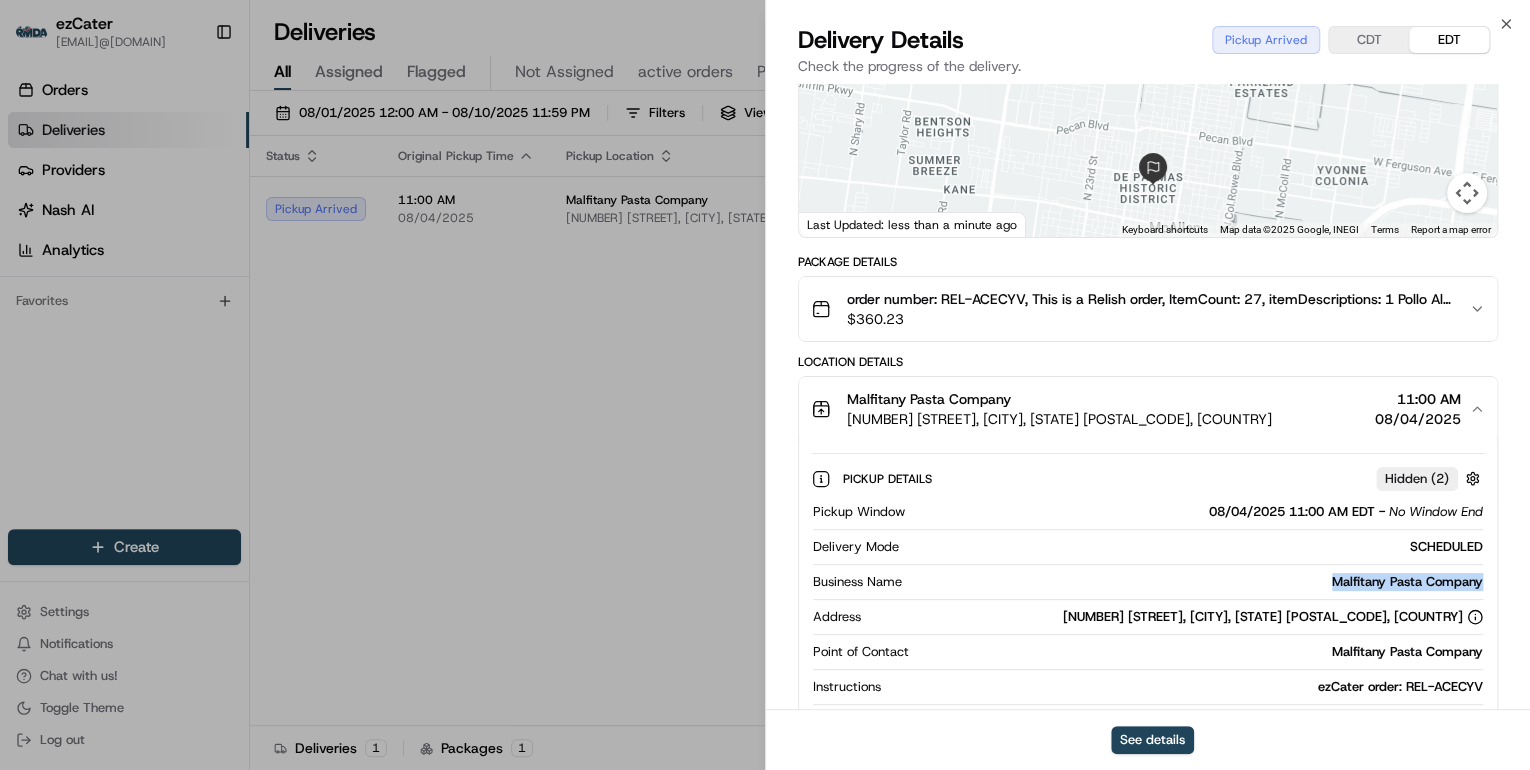 drag, startPoint x: 1485, startPoint y: 579, endPoint x: 1315, endPoint y: 580, distance: 170.00294 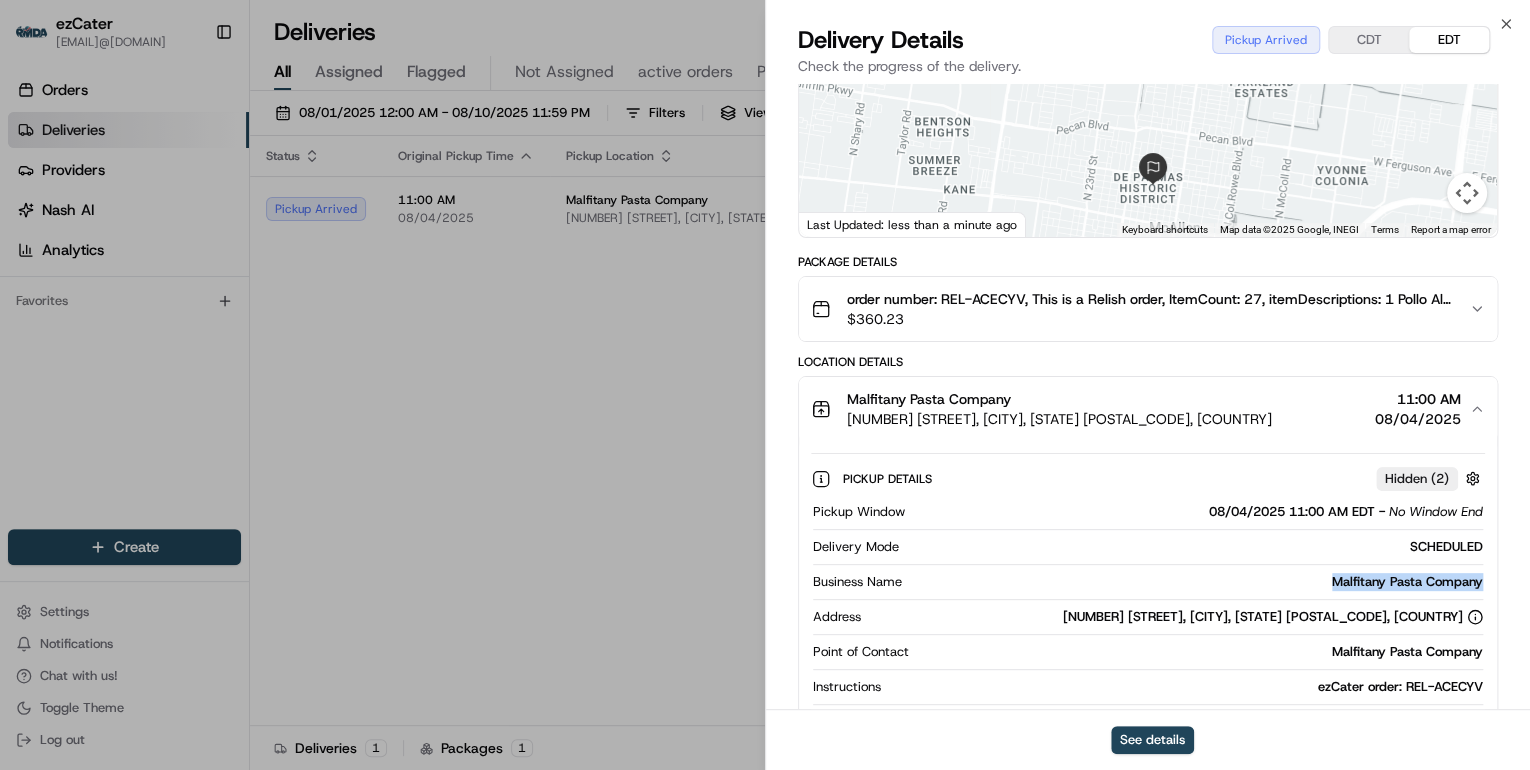 click on "CDT" at bounding box center (1369, 40) 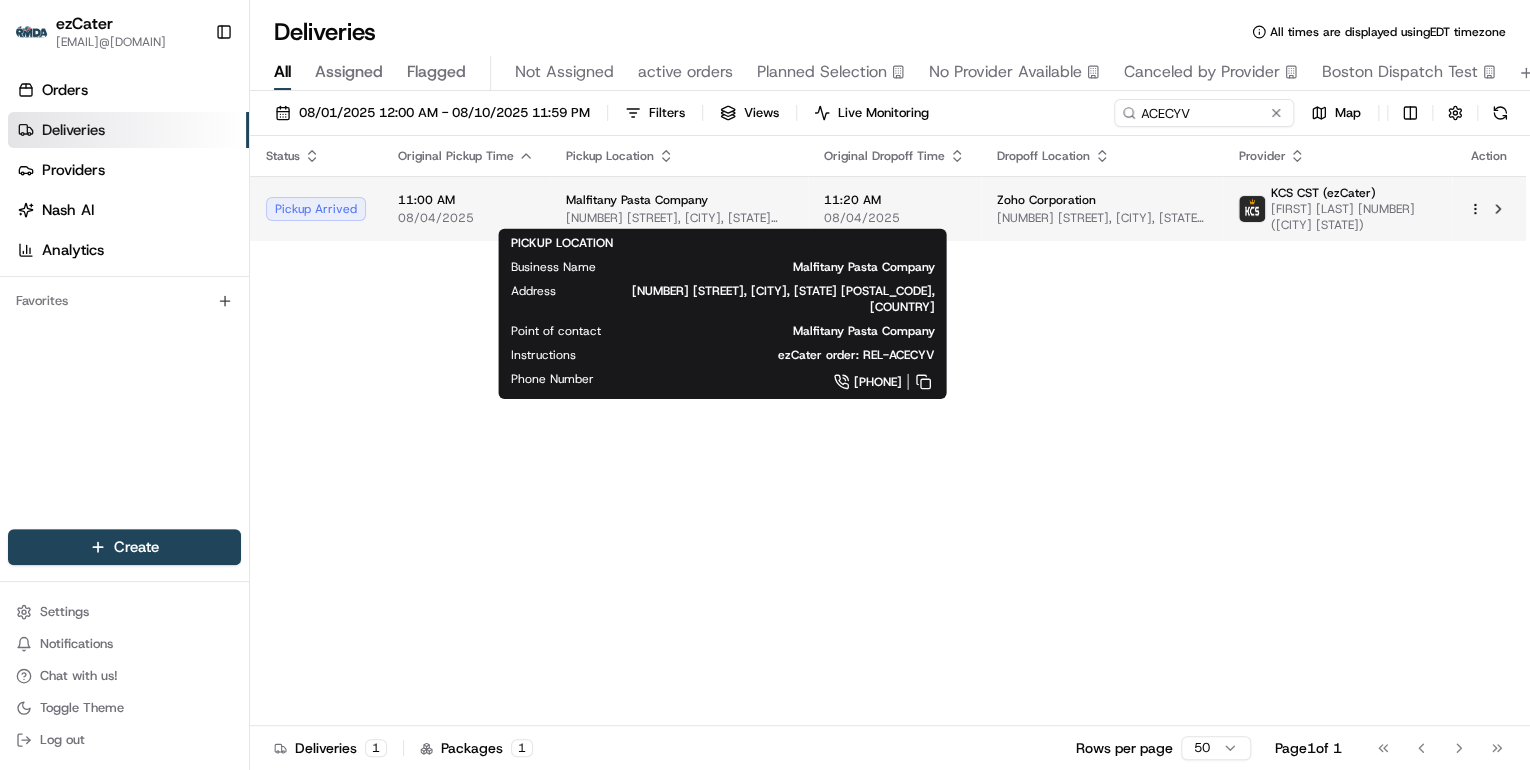 click on "2013 W Nolana Ave, McAllen, TX 78504, USA" at bounding box center [679, 218] 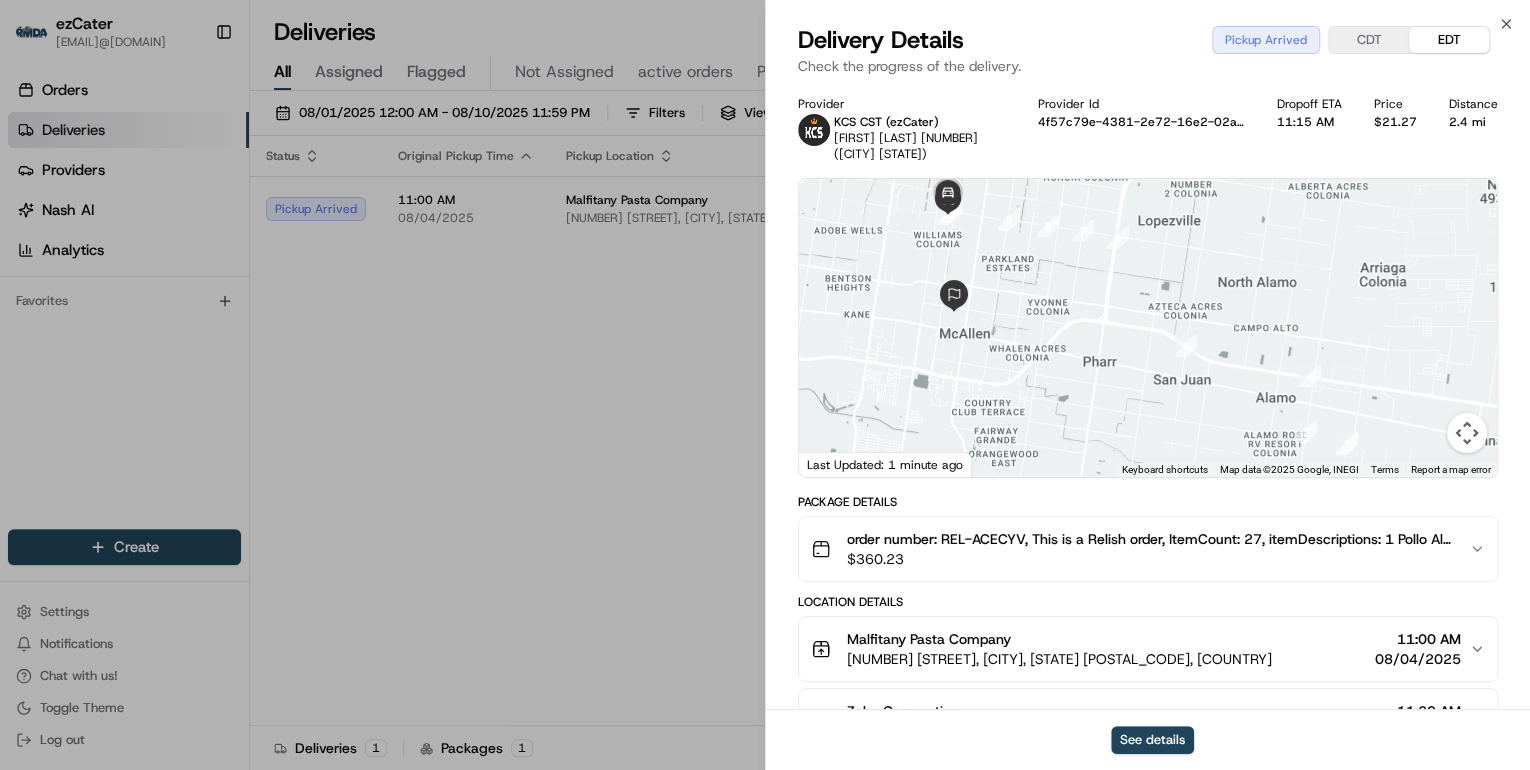 scroll, scrollTop: 320, scrollLeft: 0, axis: vertical 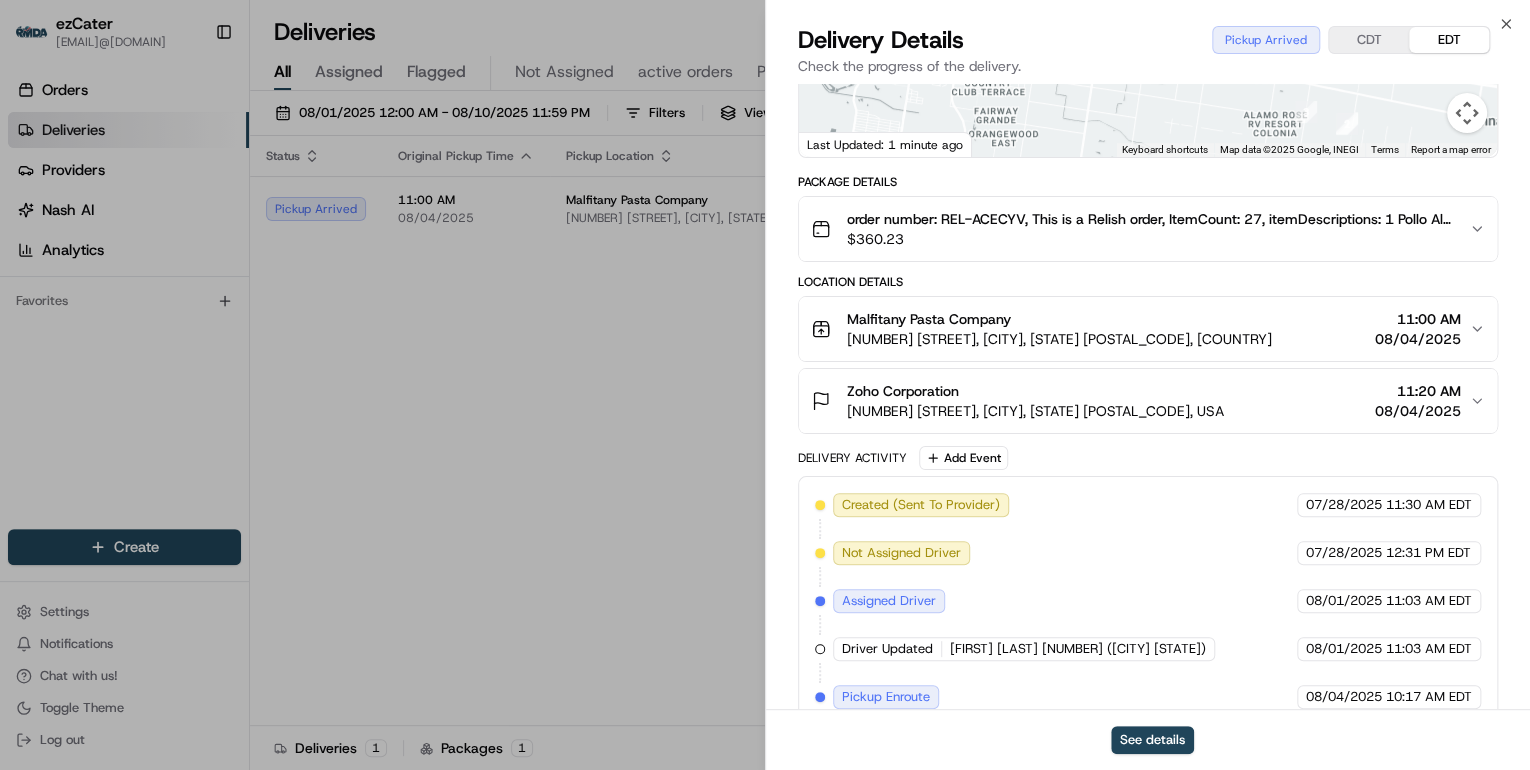 click on "Malfitany Pasta Company 2013 W Nolana Ave, McAllen, TX 78504, USA 11:00 AM 08/04/2025" at bounding box center (1140, 329) 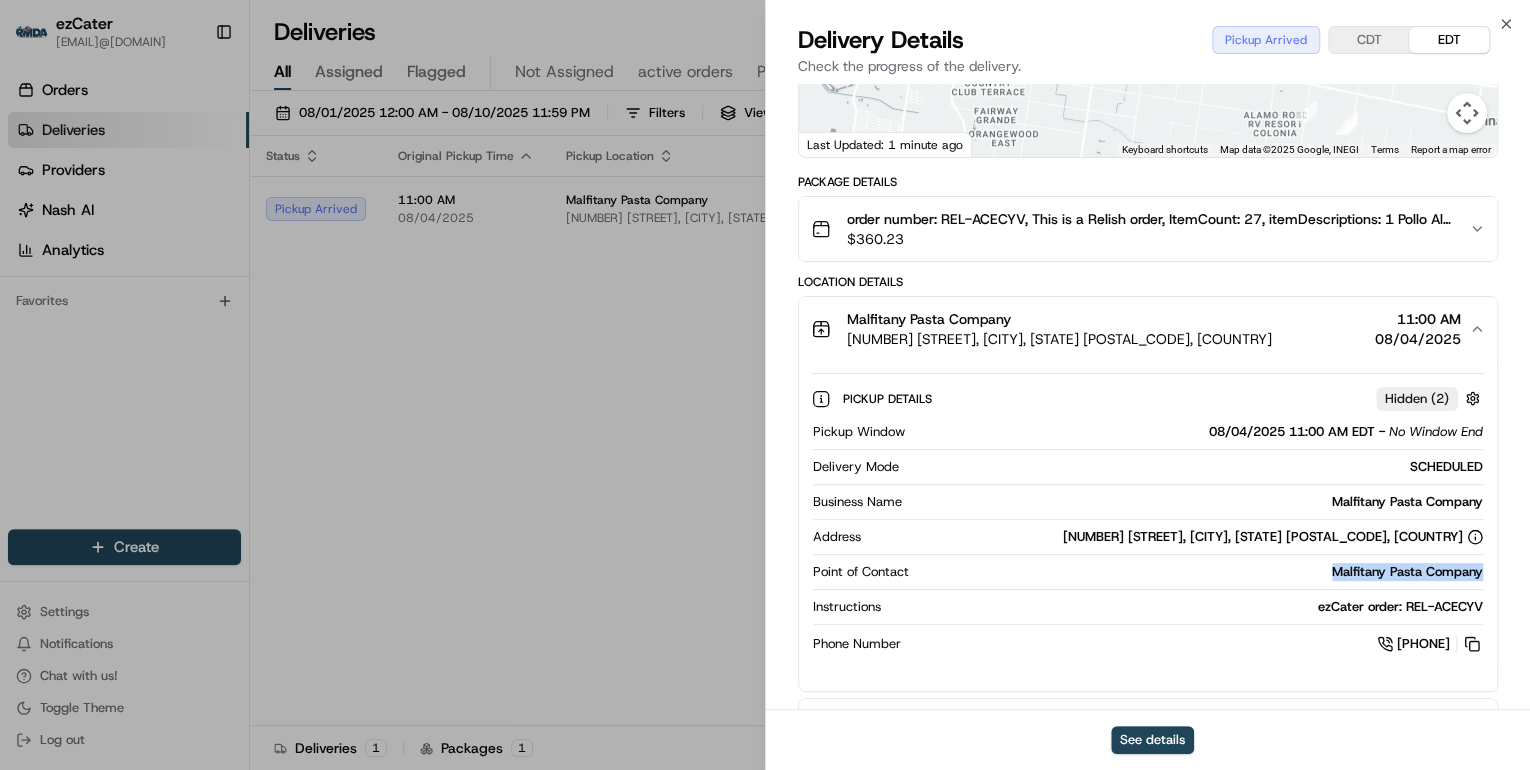 drag, startPoint x: 1486, startPoint y: 572, endPoint x: 1309, endPoint y: 567, distance: 177.0706 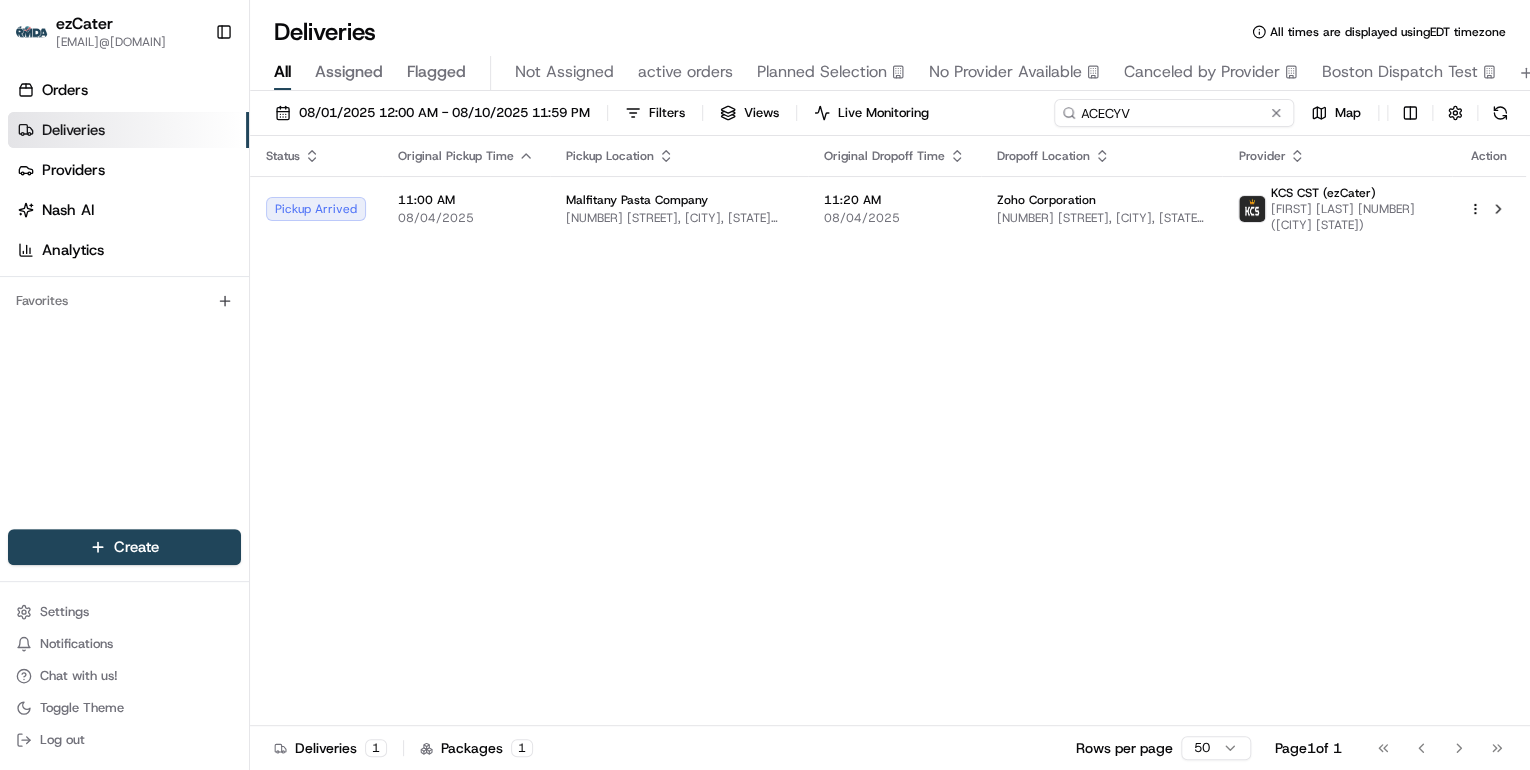 drag, startPoint x: 1192, startPoint y: 112, endPoint x: 776, endPoint y: 127, distance: 416.27036 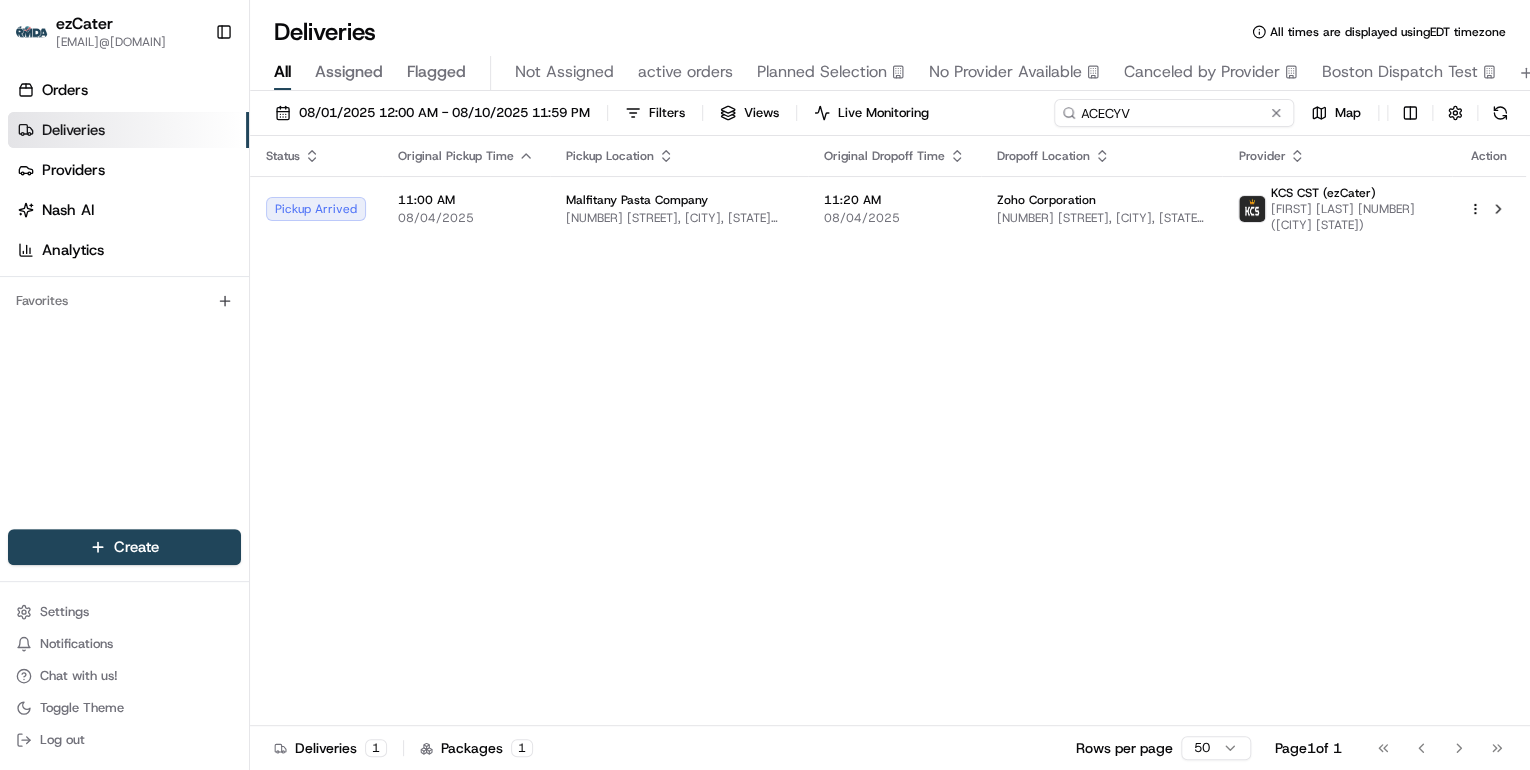 click on "08/01/2025 12:00 AM - 08/10/2025 11:59 PM Filters Views Live Monitoring ACECYV Map" at bounding box center [890, 117] 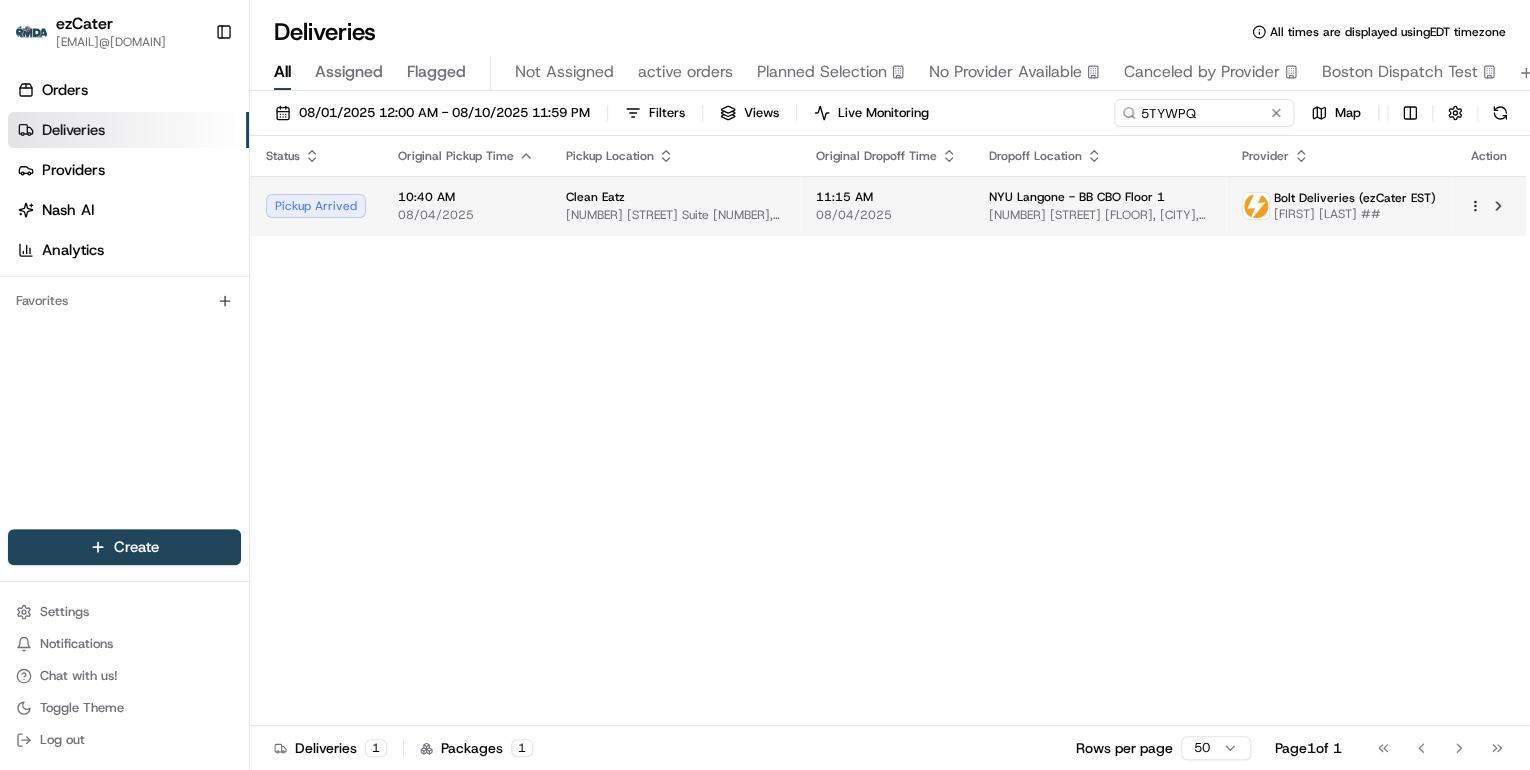 click on "Clean Eatz" at bounding box center [675, 197] 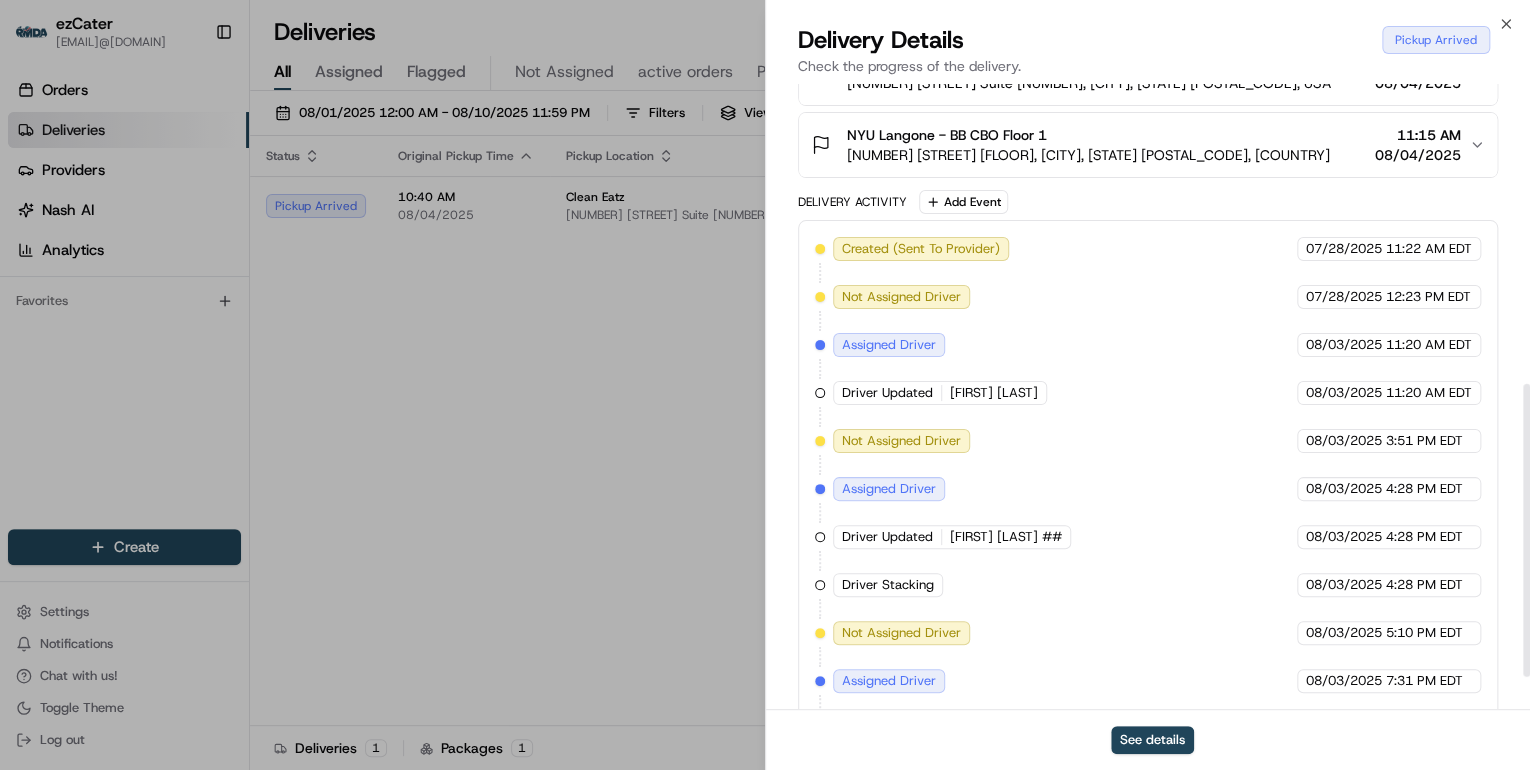 scroll, scrollTop: 710, scrollLeft: 0, axis: vertical 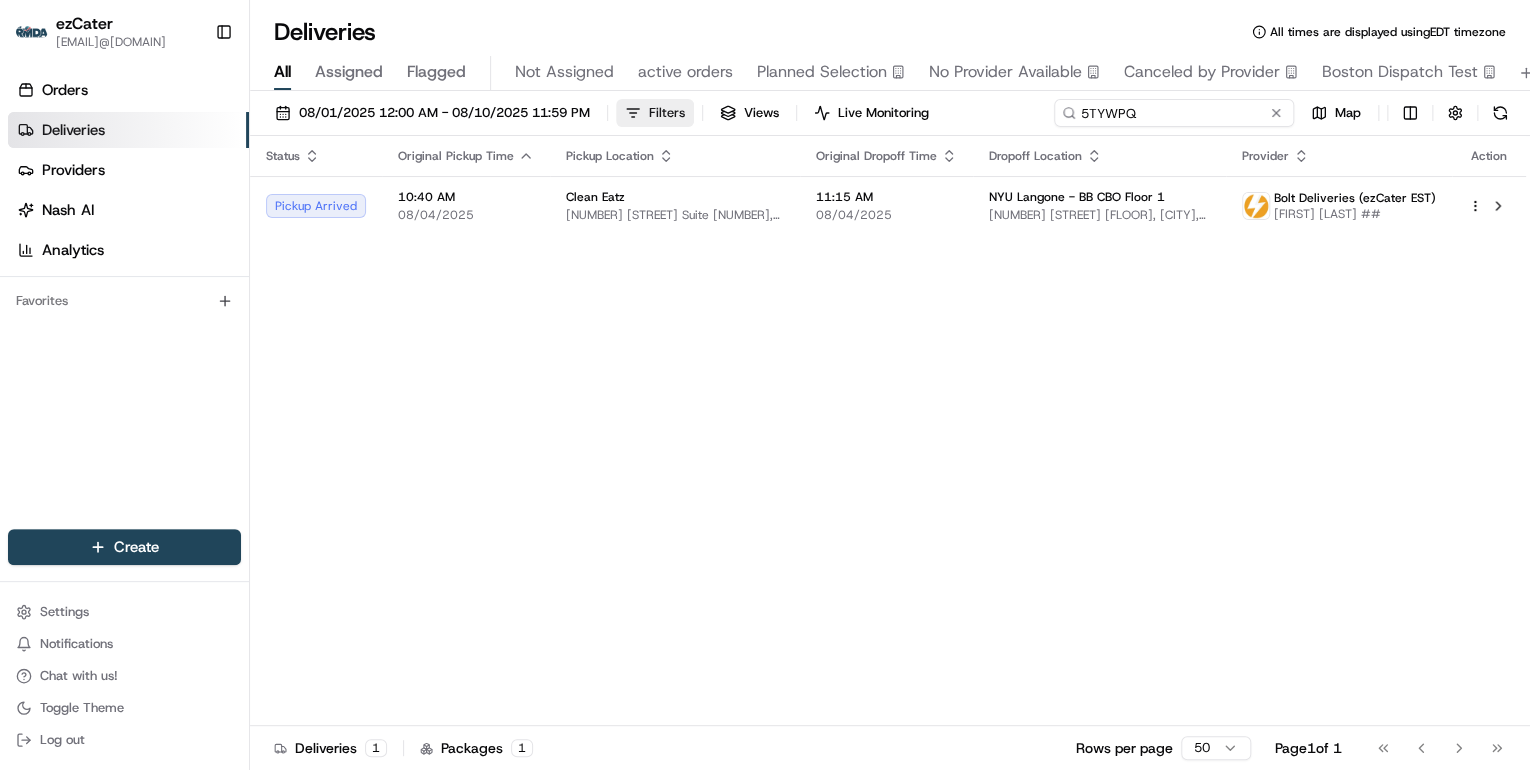 drag, startPoint x: 1204, startPoint y: 116, endPoint x: 678, endPoint y: 117, distance: 526.001 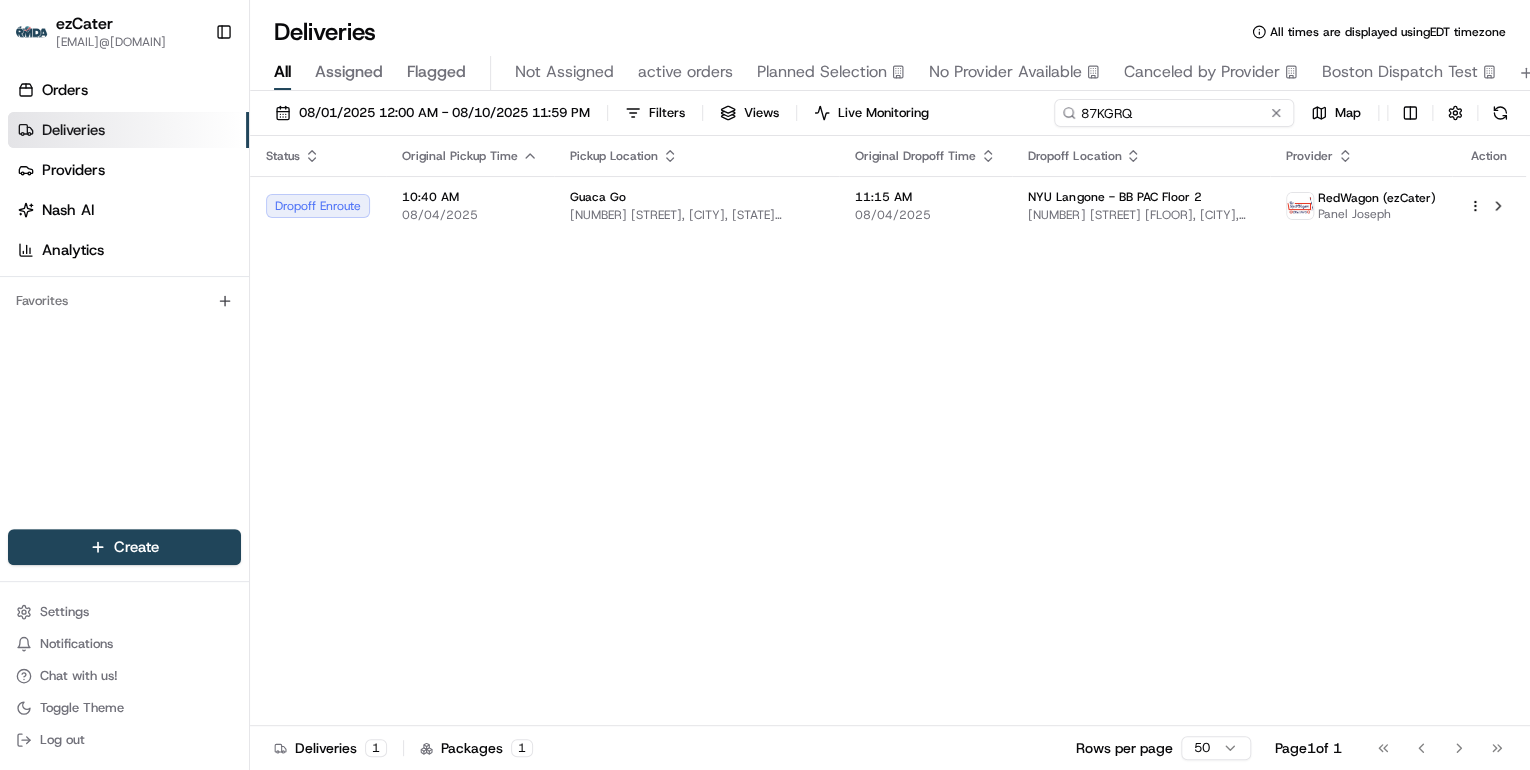 click on "Deliveries All times are displayed using  EDT   timezone All Assigned Flagged Not Assigned active orders Planned Selection No Provider Available Canceled by Provider Boston Dispatch Test 08/01/2025 12:00 AM - 08/10/2025 11:59 PM Filters Views Live Monitoring 87KGRQ Map Status Original Pickup Time Pickup Location Original Dropoff Time Dropoff Location Provider Action Dropoff Enroute 10:40 AM 08/04/2025 Guaca Go 3073 S Dixie Hwy, West Palm Beach, FL 33405, USA 11:15 AM 08/04/2025 NYU Langone - BB PAC Floor 2 3301 Quantum Blvd floor 2, Boynton Beach, FL 33426, USA RedWagon (ezCater) Panel Joseph Deliveries 1 Packages 1 Rows per page 50 Page  1  of   1 Go to first page Go to previous page Go to next page Go to last page" at bounding box center (890, 385) 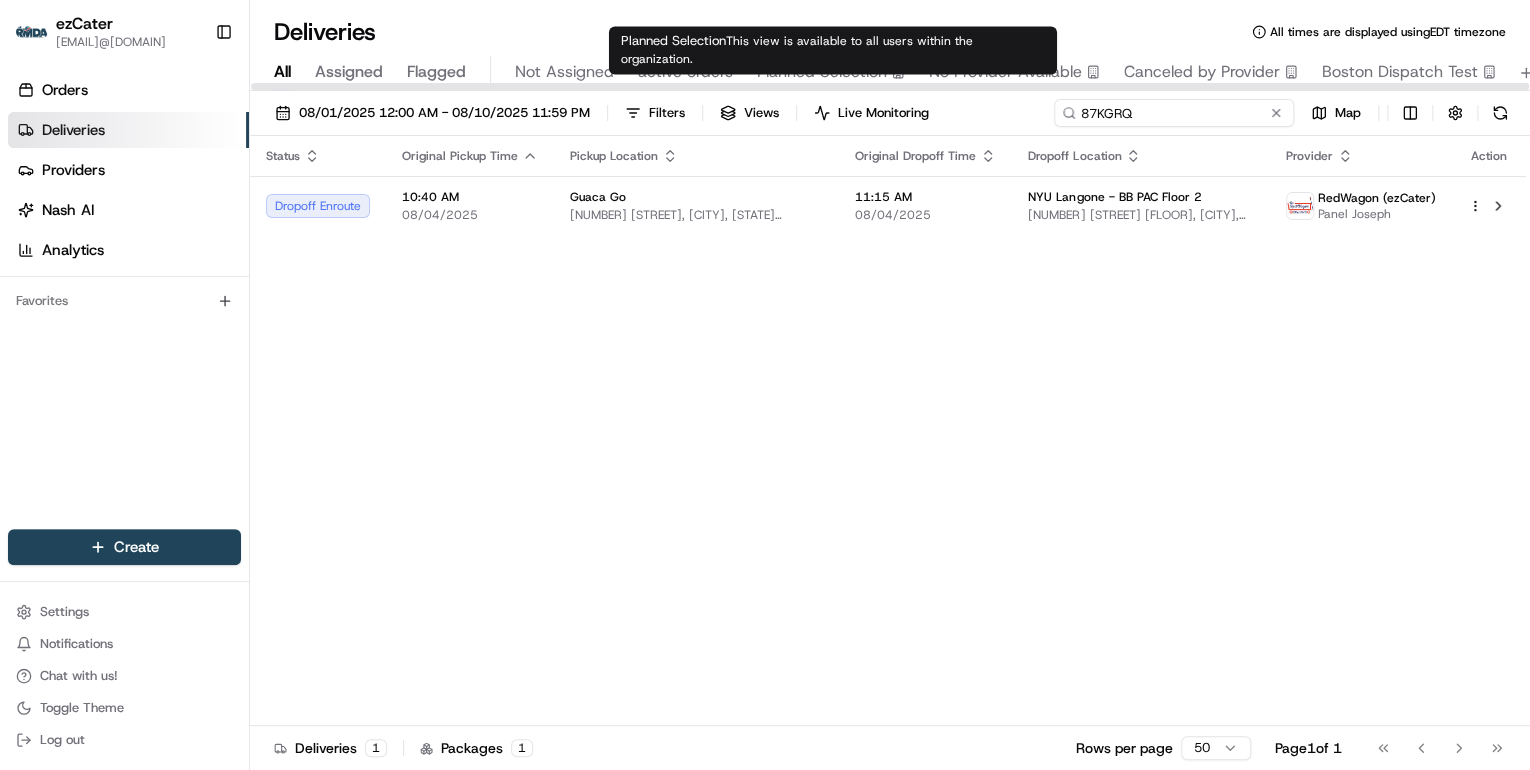 paste on "U5RJ4H" 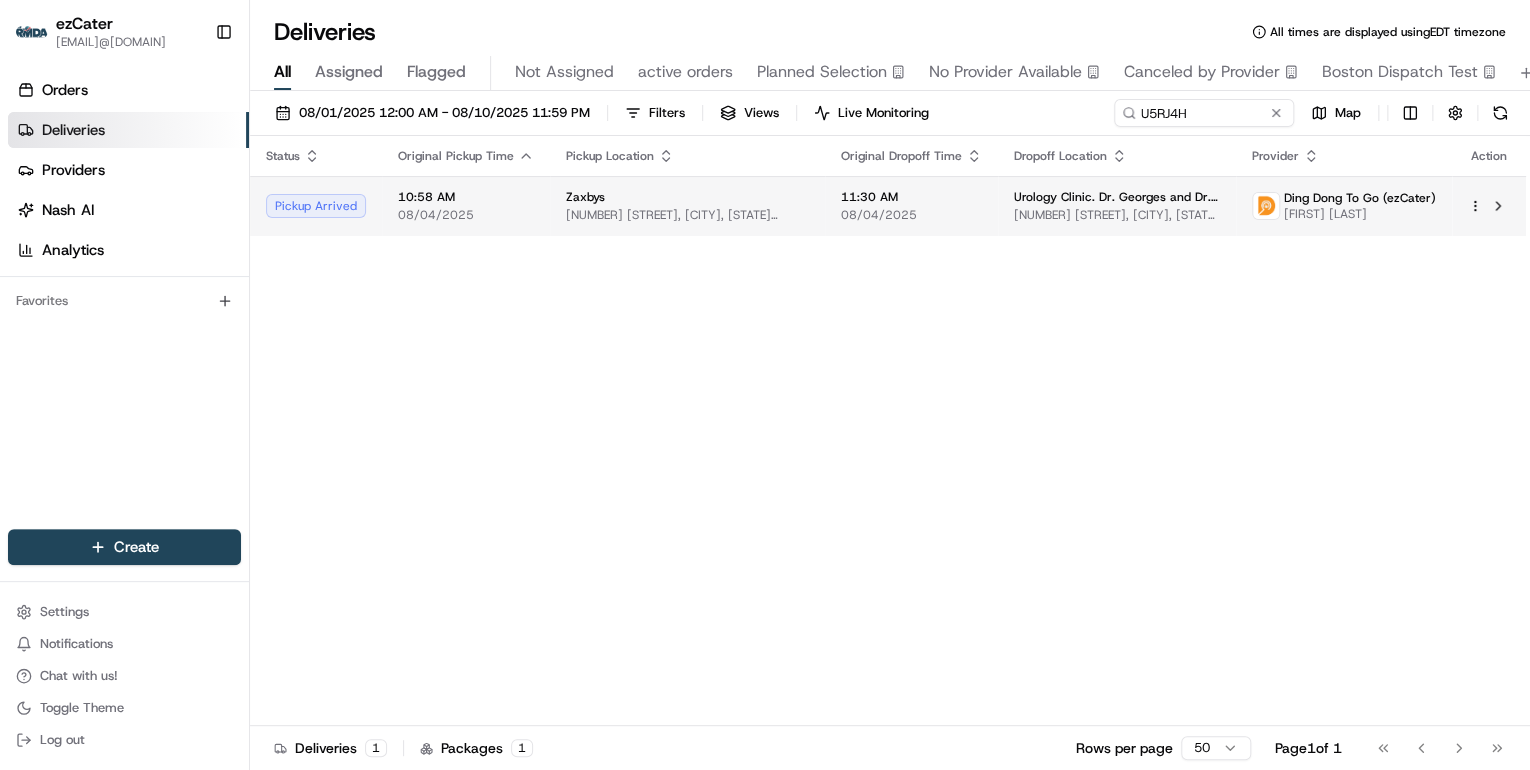 click on "Zaxbys 35696 US-27, Haines City, FL 33844, USA" at bounding box center (687, 206) 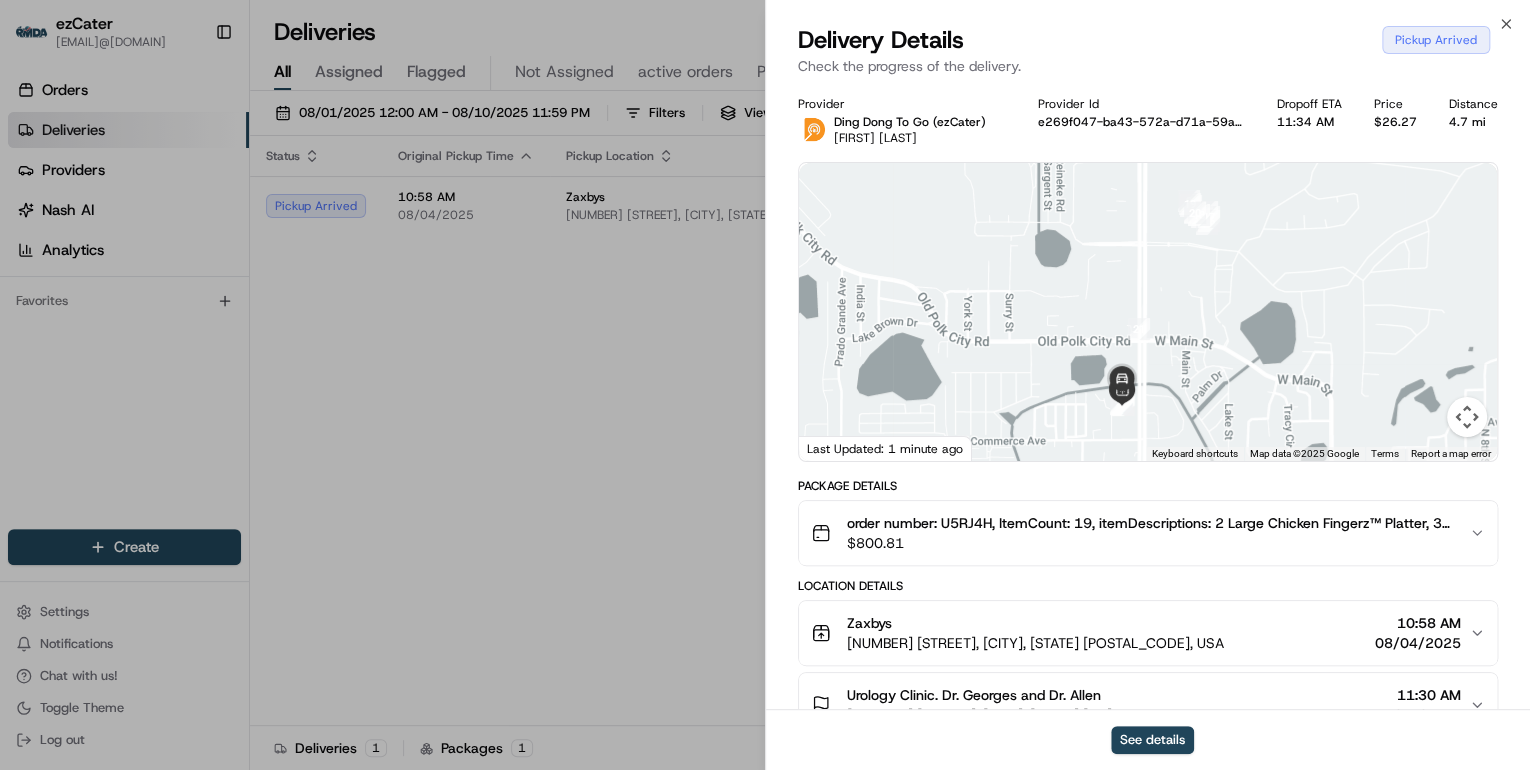 drag, startPoint x: 1171, startPoint y: 426, endPoint x: 1179, endPoint y: 323, distance: 103.31021 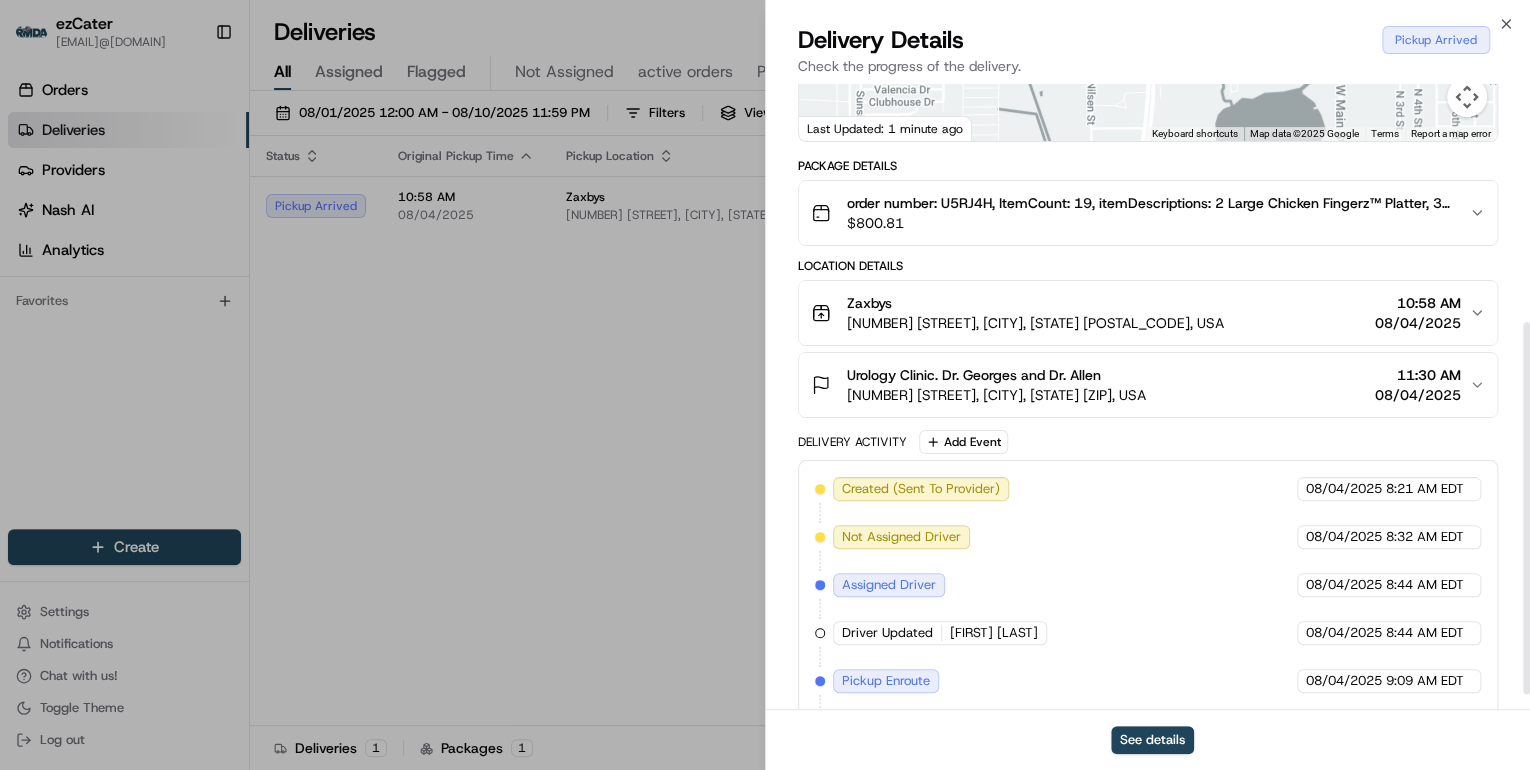 scroll, scrollTop: 424, scrollLeft: 0, axis: vertical 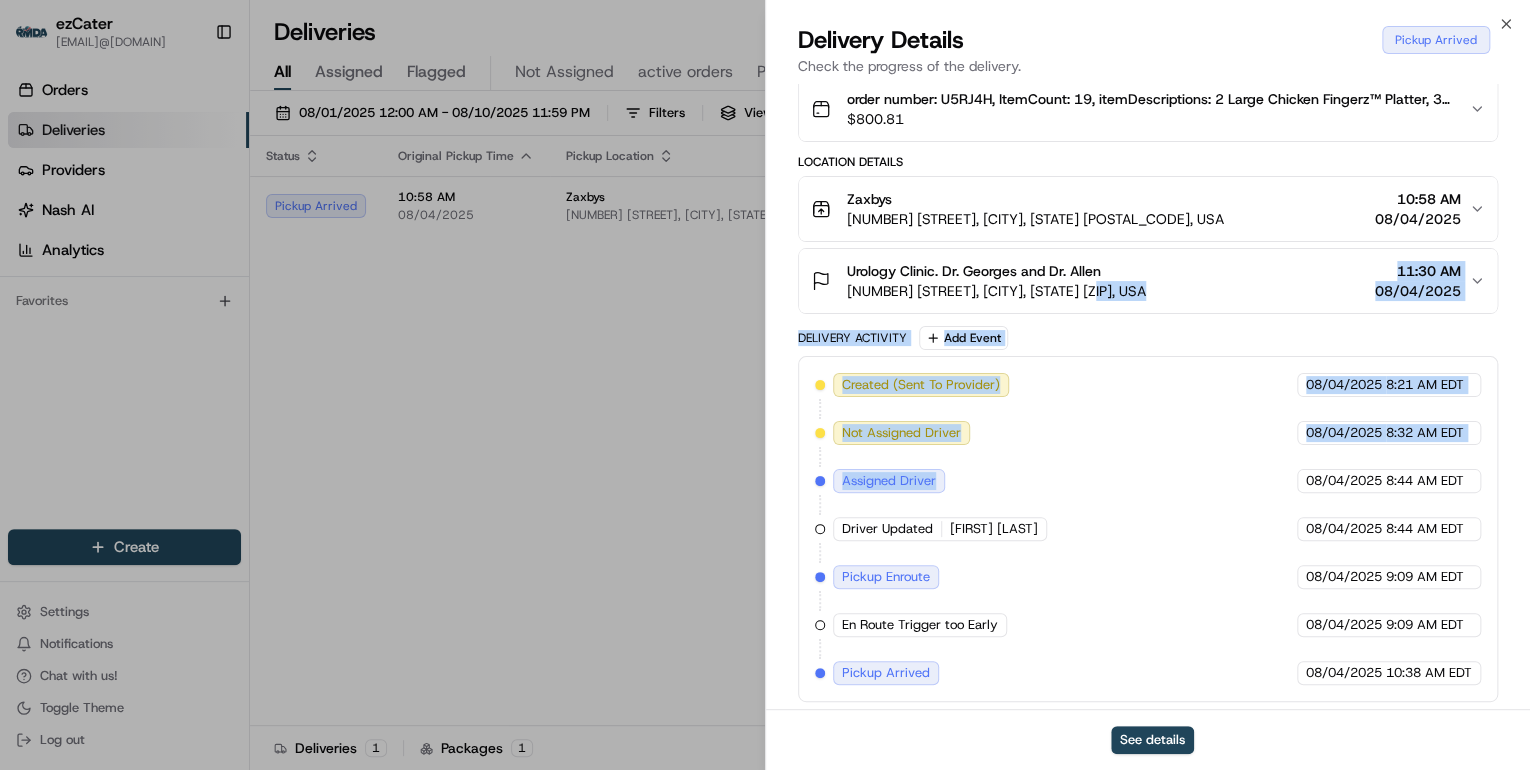 drag, startPoint x: 1218, startPoint y: 430, endPoint x: 1215, endPoint y: 476, distance: 46.09772 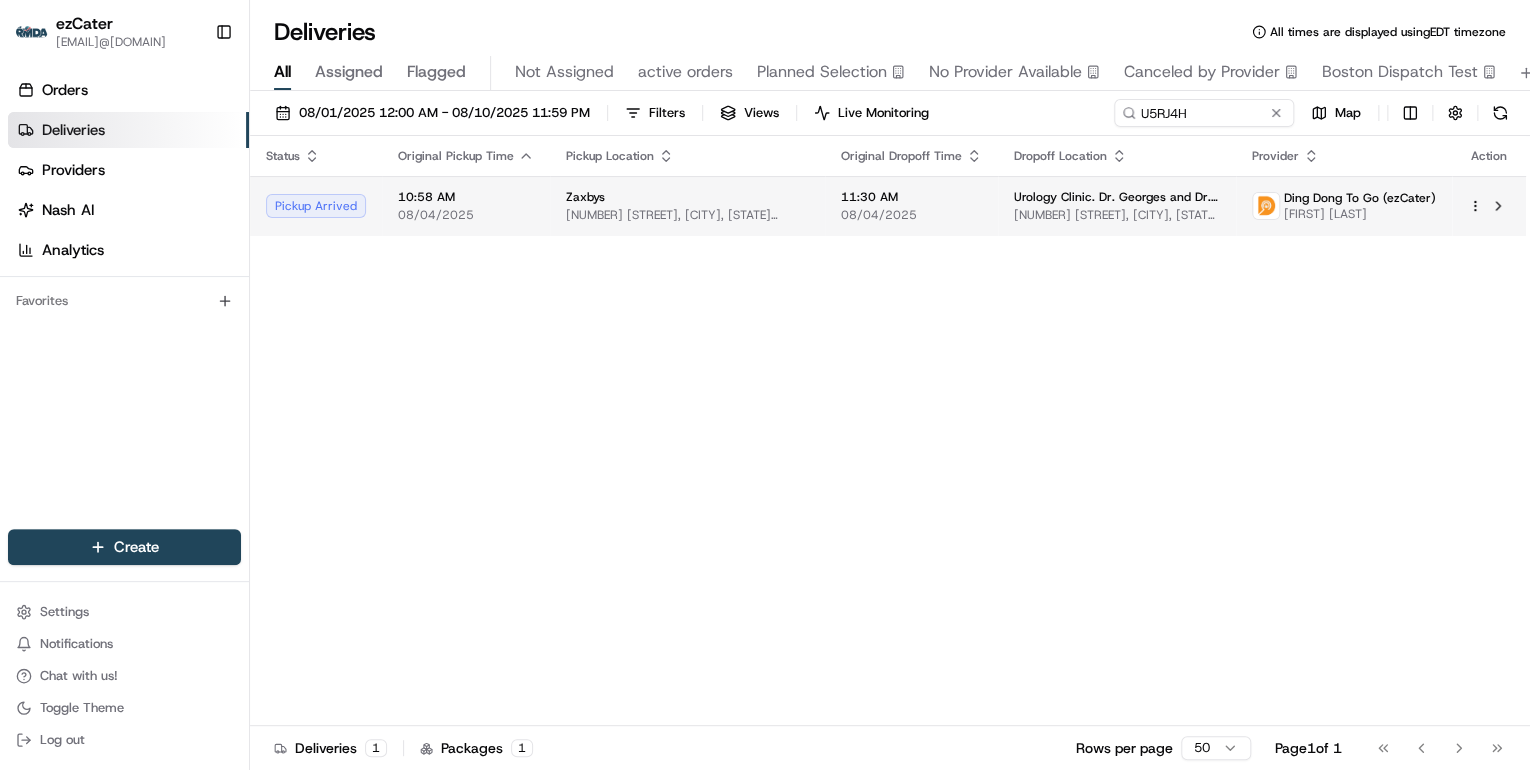 click on "Zaxbys" at bounding box center (687, 197) 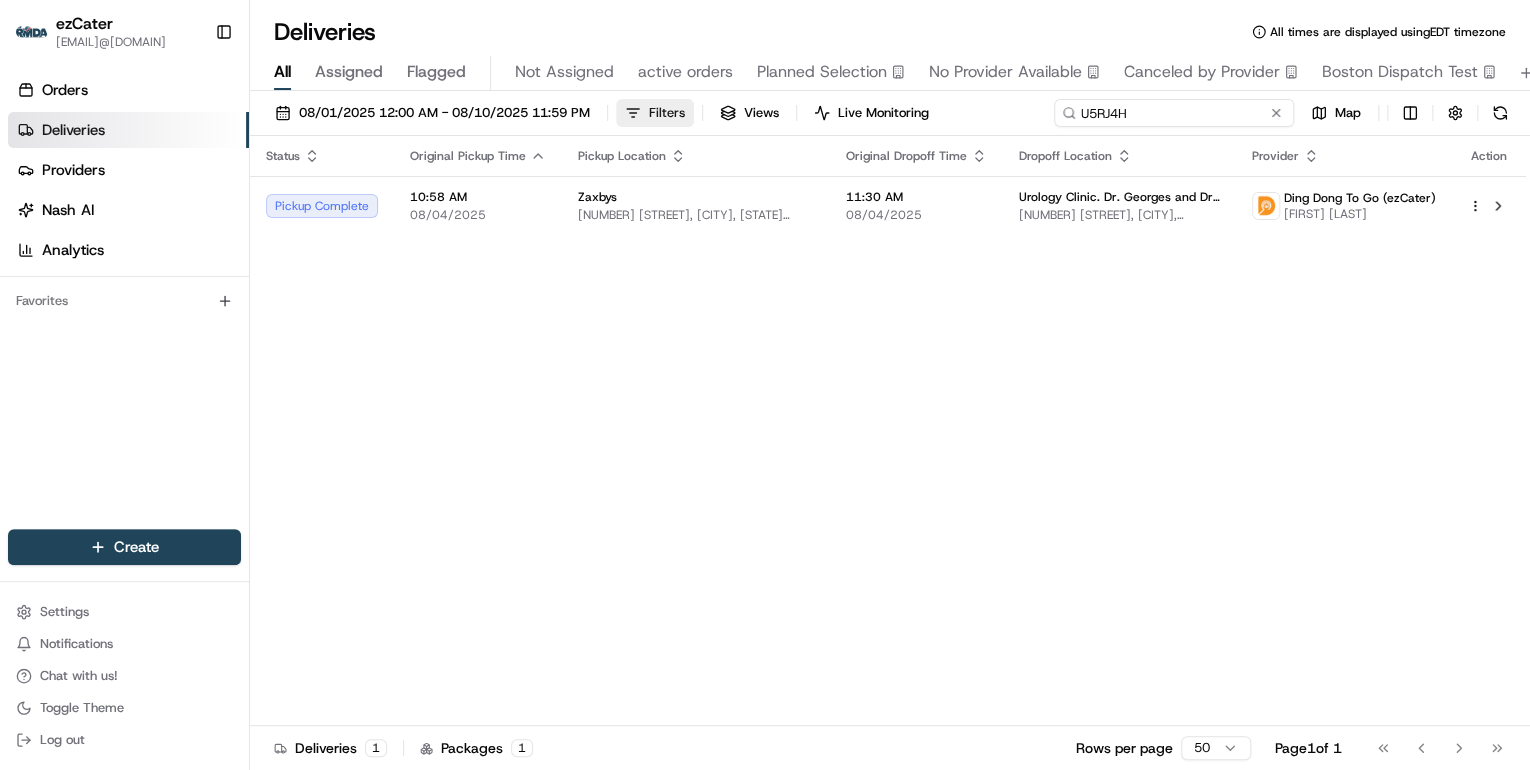 drag, startPoint x: 1200, startPoint y: 118, endPoint x: 637, endPoint y: 111, distance: 563.0435 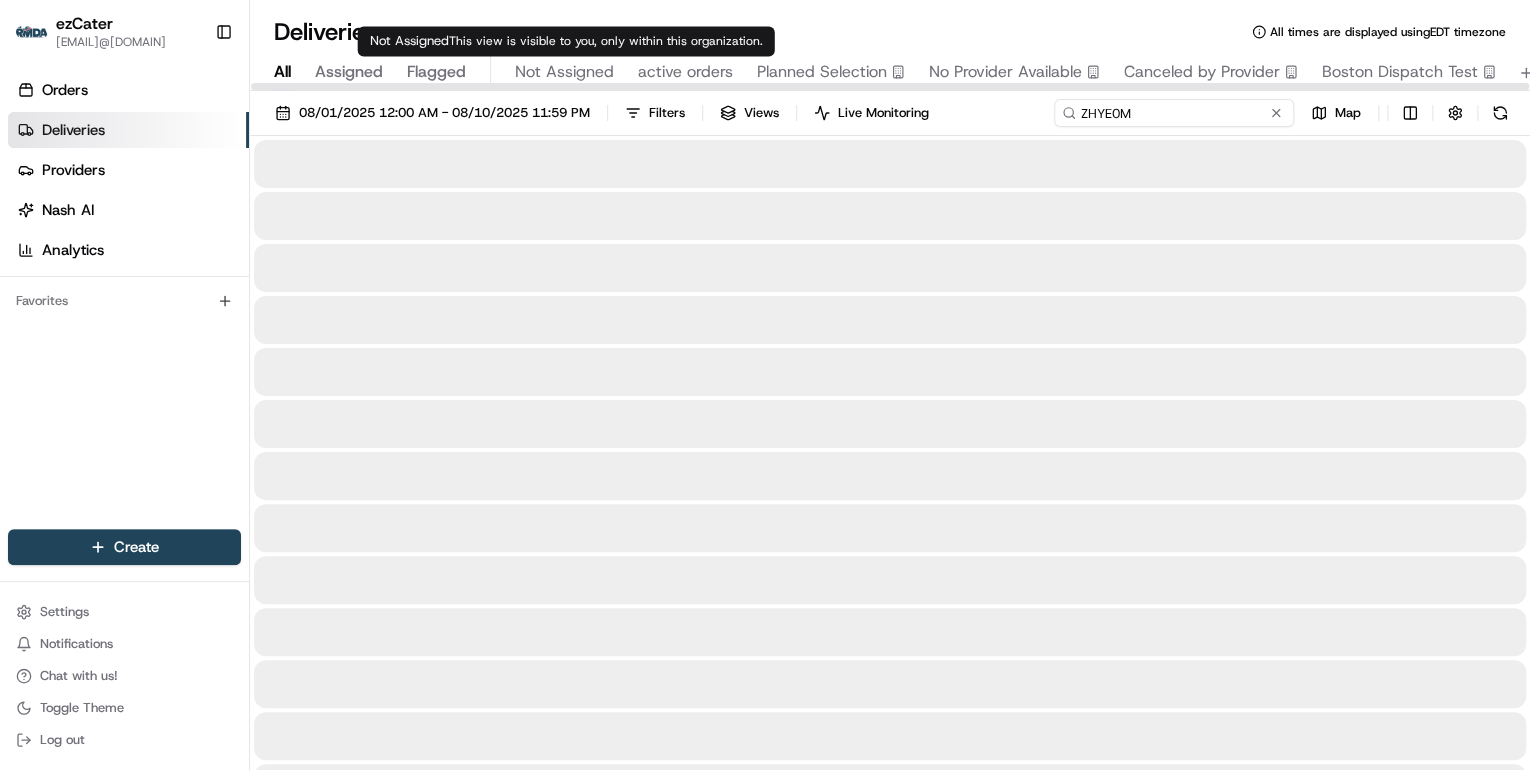 type on "ZHYE0M" 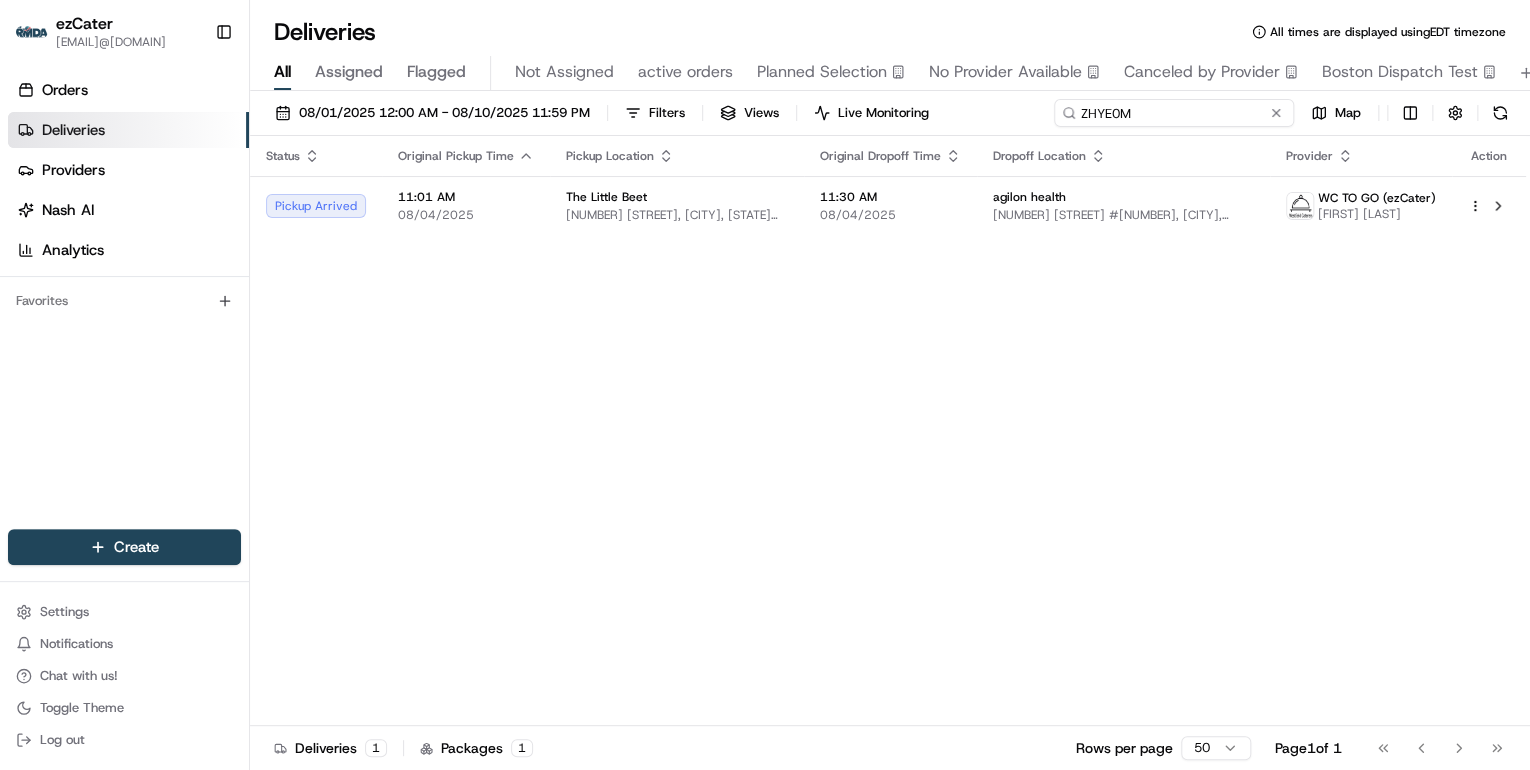 drag, startPoint x: 1157, startPoint y: 115, endPoint x: 603, endPoint y: 120, distance: 554.0226 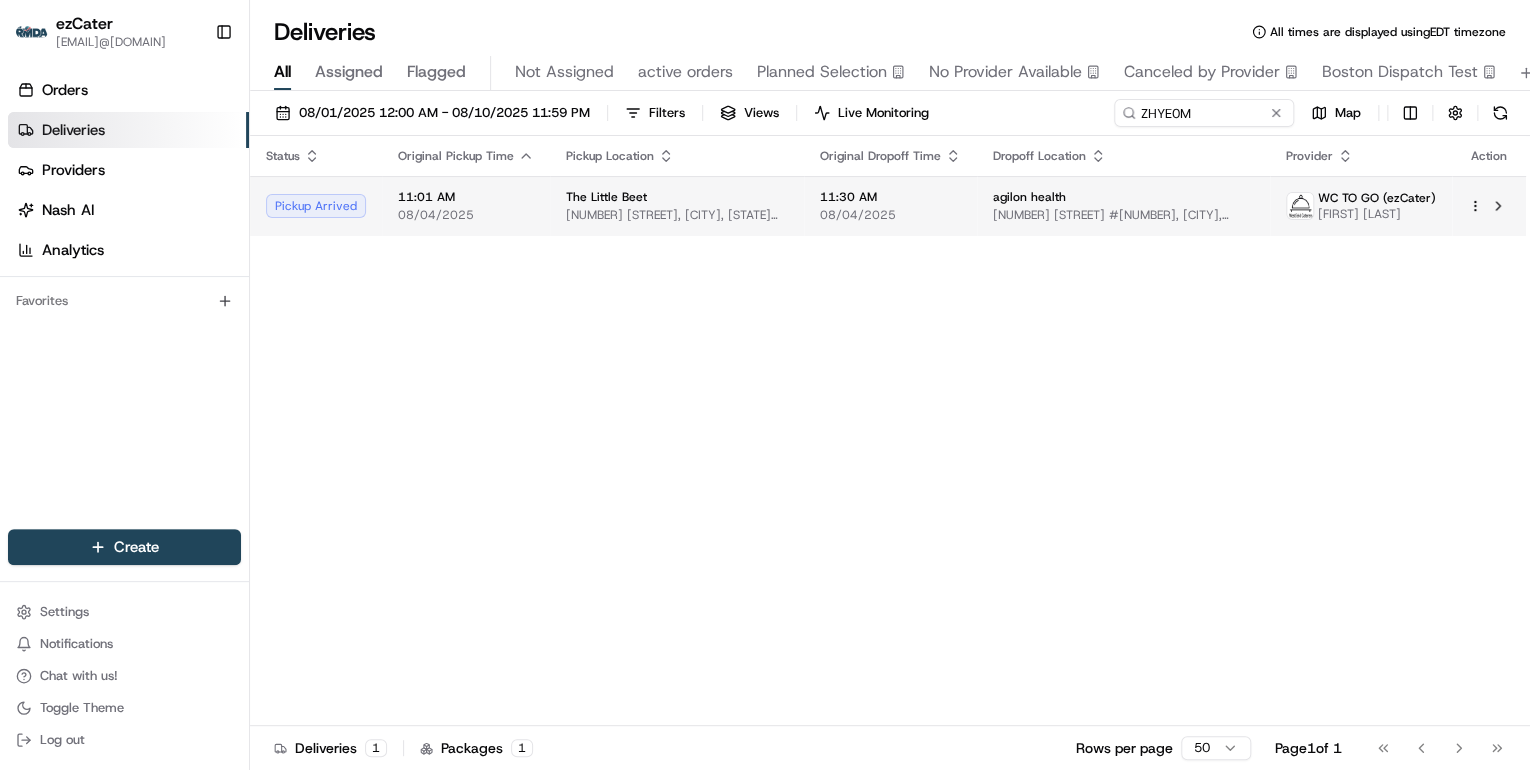 click on "135 W 50th St, New York, NY 10020, USA" at bounding box center [677, 215] 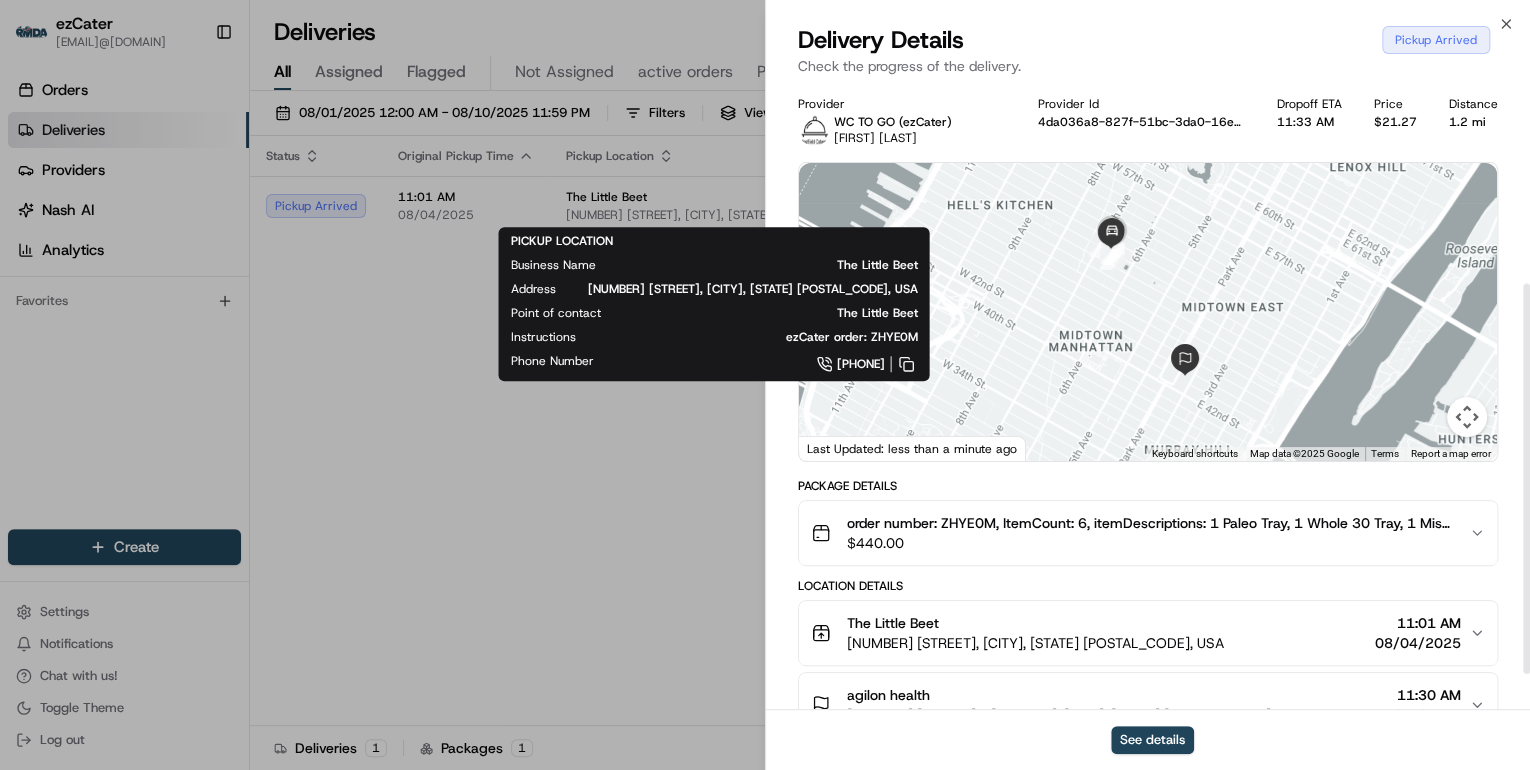 scroll, scrollTop: 320, scrollLeft: 0, axis: vertical 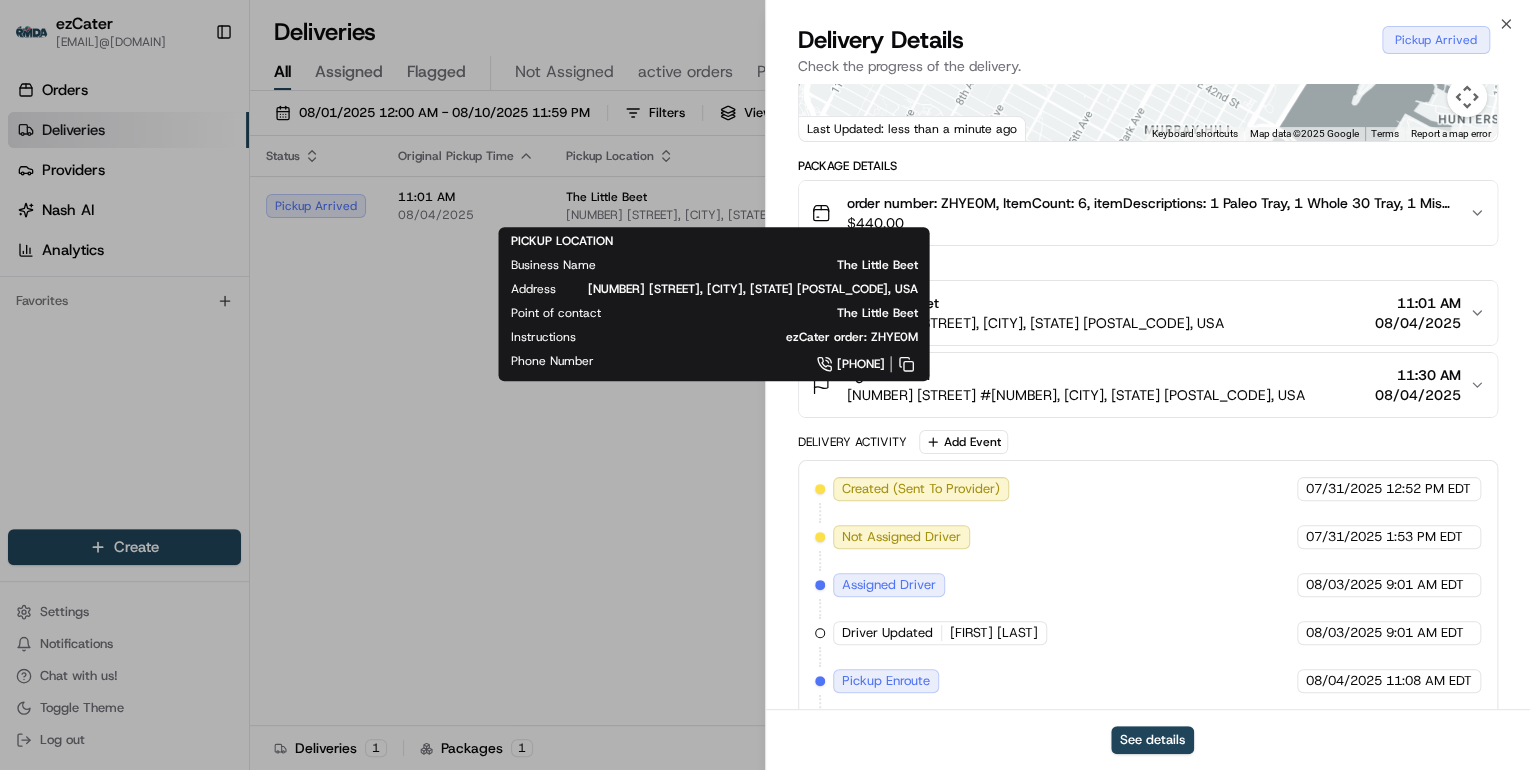 click on "135 W 50th St, New York, NY 10020, USA" at bounding box center [1035, 323] 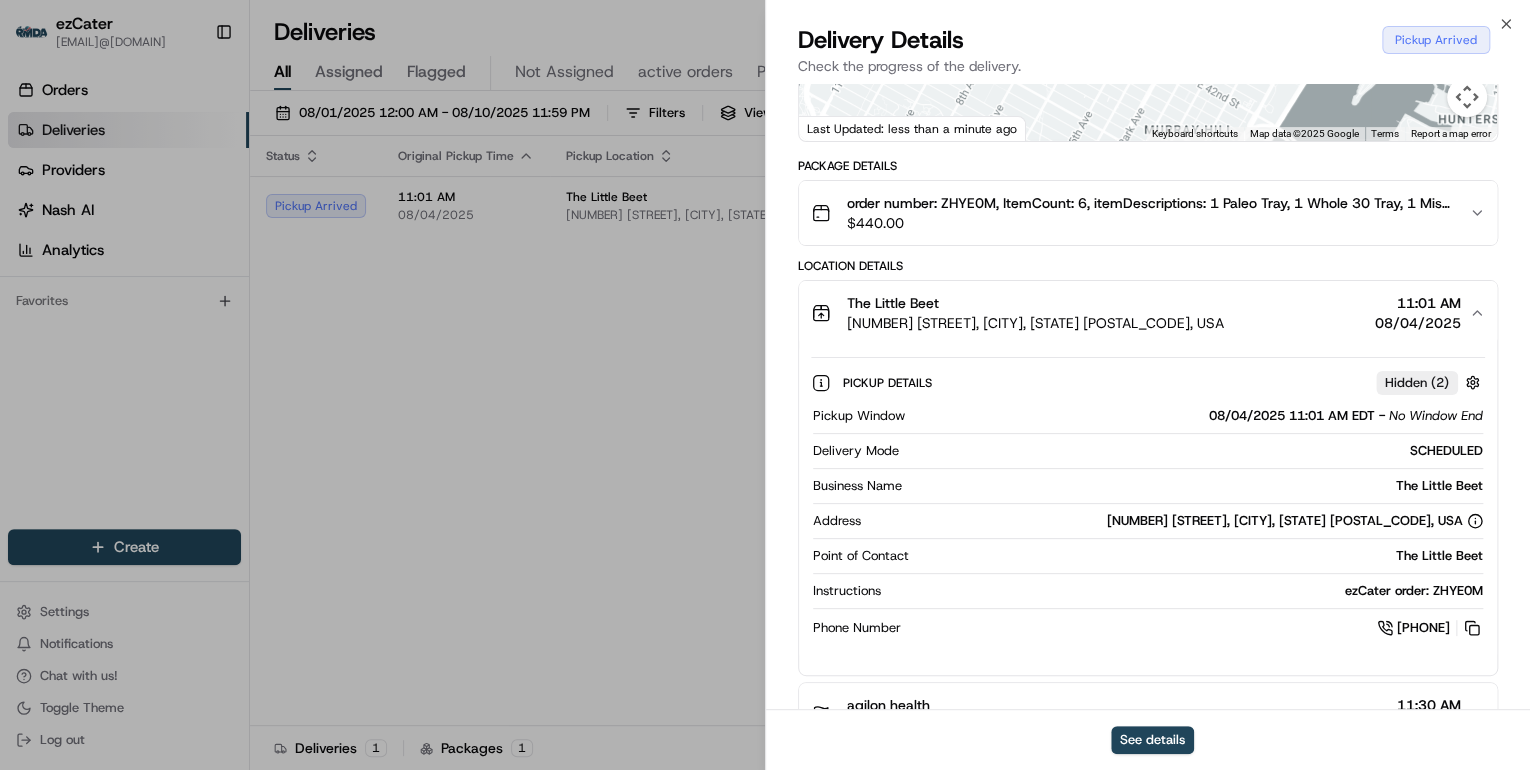 scroll, scrollTop: 480, scrollLeft: 0, axis: vertical 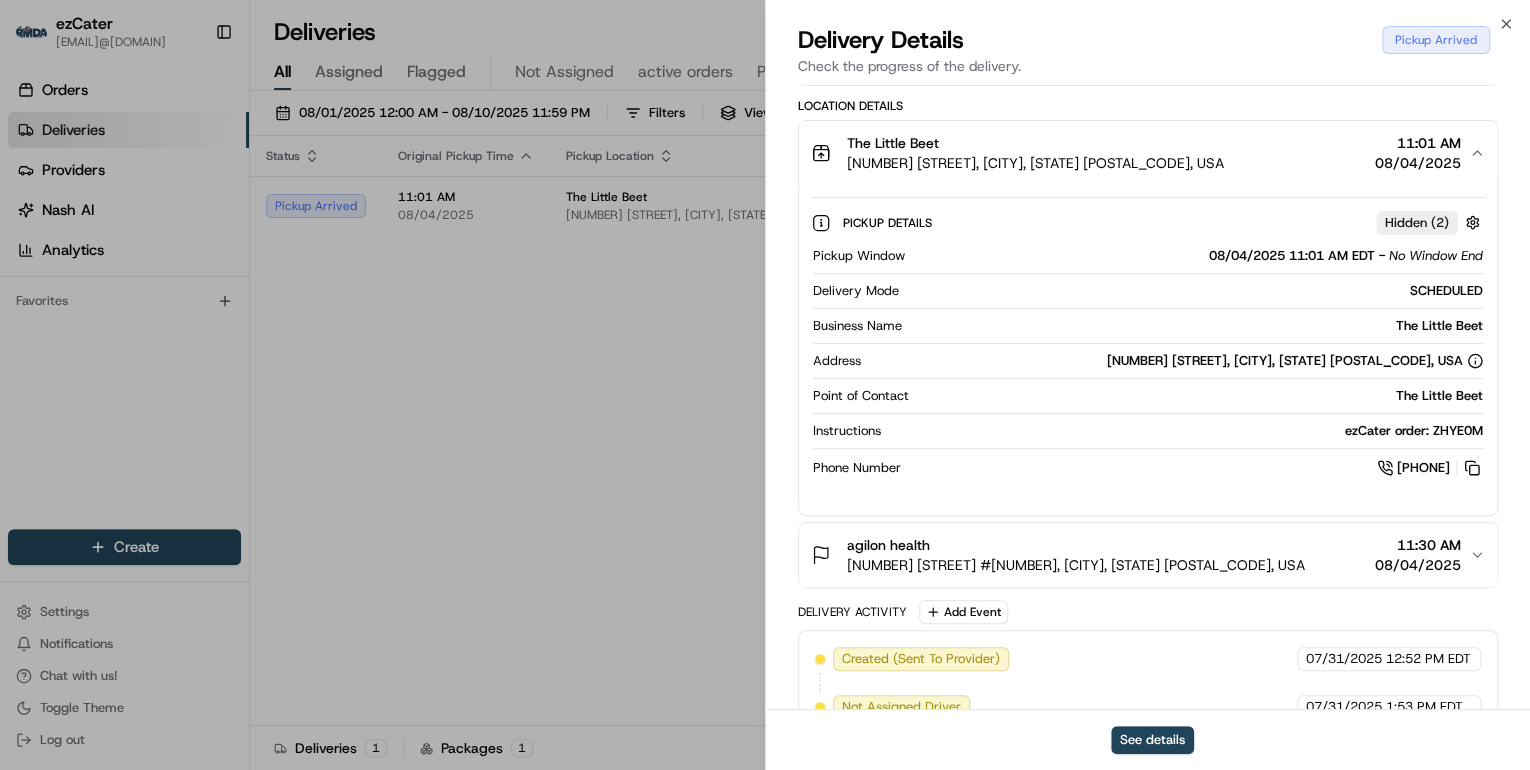 type 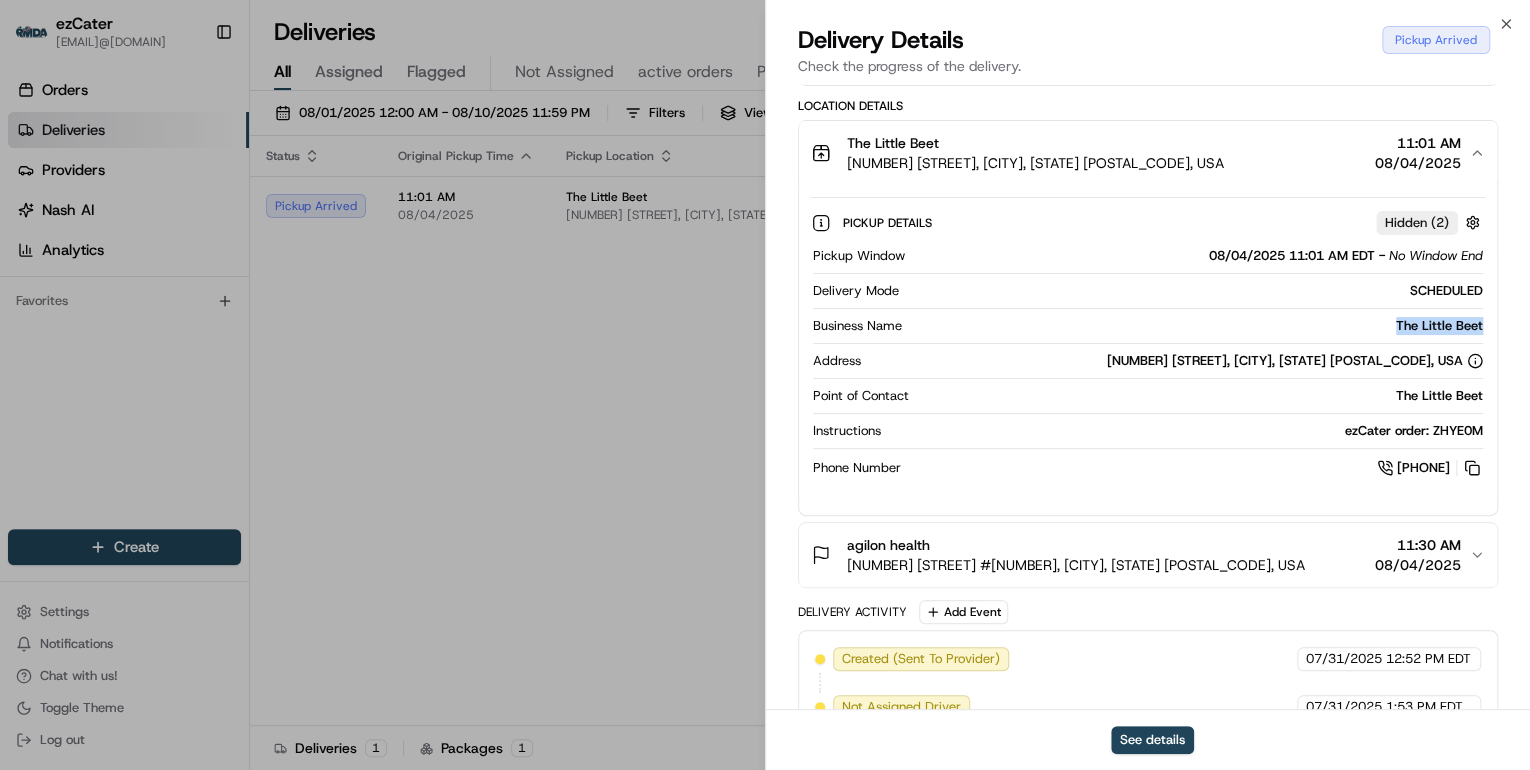 drag, startPoint x: 1488, startPoint y: 320, endPoint x: 1386, endPoint y: 329, distance: 102.396286 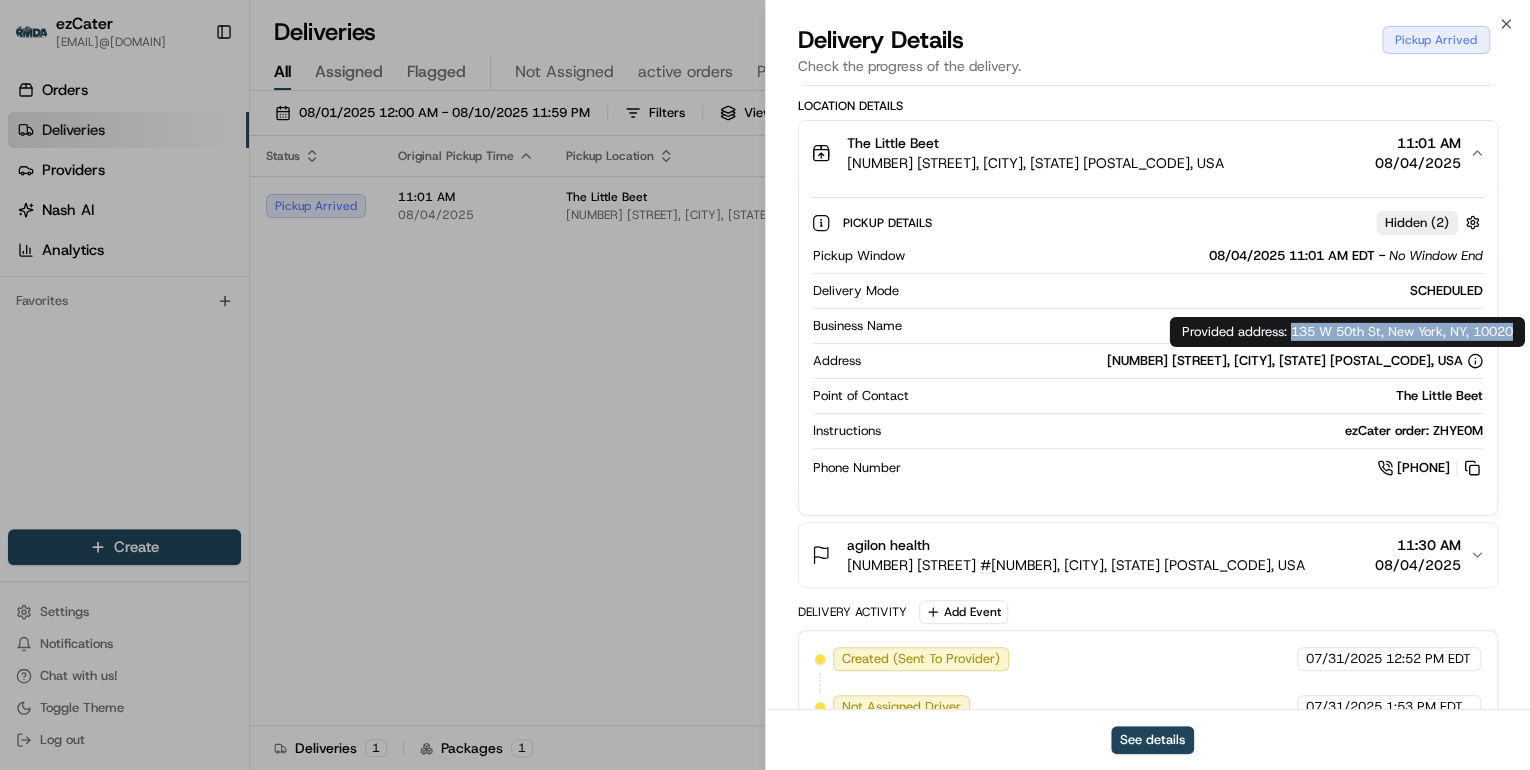 drag, startPoint x: 1513, startPoint y: 331, endPoint x: 1292, endPoint y: 328, distance: 221.02036 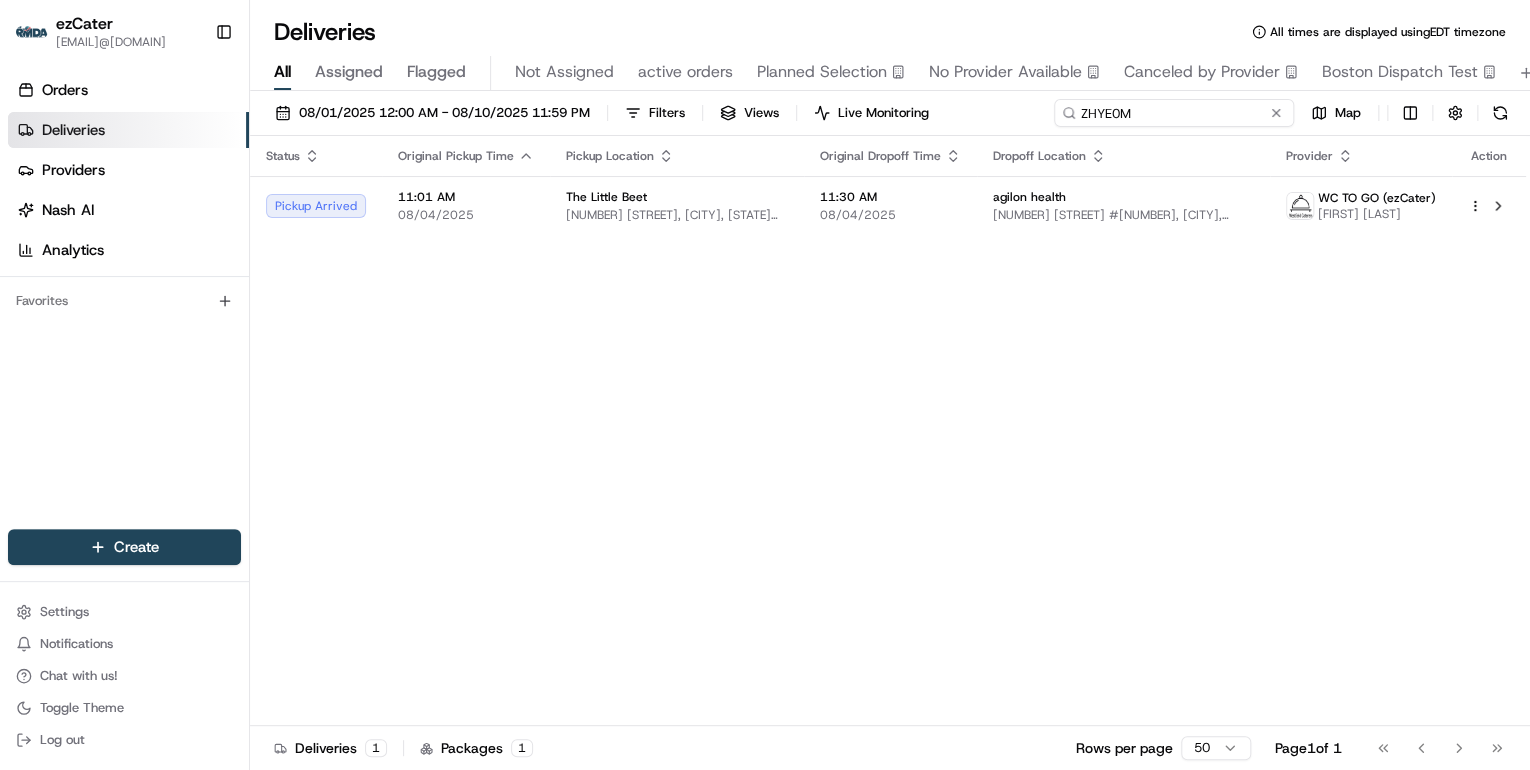drag, startPoint x: 1218, startPoint y: 113, endPoint x: 612, endPoint y: 75, distance: 607.19025 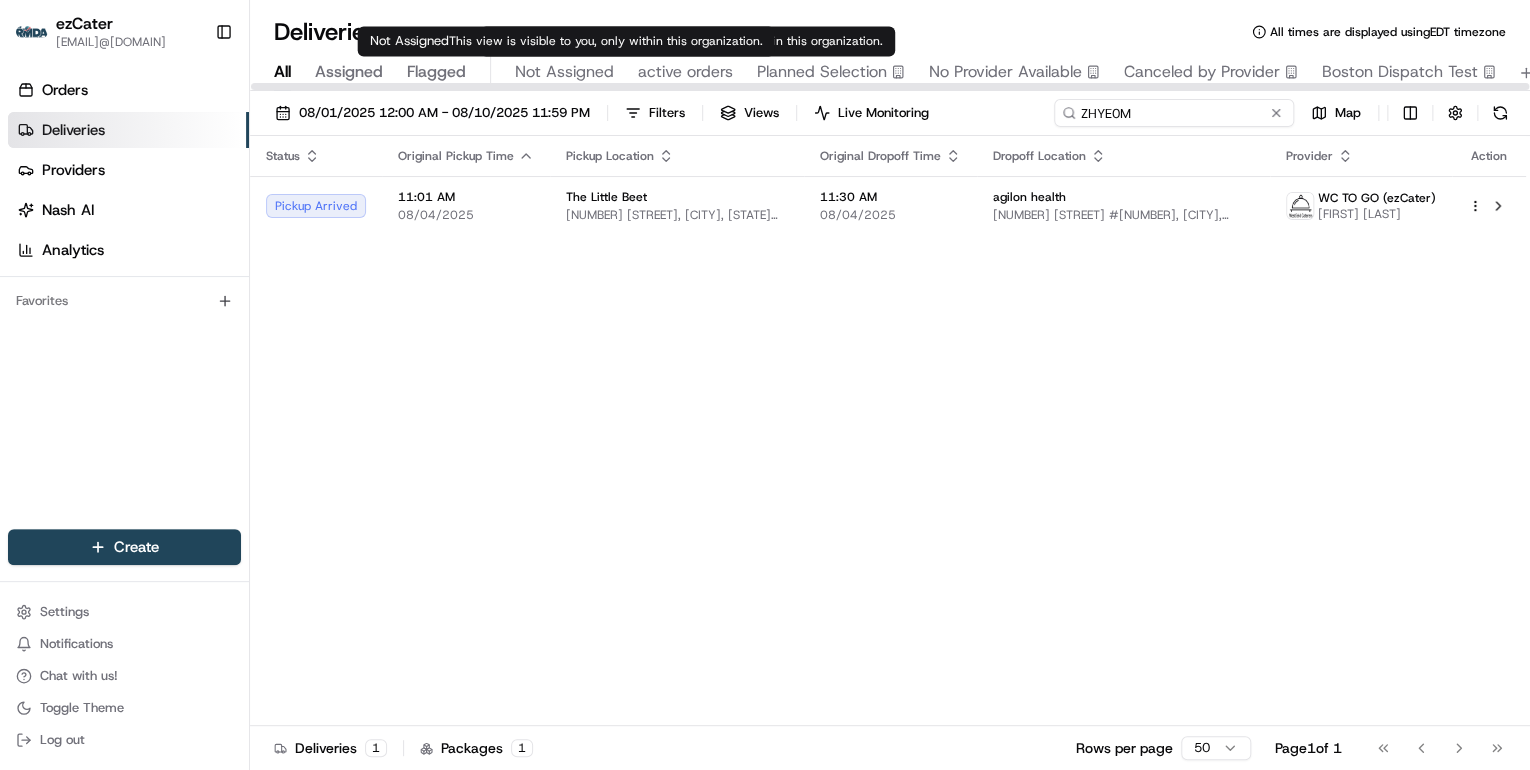 paste on "UE3QYX" 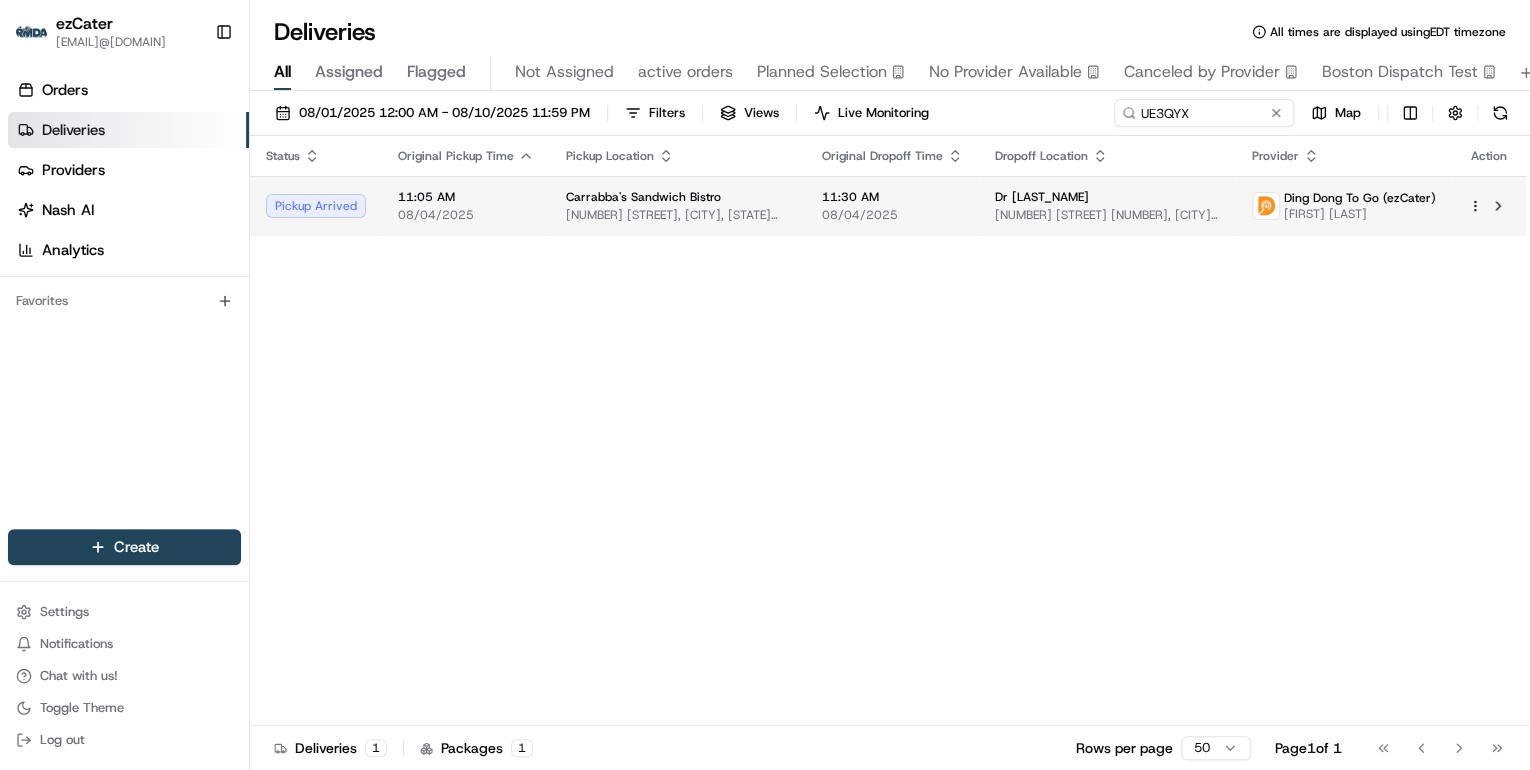 click on "1811 Tamiami Trl, Port Charlotte, FL 33948, USA" at bounding box center [678, 215] 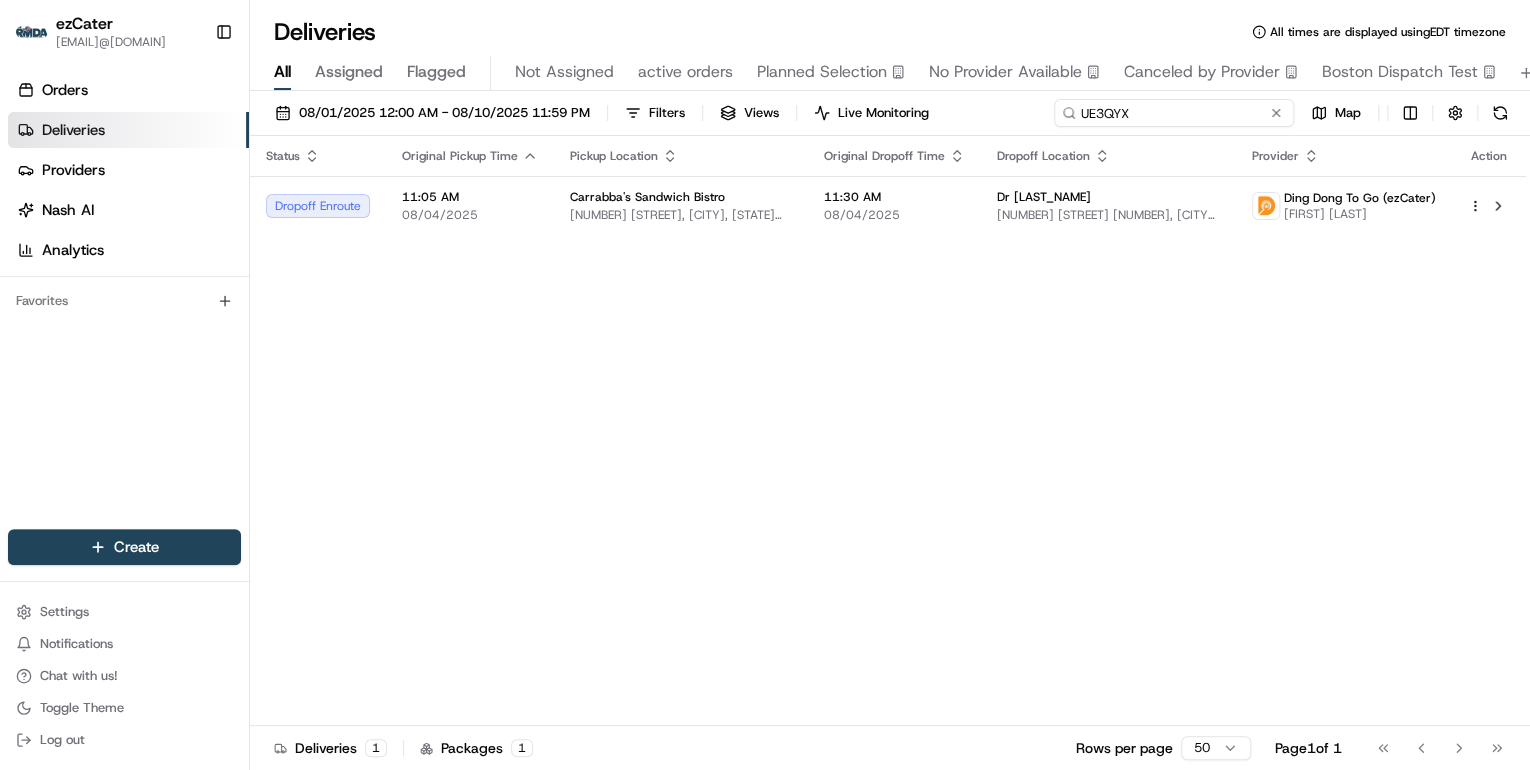 drag, startPoint x: 1206, startPoint y: 112, endPoint x: 677, endPoint y: 76, distance: 530.2235 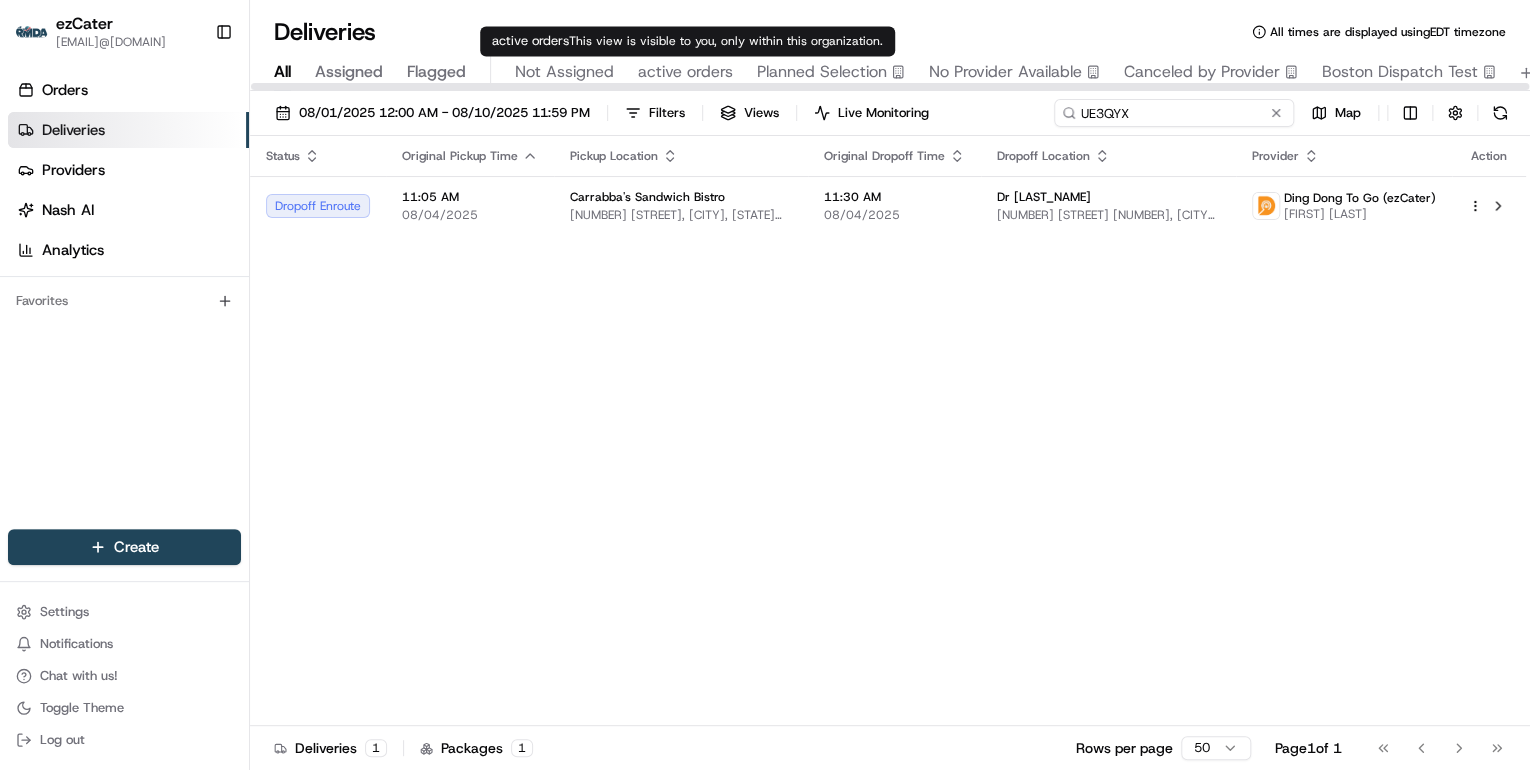 paste on "C5U9XA" 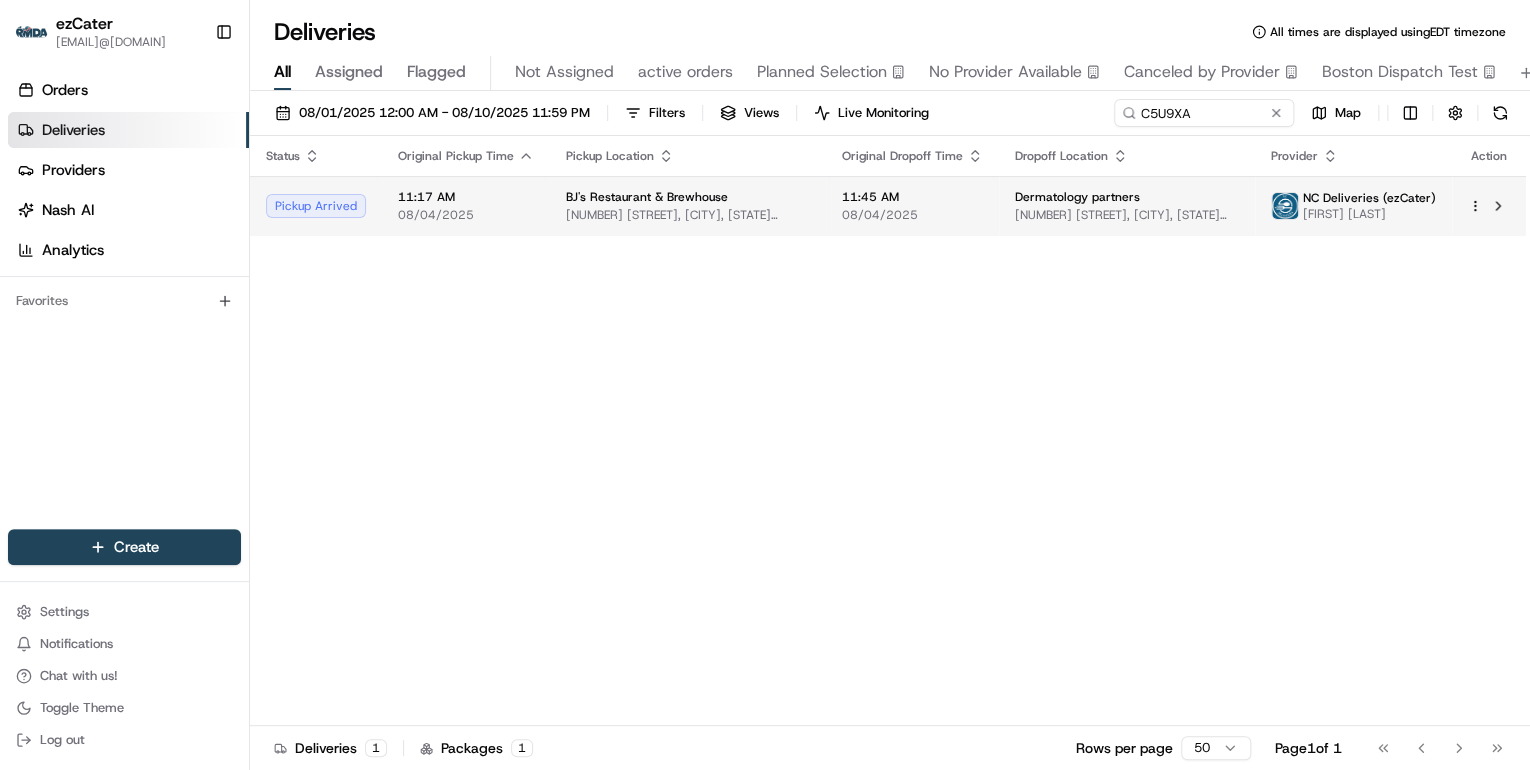 click on "BJ's Restaurant & Brewhouse" at bounding box center [647, 197] 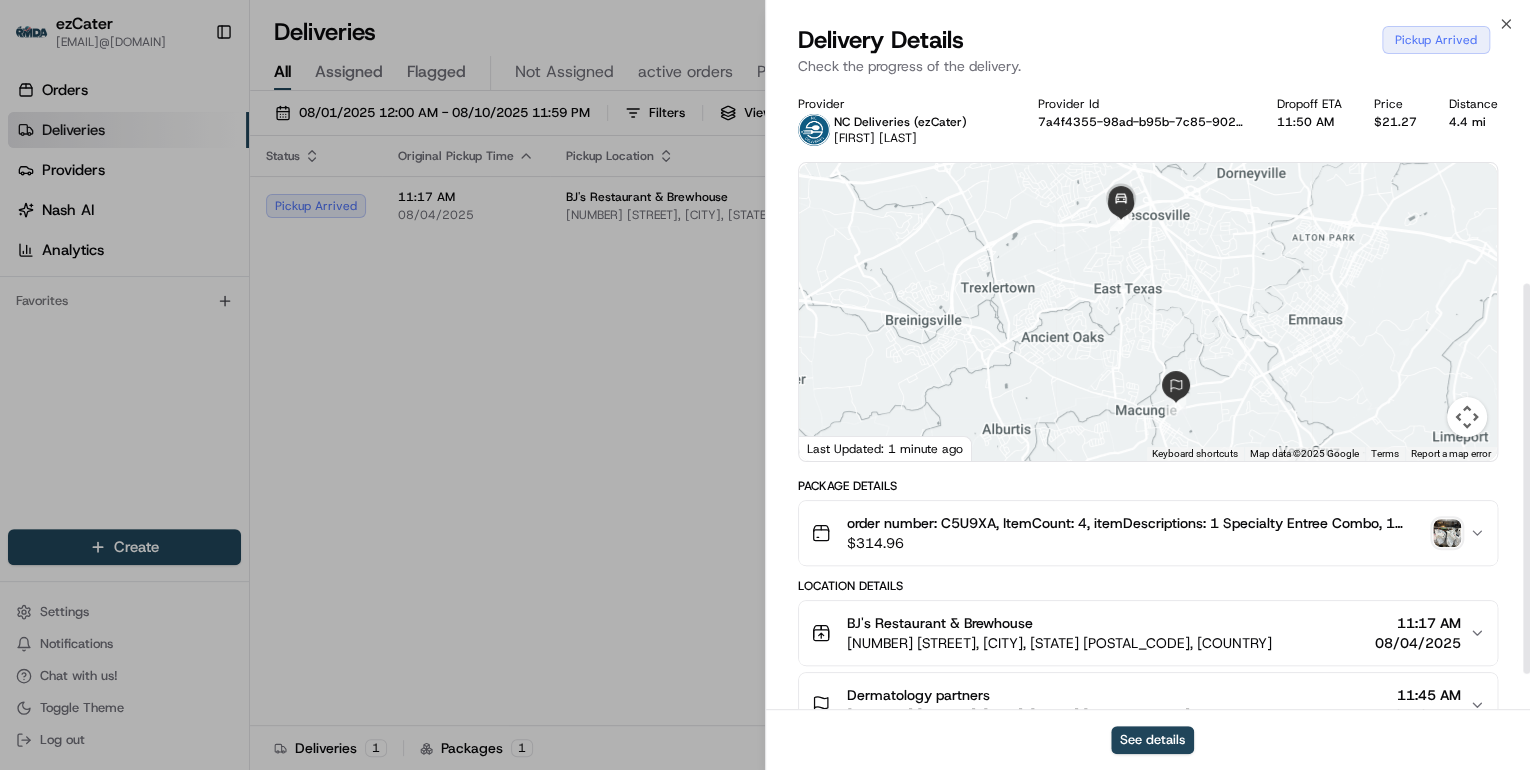 scroll, scrollTop: 320, scrollLeft: 0, axis: vertical 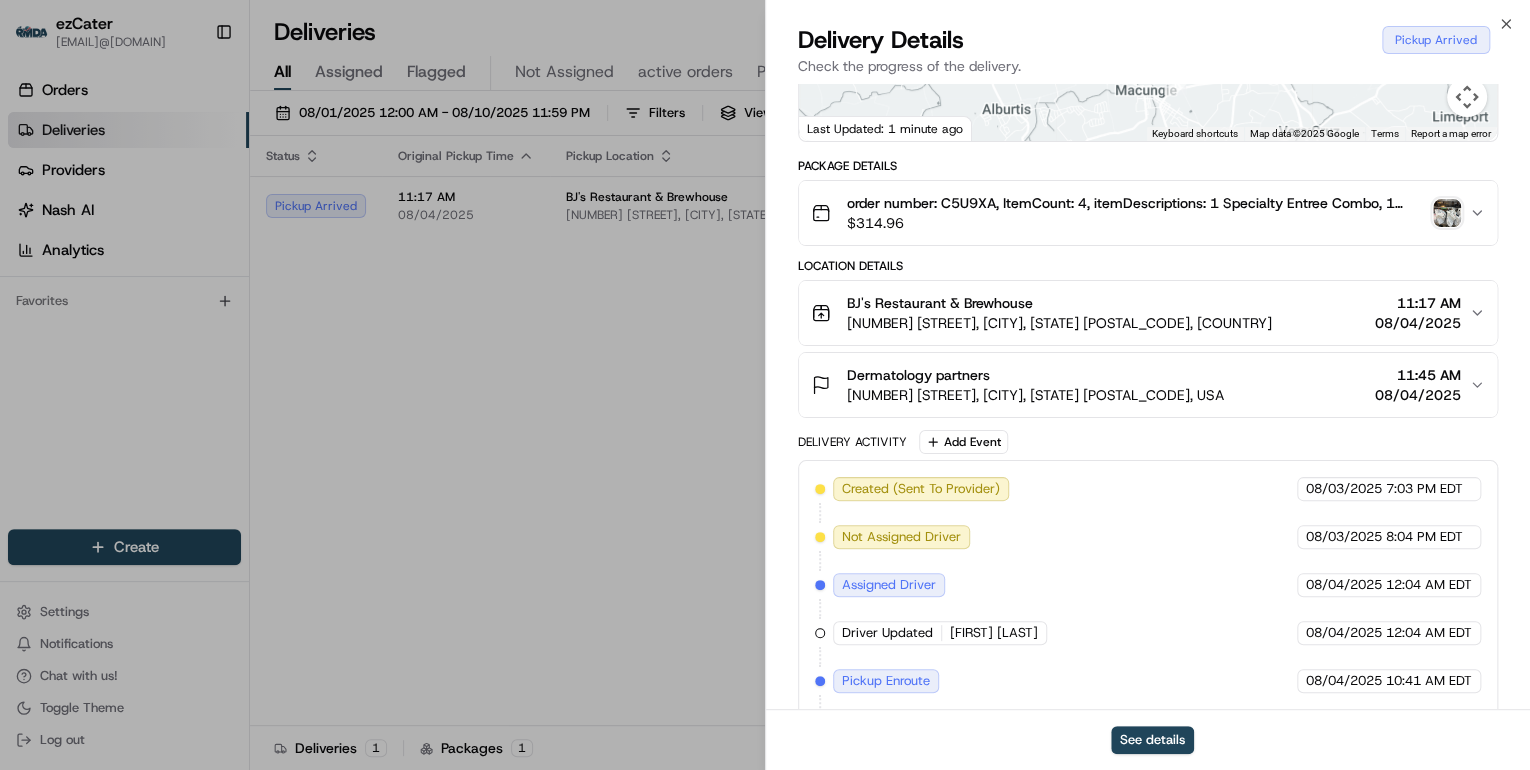 click at bounding box center (1447, 213) 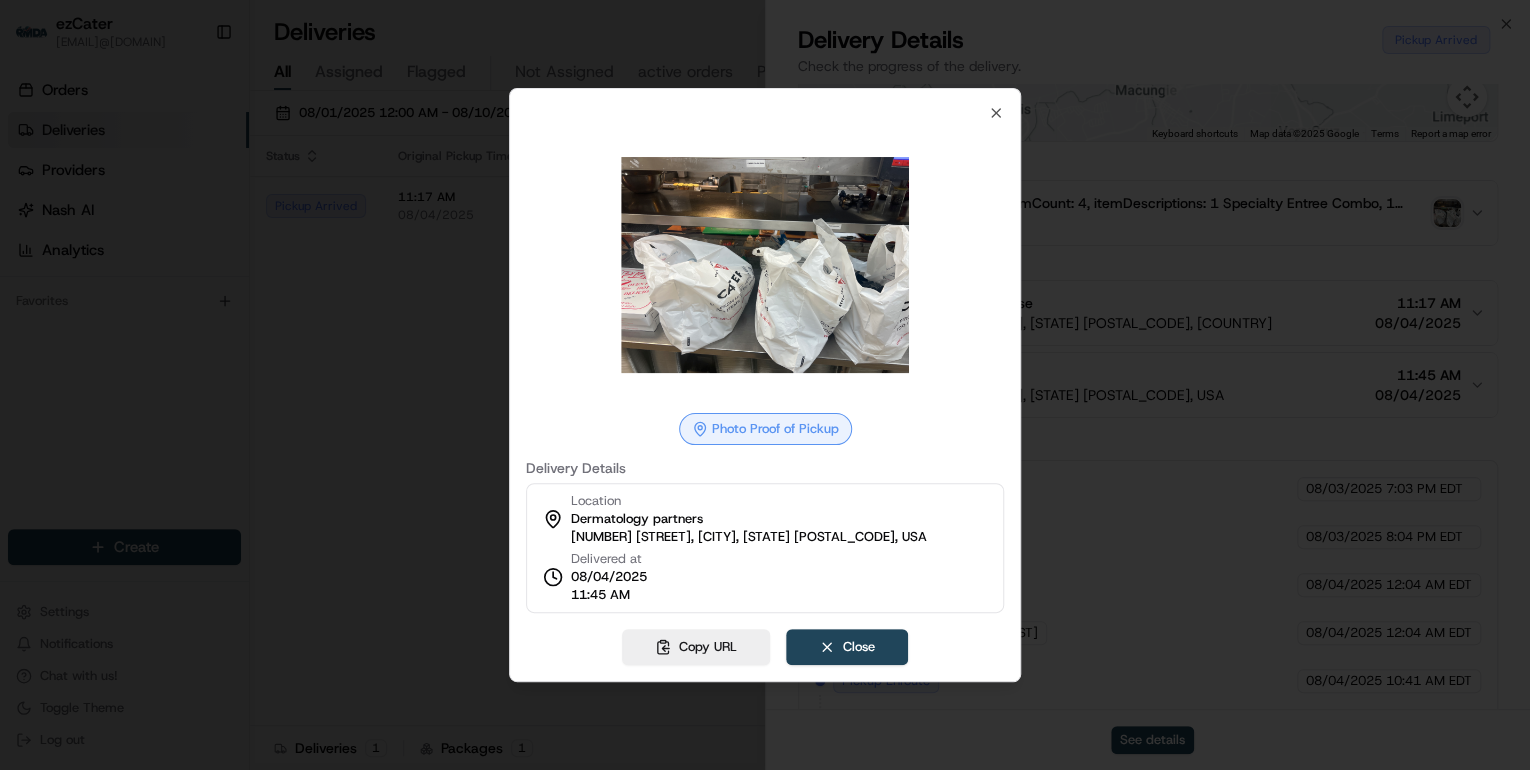 click at bounding box center (765, 385) 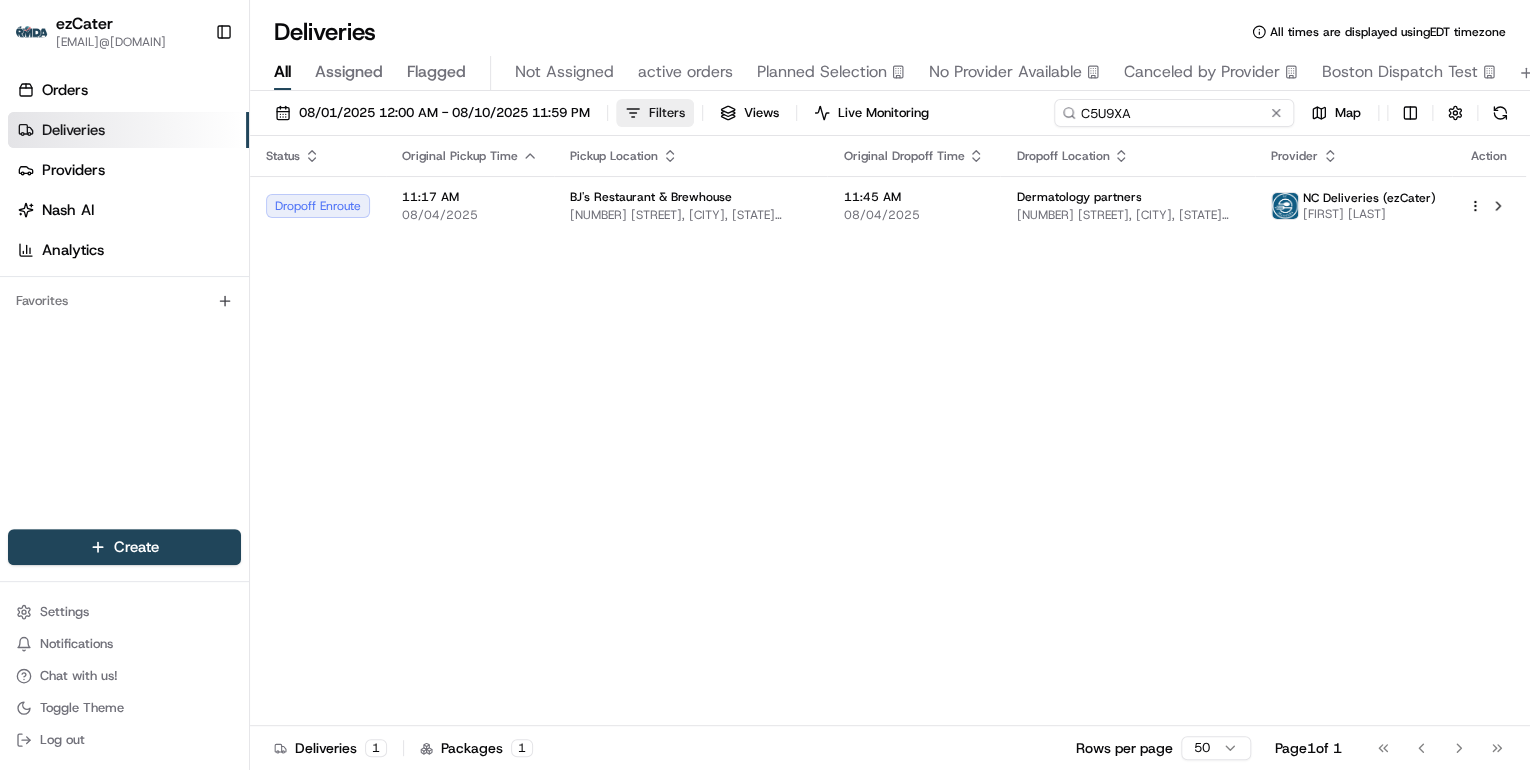 drag, startPoint x: 1220, startPoint y: 110, endPoint x: 625, endPoint y: 114, distance: 595.0134 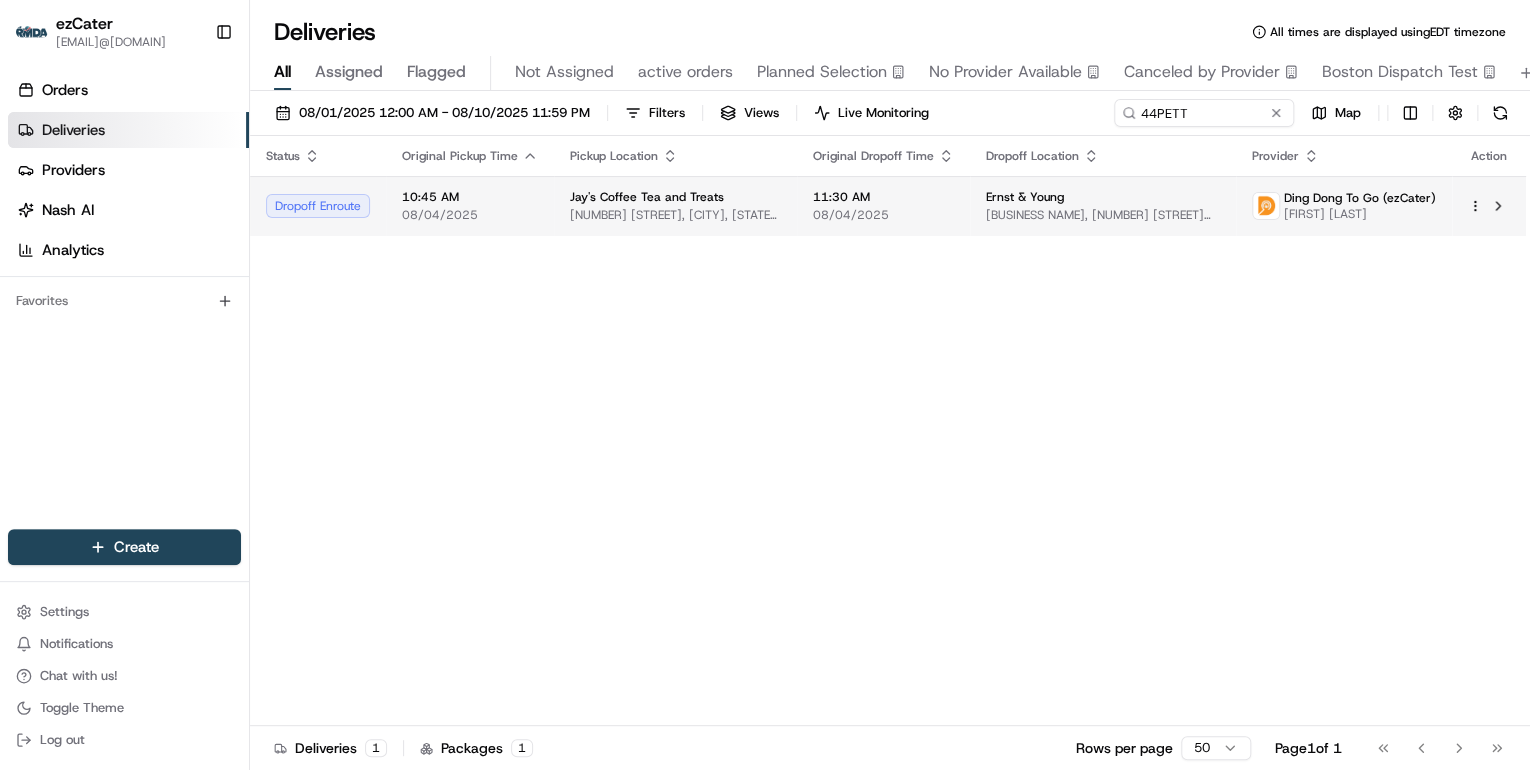 click on "JPMorgan Chase Building, 560 Mission St floor 18, San Francisco, CA 94105, USA" at bounding box center (1103, 215) 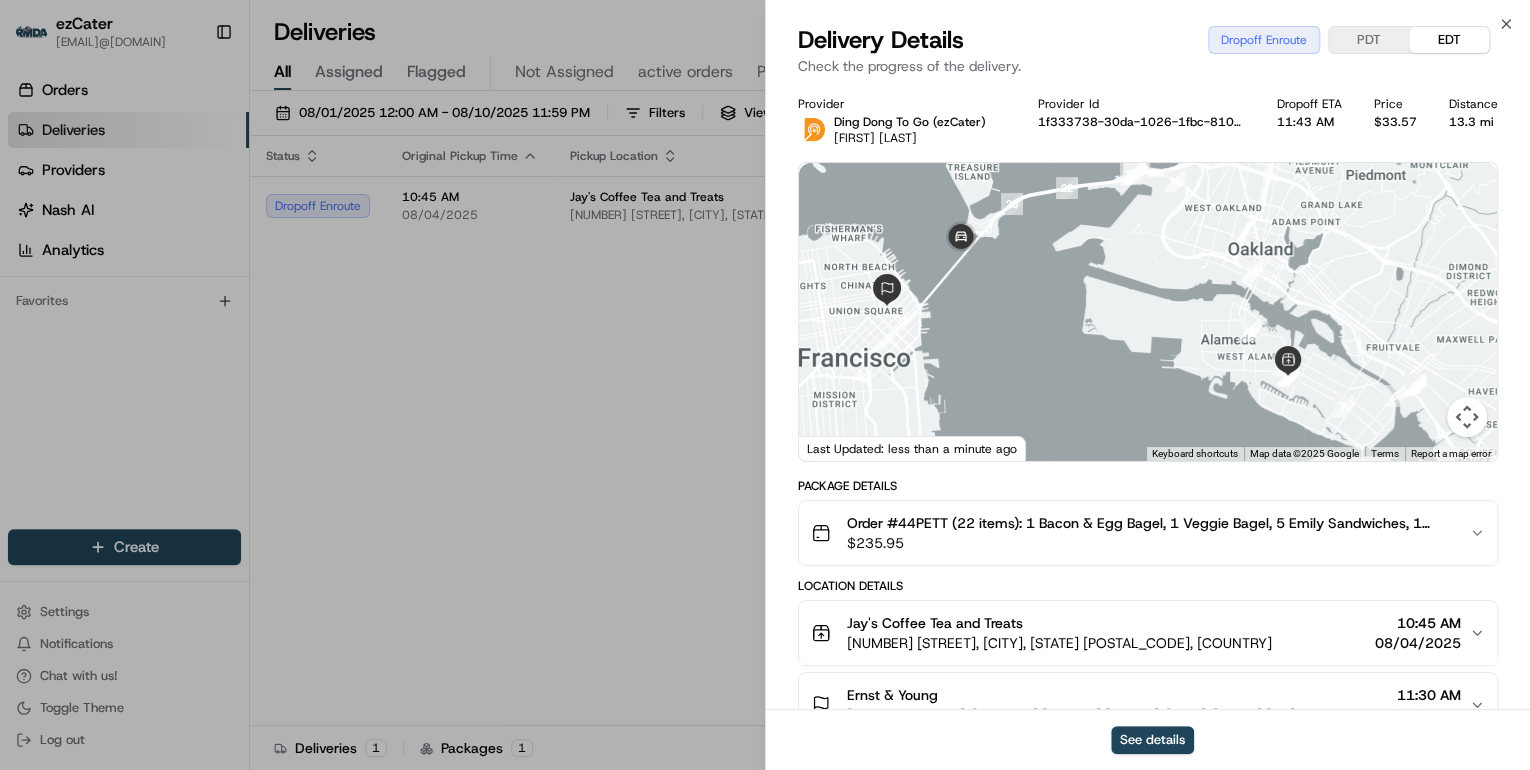 drag, startPoint x: 1046, startPoint y: 360, endPoint x: 985, endPoint y: 391, distance: 68.42514 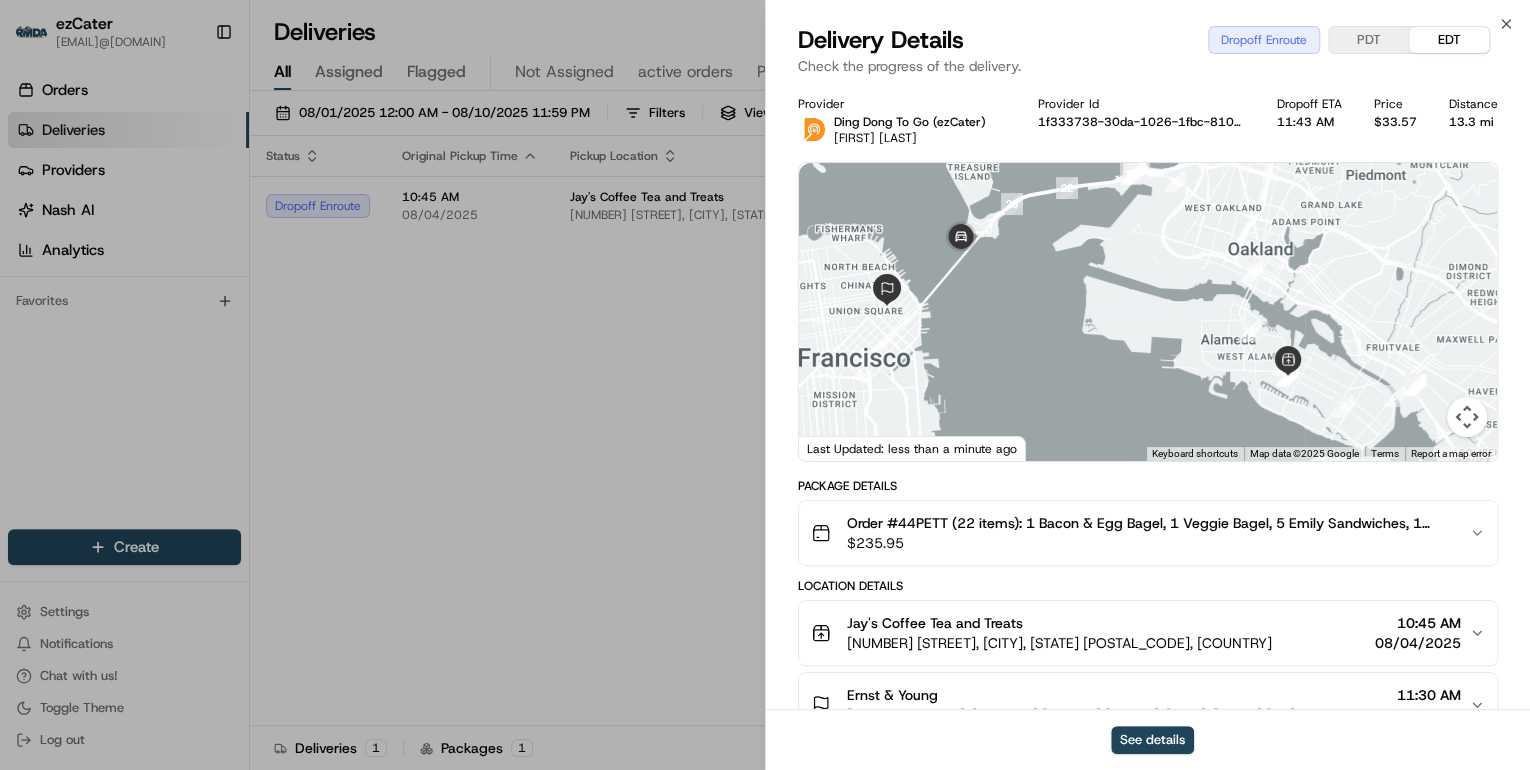 scroll, scrollTop: 240, scrollLeft: 0, axis: vertical 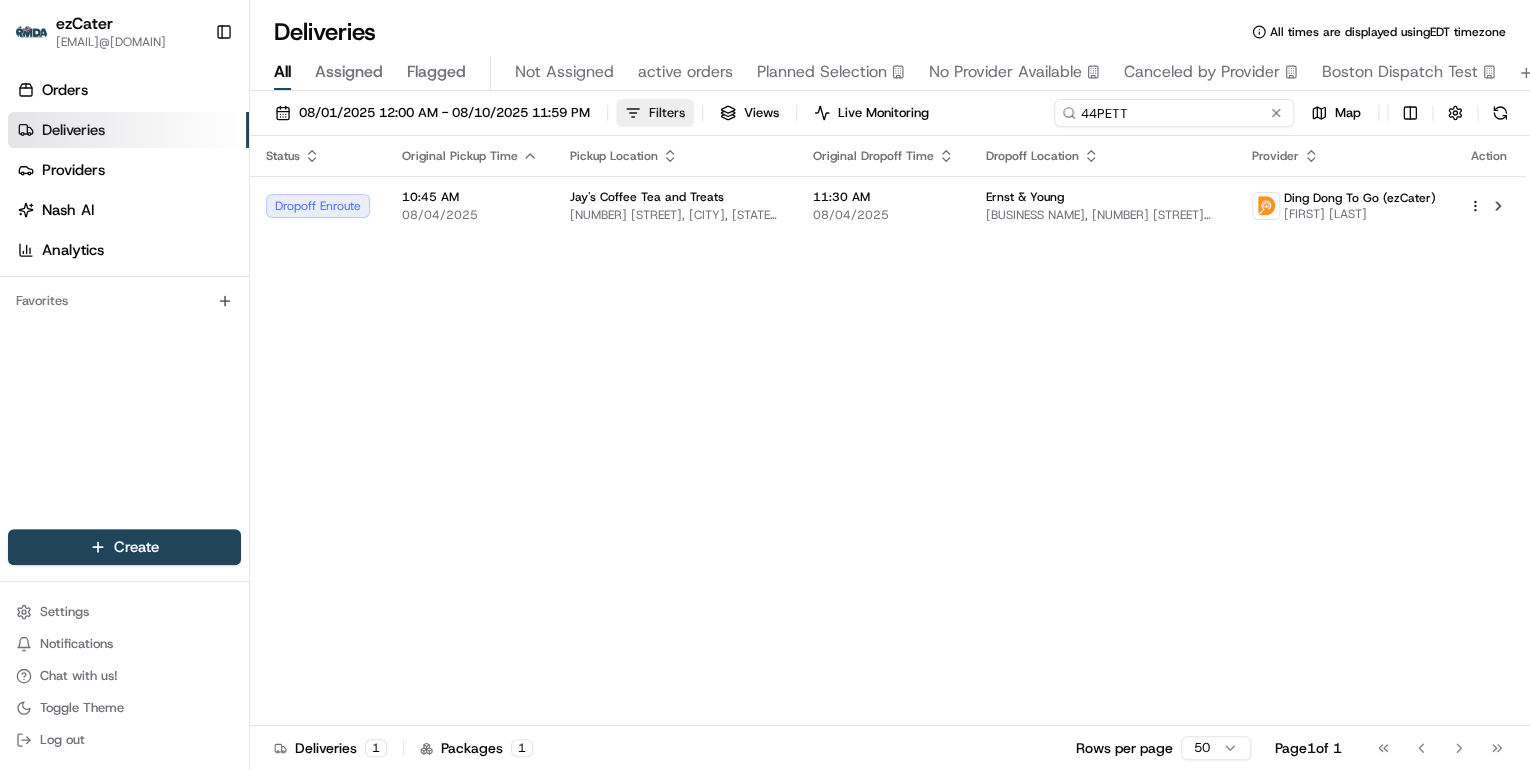 drag, startPoint x: 1215, startPoint y: 103, endPoint x: 681, endPoint y: 112, distance: 534.07587 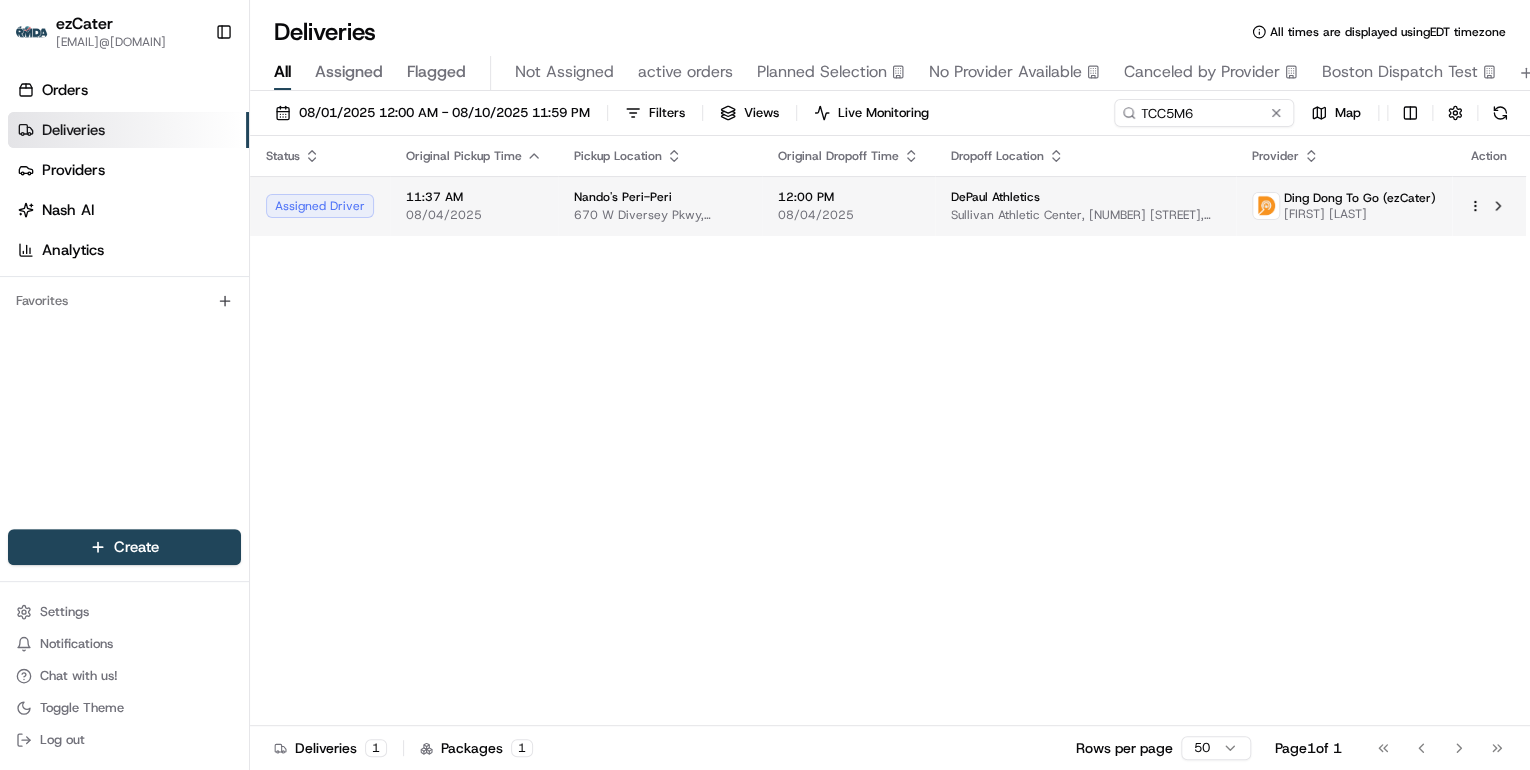 click on "08/04/2025" at bounding box center (474, 215) 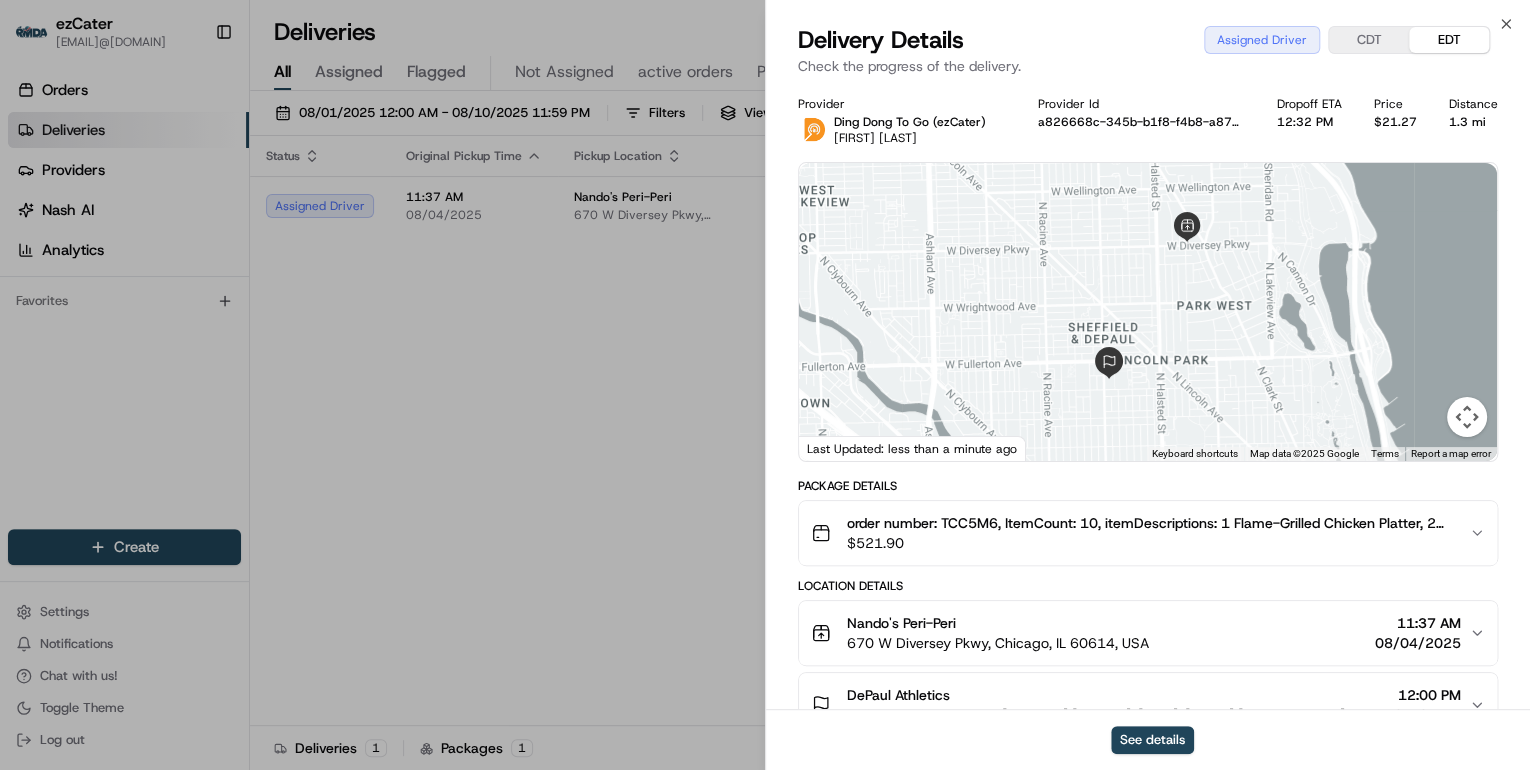 scroll, scrollTop: 160, scrollLeft: 0, axis: vertical 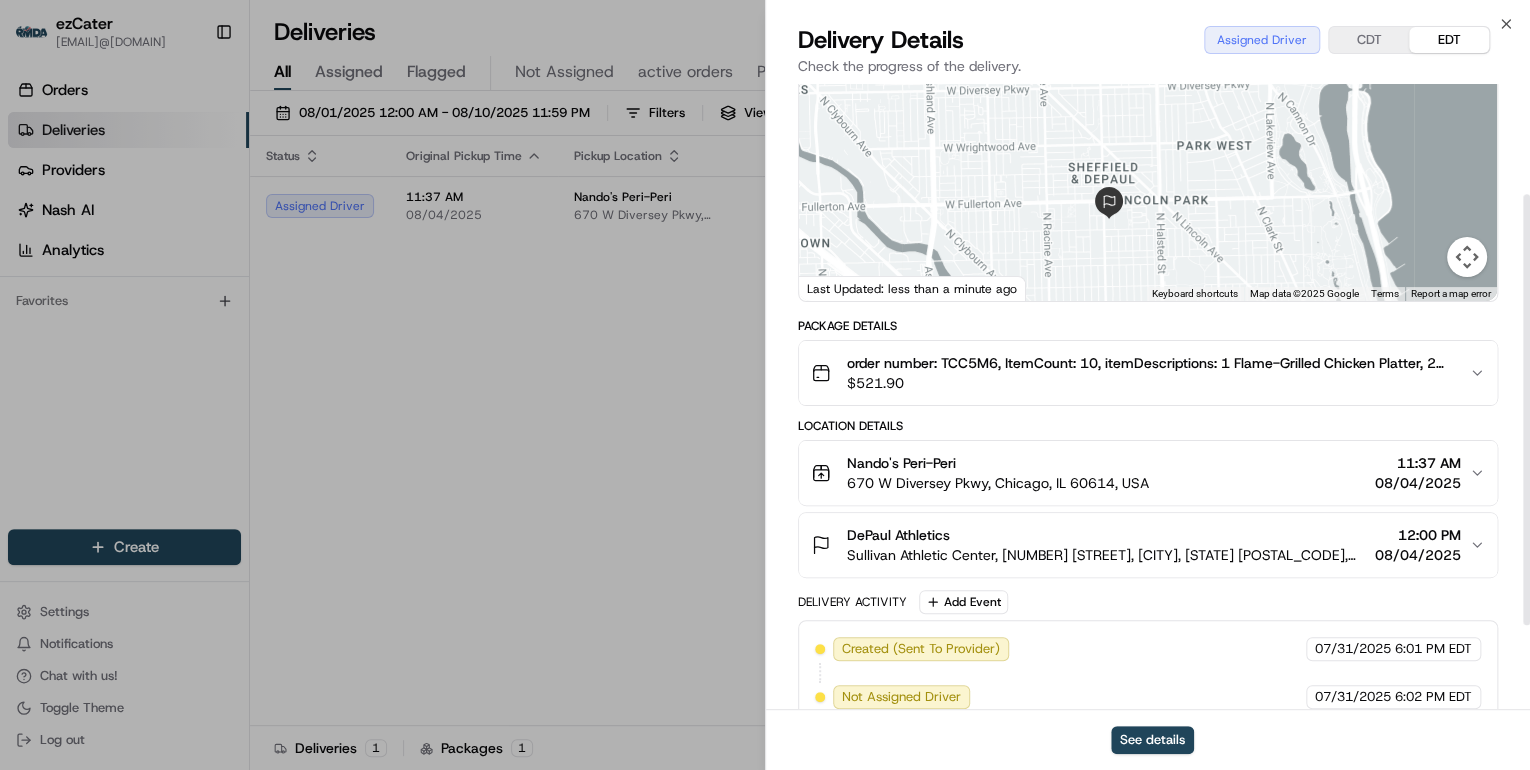 click on "Nando's Peri-Peri" at bounding box center [998, 463] 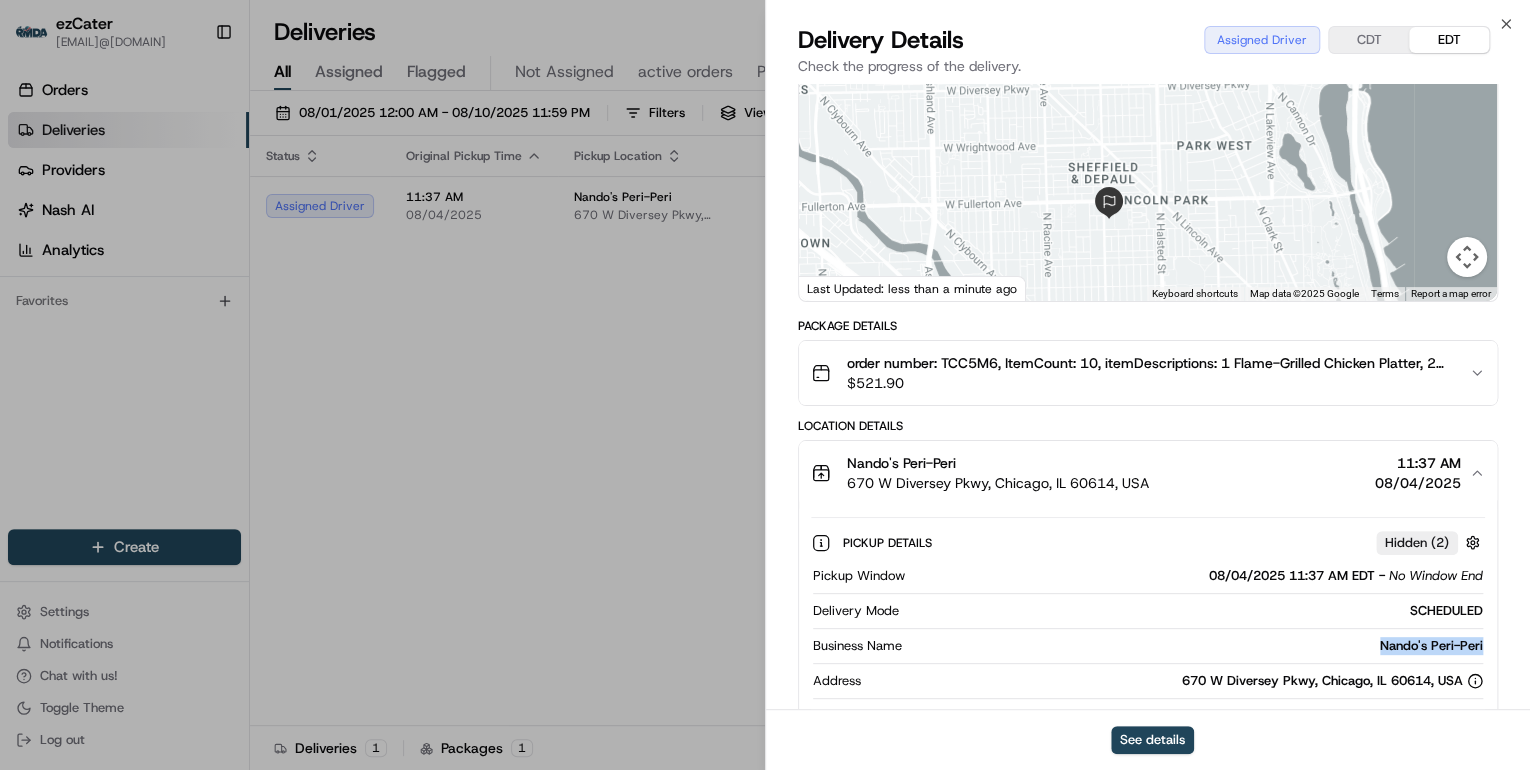 drag, startPoint x: 1487, startPoint y: 644, endPoint x: 1355, endPoint y: 652, distance: 132.2422 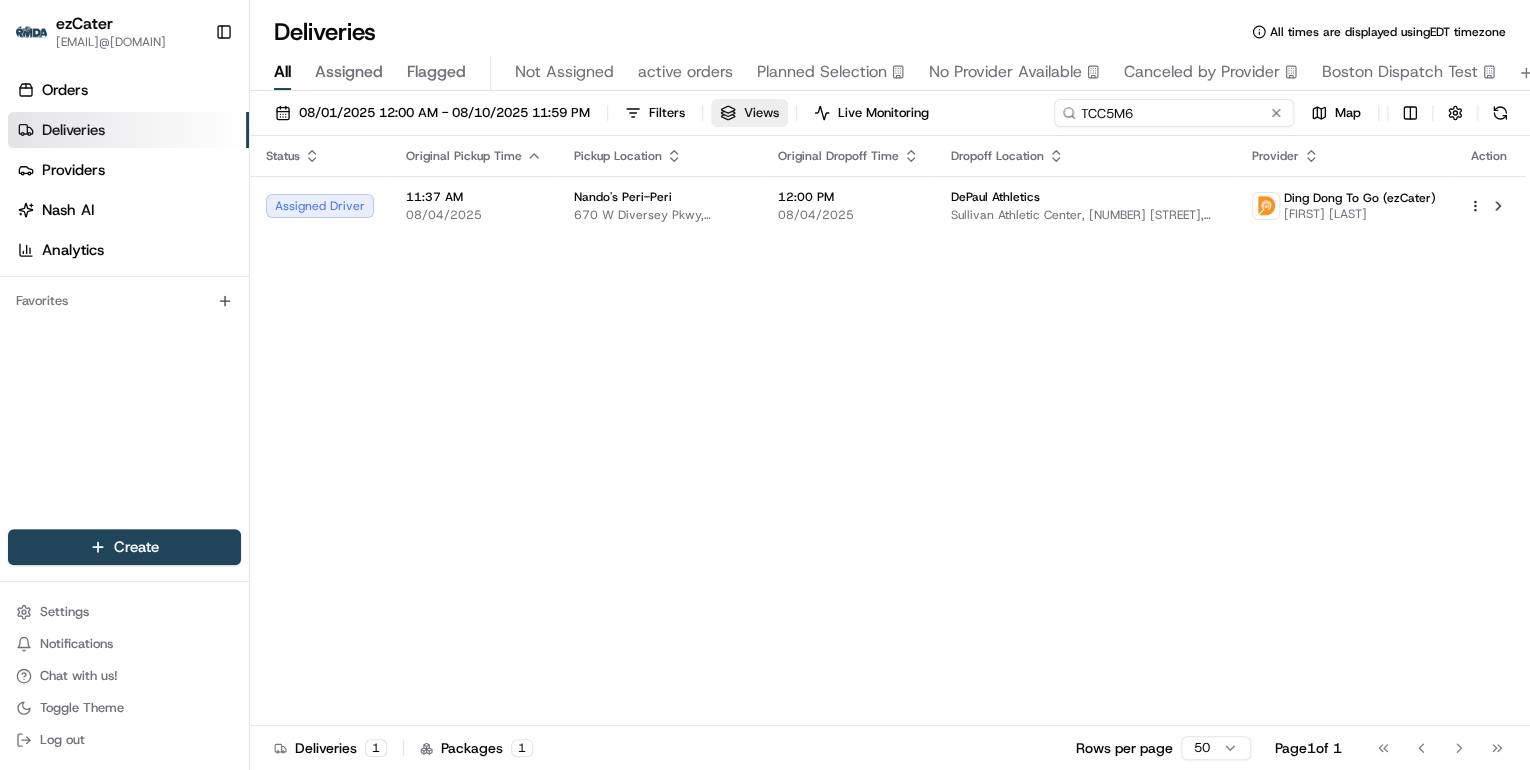 drag, startPoint x: 1206, startPoint y: 112, endPoint x: 730, endPoint y: 121, distance: 476.08508 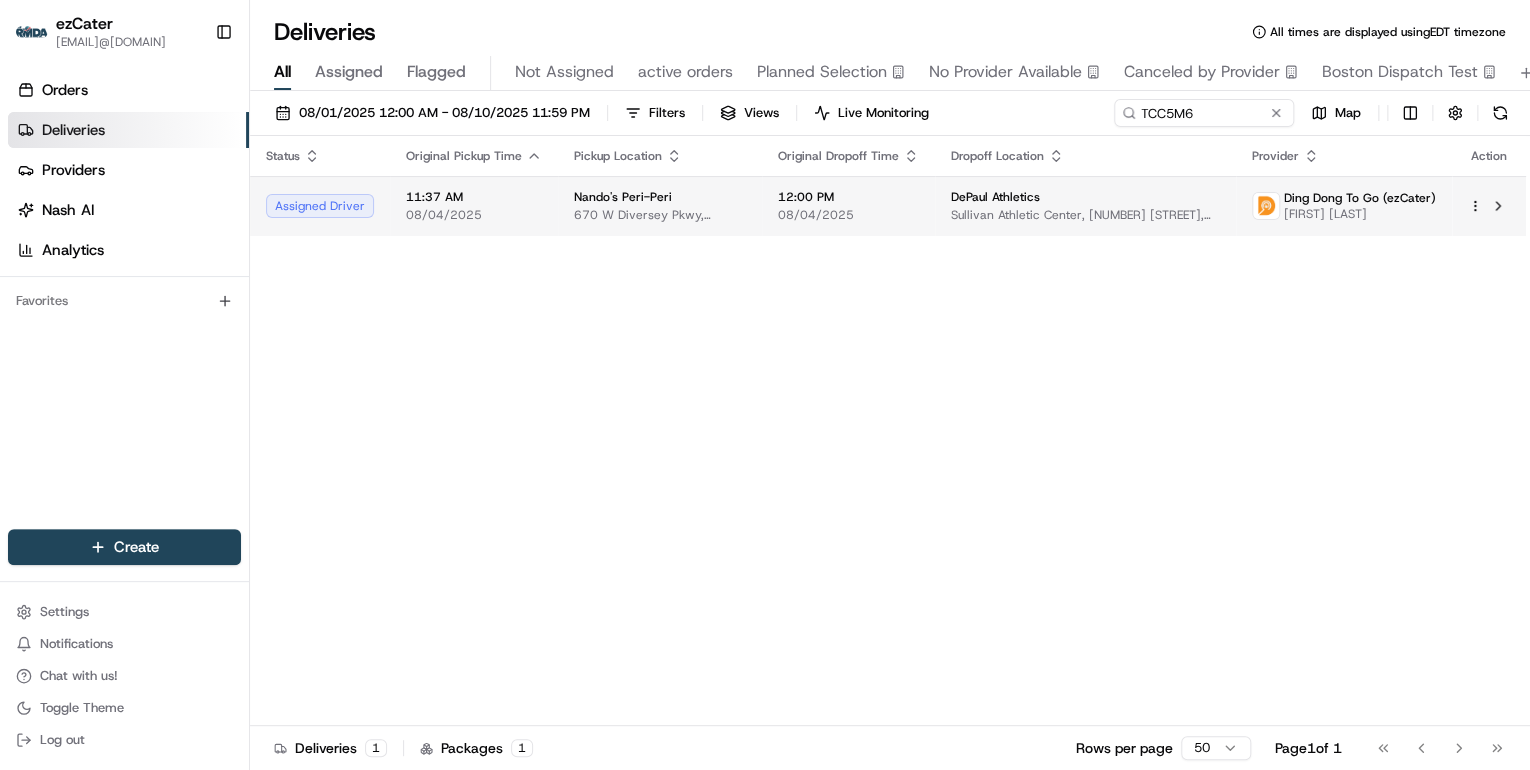 click on "670 W Diversey Pkwy, Chicago, IL 60614, USA" at bounding box center (660, 215) 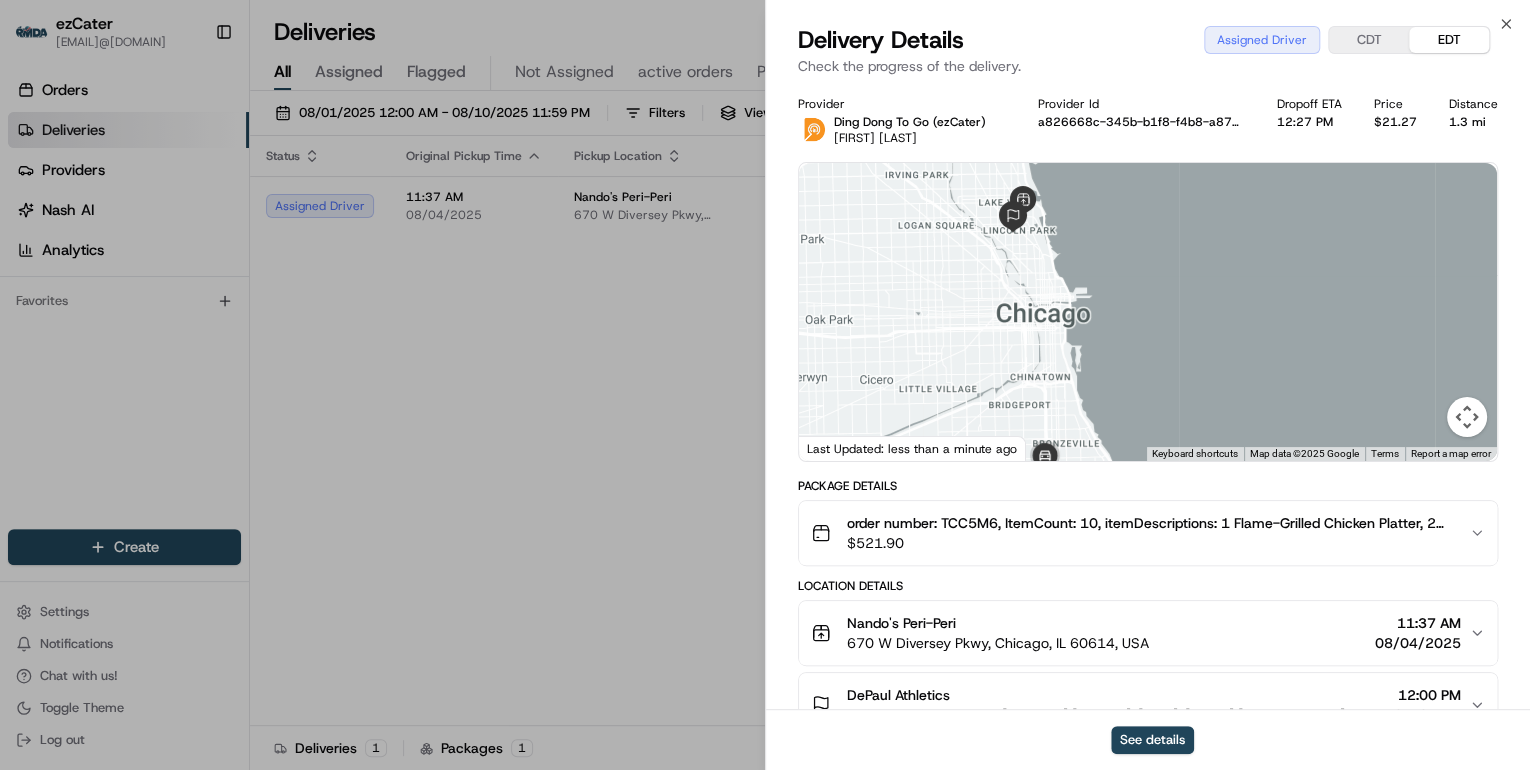 drag, startPoint x: 1108, startPoint y: 284, endPoint x: 987, endPoint y: 320, distance: 126.24183 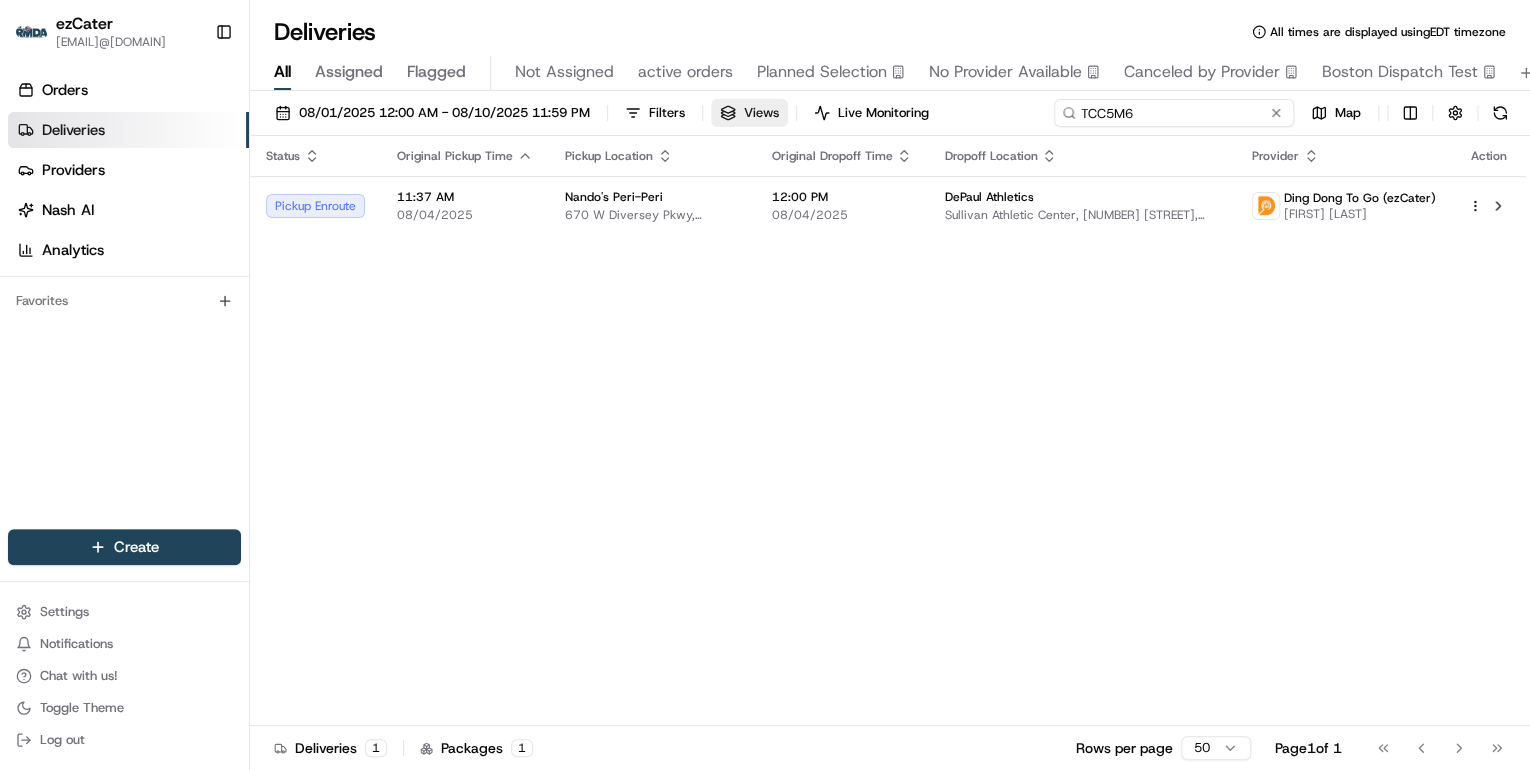drag, startPoint x: 1207, startPoint y: 116, endPoint x: 765, endPoint y: 109, distance: 442.05542 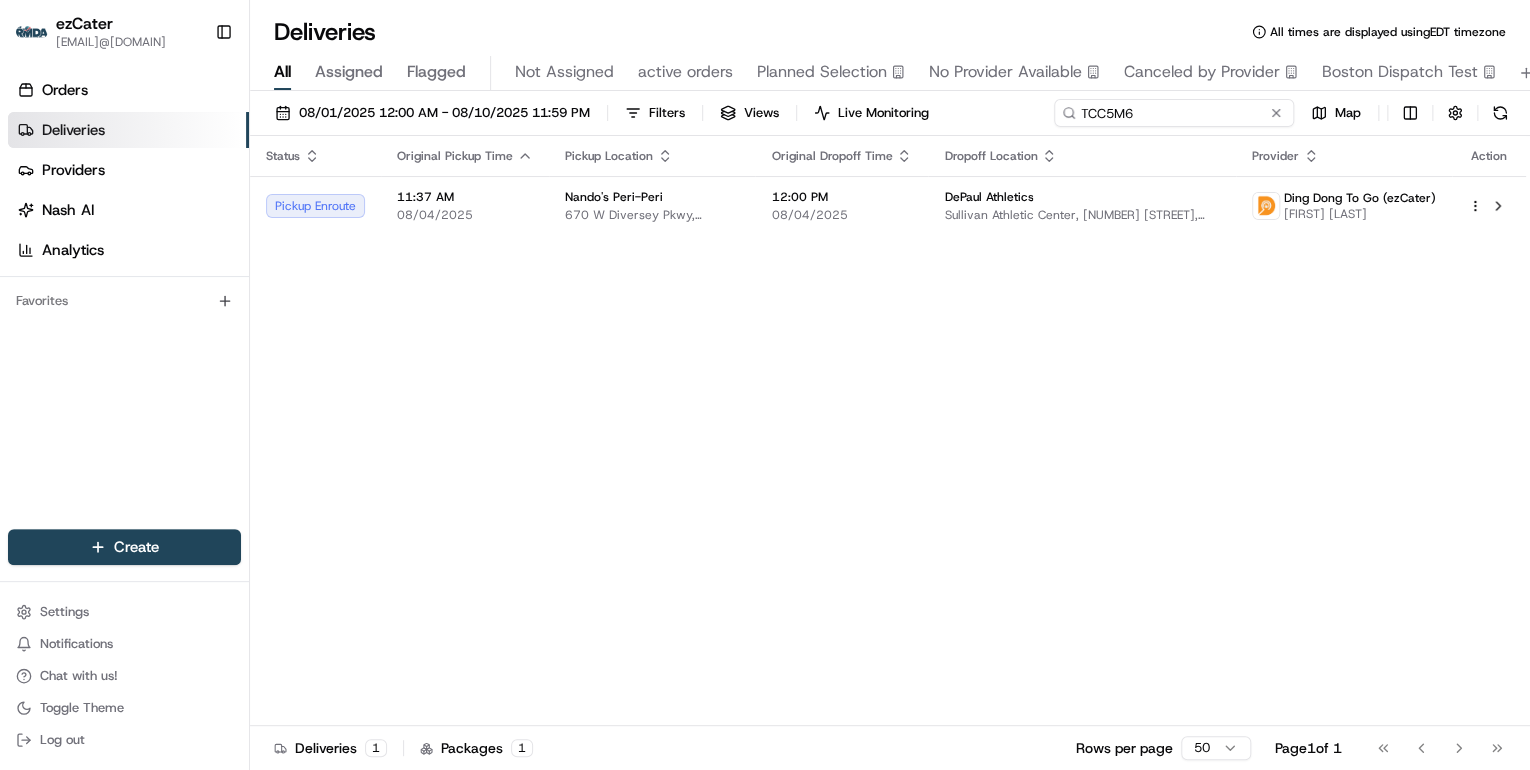 click on "Deliveries All times are displayed using  EDT   timezone All Assigned Flagged Not Assigned active orders Planned Selection No Provider Available Canceled by Provider Boston Dispatch Test 08/01/2025 12:00 AM - 08/10/2025 11:59 PM Filters Views Live Monitoring TCC5M6 Map Status Original Pickup Time Pickup Location Original Dropoff Time Dropoff Location Provider Action Pickup Enroute 11:37 AM 08/04/2025 Nando's Peri-Peri 670 W Diversey Pkwy, Chicago, IL 60614, USA 12:00 PM 08/04/2025 DePaul Athletics Sullivan Athletic Center, 2323 N Sheffield Ave, Chicago, IL 60614, USA Ding Dong To Go (ezCater) Quam Oluewu Deliveries 1 Packages 1 Rows per page 50 Page  1  of   1 Go to first page Go to previous page Go to next page Go to last page" at bounding box center (890, 385) 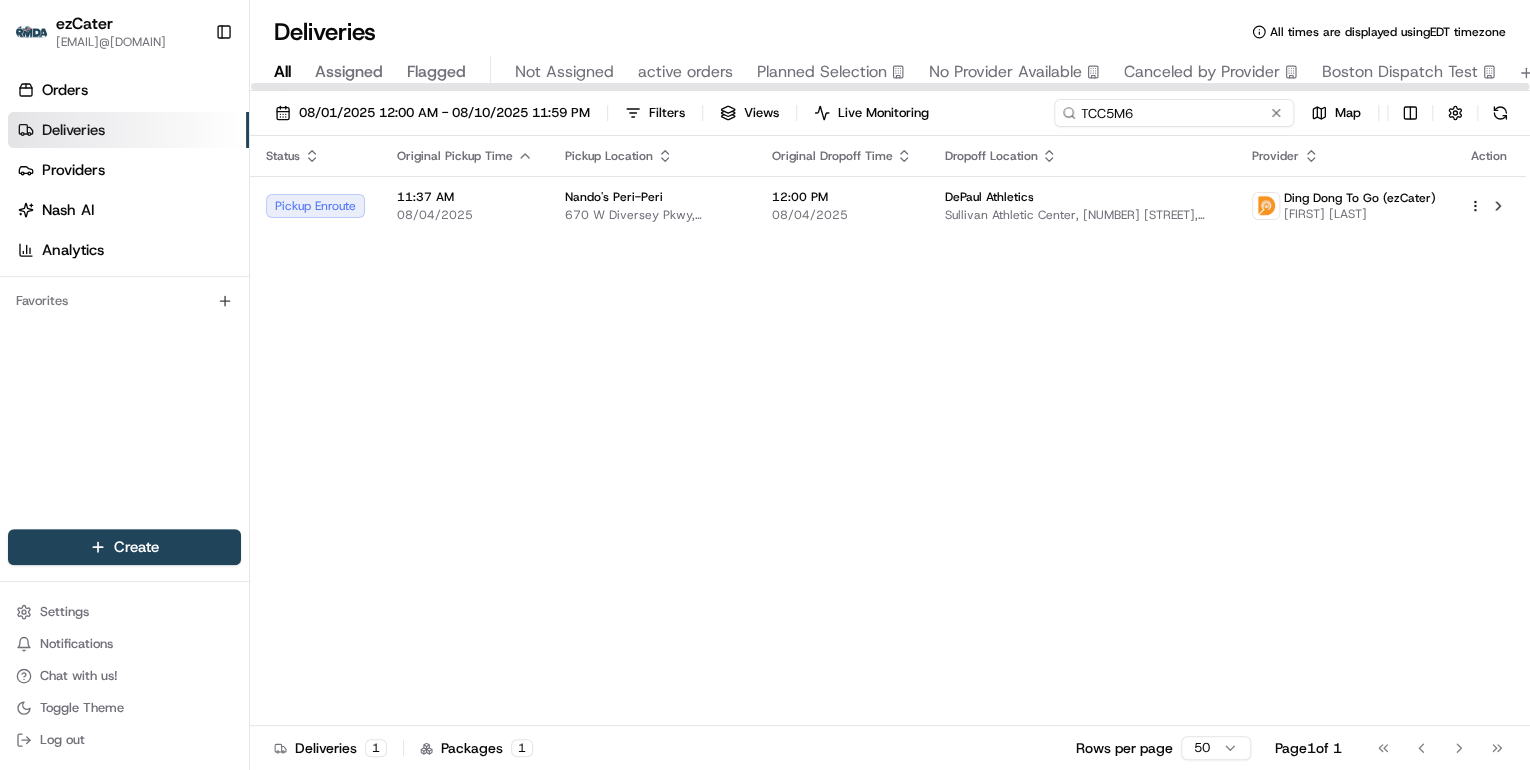 paste on "7MG45E" 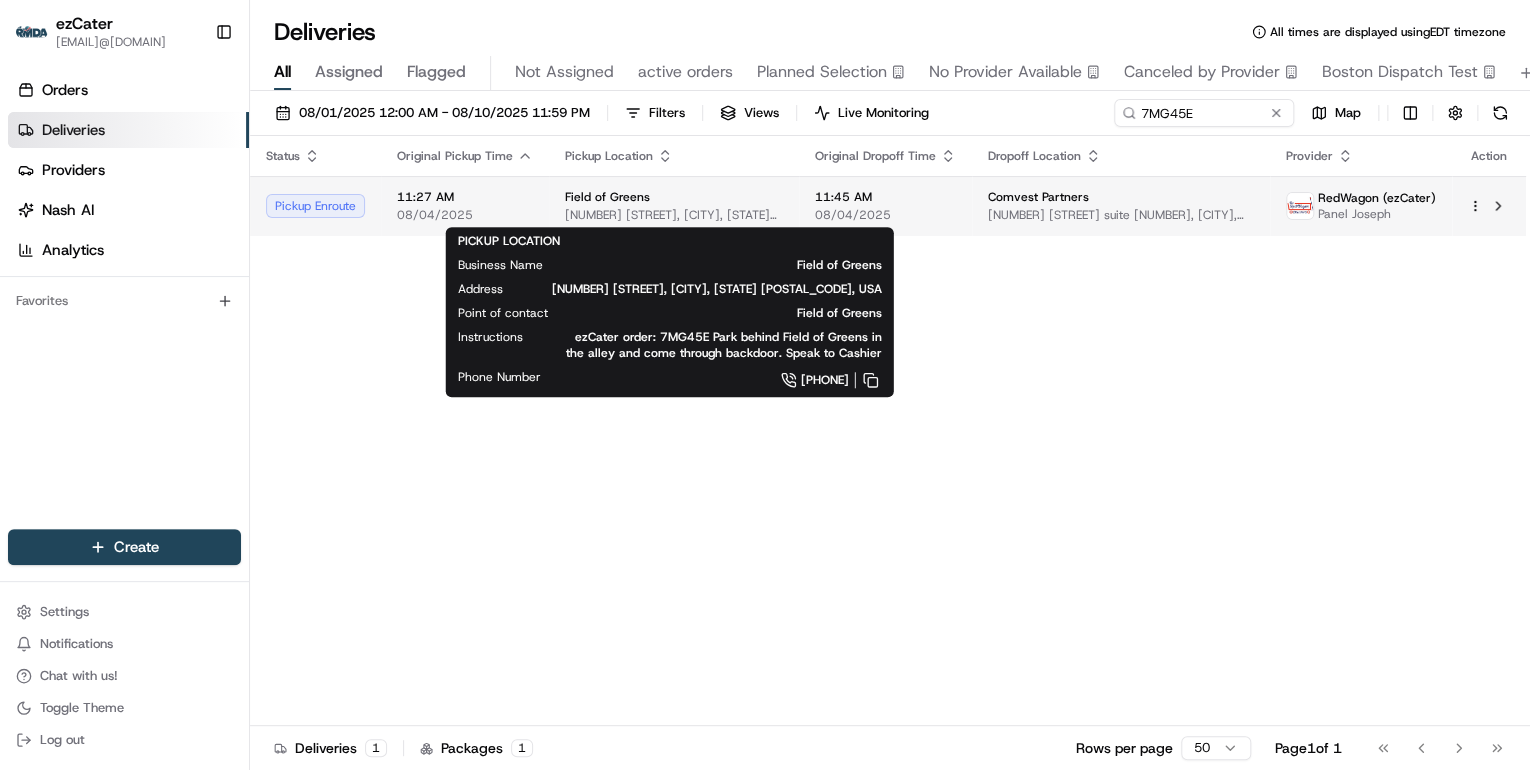 click on "412 Clematis St, West Palm Beach, FL 33401, USA" at bounding box center (674, 215) 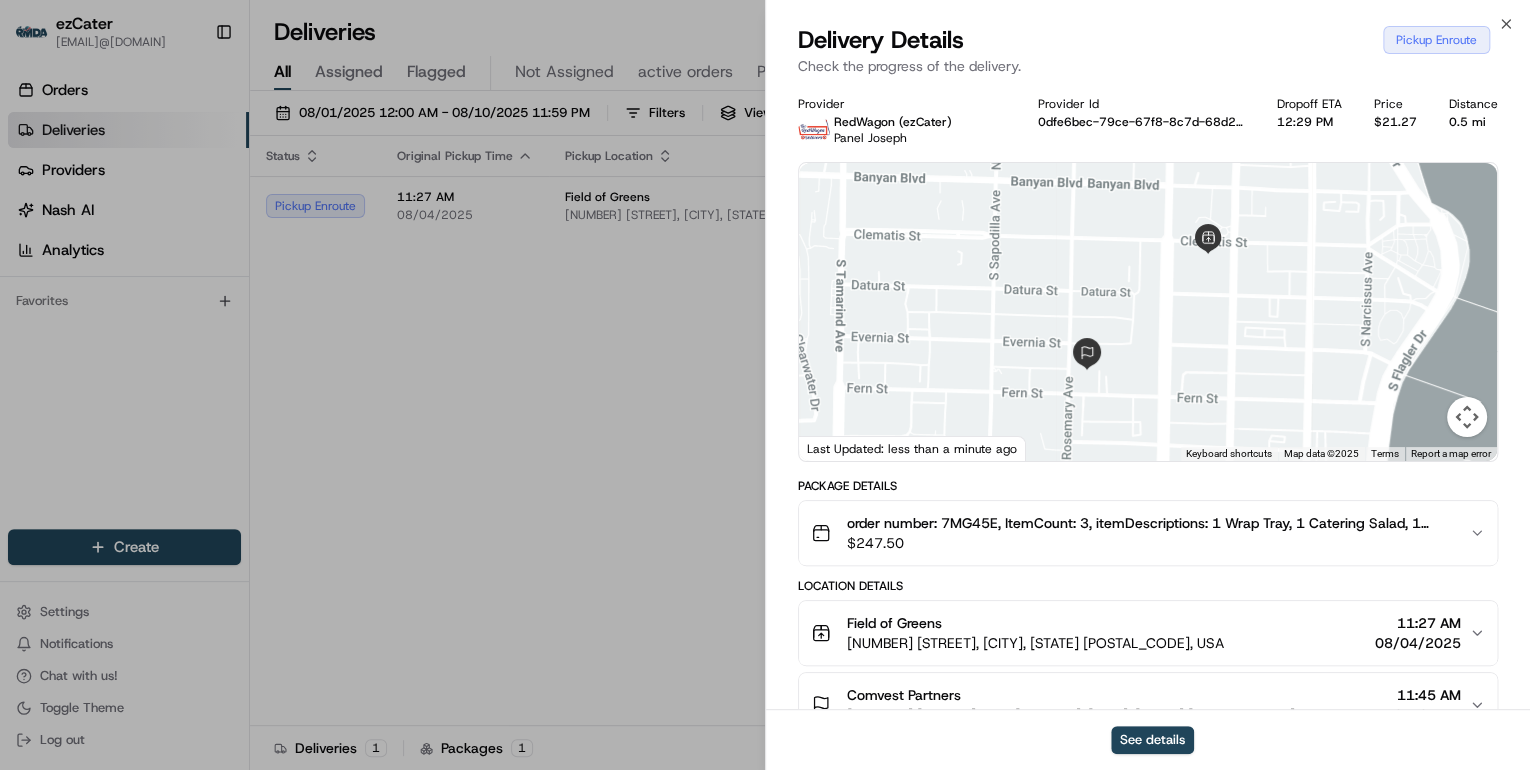scroll, scrollTop: 240, scrollLeft: 0, axis: vertical 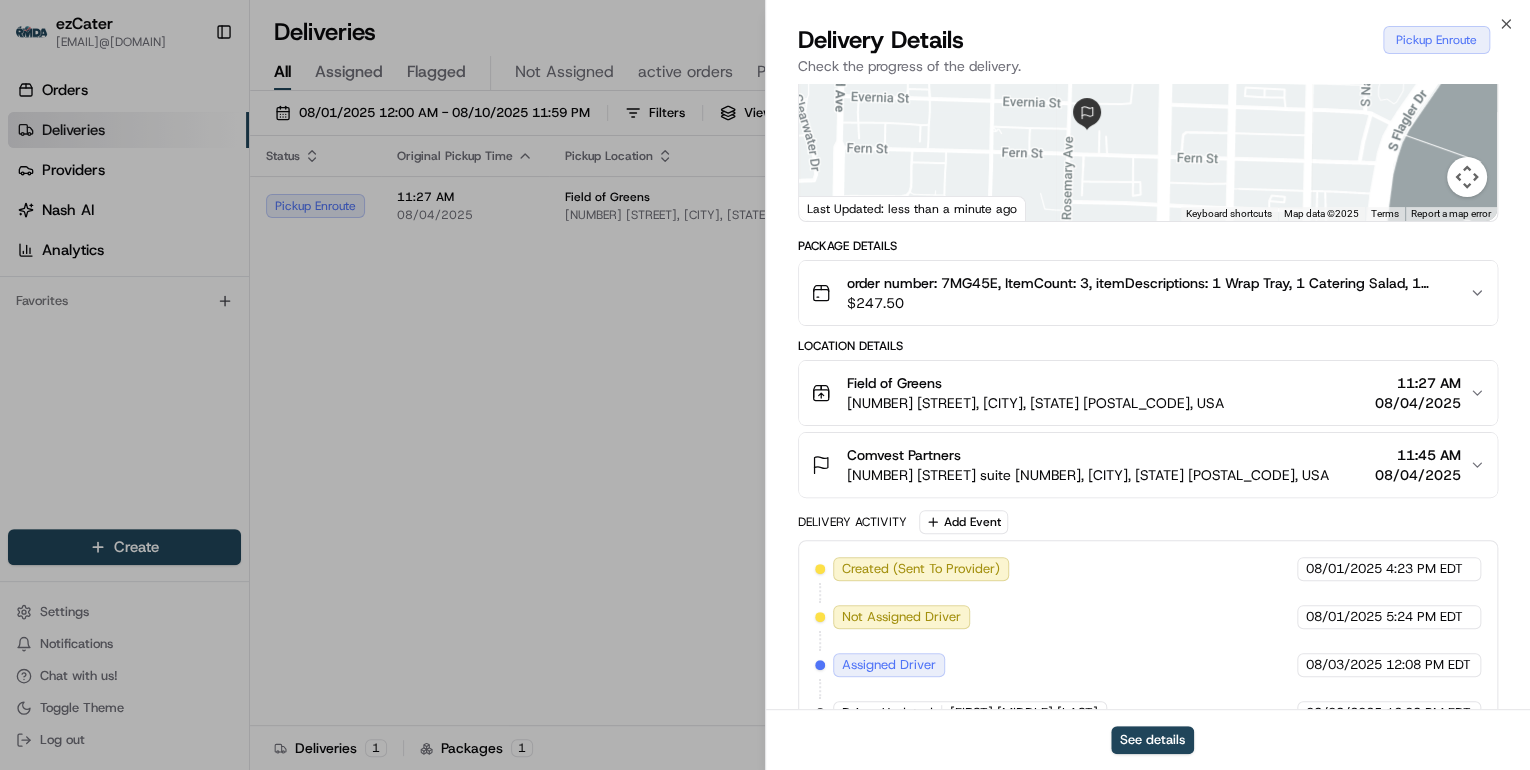 click on "Field of Greens" at bounding box center [1035, 383] 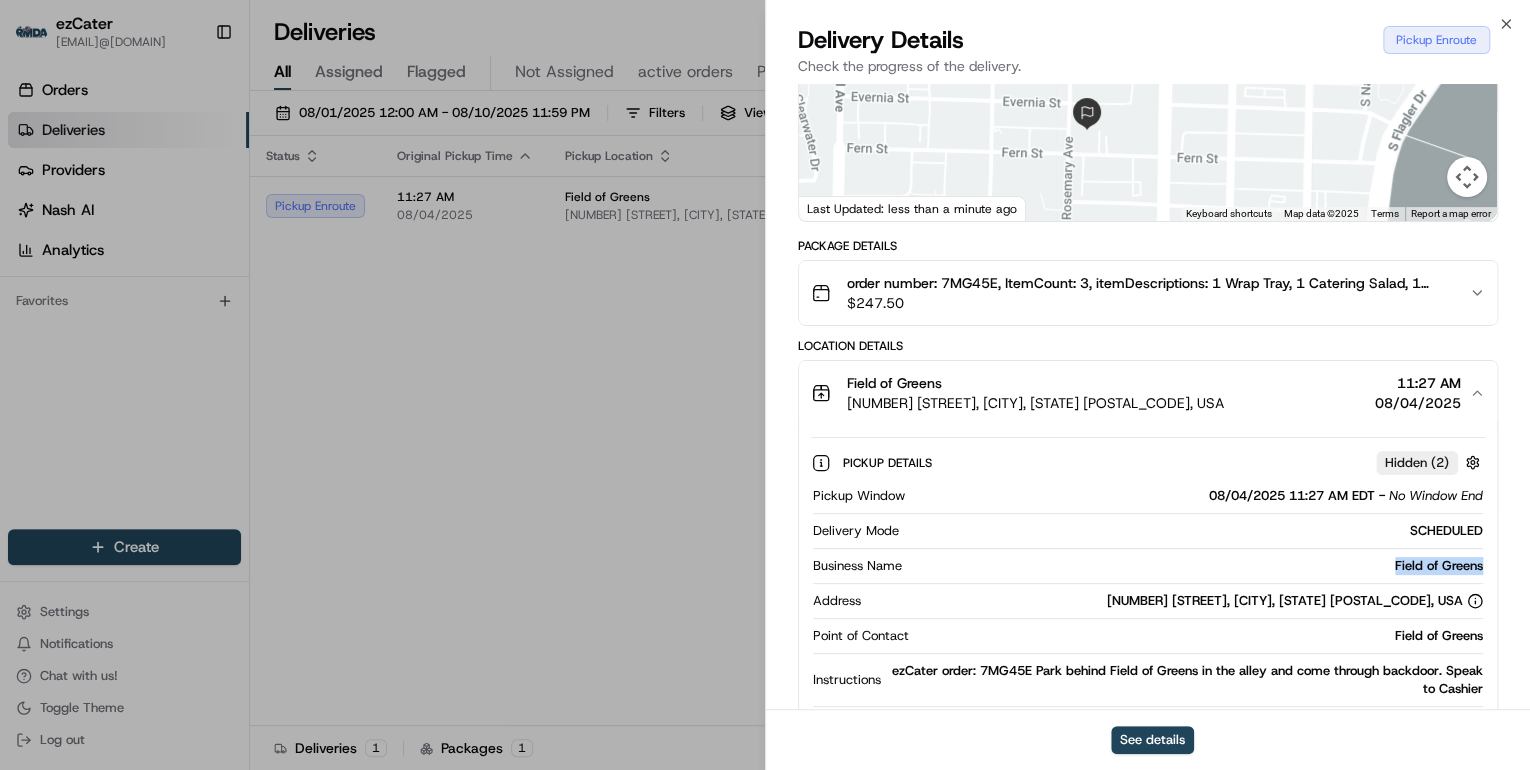drag, startPoint x: 1489, startPoint y: 568, endPoint x: 1383, endPoint y: 568, distance: 106 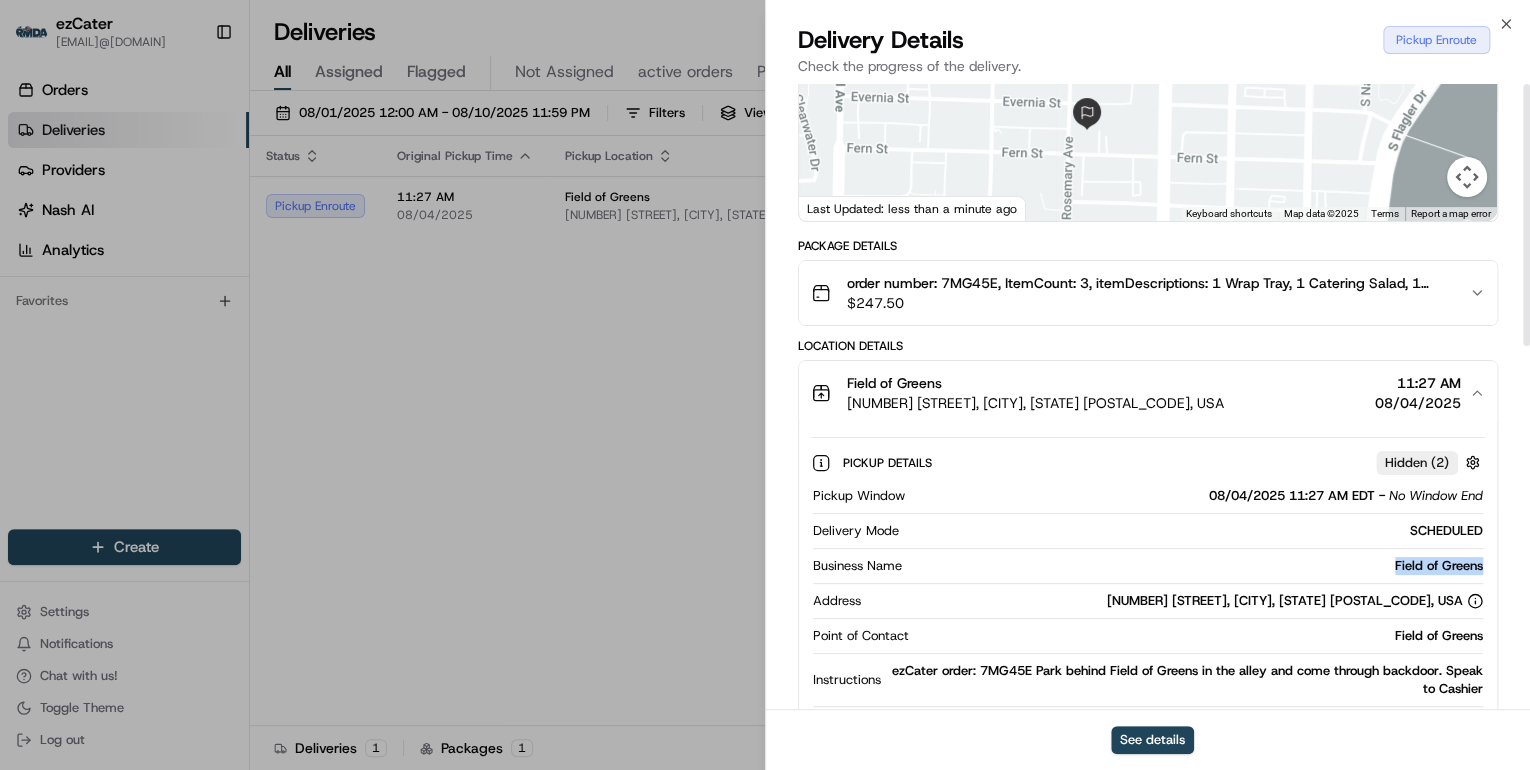 scroll, scrollTop: 0, scrollLeft: 0, axis: both 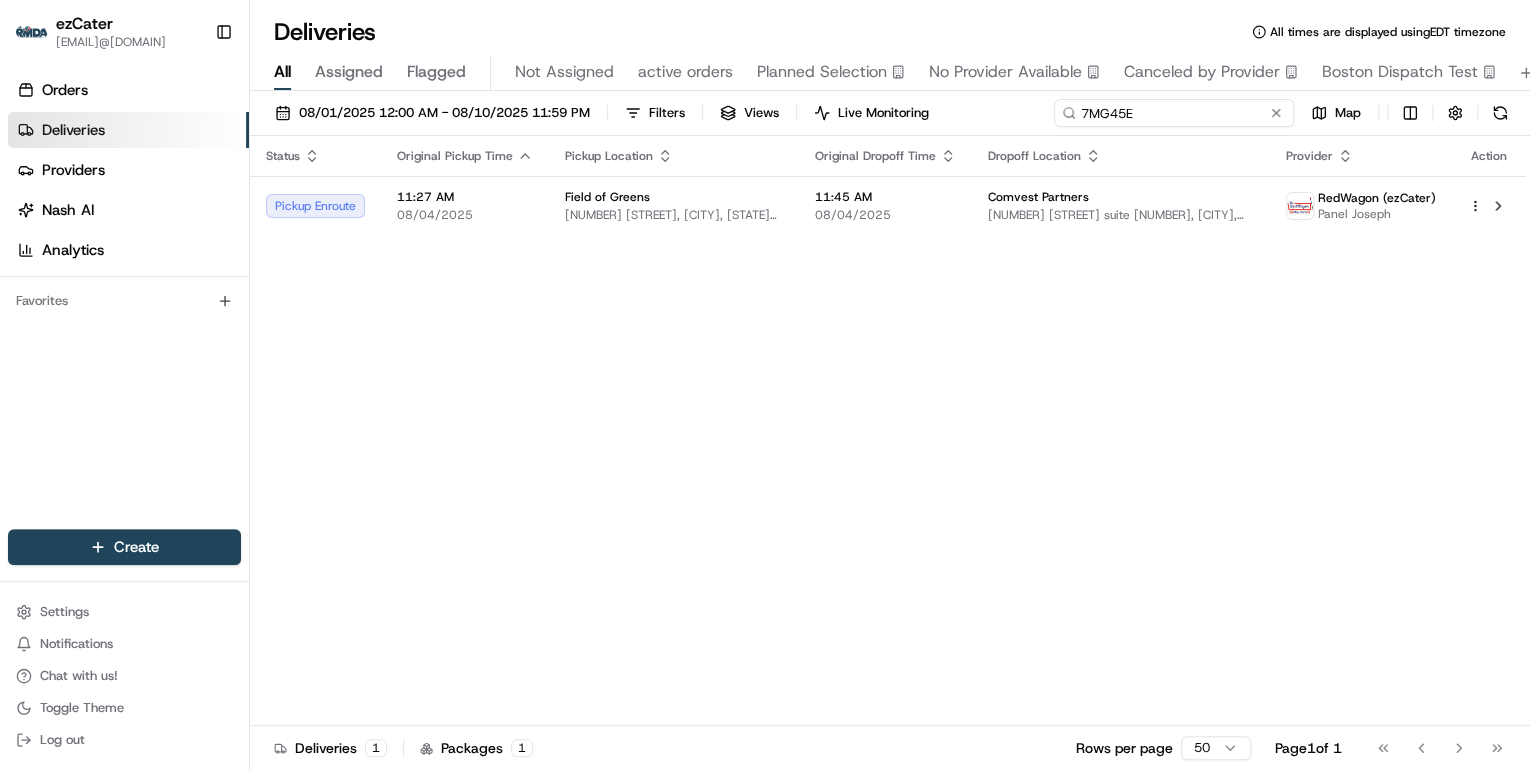 drag, startPoint x: 1192, startPoint y: 122, endPoint x: 791, endPoint y: 97, distance: 401.77853 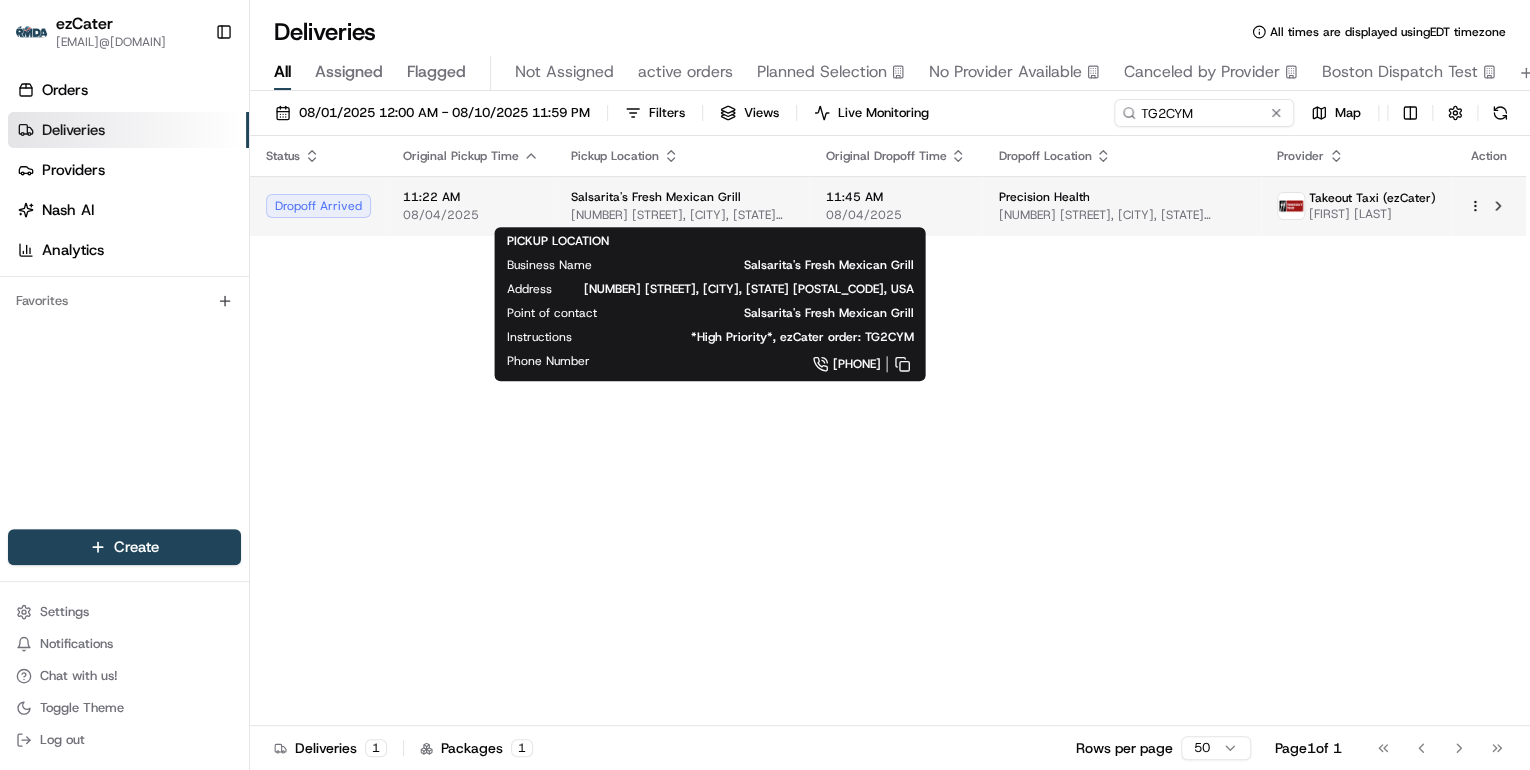 click on "2724 Freedom Pkwy Dr, Fayetteville, NC 28314, USA" at bounding box center [682, 215] 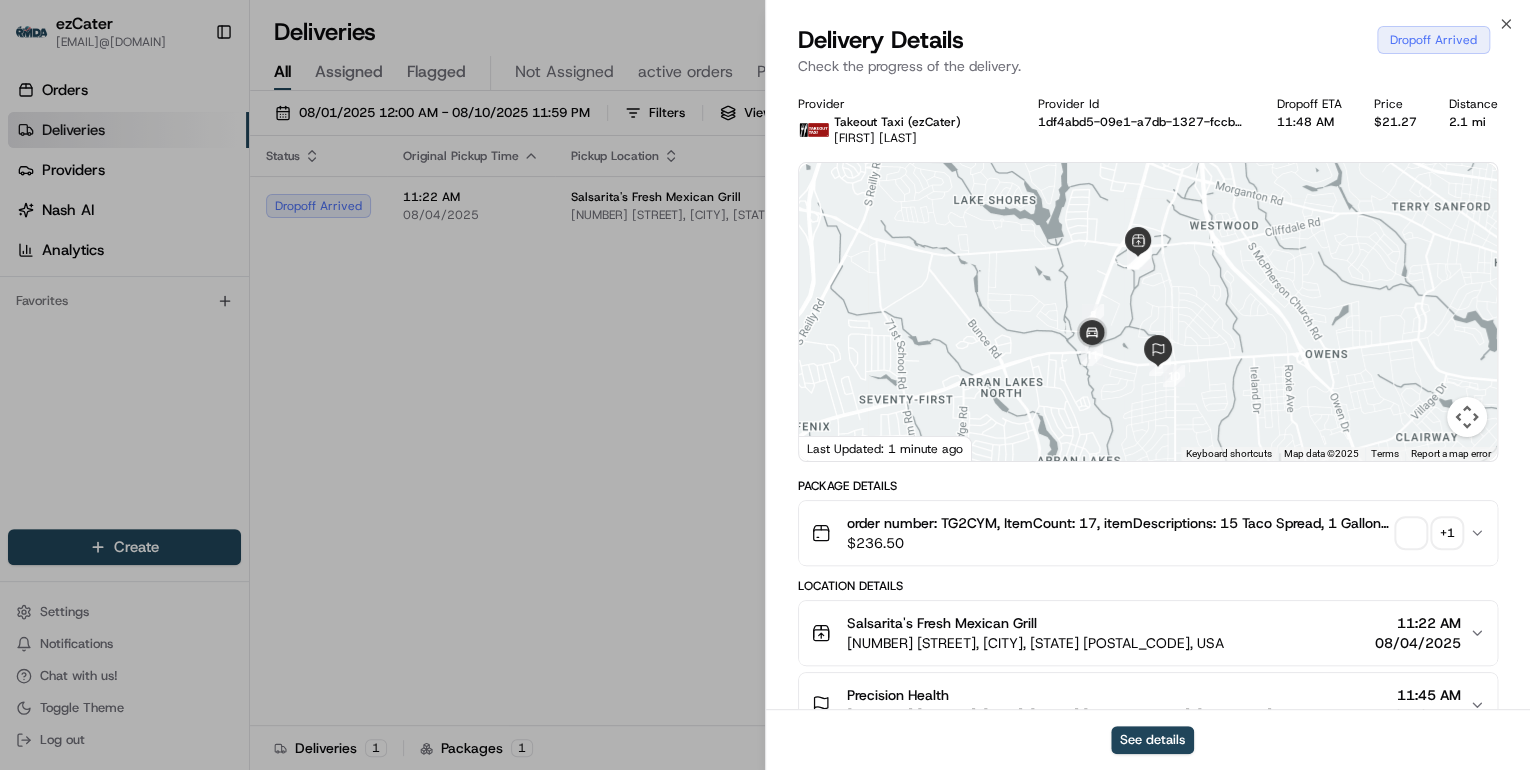 scroll, scrollTop: 240, scrollLeft: 0, axis: vertical 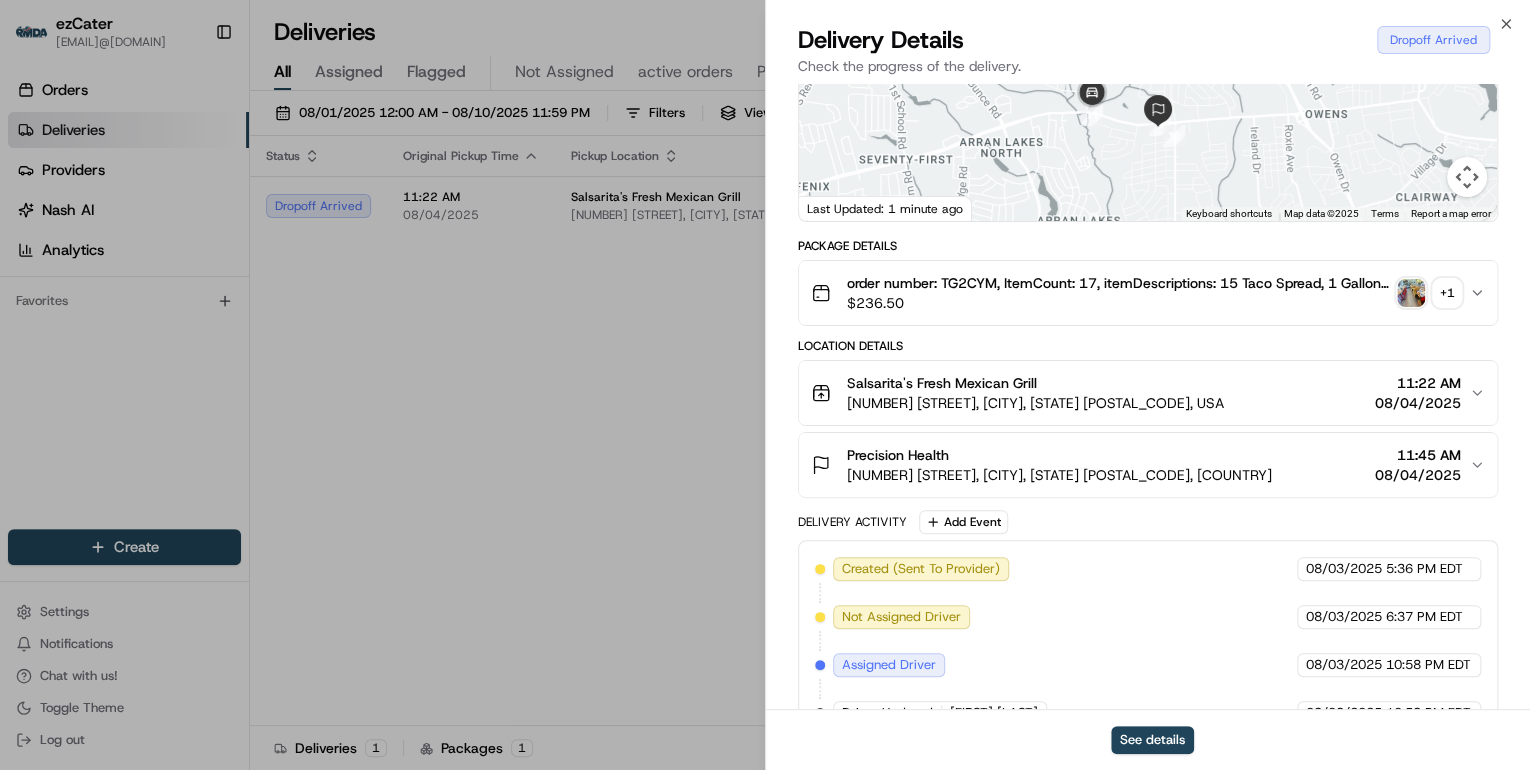 click on "5151 Raeford Rd, Fayetteville, NC 28304, USA" at bounding box center [1059, 475] 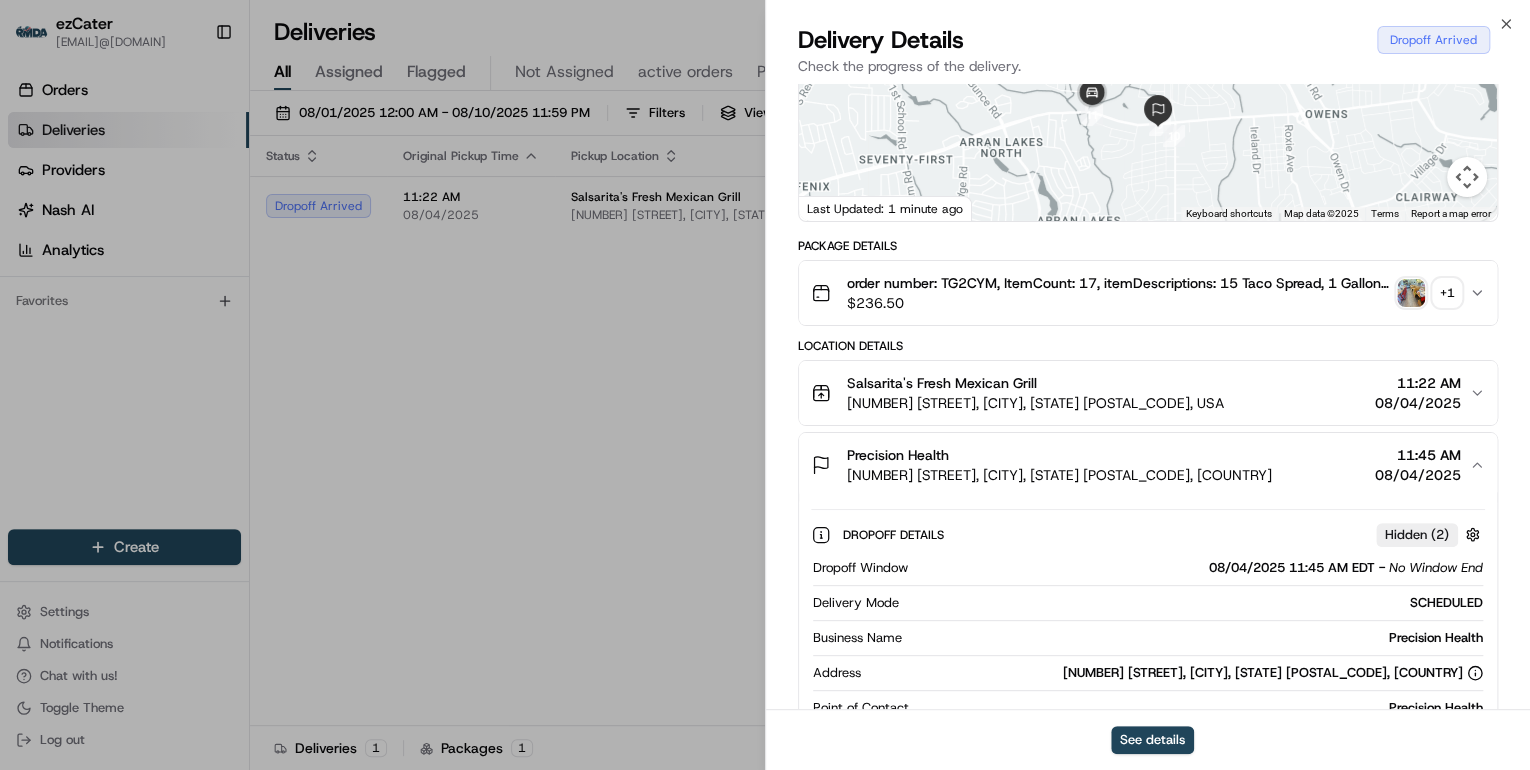 scroll, scrollTop: 400, scrollLeft: 0, axis: vertical 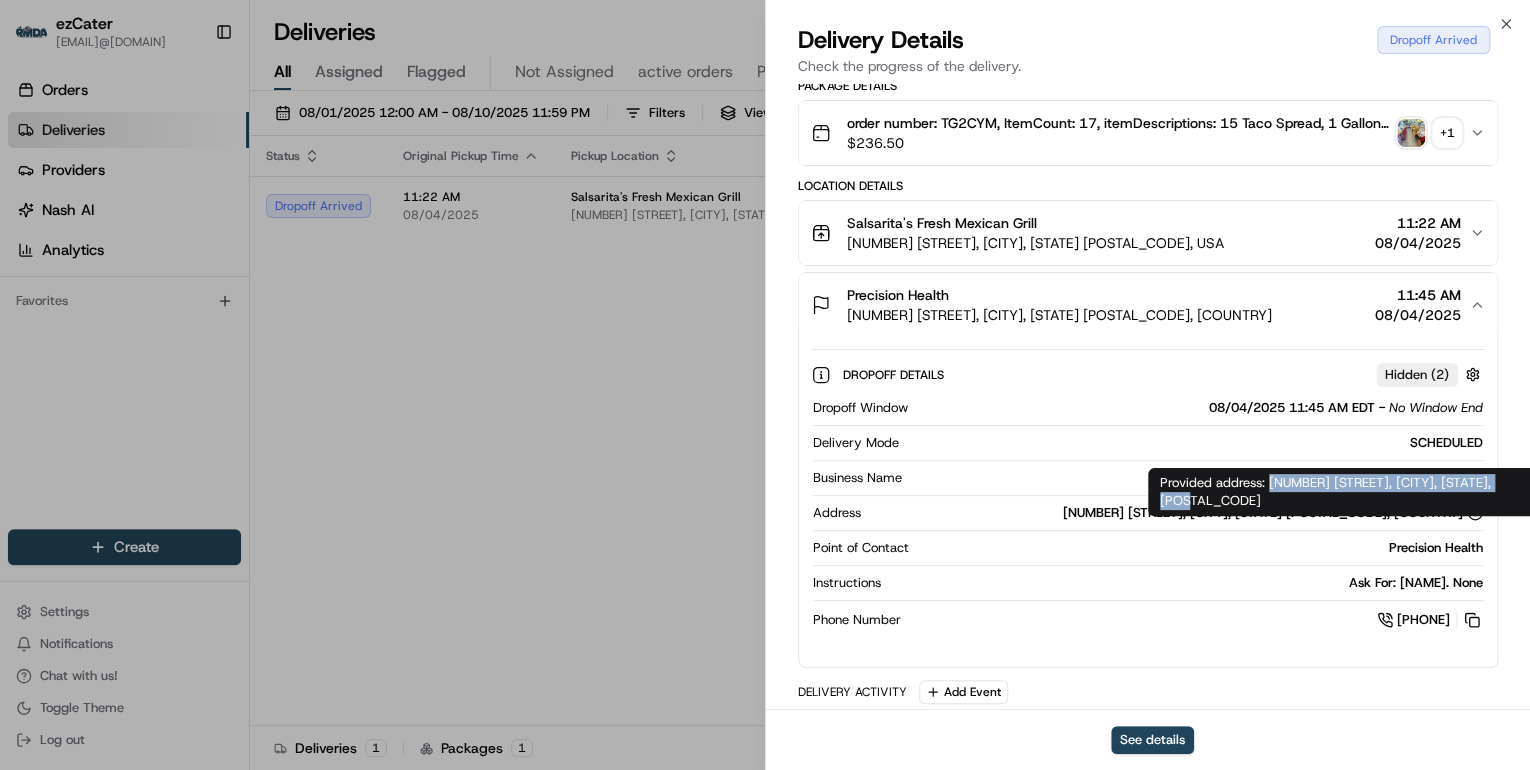 drag, startPoint x: 1521, startPoint y: 483, endPoint x: 1268, endPoint y: 484, distance: 253.00198 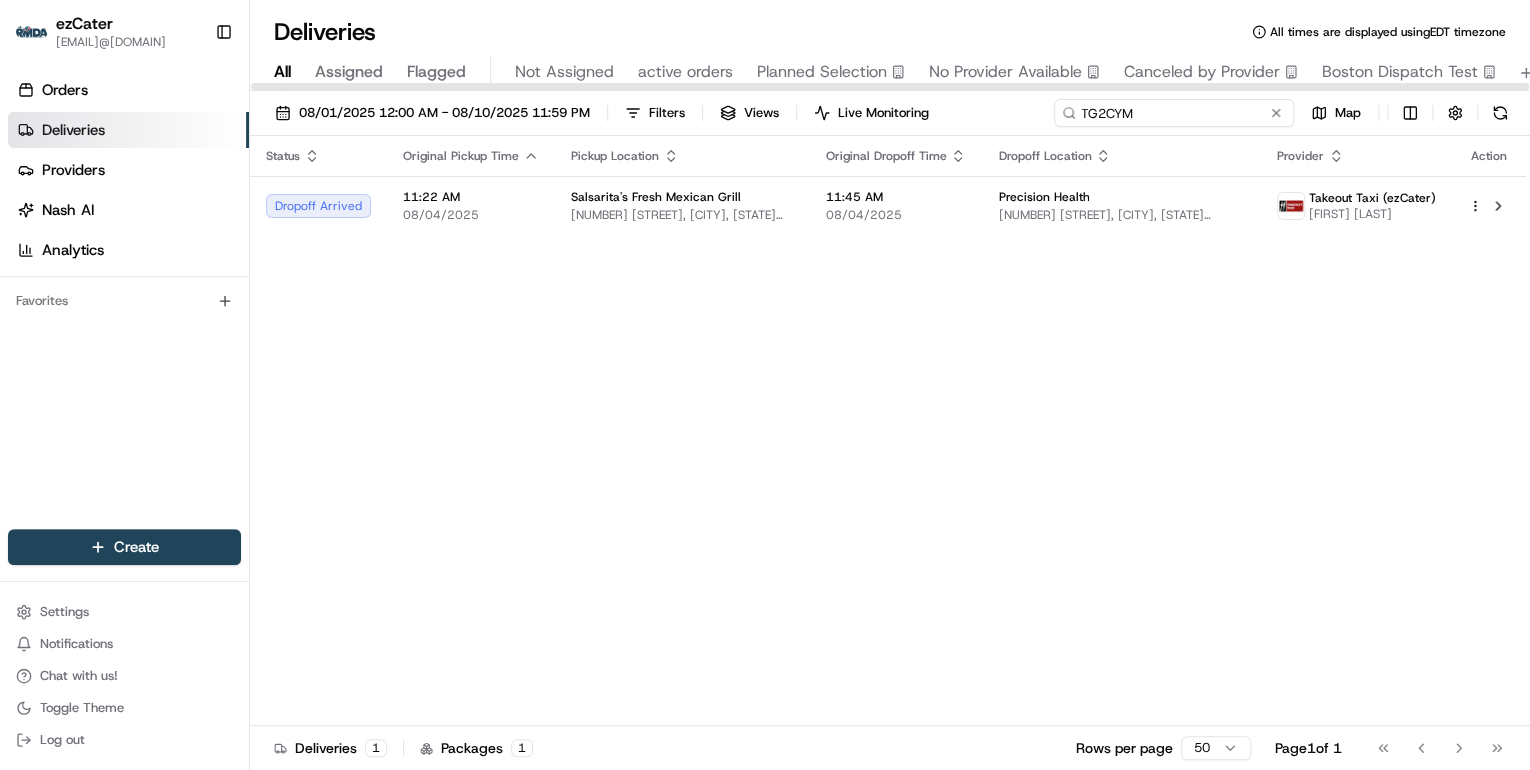 drag, startPoint x: 1200, startPoint y: 115, endPoint x: 527, endPoint y: 134, distance: 673.2681 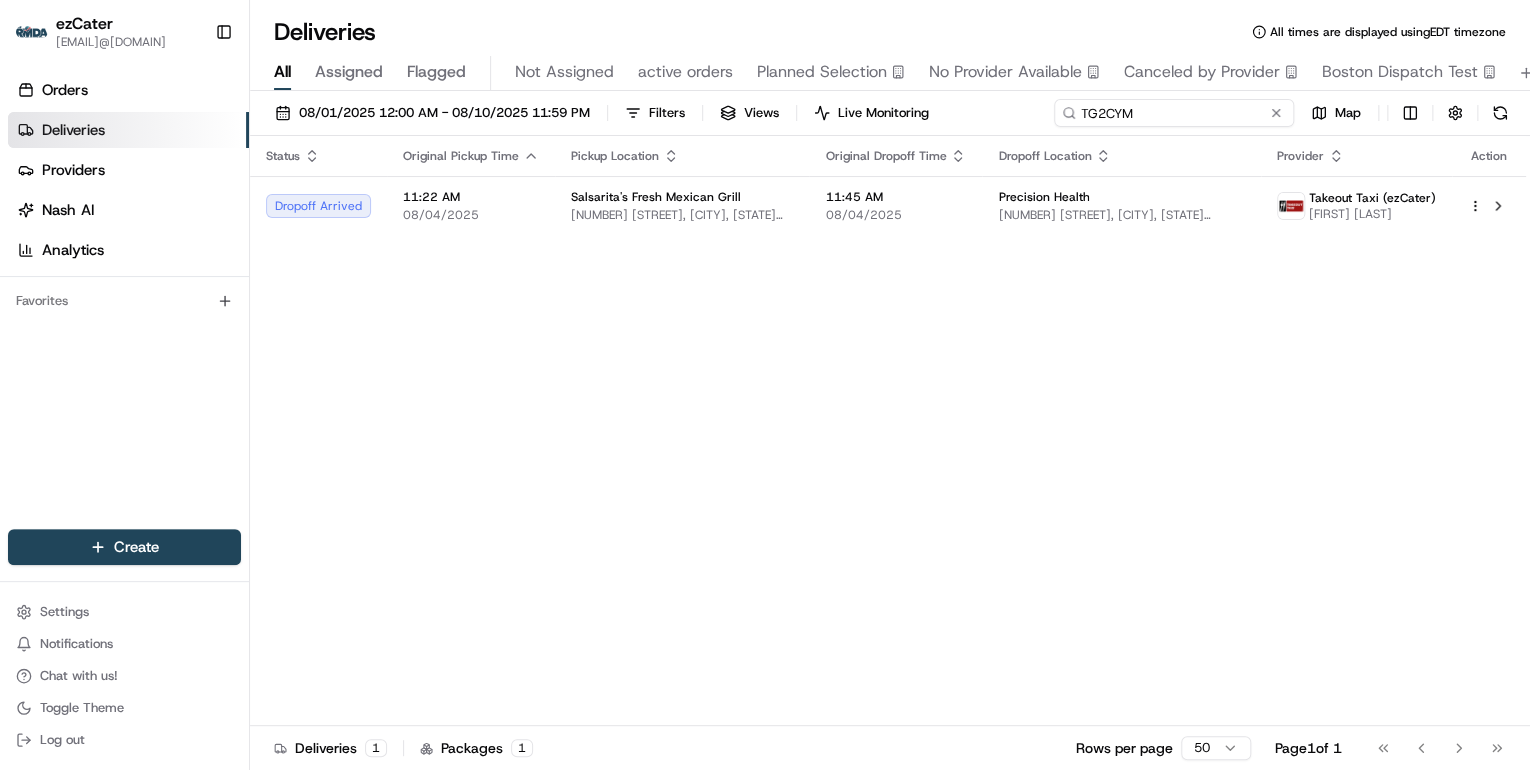 paste on "7MG45E" 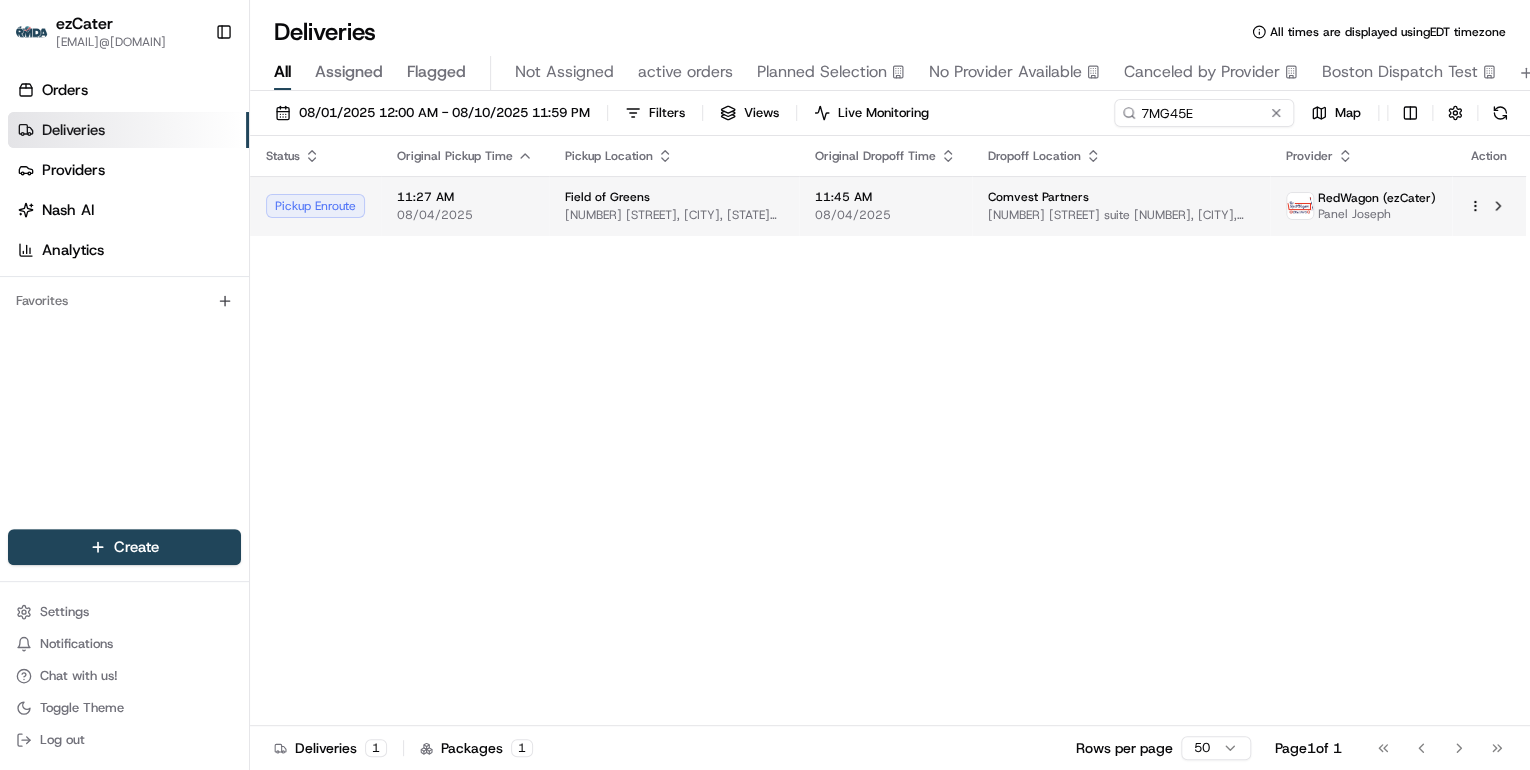 click on "Field of Greens 412 Clematis St, West Palm Beach, FL 33401, USA" at bounding box center [674, 206] 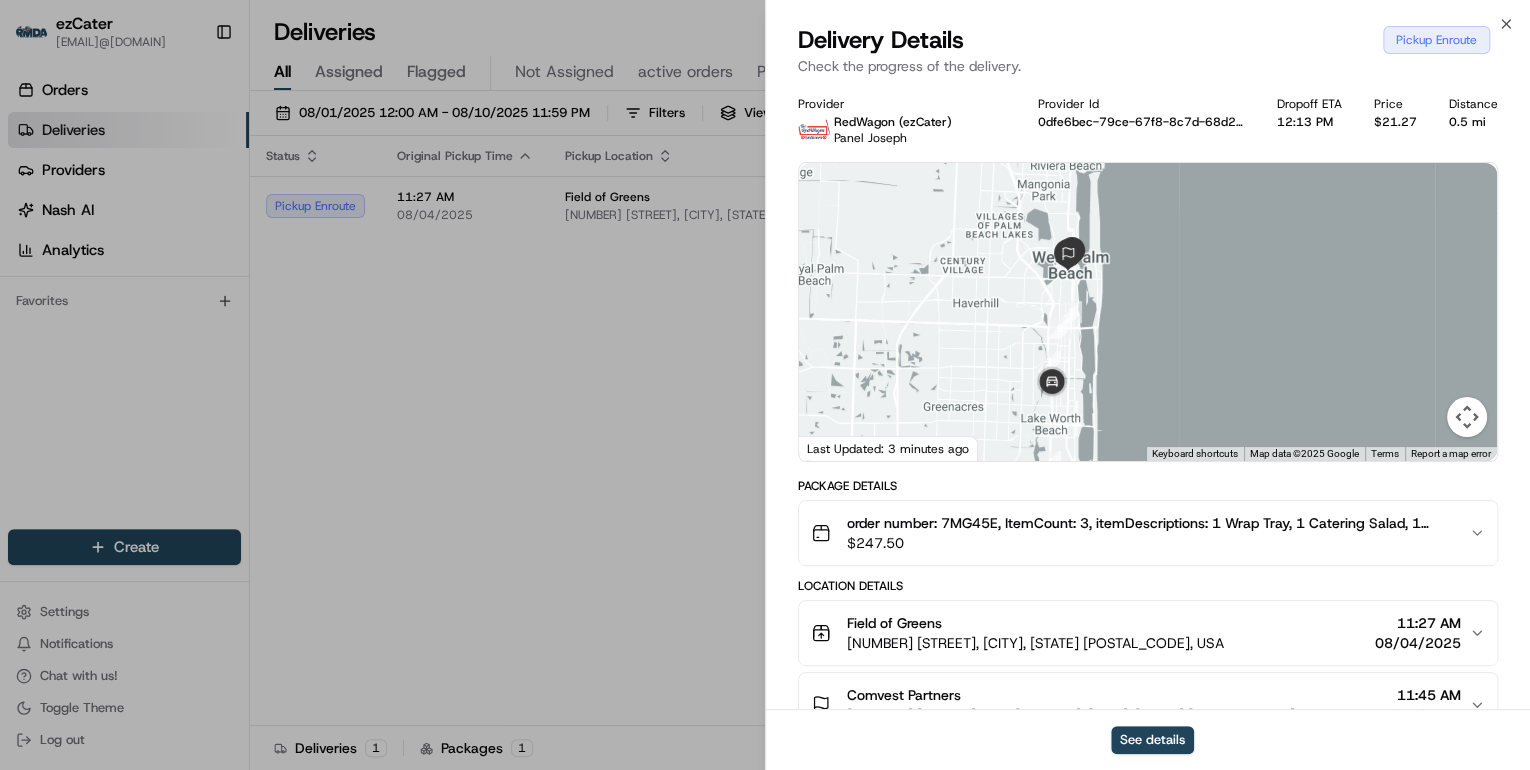 drag, startPoint x: 1087, startPoint y: 228, endPoint x: 1015, endPoint y: 294, distance: 97.67292 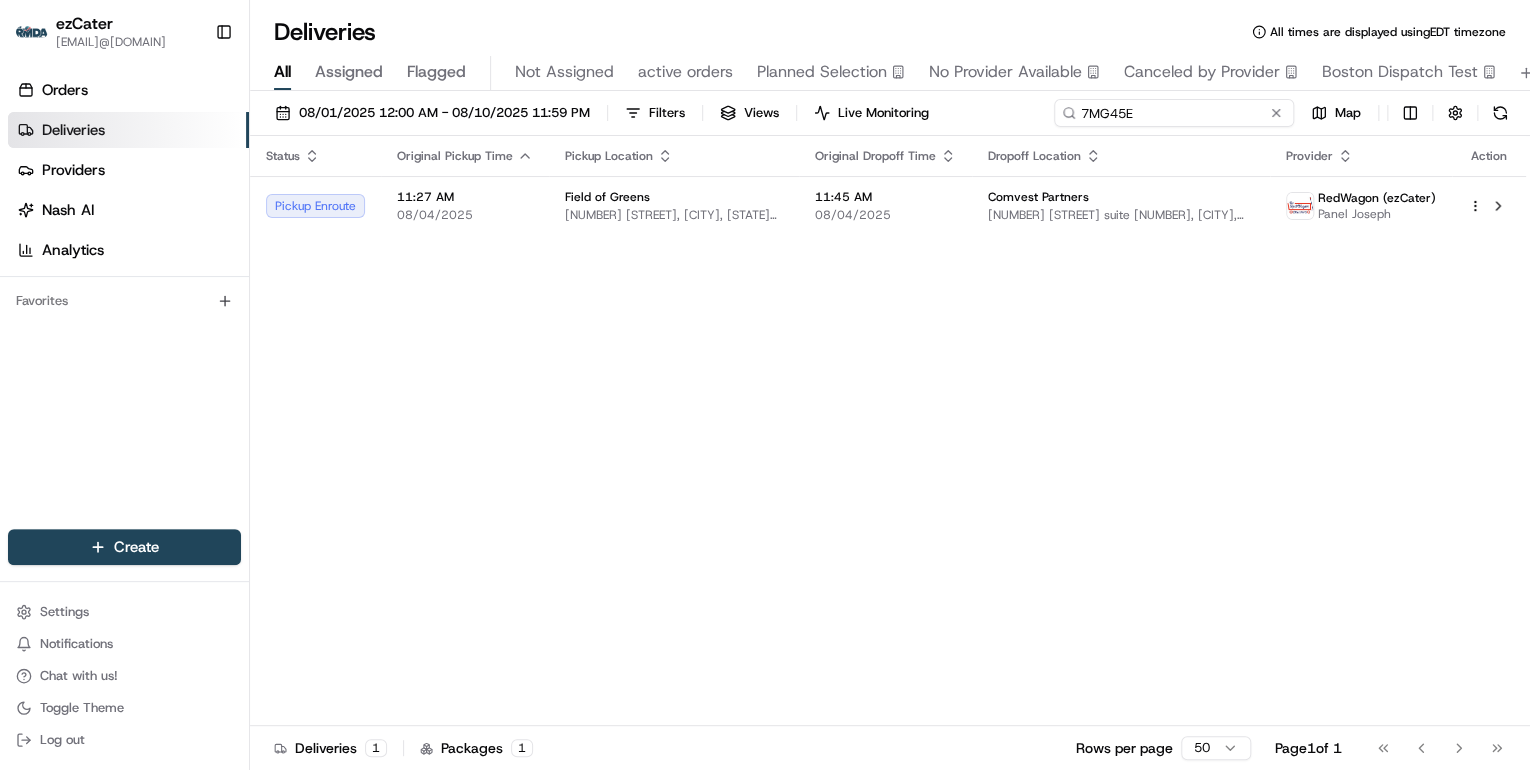 drag, startPoint x: 1220, startPoint y: 116, endPoint x: 723, endPoint y: 96, distance: 497.40225 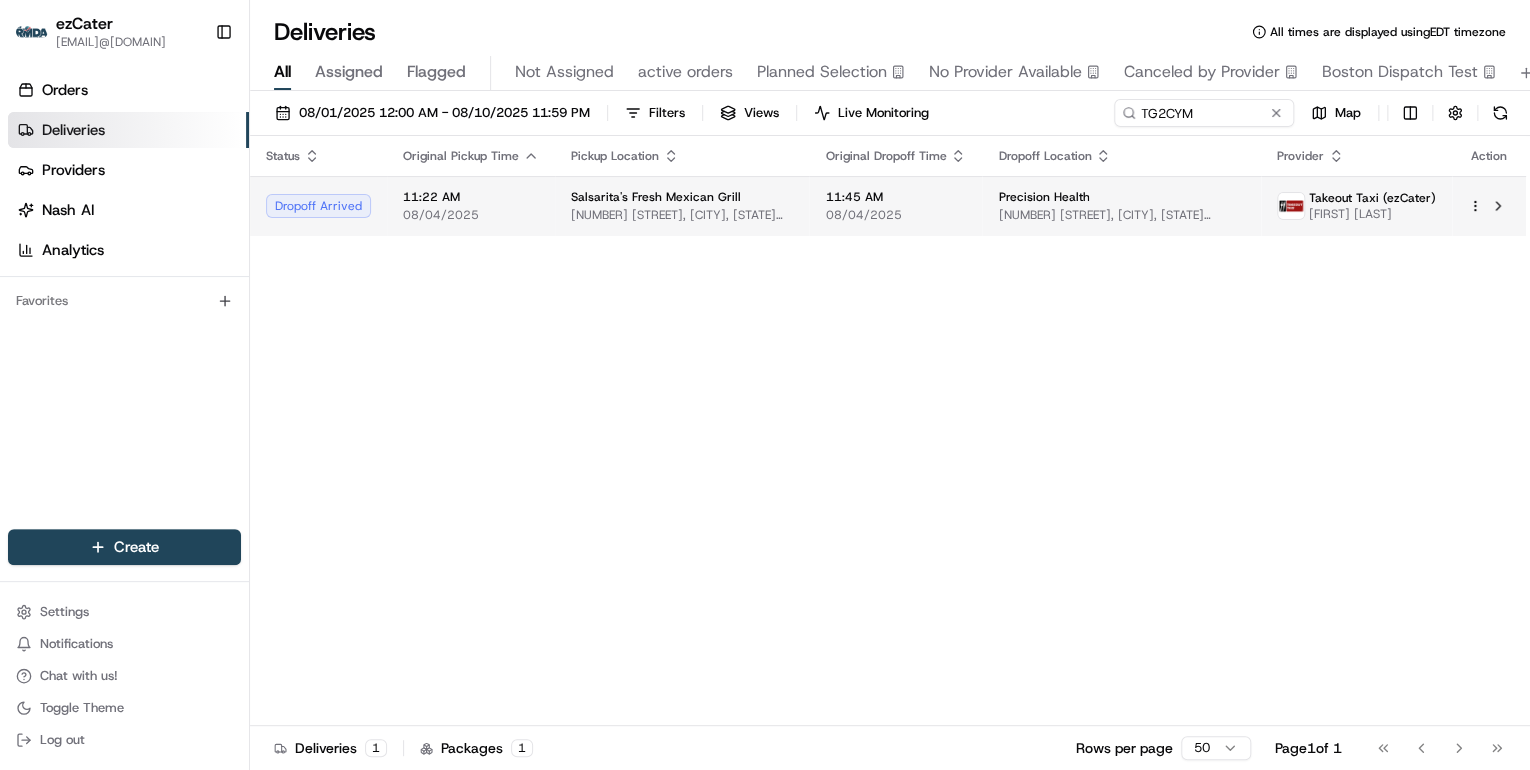 click on "2724 Freedom Pkwy Dr, Fayetteville, NC 28314, USA" at bounding box center [682, 215] 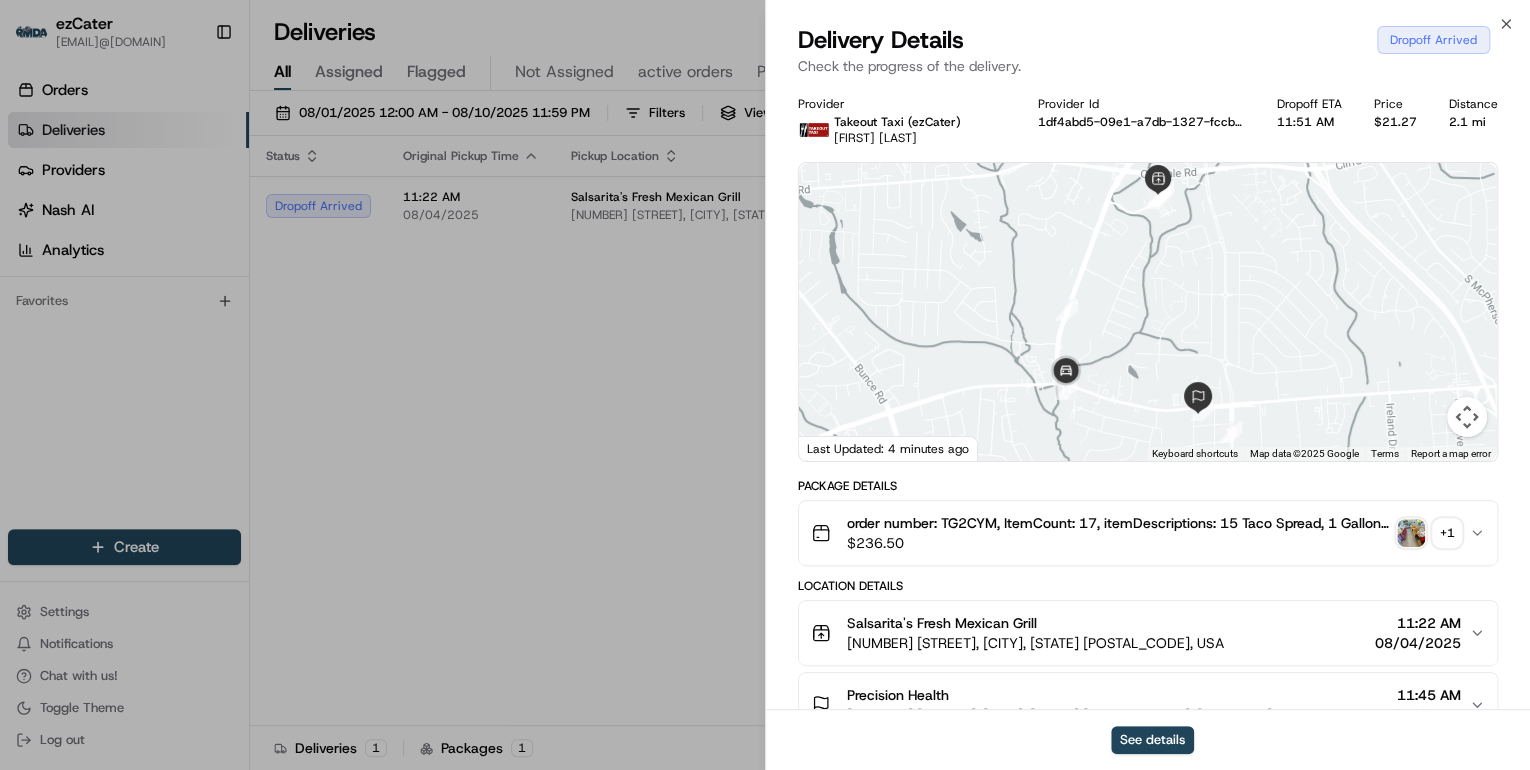click on "+ 1" at bounding box center (1447, 533) 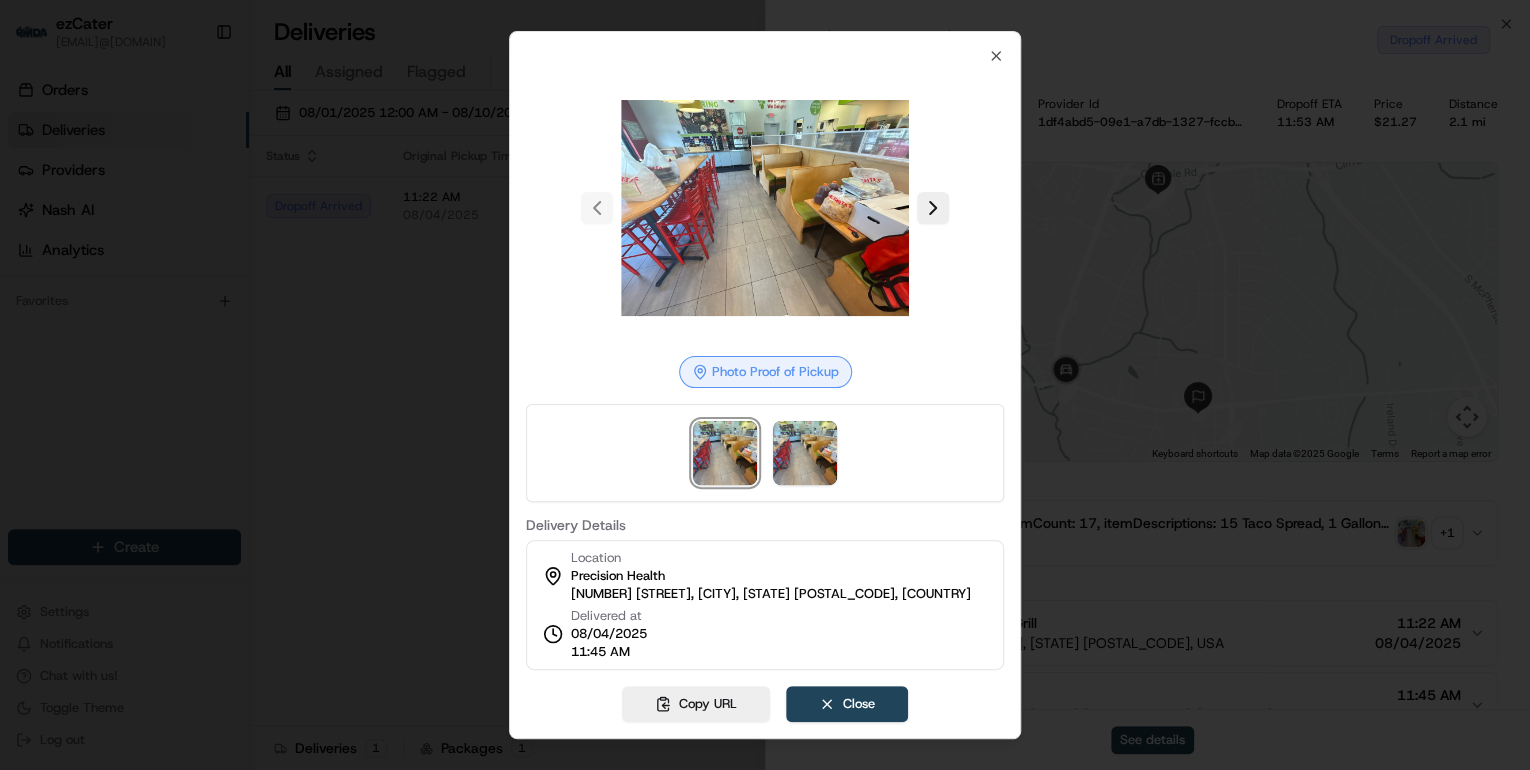 click at bounding box center (765, 385) 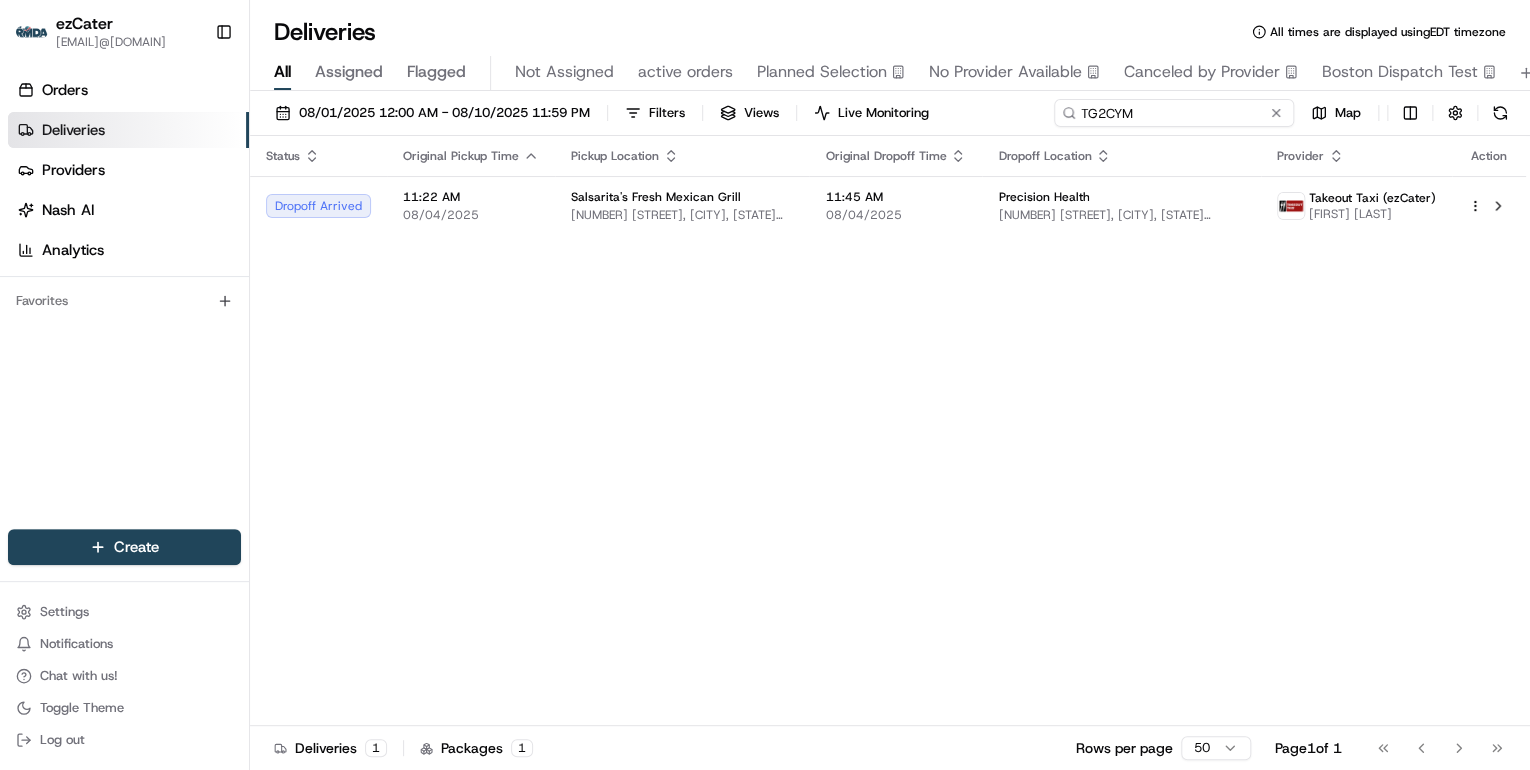 drag, startPoint x: 1224, startPoint y: 120, endPoint x: 657, endPoint y: 128, distance: 567.05646 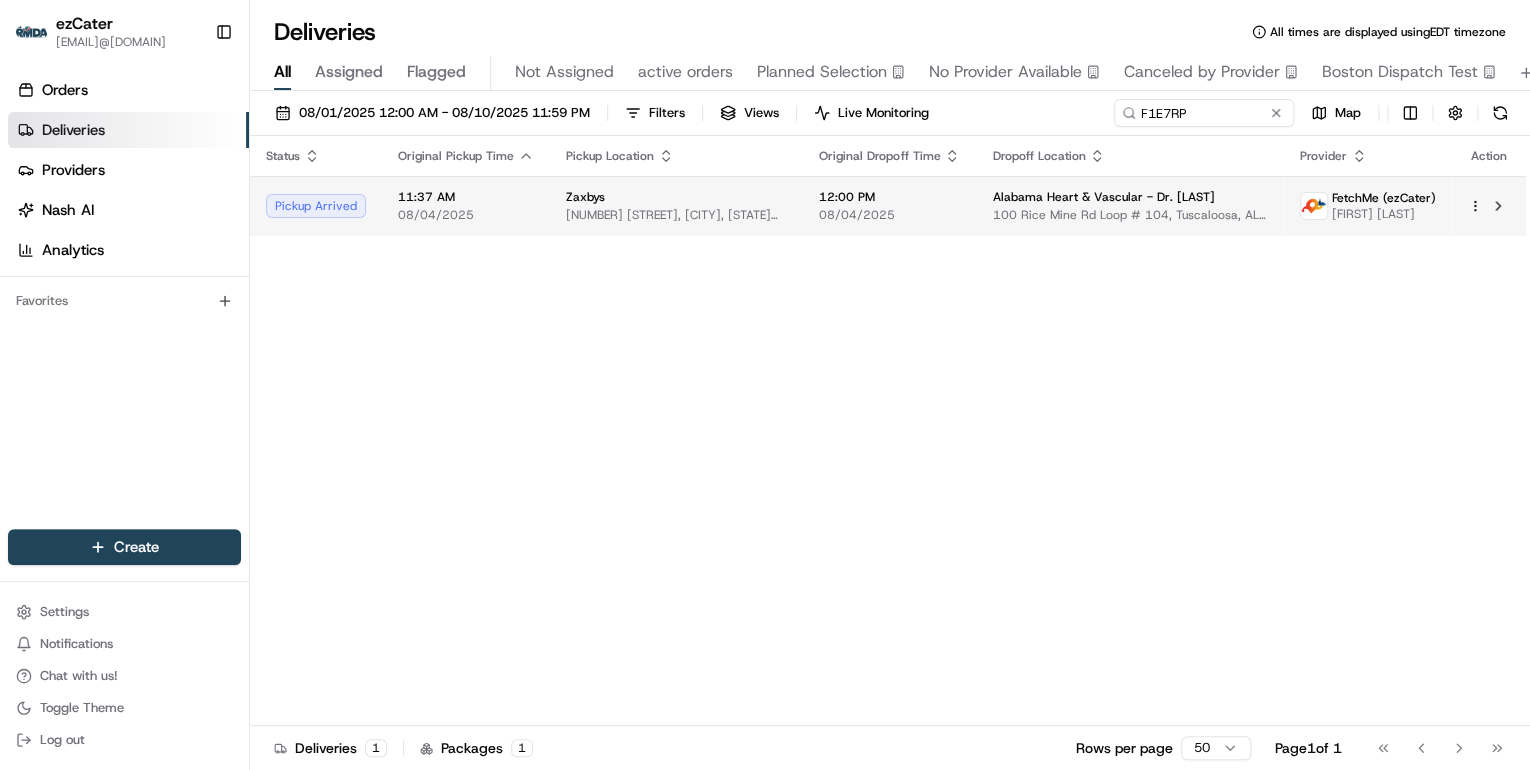 click on "Zaxbys" at bounding box center (676, 197) 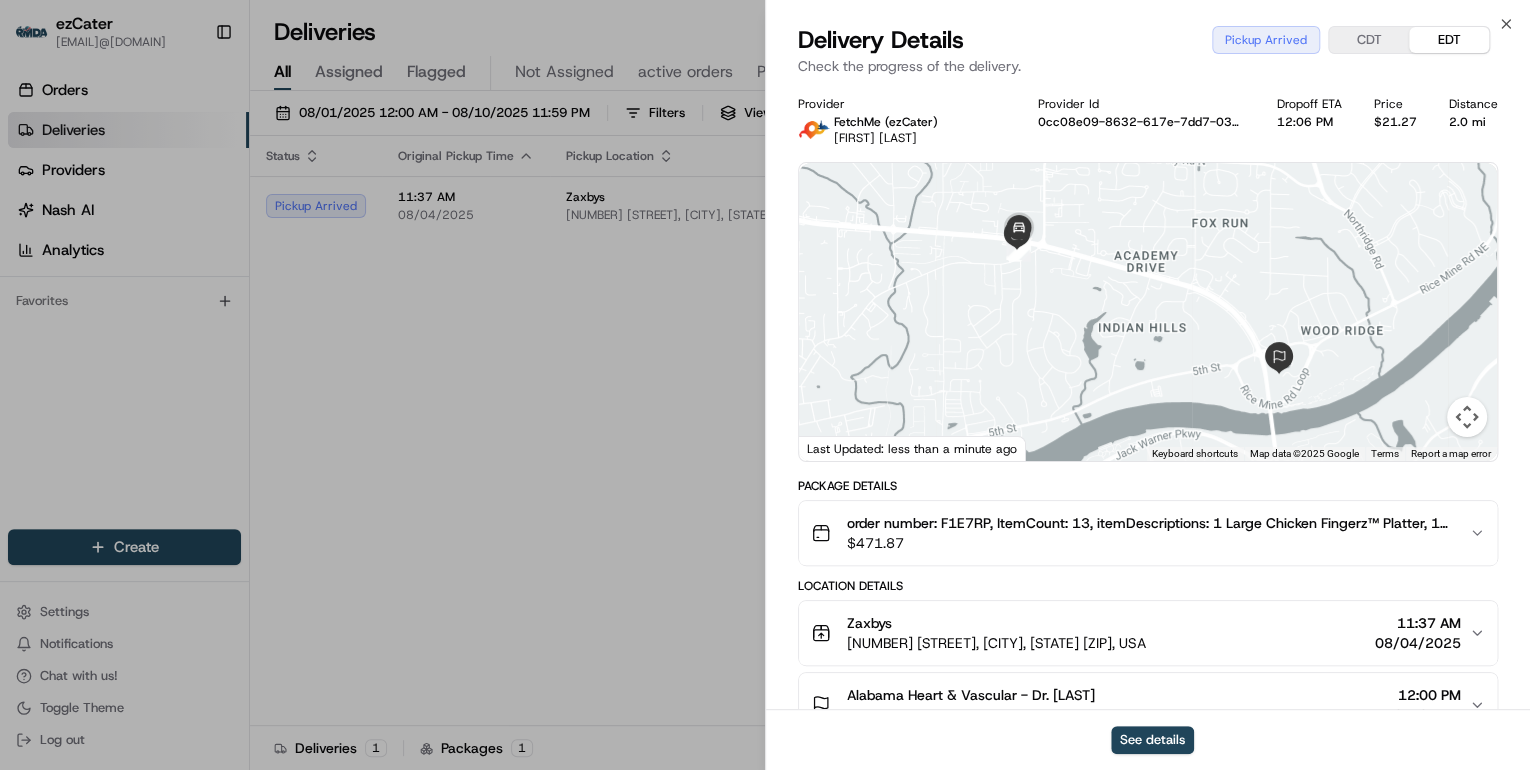 scroll, scrollTop: 160, scrollLeft: 0, axis: vertical 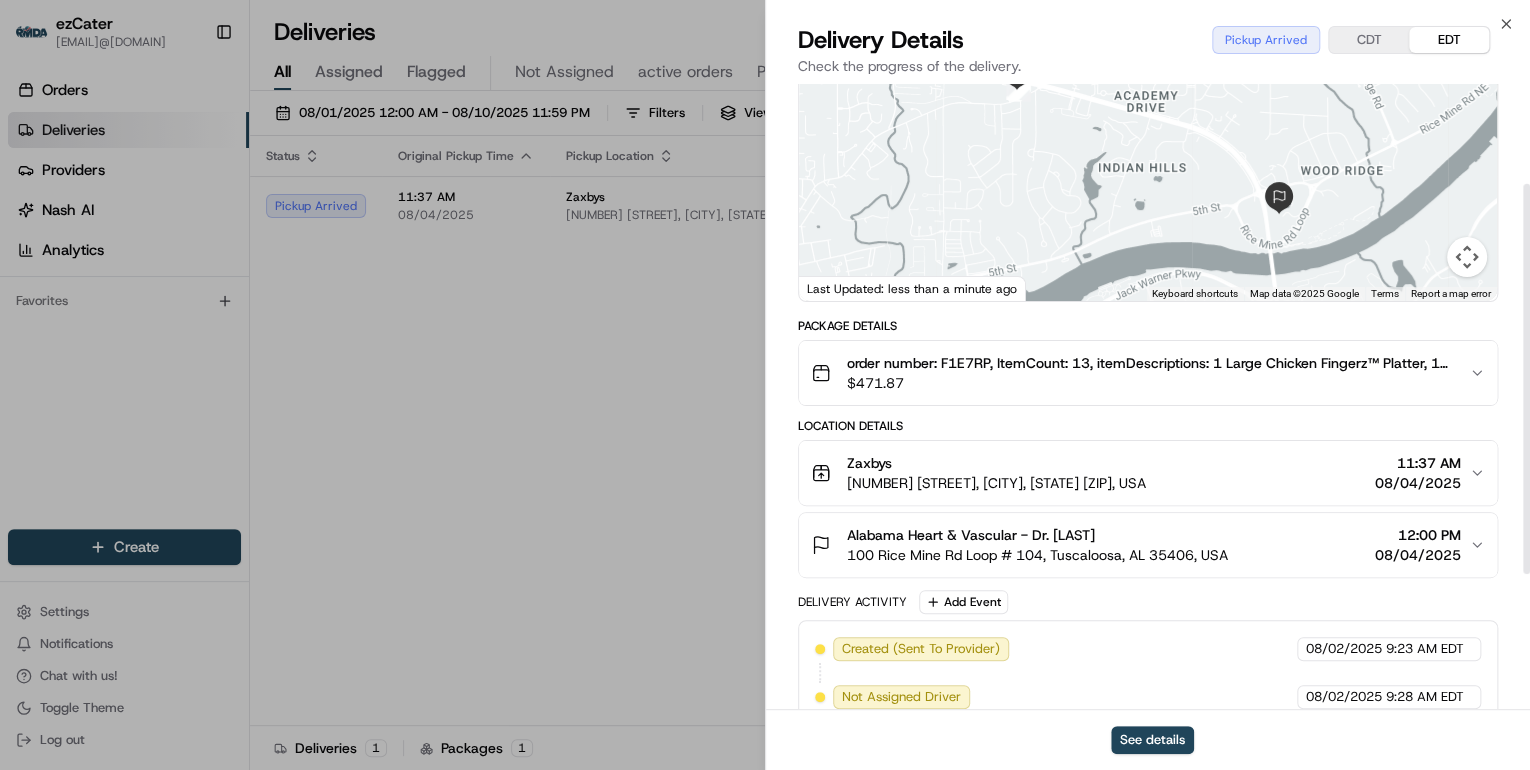click on "Zaxbys" at bounding box center [996, 463] 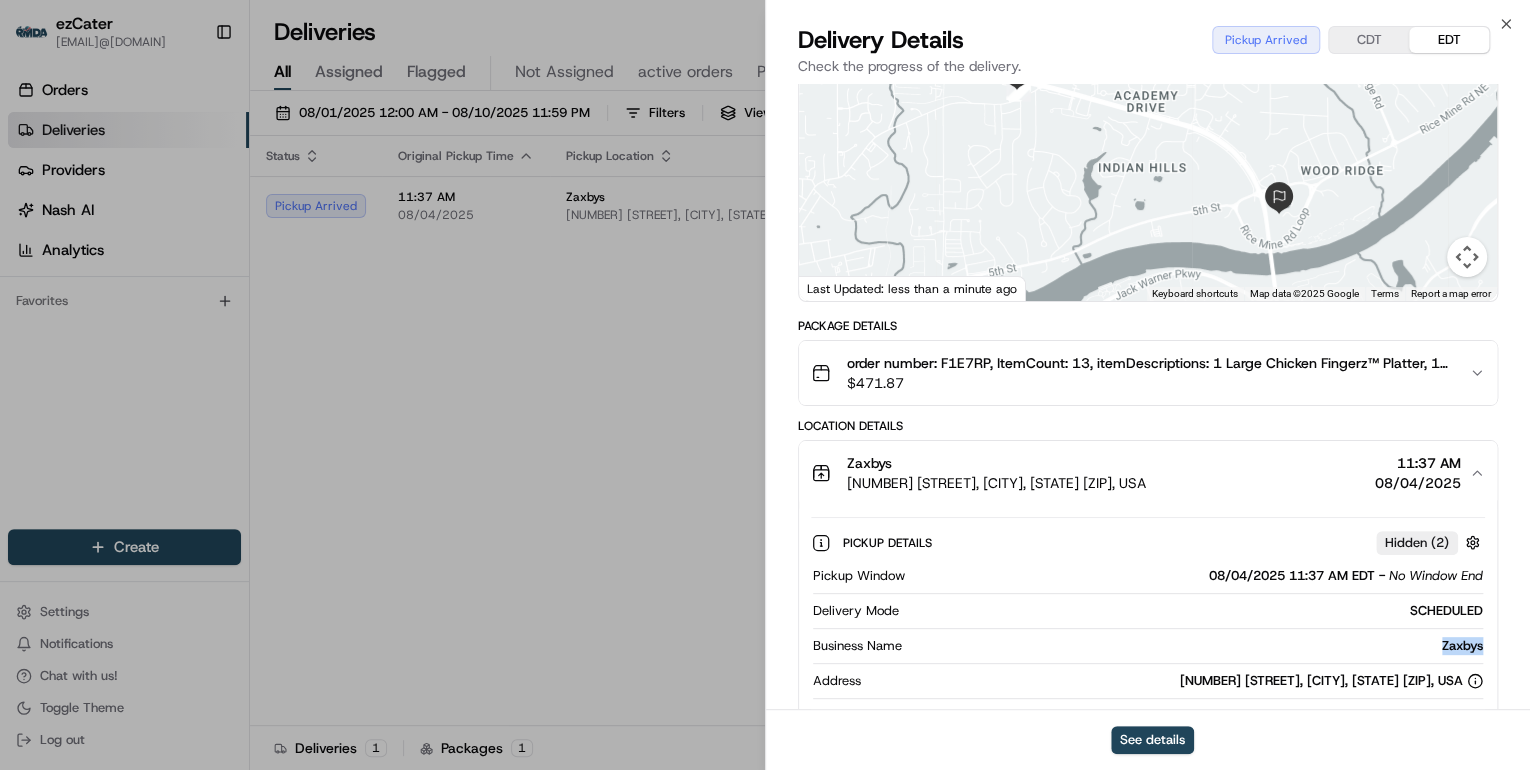 drag, startPoint x: 1488, startPoint y: 640, endPoint x: 1393, endPoint y: 647, distance: 95.257545 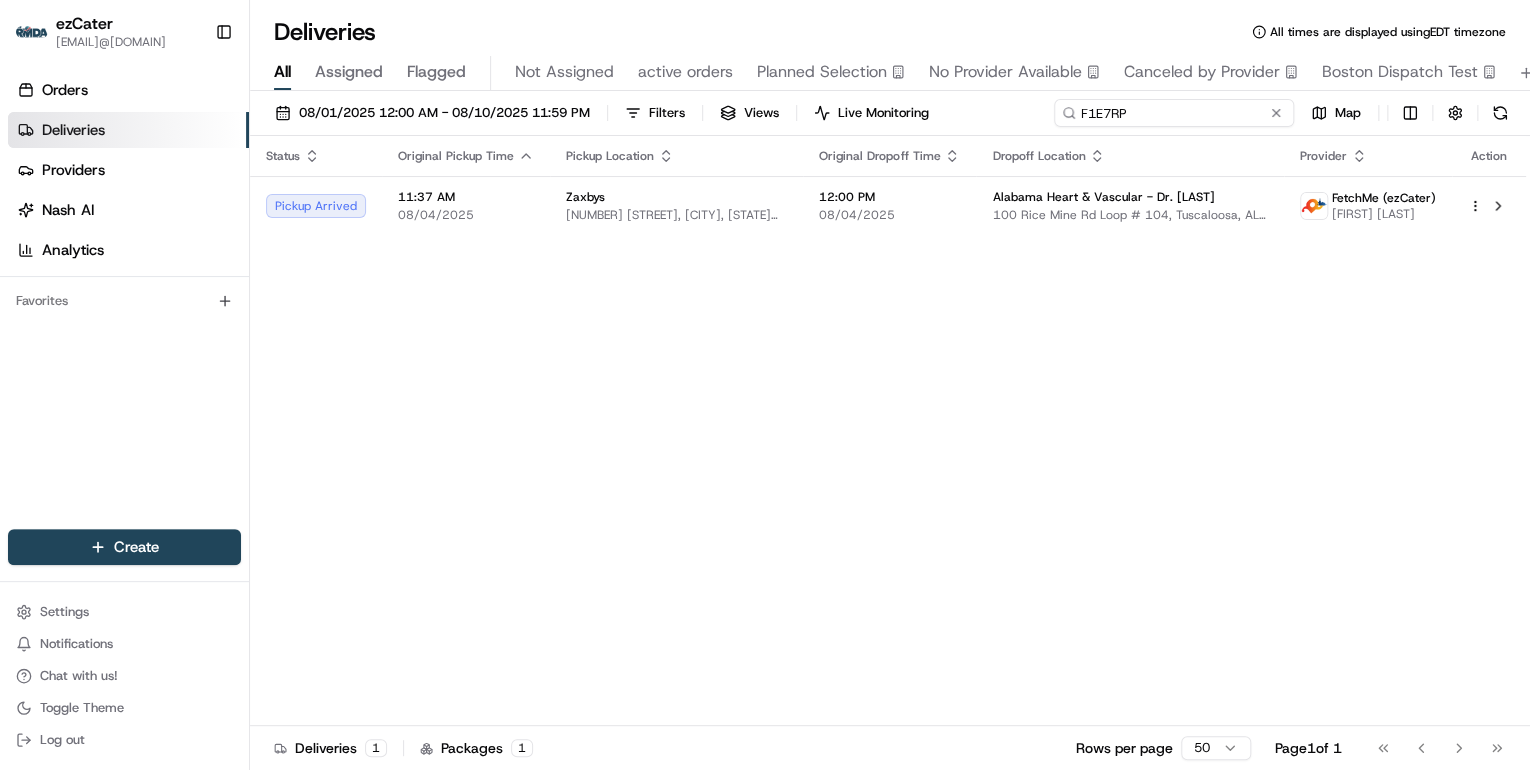 click on "08/01/2025 12:00 AM - 08/10/2025 11:59 PM Filters Views Live Monitoring F1E7RP Map" at bounding box center [890, 117] 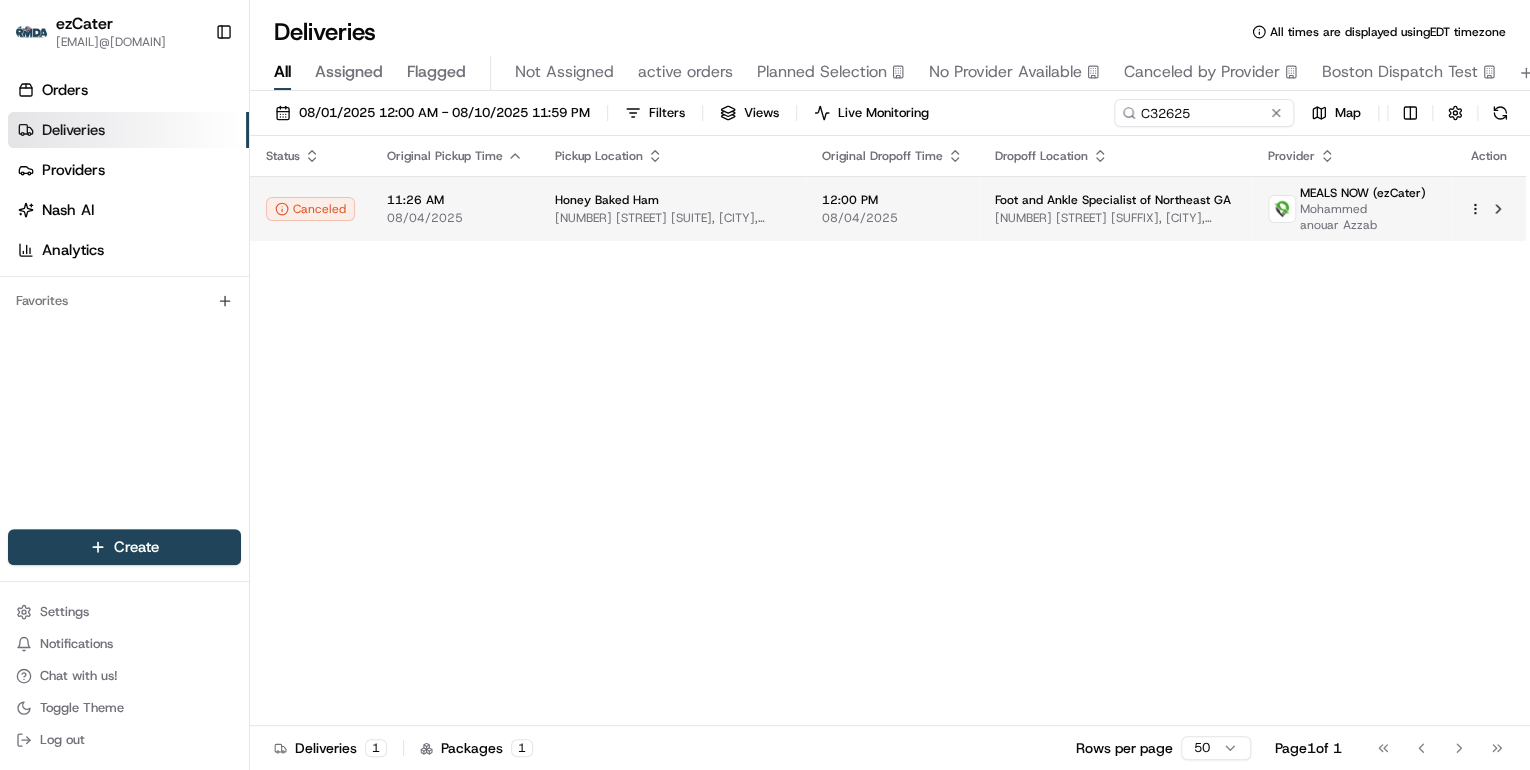 click on "3185 Woodward Crossing Blvd #510, Buford, GA 30519, USA" at bounding box center [672, 218] 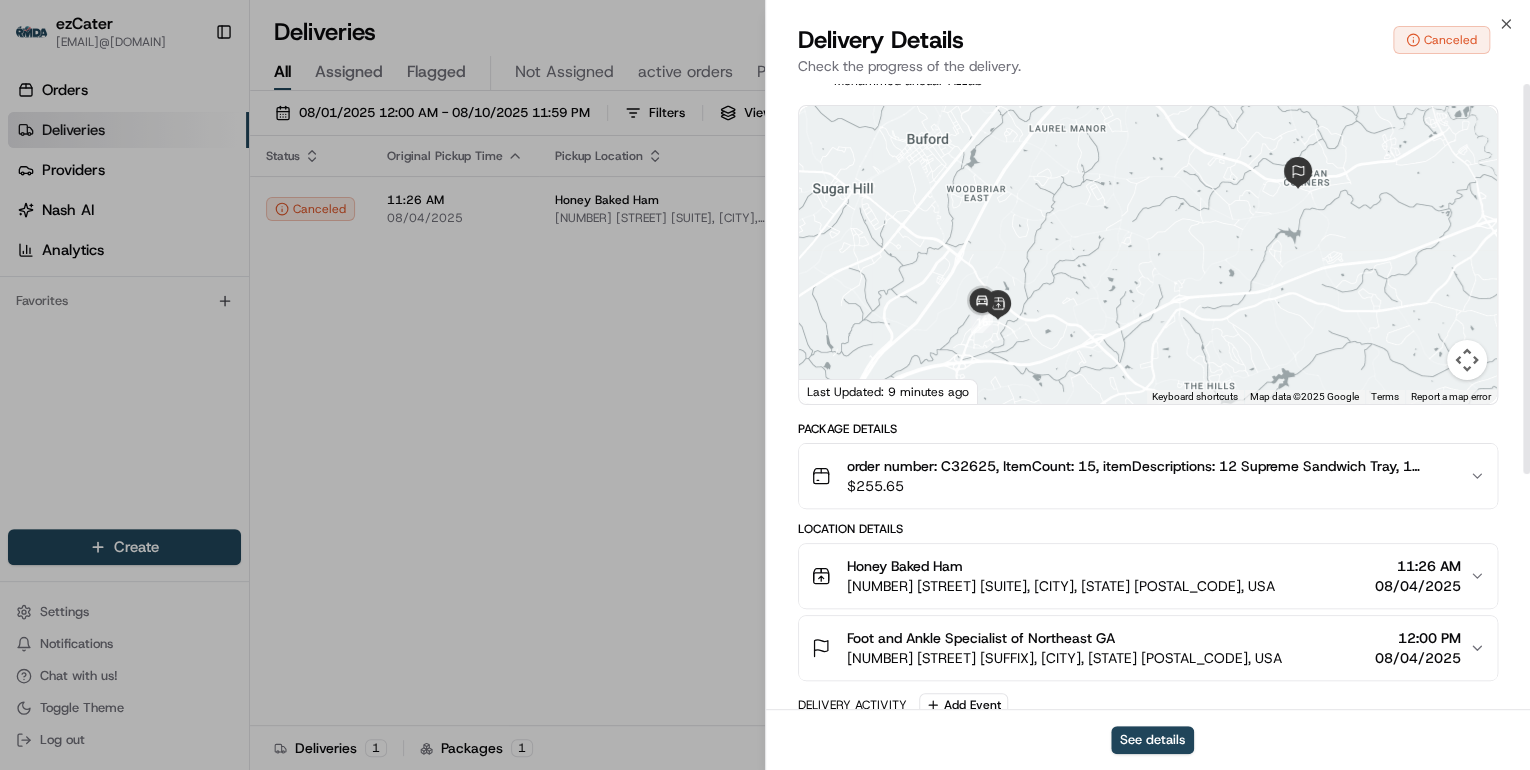 scroll, scrollTop: 0, scrollLeft: 0, axis: both 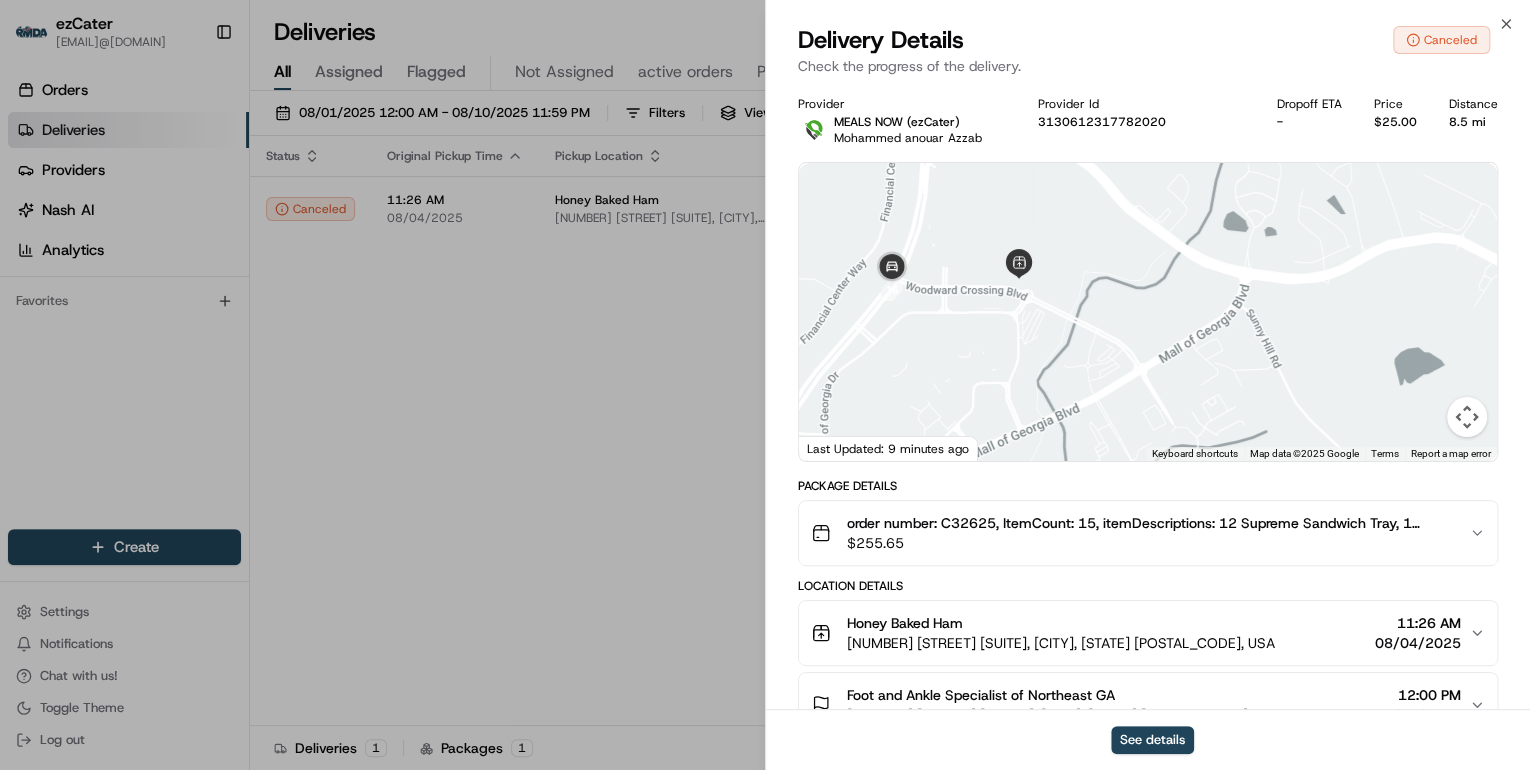 drag, startPoint x: 981, startPoint y: 379, endPoint x: 1013, endPoint y: 388, distance: 33.24154 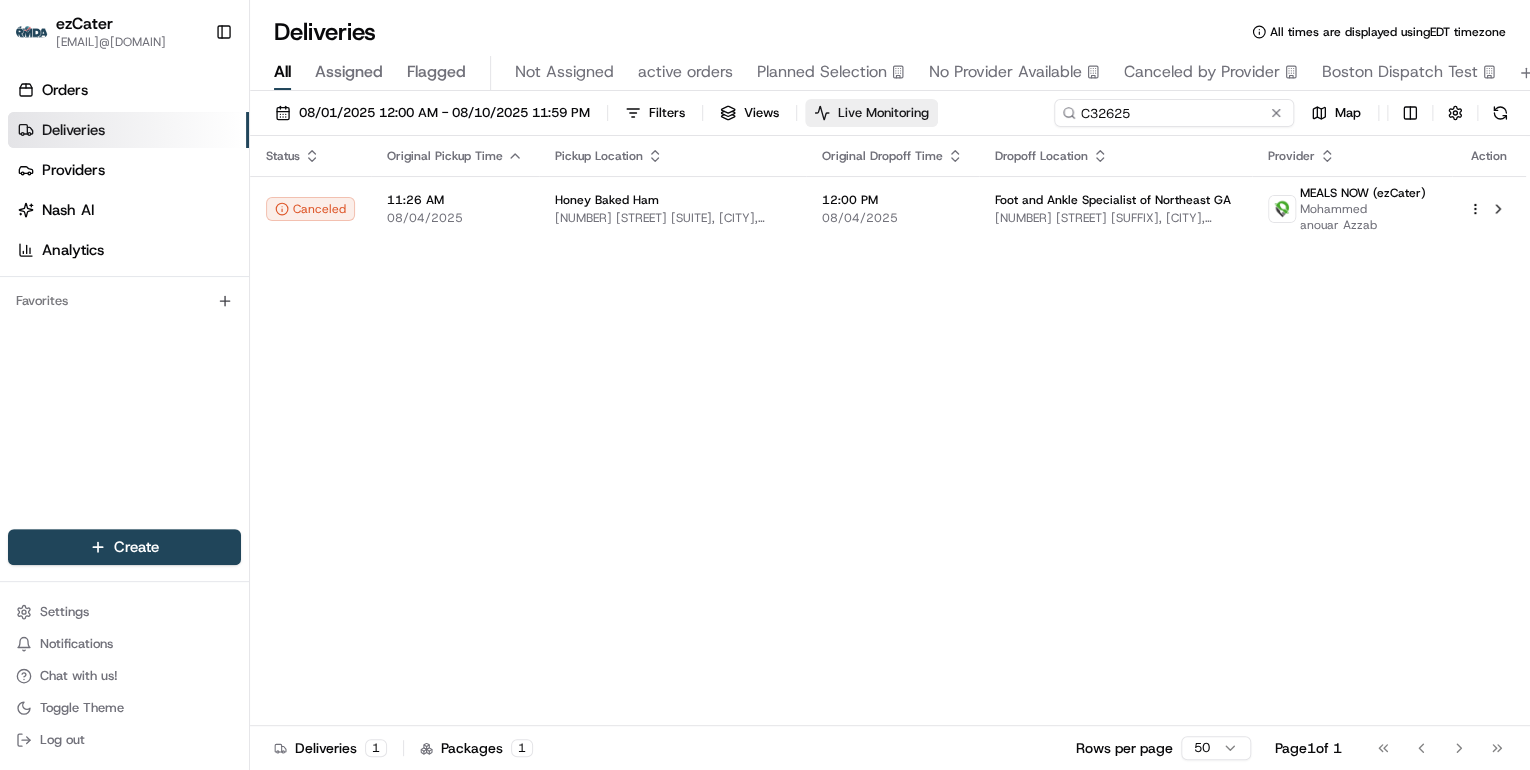 drag, startPoint x: 1202, startPoint y: 113, endPoint x: 896, endPoint y: 116, distance: 306.0147 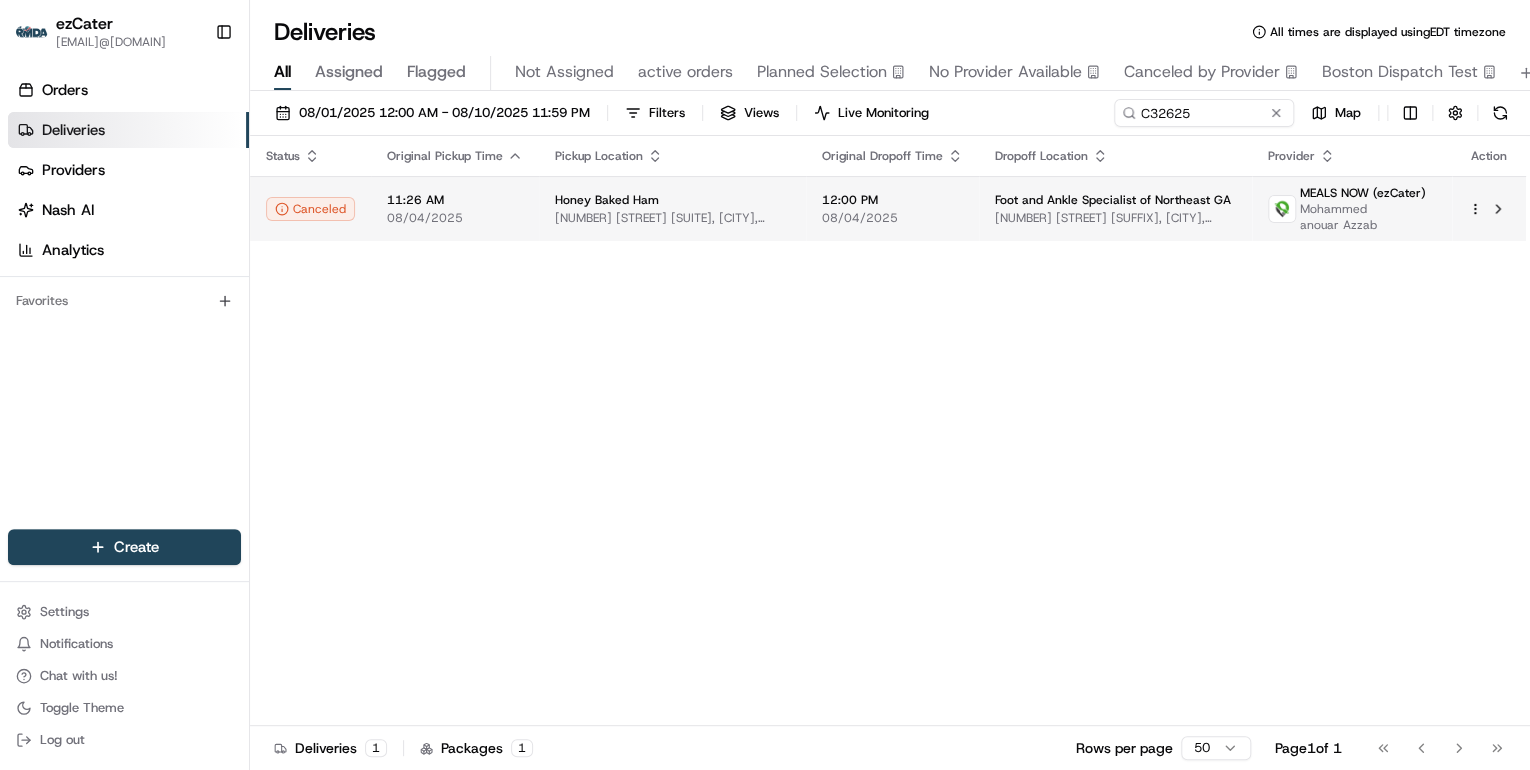 click on "Honey Baked Ham" at bounding box center (672, 200) 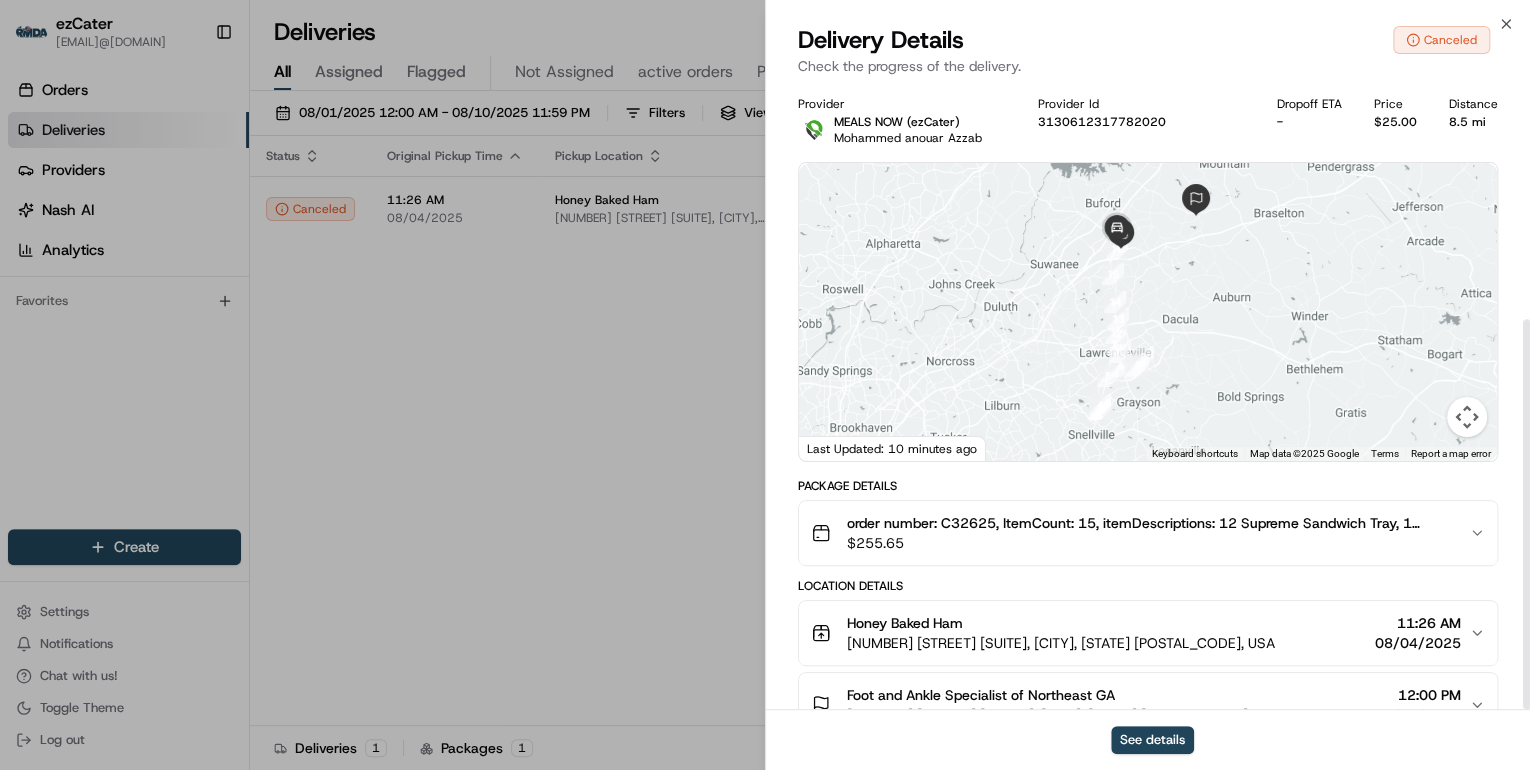 scroll, scrollTop: 377, scrollLeft: 0, axis: vertical 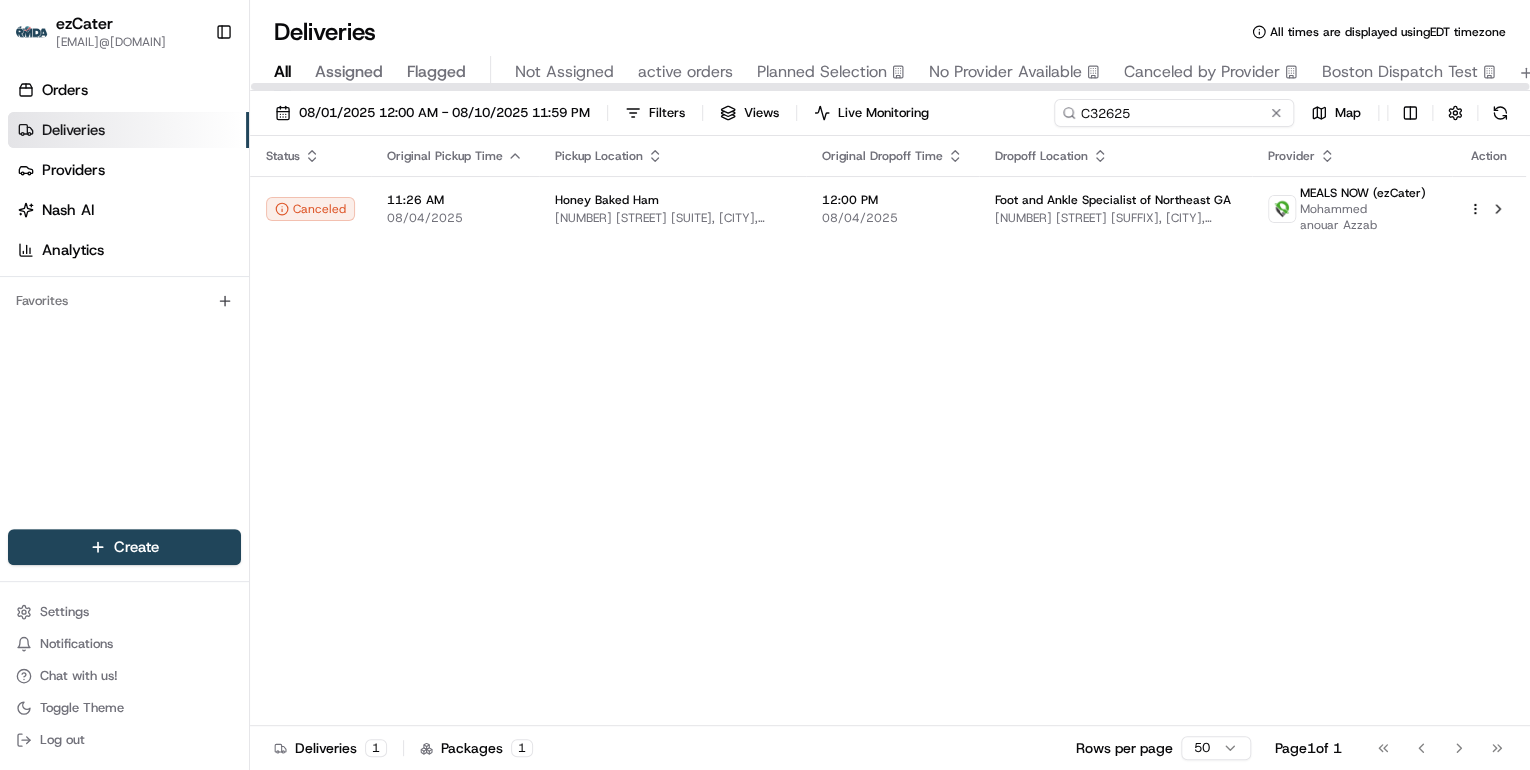 drag, startPoint x: 1200, startPoint y: 120, endPoint x: 604, endPoint y: 148, distance: 596.65735 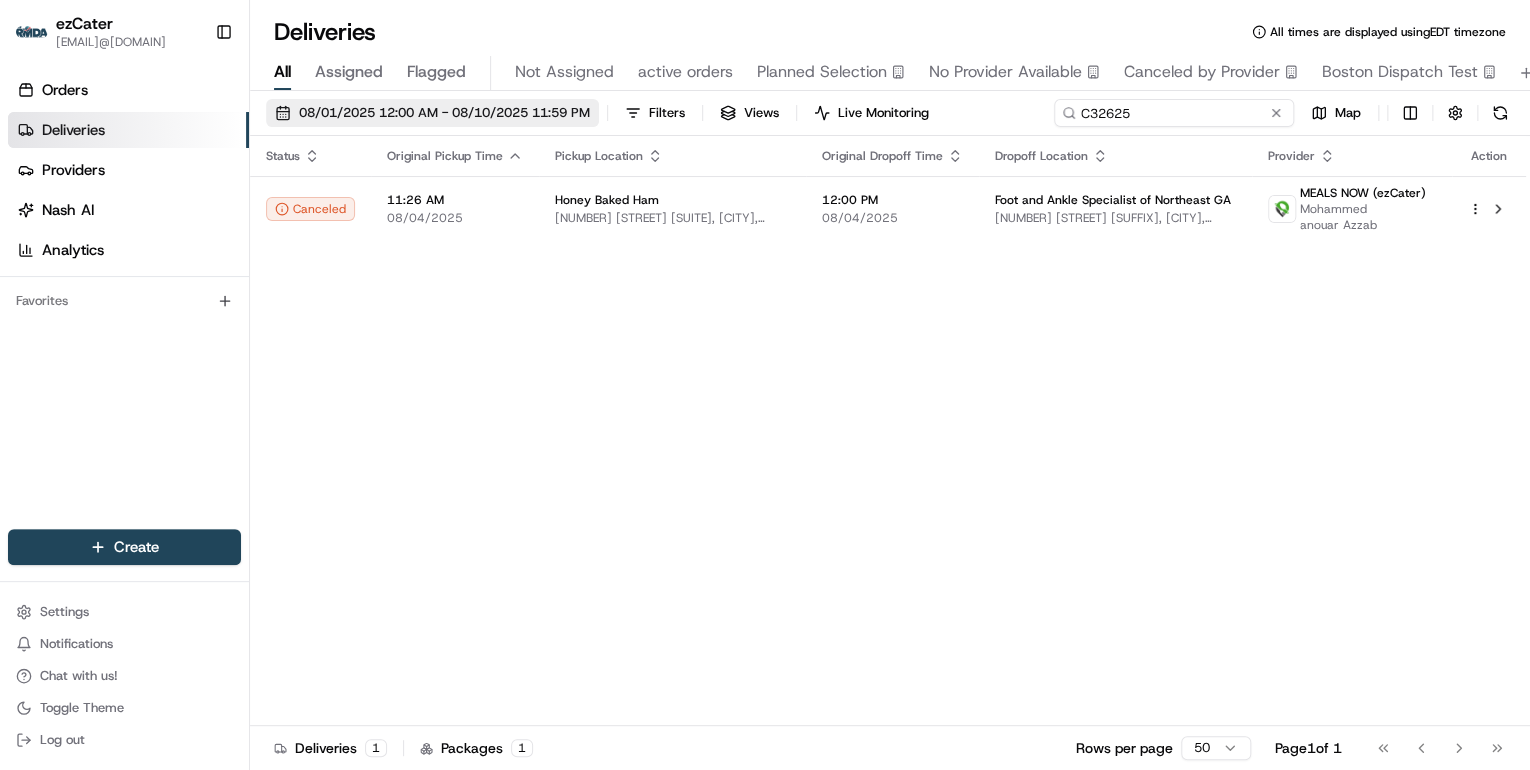 paste on "PER2T0" 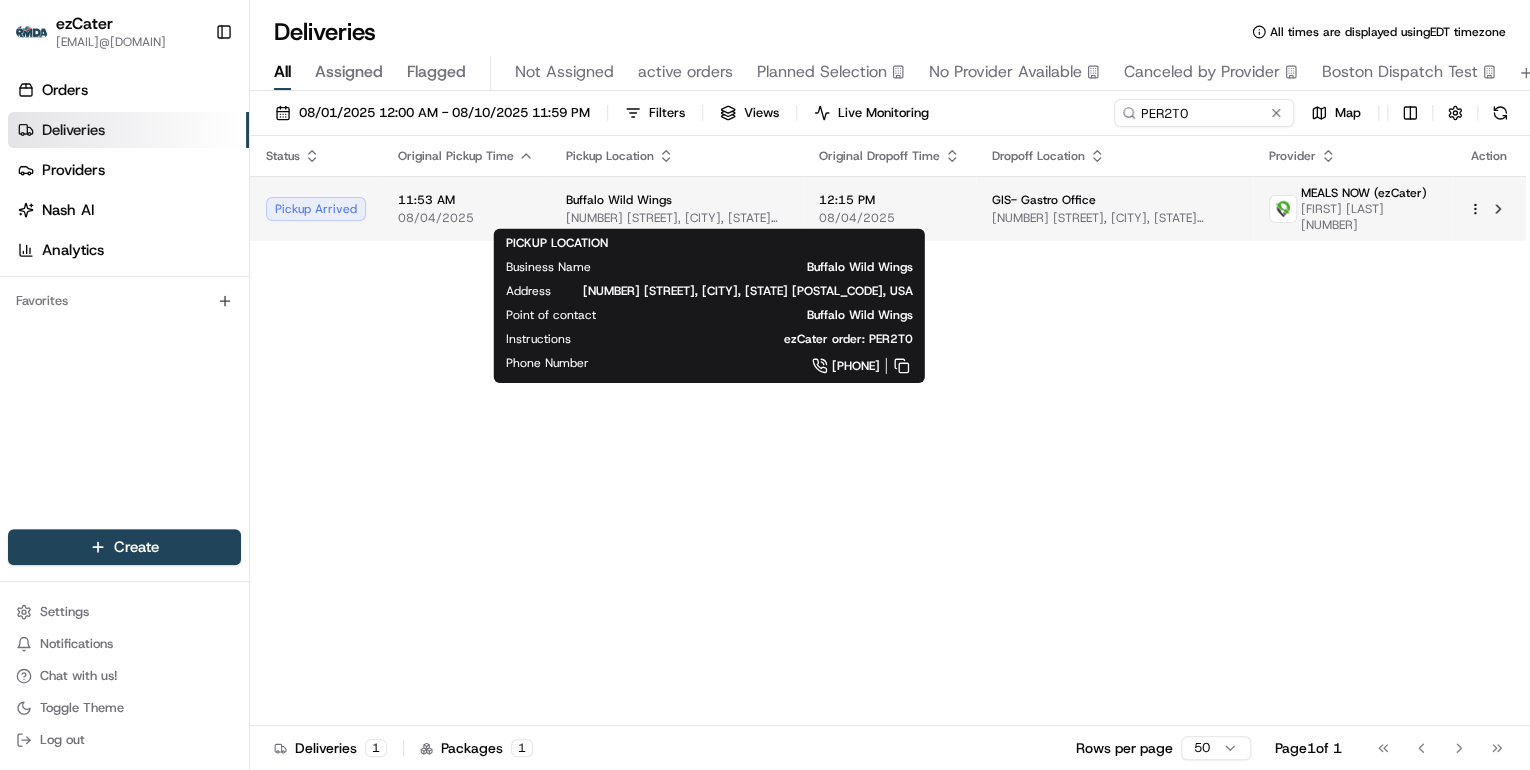 click on "Buffalo Wild Wings 2640 Airline Dr, Bossier City, LA 71111, USA" at bounding box center [676, 209] 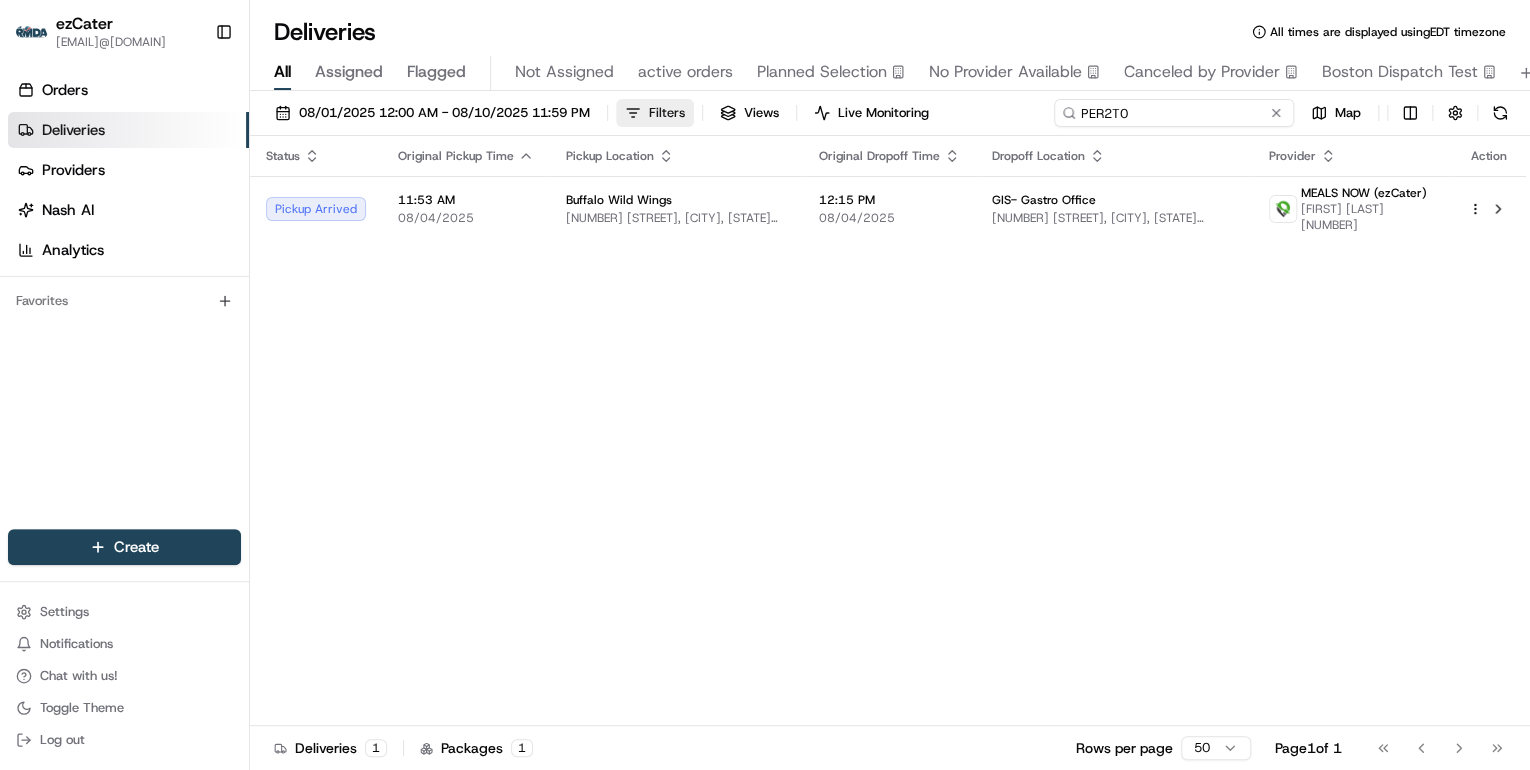 drag, startPoint x: 1215, startPoint y: 113, endPoint x: 622, endPoint y: 115, distance: 593.00336 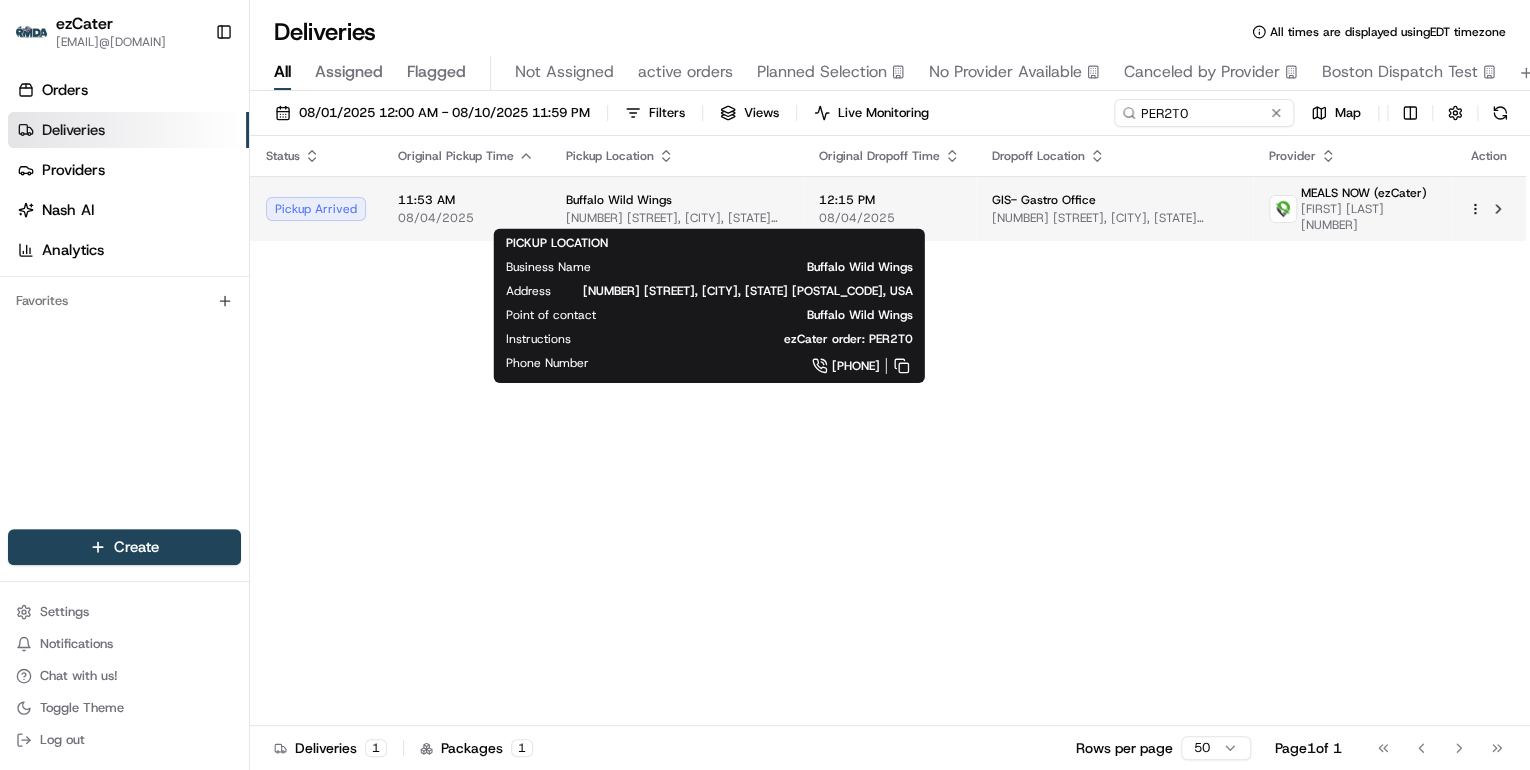 click on "2640 Airline Dr, Bossier City, LA 71111, USA" at bounding box center [676, 218] 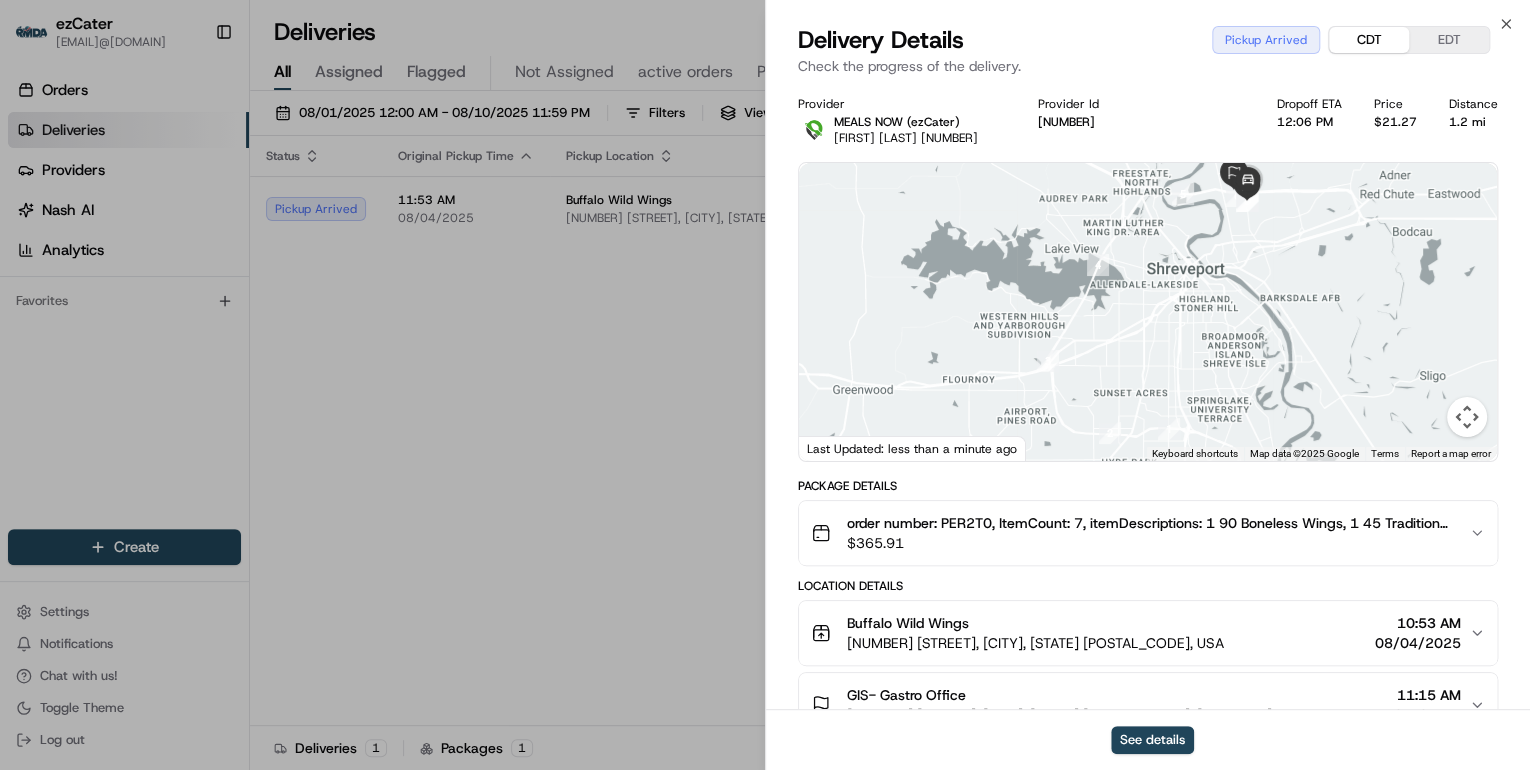 click on "CDT" at bounding box center (1369, 40) 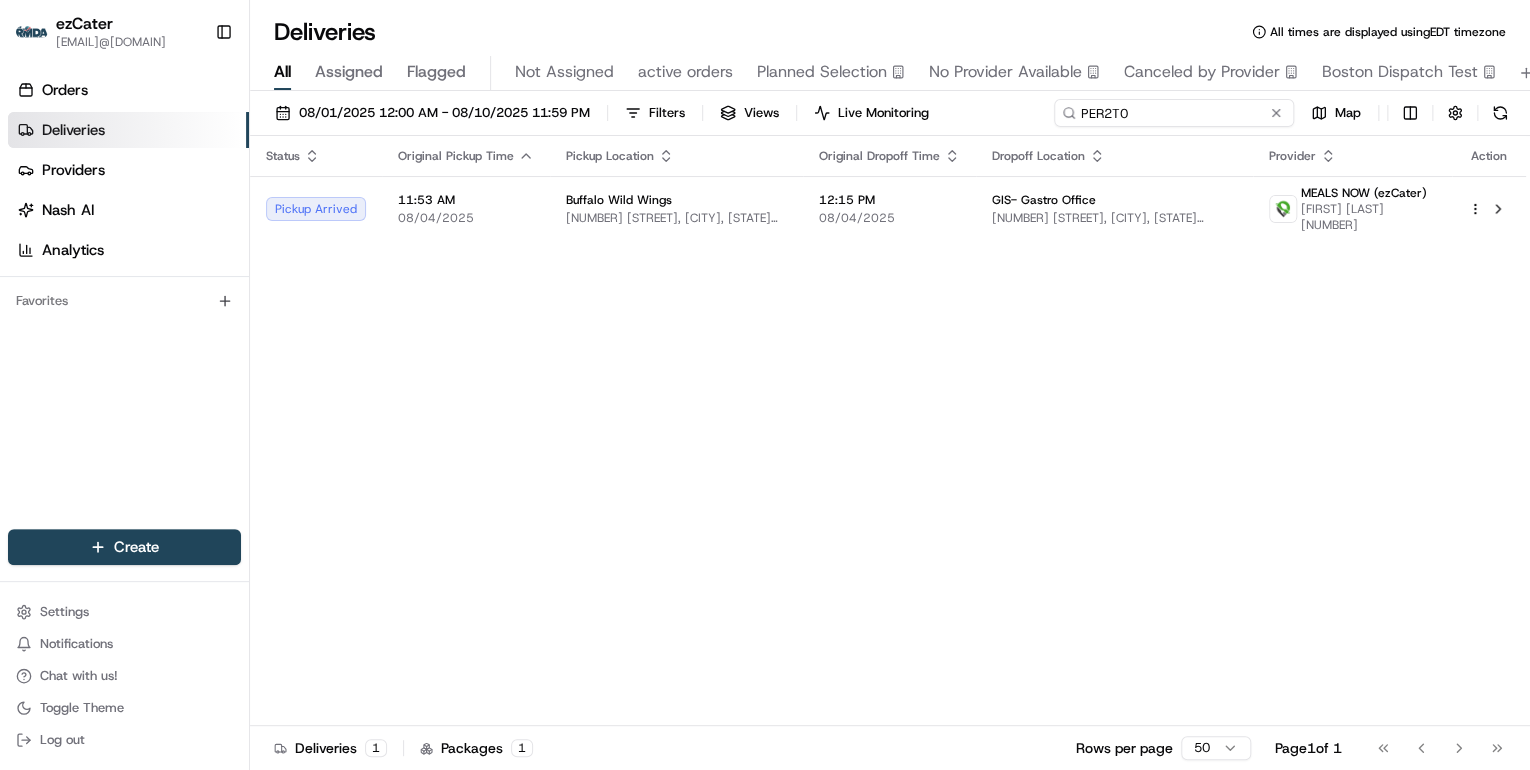drag, startPoint x: 1194, startPoint y: 111, endPoint x: 816, endPoint y: 141, distance: 379.1886 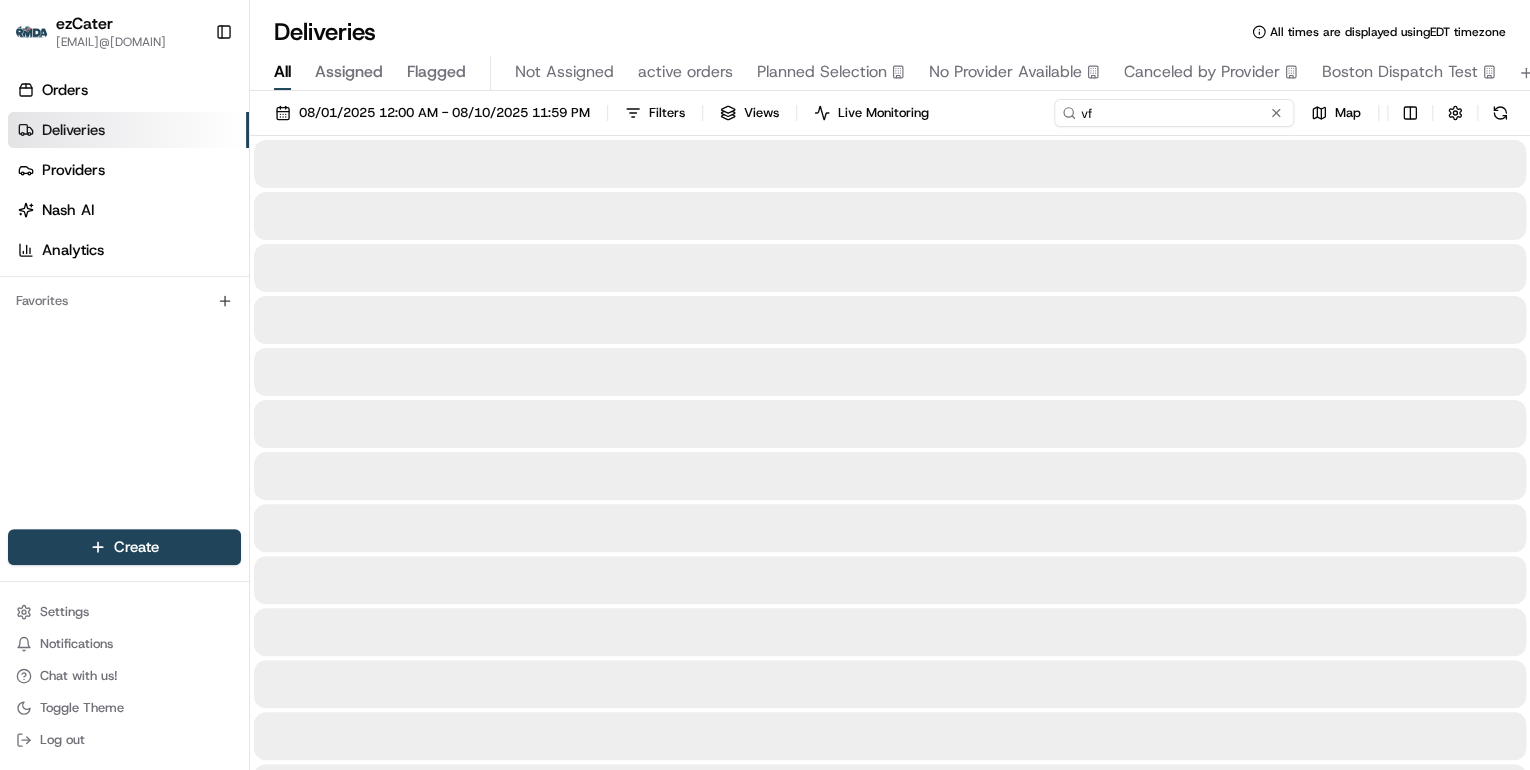 type on "v" 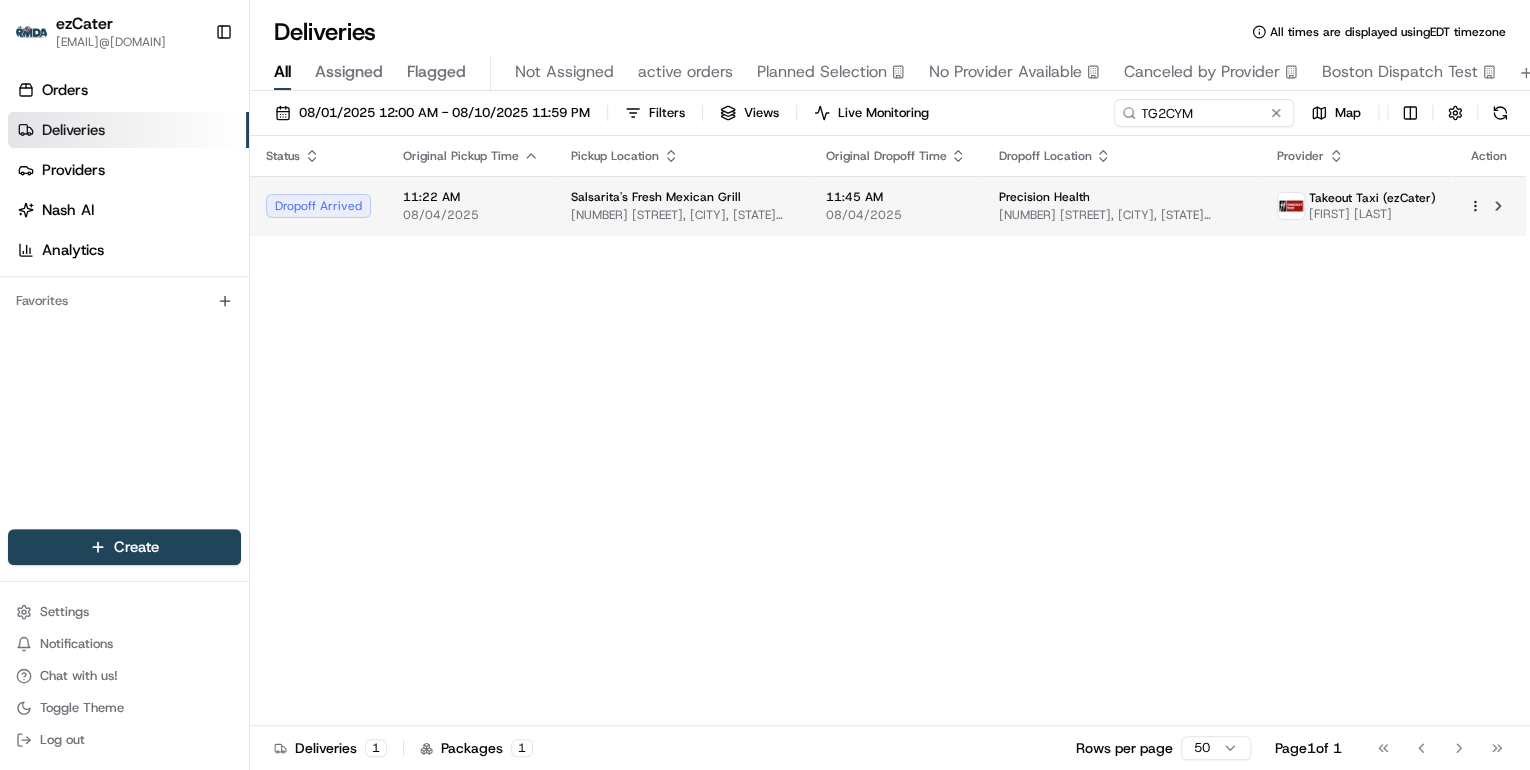 click on "08/04/2025" at bounding box center [471, 215] 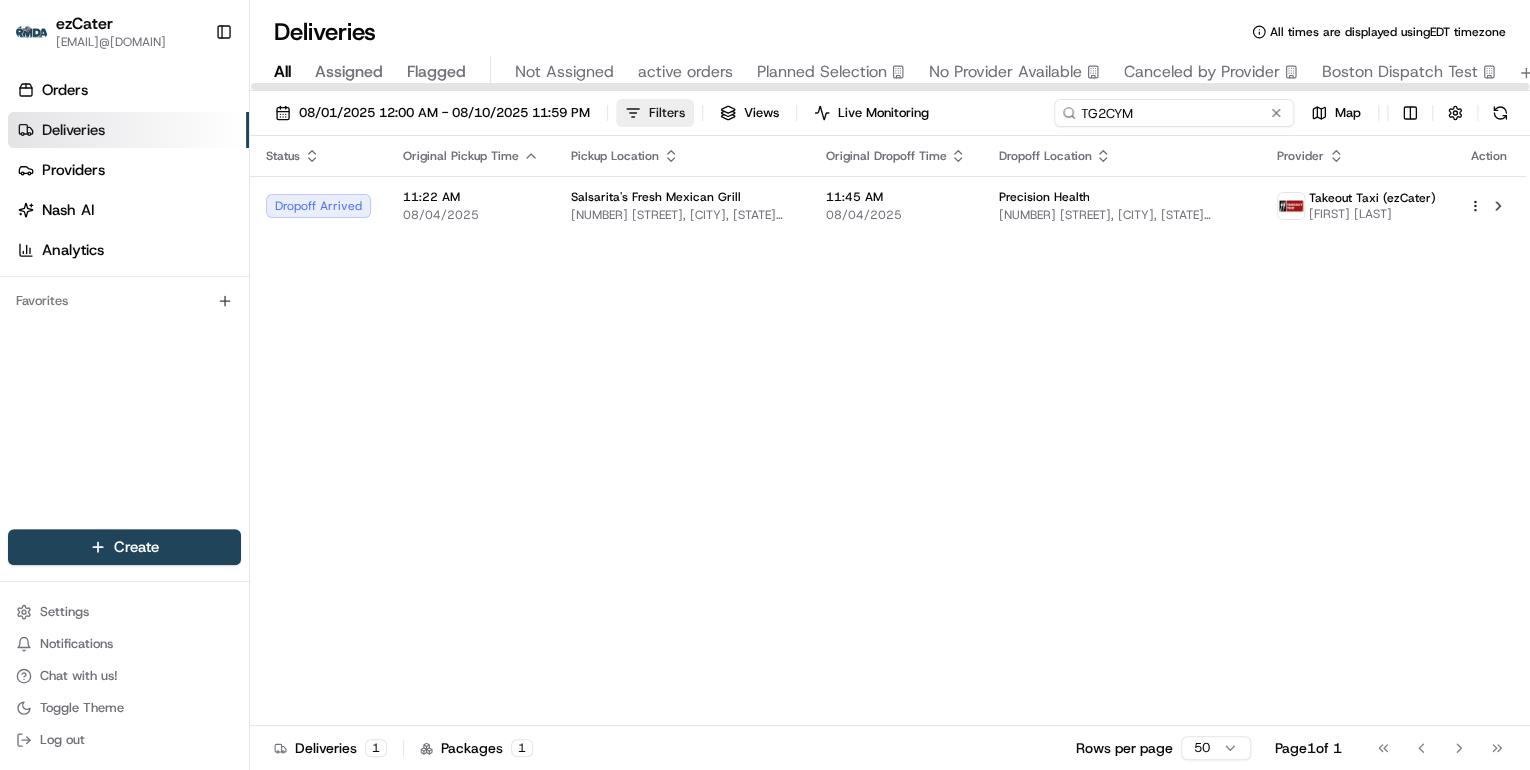 drag, startPoint x: 1212, startPoint y: 111, endPoint x: 653, endPoint y: 113, distance: 559.0036 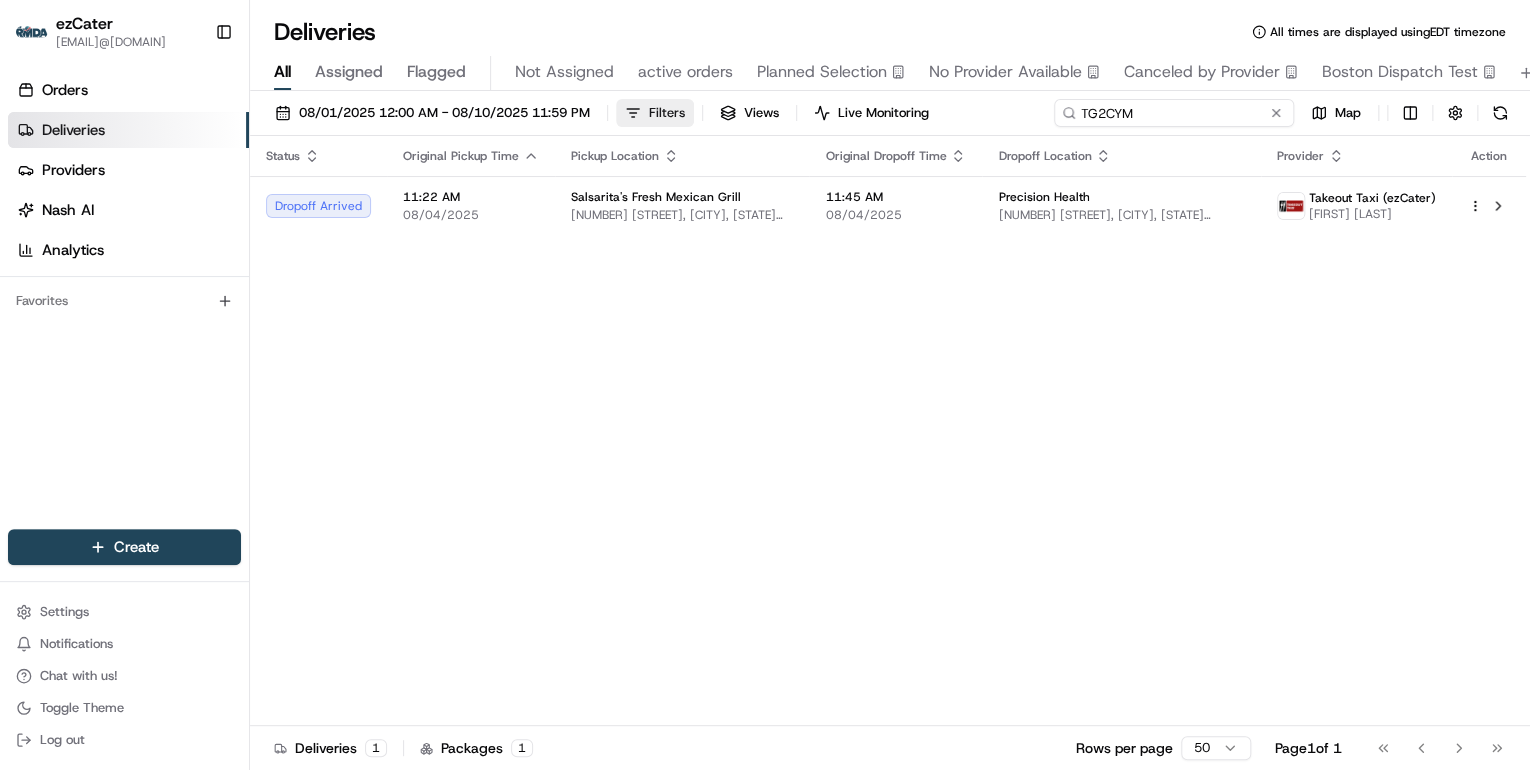 paste on "C32625" 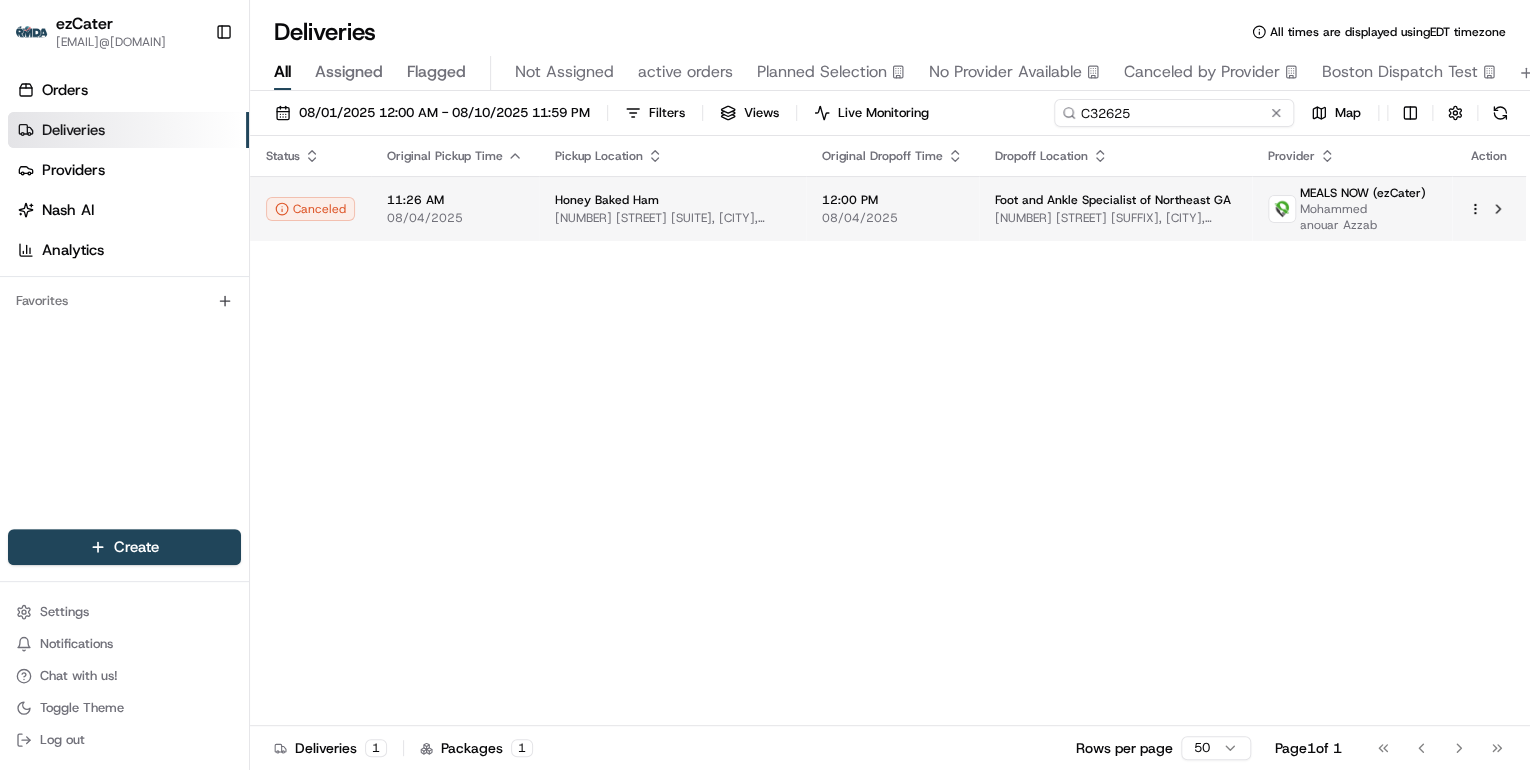 type on "C32625" 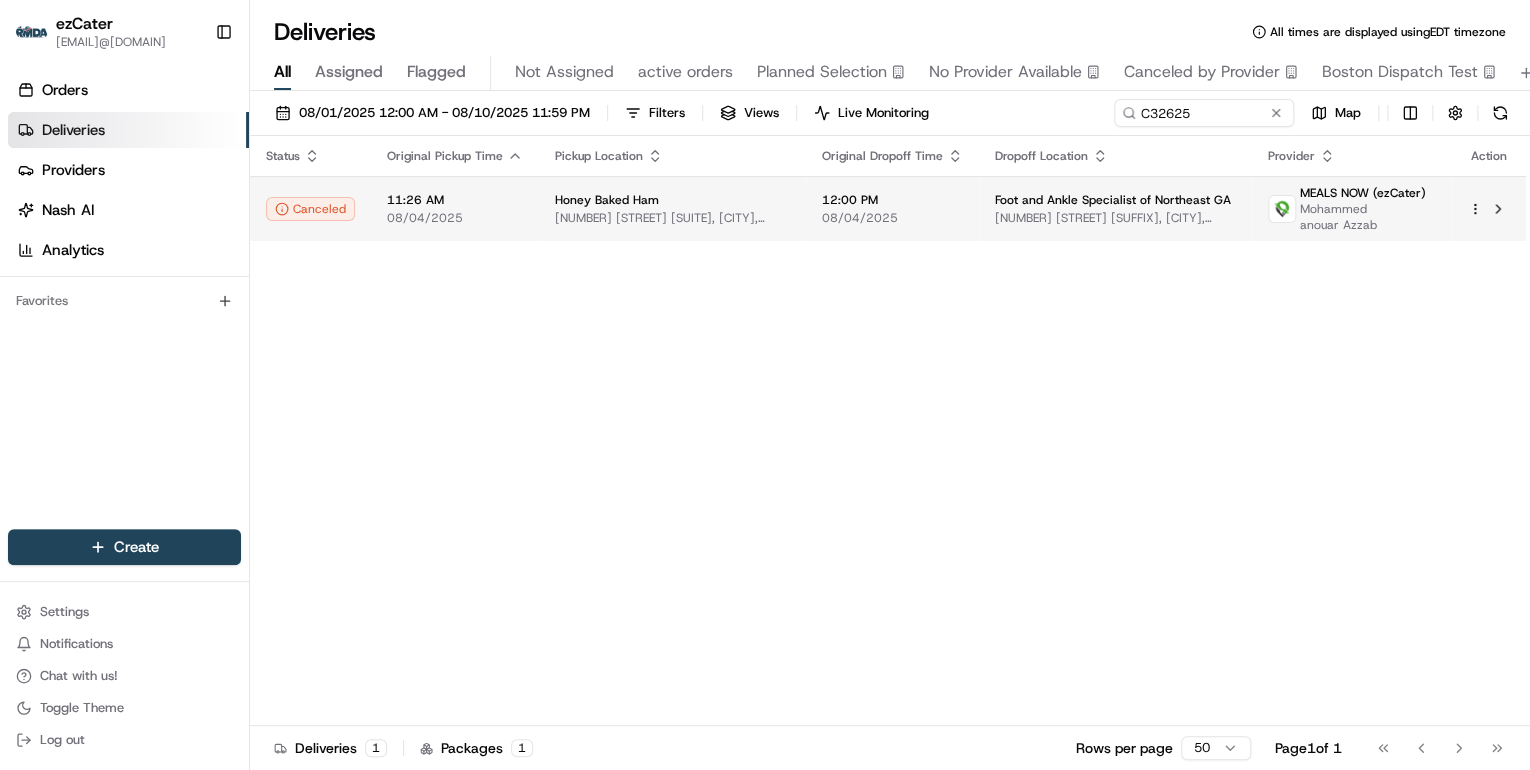 click on "3185 Woodward Crossing Blvd #510, Buford, GA 30519, USA" at bounding box center [672, 218] 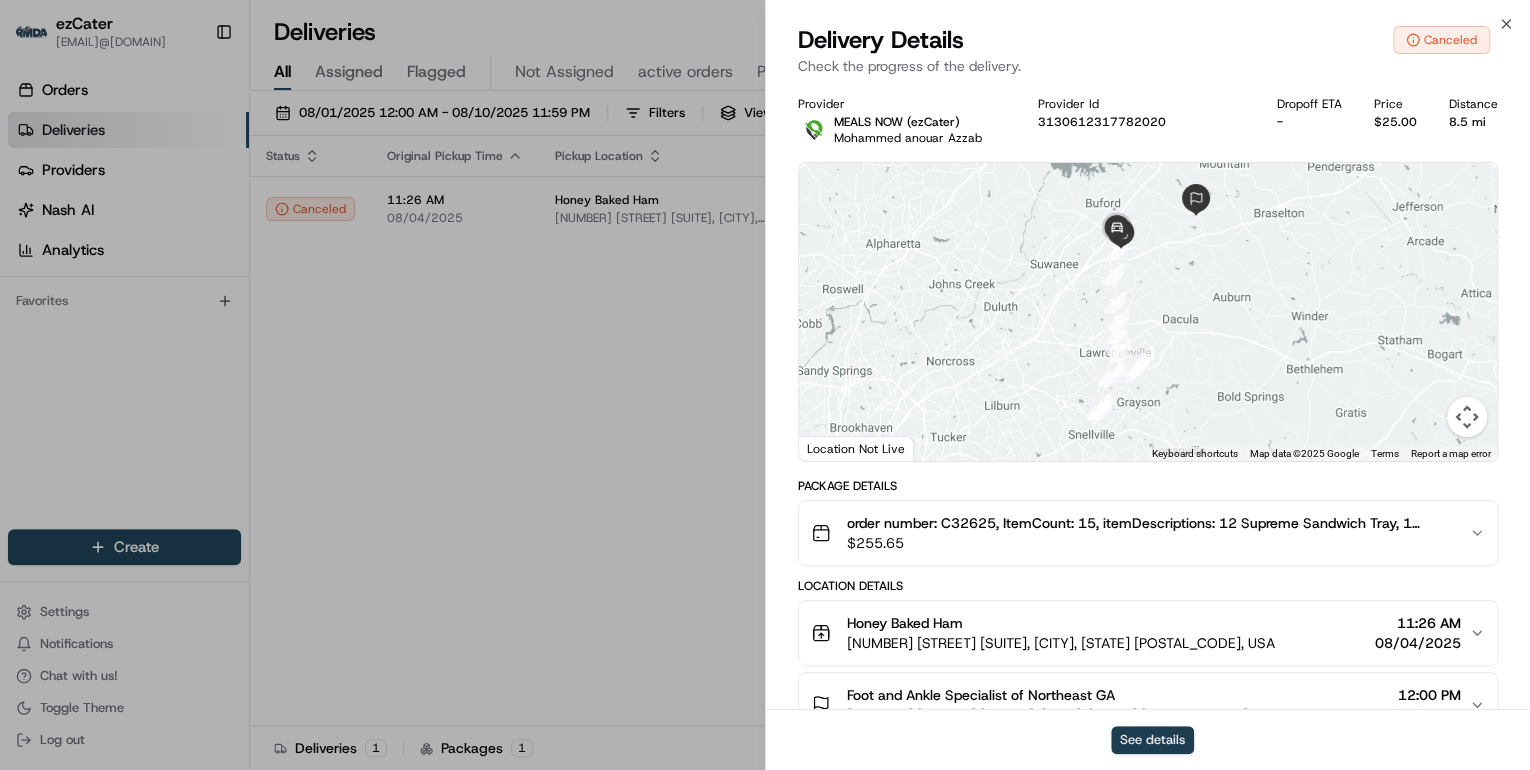 click on "See details" at bounding box center [1152, 740] 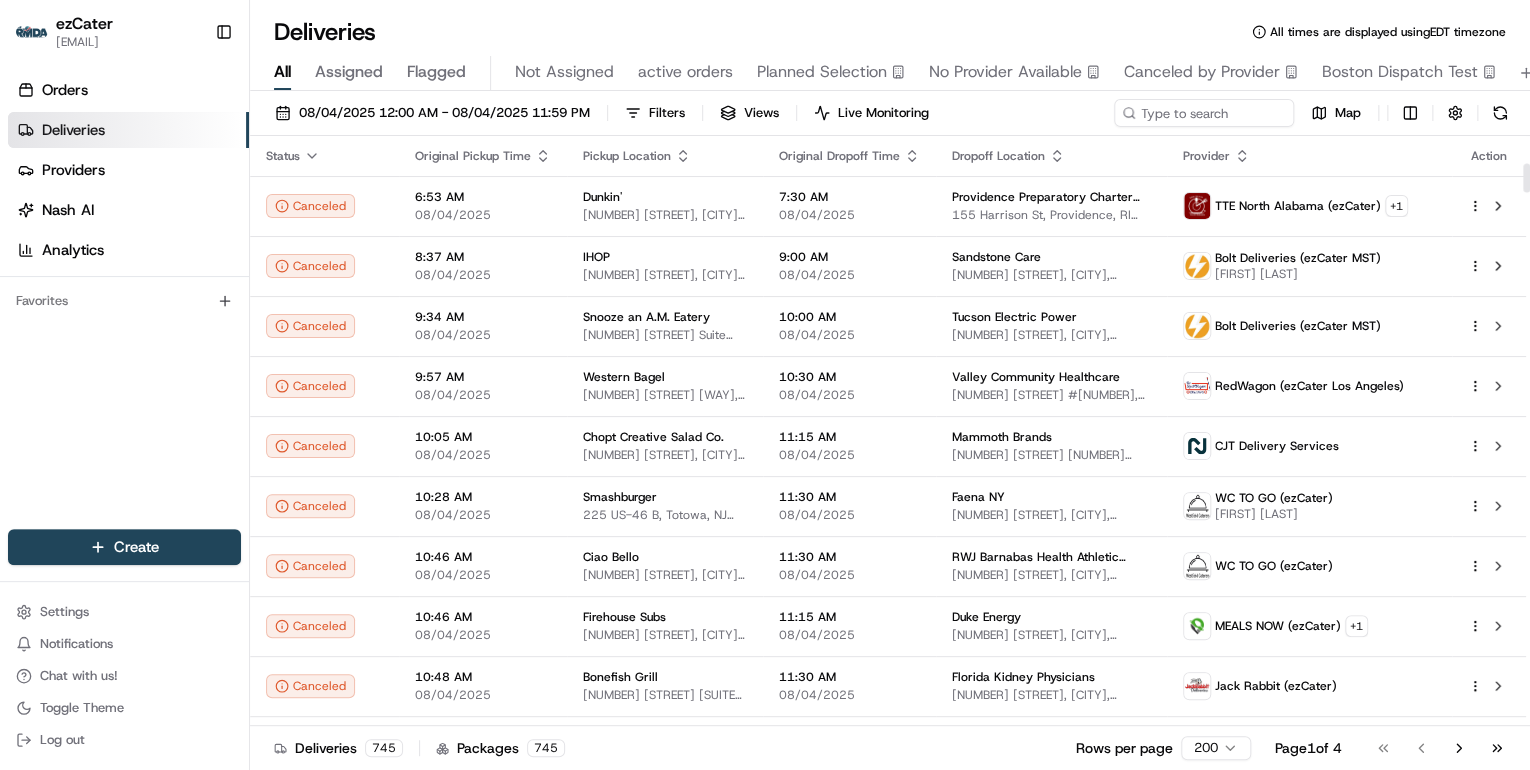 scroll, scrollTop: 0, scrollLeft: 0, axis: both 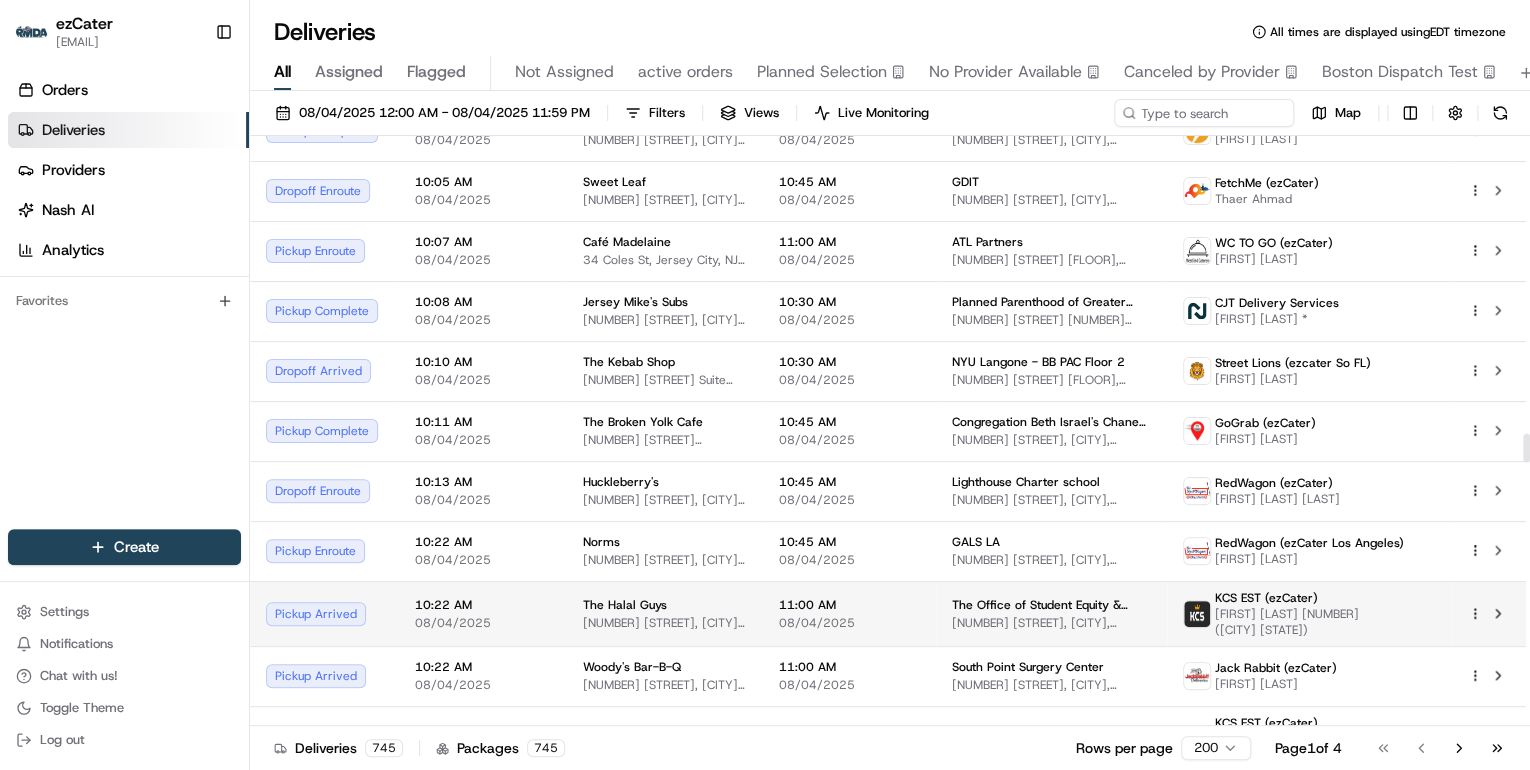 click on "10:22 AM 08/04/2025" at bounding box center (483, 613) 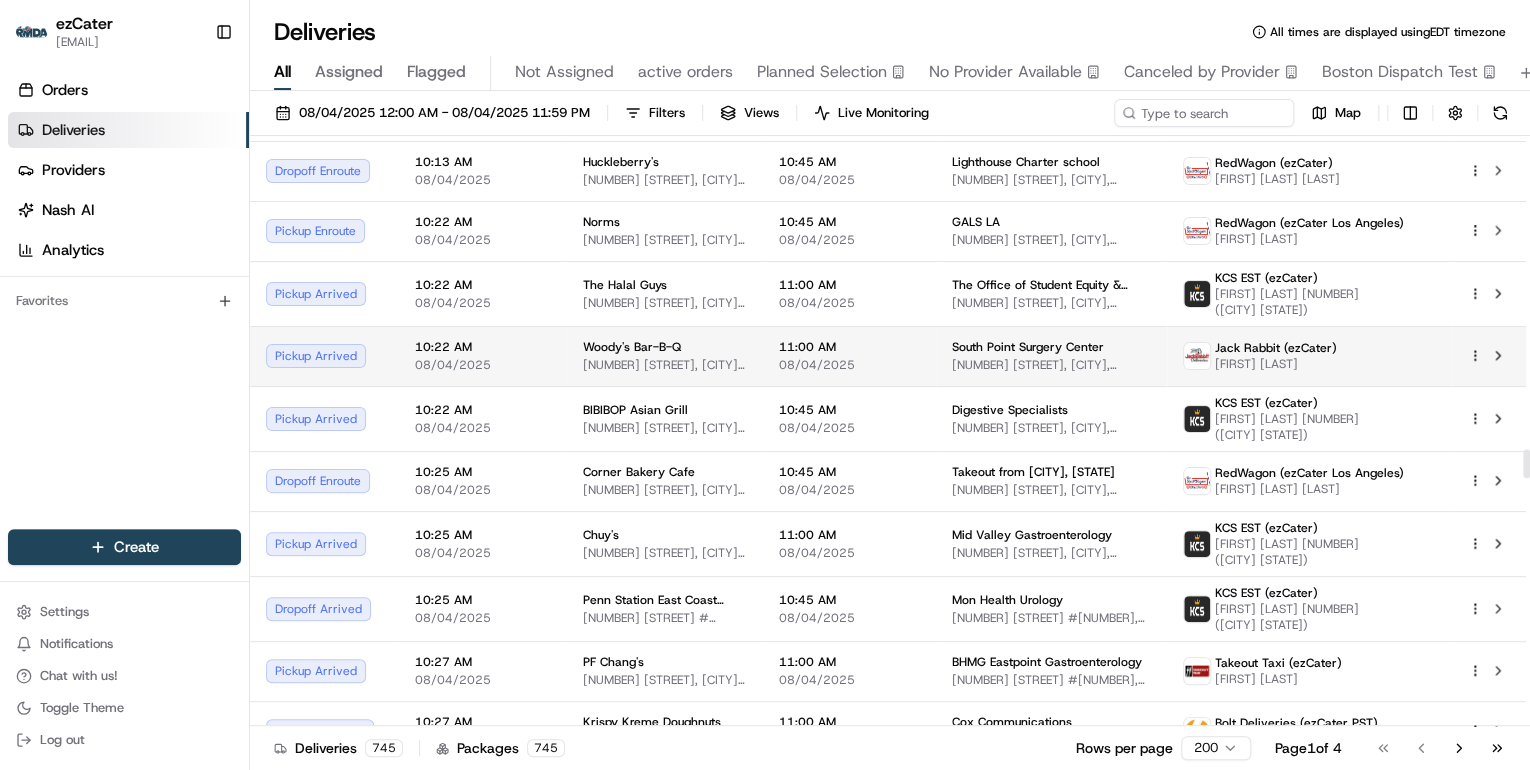 scroll, scrollTop: 6480, scrollLeft: 0, axis: vertical 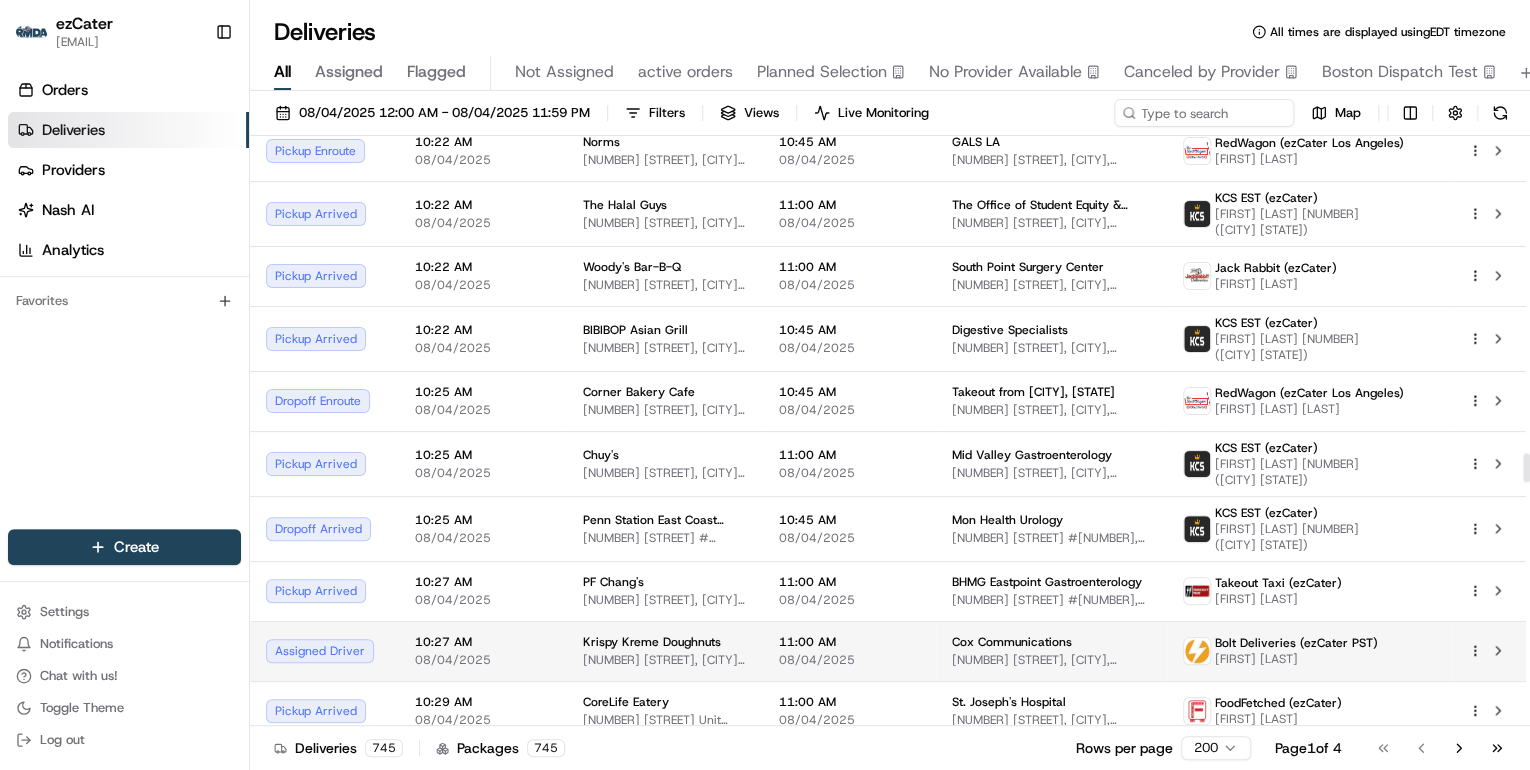 click on "10:27 AM 08/04/2025" at bounding box center (483, 651) 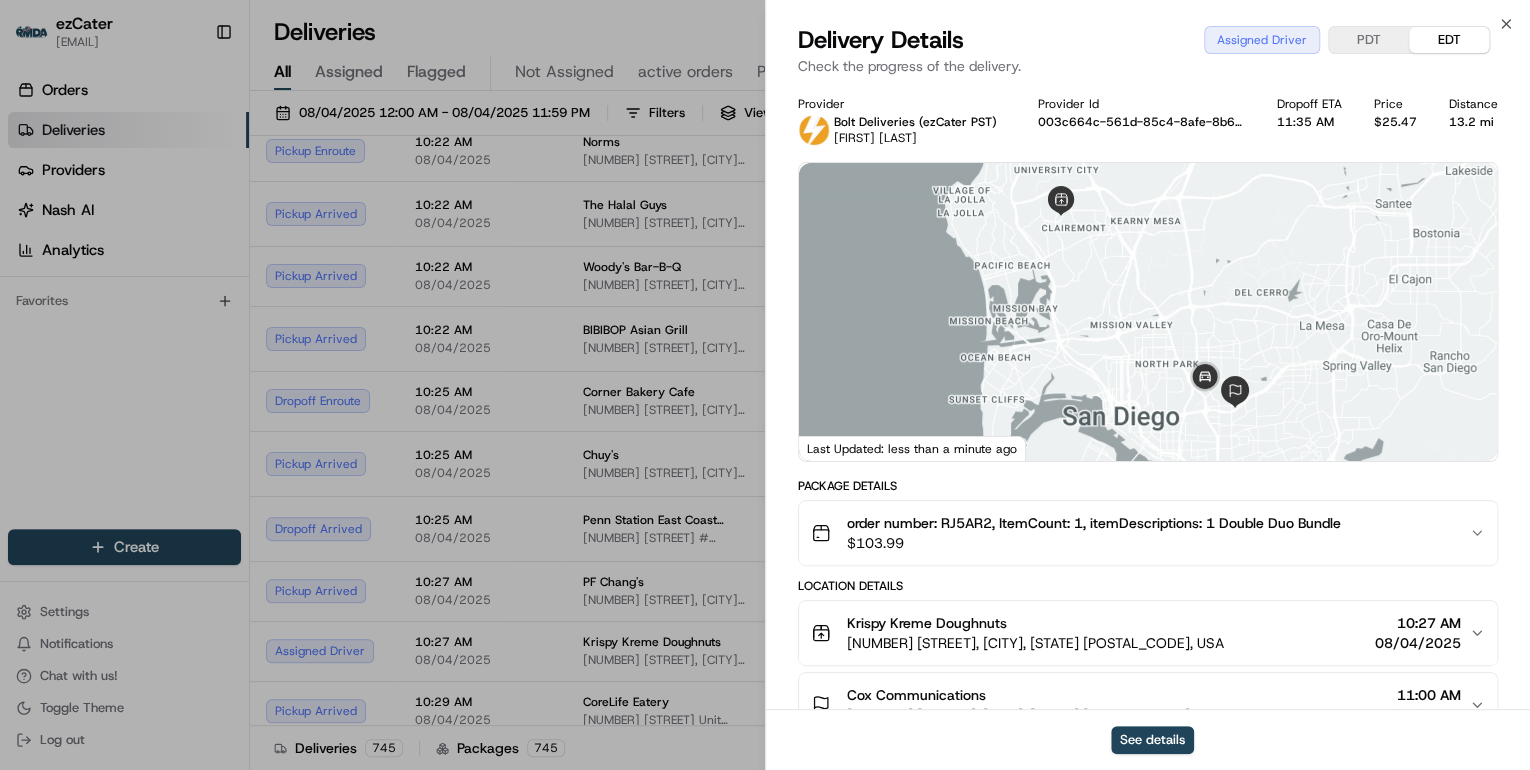 click on "order number: RJ5AR2,
ItemCount: 1,
itemDescriptions:
1 Double Duo Bundle $ 103.99" at bounding box center (1148, 533) 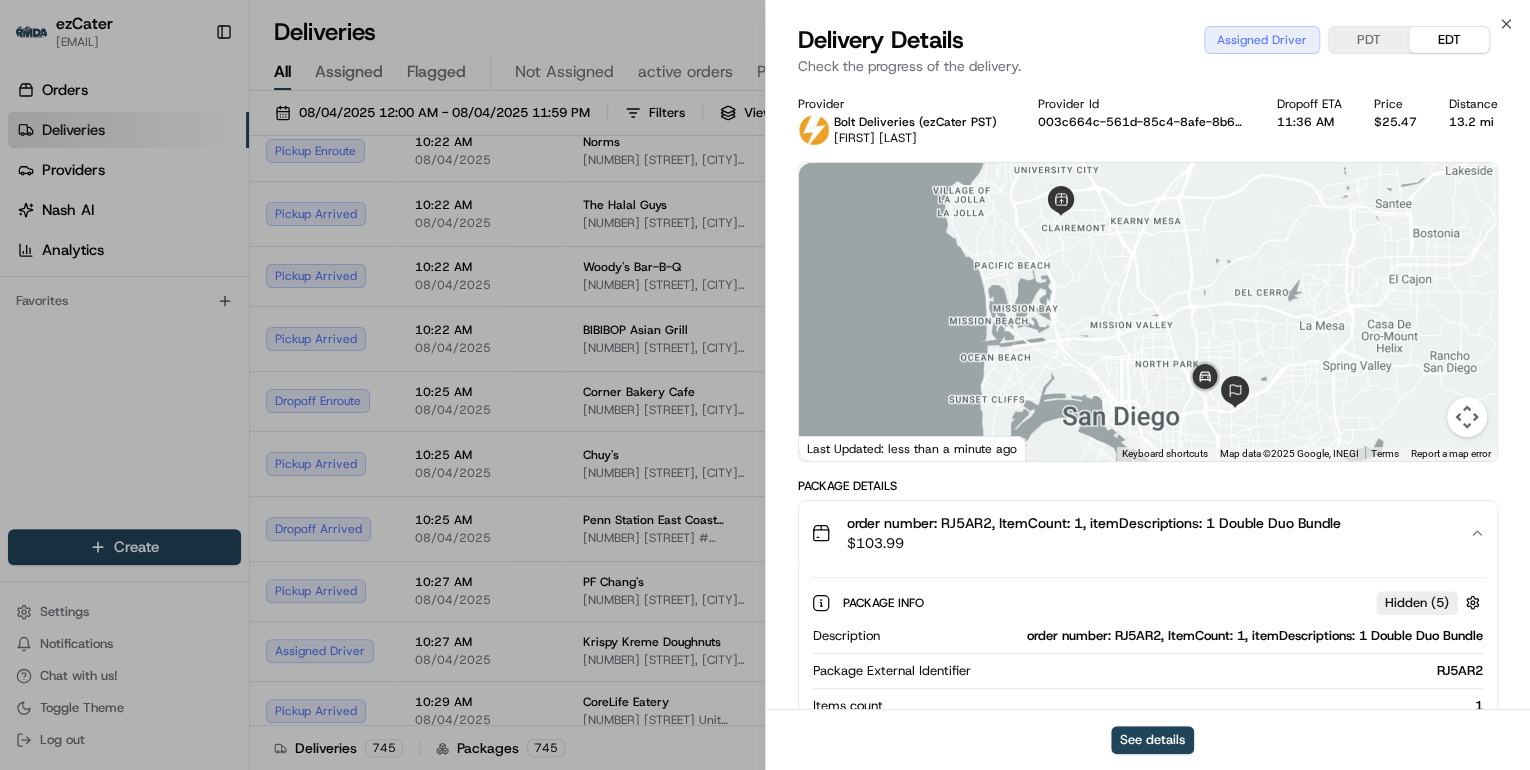 scroll, scrollTop: 160, scrollLeft: 0, axis: vertical 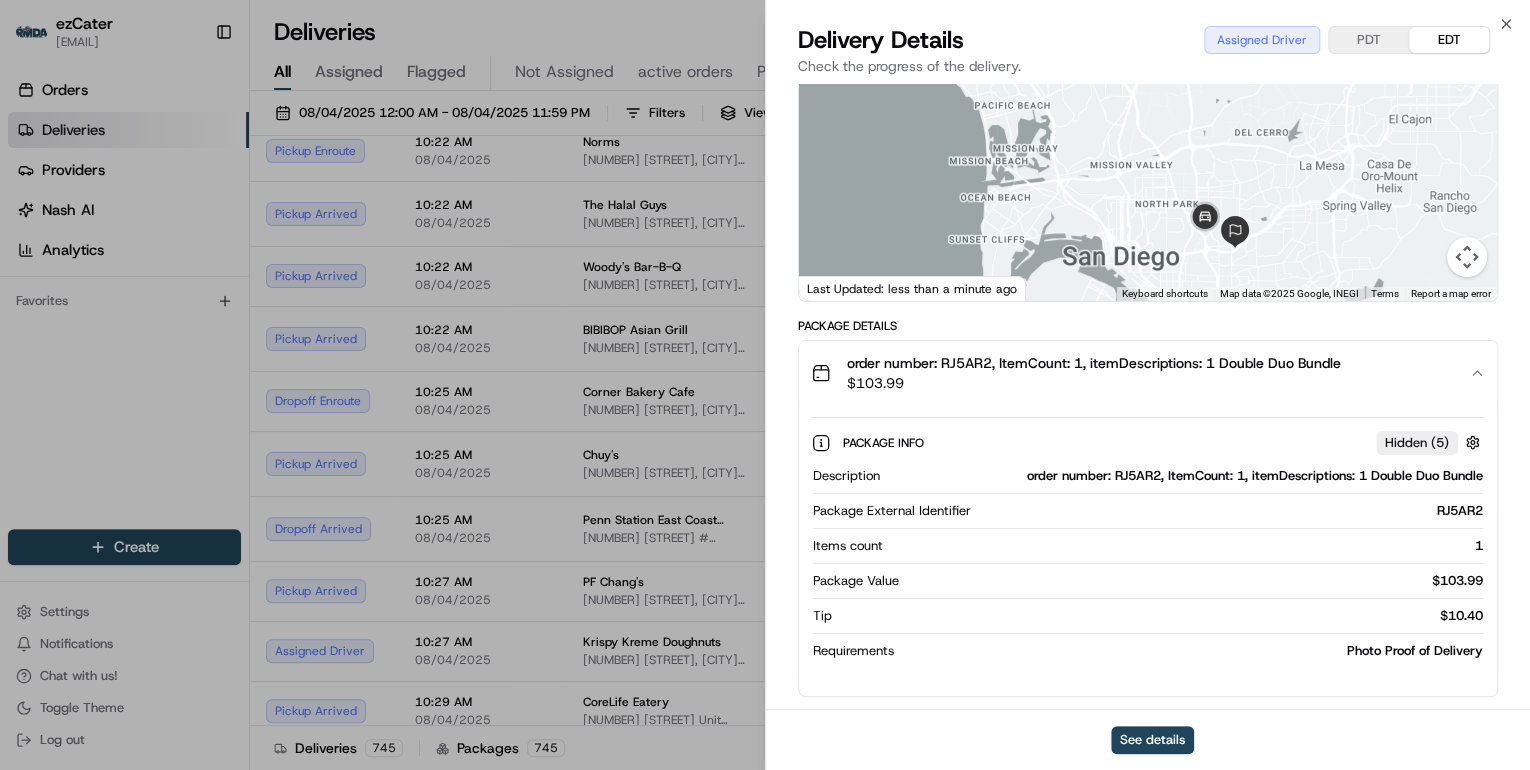 click on "order number: RJ5AR2,
ItemCount: 1,
itemDescriptions:
1 Double Duo Bundle $ 103.99" at bounding box center (1148, 373) 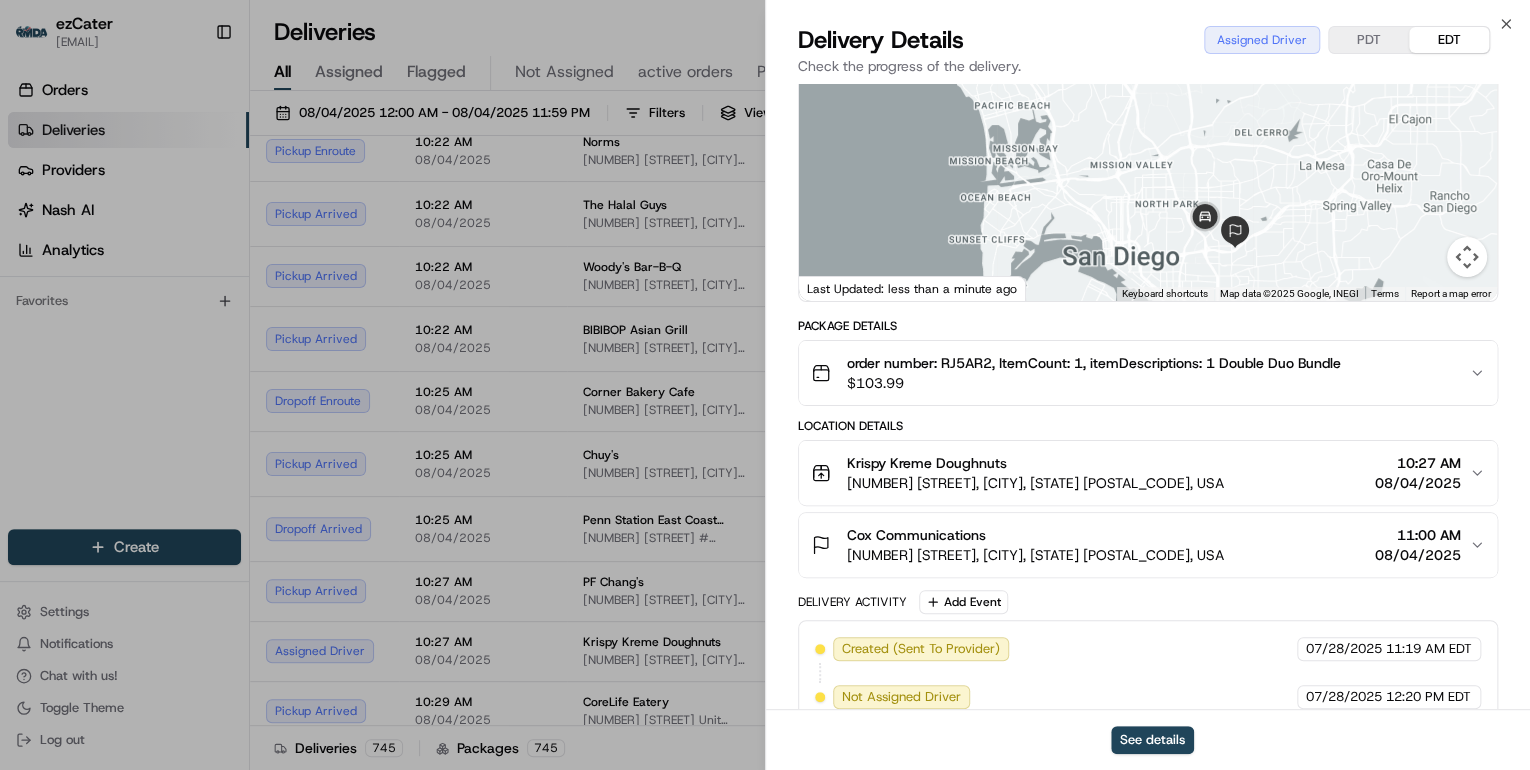 click on "$ 103.99" at bounding box center [1094, 383] 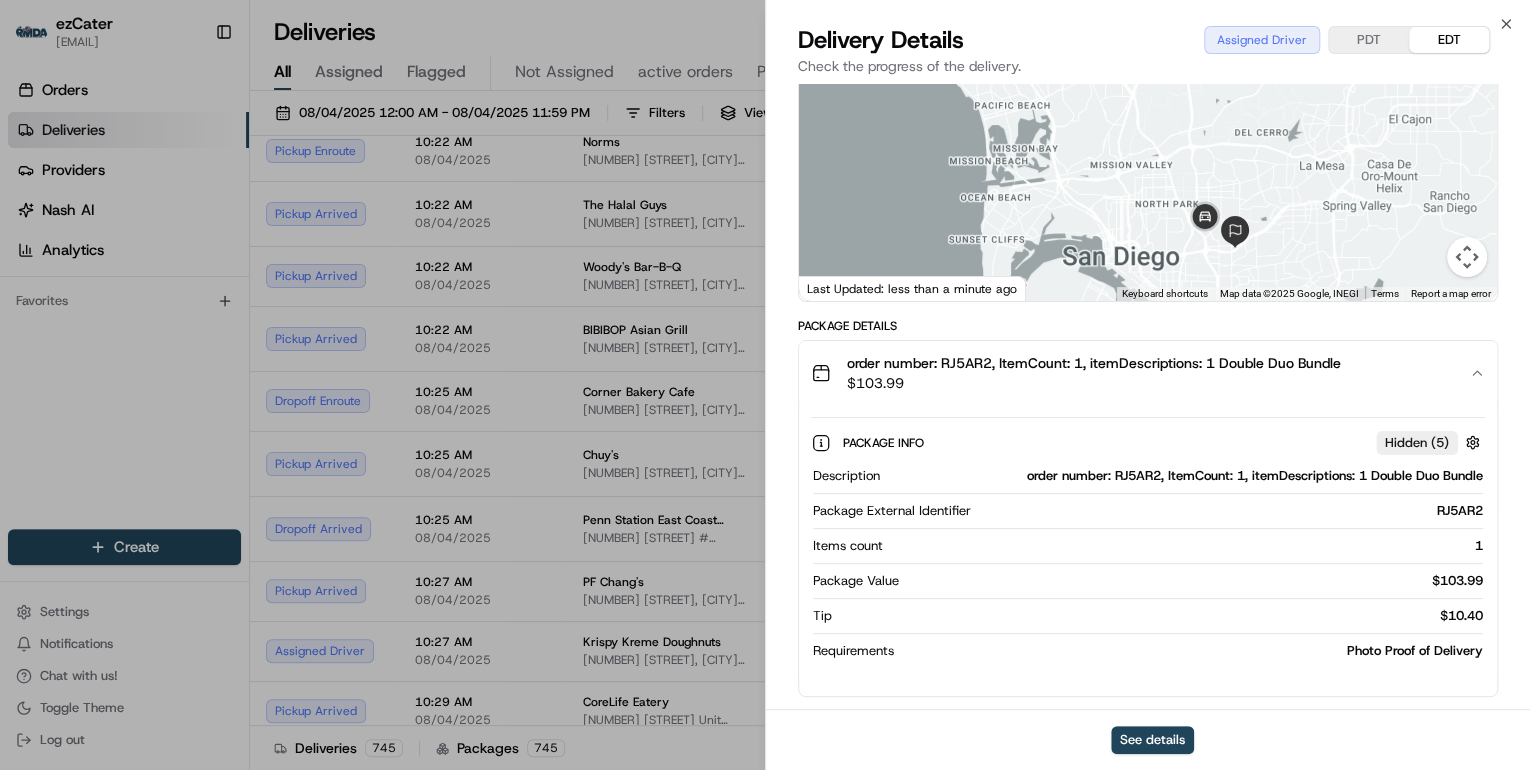 click on "order number: RJ5AR2,
ItemCount: 1,
itemDescriptions:
1 Double Duo Bundle" at bounding box center (1185, 476) 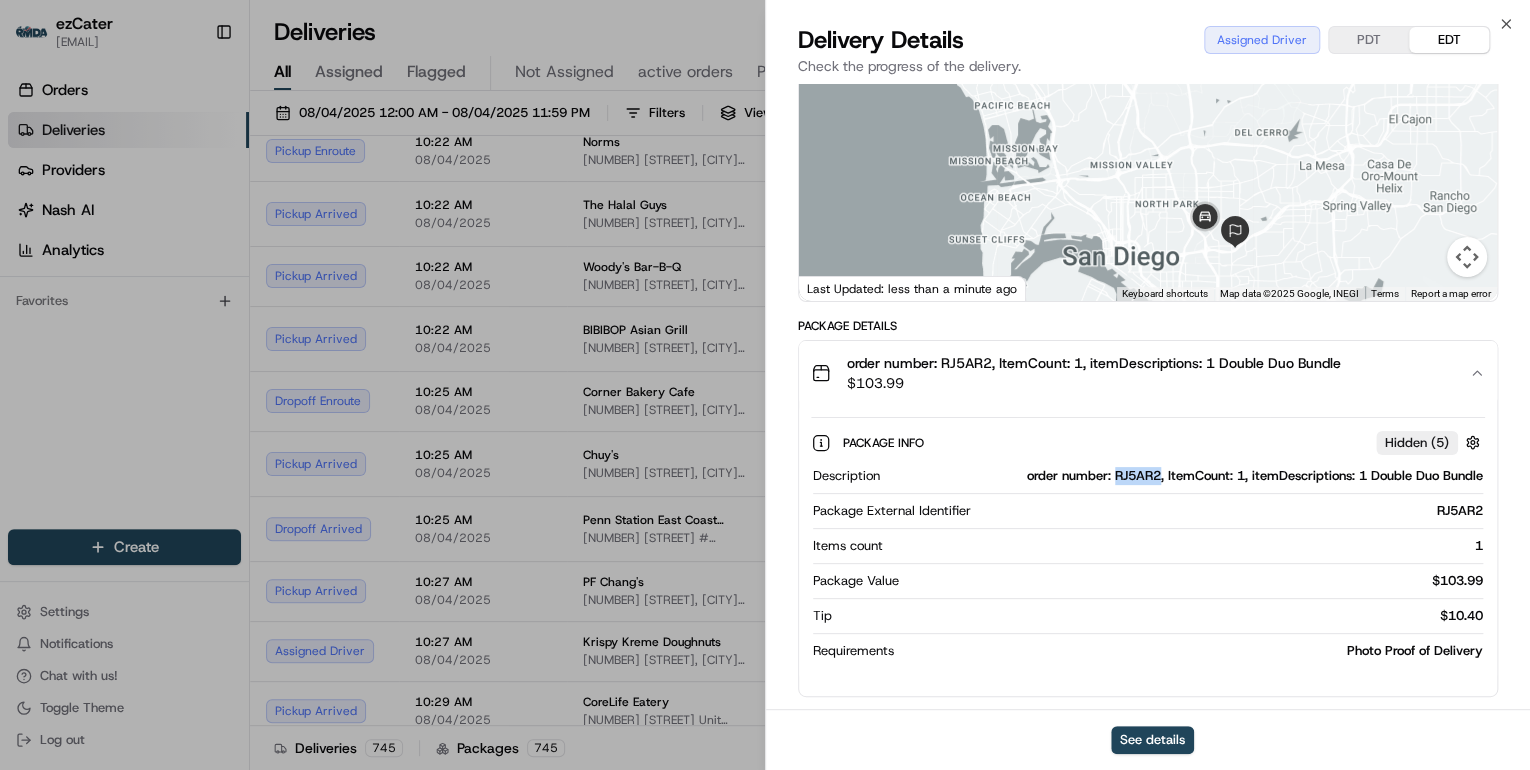 click on "order number: RJ5AR2,
ItemCount: 1,
itemDescriptions:
1 Double Duo Bundle" at bounding box center (1185, 476) 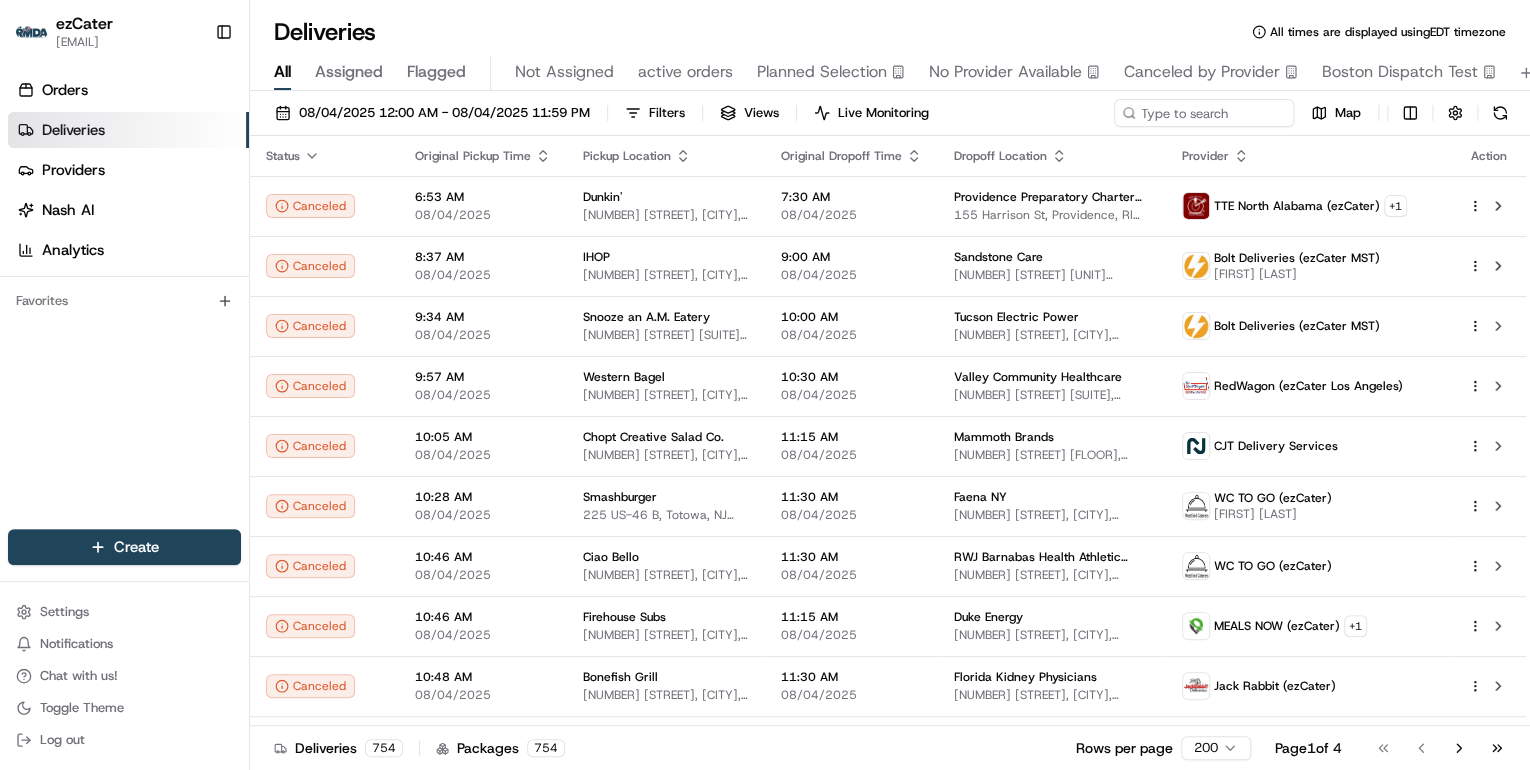scroll, scrollTop: 0, scrollLeft: 0, axis: both 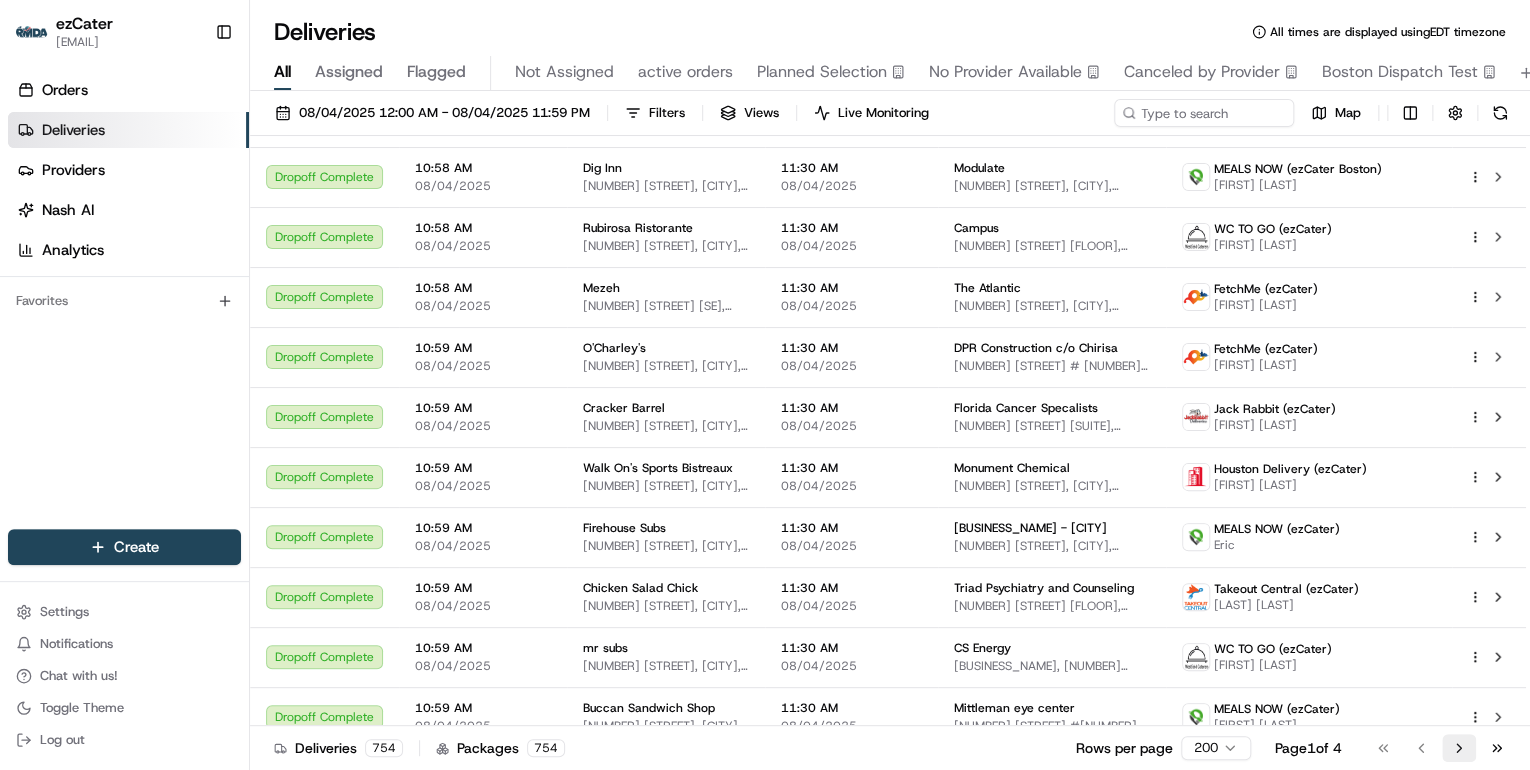 click on "Go to next page" at bounding box center (1459, 748) 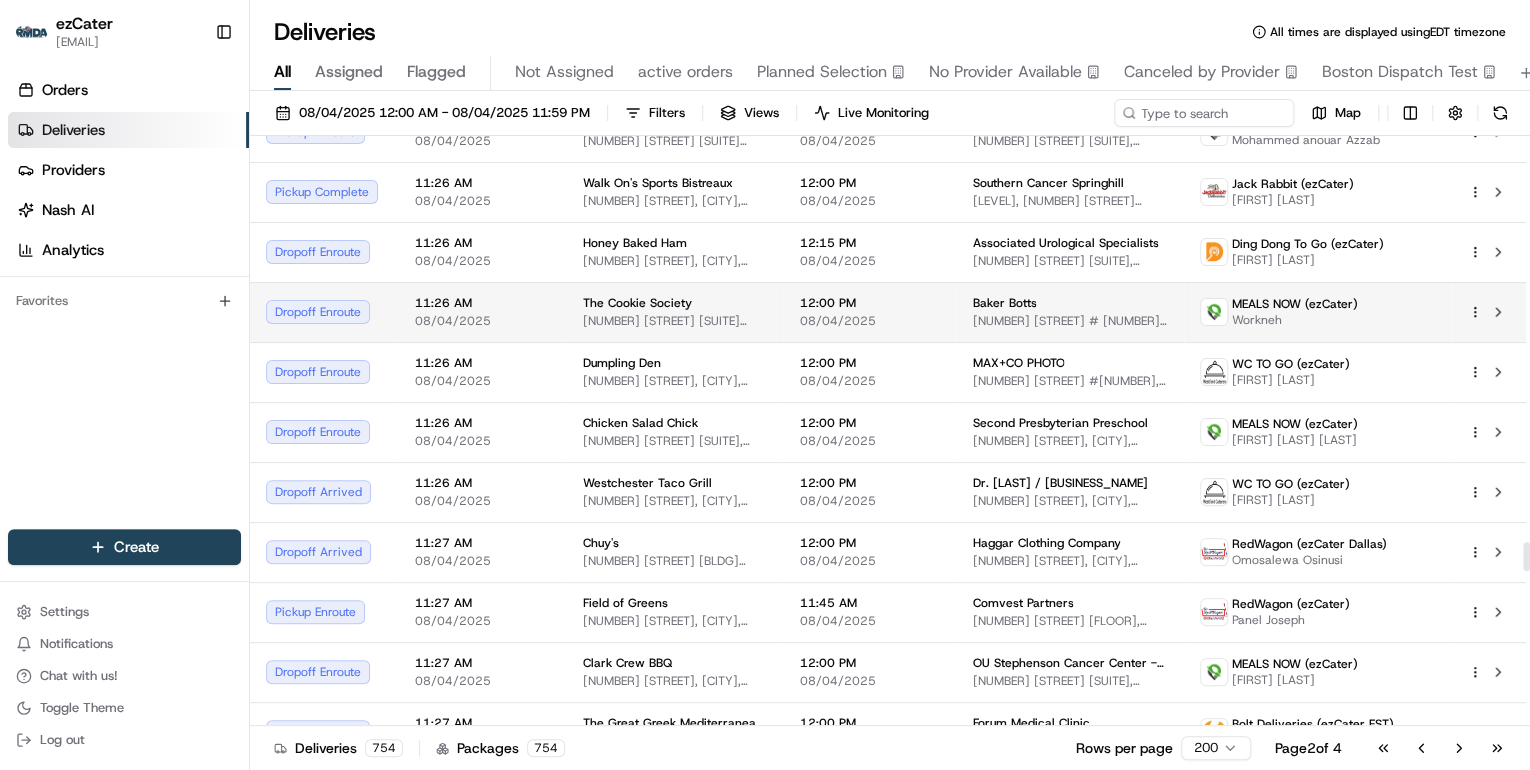 scroll, scrollTop: 8400, scrollLeft: 0, axis: vertical 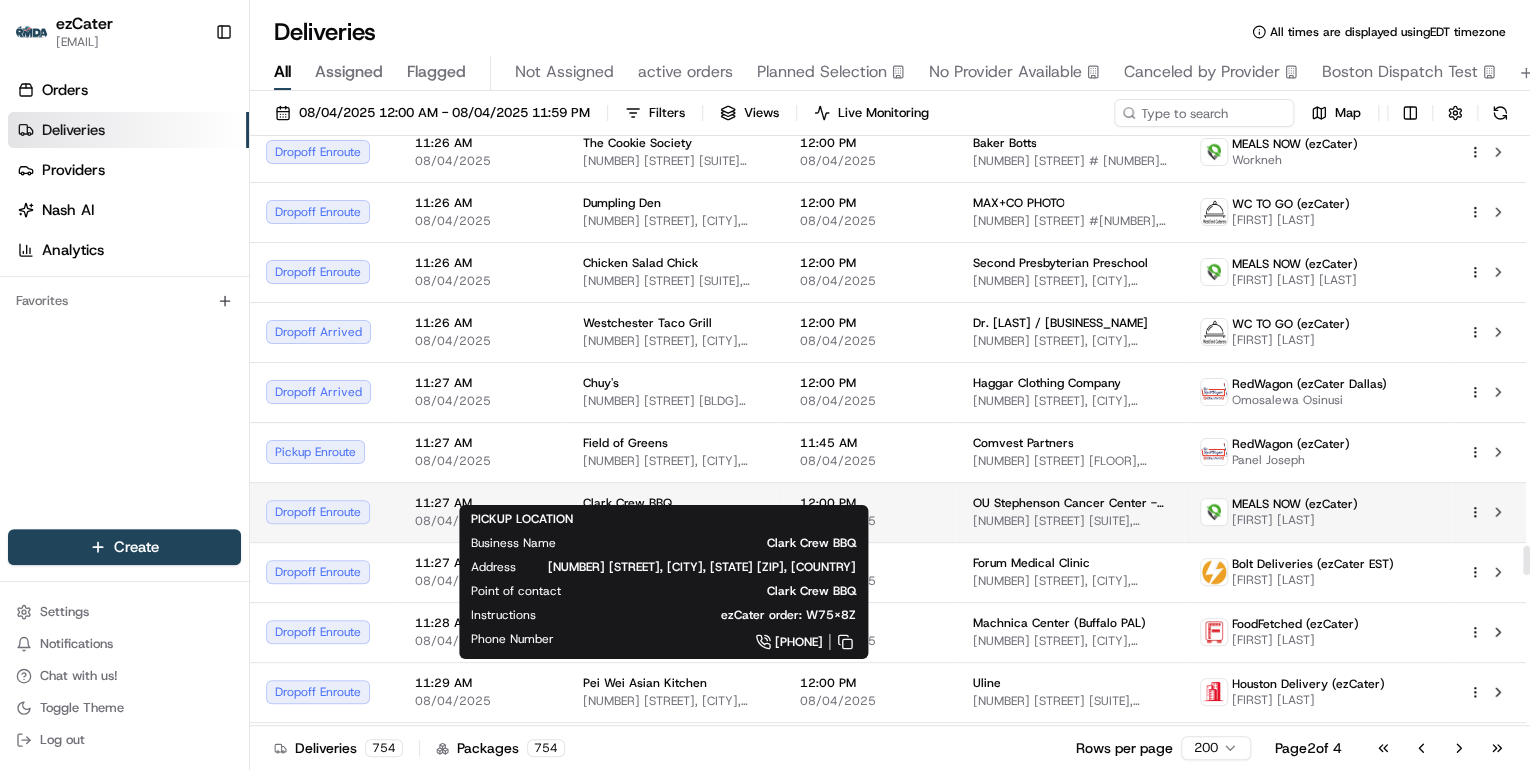 click on "Clark Crew BBQ" at bounding box center [675, 503] 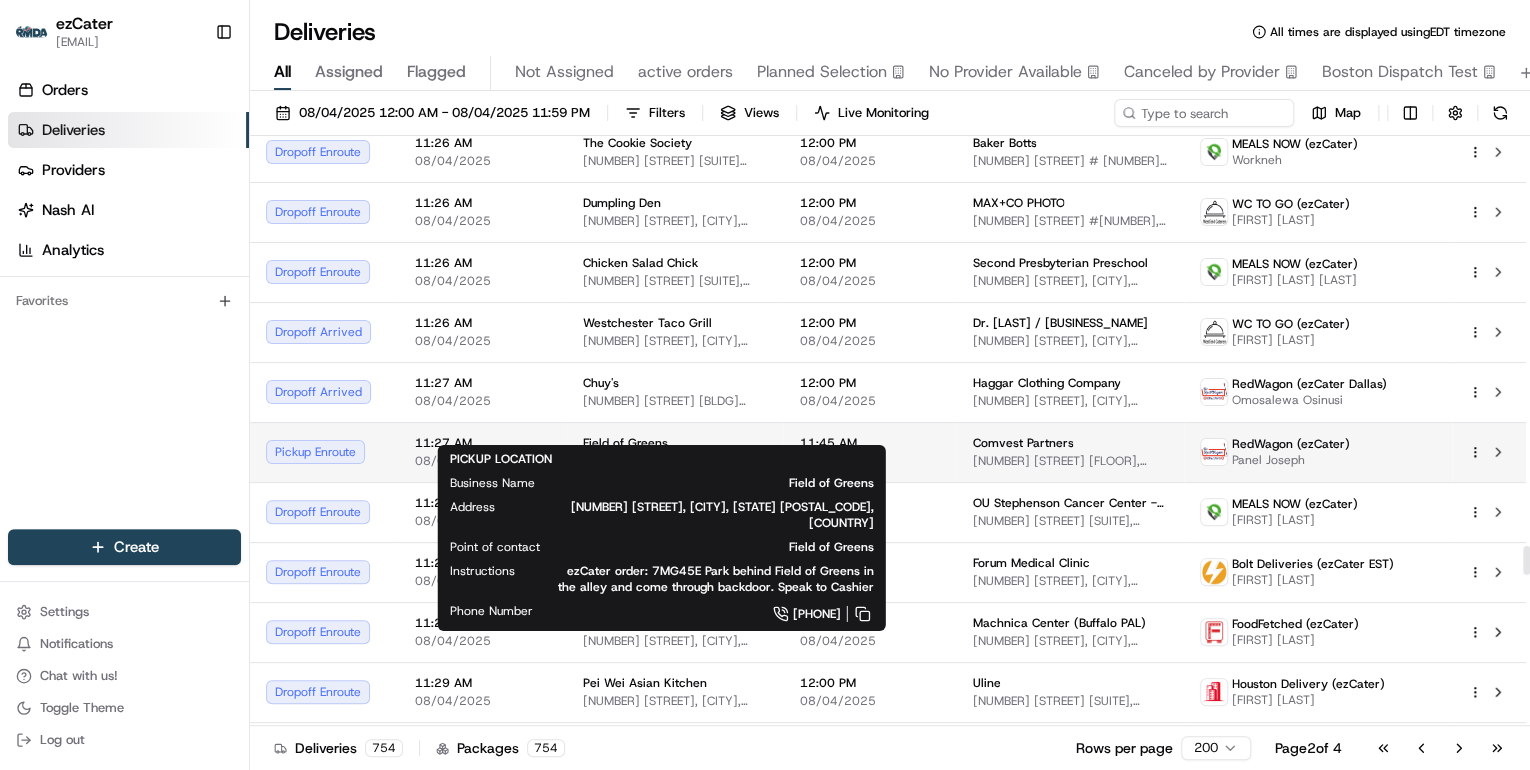 click on "412 Clematis St, West Palm Beach, FL 33401, USA" at bounding box center (675, 461) 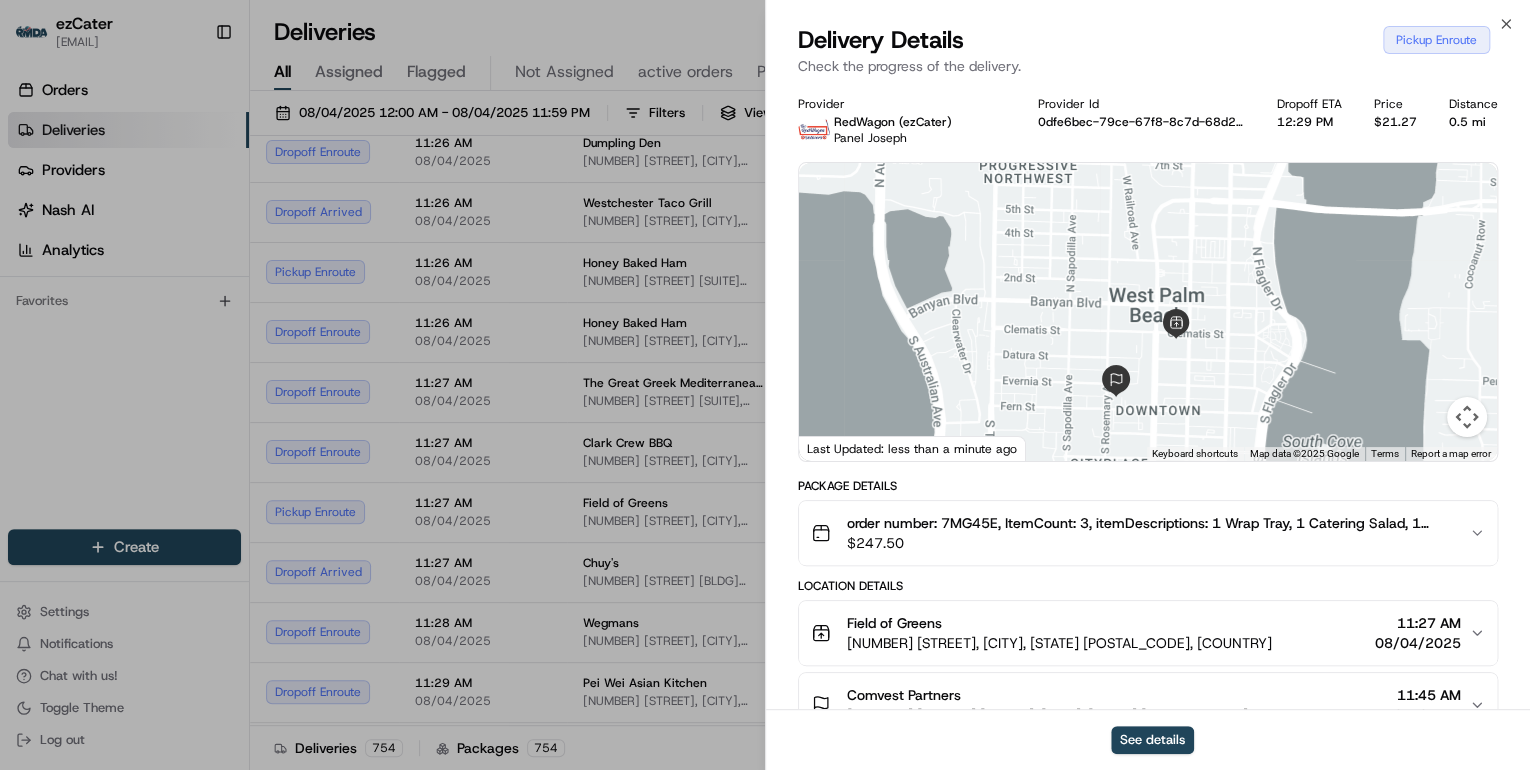 click on "order number: 7MG45E,
ItemCount: 3,
itemDescriptions:
1 Wrap Tray,
1 Catering Salad,
1 Chocolate Chip Cookies $ 247.50" at bounding box center [1148, 533] 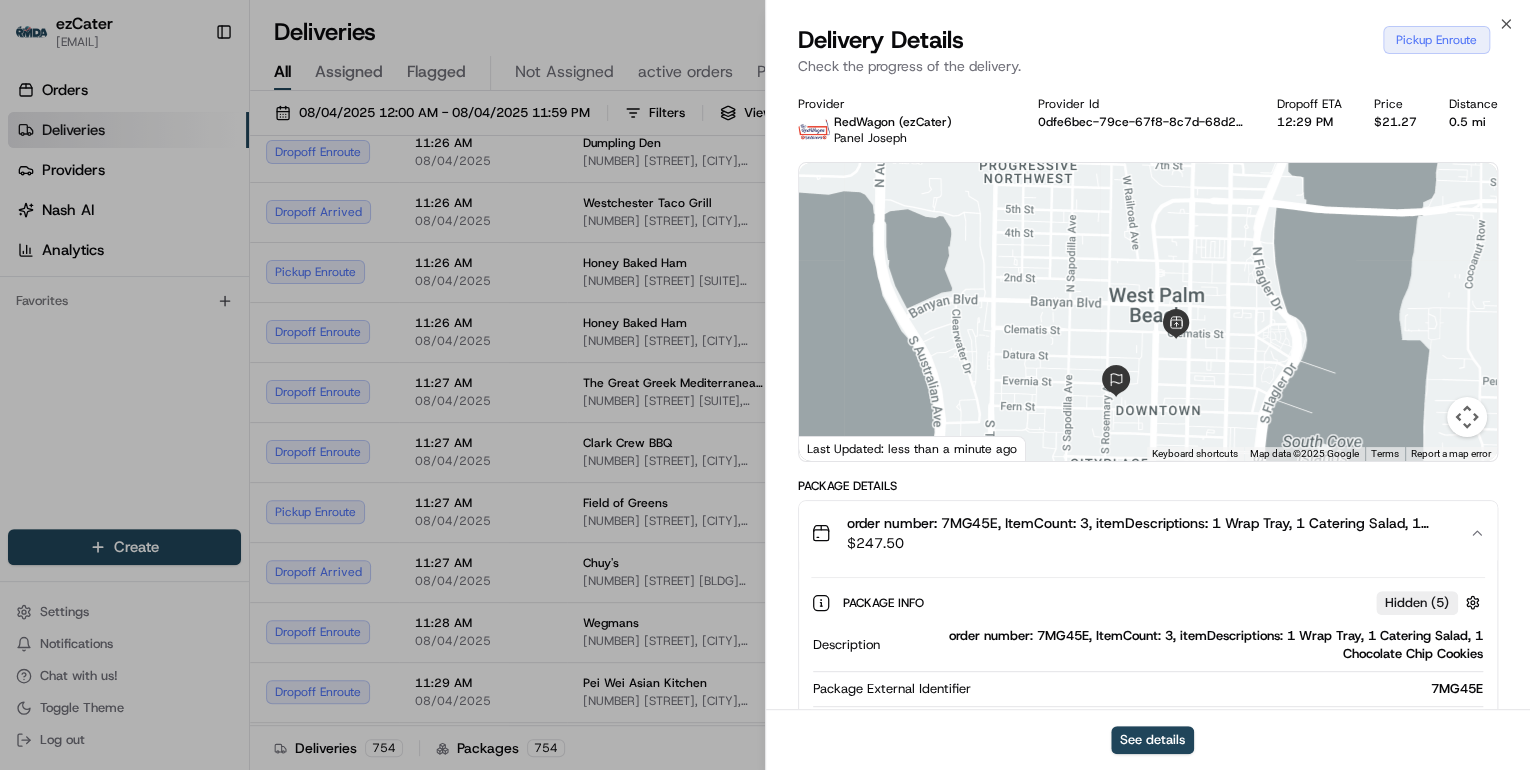 click on "order number: 7MG45E,
ItemCount: 3,
itemDescriptions:
1 Wrap Tray,
1 Catering Salad,
1 Chocolate Chip Cookies" at bounding box center (1185, 645) 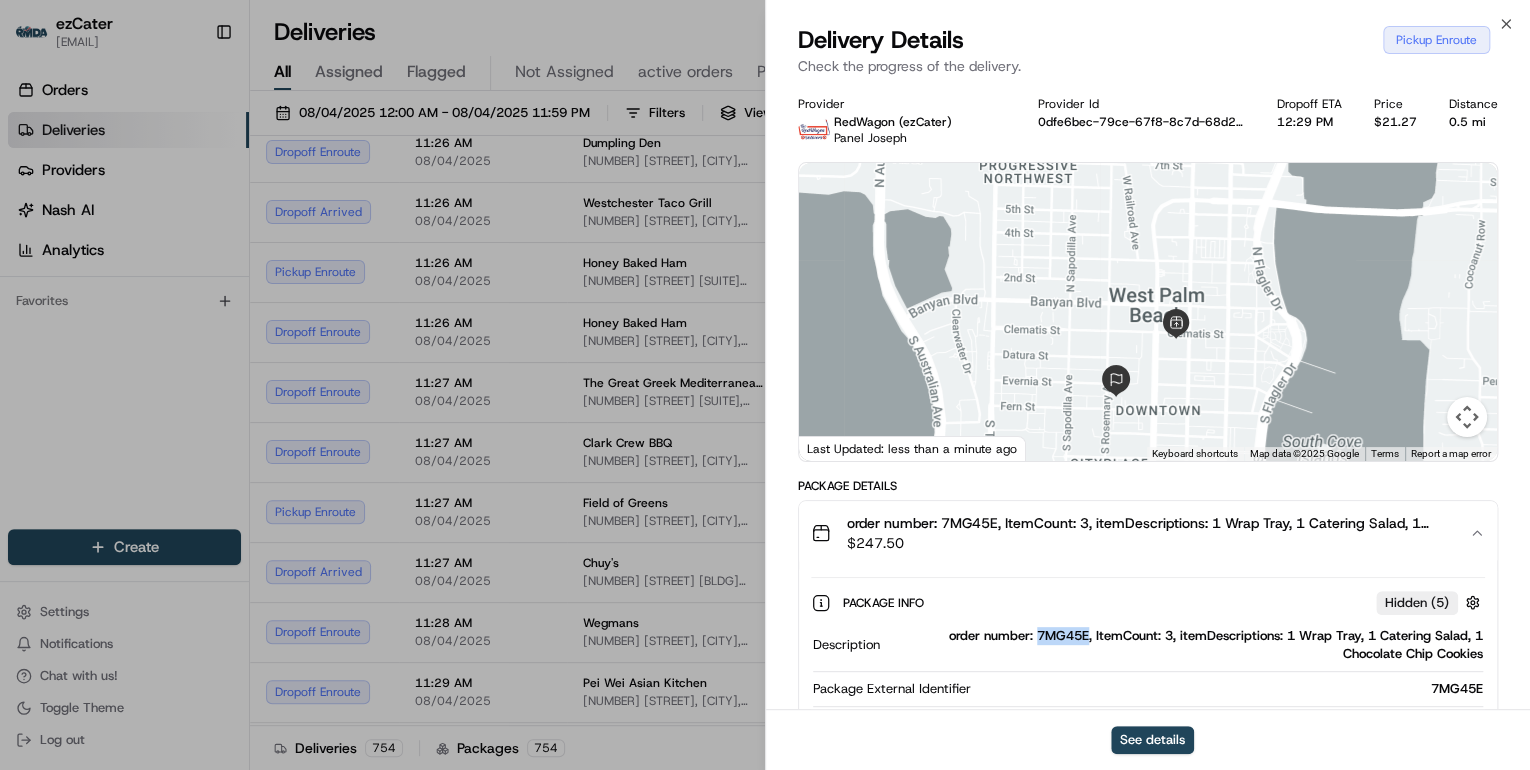 click on "order number: 7MG45E,
ItemCount: 3,
itemDescriptions:
1 Wrap Tray,
1 Catering Salad,
1 Chocolate Chip Cookies" at bounding box center (1185, 645) 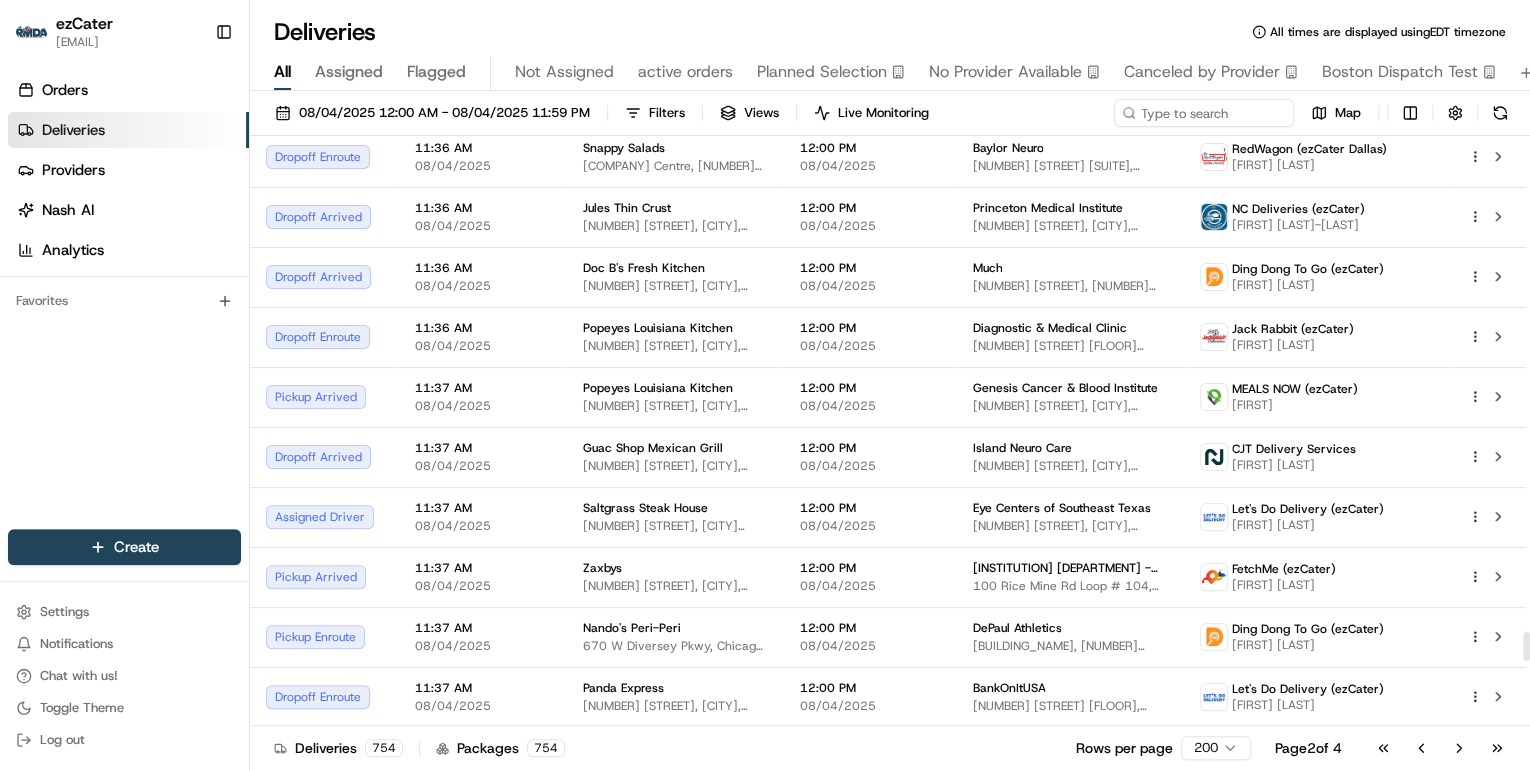 scroll, scrollTop: 10240, scrollLeft: 0, axis: vertical 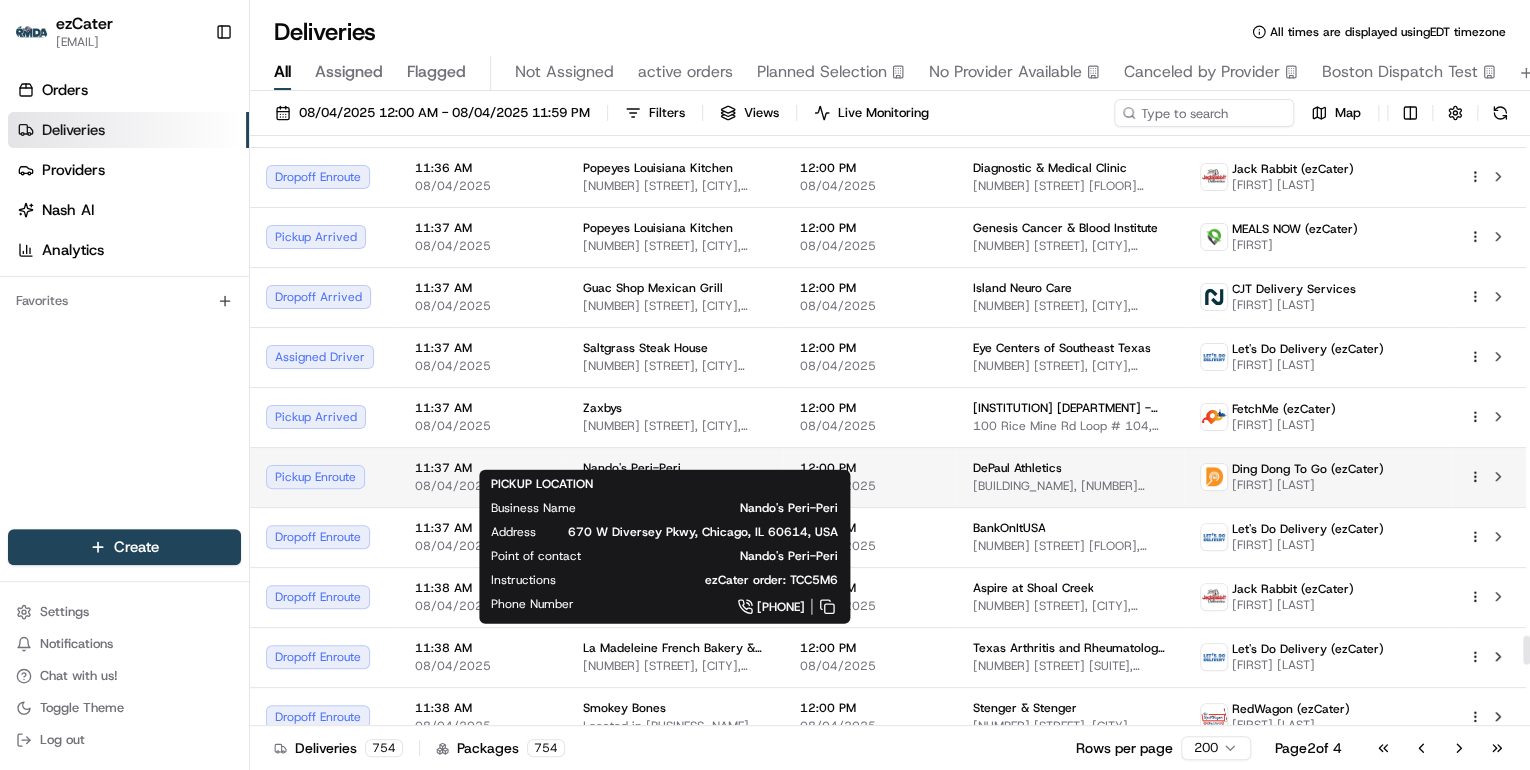 click on "670 W Diversey Pkwy, Chicago, IL 60614, USA" at bounding box center (675, 486) 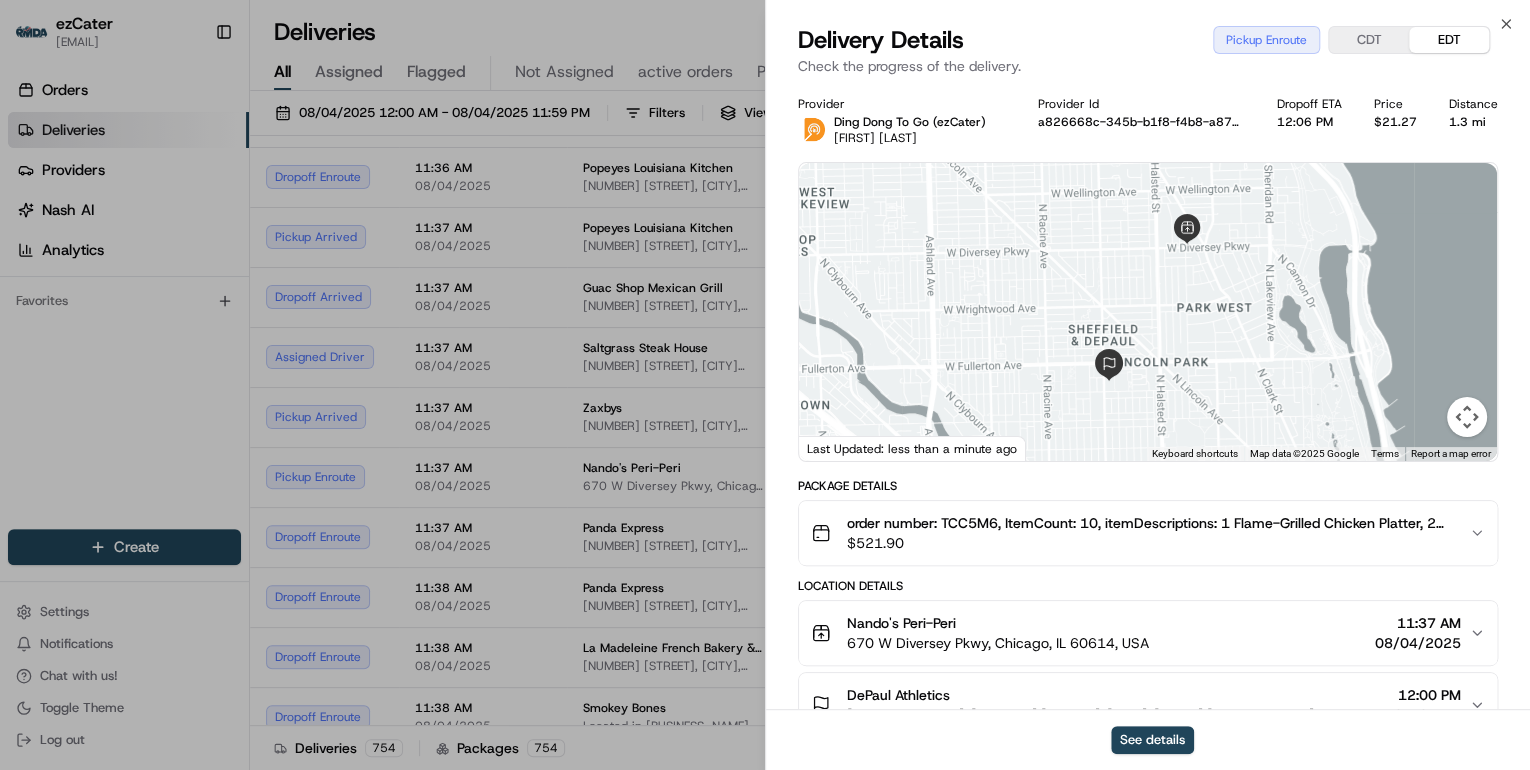 click on "$ 521.90" at bounding box center (1150, 543) 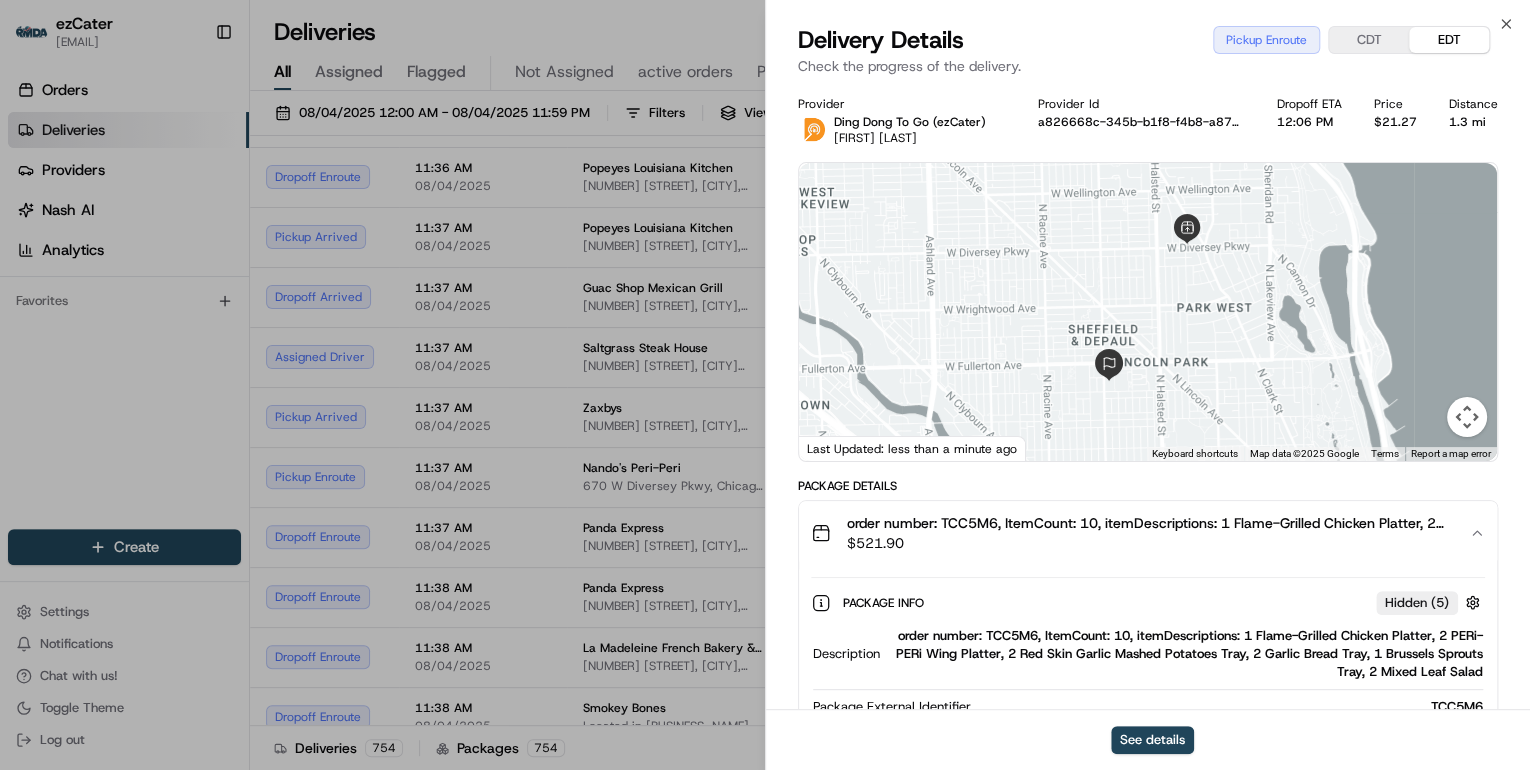 click on "order number: TCC5M6,
ItemCount: 10,
itemDescriptions:
1 Flame-Grilled Chicken Platter,
2 PERi-PERi Wing Platter,
2 Red Skin Garlic Mashed Potatoes Tray,
2 Garlic Bread Tray,
1 Brussels Sprouts Tray,
2 Mixed Leaf Salad" at bounding box center [1185, 654] 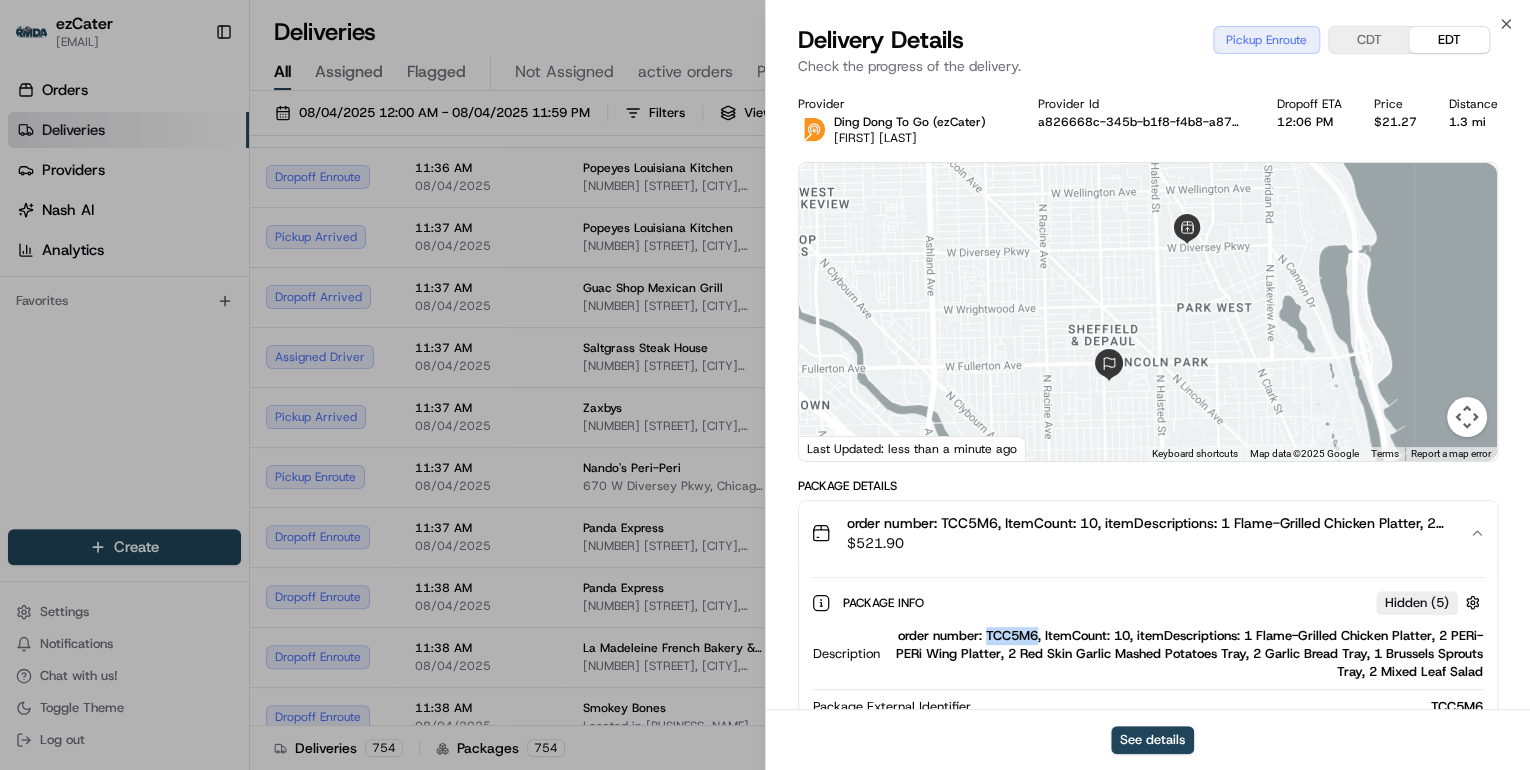 click on "order number: TCC5M6,
ItemCount: 10,
itemDescriptions:
1 Flame-Grilled Chicken Platter,
2 PERi-PERi Wing Platter,
2 Red Skin Garlic Mashed Potatoes Tray,
2 Garlic Bread Tray,
1 Brussels Sprouts Tray,
2 Mixed Leaf Salad" at bounding box center (1185, 654) 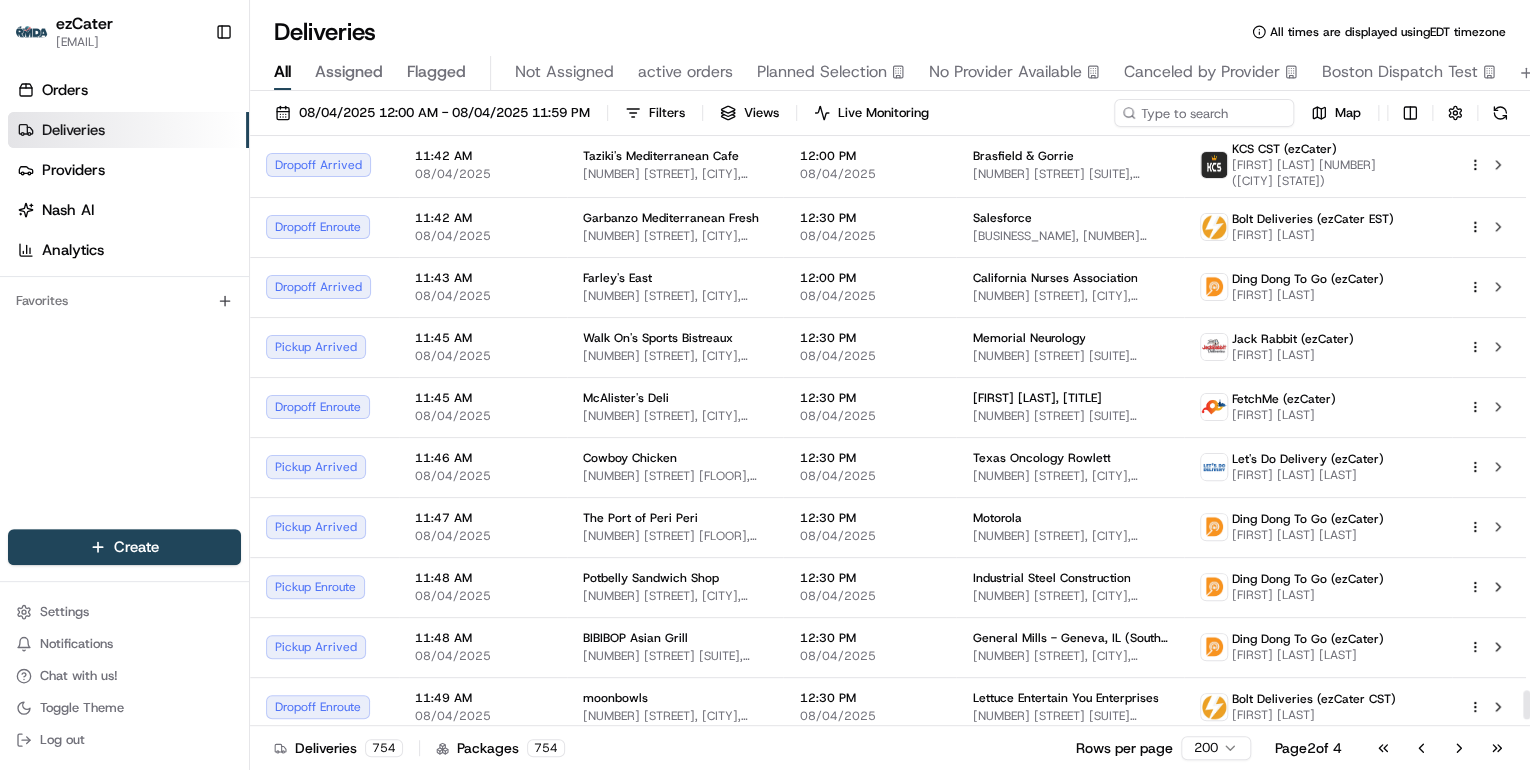 scroll, scrollTop: 11360, scrollLeft: 0, axis: vertical 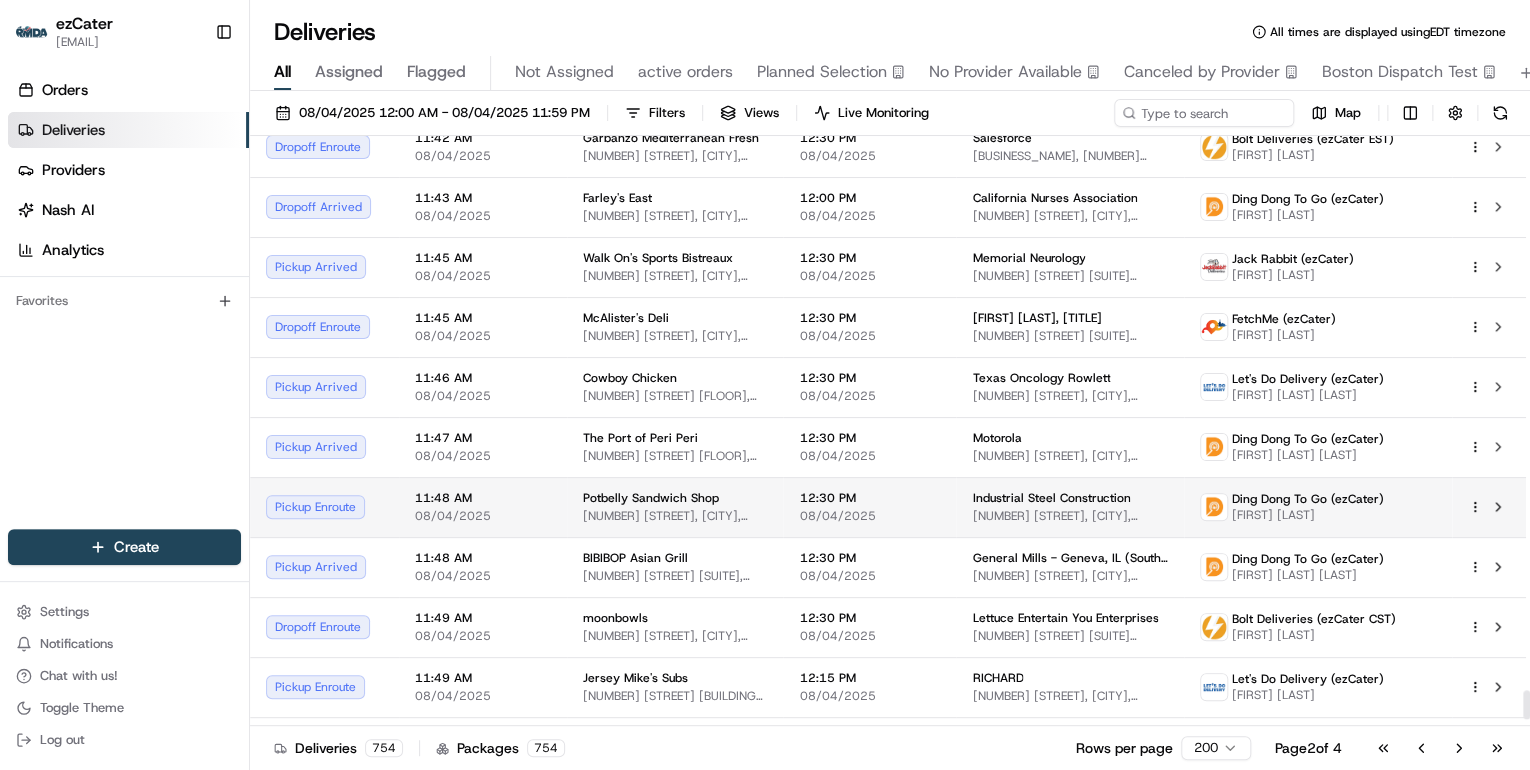 click on "11:48 AM 08/04/2025" at bounding box center (483, 507) 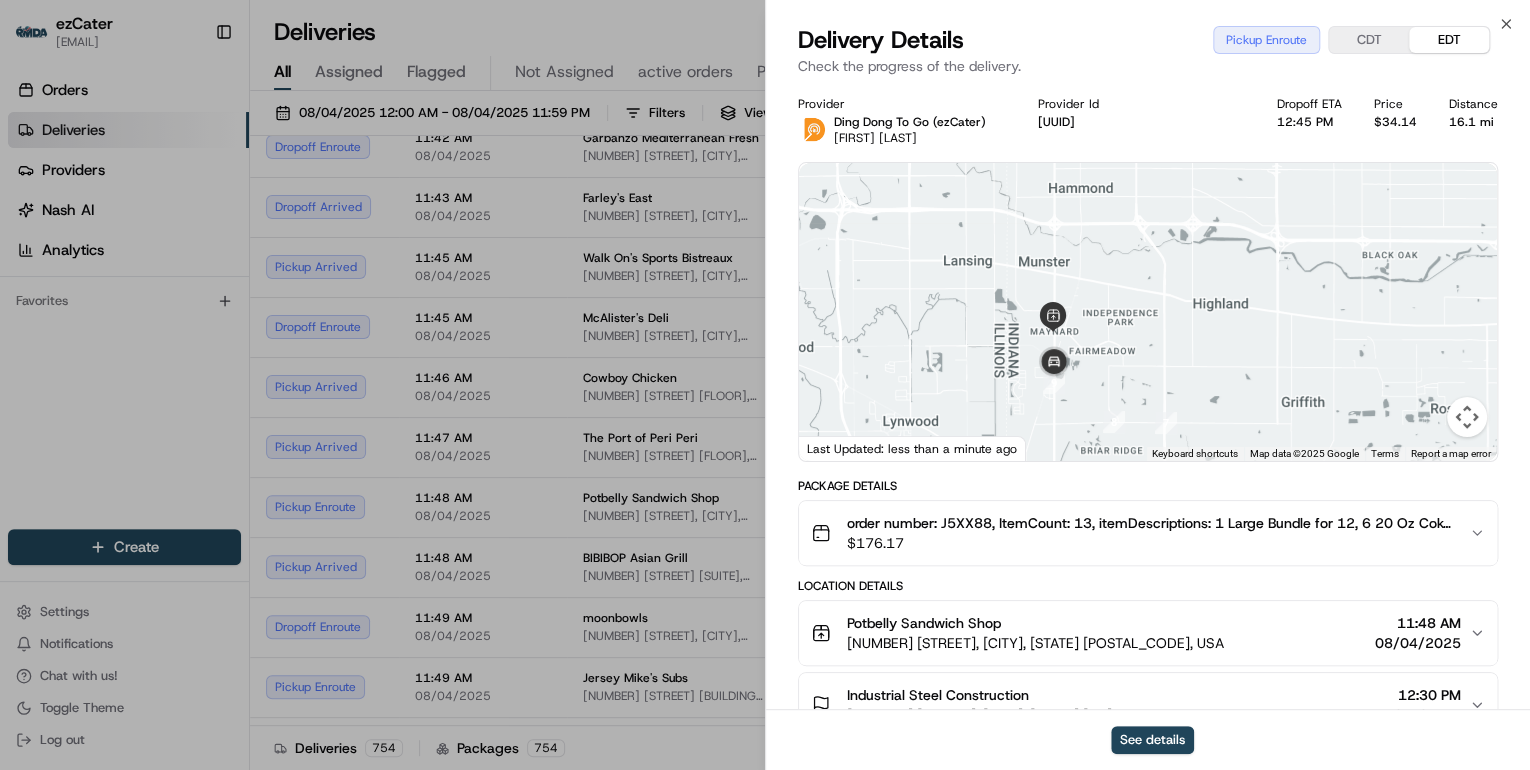 drag, startPoint x: 1052, startPoint y: 402, endPoint x: 1131, endPoint y: 345, distance: 97.41663 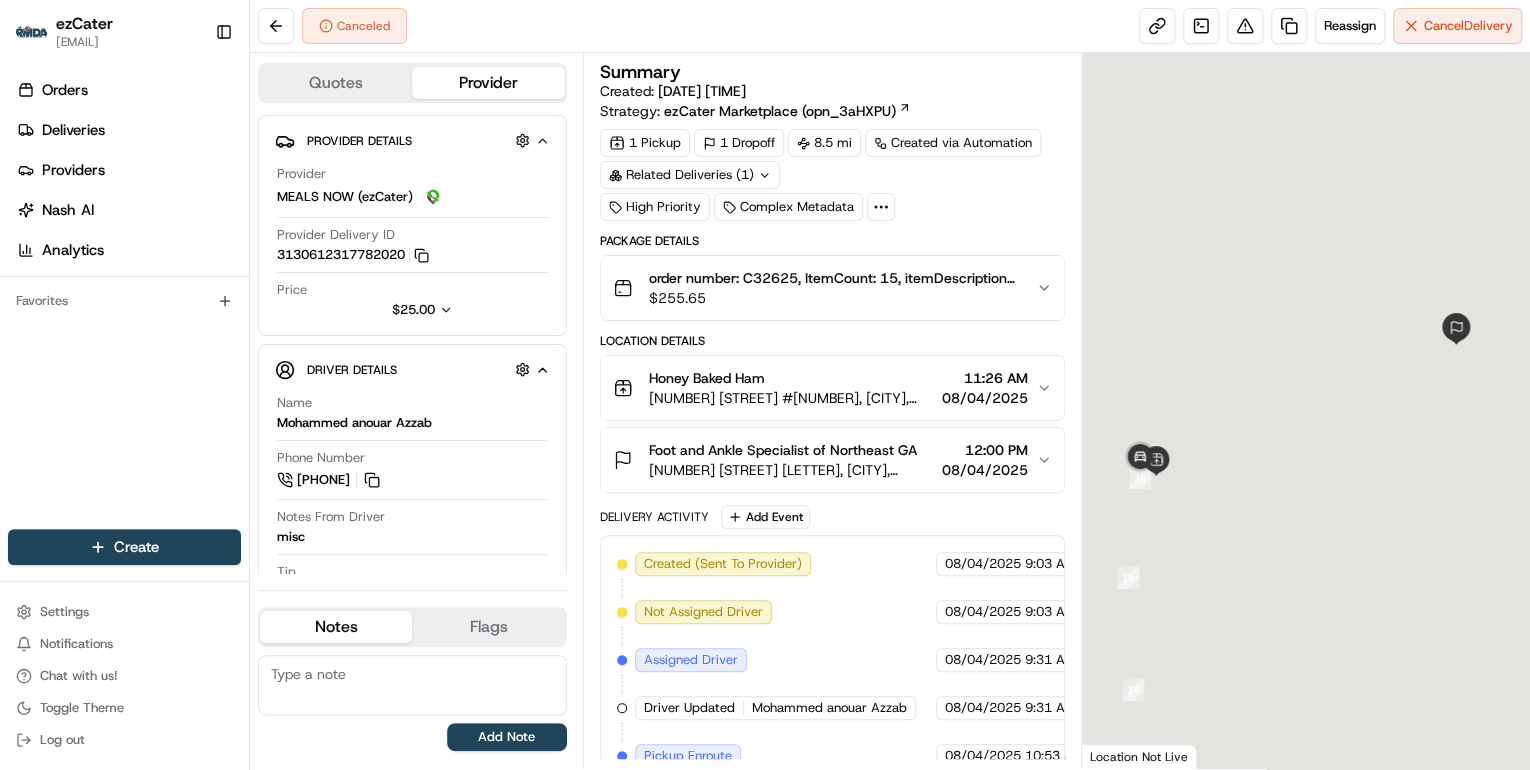 scroll, scrollTop: 0, scrollLeft: 0, axis: both 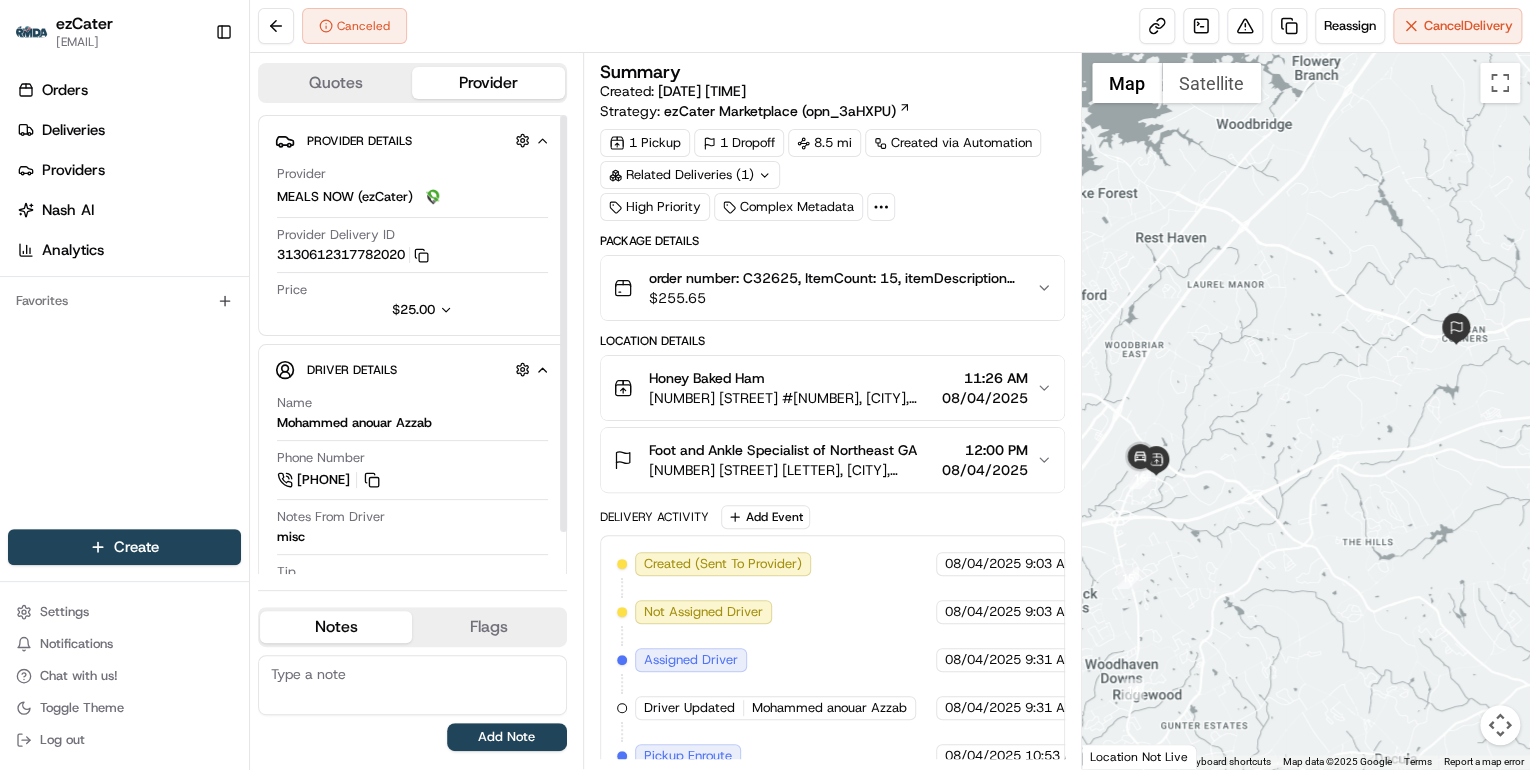 click 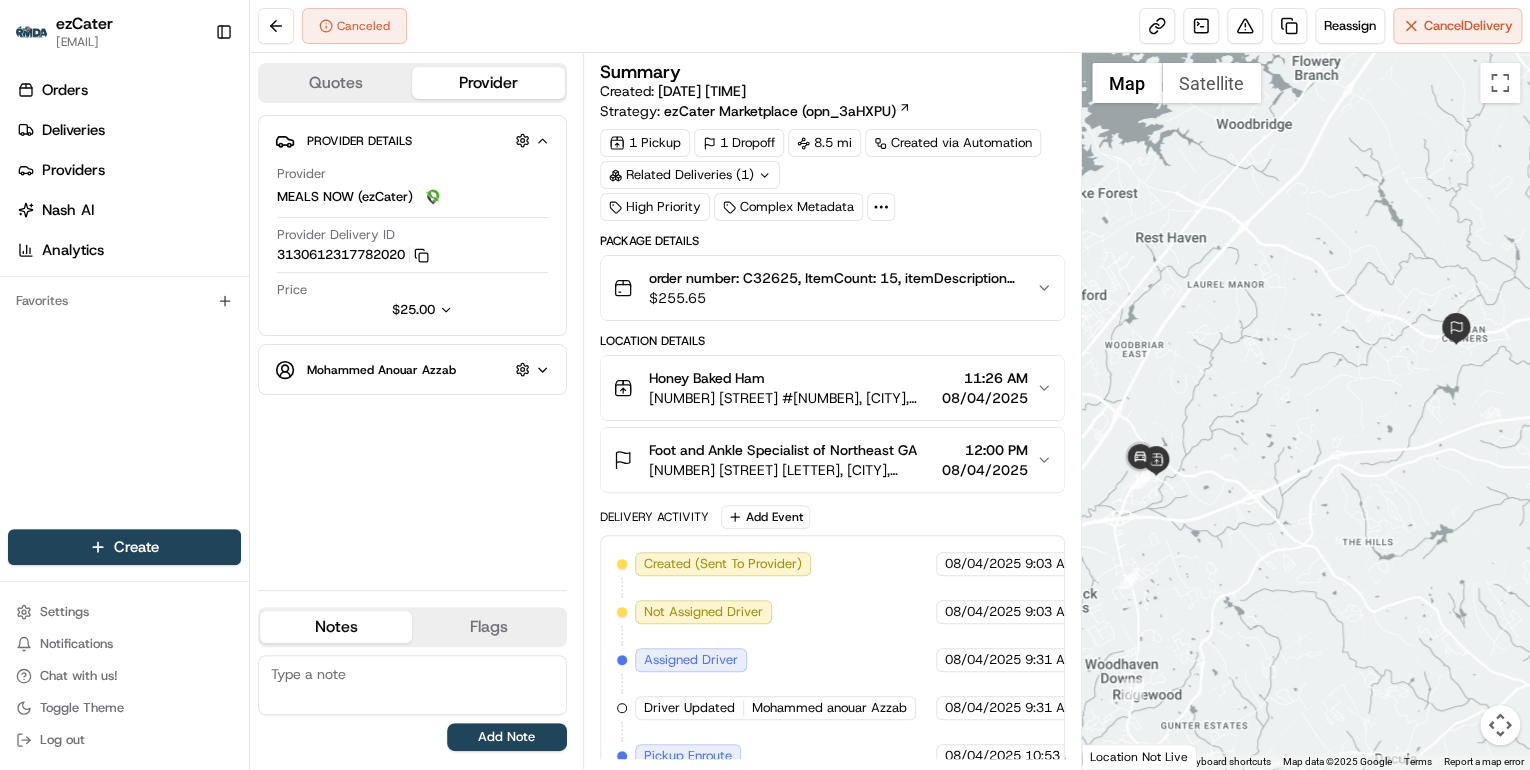click 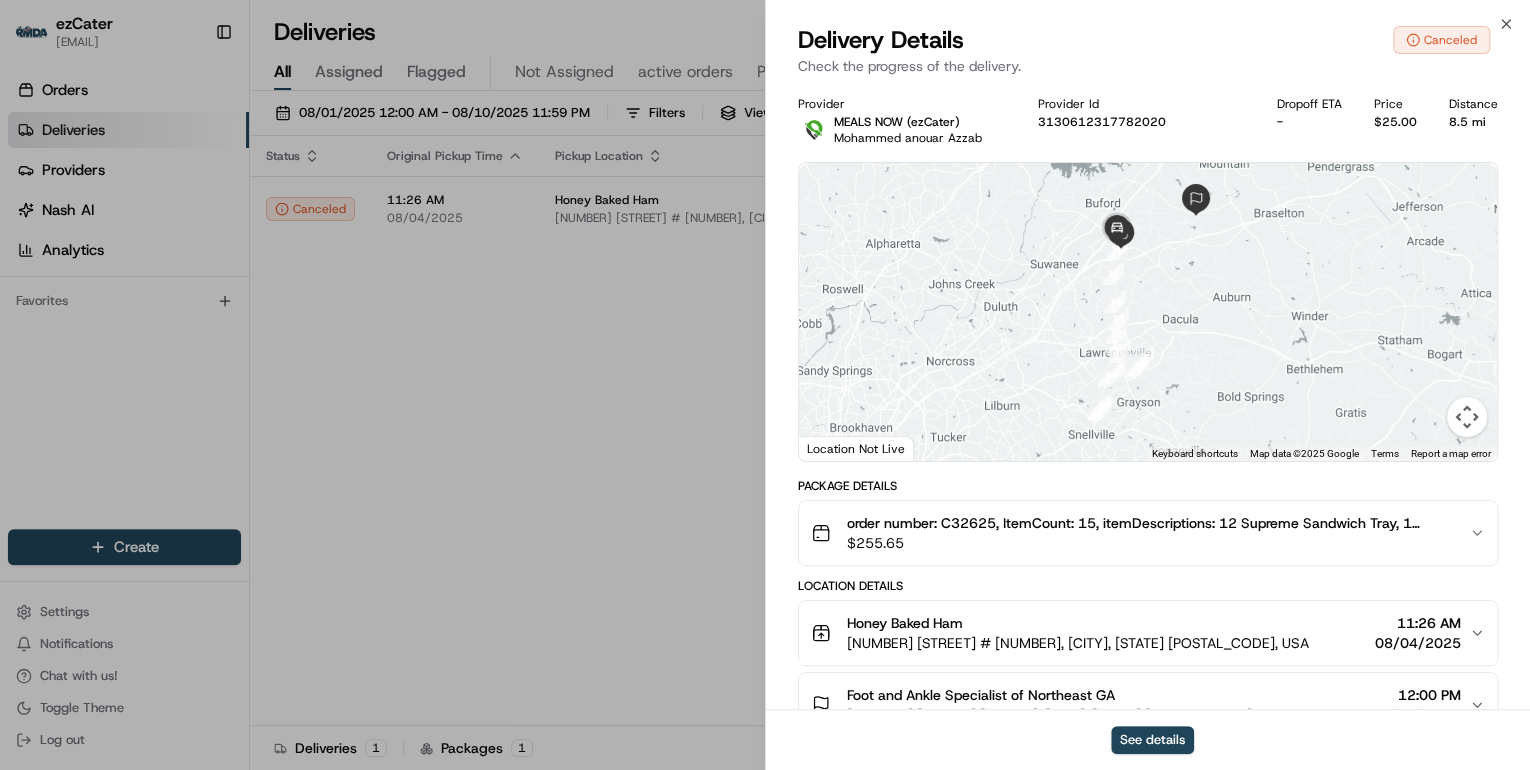 scroll, scrollTop: 0, scrollLeft: 0, axis: both 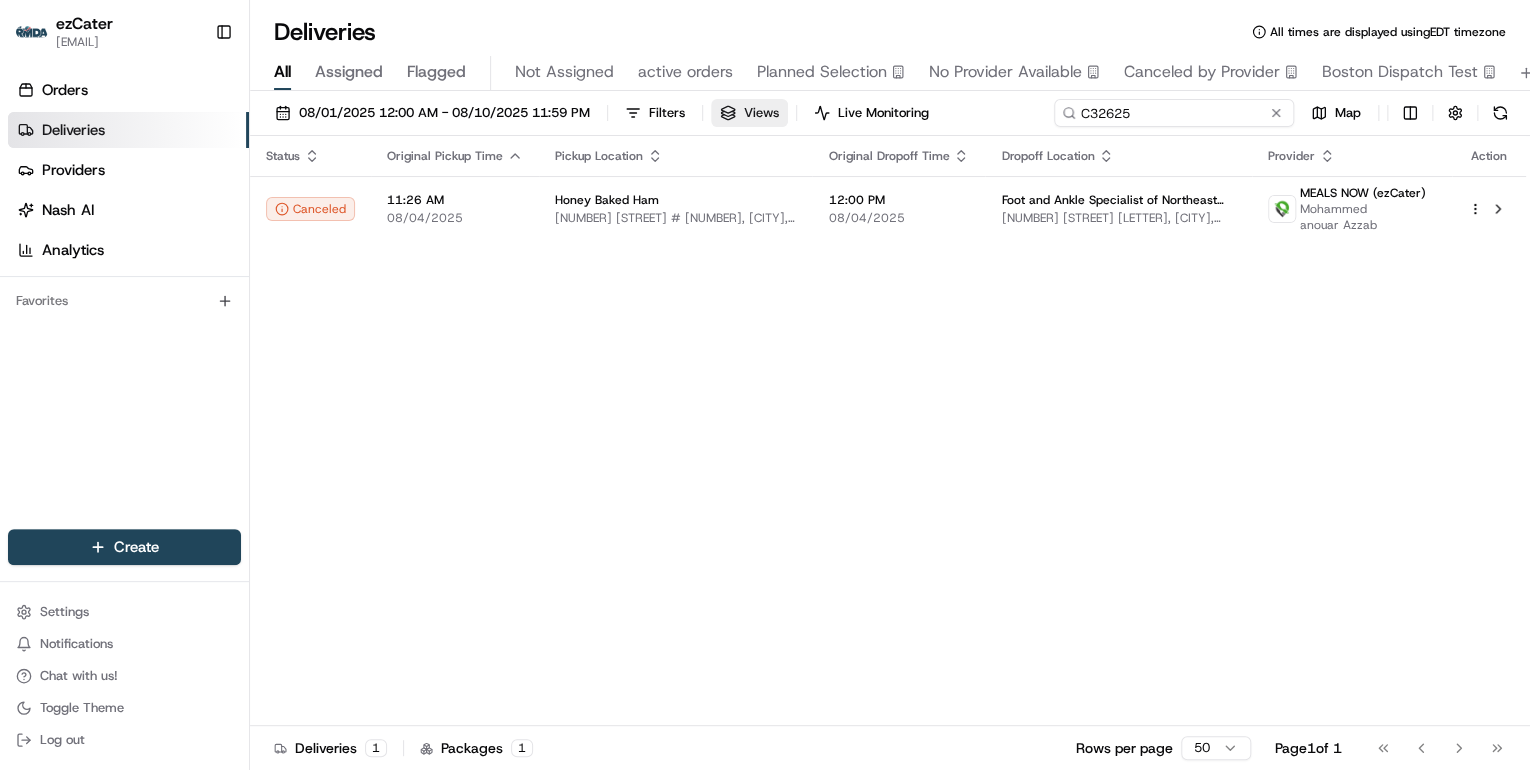 drag, startPoint x: 1198, startPoint y: 111, endPoint x: 755, endPoint y: 111, distance: 443 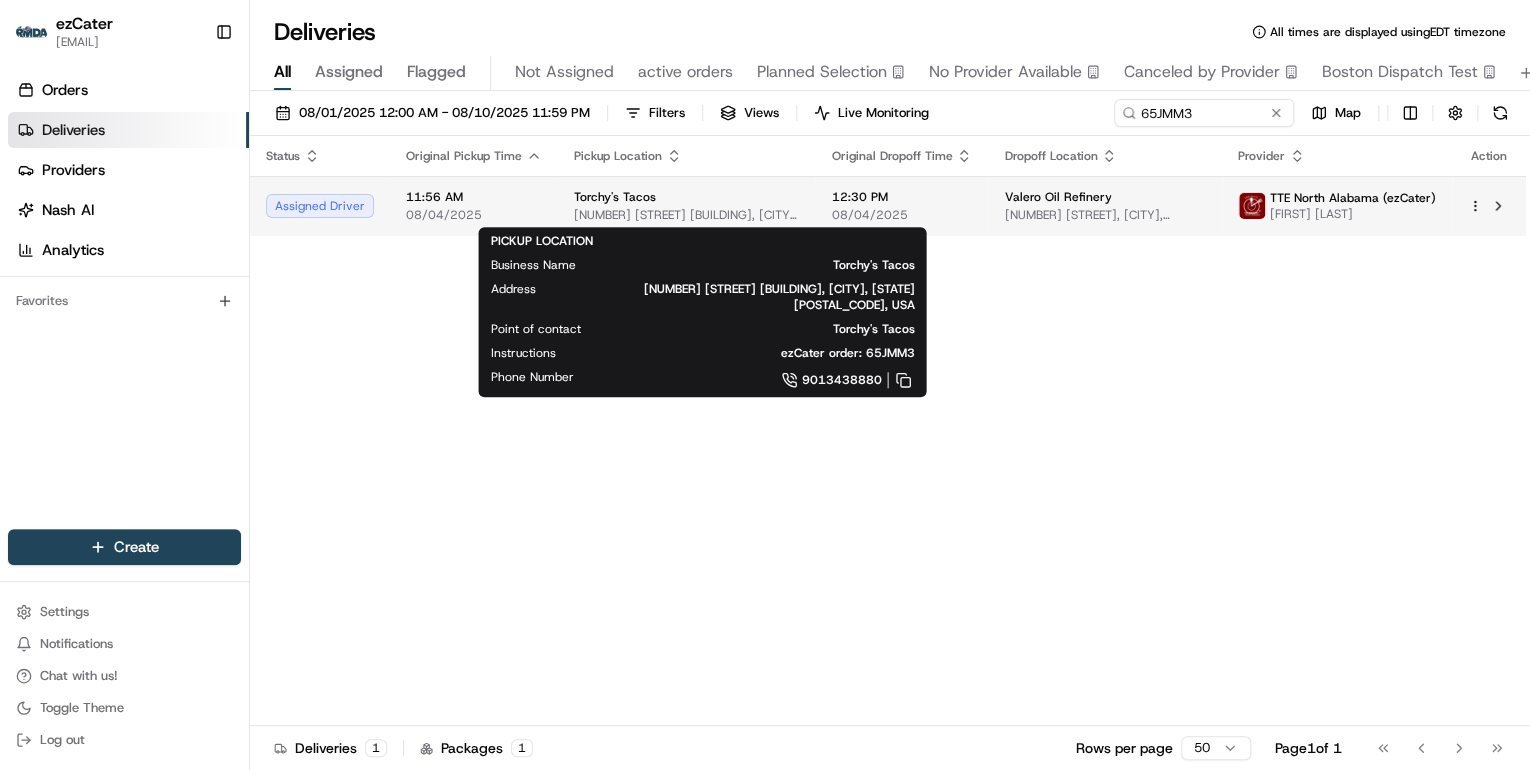 click on "[NUMBER] [STREET] [BUILDING], [CITY], [STATE] [POSTAL_CODE], USA" at bounding box center [686, 215] 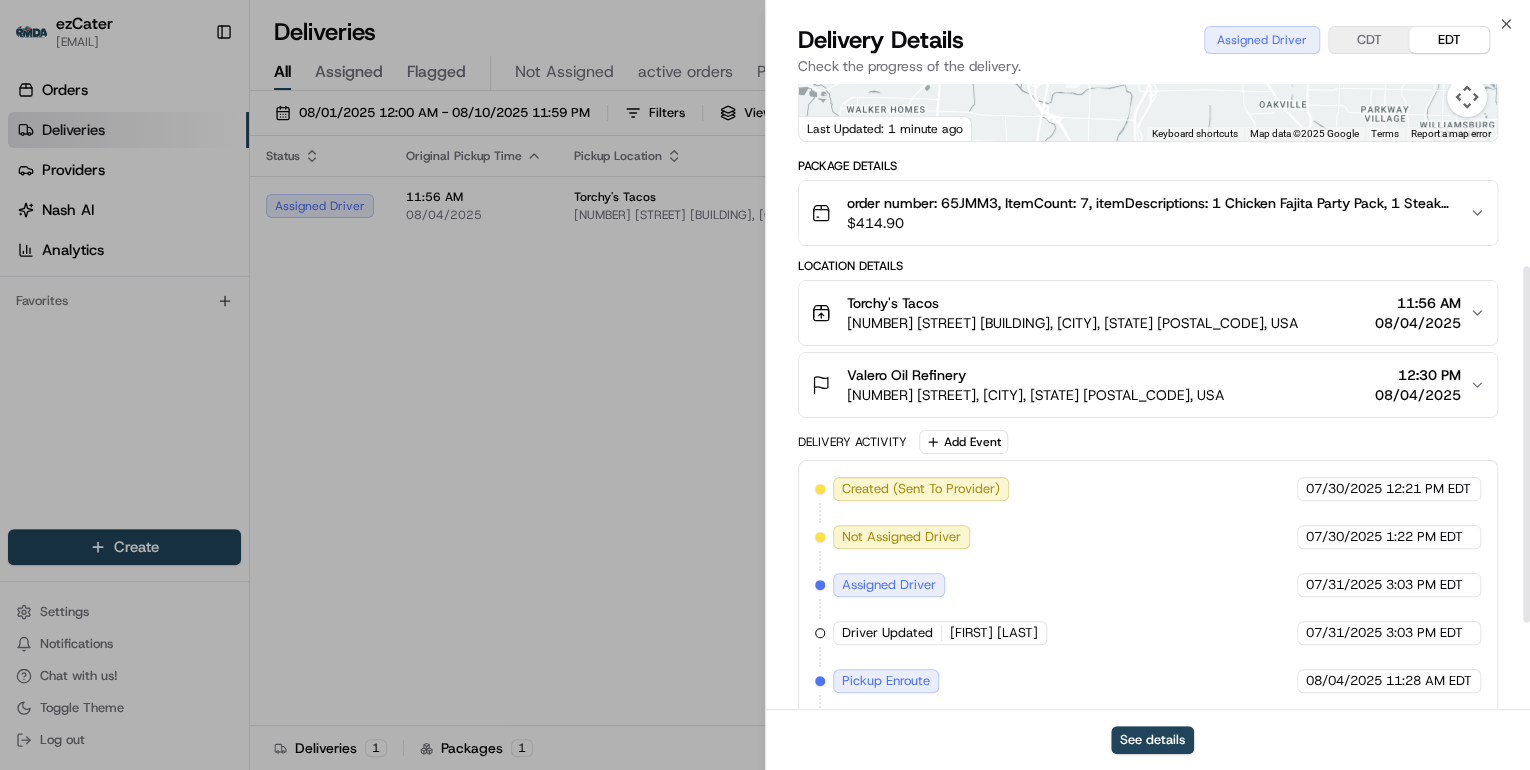 scroll, scrollTop: 472, scrollLeft: 0, axis: vertical 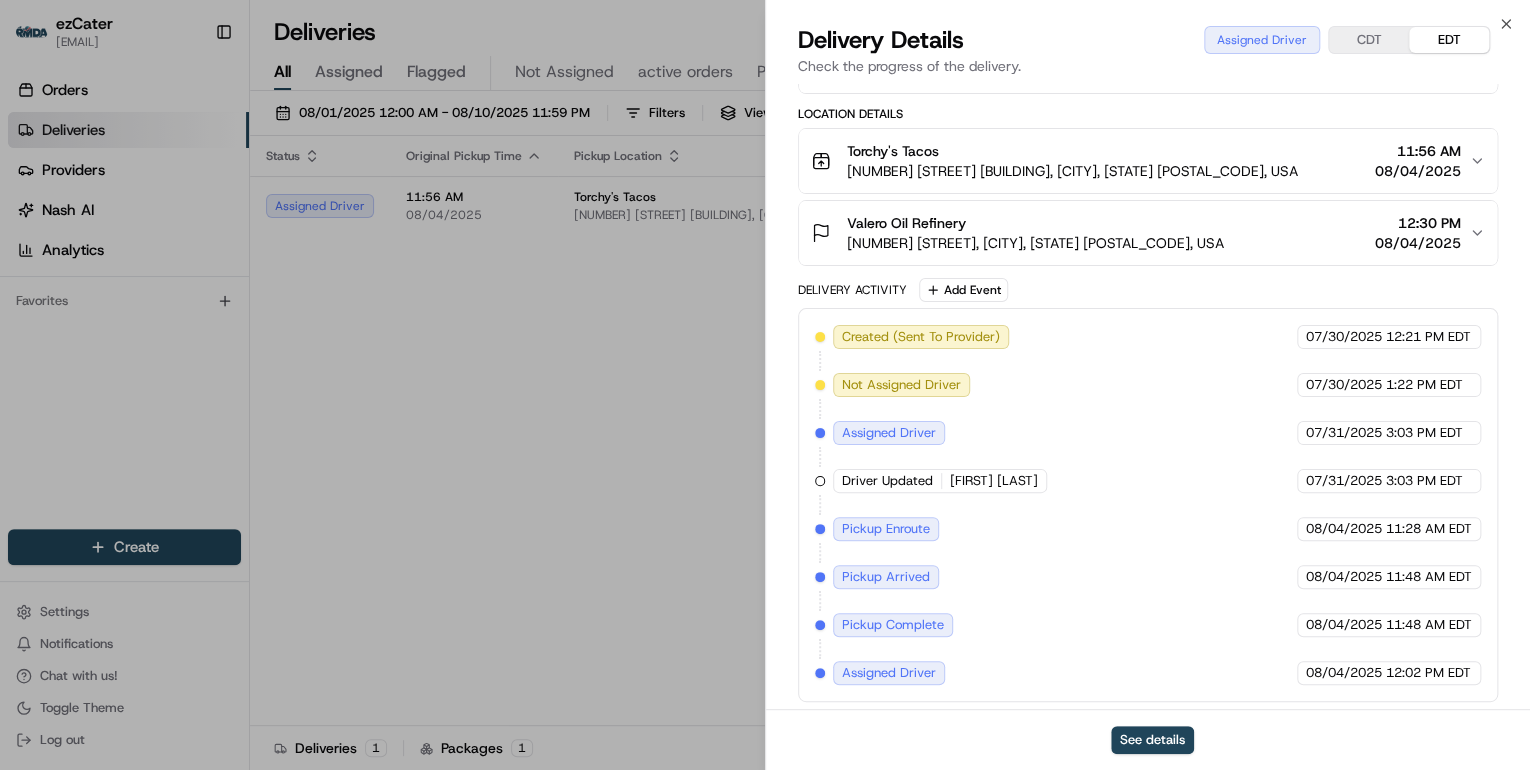 click on "Torchy's Tacos" at bounding box center [1072, 151] 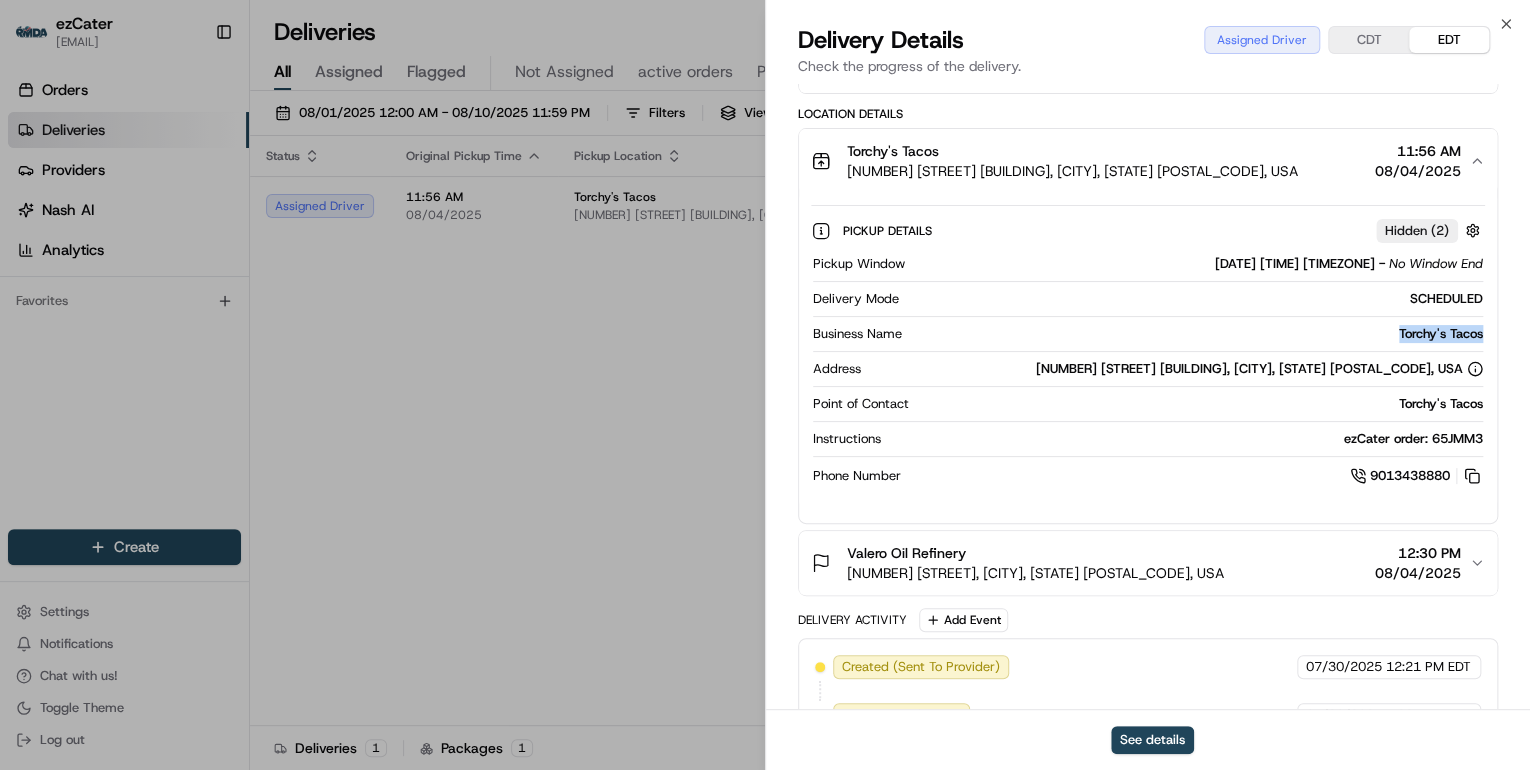 drag, startPoint x: 1493, startPoint y: 335, endPoint x: 1368, endPoint y: 332, distance: 125.035995 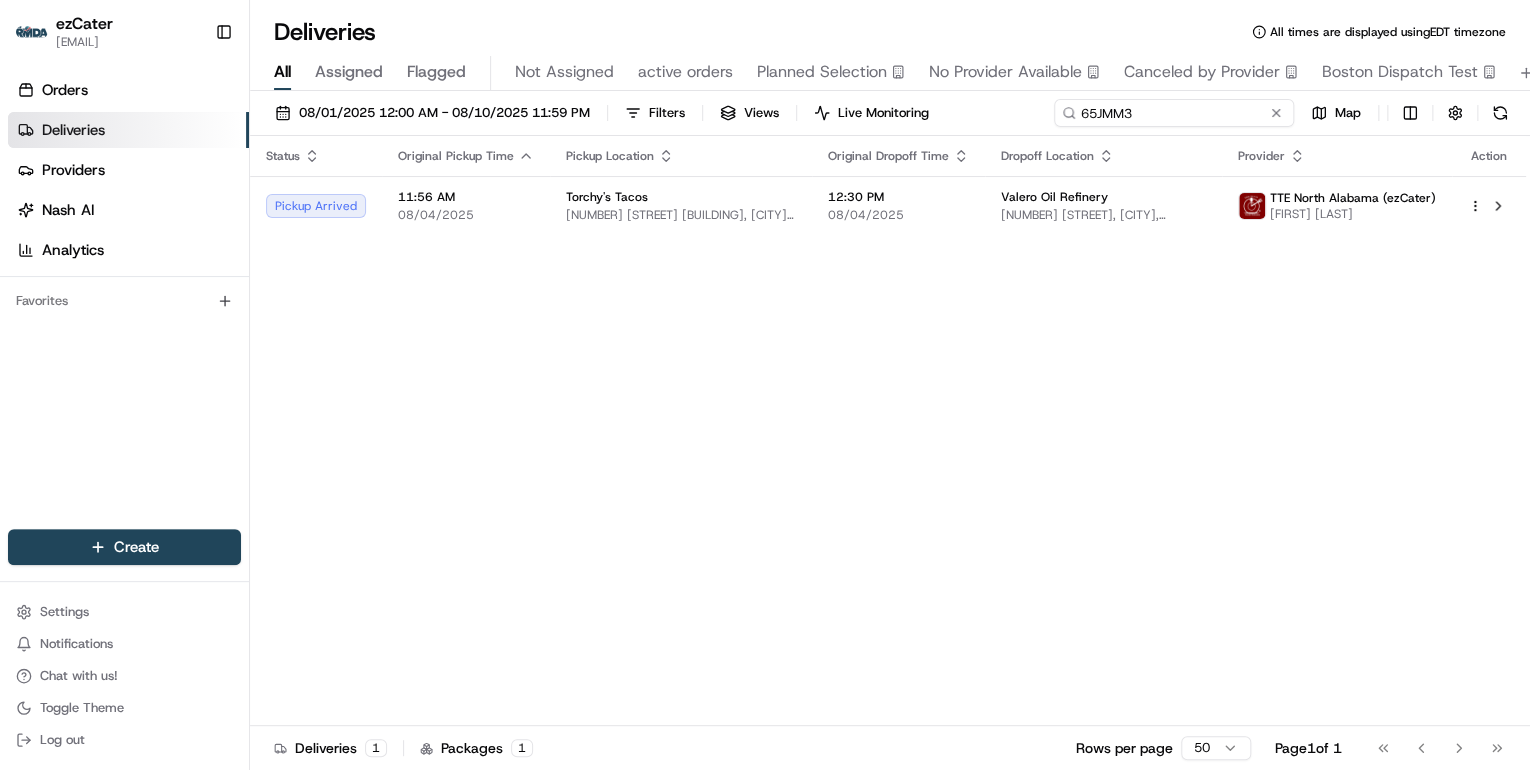 drag, startPoint x: 1214, startPoint y: 112, endPoint x: 671, endPoint y: 144, distance: 543.9421 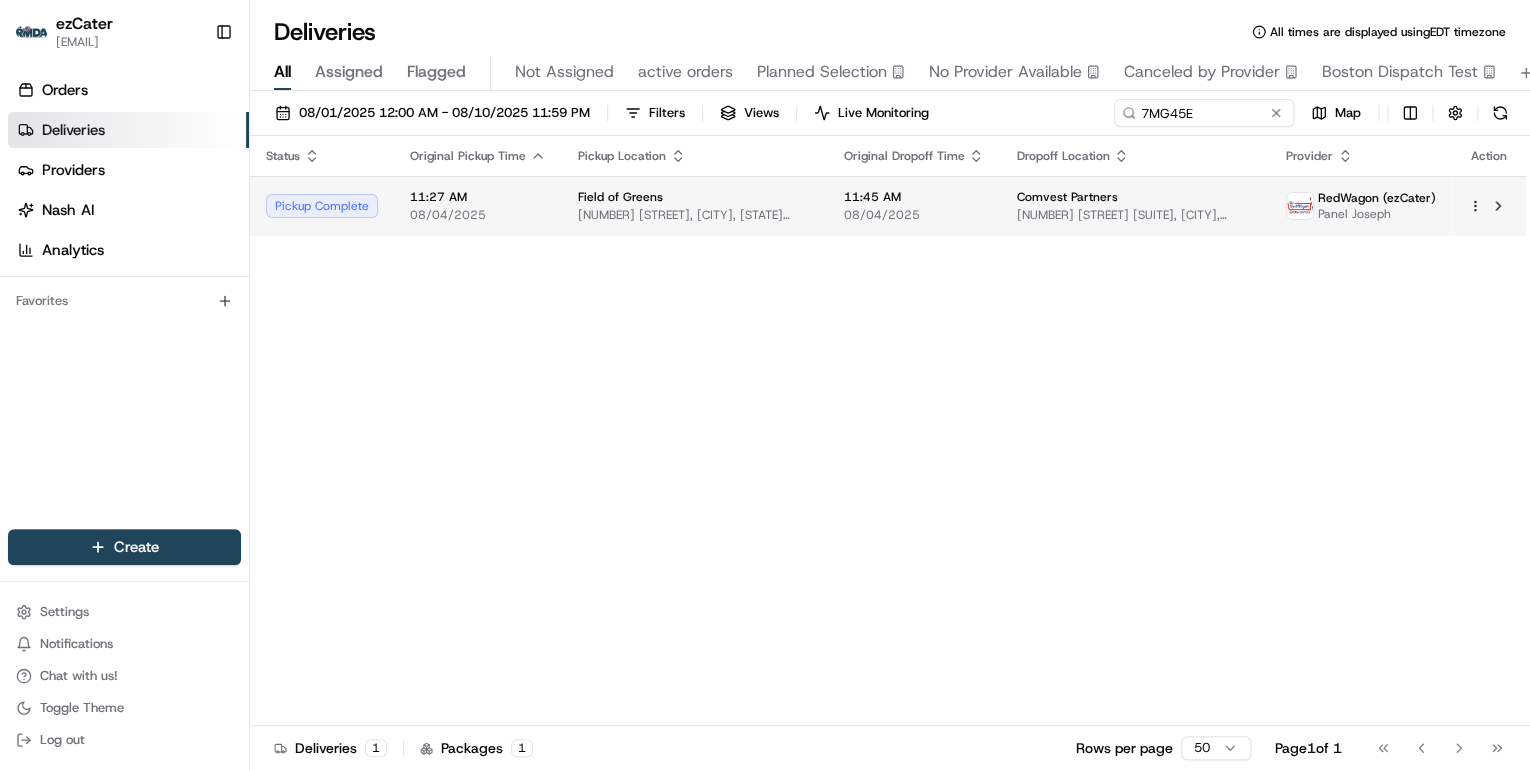 click on "[NUMBER] [STREET], [CITY], [STATE] [POSTAL_CODE], [COUNTRY]" at bounding box center (694, 215) 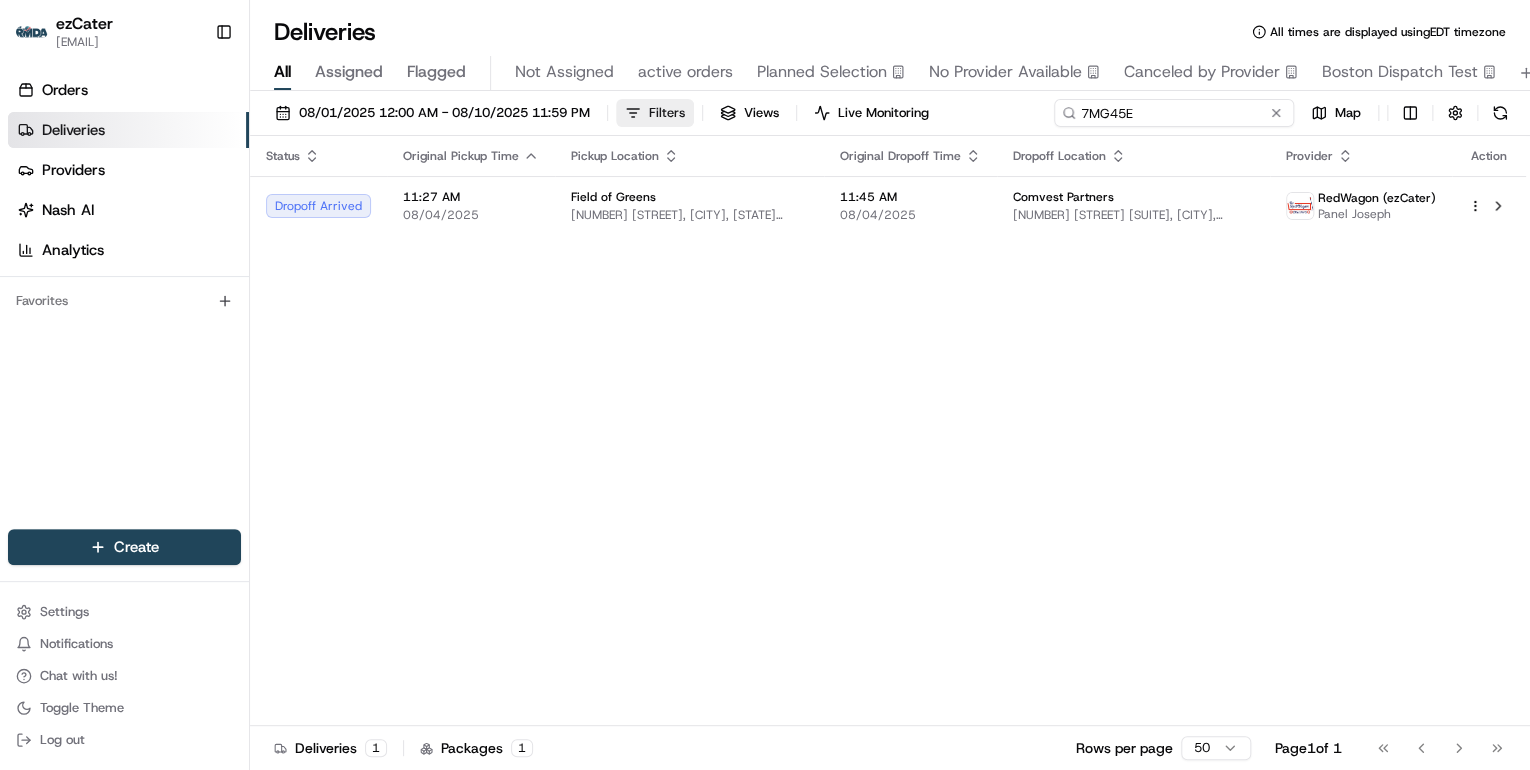 drag, startPoint x: 1210, startPoint y: 113, endPoint x: 661, endPoint y: 113, distance: 549 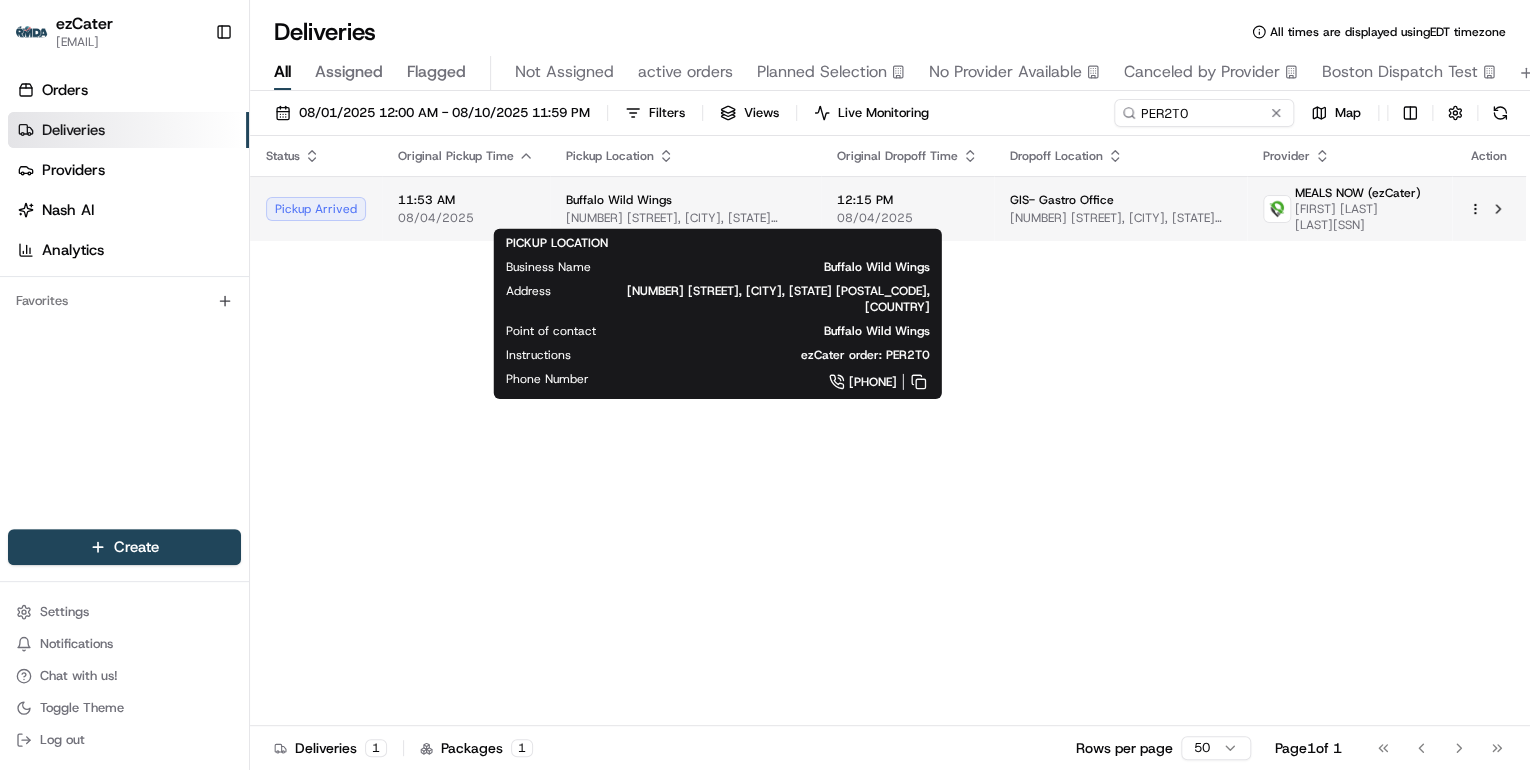 click on "[NUMBER] [STREET], [CITY], [STATE] [POSTAL CODE], [COUNTRY]" at bounding box center [685, 218] 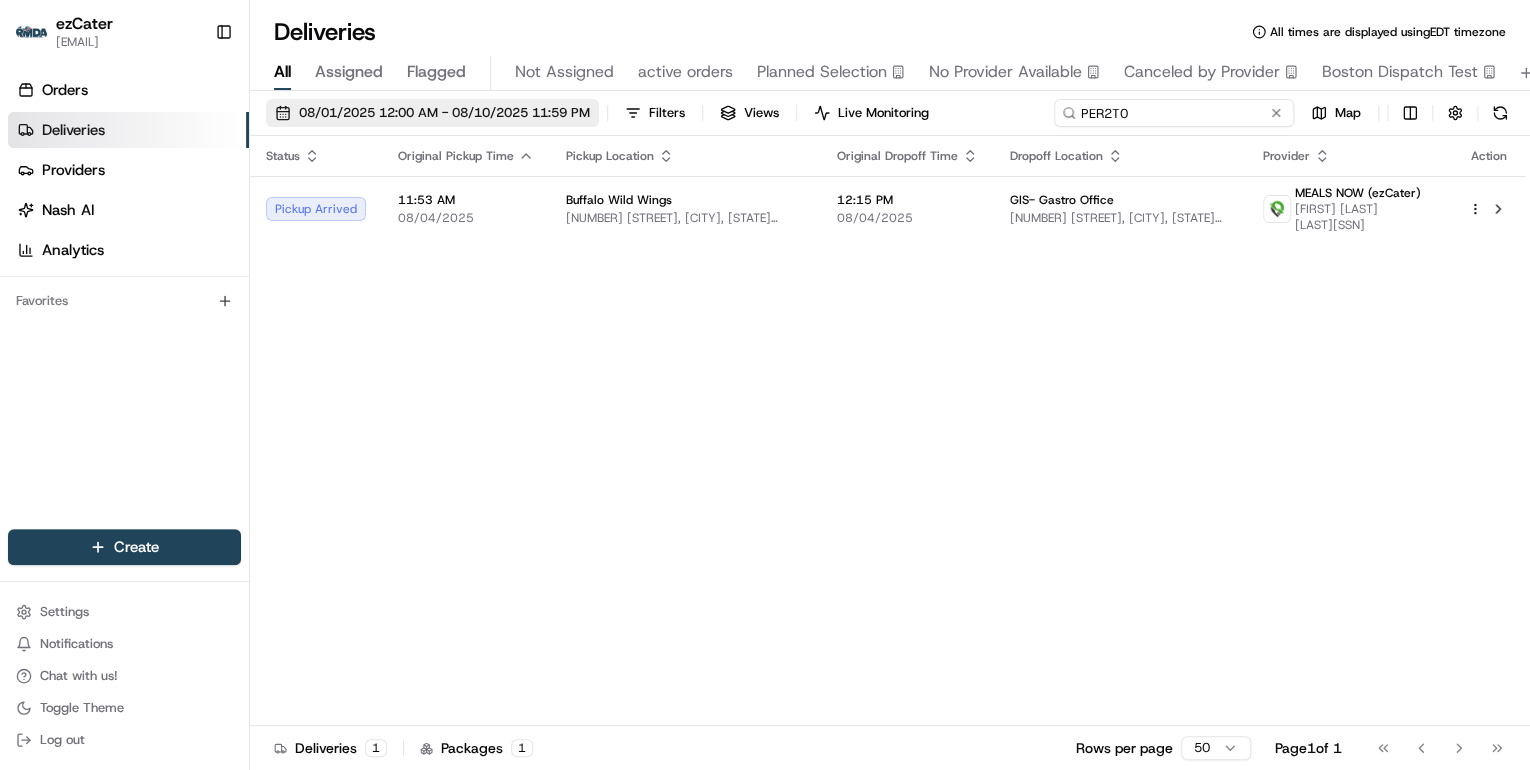 drag, startPoint x: 1216, startPoint y: 117, endPoint x: 527, endPoint y: 118, distance: 689.00073 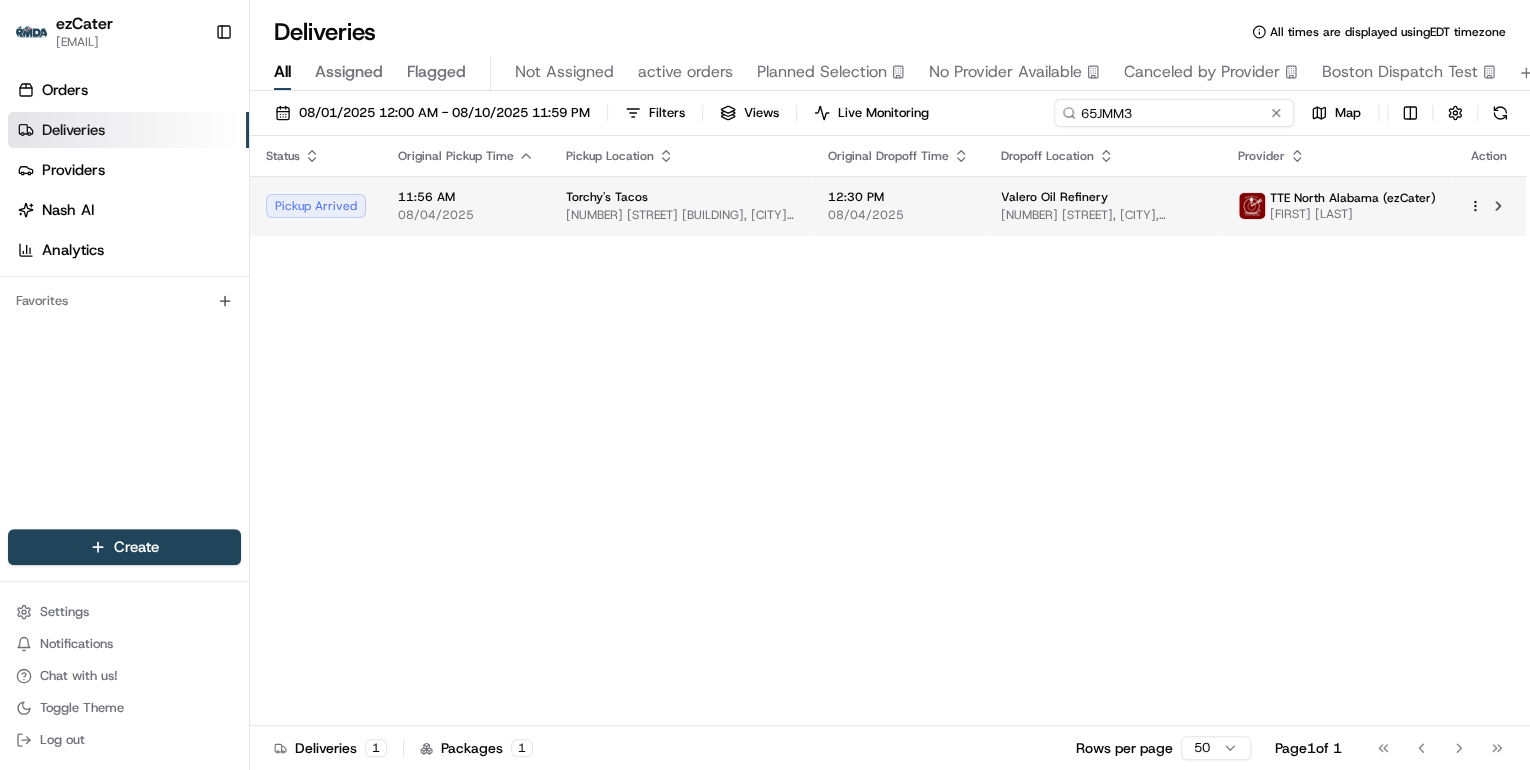 type on "65JMM3" 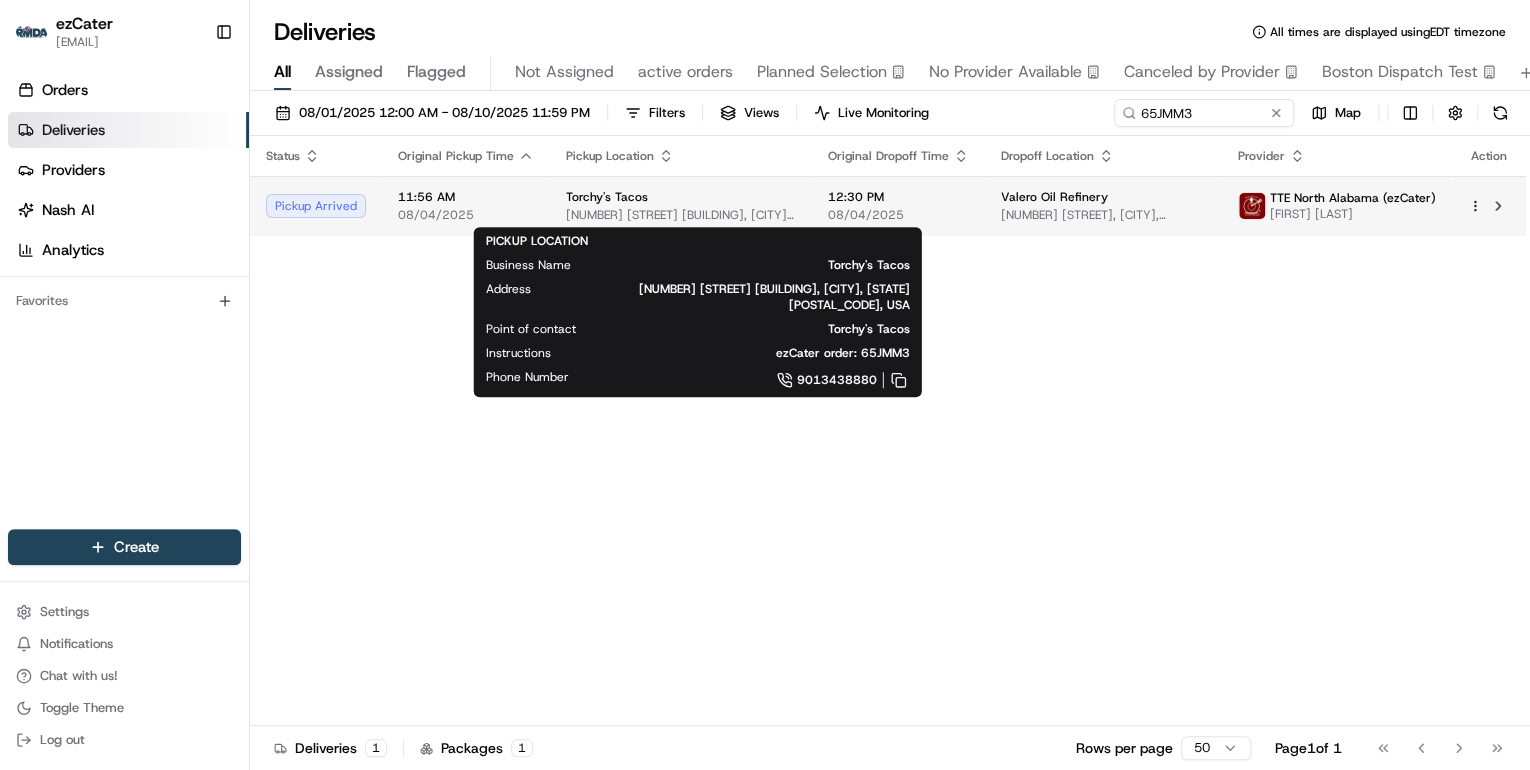 click on "[NUMBER] [STREET] [BUILDING_DESIGNATOR], [CITY], [STATE] [POSTAL CODE], [COUNTRY]" at bounding box center (681, 215) 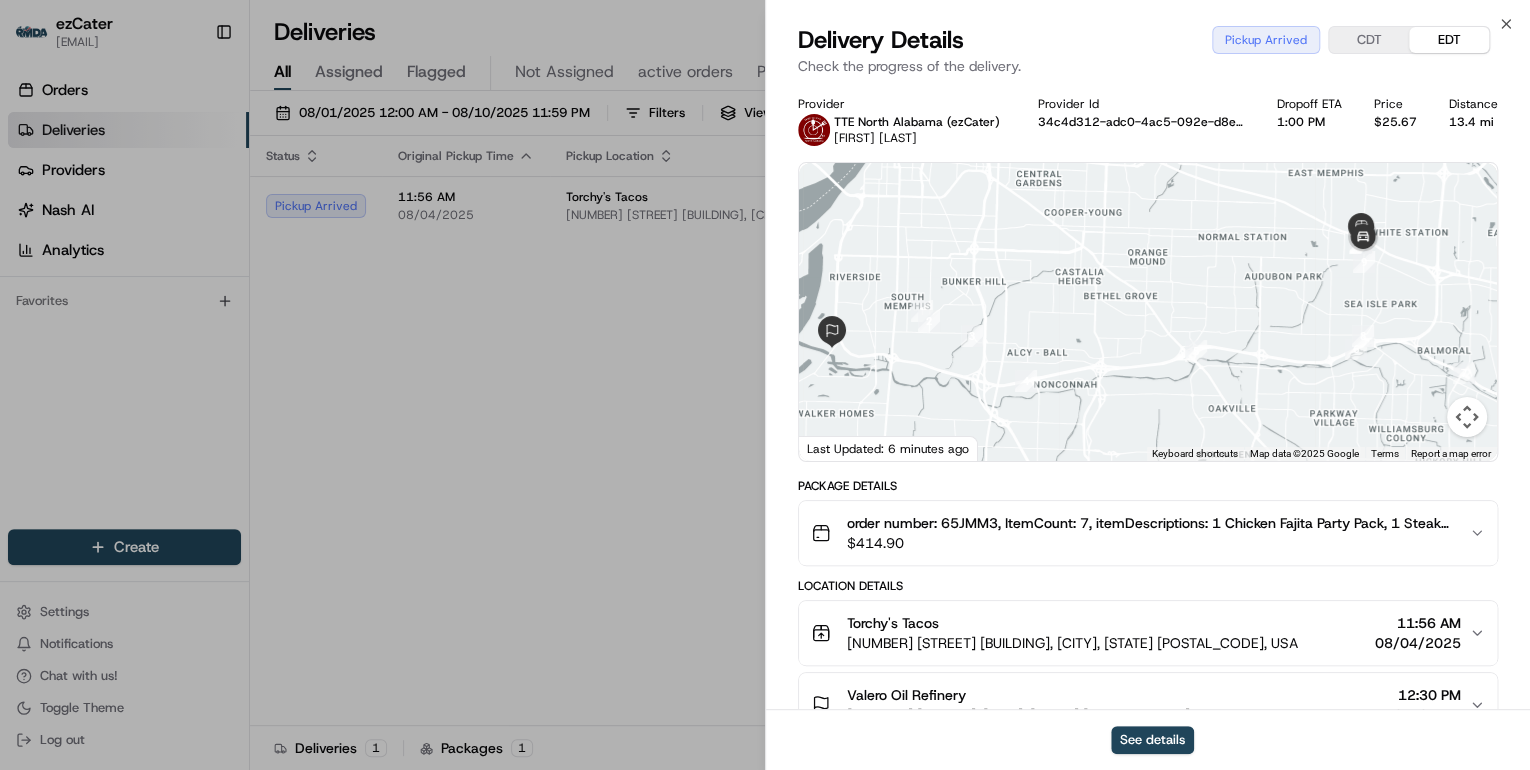 scroll, scrollTop: 240, scrollLeft: 0, axis: vertical 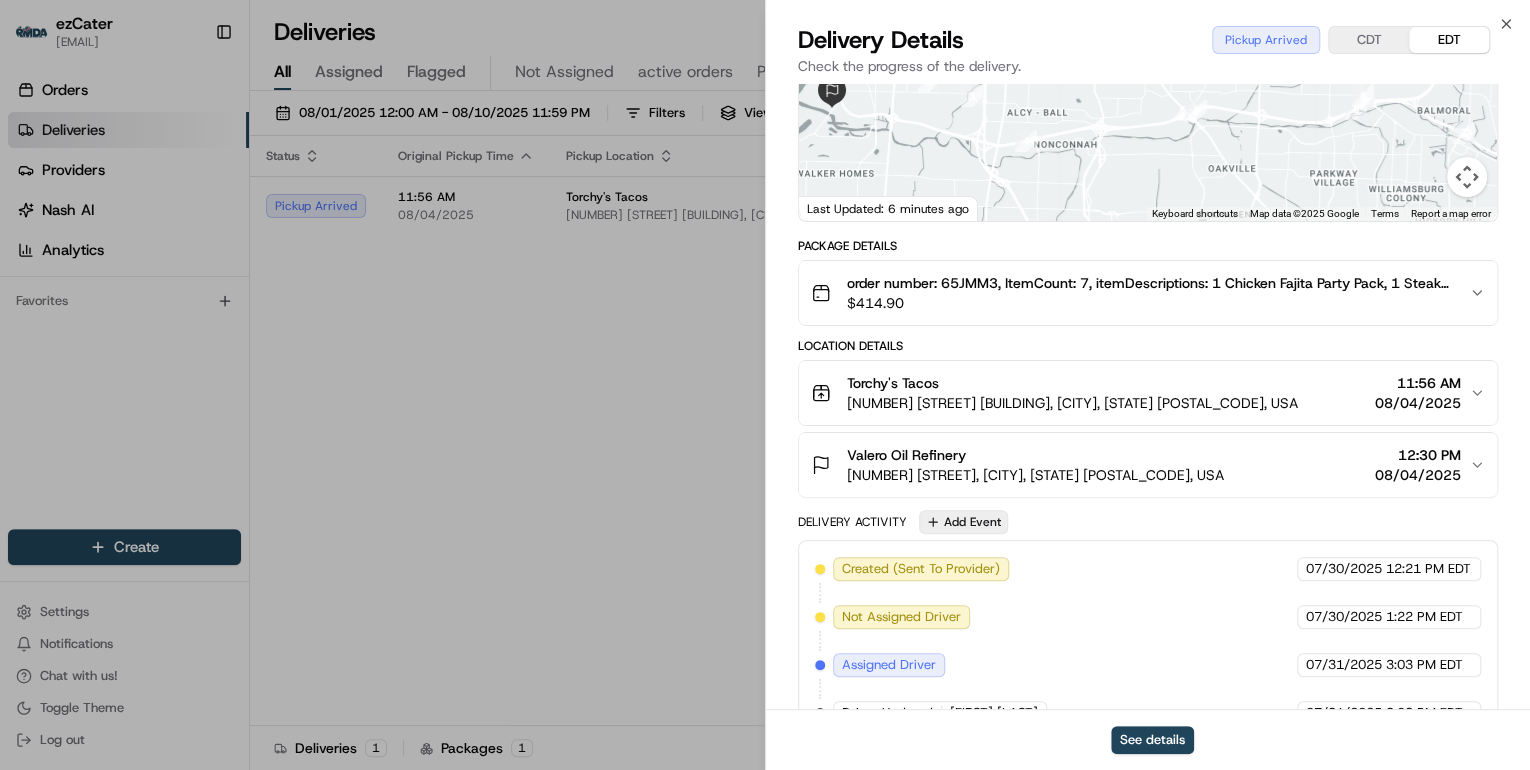 click on "Add Event" at bounding box center [963, 522] 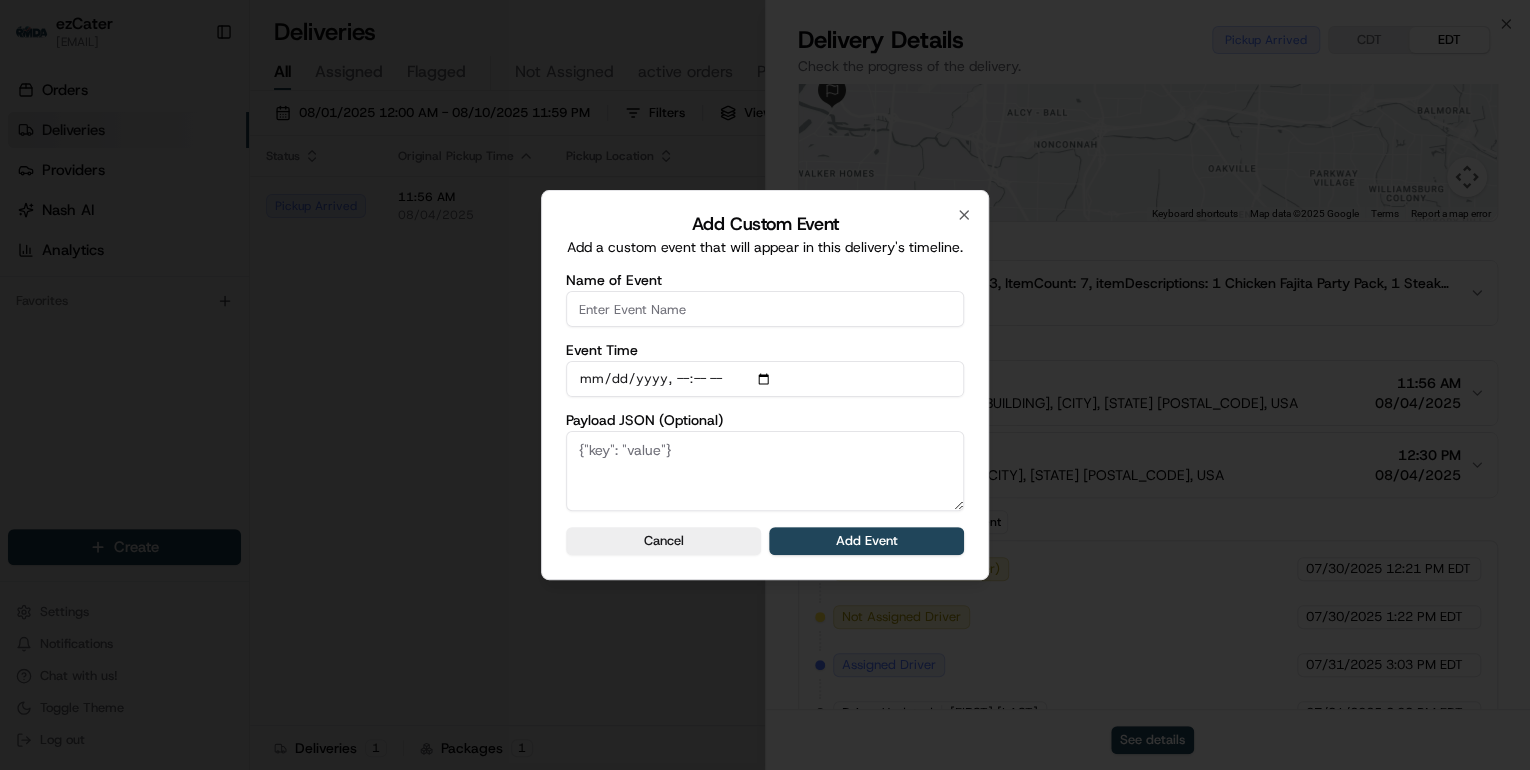 click on "Name of Event" at bounding box center [765, 309] 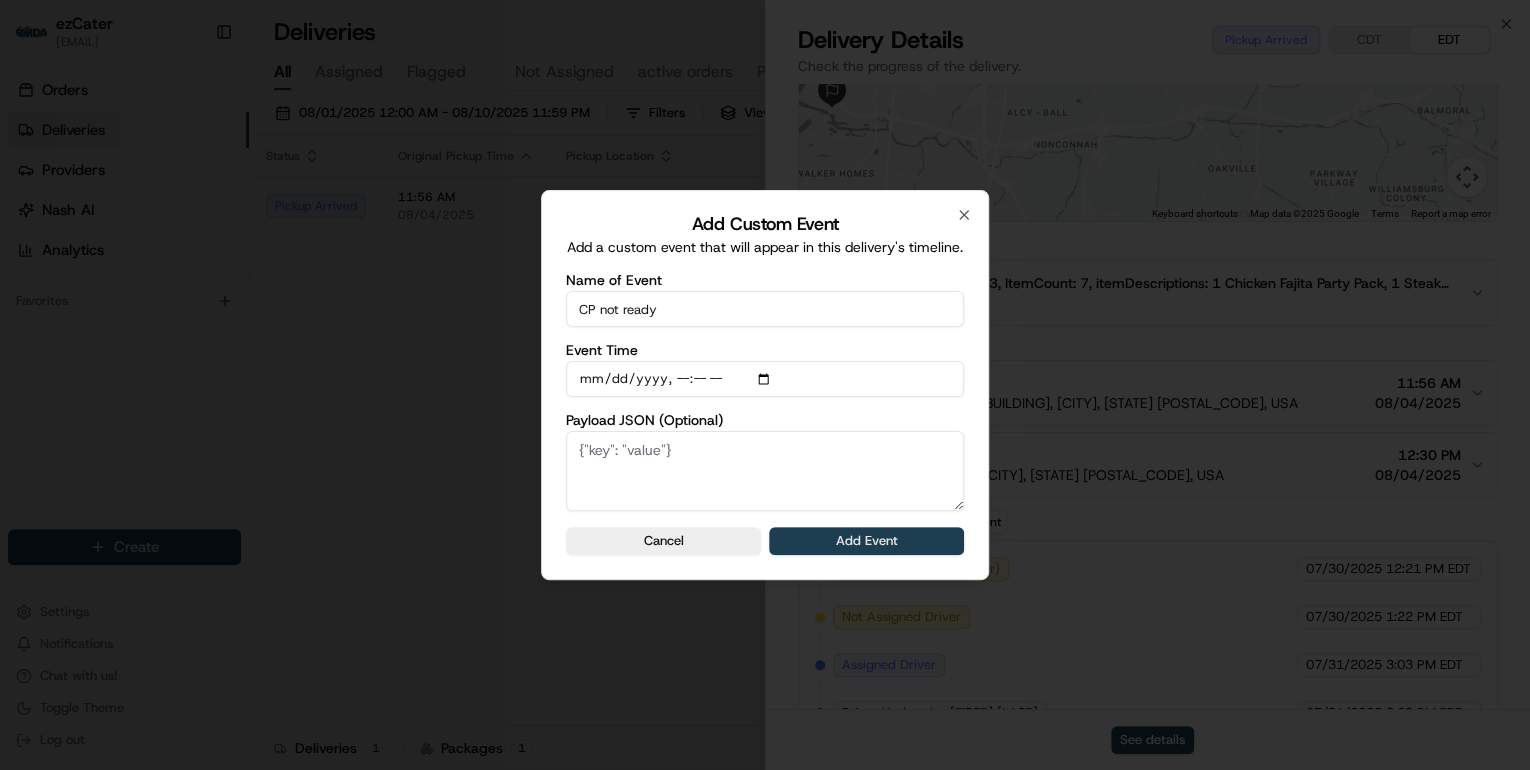 click on "Add Event" at bounding box center (866, 541) 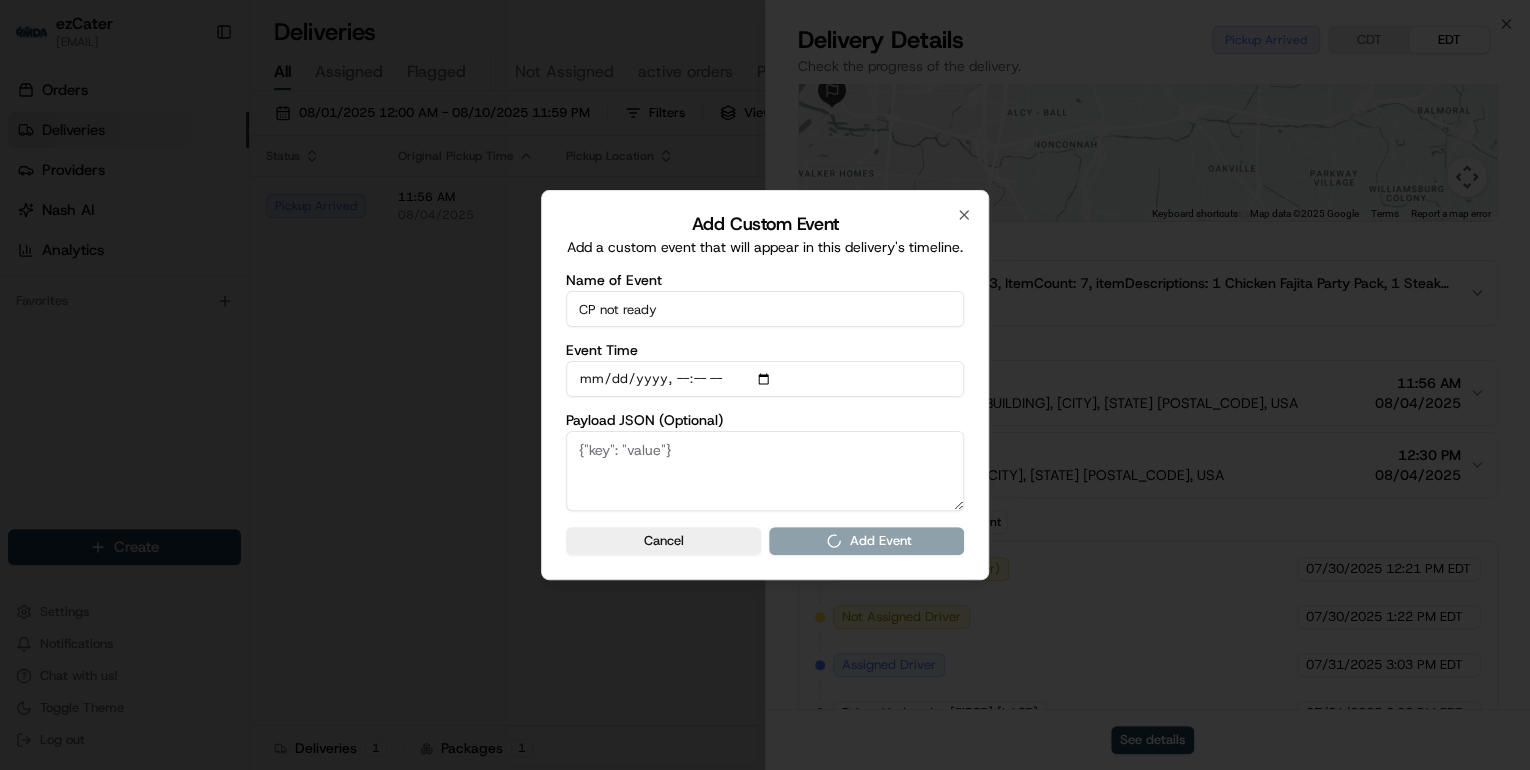 type 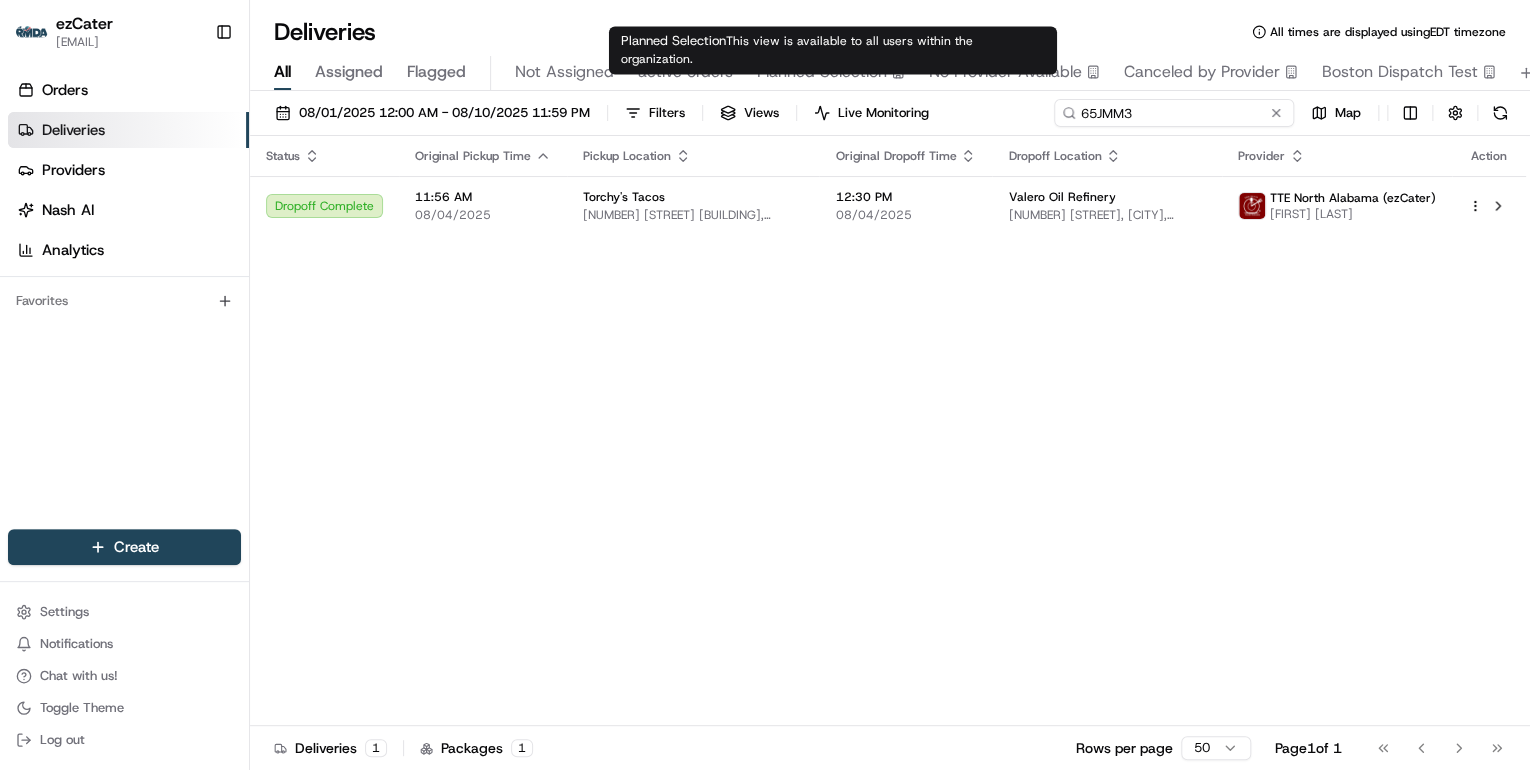 drag, startPoint x: 1211, startPoint y: 114, endPoint x: 649, endPoint y: 140, distance: 562.6011 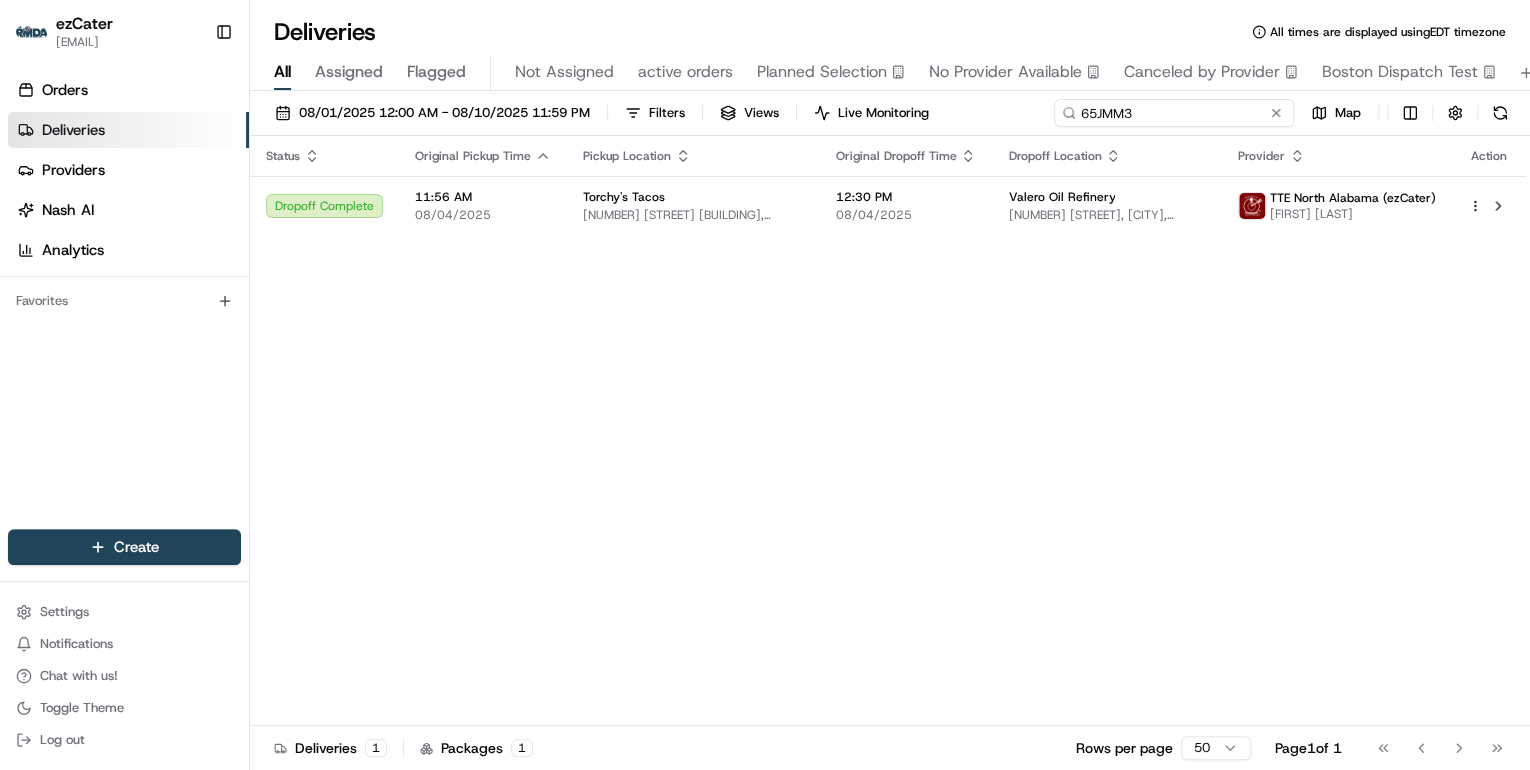 paste on "4A6XP2" 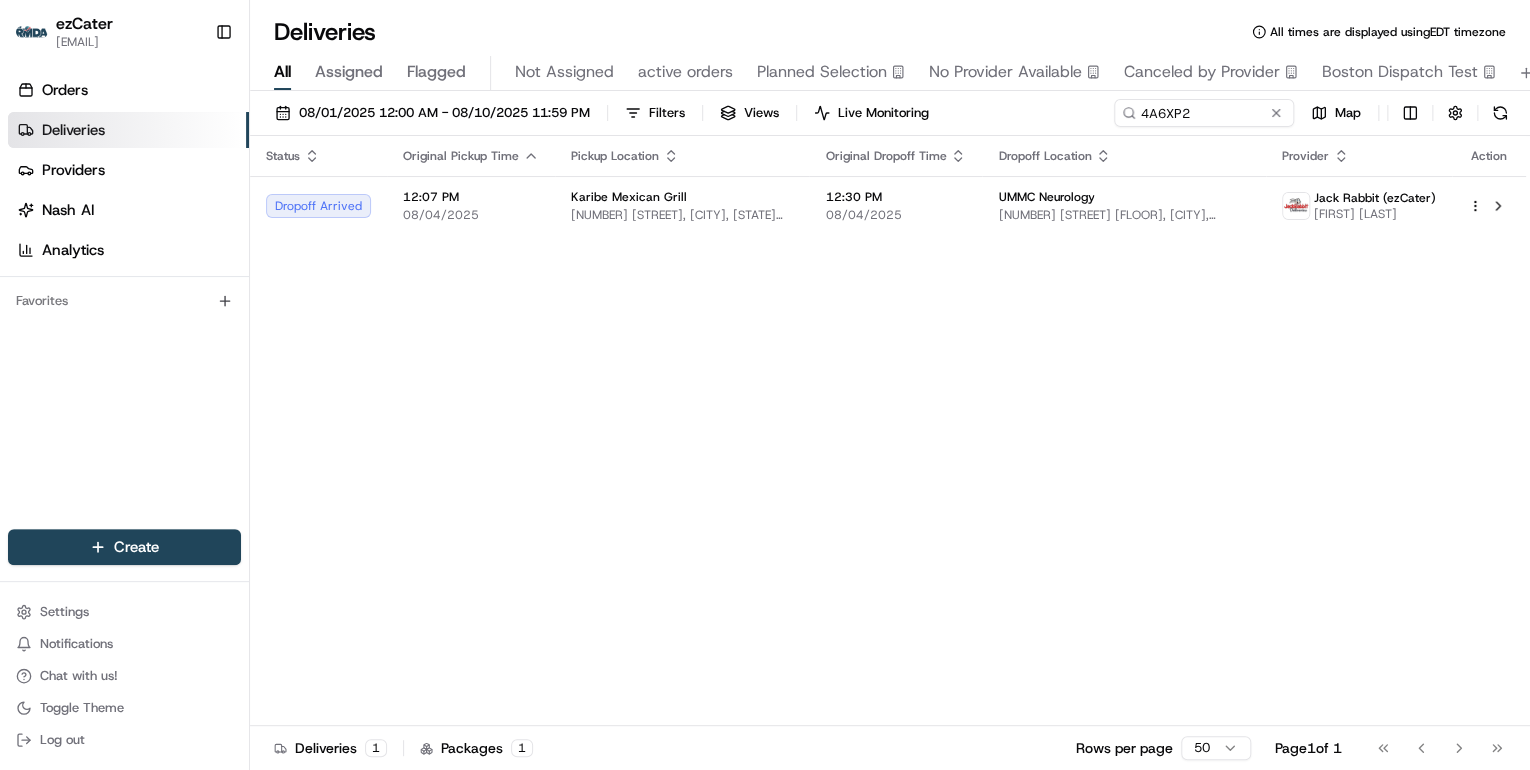 click on "[NUMBER] [STREET], [CITY], [STATE] [POSTAL_CODE]" at bounding box center (682, 215) 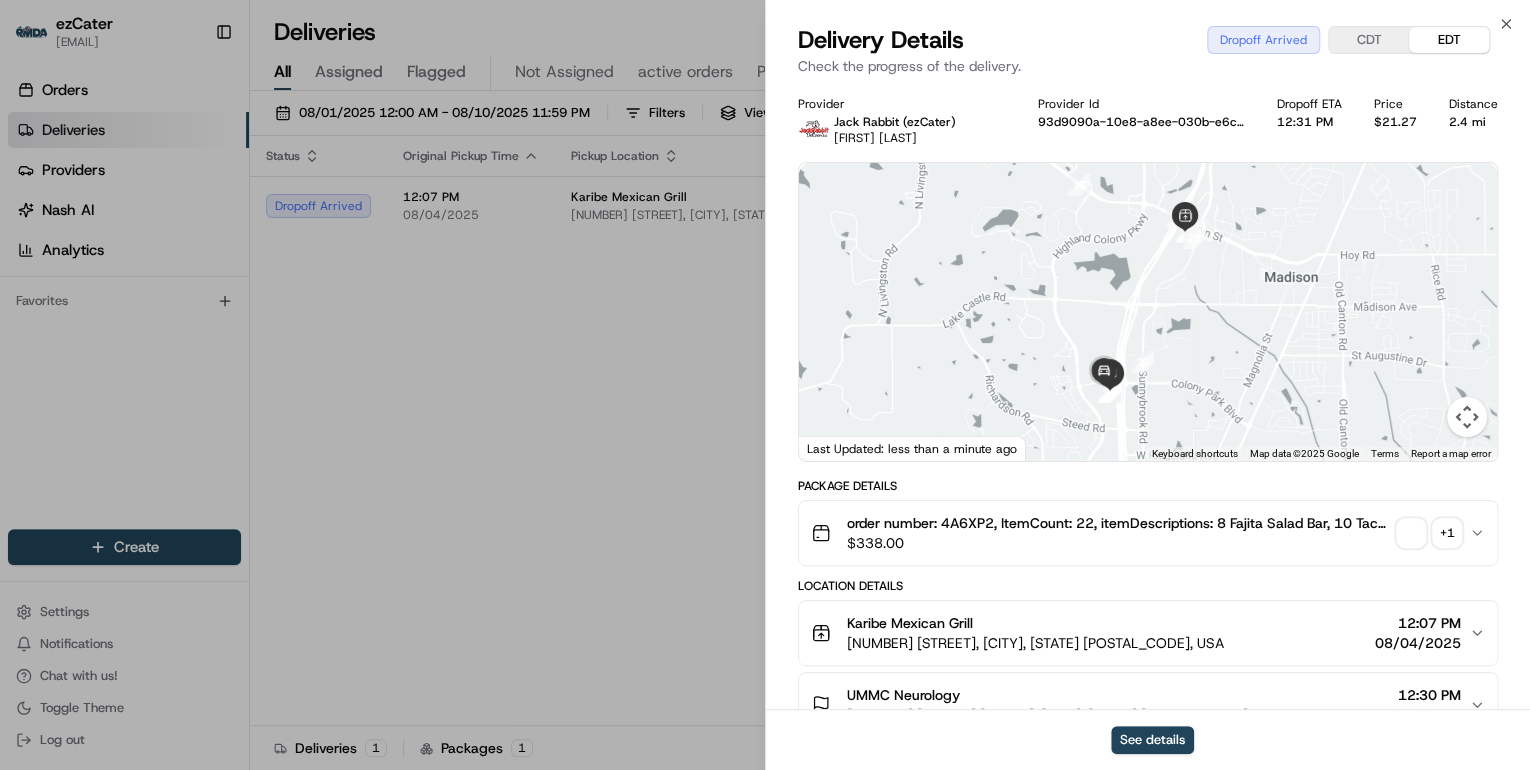 scroll, scrollTop: 240, scrollLeft: 0, axis: vertical 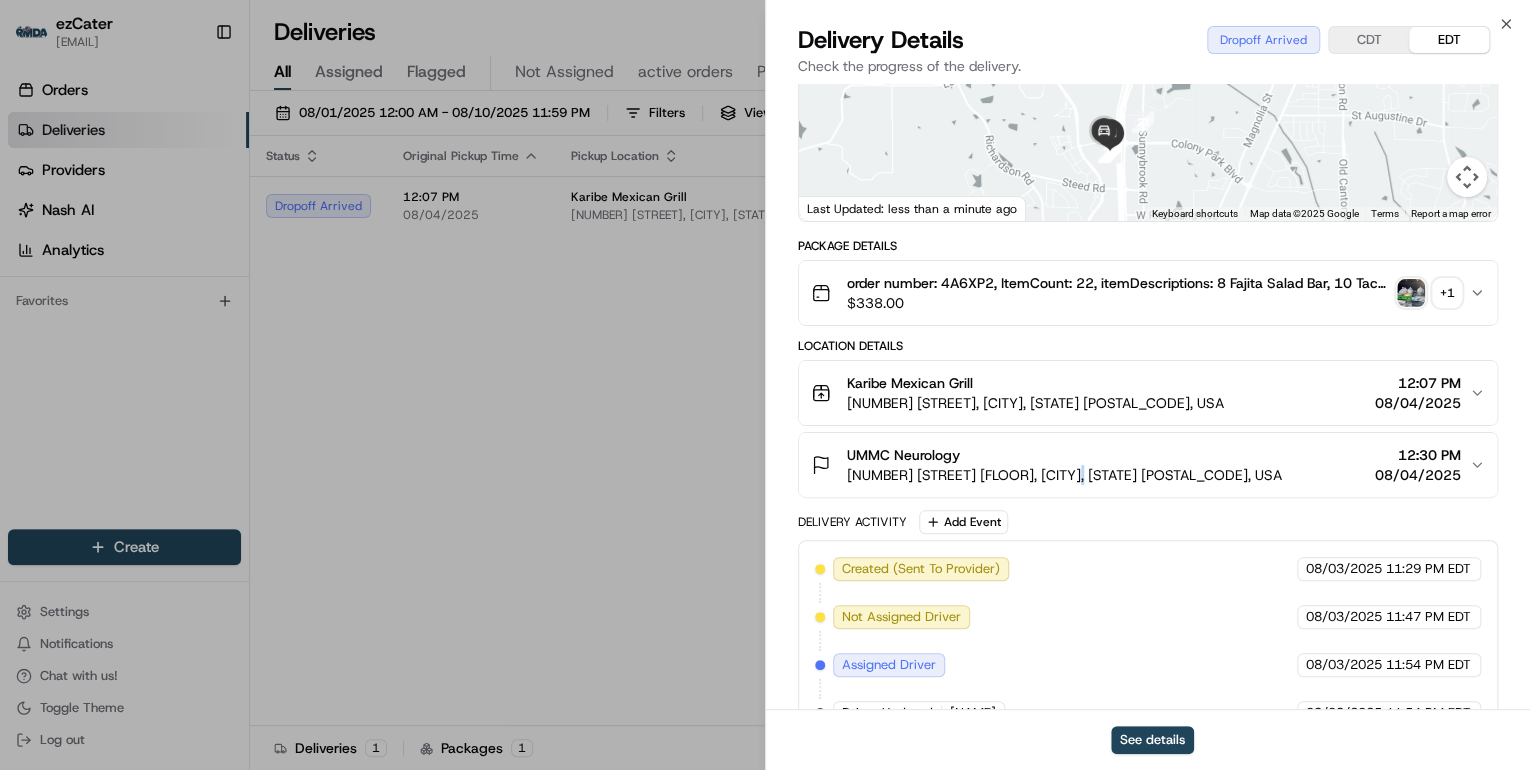 click on "[NUMBER] [STREET] [FLOOR_DESIGNATOR], [CITY], [STATE] [POSTAL CODE], [COUNTRY]" at bounding box center [1064, 475] 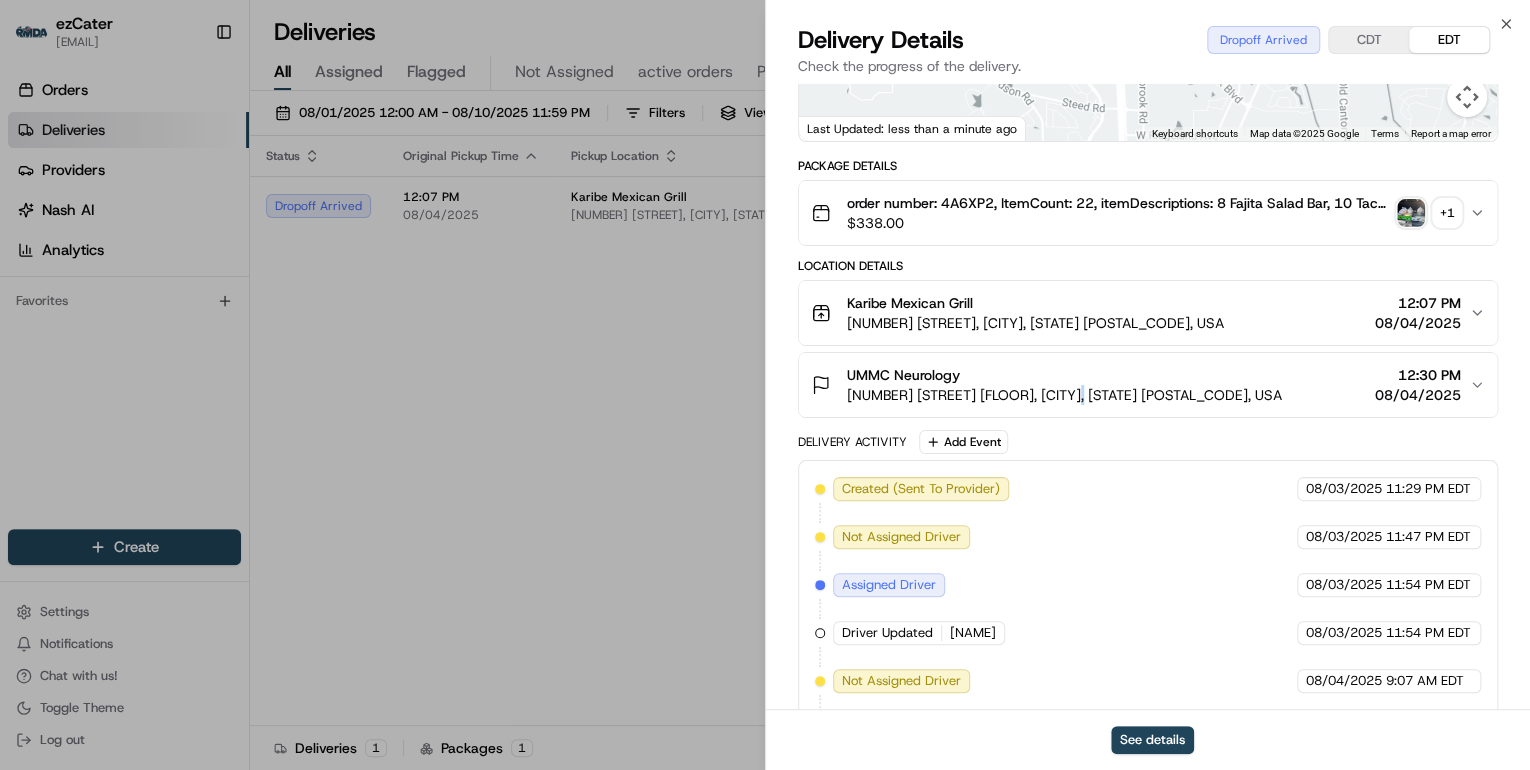 scroll, scrollTop: 400, scrollLeft: 0, axis: vertical 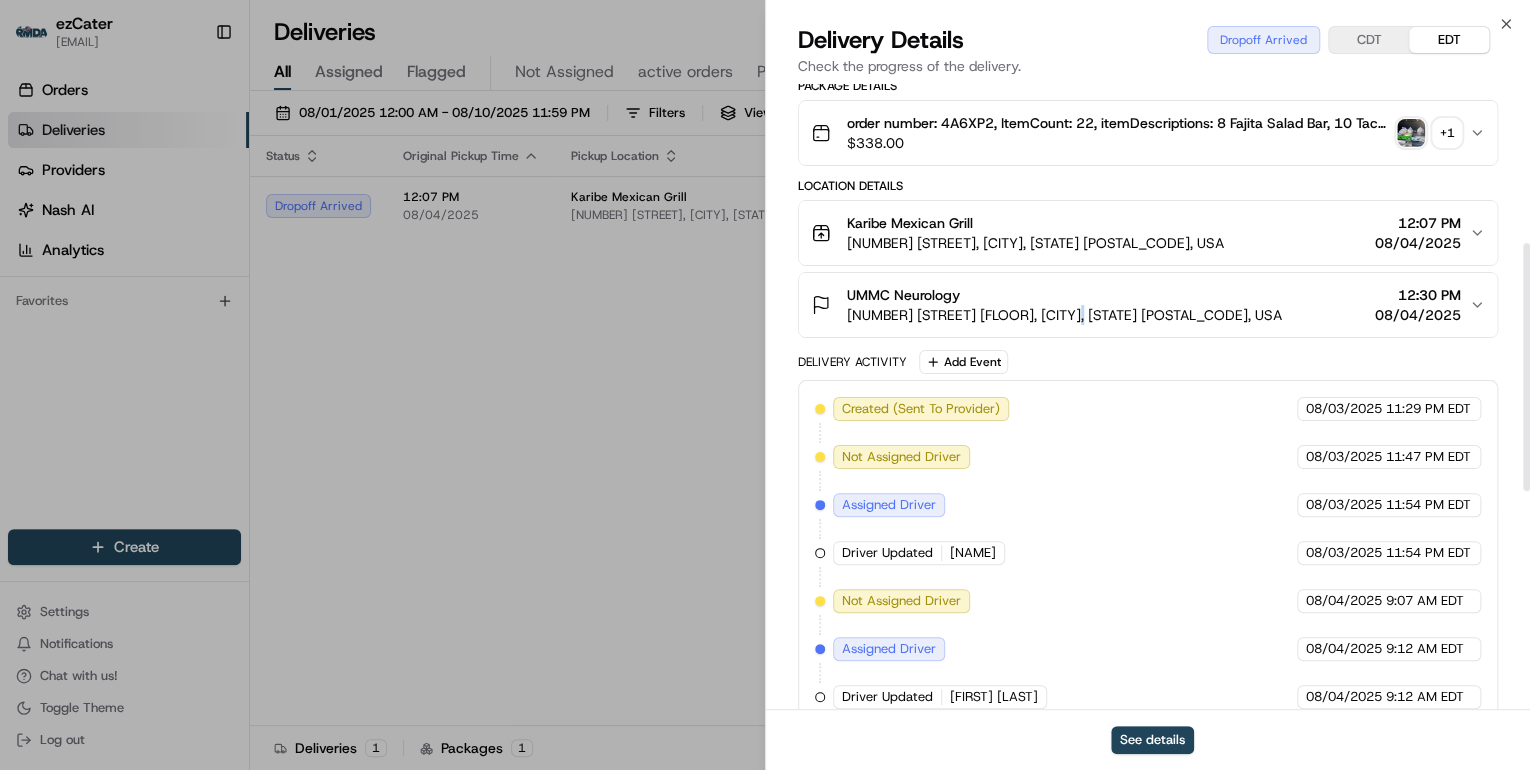 click on "UMMC Neurology" at bounding box center (1064, 295) 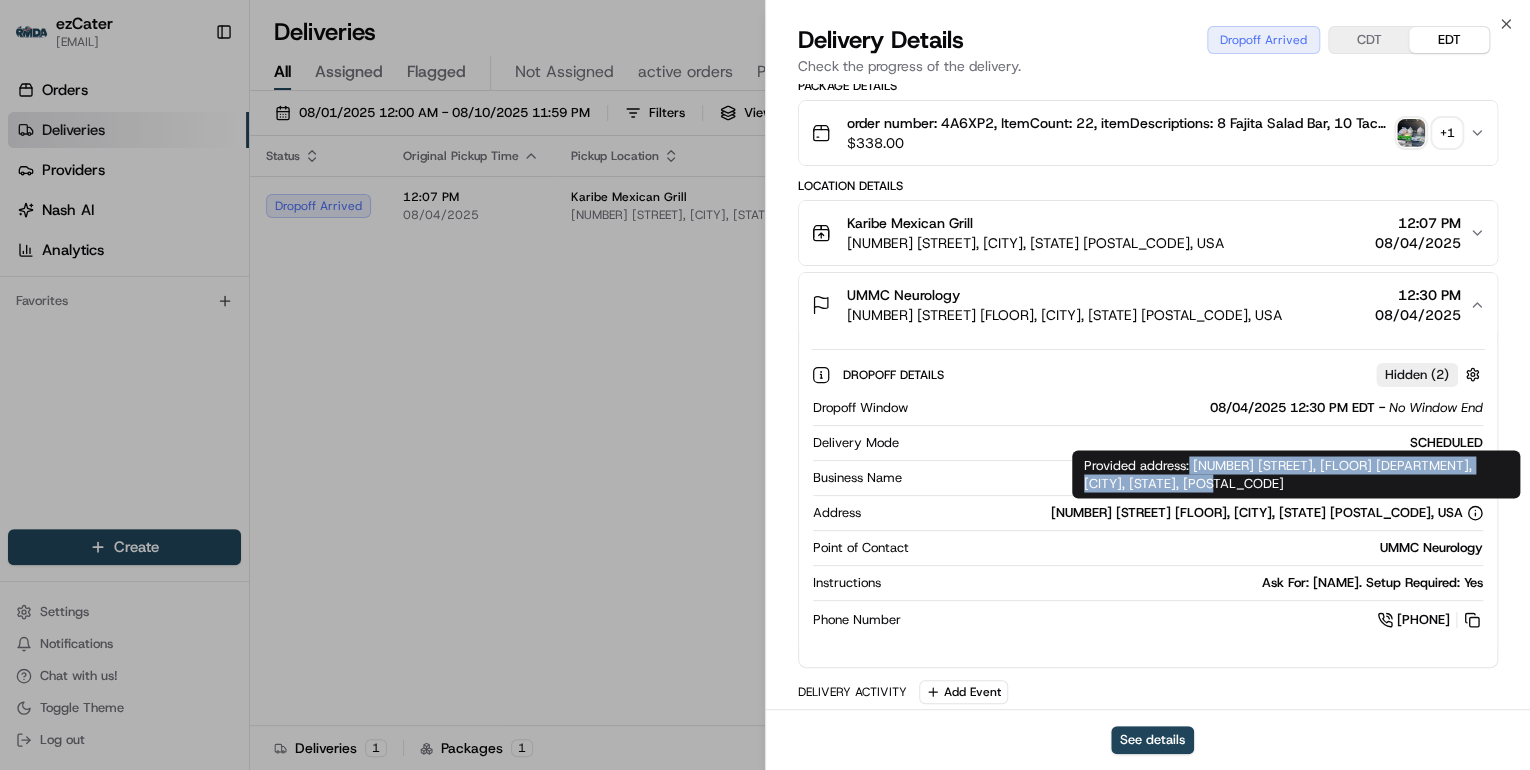 drag, startPoint x: 1192, startPoint y: 464, endPoint x: 1230, endPoint y: 488, distance: 44.94441 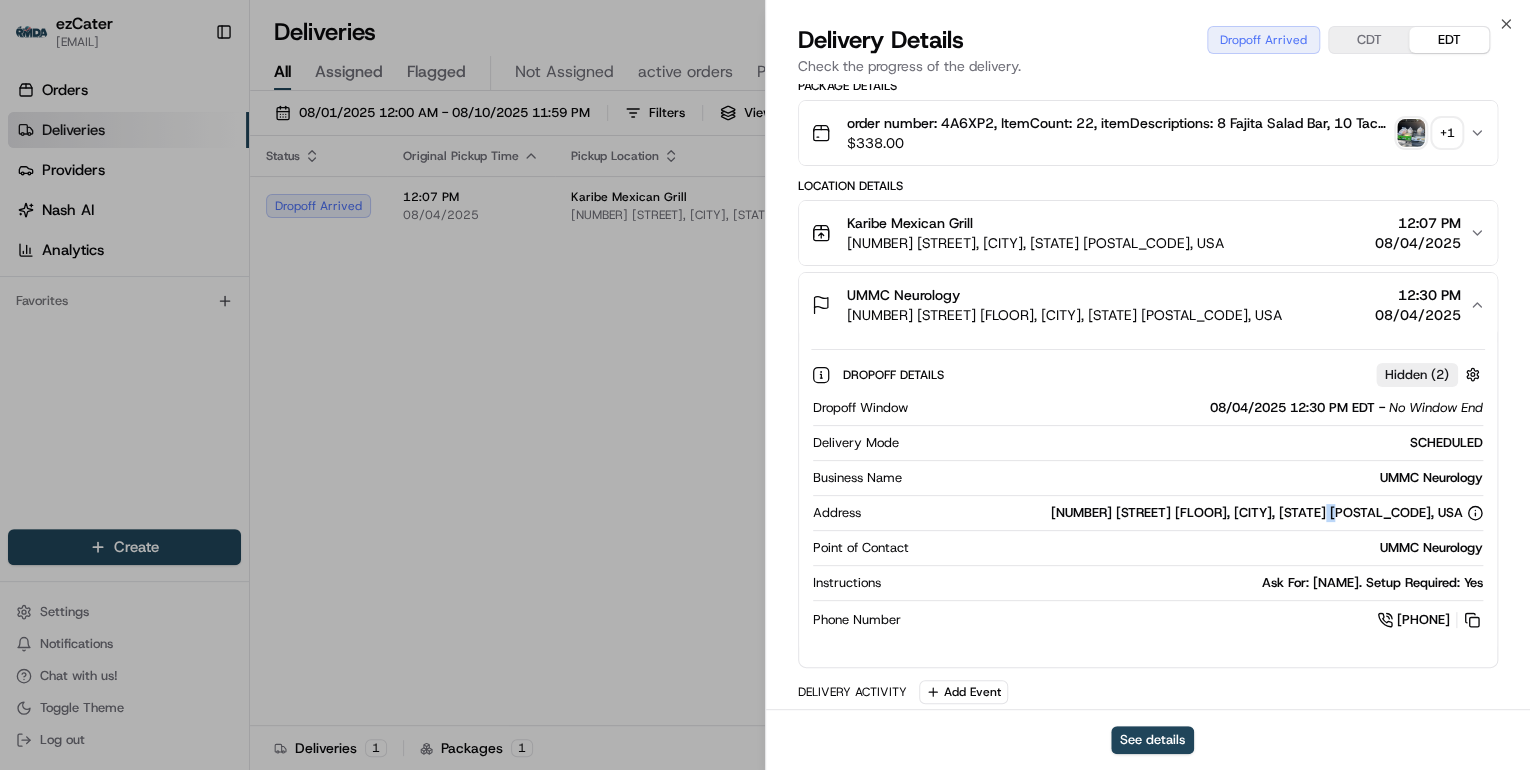 drag, startPoint x: 1366, startPoint y: 512, endPoint x: 1386, endPoint y: 514, distance: 20.09975 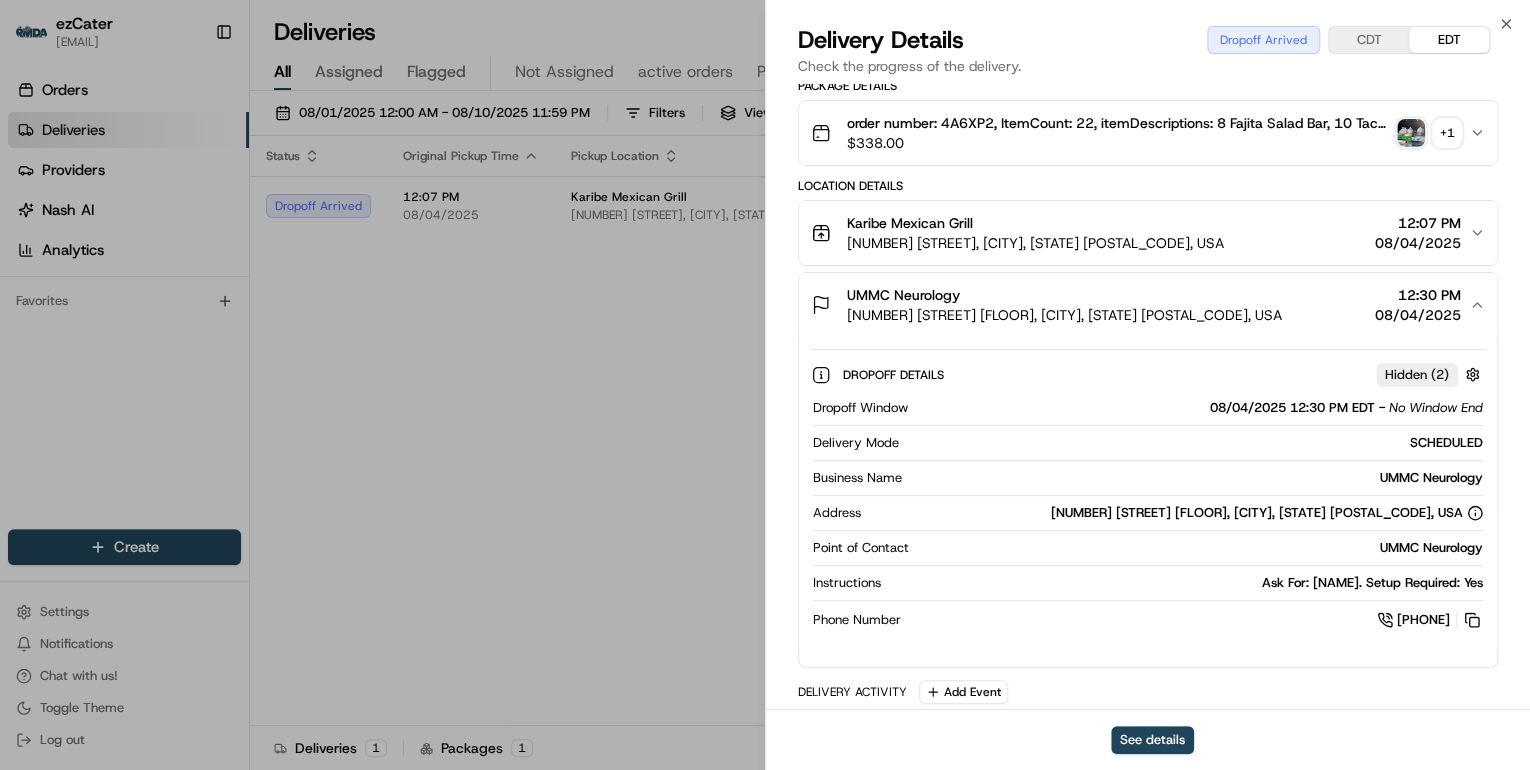 click on "[NUMBER] [STREET] [NUMBER] [FLOOR], [CITY], [STATE] [POSTAL_CODE], [COUNTRY]" at bounding box center (1176, 513) 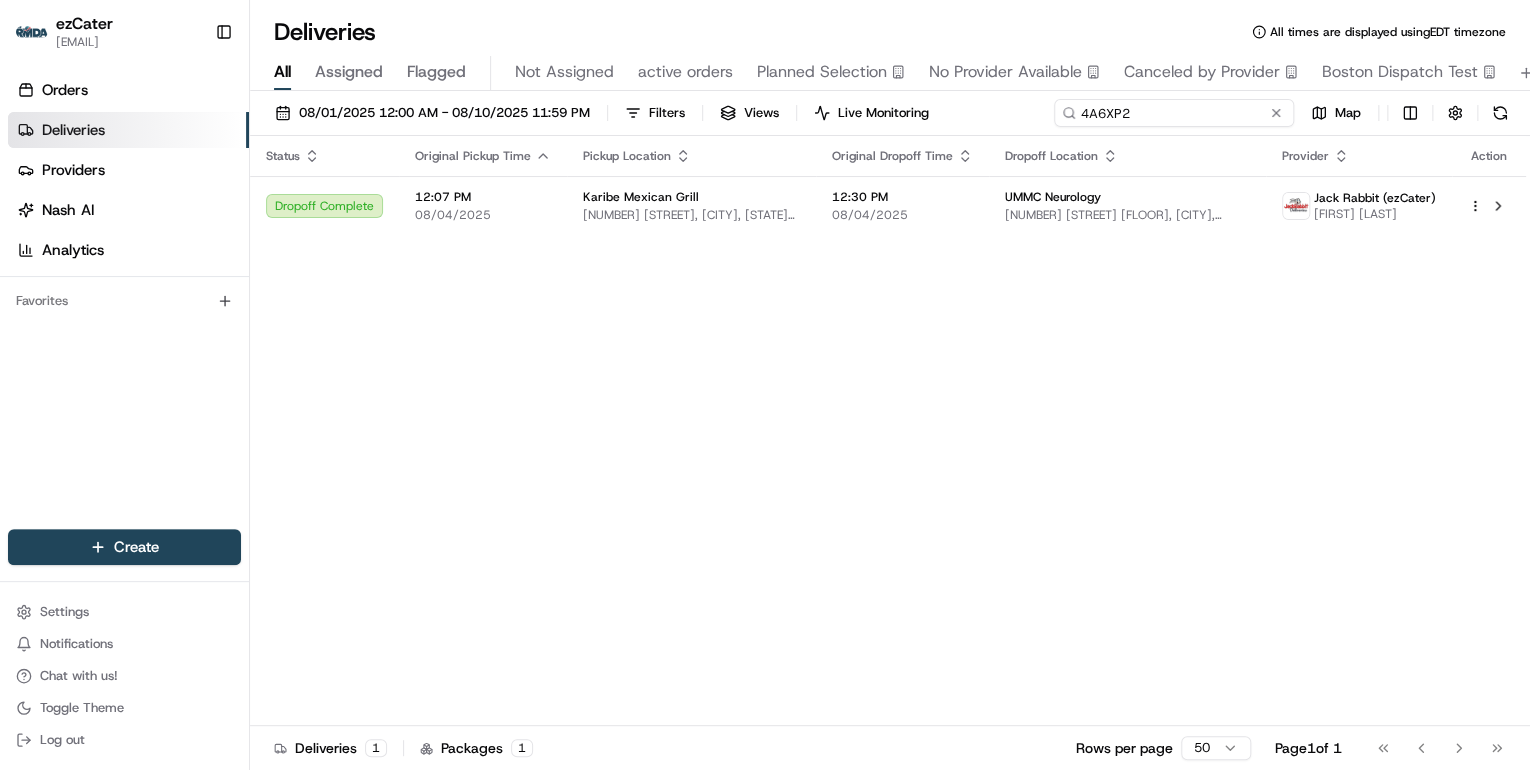 drag, startPoint x: 1212, startPoint y: 114, endPoint x: 695, endPoint y: 131, distance: 517.2794 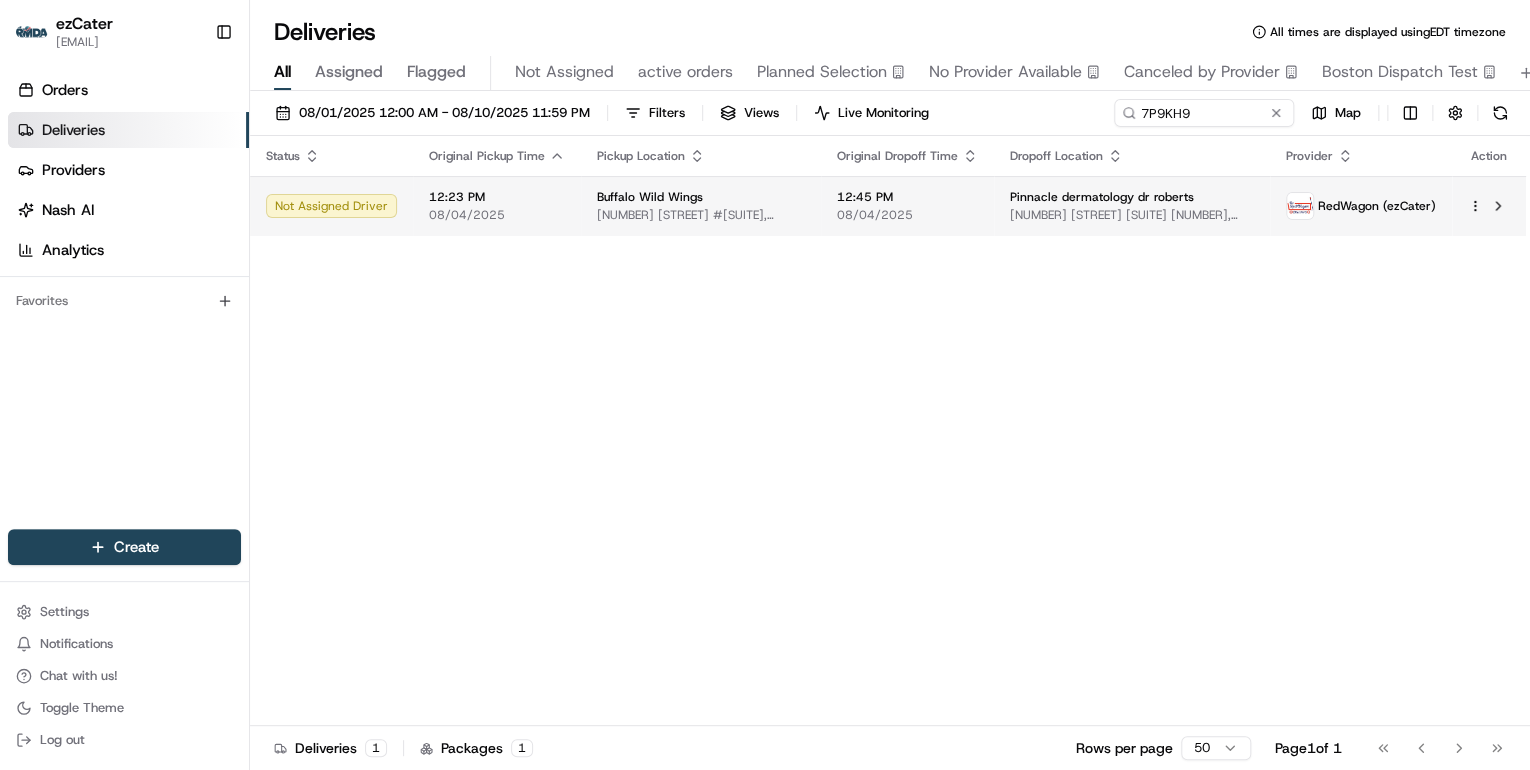 click on "[NUMBER] [STREET] #[NUMBER], [CITY], [STATE] [POSTAL_CODE], [COUNTRY]" at bounding box center [701, 215] 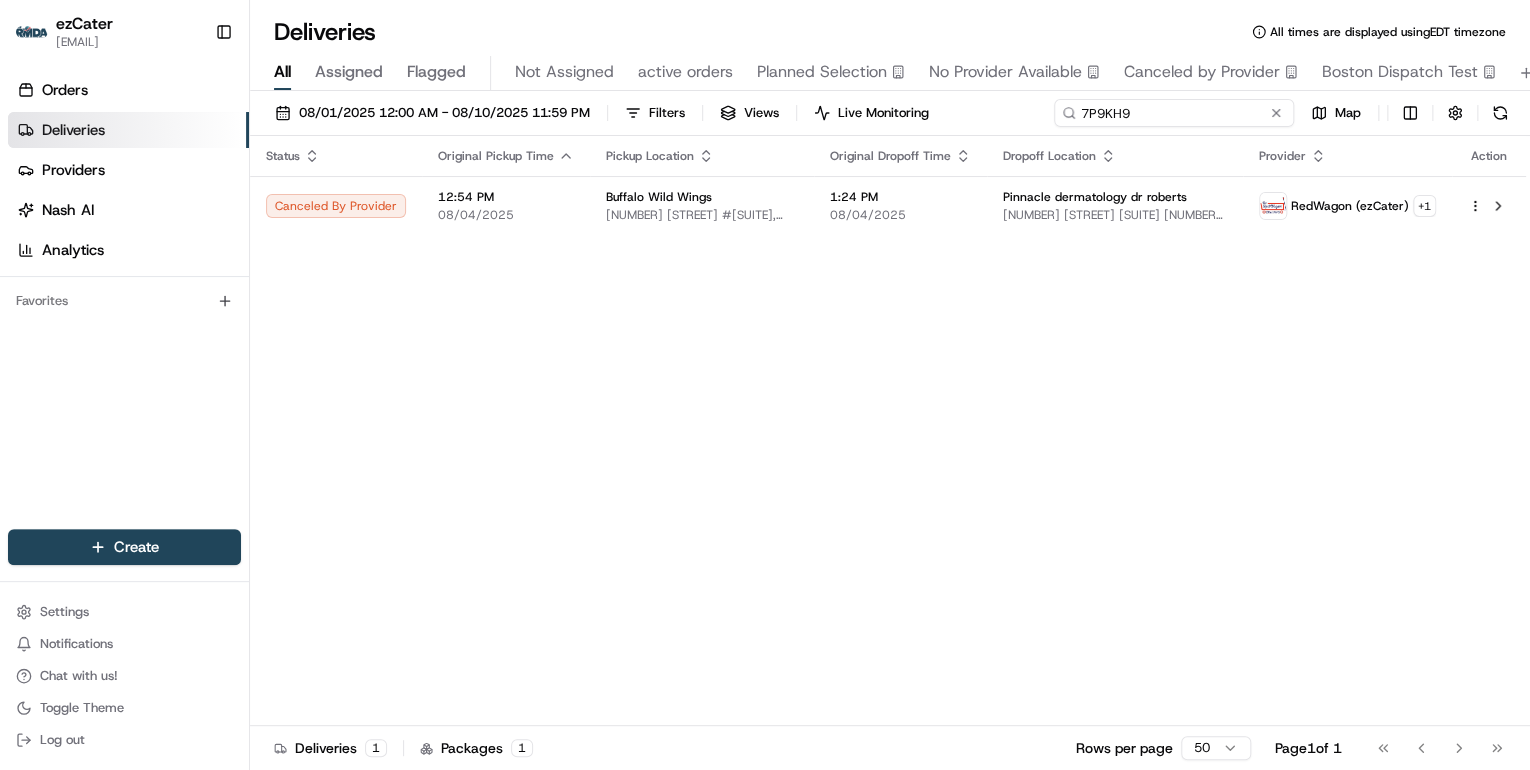 drag, startPoint x: 1203, startPoint y: 112, endPoint x: 616, endPoint y: 115, distance: 587.0077 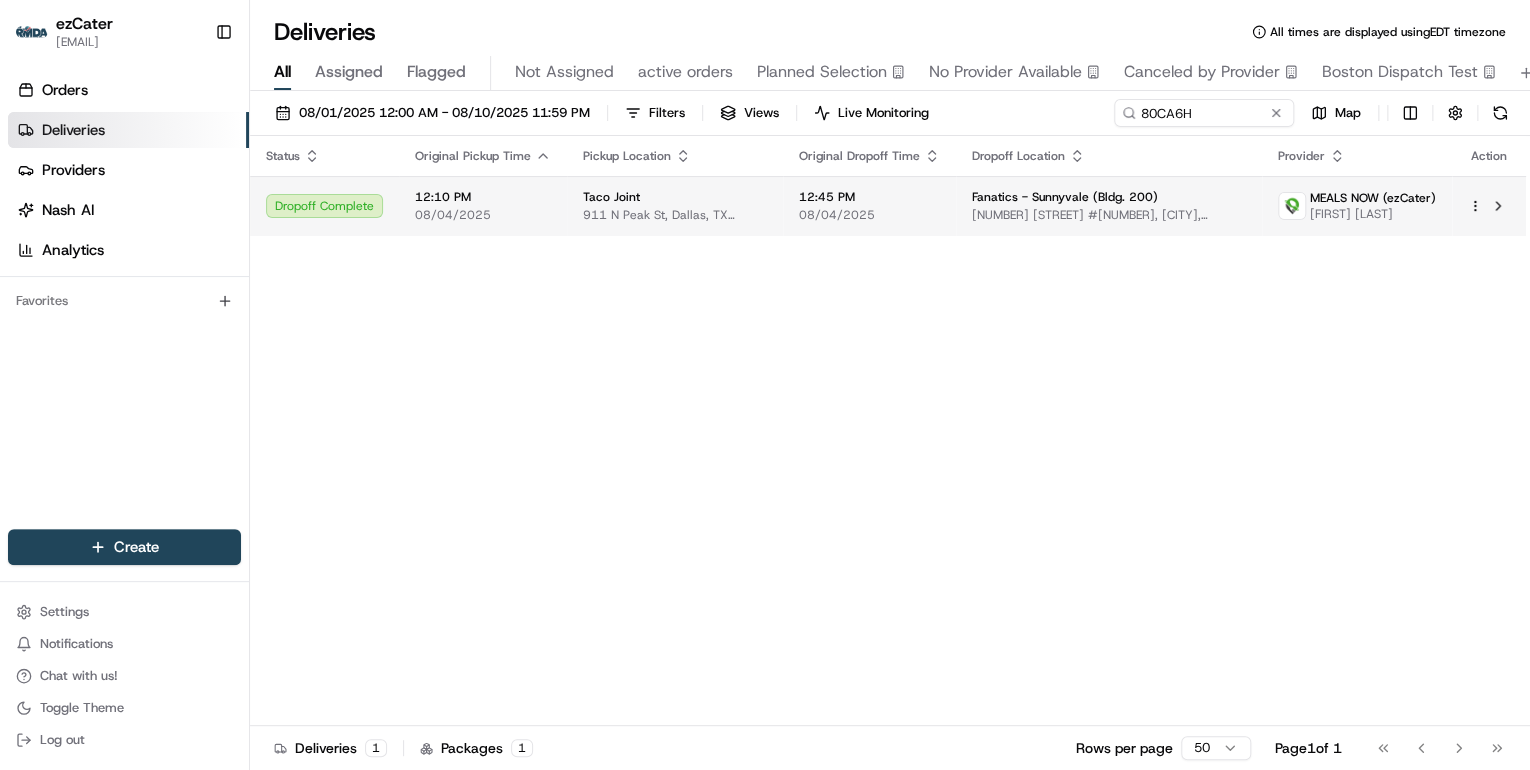 click on "12:10 PM 08/04/2025" at bounding box center (483, 206) 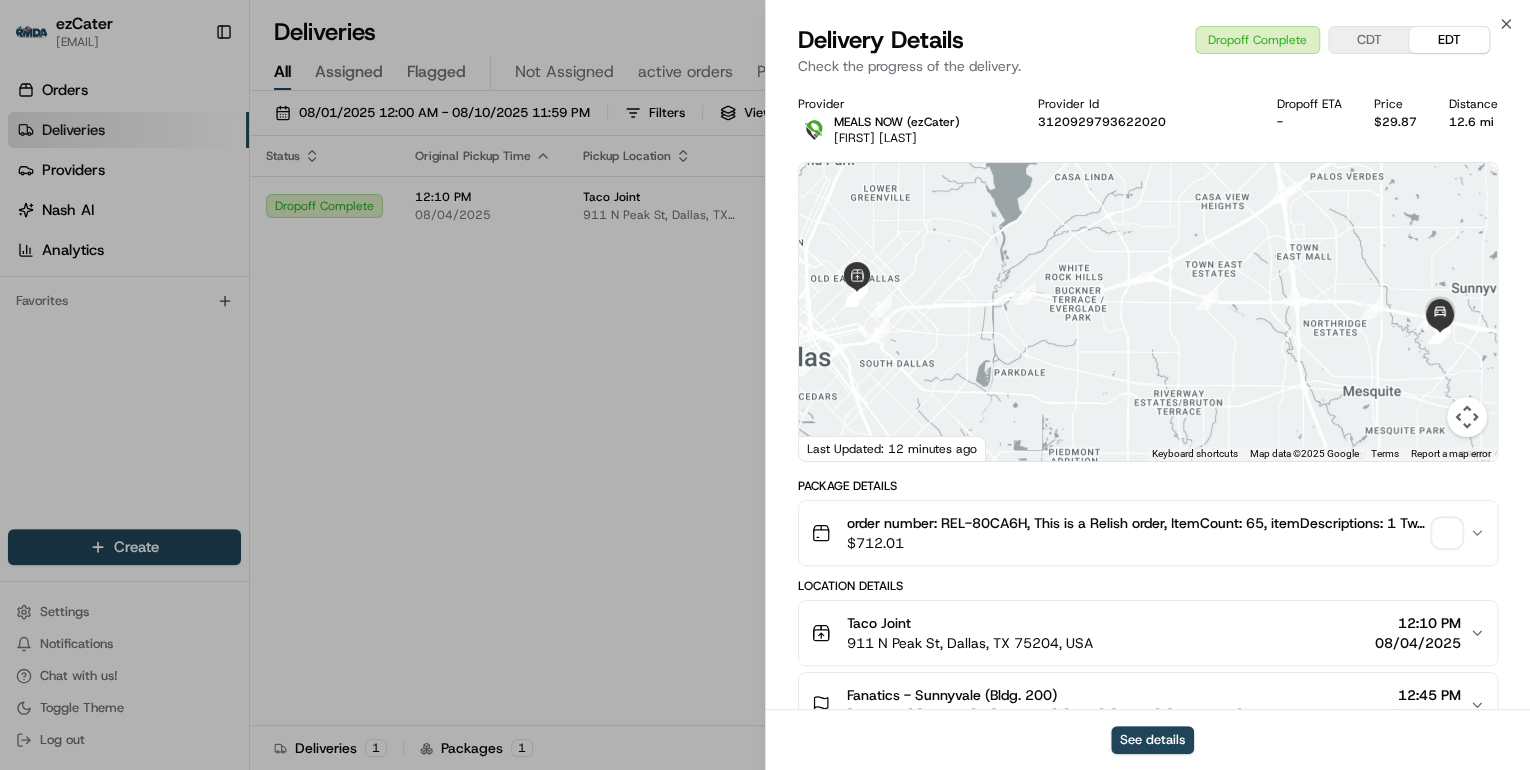 click on "$ 712.01" at bounding box center [1136, 543] 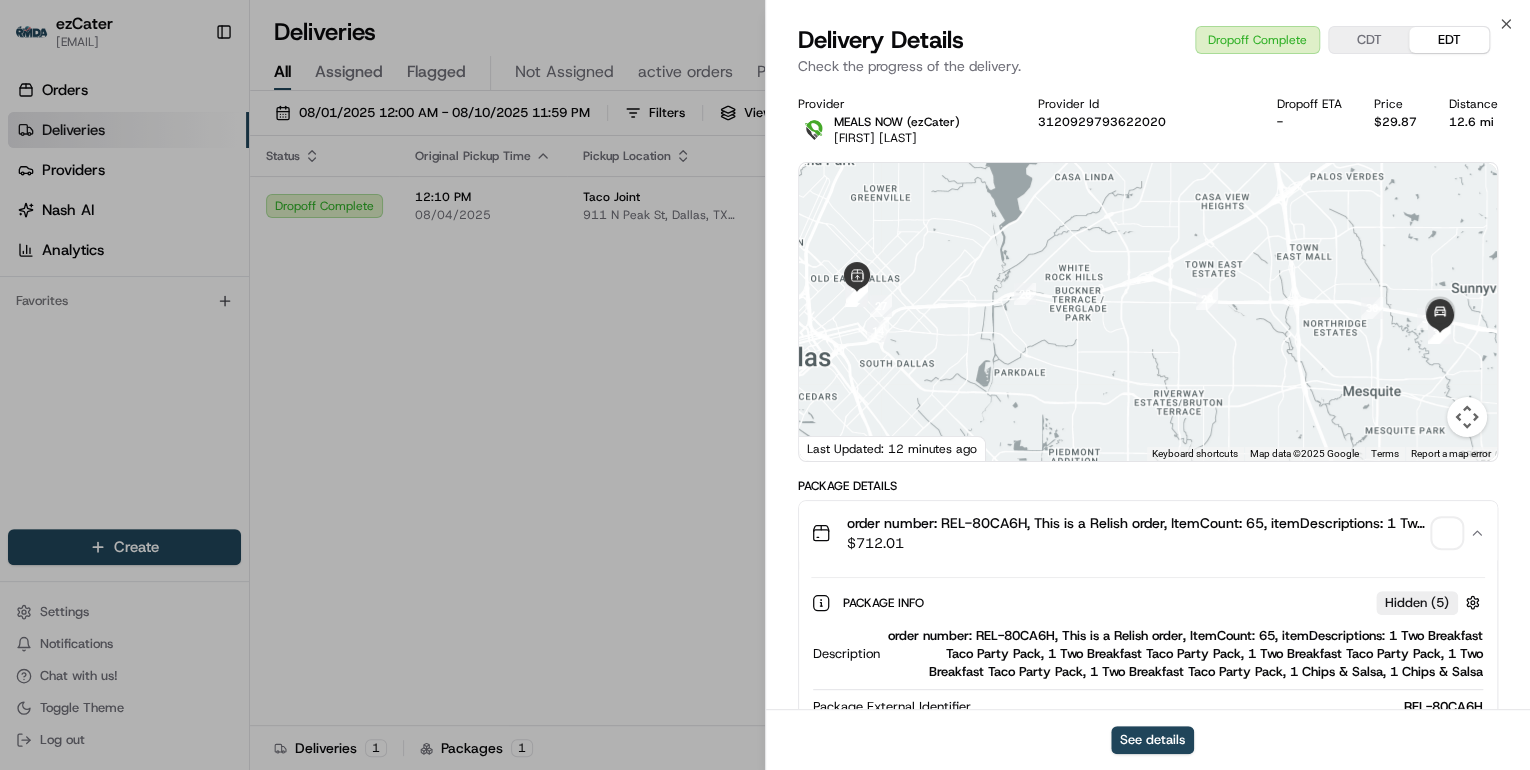 scroll, scrollTop: 160, scrollLeft: 0, axis: vertical 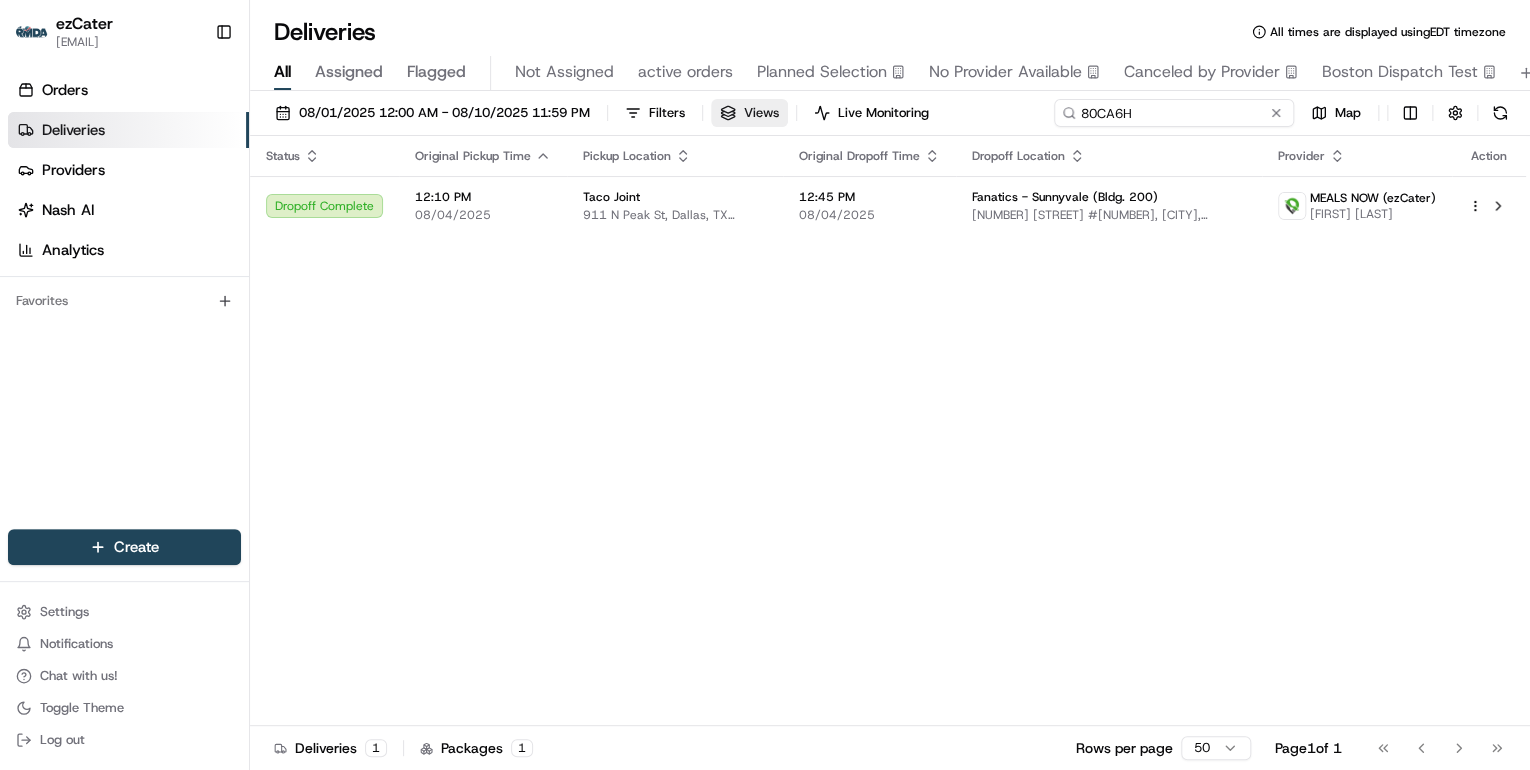 drag, startPoint x: 1192, startPoint y: 108, endPoint x: 748, endPoint y: 112, distance: 444.018 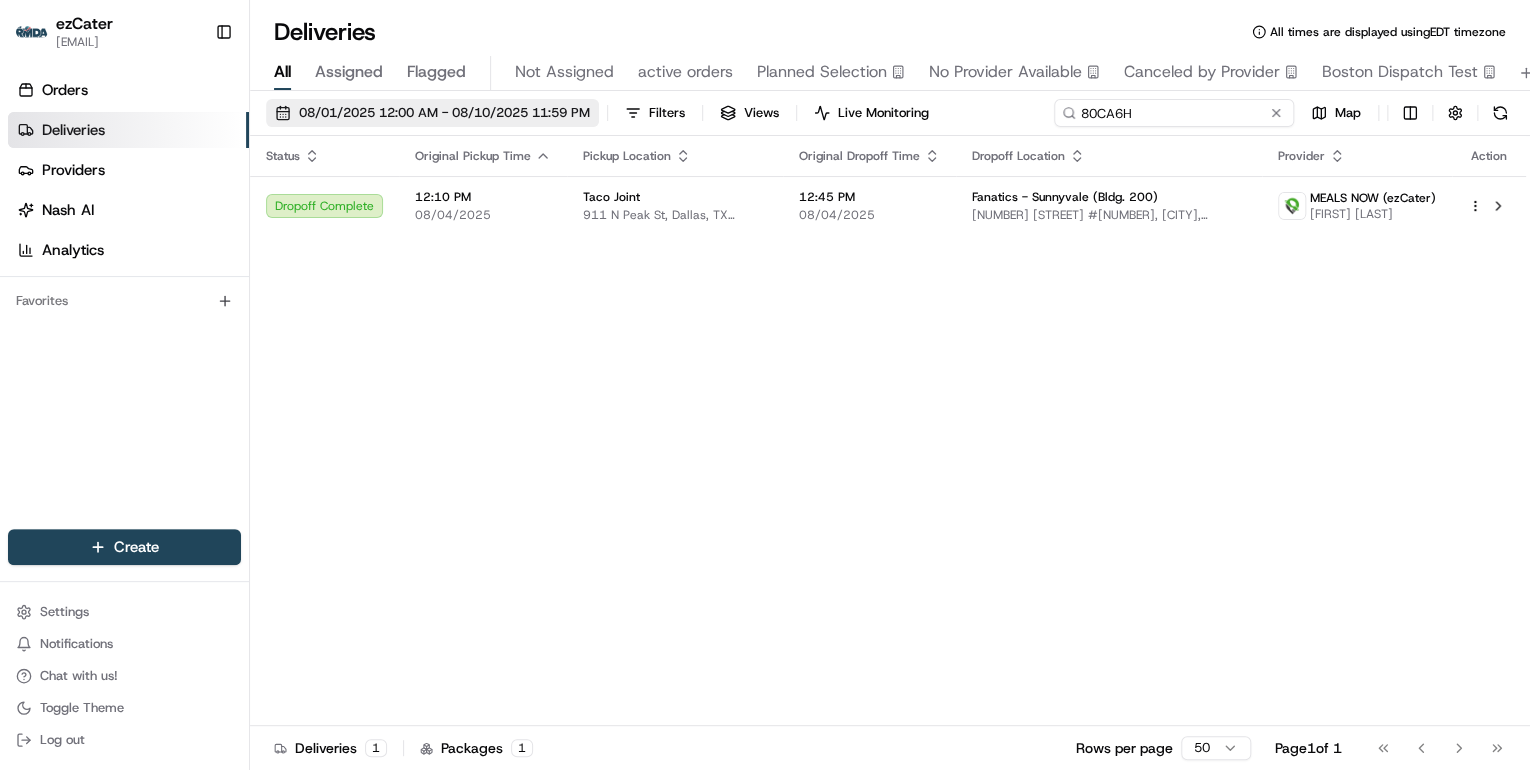 paste on "KAZ8AJ" 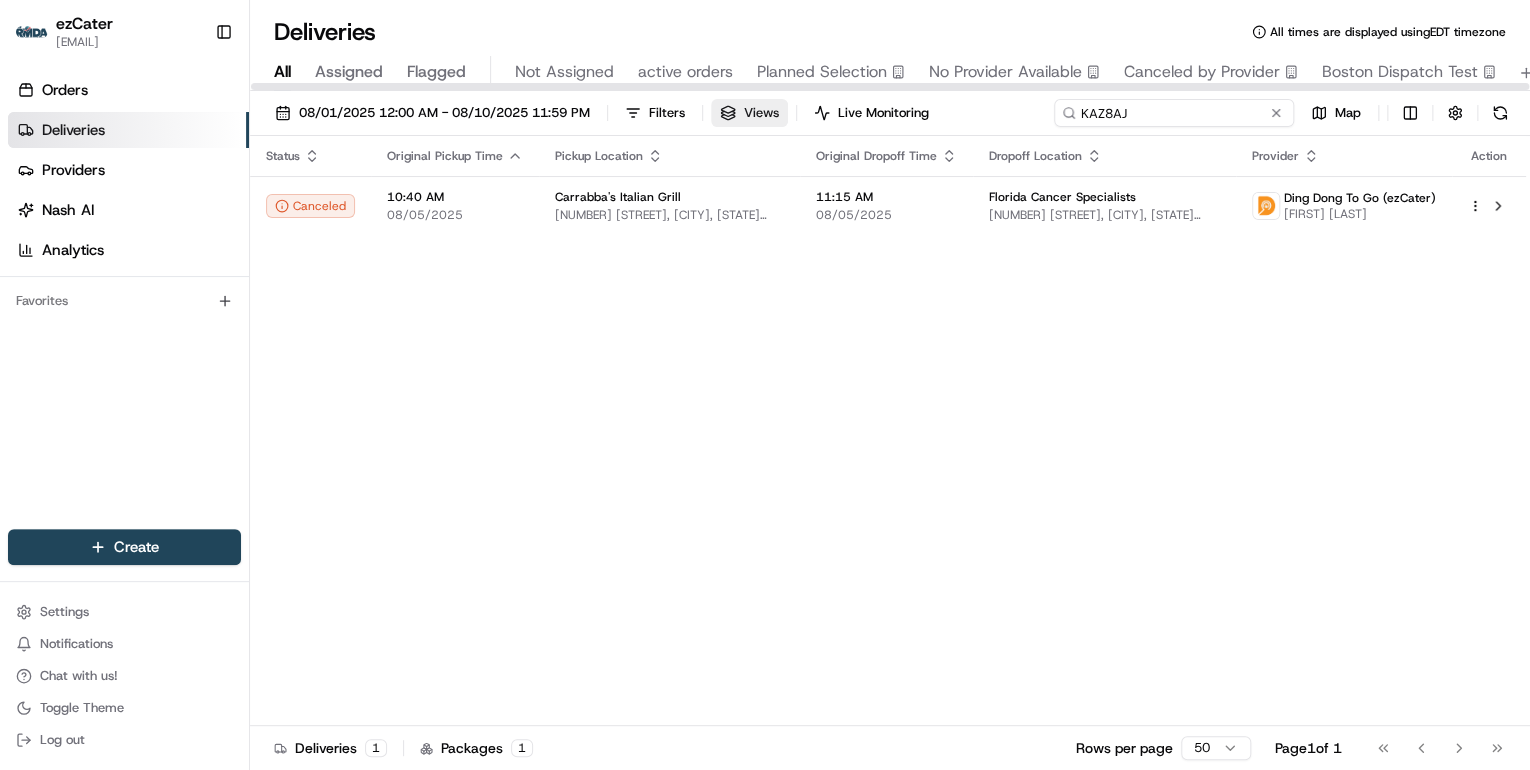 drag, startPoint x: 1188, startPoint y: 123, endPoint x: 718, endPoint y: 107, distance: 470.27225 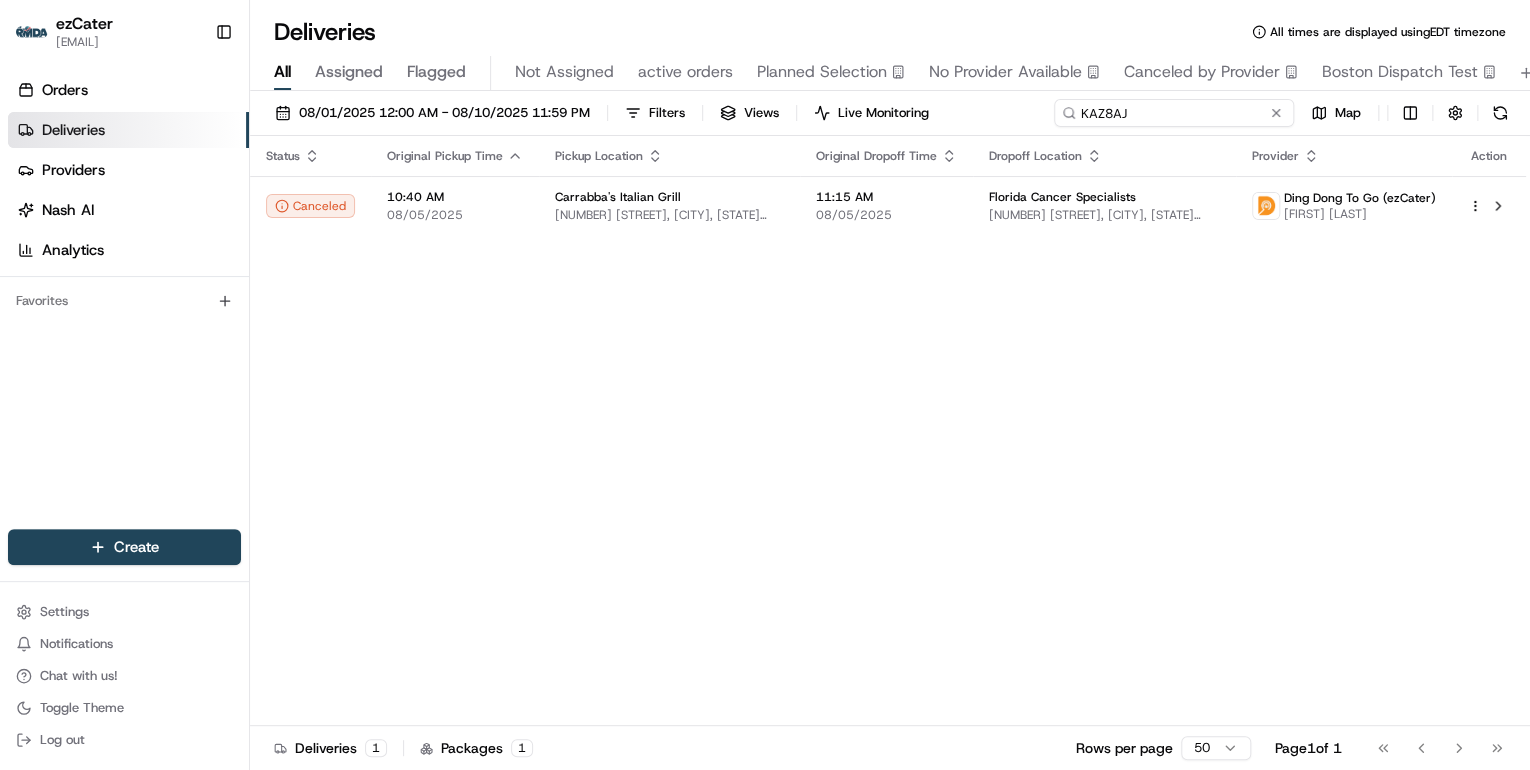 paste on "FE34E9" 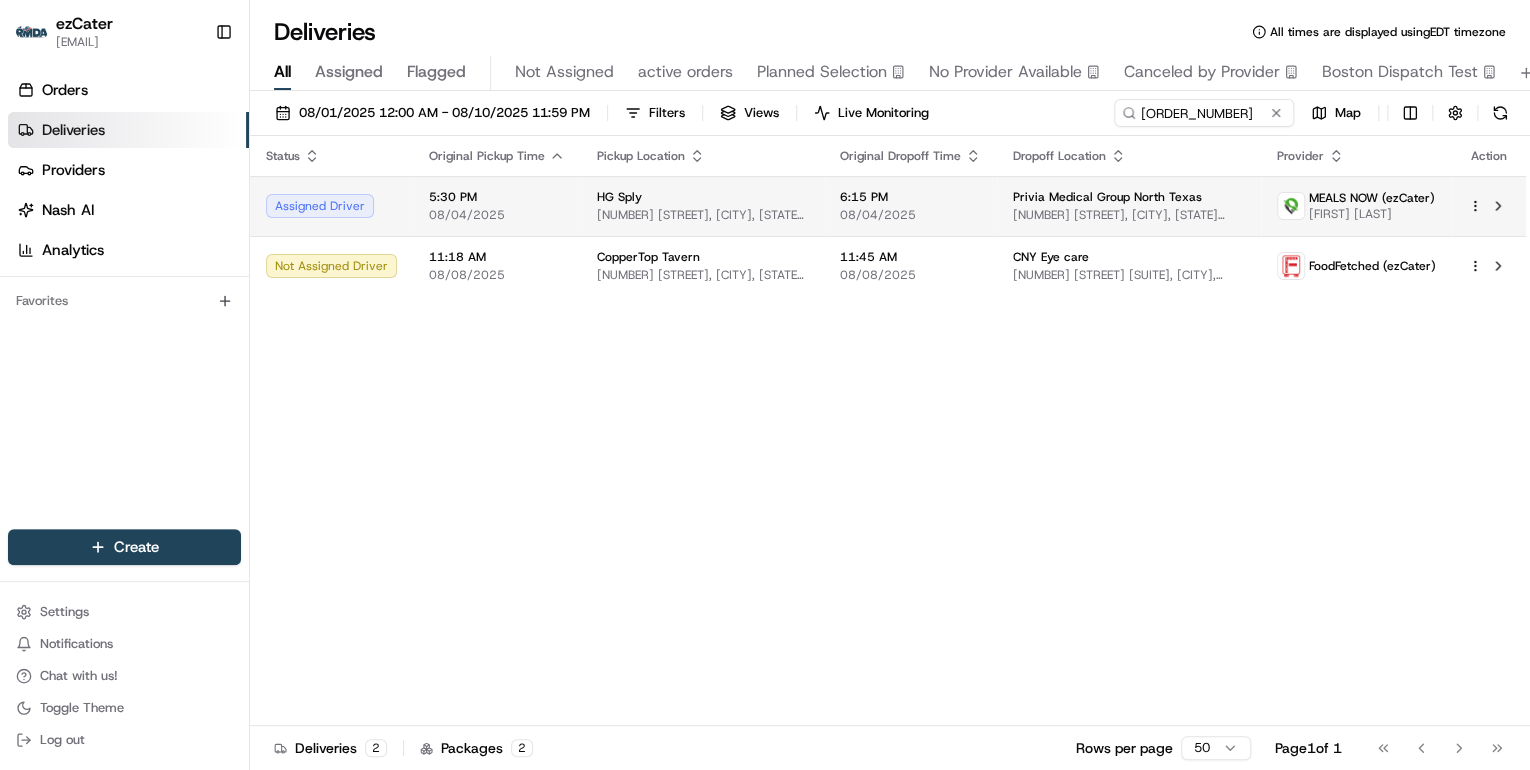click on "5:30 PM 08/04/2025" at bounding box center (497, 206) 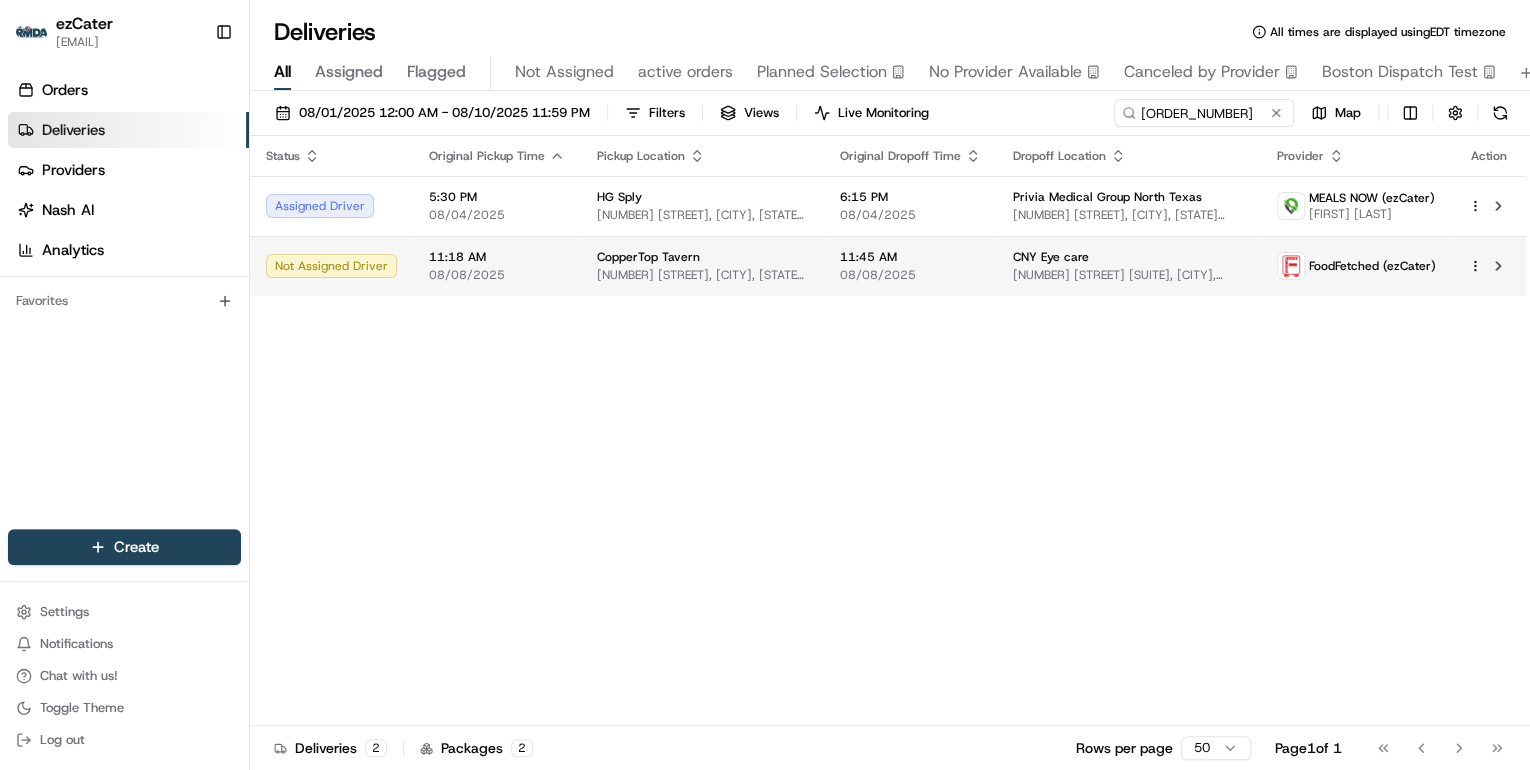 click on "08/08/2025" at bounding box center [497, 275] 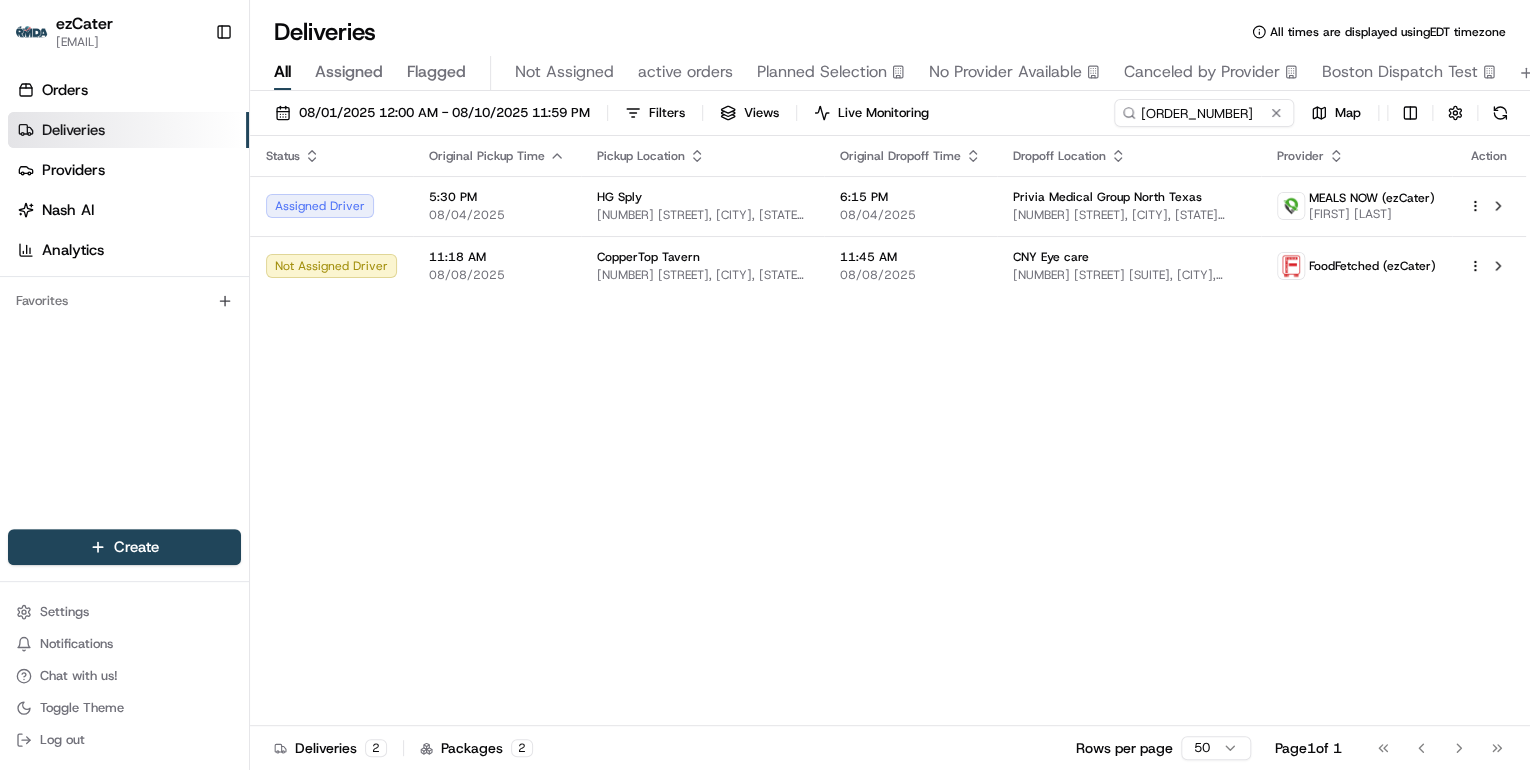 click on "5:30 PM 08/04/2025" at bounding box center [497, 206] 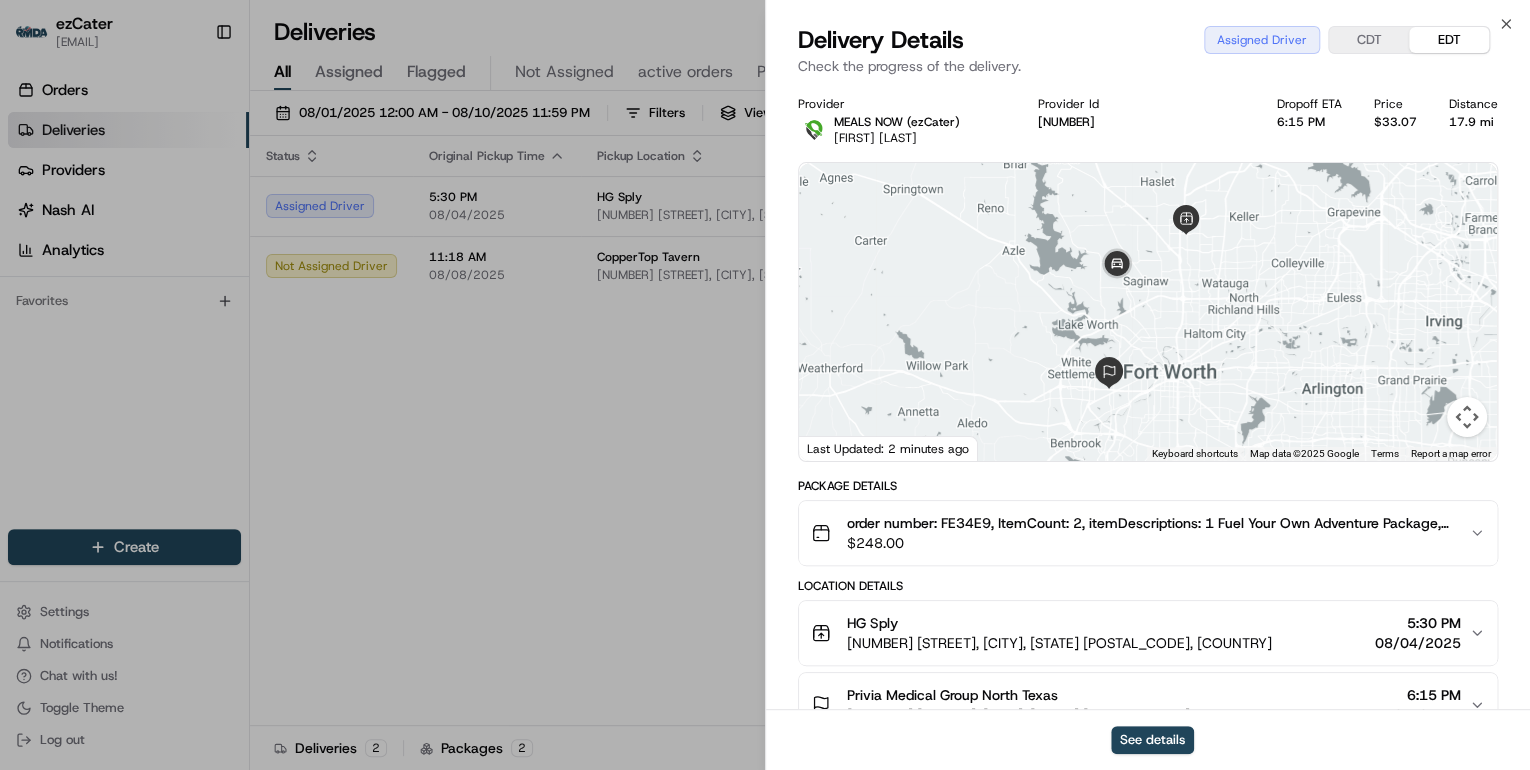 scroll, scrollTop: 240, scrollLeft: 0, axis: vertical 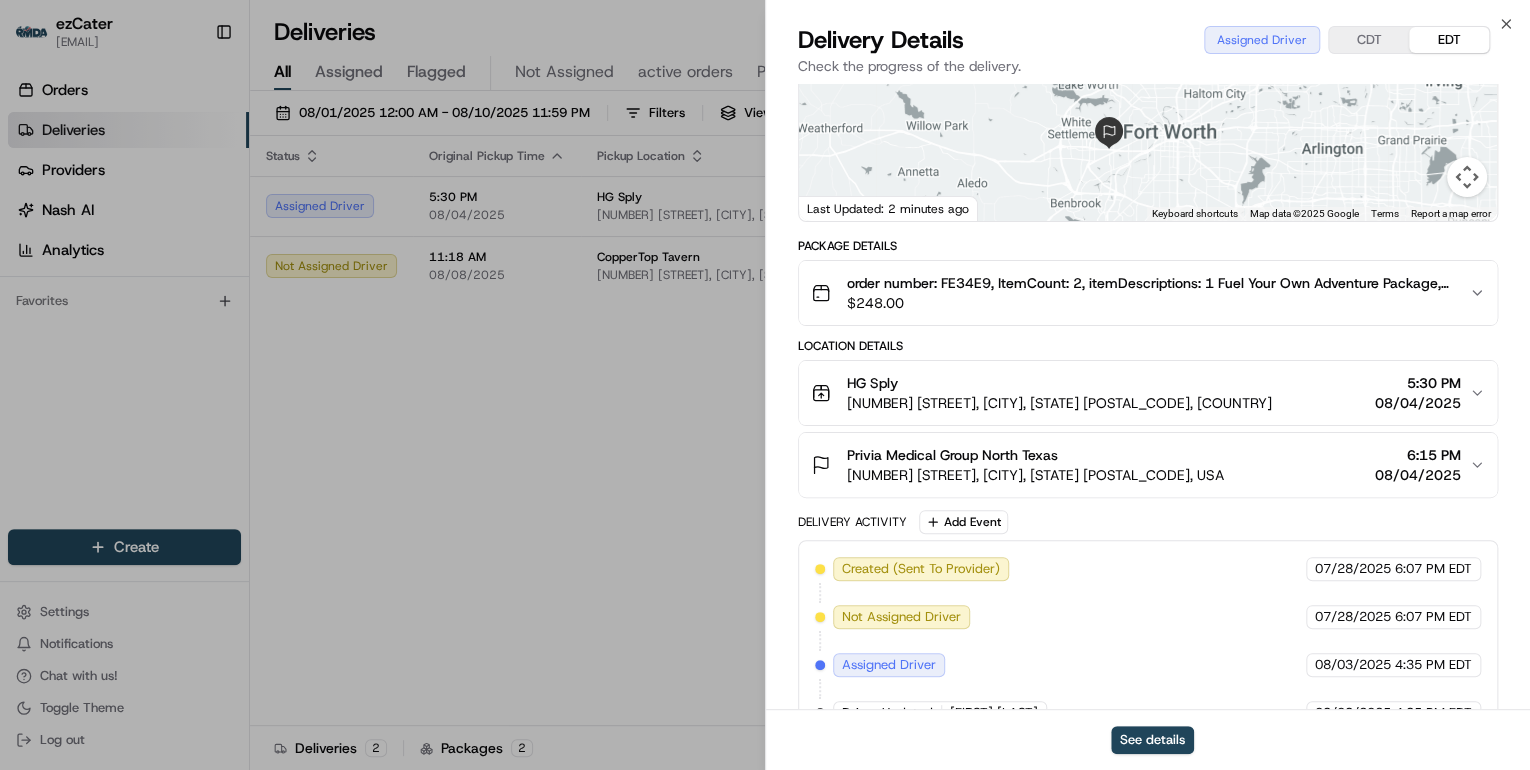 click on "HG Sply" at bounding box center (1059, 383) 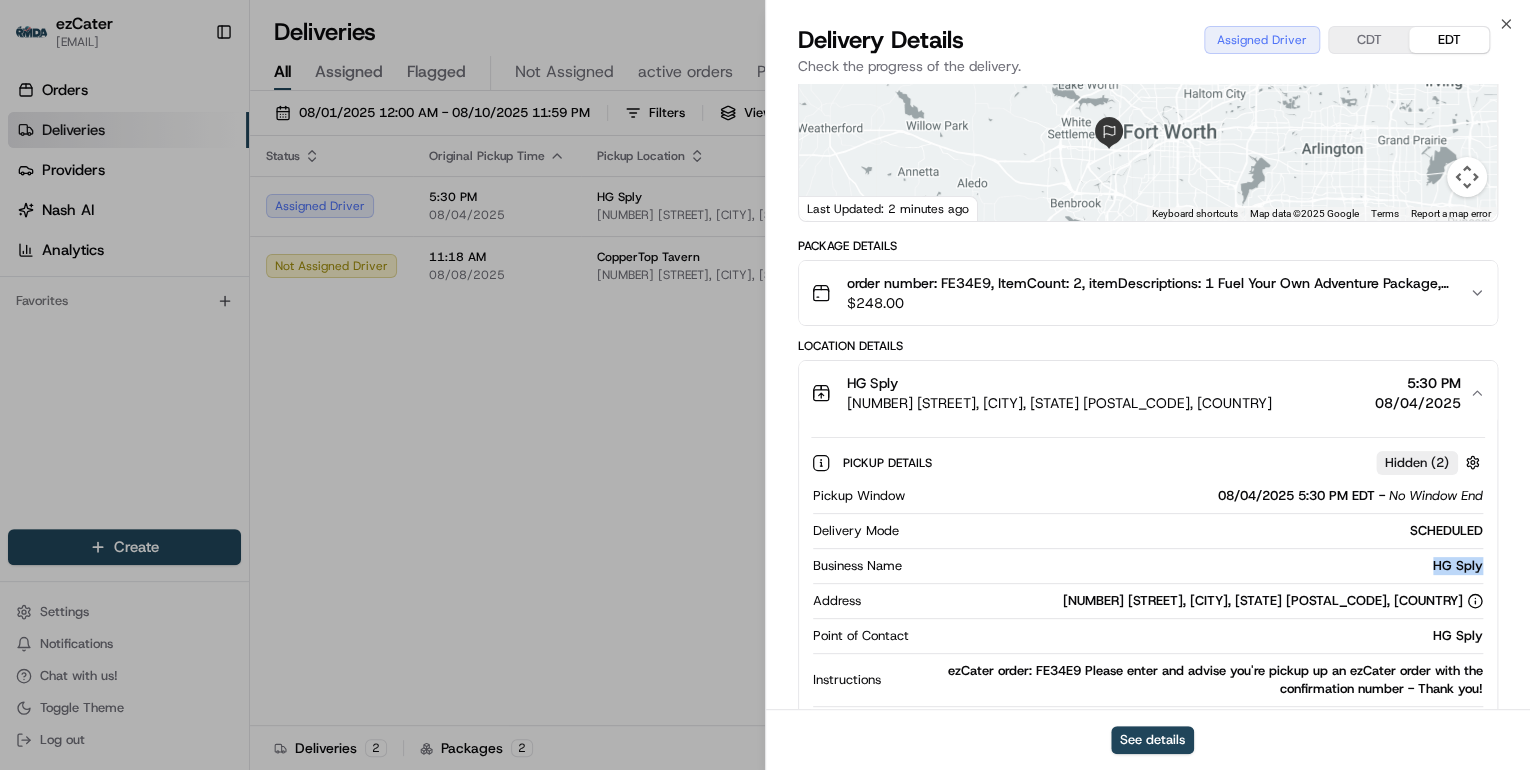 drag, startPoint x: 1486, startPoint y: 568, endPoint x: 1423, endPoint y: 568, distance: 63 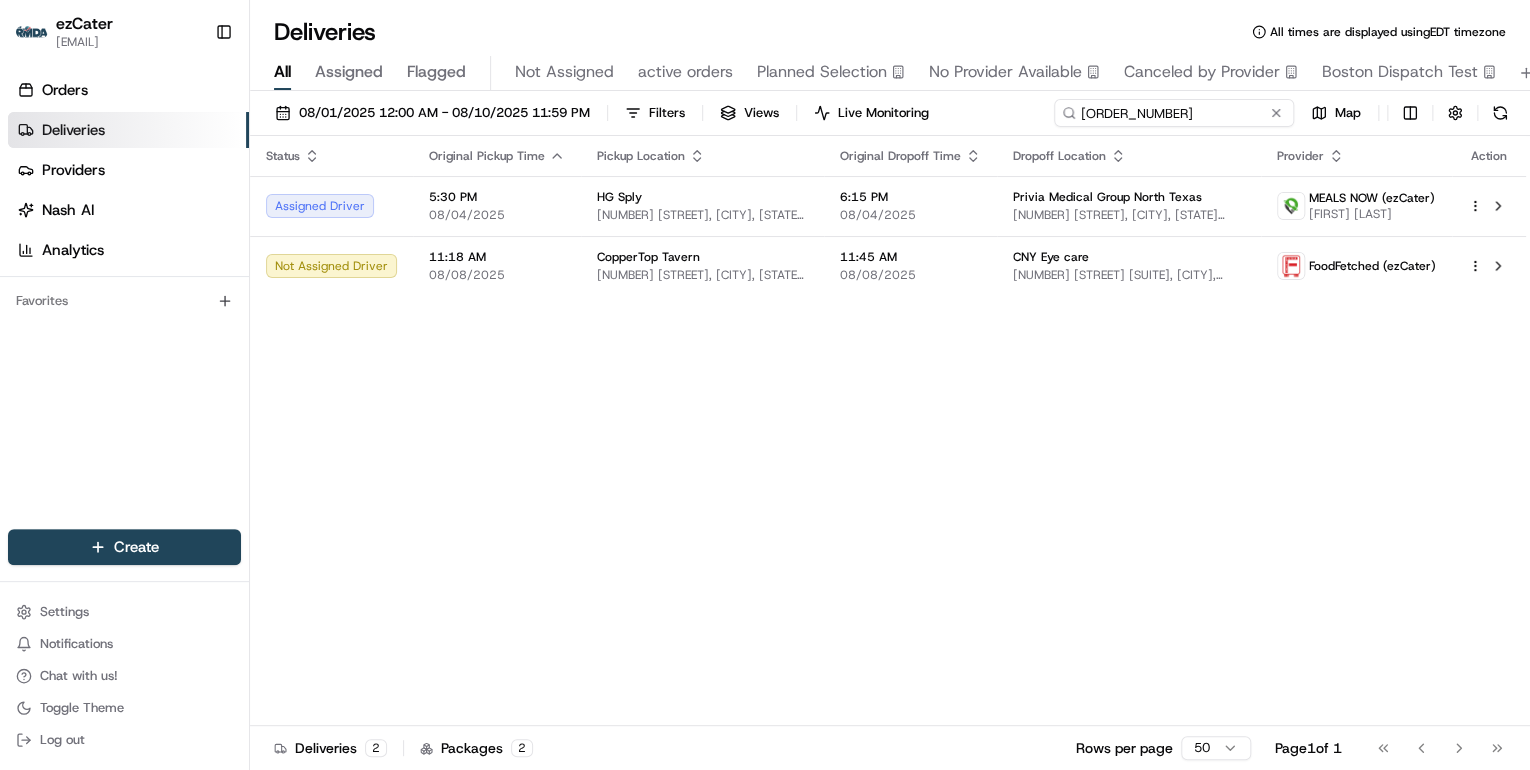 drag, startPoint x: 1213, startPoint y: 112, endPoint x: 508, endPoint y: 132, distance: 705.2836 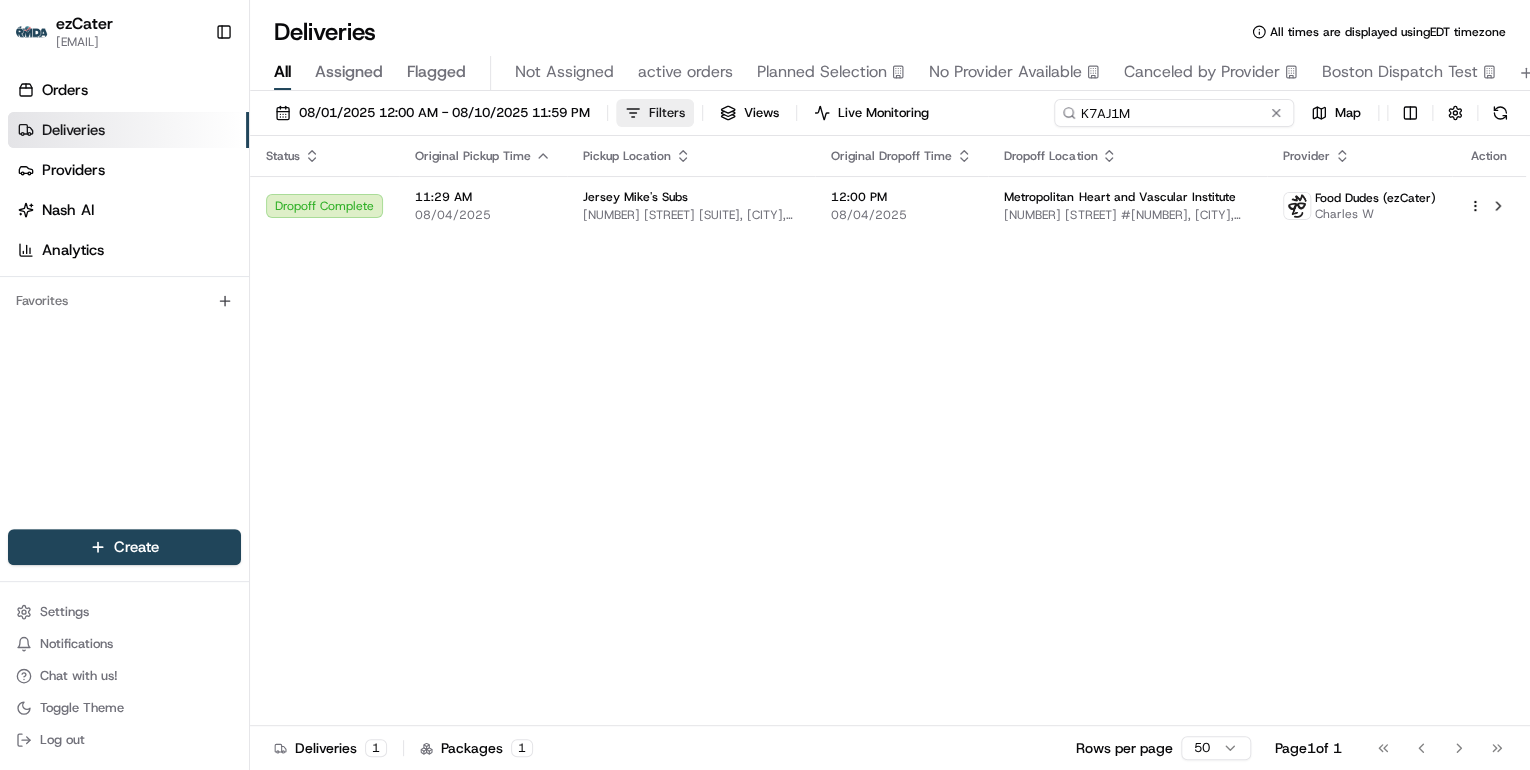 drag, startPoint x: 1152, startPoint y: 112, endPoint x: 683, endPoint y: 111, distance: 469.00107 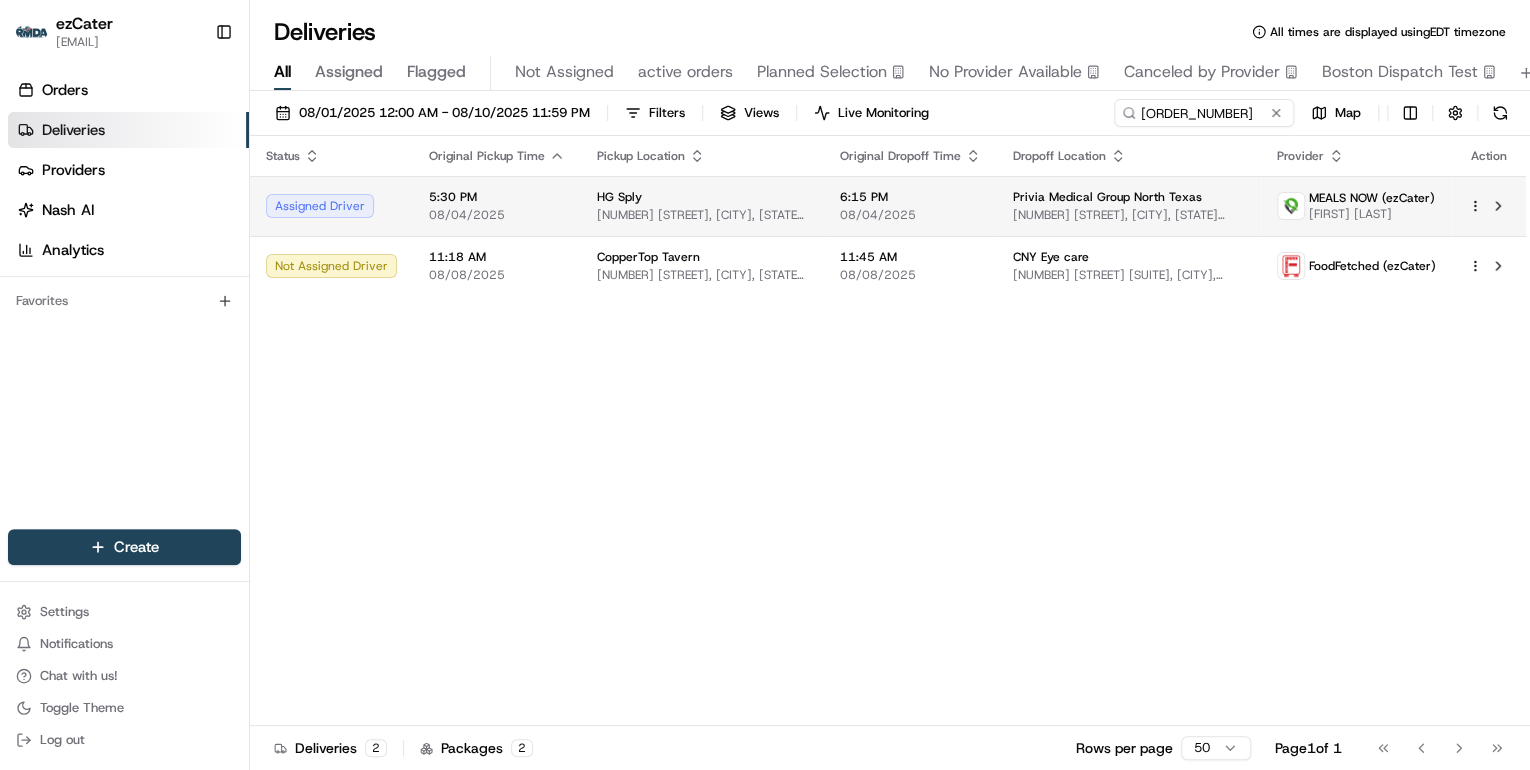 click on "[NUMBER] [STREET], [CITY], [STATE] [POSTAL_CODE], USA" at bounding box center [702, 215] 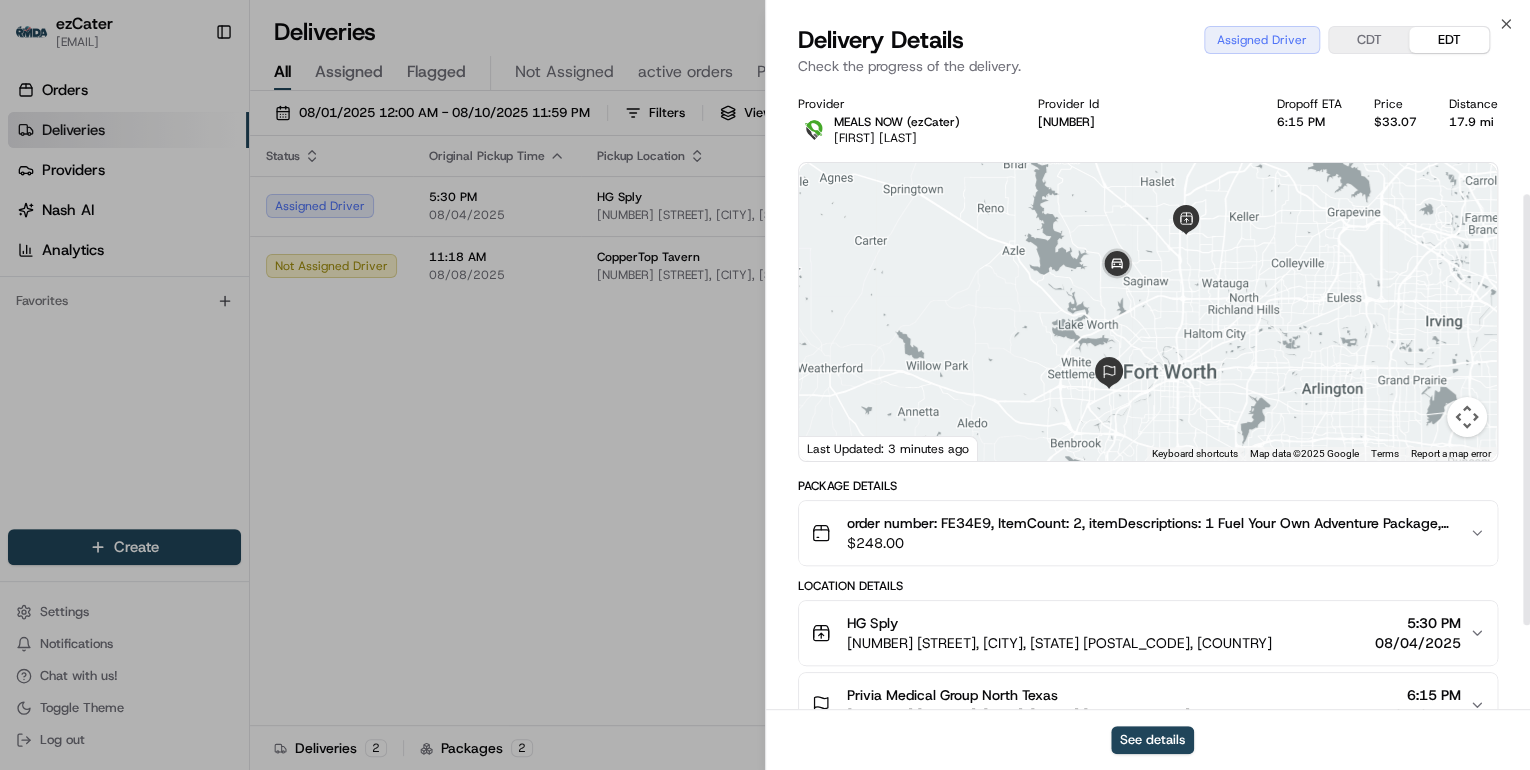 scroll, scrollTop: 160, scrollLeft: 0, axis: vertical 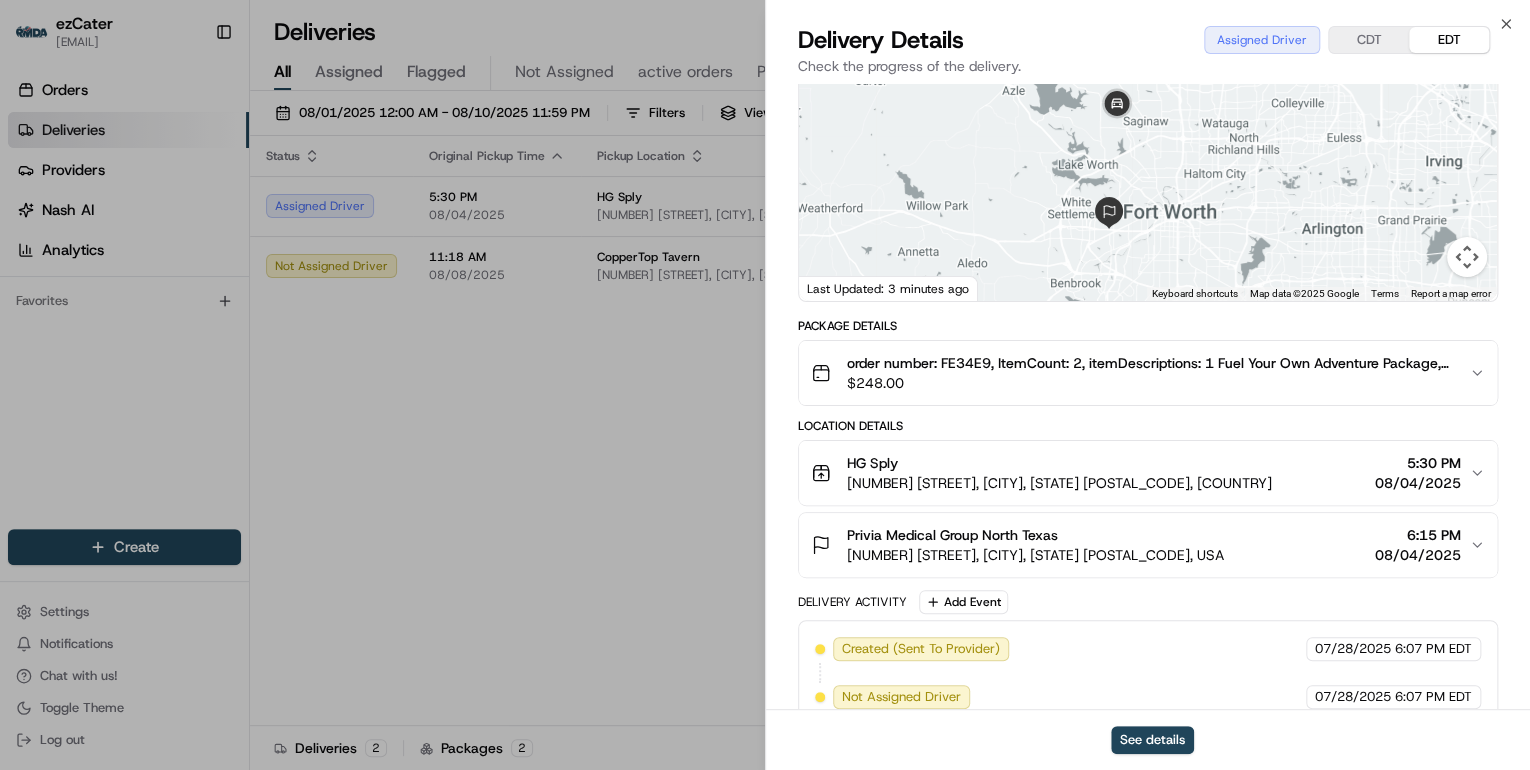 click on "$ 248.00" at bounding box center (1150, 383) 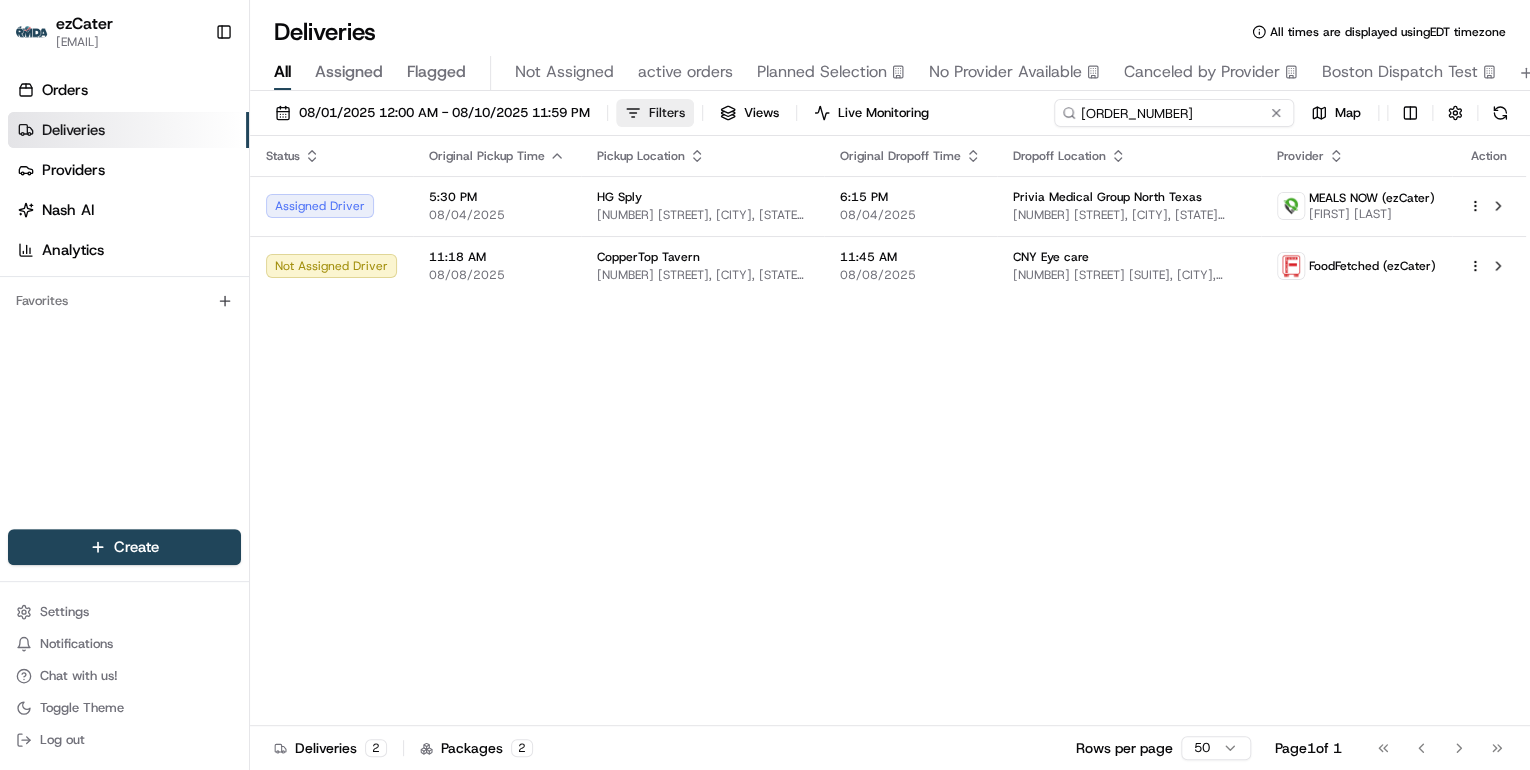 drag, startPoint x: 1215, startPoint y: 116, endPoint x: 659, endPoint y: 108, distance: 556.05756 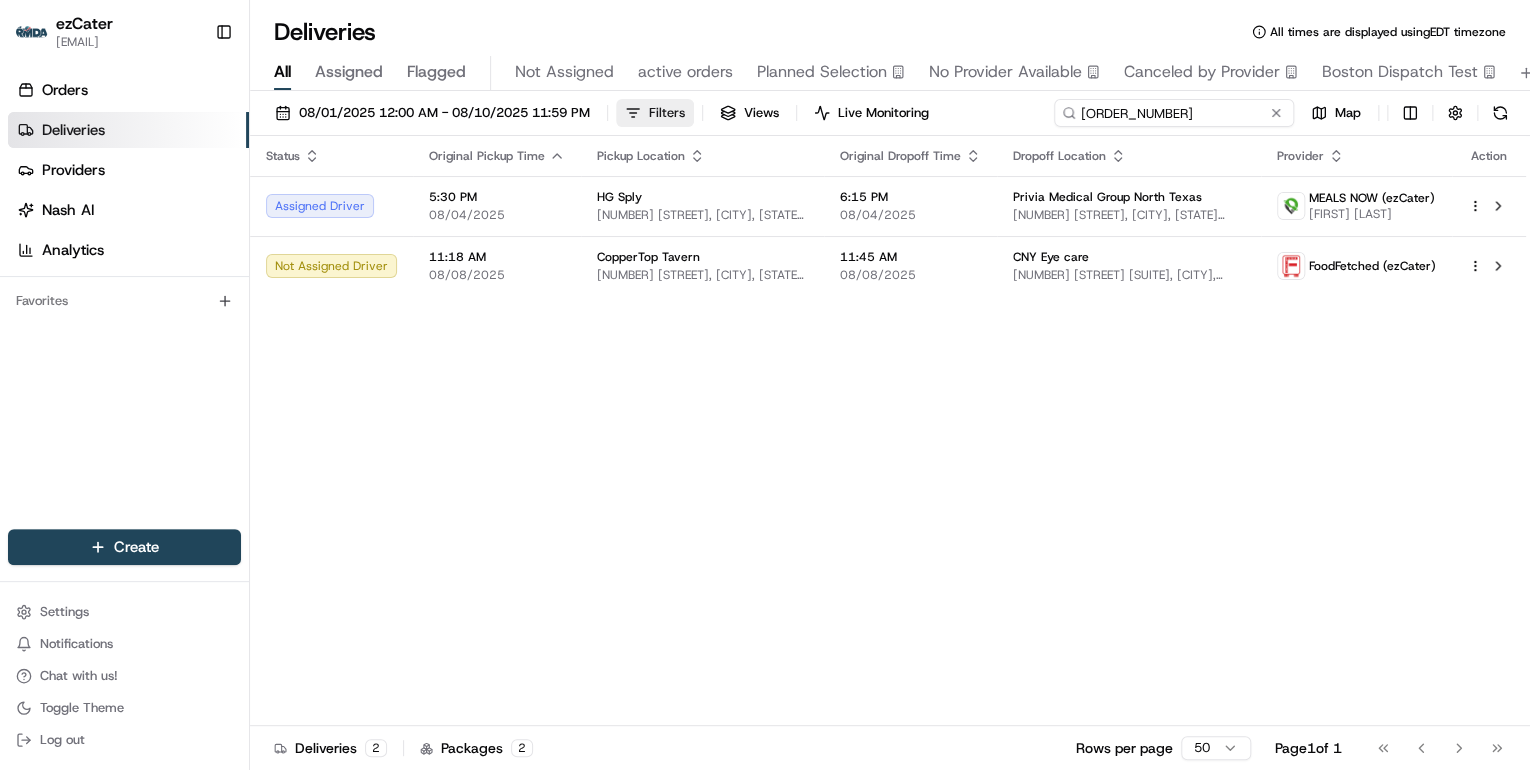 paste on "K7AJ1M" 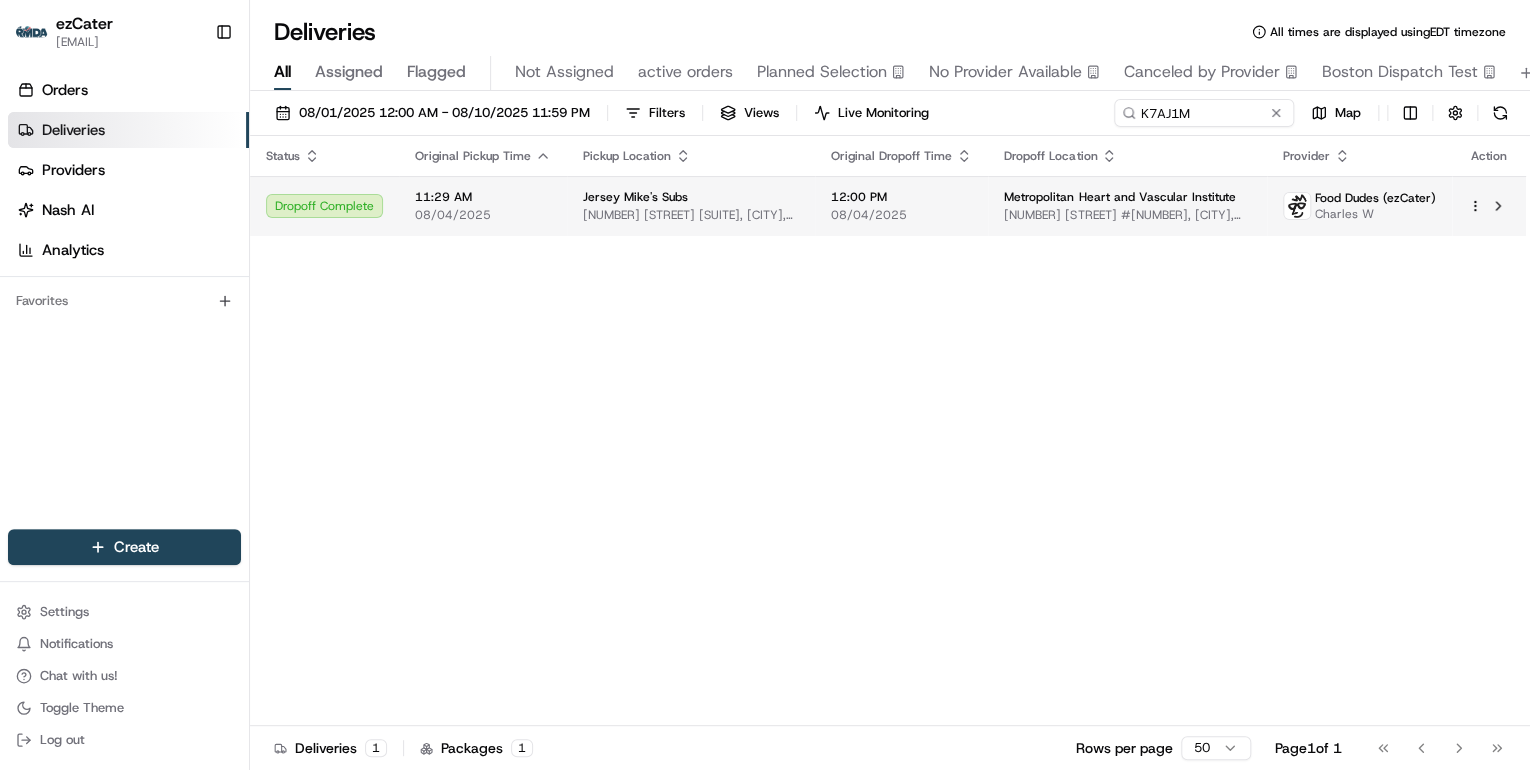 click on "11995 Business Park Blvd N Suite 101, Champlin, MN 55316, USA" at bounding box center (691, 215) 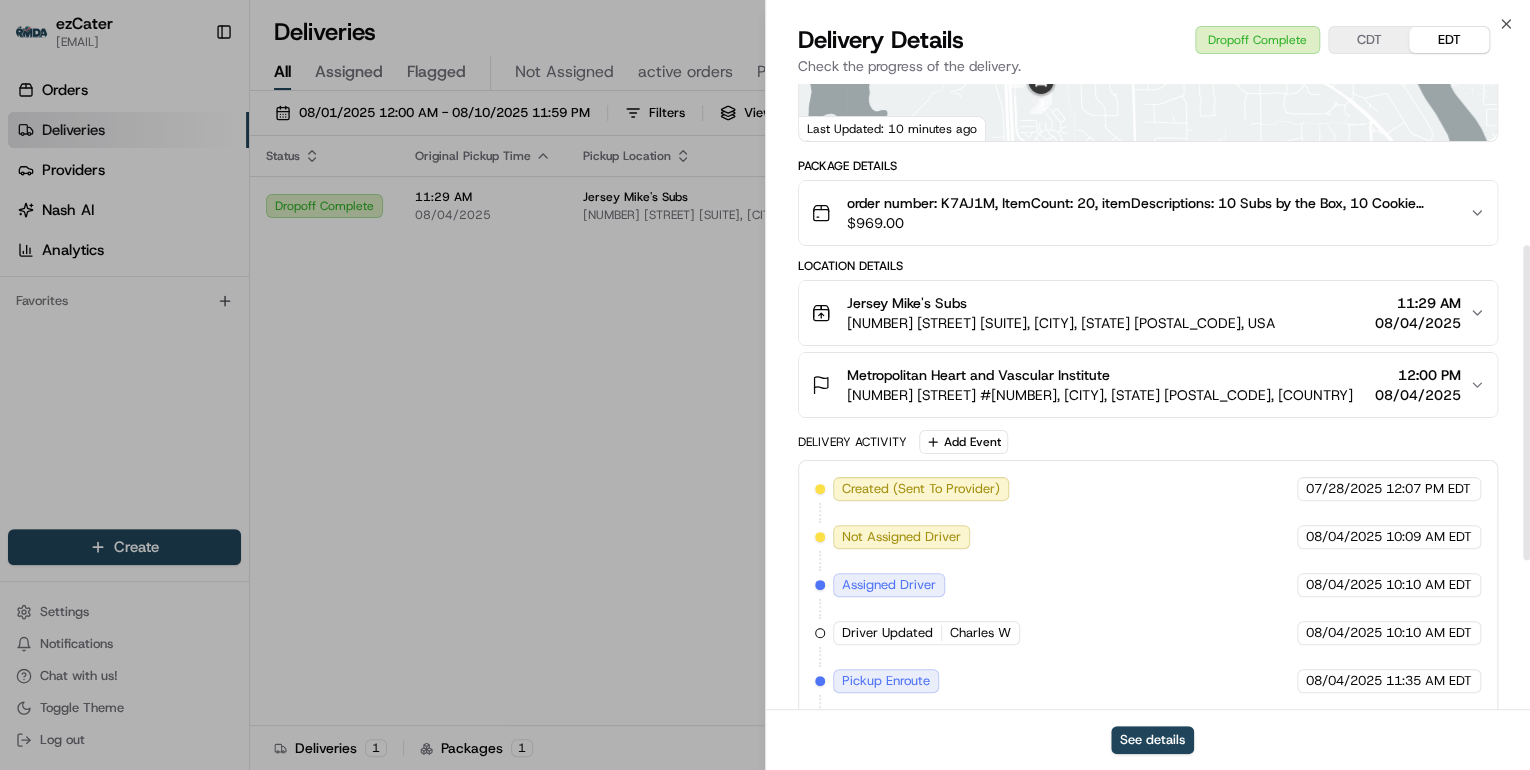 scroll, scrollTop: 615, scrollLeft: 0, axis: vertical 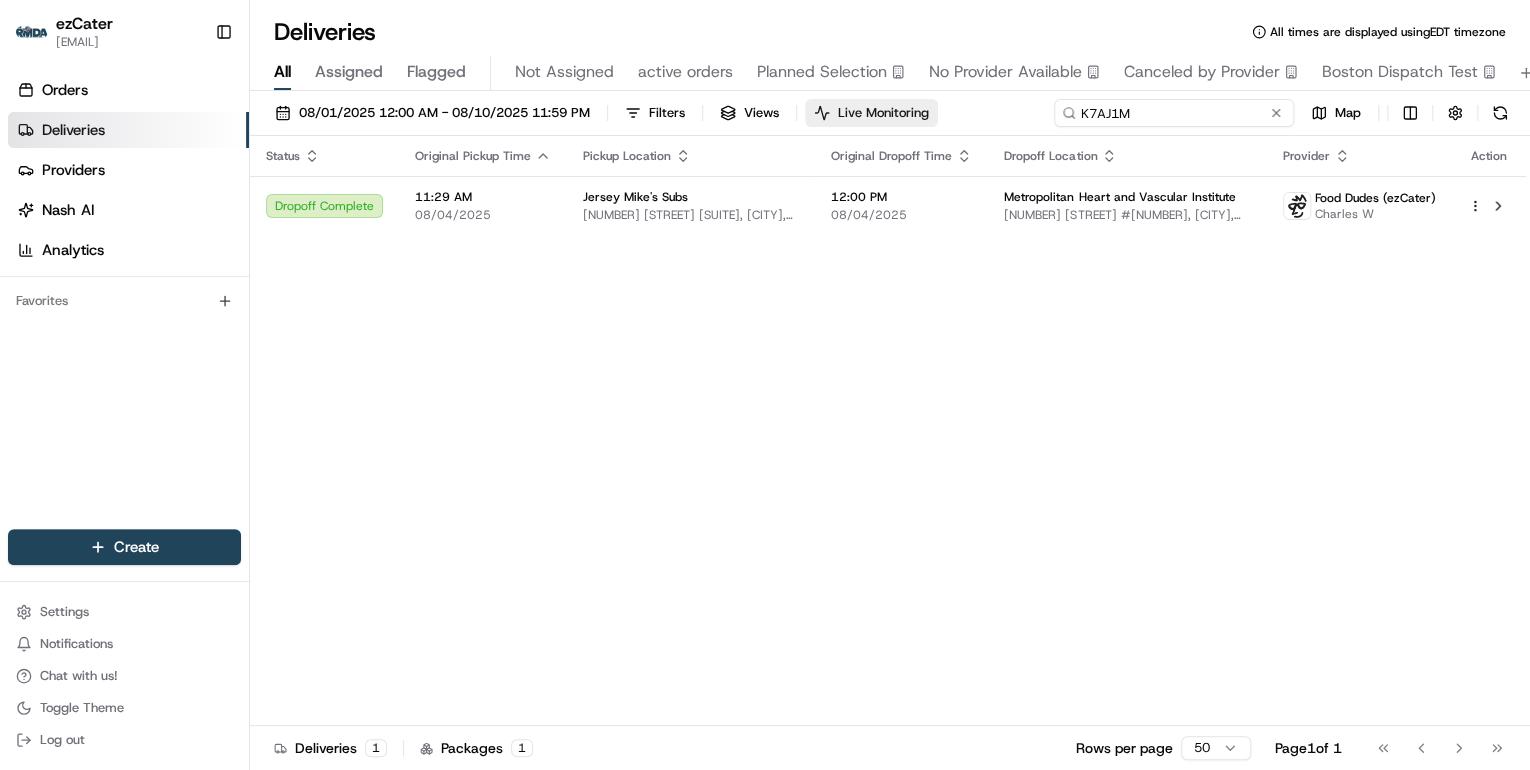 drag, startPoint x: 1193, startPoint y: 114, endPoint x: 835, endPoint y: 108, distance: 358.05026 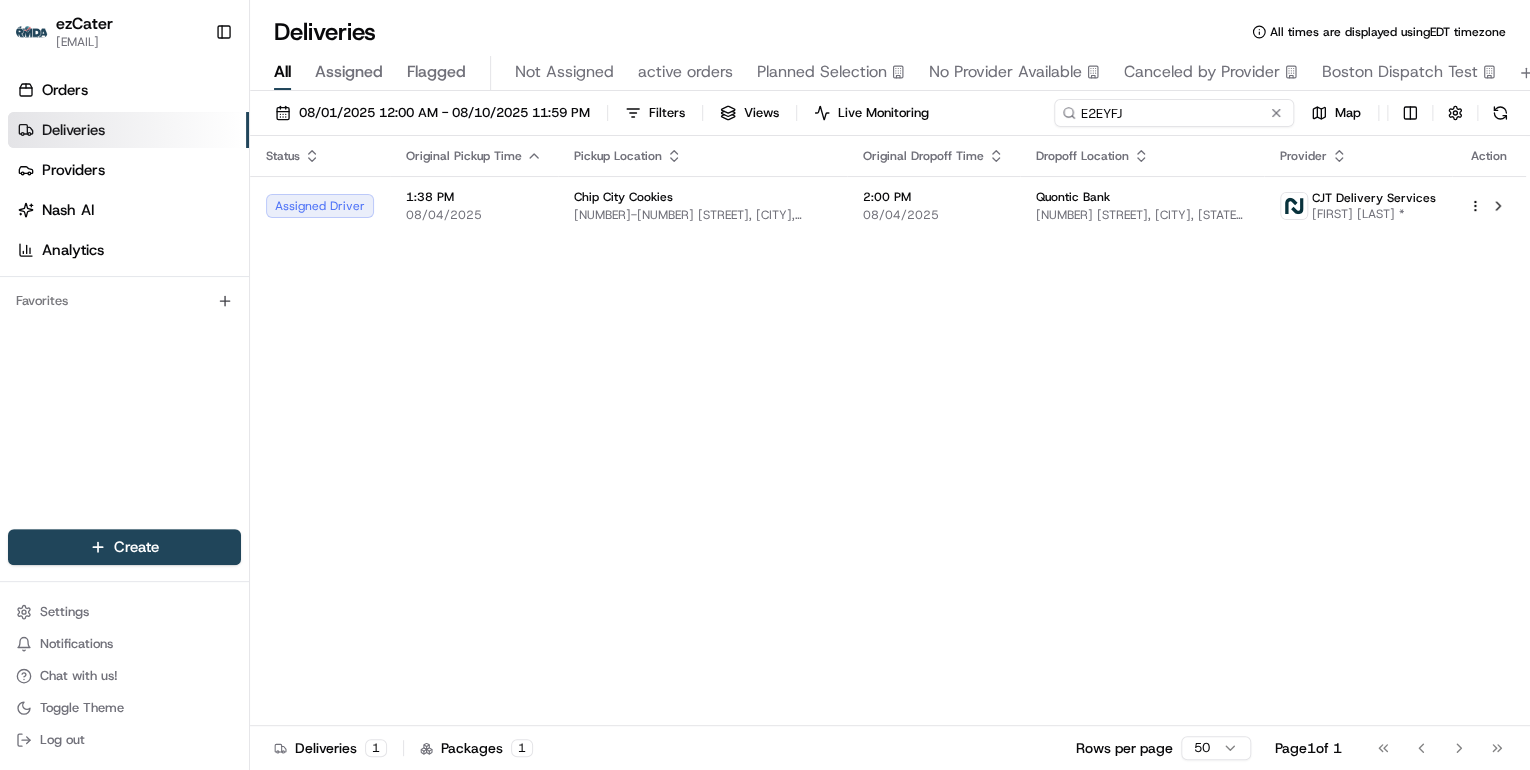 drag, startPoint x: 1140, startPoint y: 116, endPoint x: 621, endPoint y: 68, distance: 521.2149 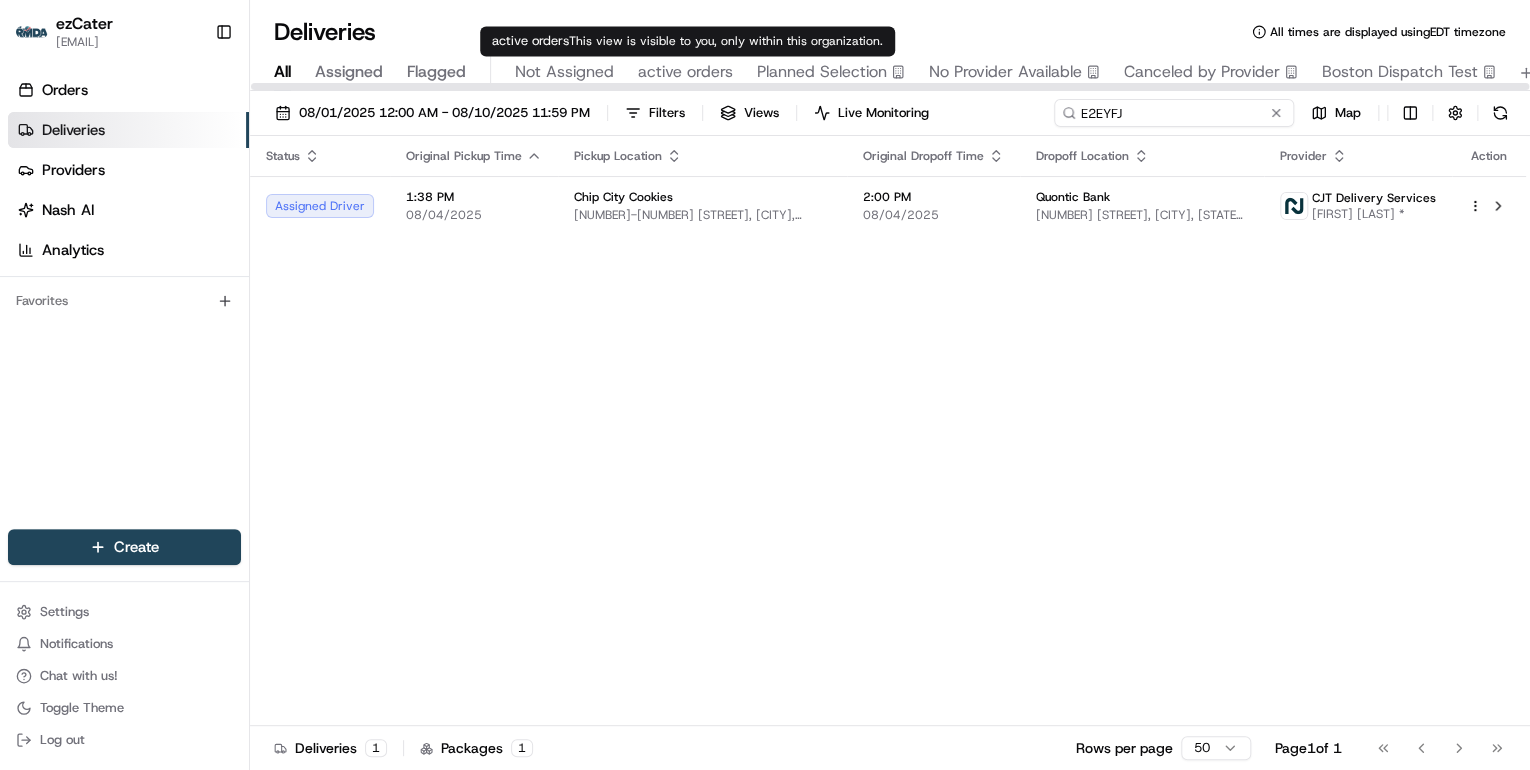 paste 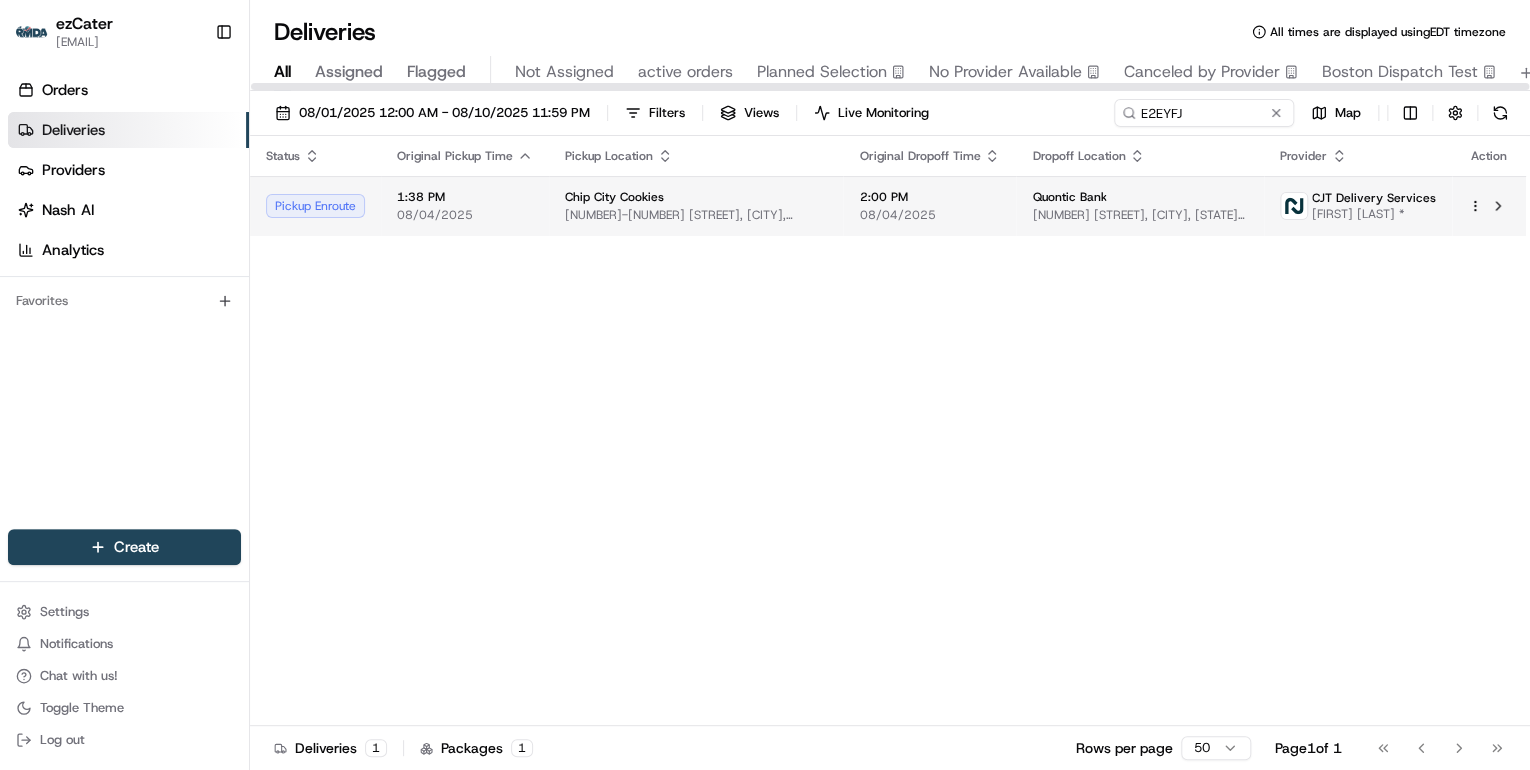 click on "30-36 34th St, Long Island City, NY 11103, USA" at bounding box center [696, 215] 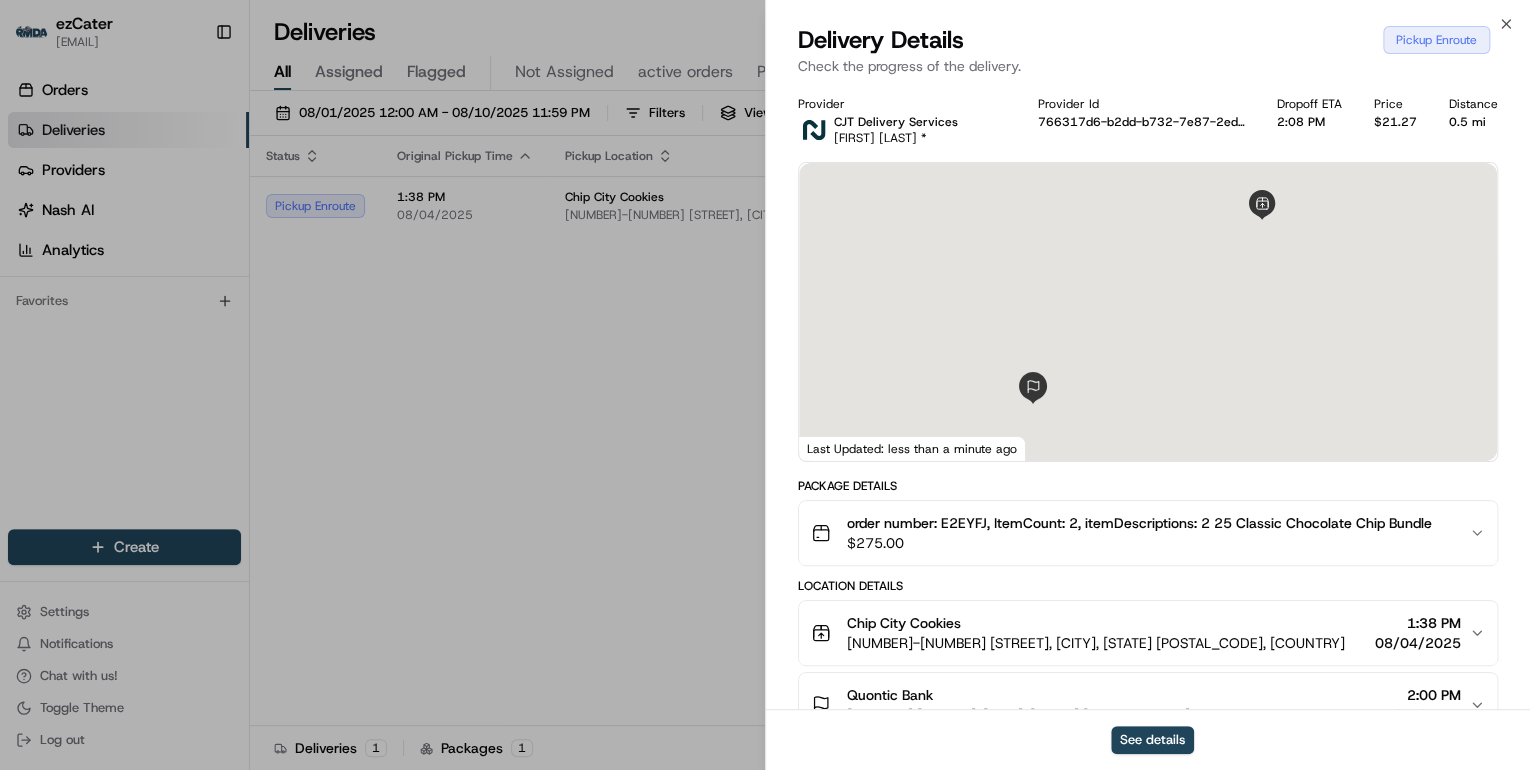 scroll, scrollTop: 240, scrollLeft: 0, axis: vertical 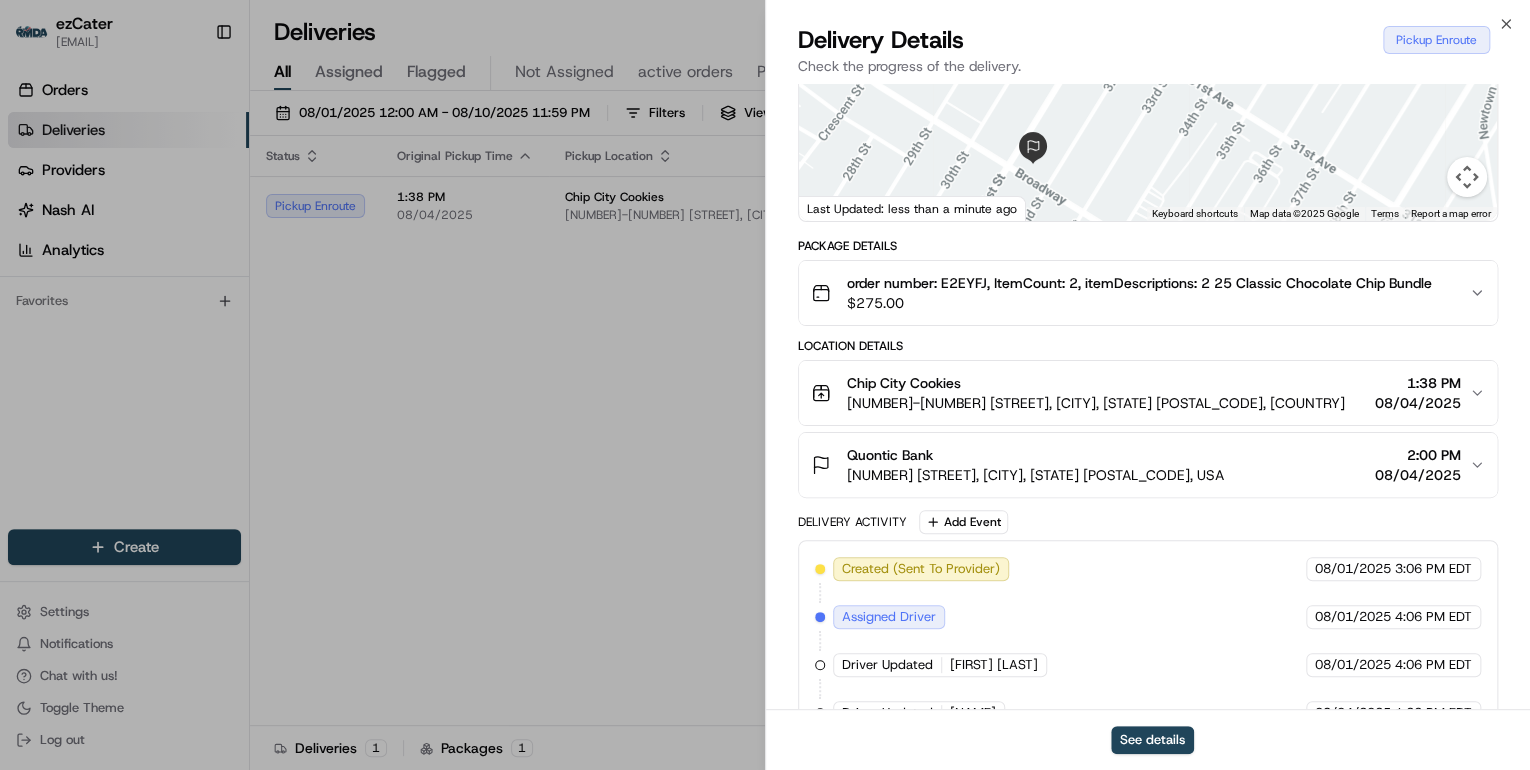 click on "30-36 34th St, Long Island City, NY 11103, USA" at bounding box center [1096, 403] 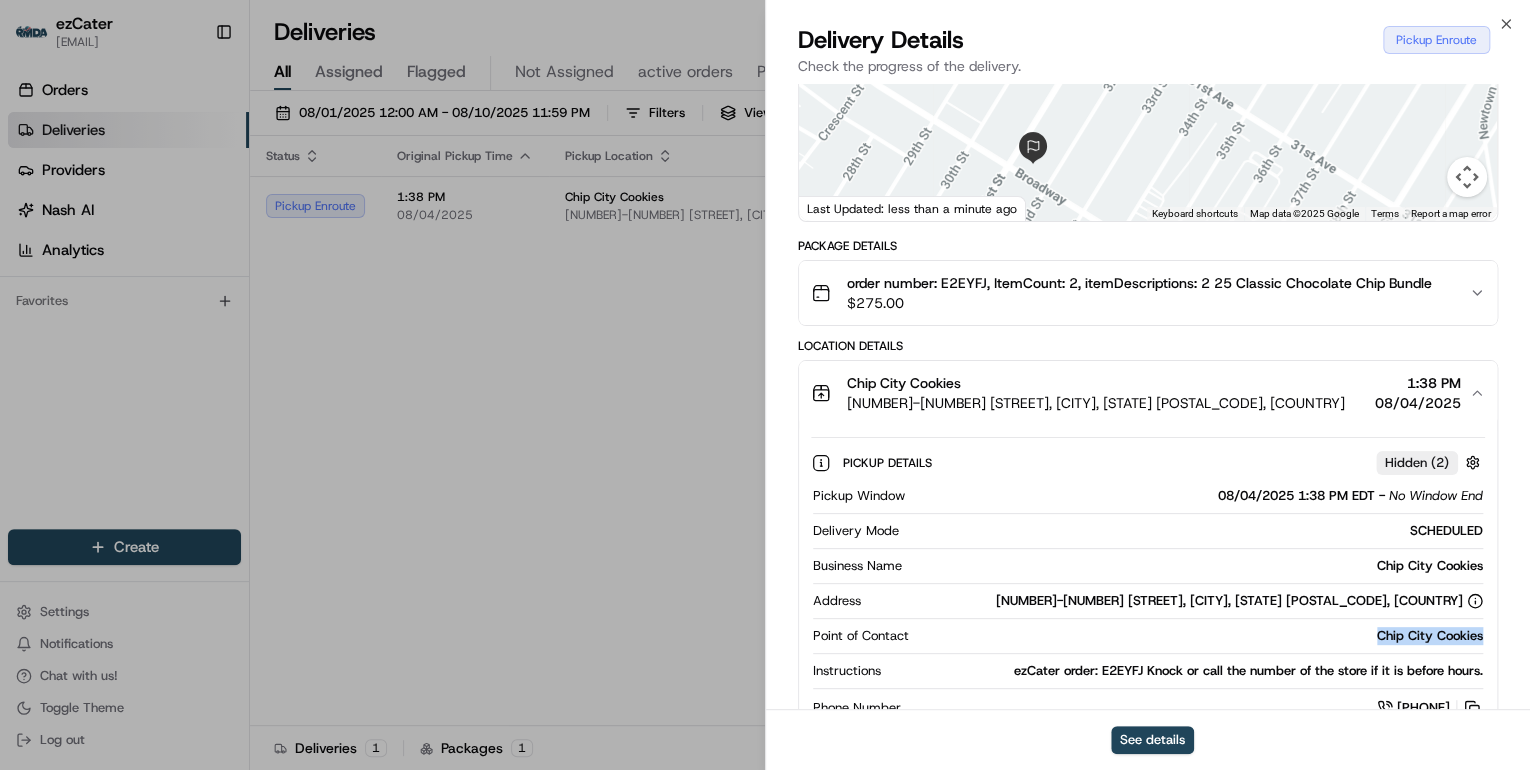 drag, startPoint x: 1488, startPoint y: 636, endPoint x: 1370, endPoint y: 636, distance: 118 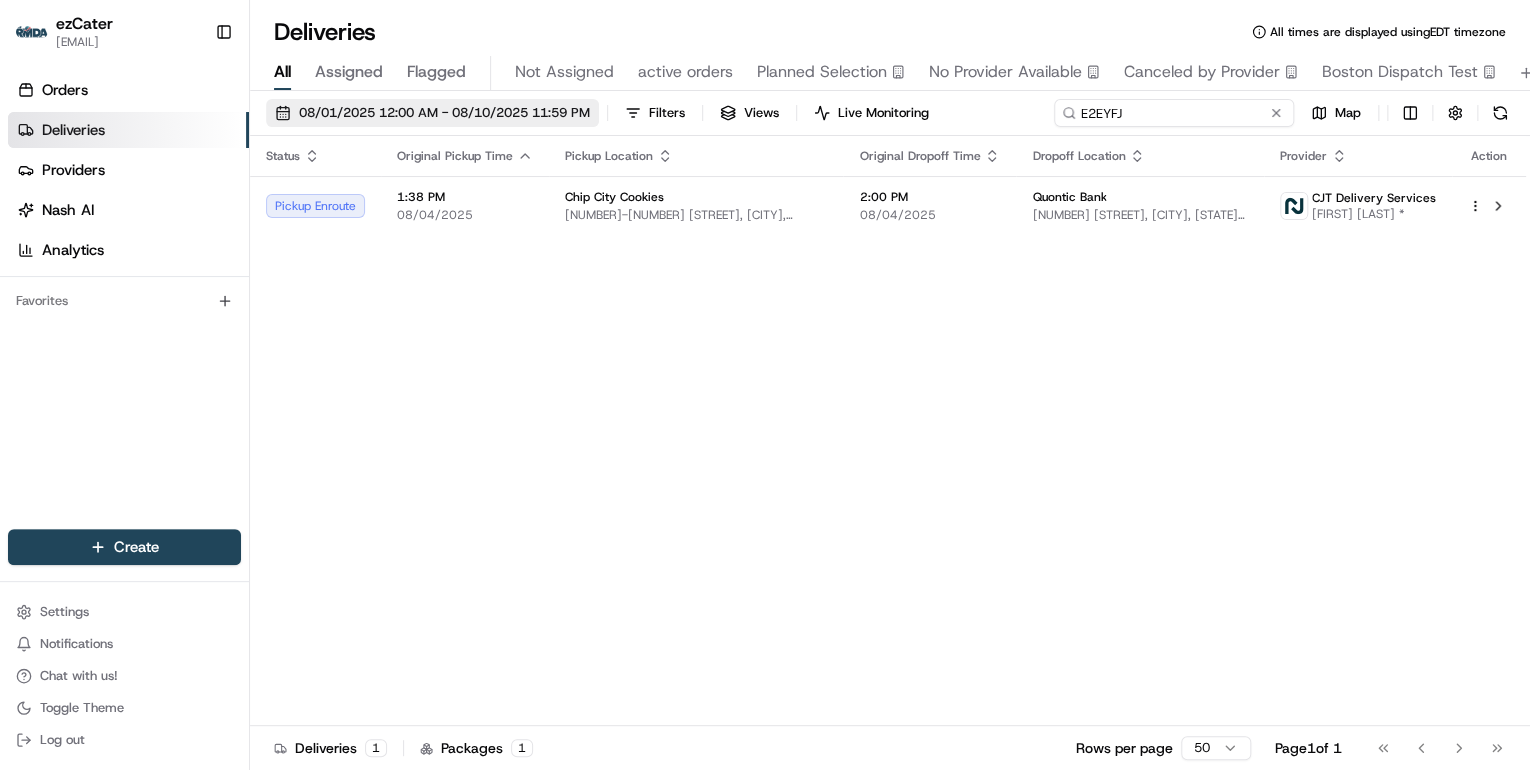 drag, startPoint x: 1194, startPoint y: 112, endPoint x: 481, endPoint y: 121, distance: 713.0568 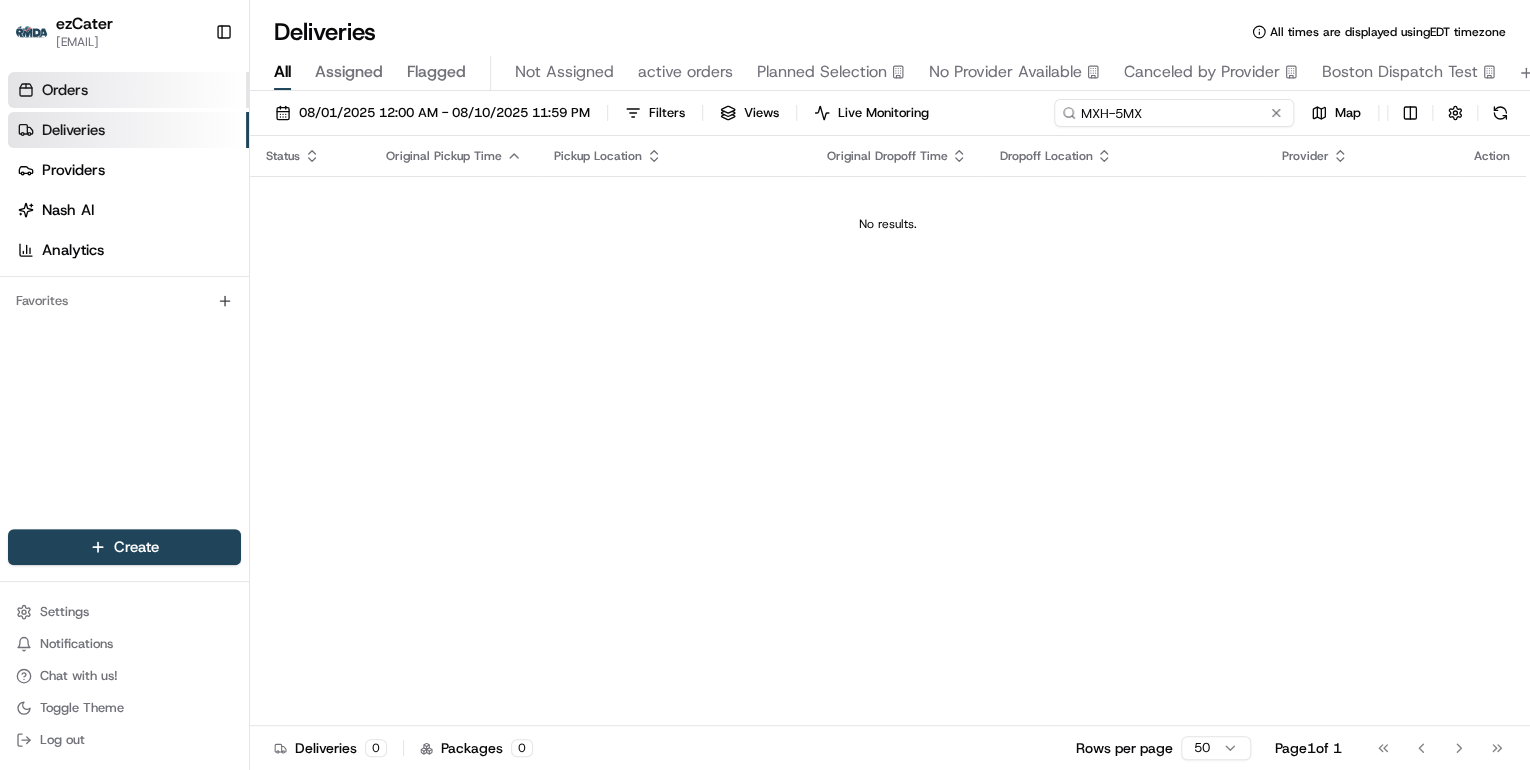 type on "MXH-5MX" 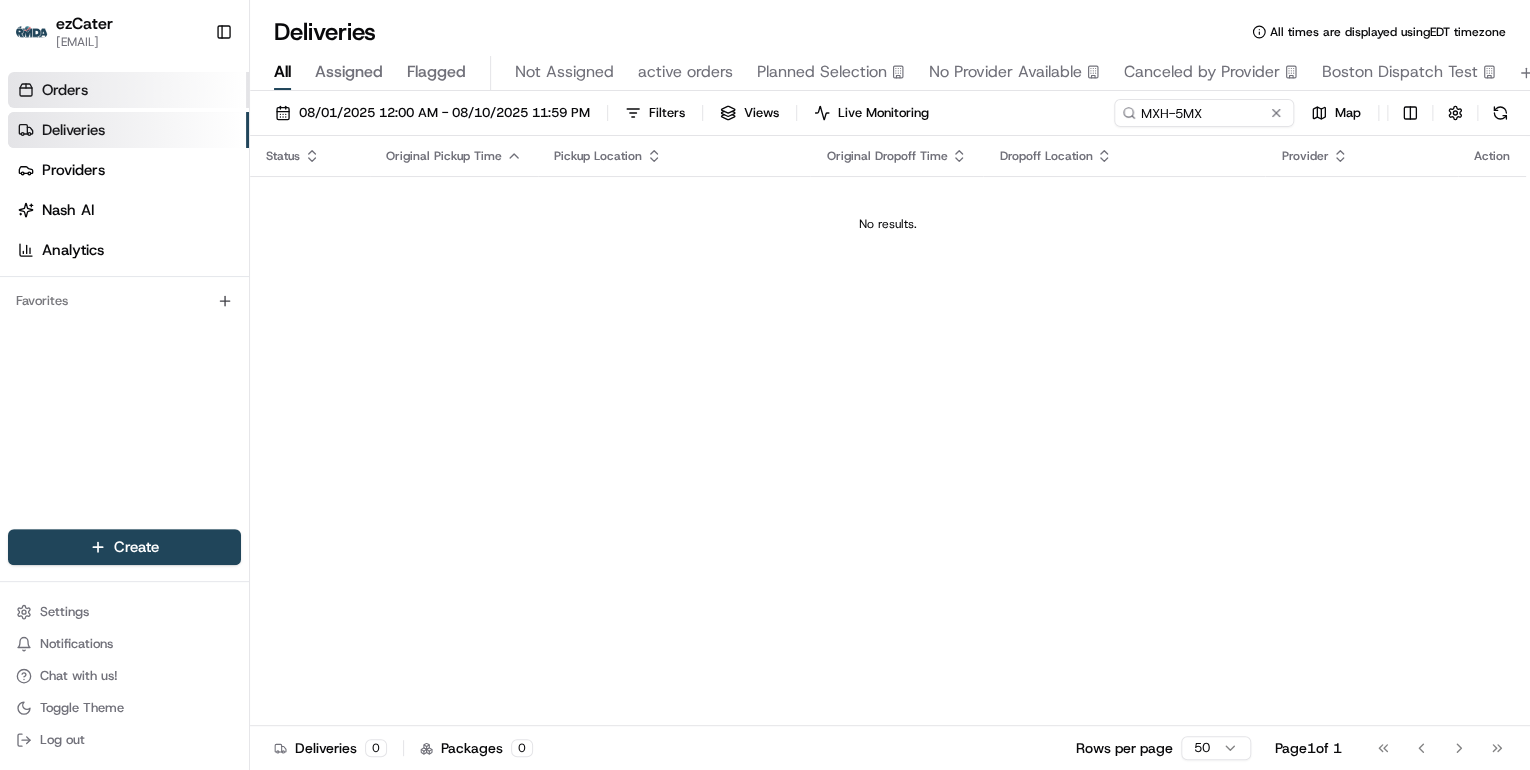 click on "Orders" at bounding box center [128, 90] 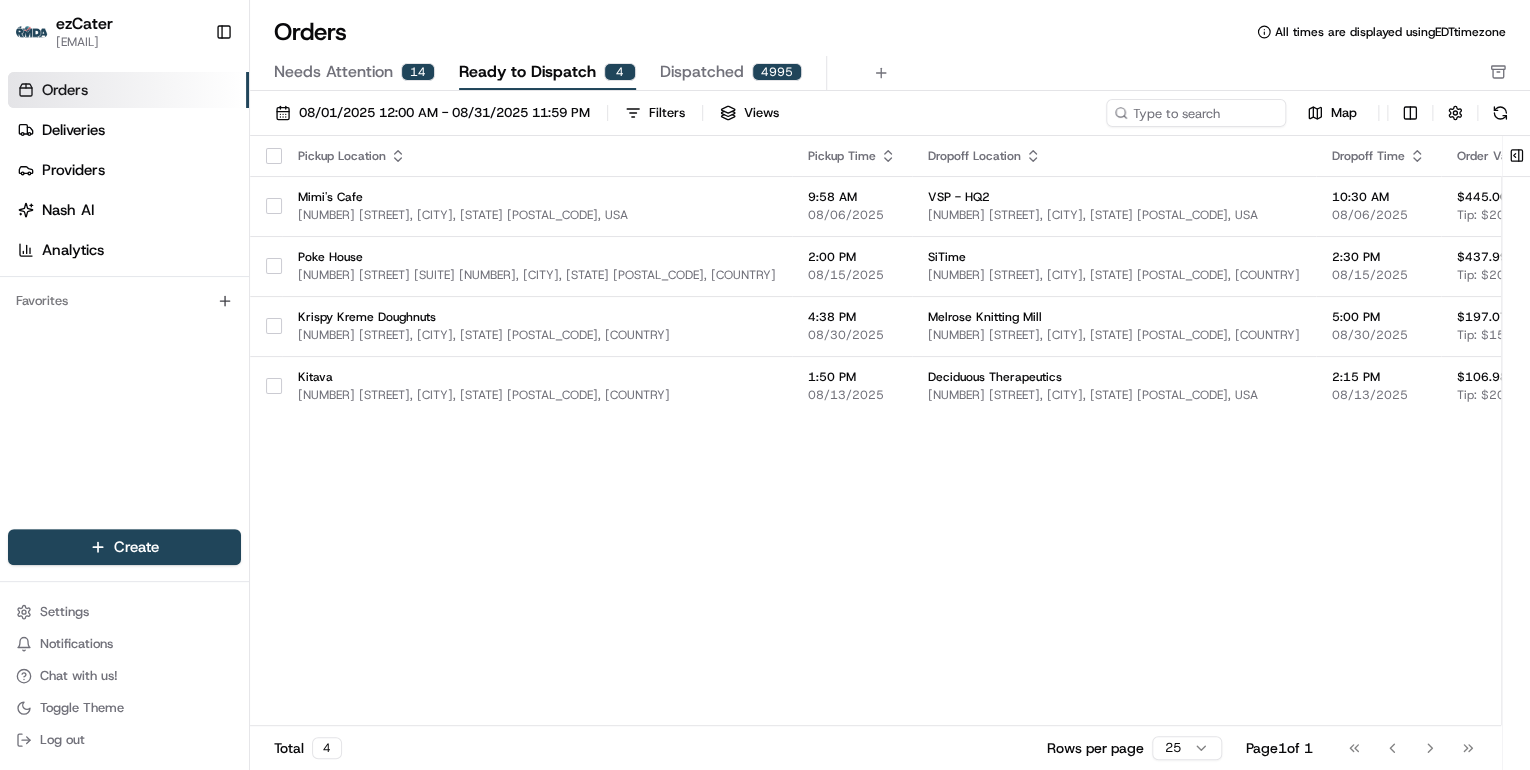 click on "Needs Attention" at bounding box center [333, 72] 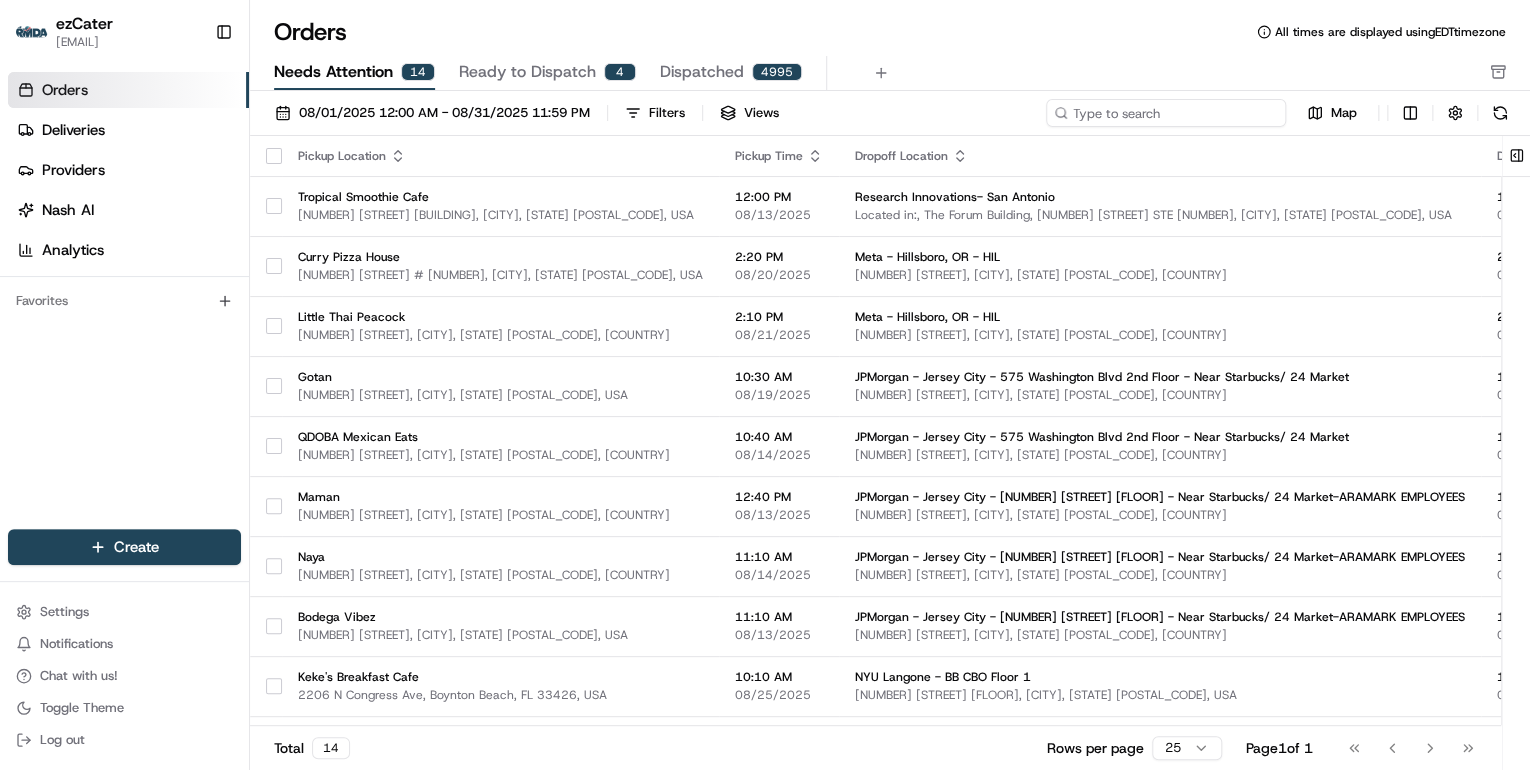 click at bounding box center (1166, 113) 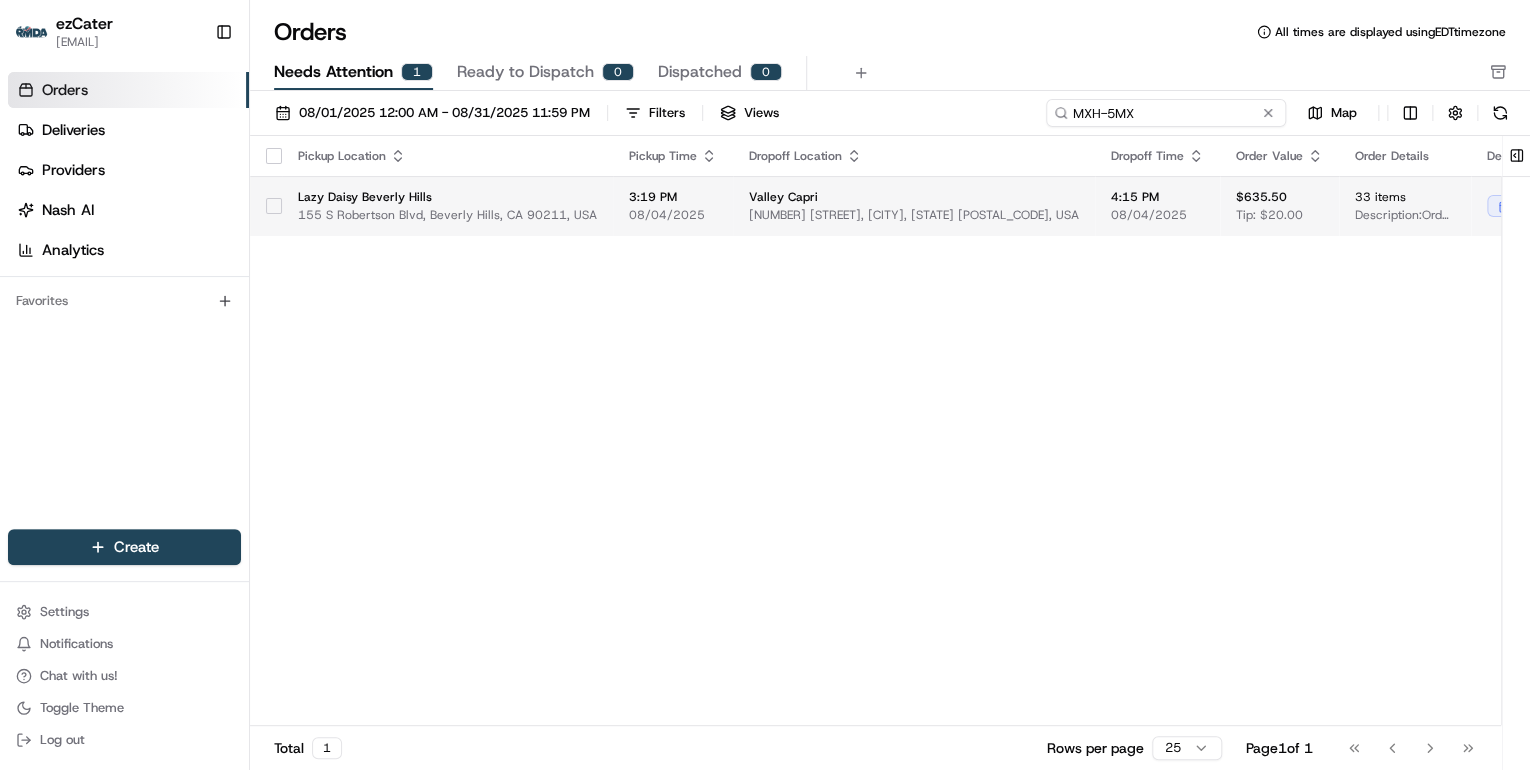 type on "MXH-5MX" 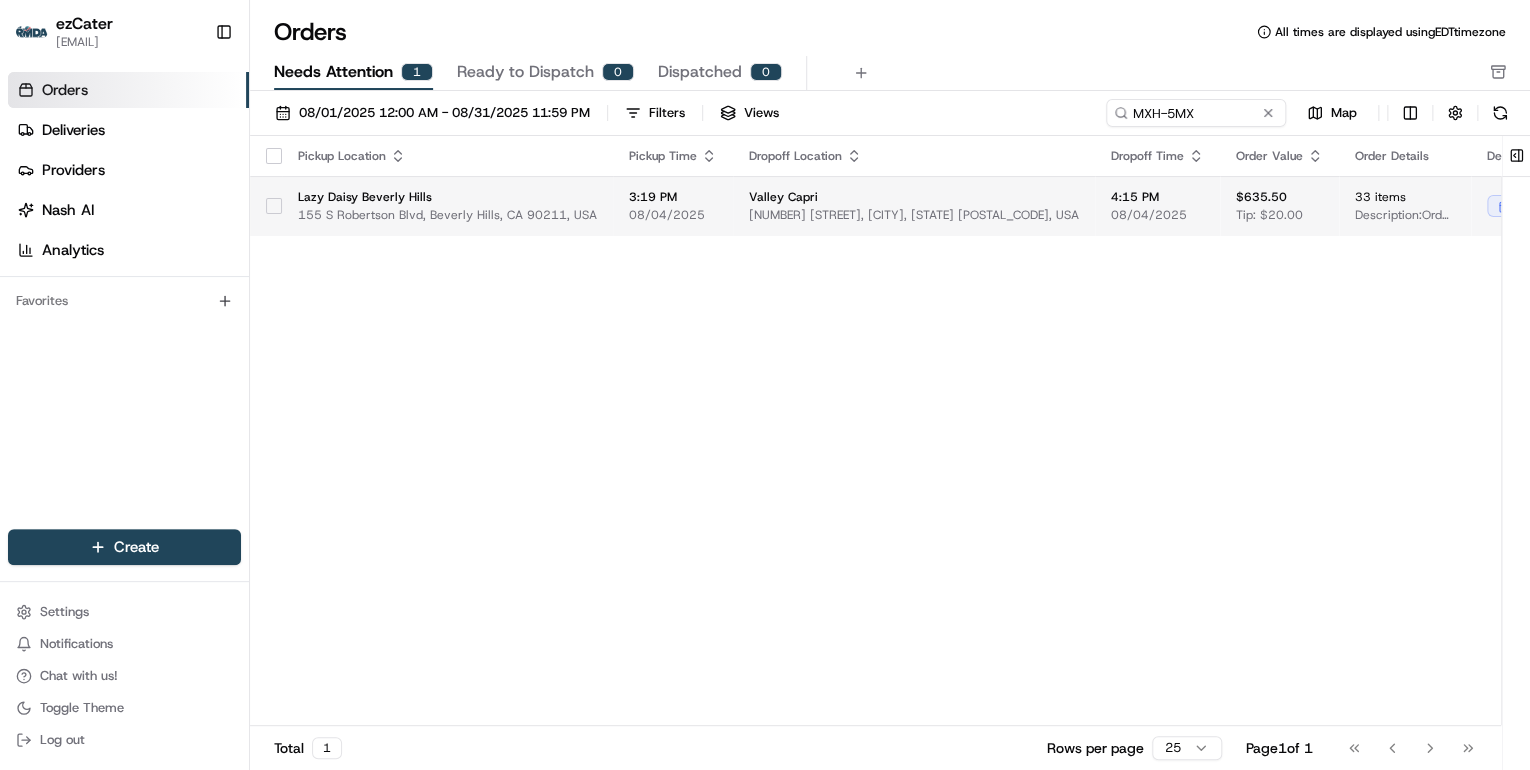 click on "08/04/2025" at bounding box center [673, 215] 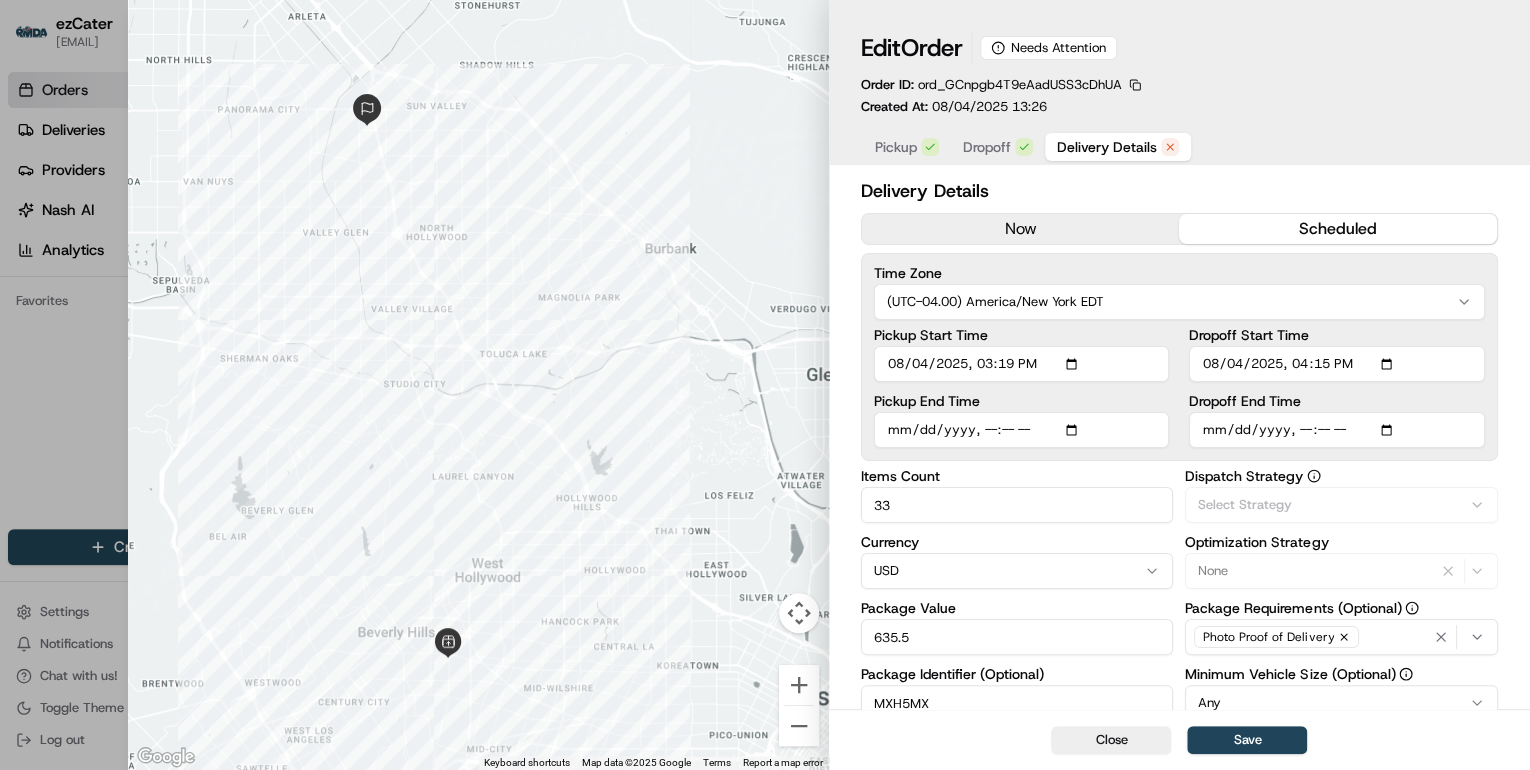 click on "Delivery Details" at bounding box center (1107, 147) 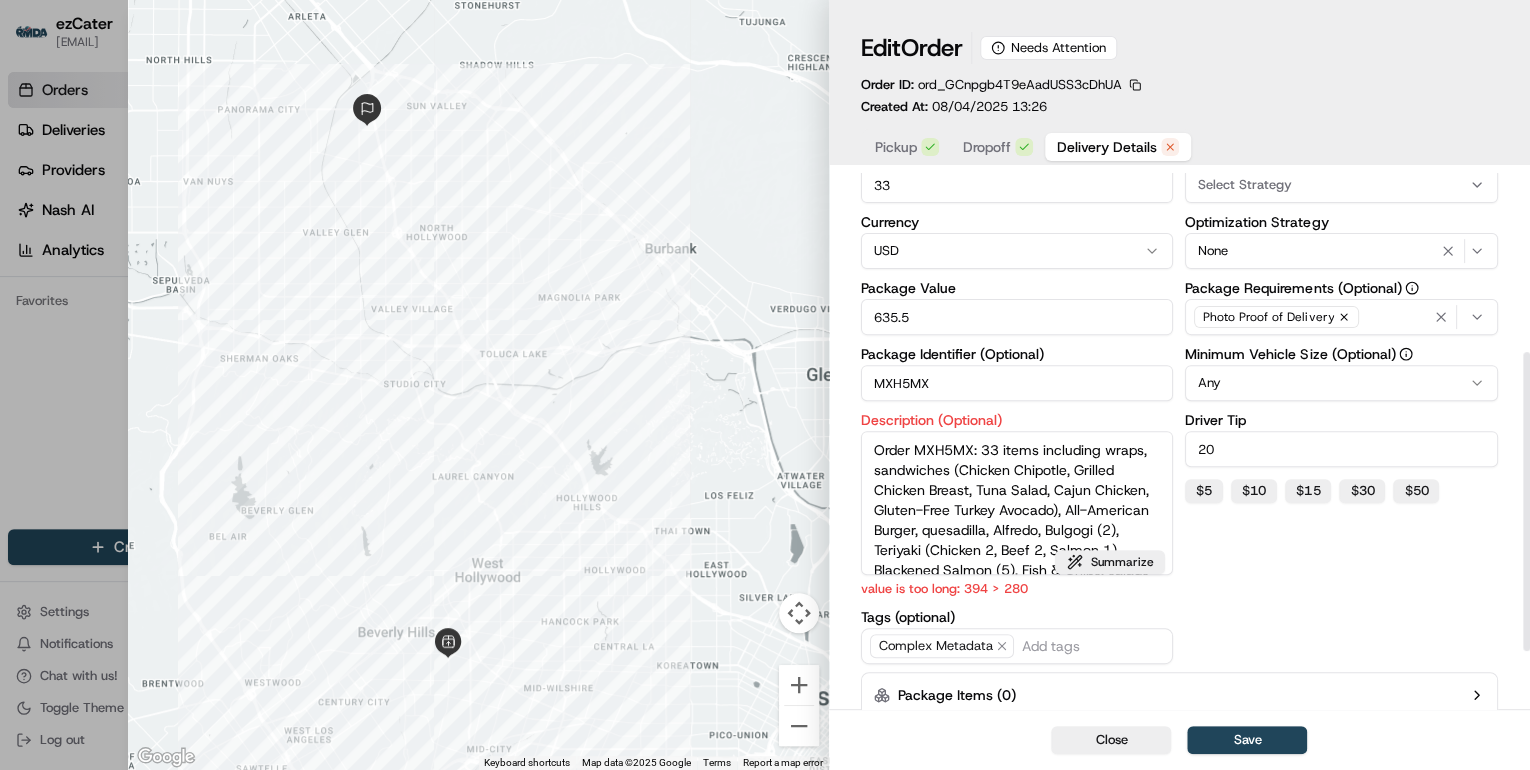 scroll, scrollTop: 421, scrollLeft: 0, axis: vertical 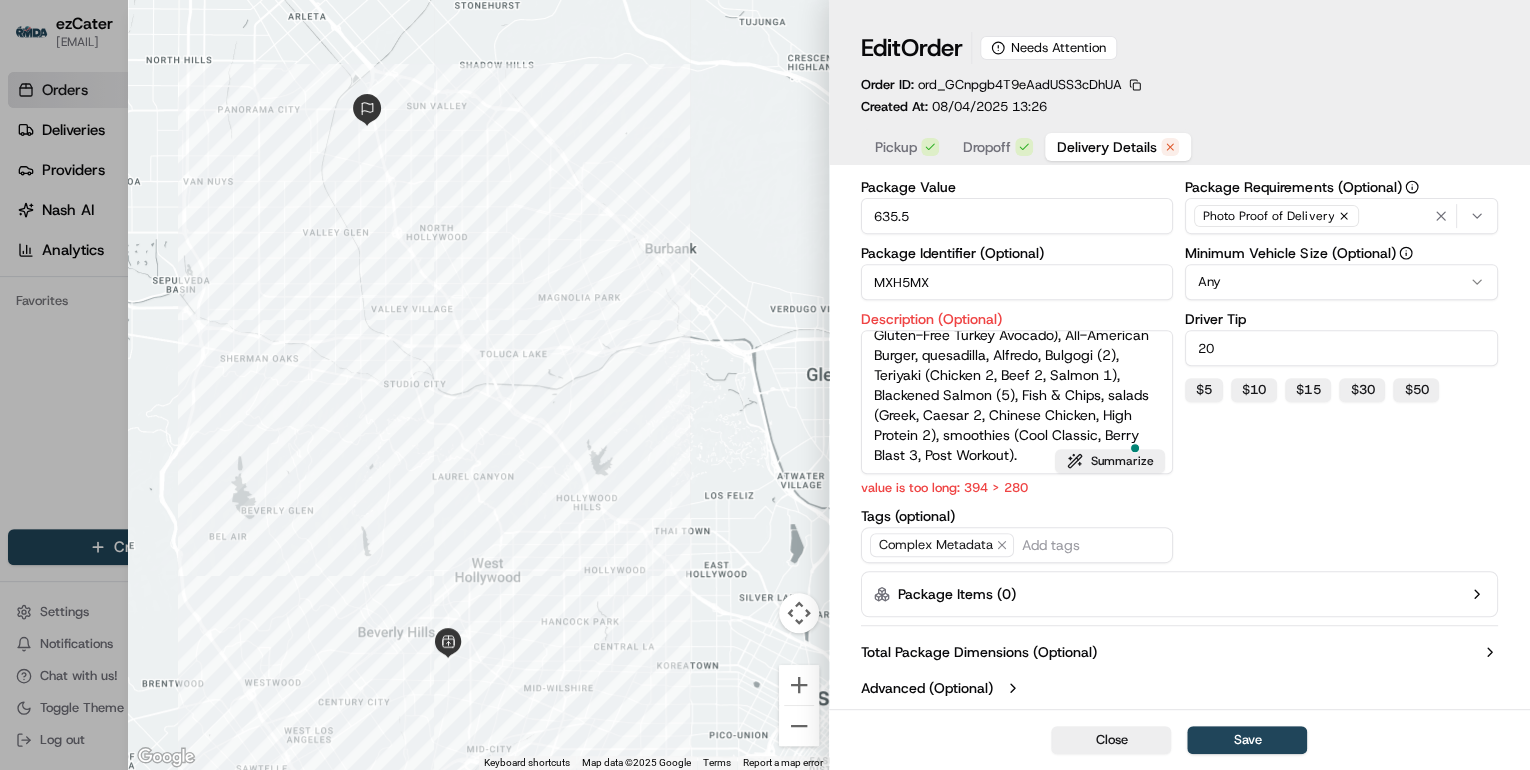 drag, startPoint x: 871, startPoint y: 351, endPoint x: 1249, endPoint y: 559, distance: 431.44873 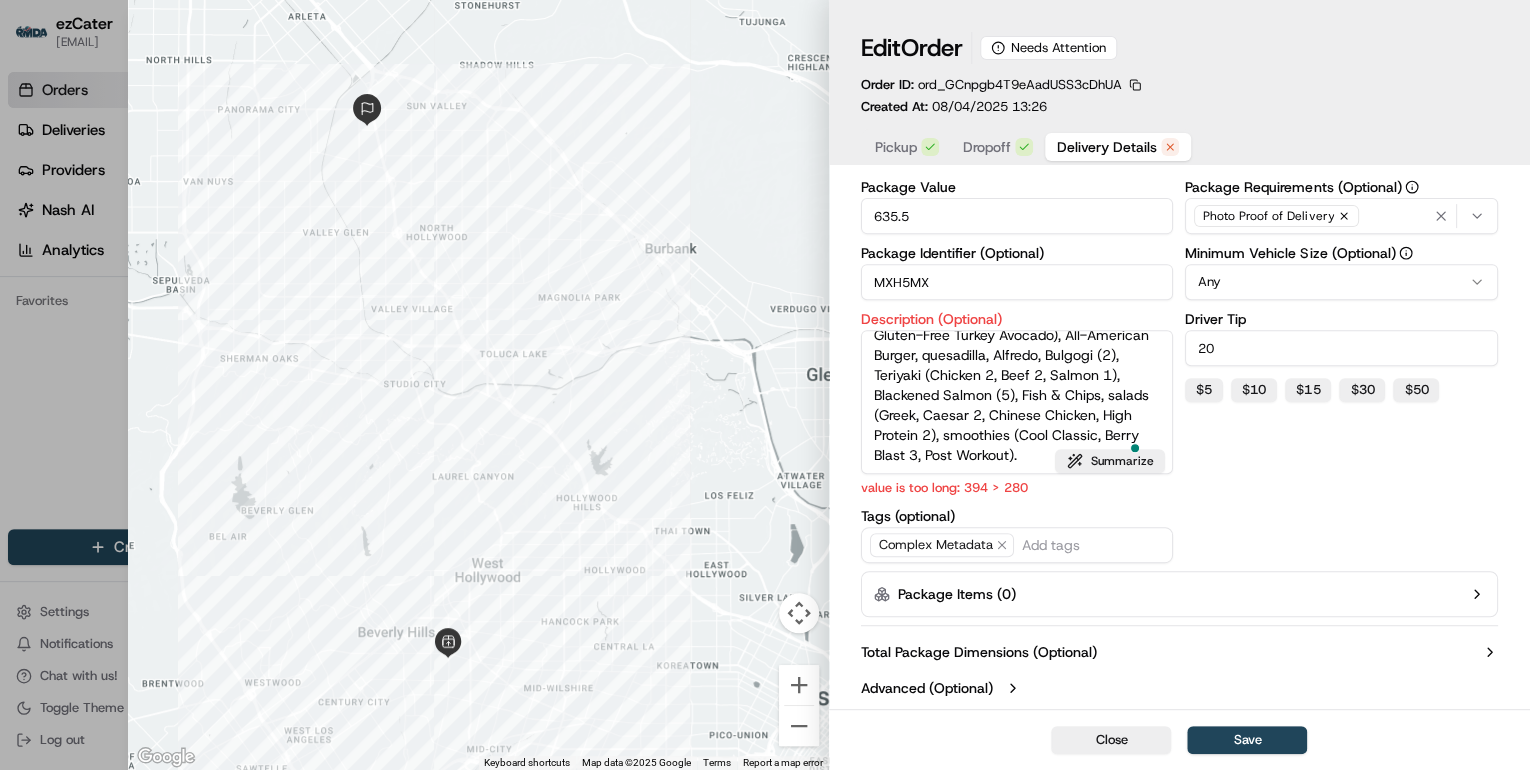 click on "Items Count 33 Currency USD Package Value 635.5 Package Identifier (Optional) MXH5MX Description (Optional) Order MXH5MX: 33 items including wraps, sandwiches (Chicken Chipotle, Grilled Chicken Breast, Tuna Salad, Cajun Chicken, Gluten-Free Turkey Avocado), All-American Burger, quesadilla, Alfredo, Bulgogi (2), Teriyaki (Chicken 2, Beef 2, Salmon 1), Blackened Salmon (5), Fish & Chips, salads (Greek, Caesar 2, Chinese Chicken, High Protein 2), smoothies (Cool Classic, Berry Blast 3, Post Workout). value is too long: 394 > 280 Summarize Tags (optional) Complex Metadata Dispatch Strategy Select Strategy Optimization Strategy None Package Requirements (Optional) Photo Proof of Delivery Minimum Vehicle Size (Optional) Any Driver Tip 20 $ 5 $ 10 $ 15 $ 30 $ 50" at bounding box center [1179, 305] 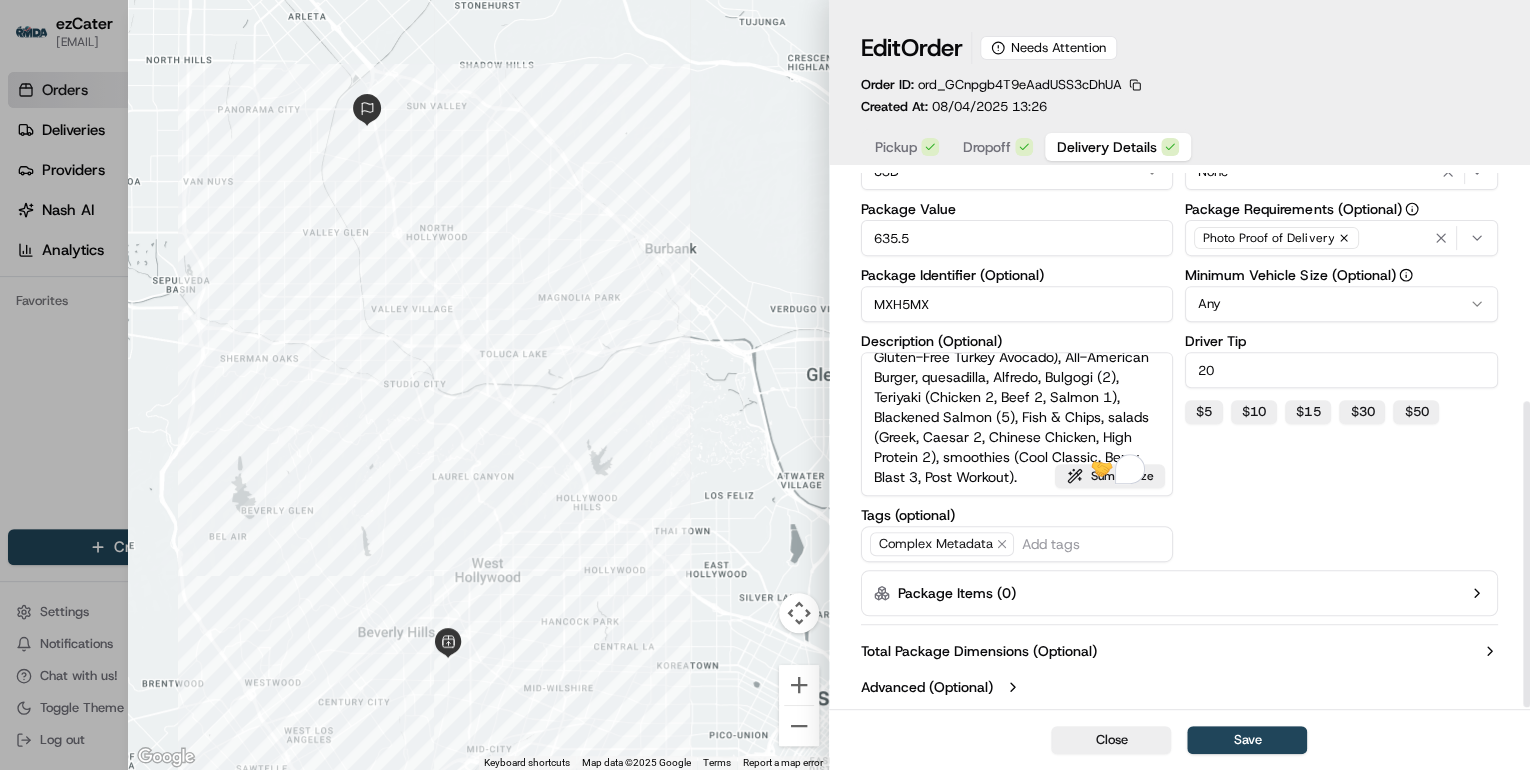 scroll, scrollTop: 398, scrollLeft: 0, axis: vertical 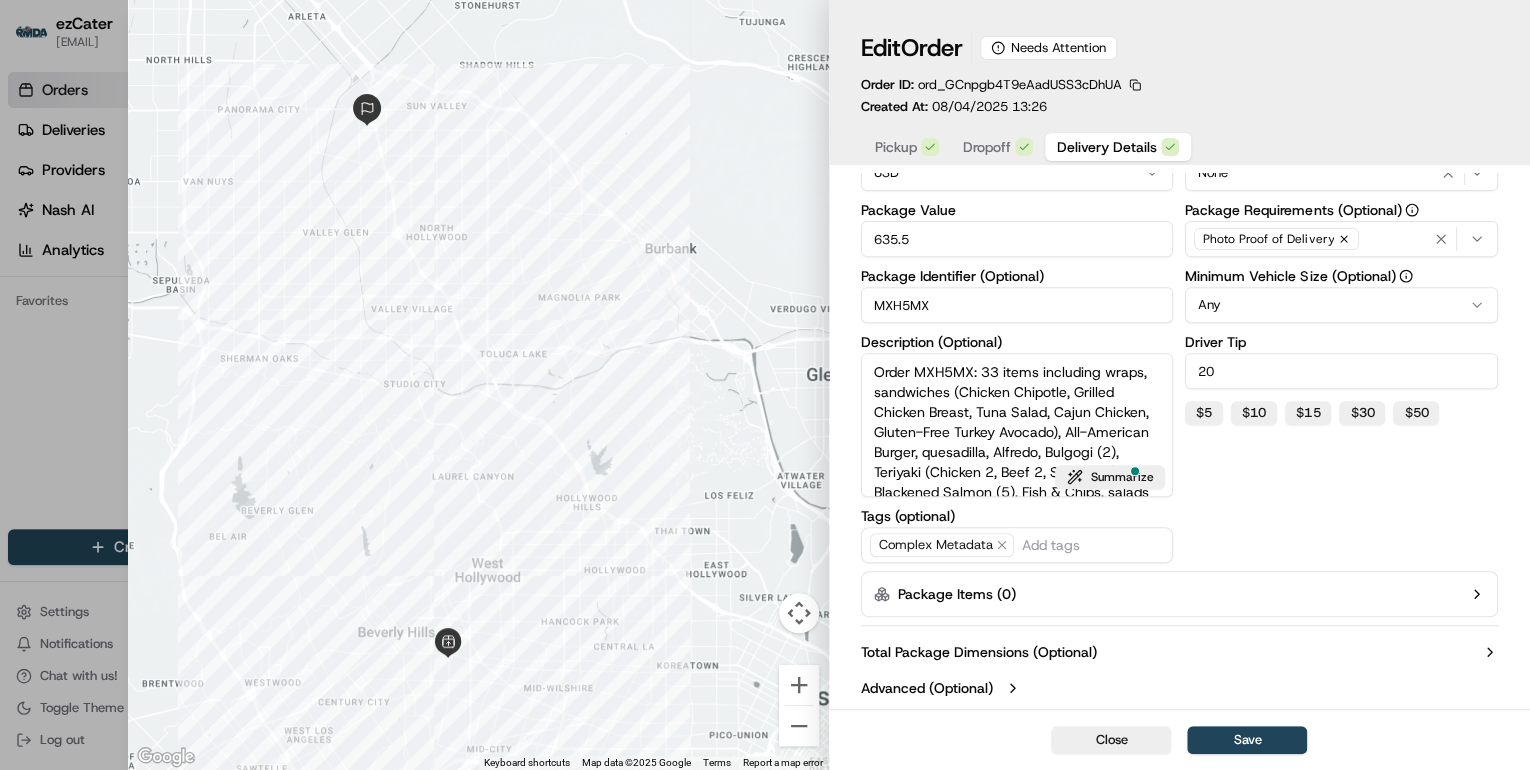 click on "Order MXH5MX: 33 items including wraps, sandwiches (Chicken Chipotle, Grilled Chicken Breast, Tuna Salad, Cajun Chicken, Gluten-Free Turkey Avocado), All-American Burger, quesadilla, Alfredo, Bulgogi (2), Teriyaki (Chicken 2, Beef 2, Salmon 1), Blackened Salmon (5), Fish & Chips, salads (Greek, Caesar 2, Chinese Chicken, High Protein 2), smoothies (Cool Classic, Berry Blast 3, Post Workout)." at bounding box center (1017, 425) 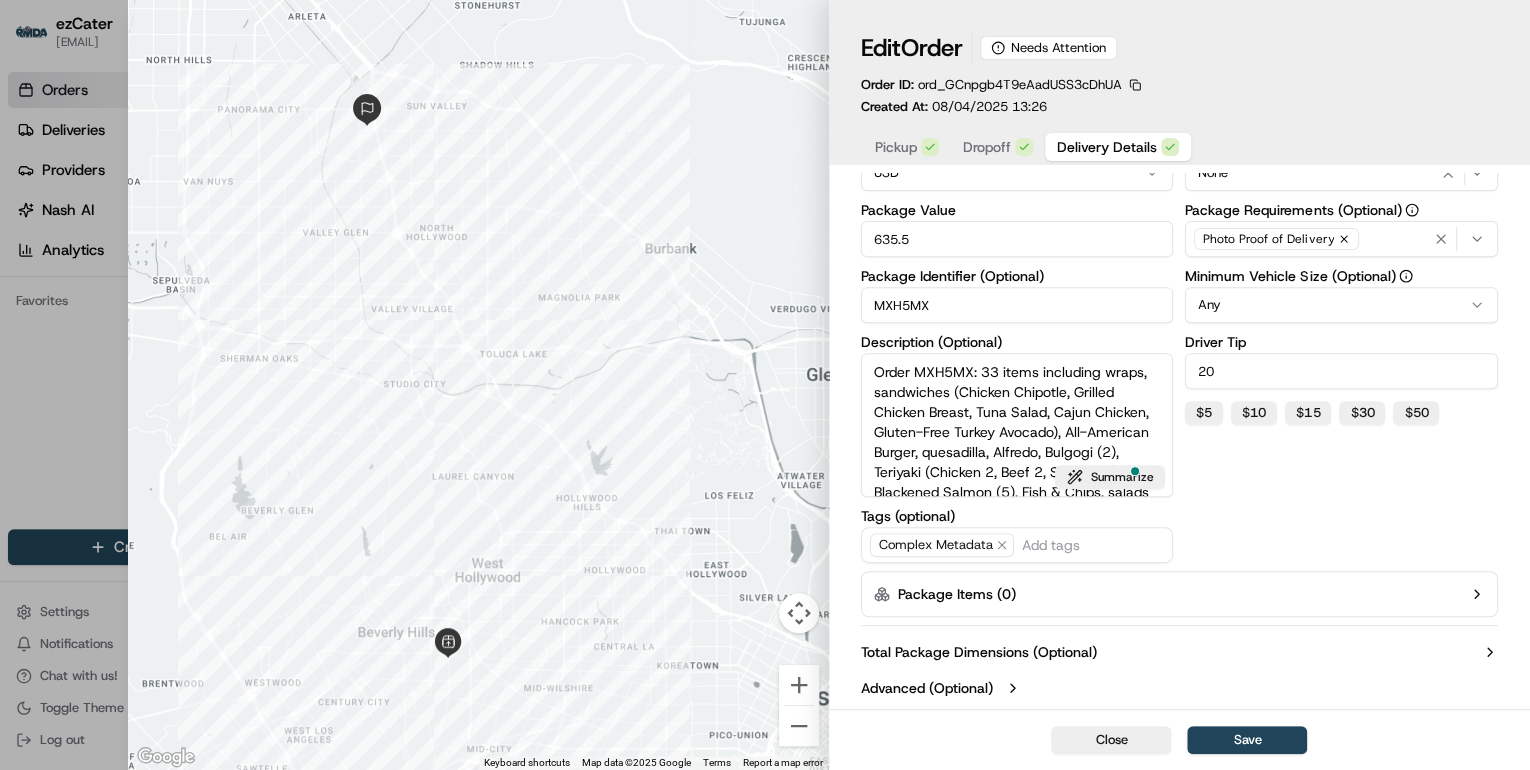 scroll, scrollTop: 93, scrollLeft: 0, axis: vertical 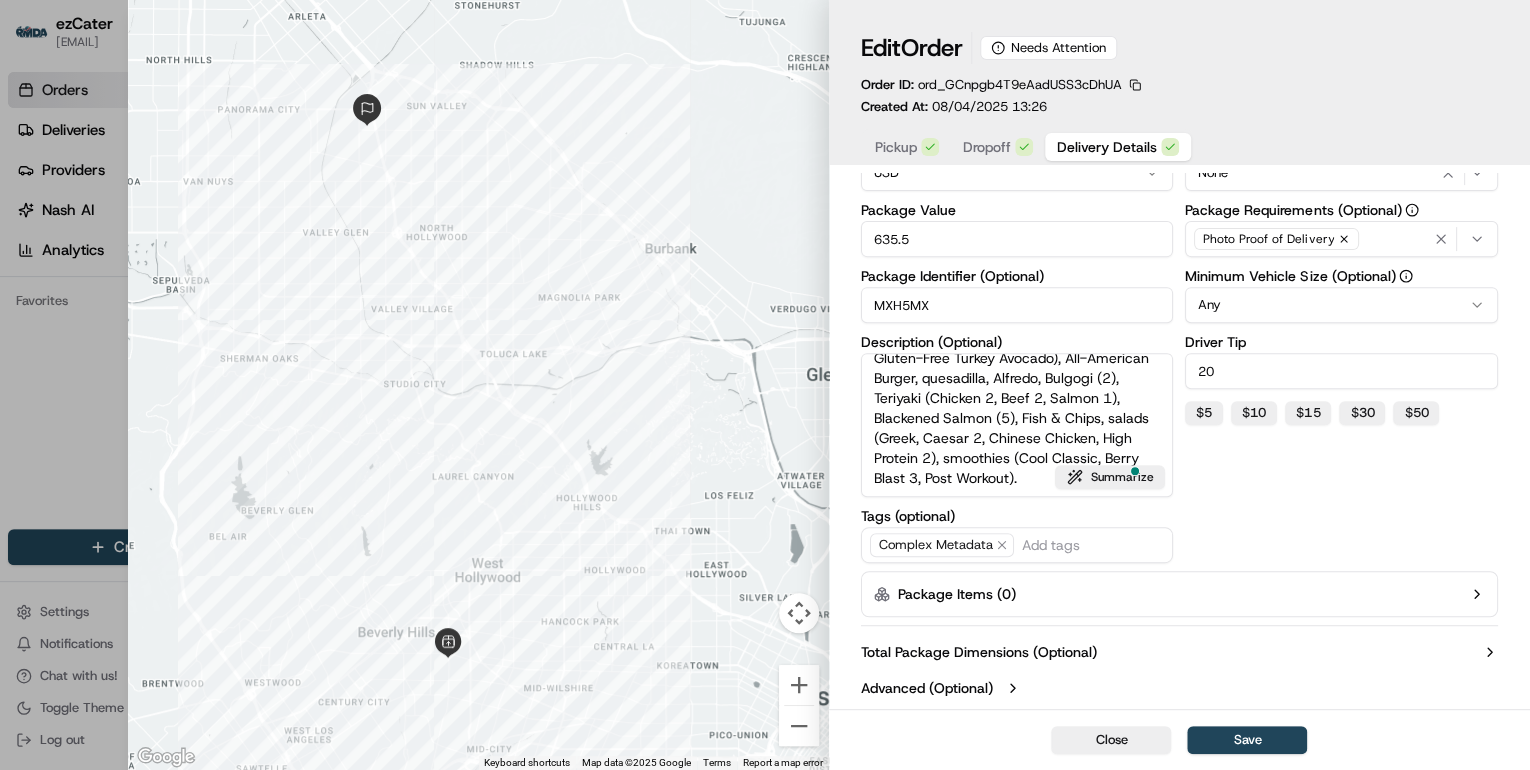 drag, startPoint x: 1048, startPoint y: 369, endPoint x: 1229, endPoint y: 575, distance: 274.2207 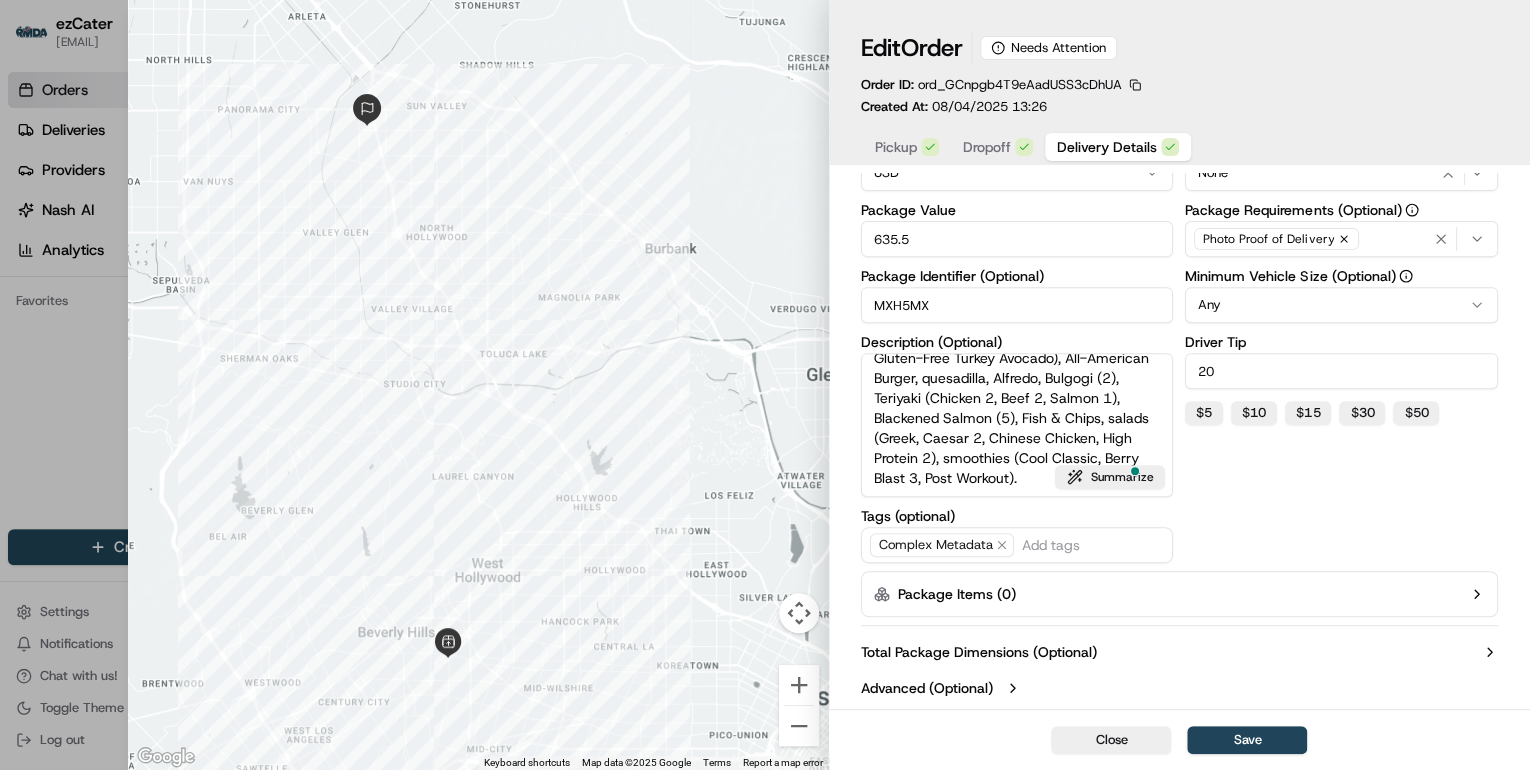 click on "Delivery Details now scheduled Time Zone (UTC-04.00) America/New York EDT Pickup Start Time Pickup End Time Dropoff Start Time Dropoff End Time Items Count 33 Currency USD Package Value 635.5 Package Identifier (Optional) MXH5MX Description (Optional) Order MXH5MX: 33 items including wraps, sandwiches (Chicken Chipotle, Grilled Chicken Breast, Tuna Salad, Cajun Chicken, Gluten-Free Turkey Avocado), All-American Burger, quesadilla, Alfredo, Bulgogi (2), Teriyaki (Chicken 2, Beef 2, Salmon 1), Blackened Salmon (5), Fish & Chips, salads (Greek, Caesar 2, Chinese Chicken, High Protein 2), smoothies (Cool Classic, Berry Blast 3, Post Workout). Summarize Tags (optional) Complex Metadata Dispatch Strategy Select Strategy Optimization Strategy None Package Requirements (Optional) Photo Proof of Delivery Minimum Vehicle Size (Optional) Any Driver Tip 20 $ 5 $ 10 $ 15 $ 30 $ 50 Package Items ( 0 ) Total Package Dimensions (Optional) Advanced (Optional)" at bounding box center (1179, 242) 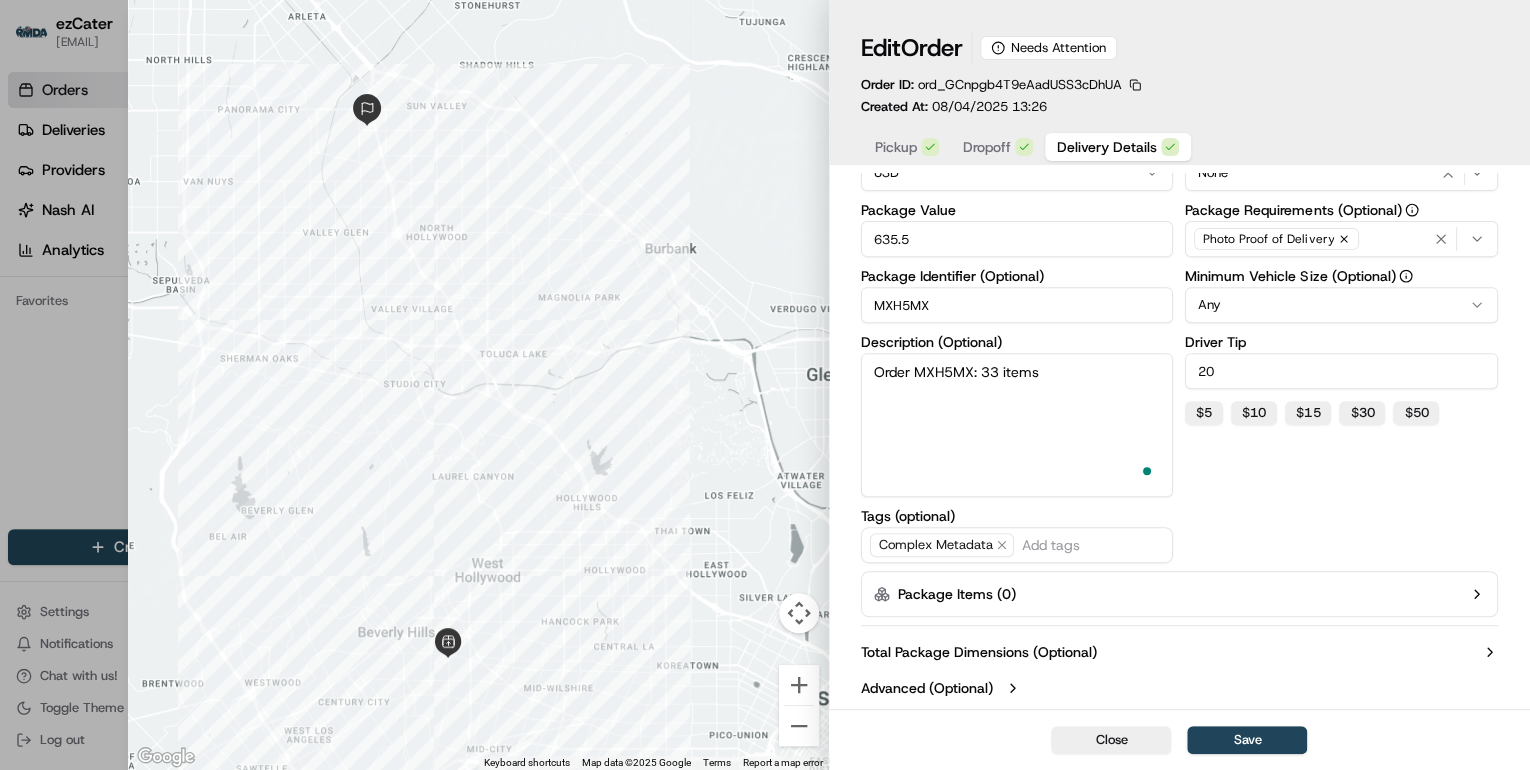 scroll, scrollTop: 0, scrollLeft: 0, axis: both 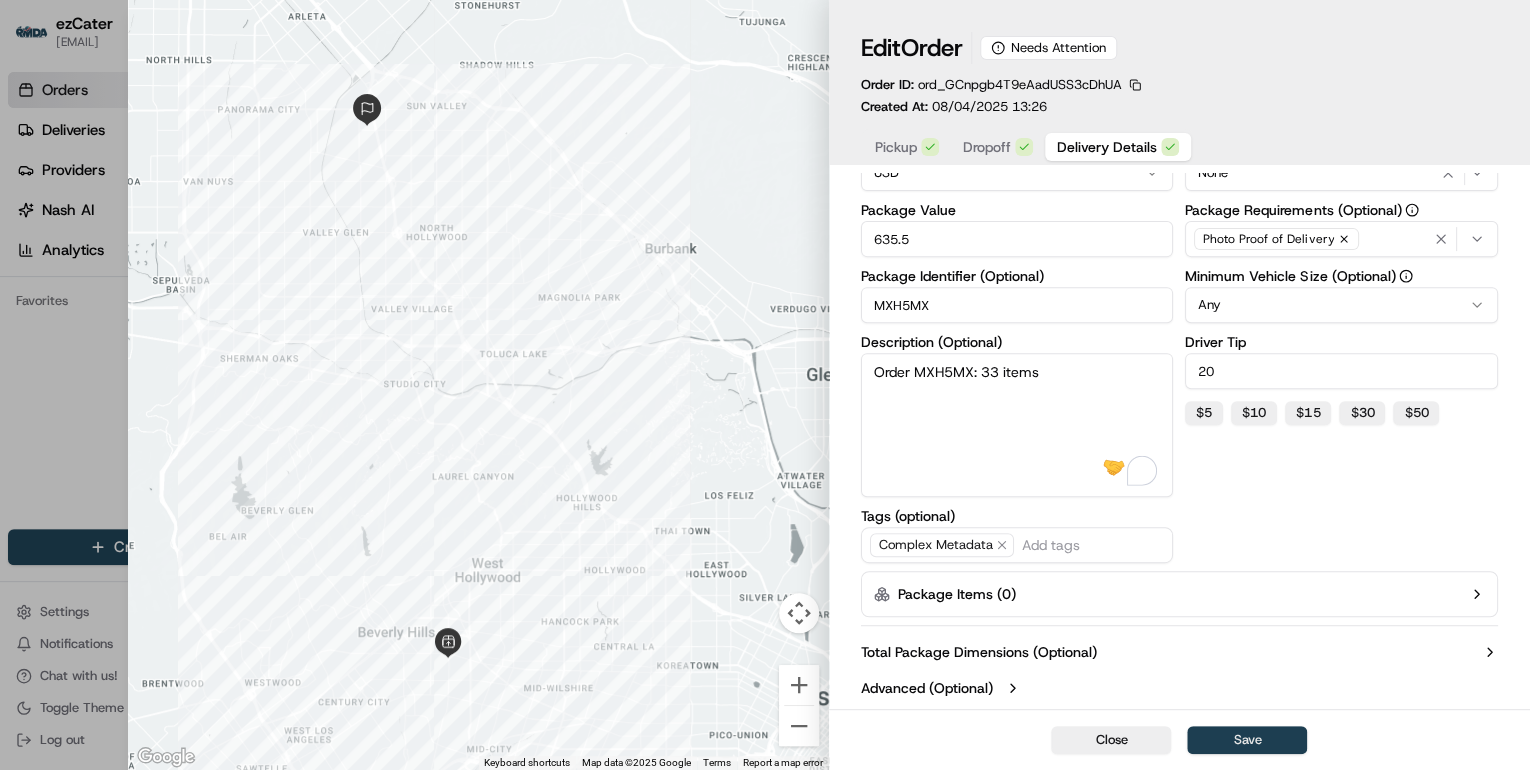 type on "Order MXH5MX: 33 items" 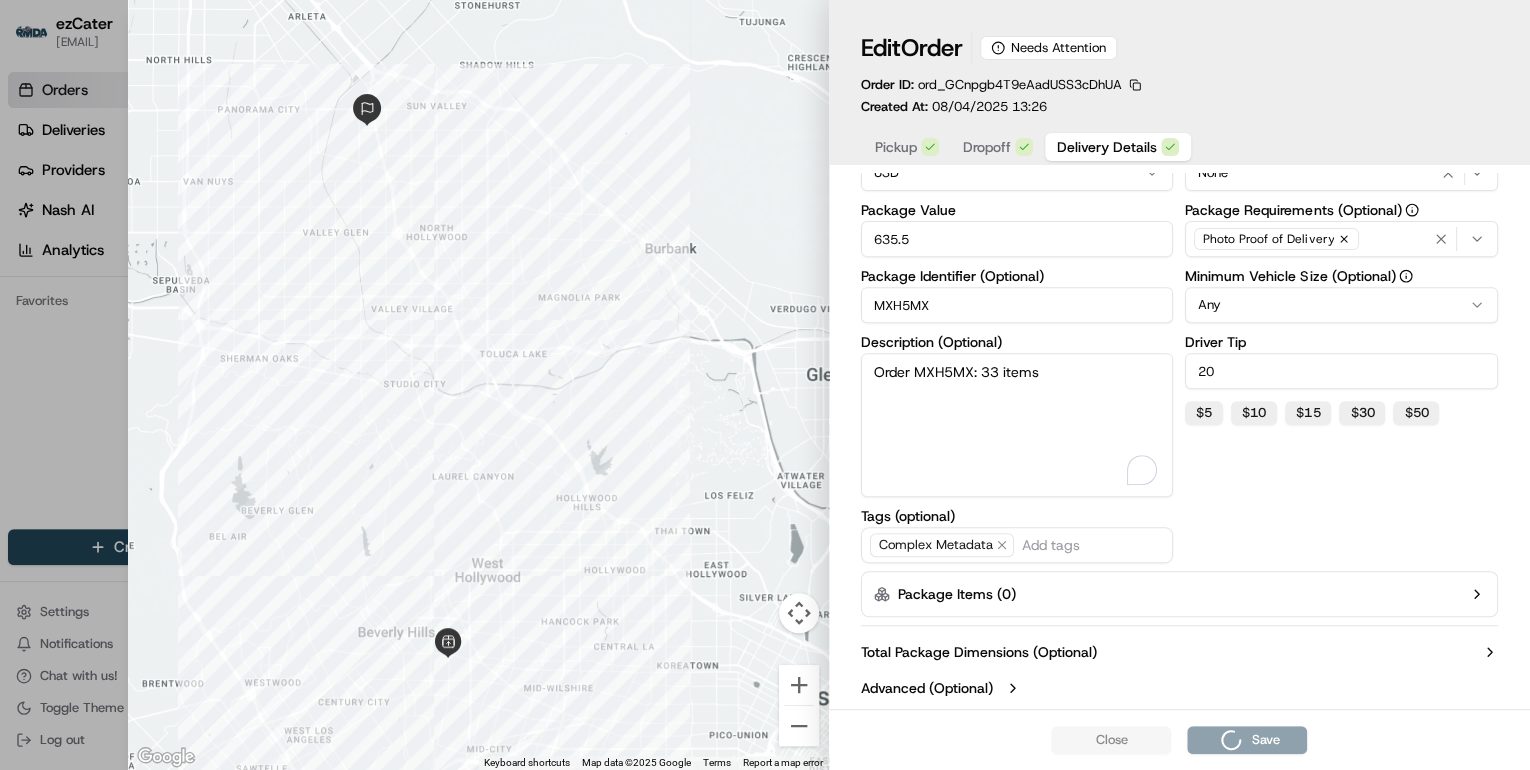 type on "1" 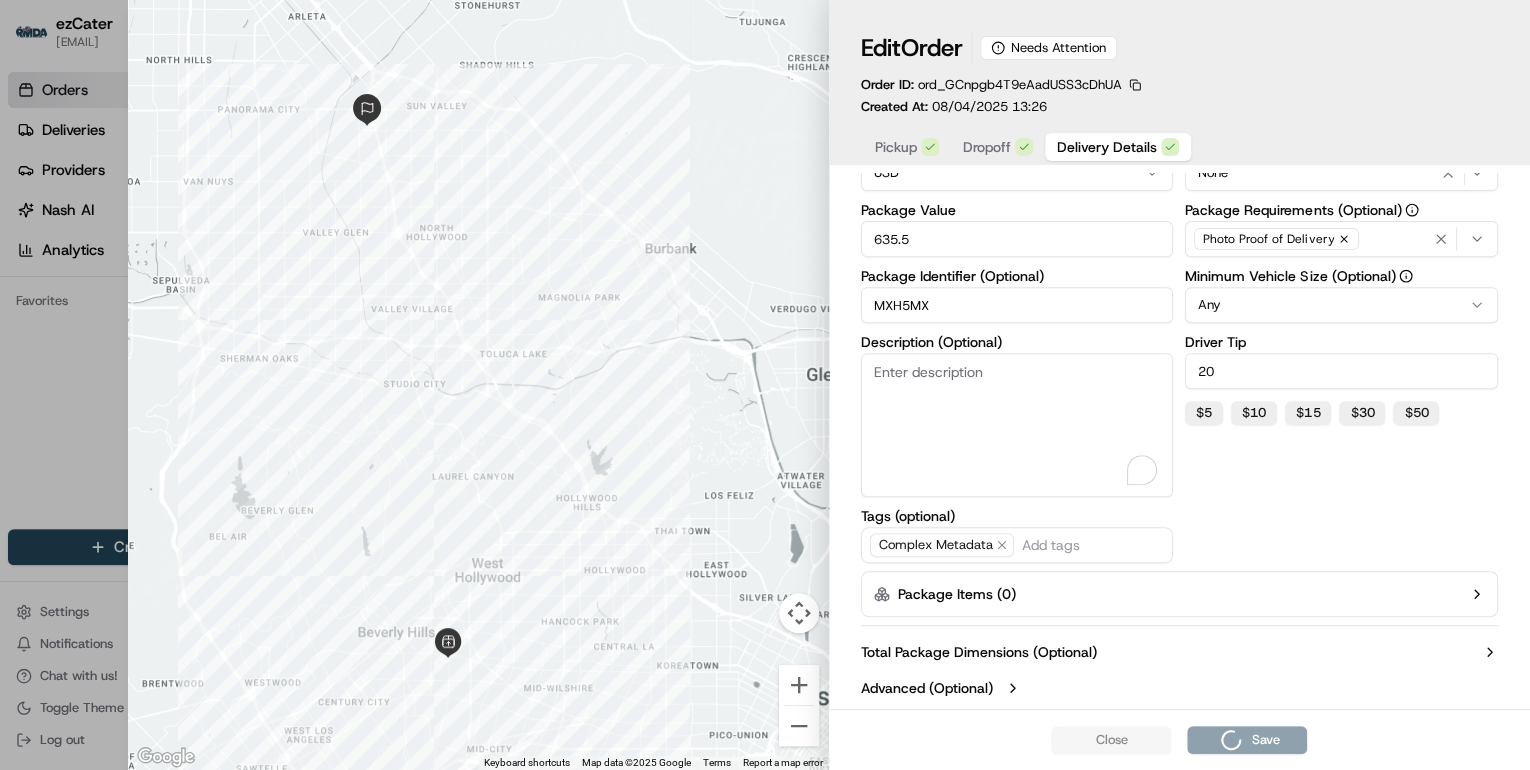 scroll, scrollTop: 191, scrollLeft: 0, axis: vertical 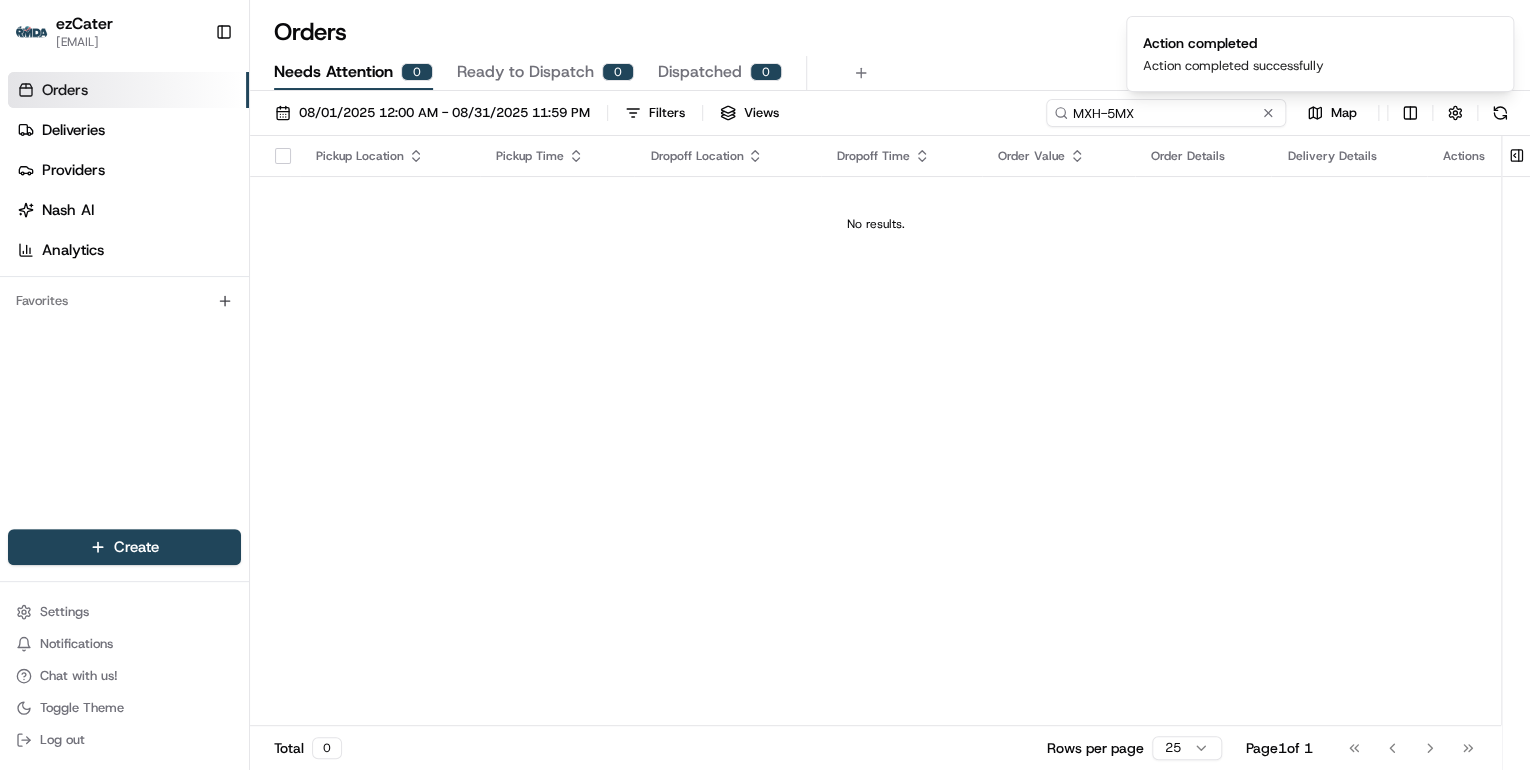 click on "MXH-5MX" at bounding box center [1166, 113] 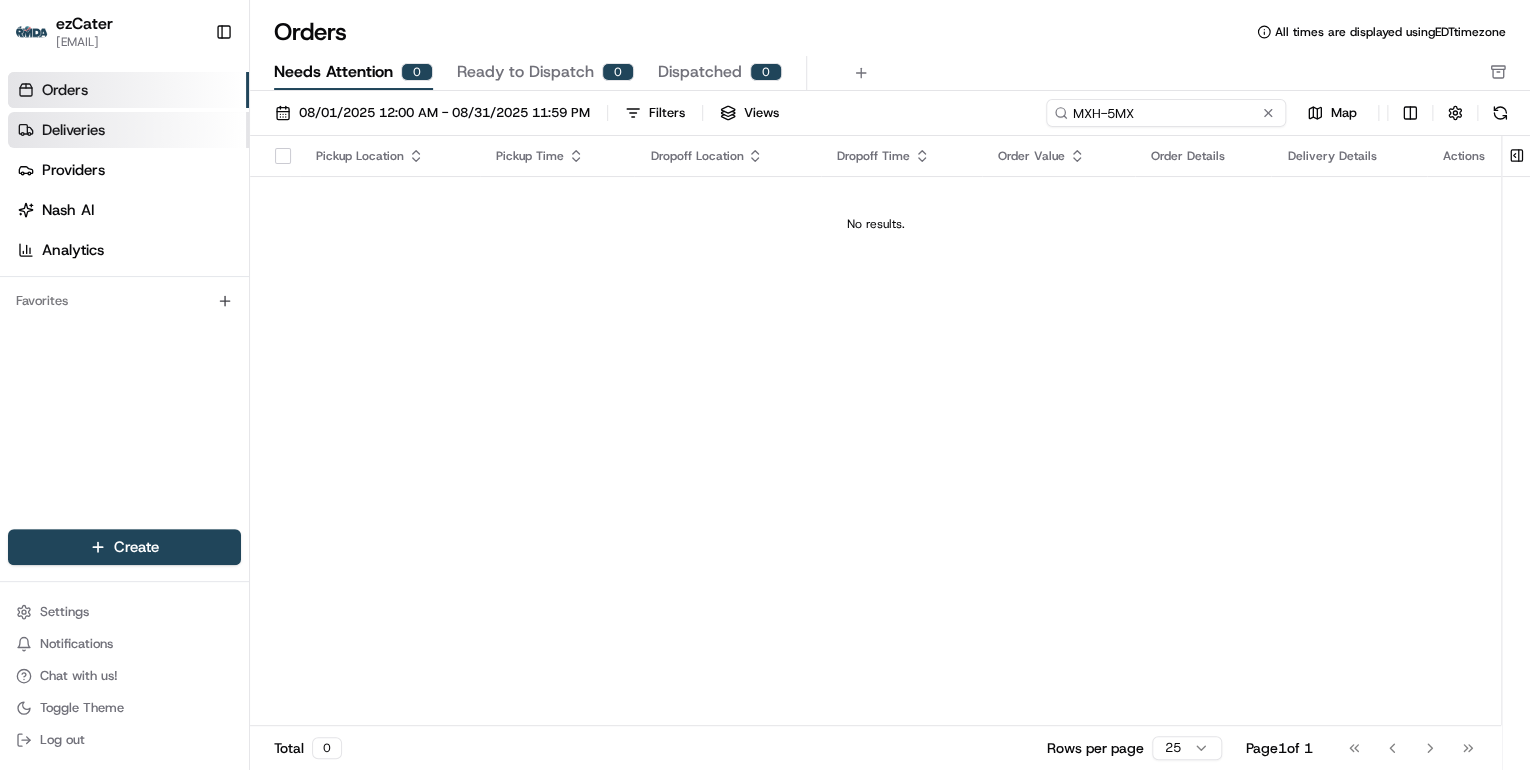 drag, startPoint x: 1191, startPoint y: 114, endPoint x: 64, endPoint y: 123, distance: 1127.0359 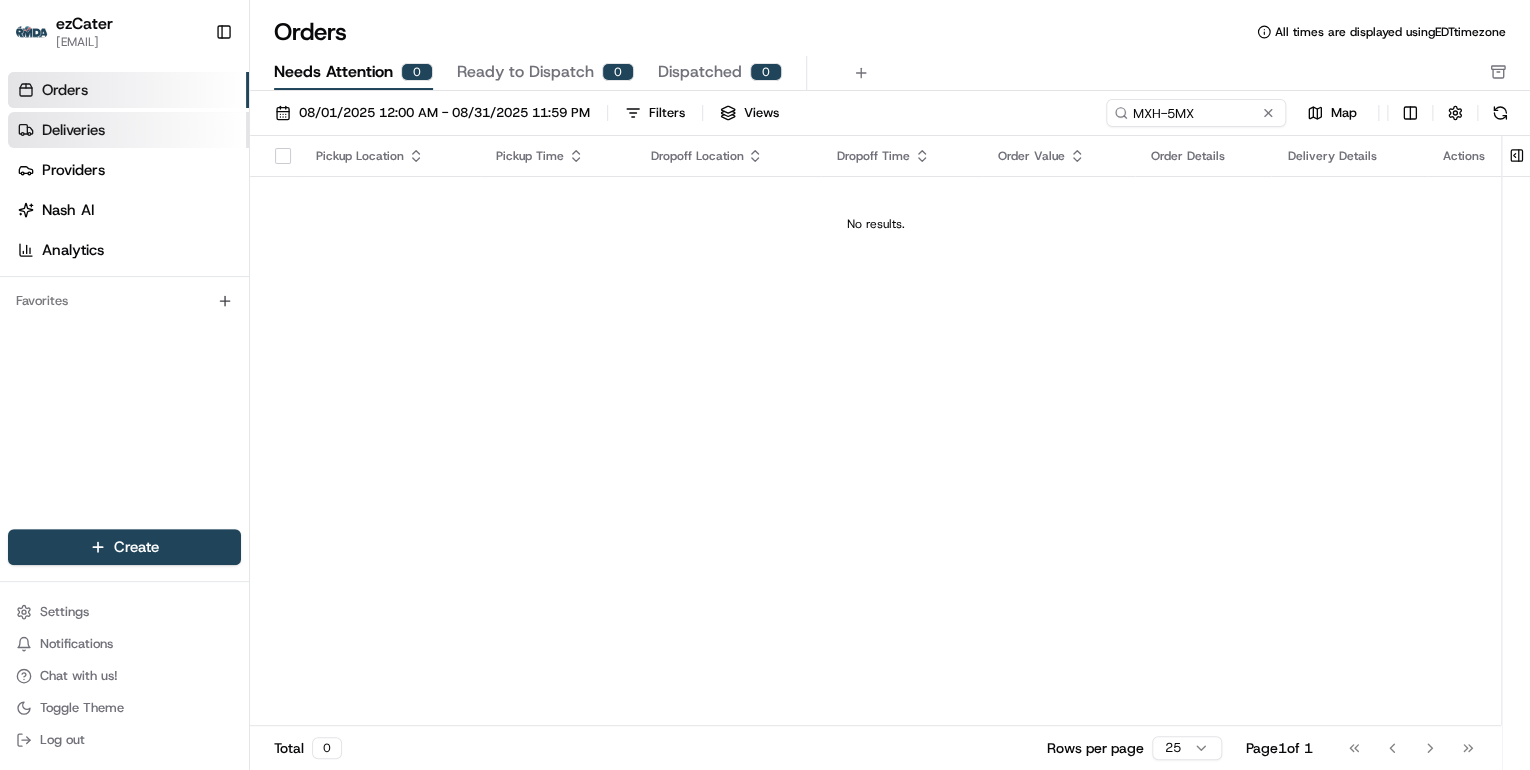 click on "Deliveries" at bounding box center (73, 130) 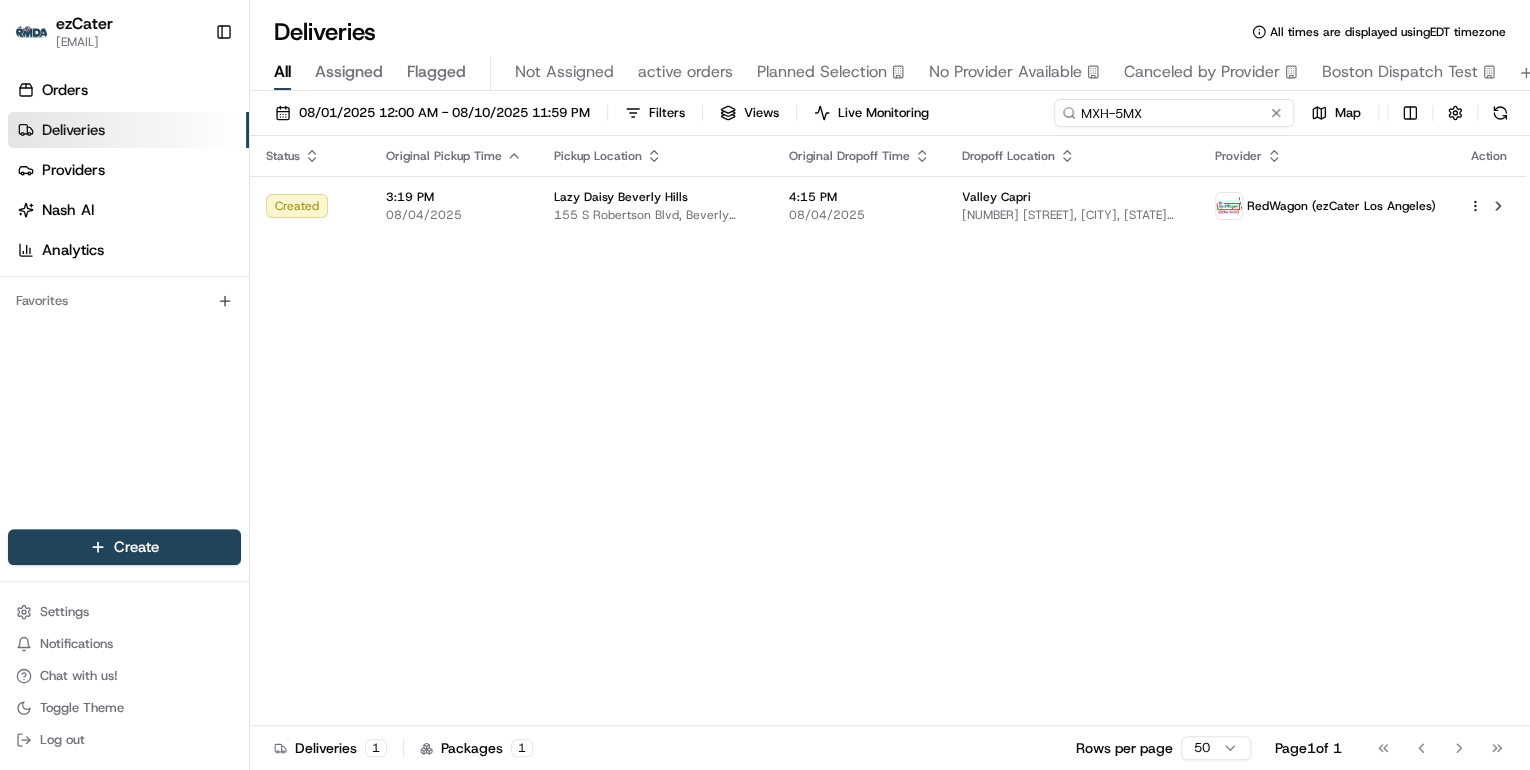 drag, startPoint x: 1229, startPoint y: 120, endPoint x: 629, endPoint y: 88, distance: 600.8527 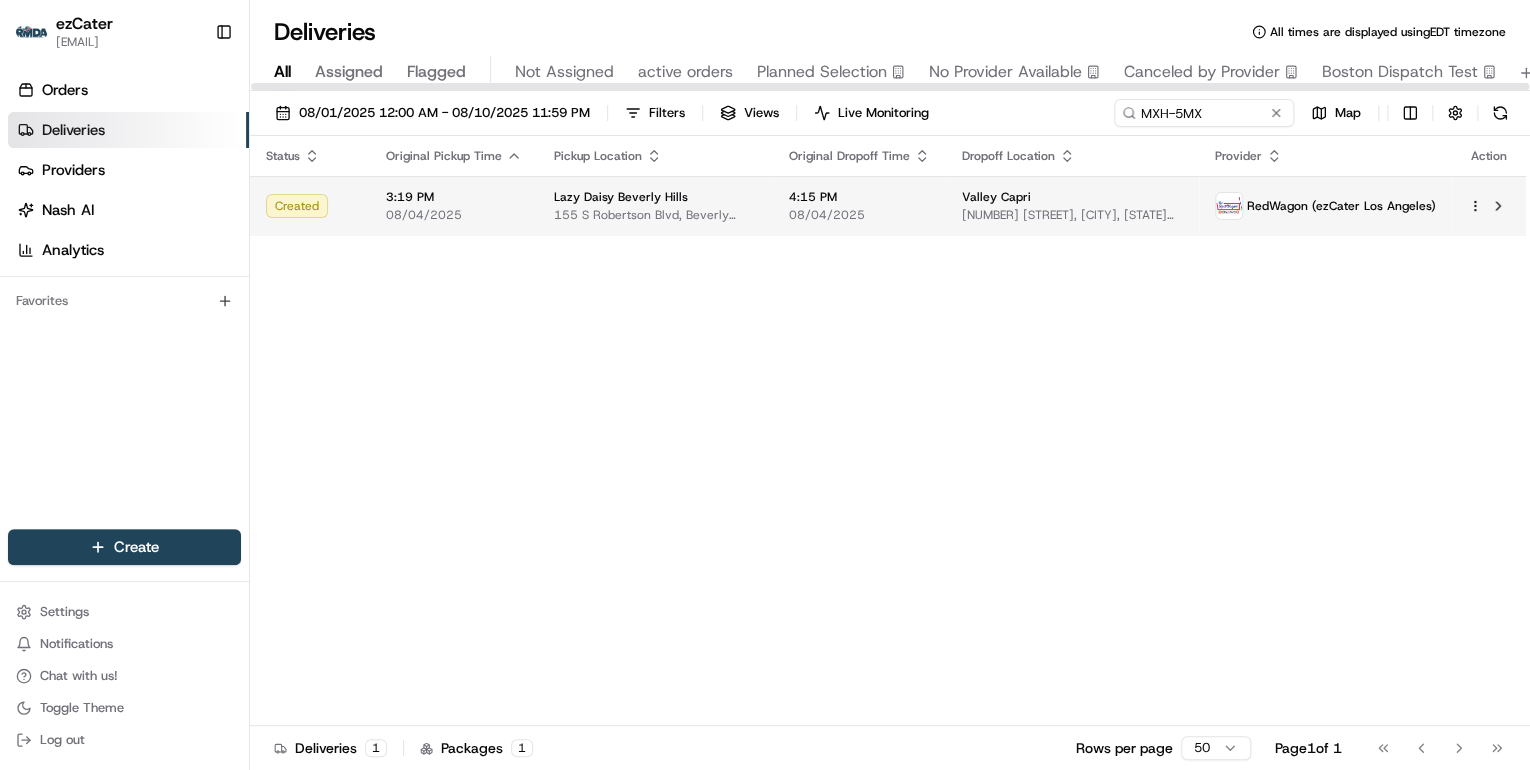 click on "Lazy Daisy Beverly Hills" at bounding box center (621, 197) 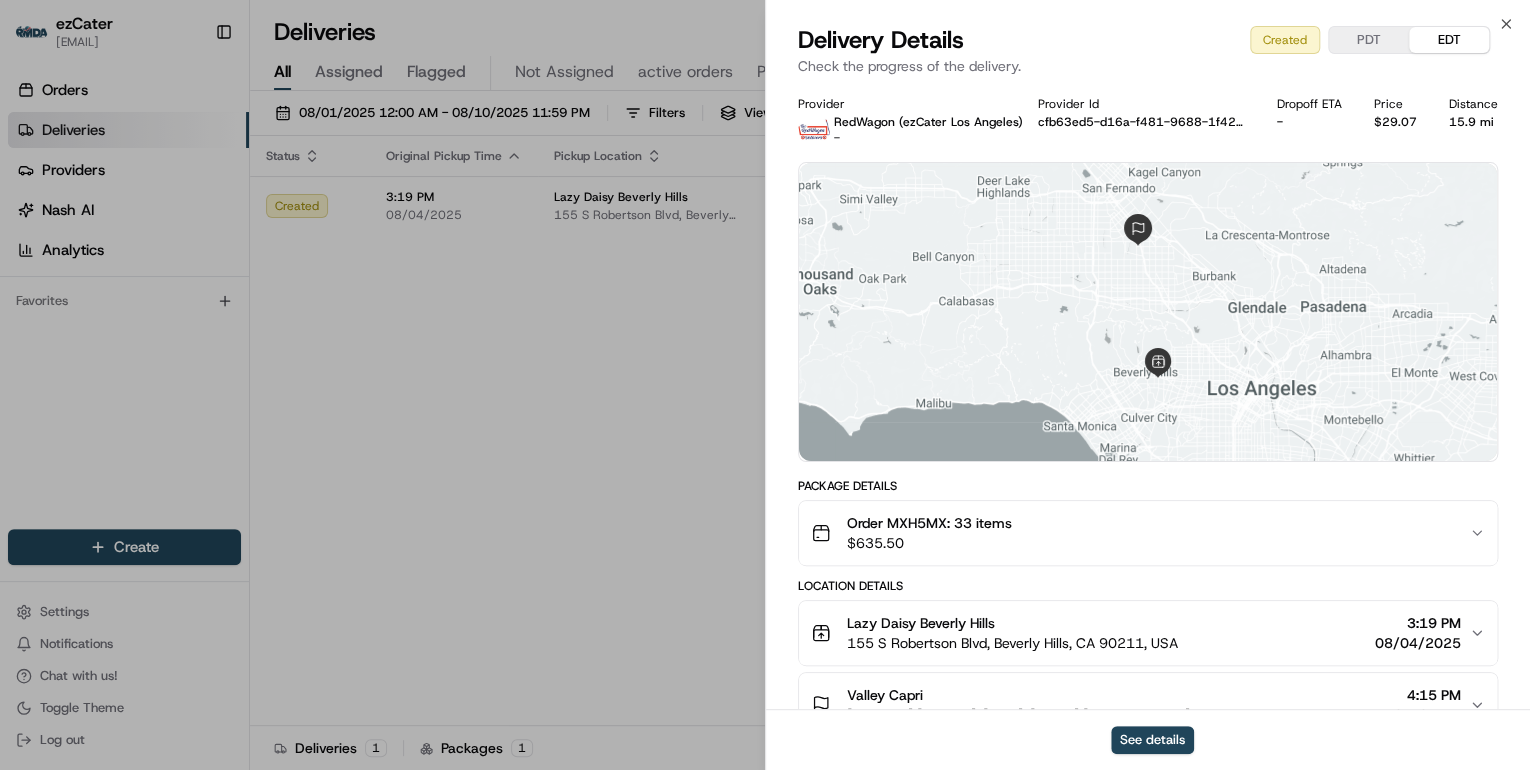 scroll, scrollTop: 139, scrollLeft: 0, axis: vertical 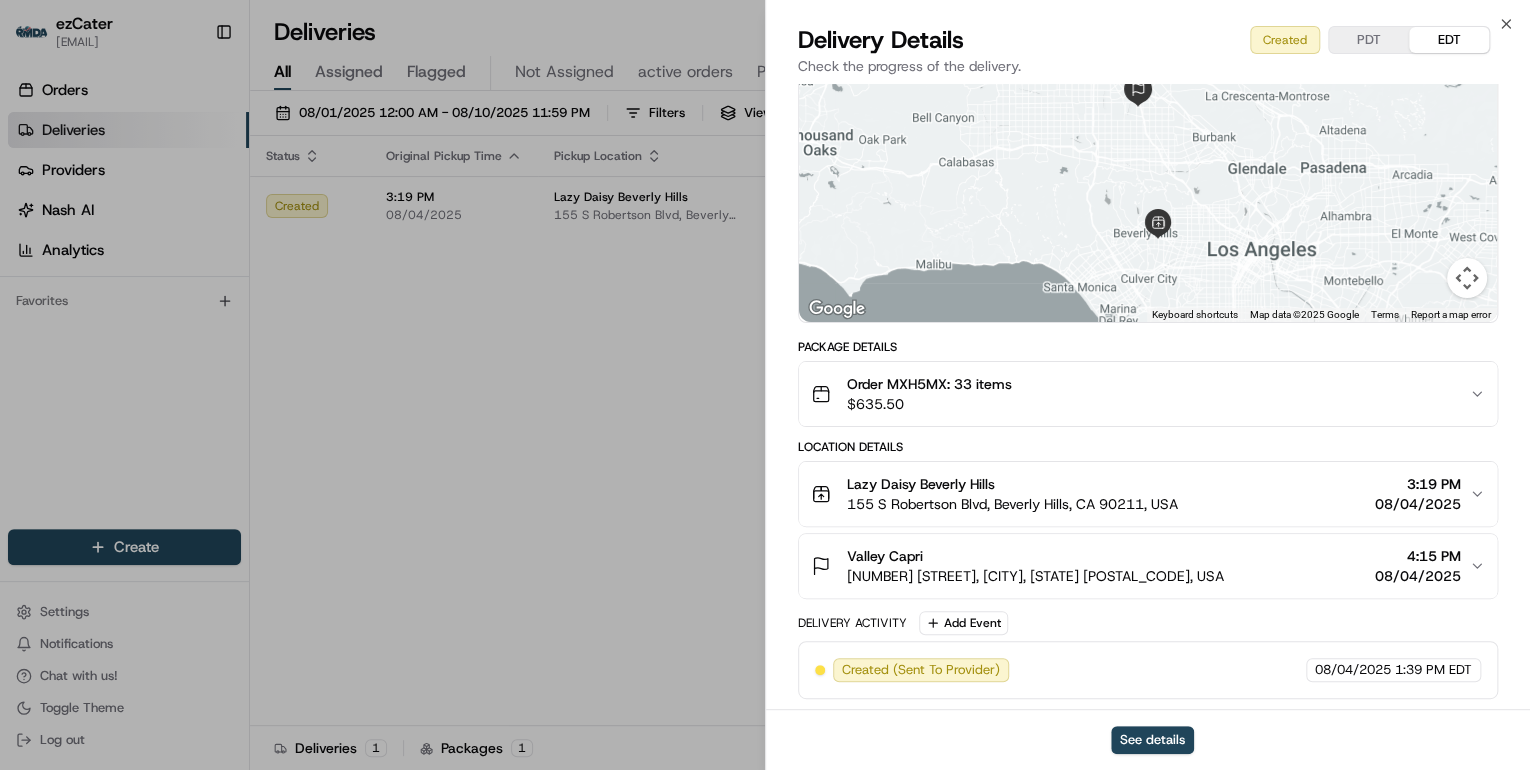 click on "155 S Robertson Blvd, Beverly Hills, CA 90211, USA" at bounding box center (1012, 504) 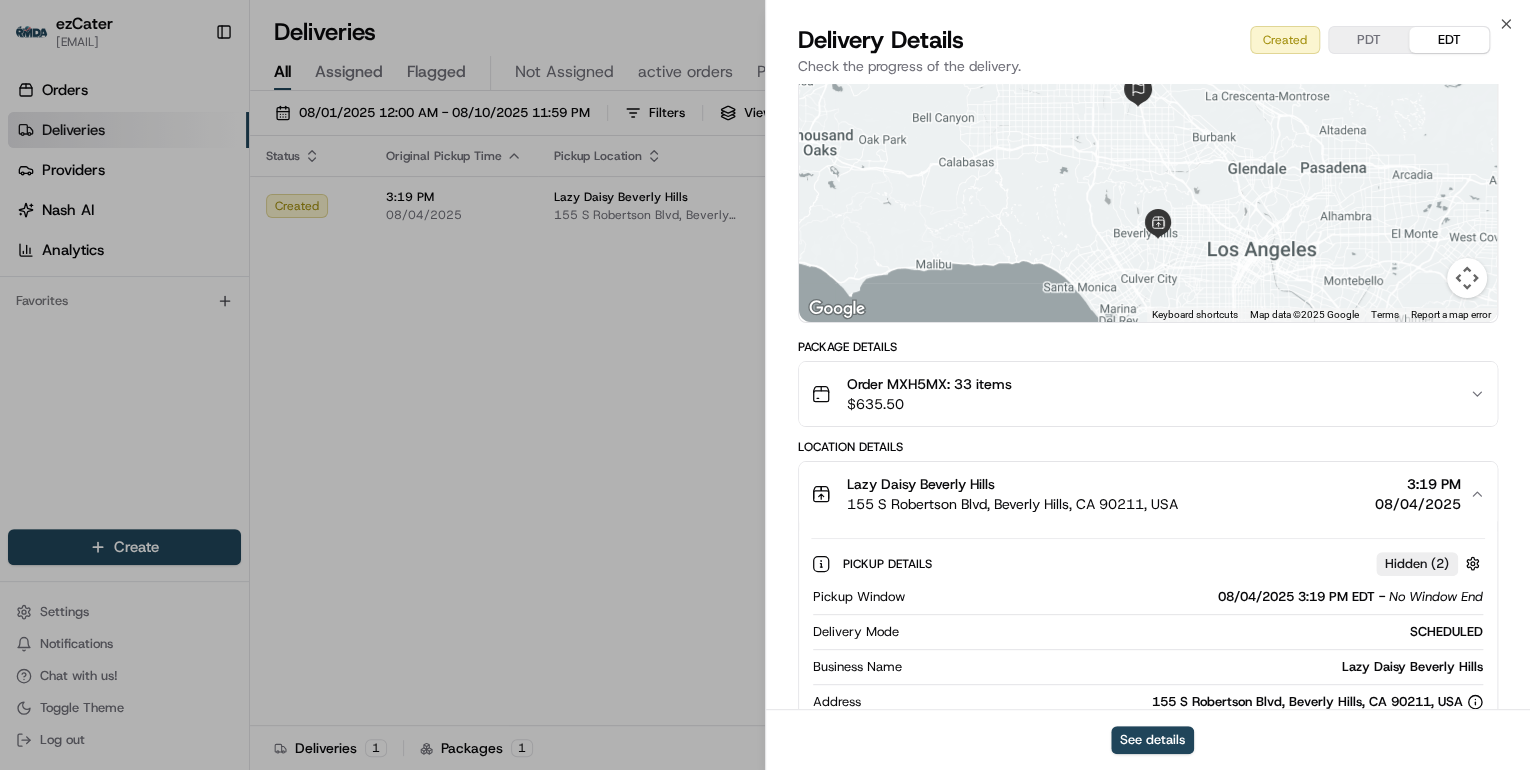 drag, startPoint x: 1498, startPoint y: 660, endPoint x: 1320, endPoint y: 676, distance: 178.71765 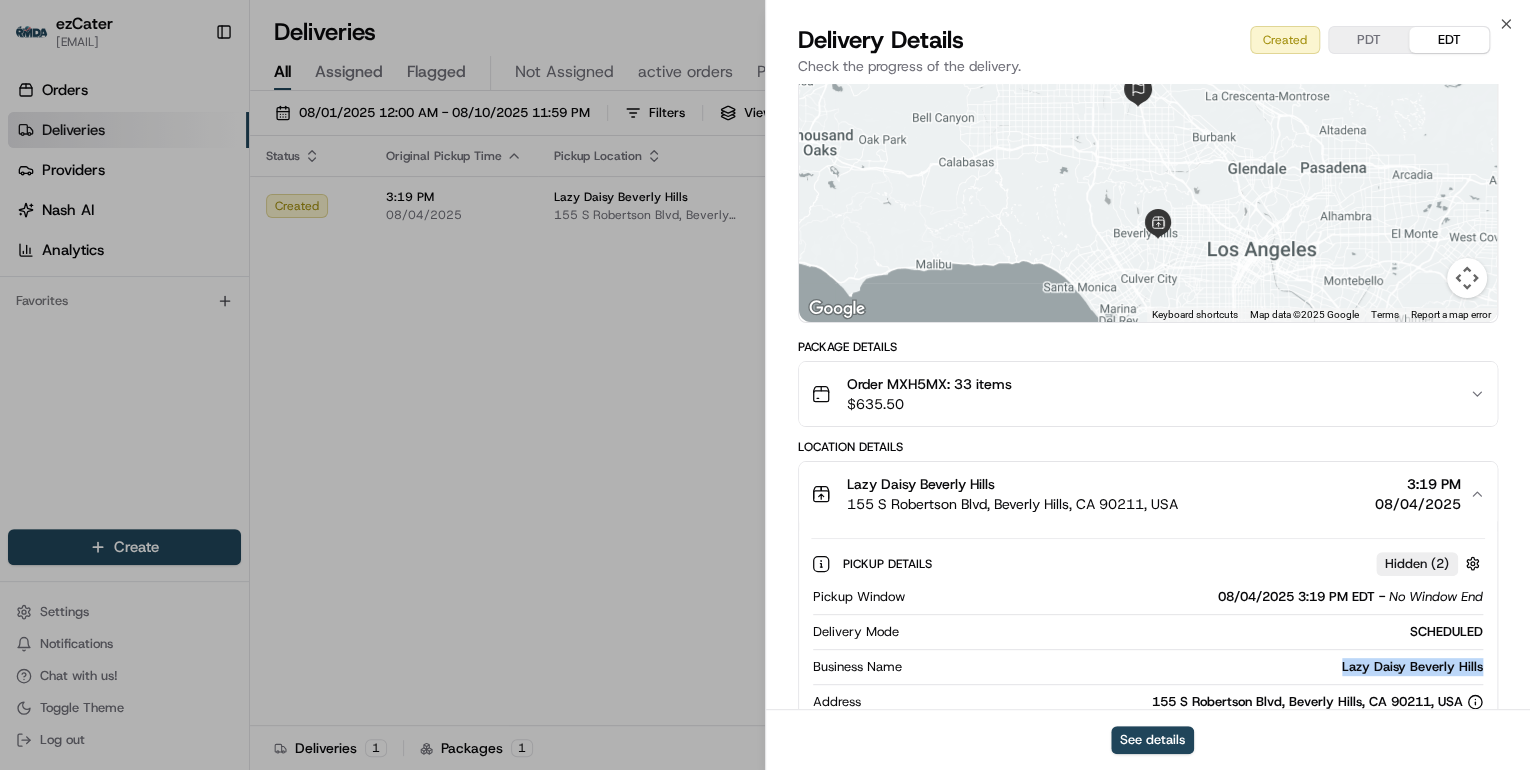 drag, startPoint x: 1488, startPoint y: 668, endPoint x: 1316, endPoint y: 672, distance: 172.04651 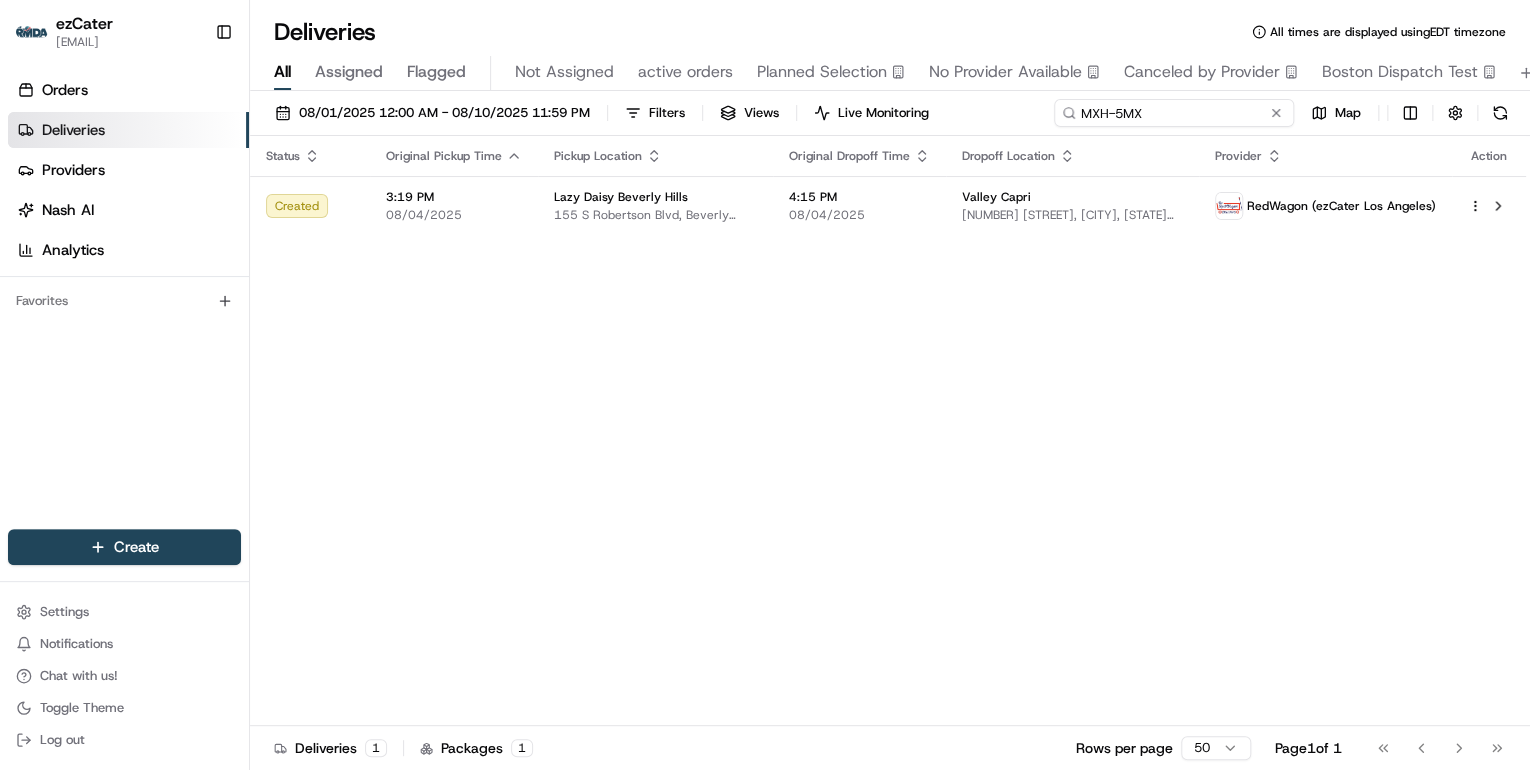 drag, startPoint x: 1211, startPoint y: 114, endPoint x: 489, endPoint y: 129, distance: 722.1558 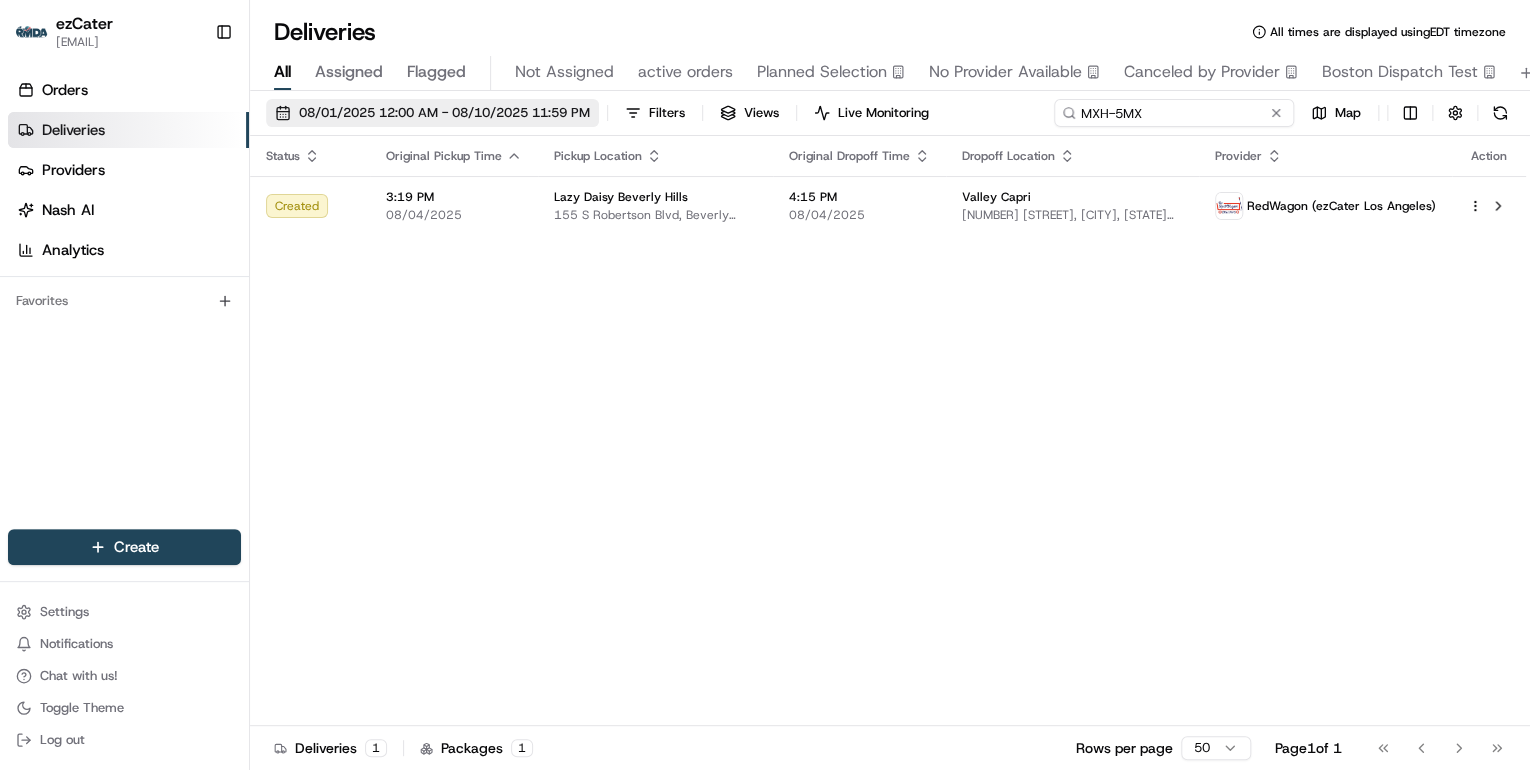 paste on "9U5WJ7" 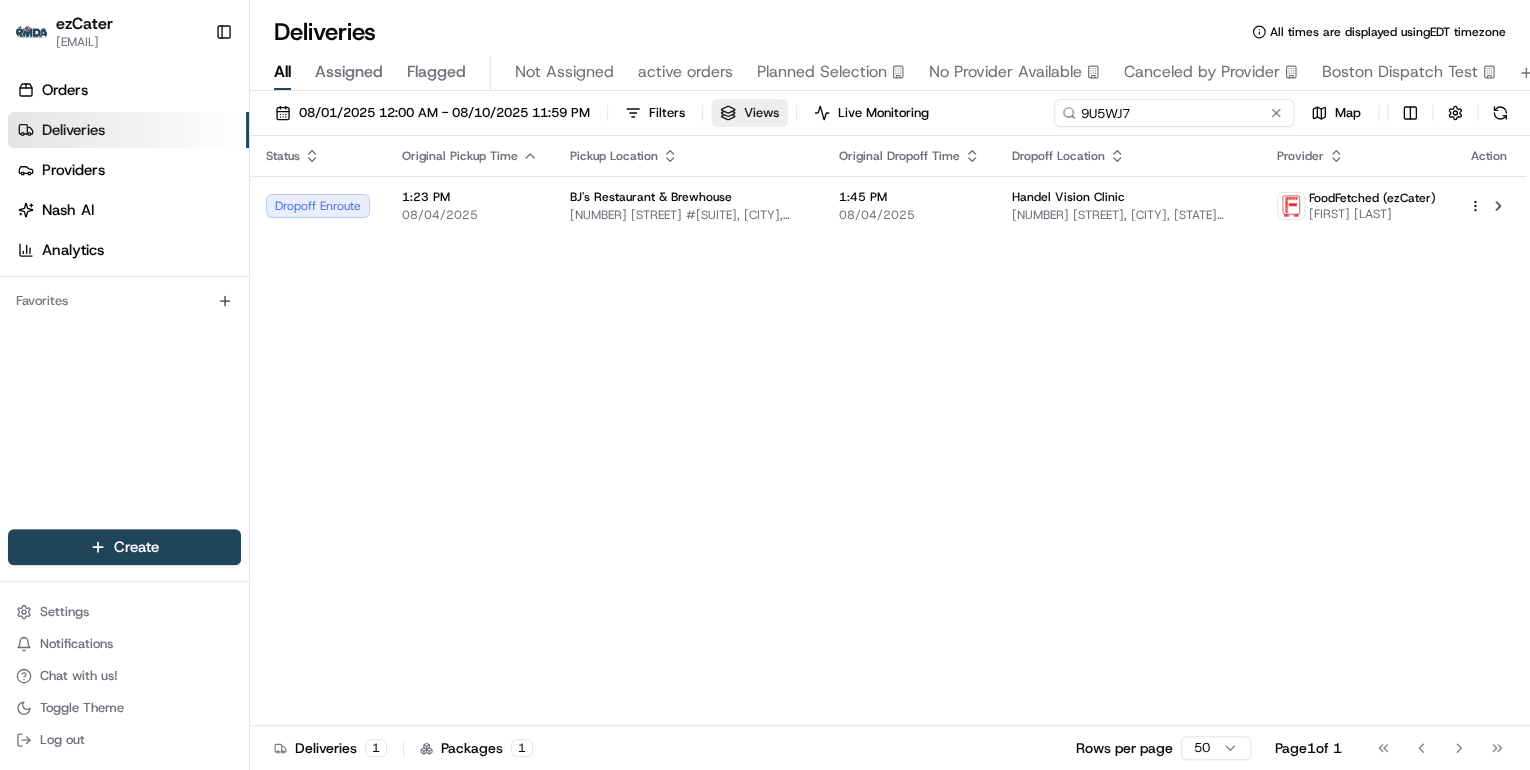 drag, startPoint x: 1140, startPoint y: 108, endPoint x: 755, endPoint y: 114, distance: 385.04675 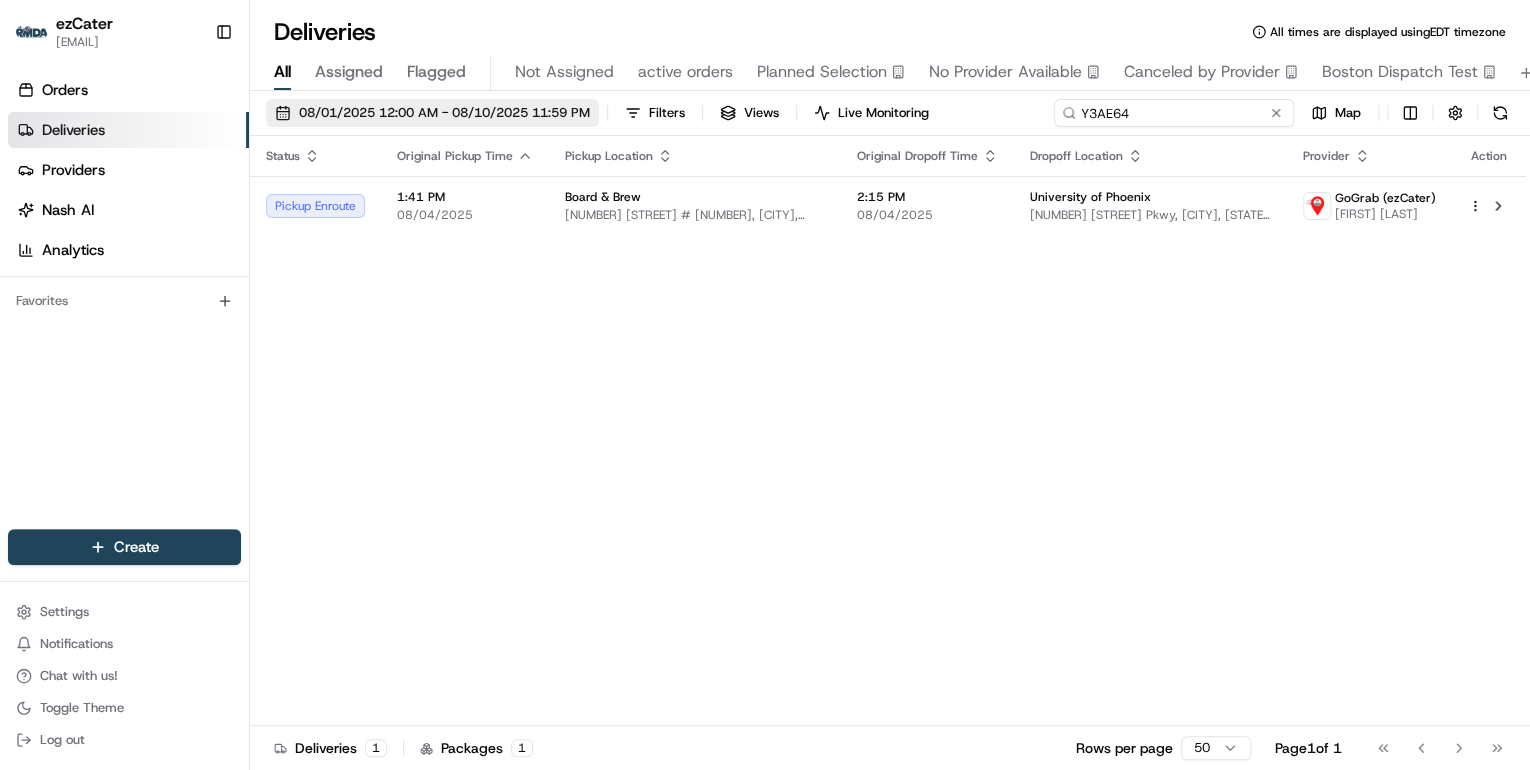 drag, startPoint x: 1149, startPoint y: 114, endPoint x: 549, endPoint y: 119, distance: 600.0208 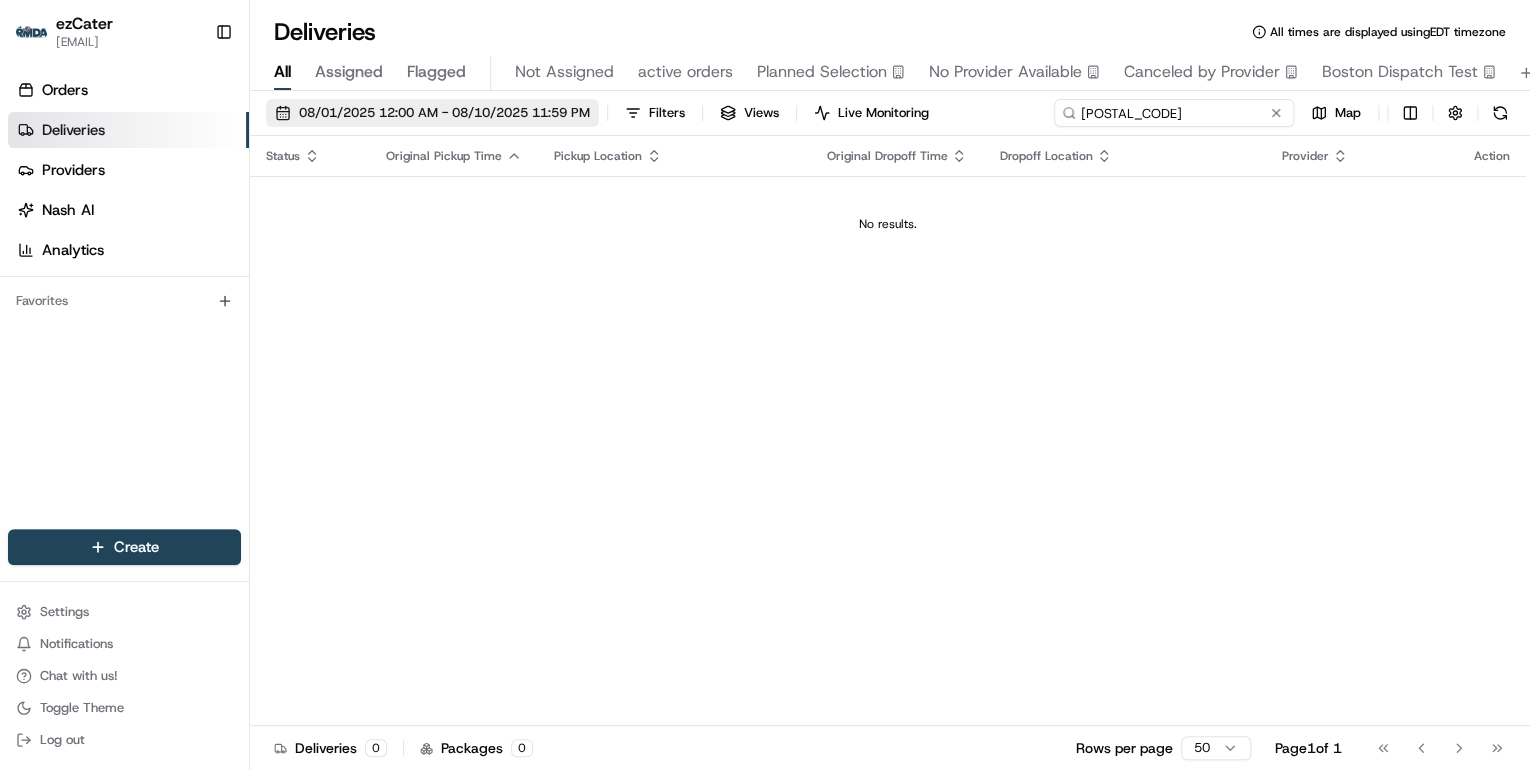 type on "ZG1-1T1" 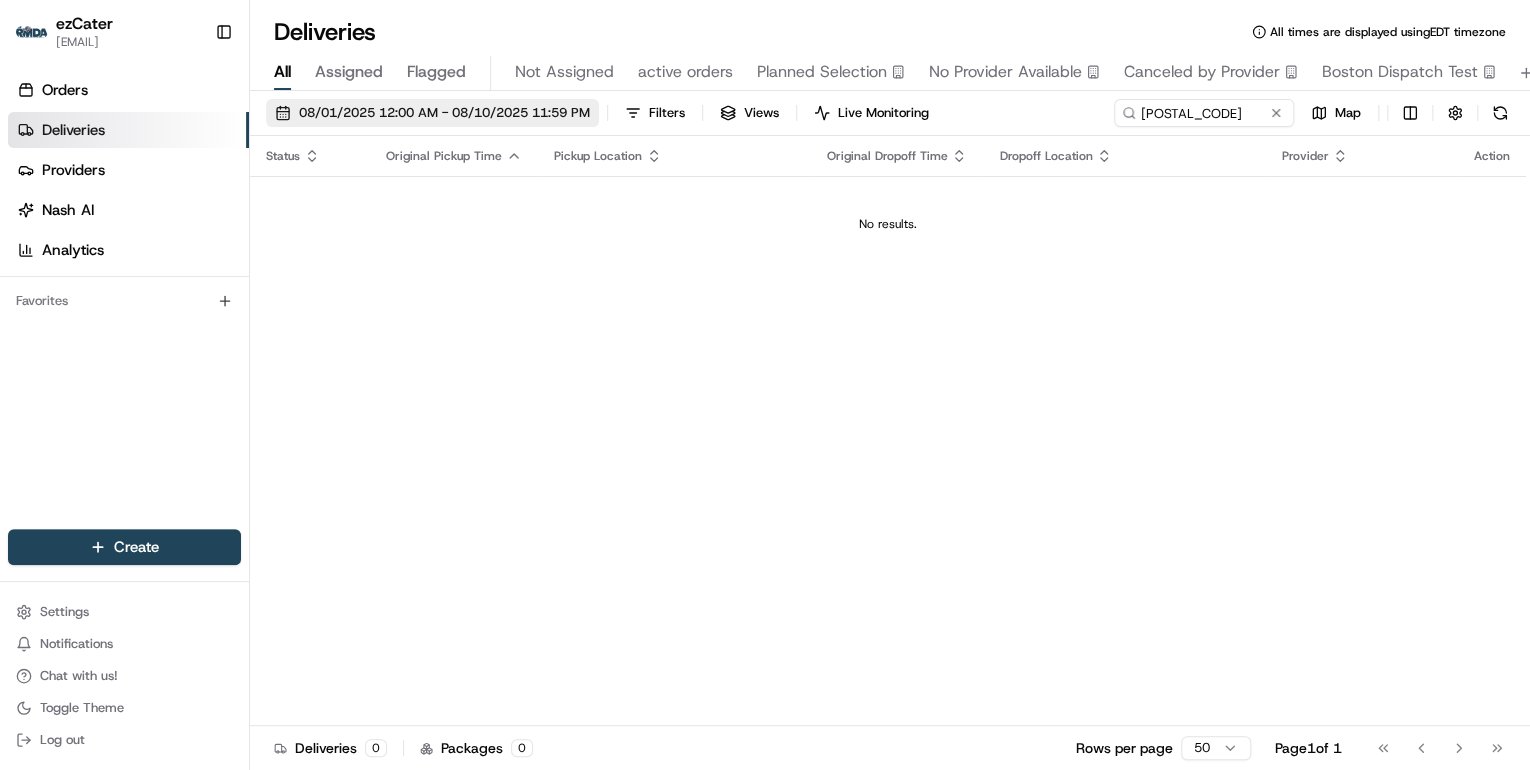 click on "08/01/2025 12:00 AM - 08/10/2025 11:59 PM" at bounding box center [444, 113] 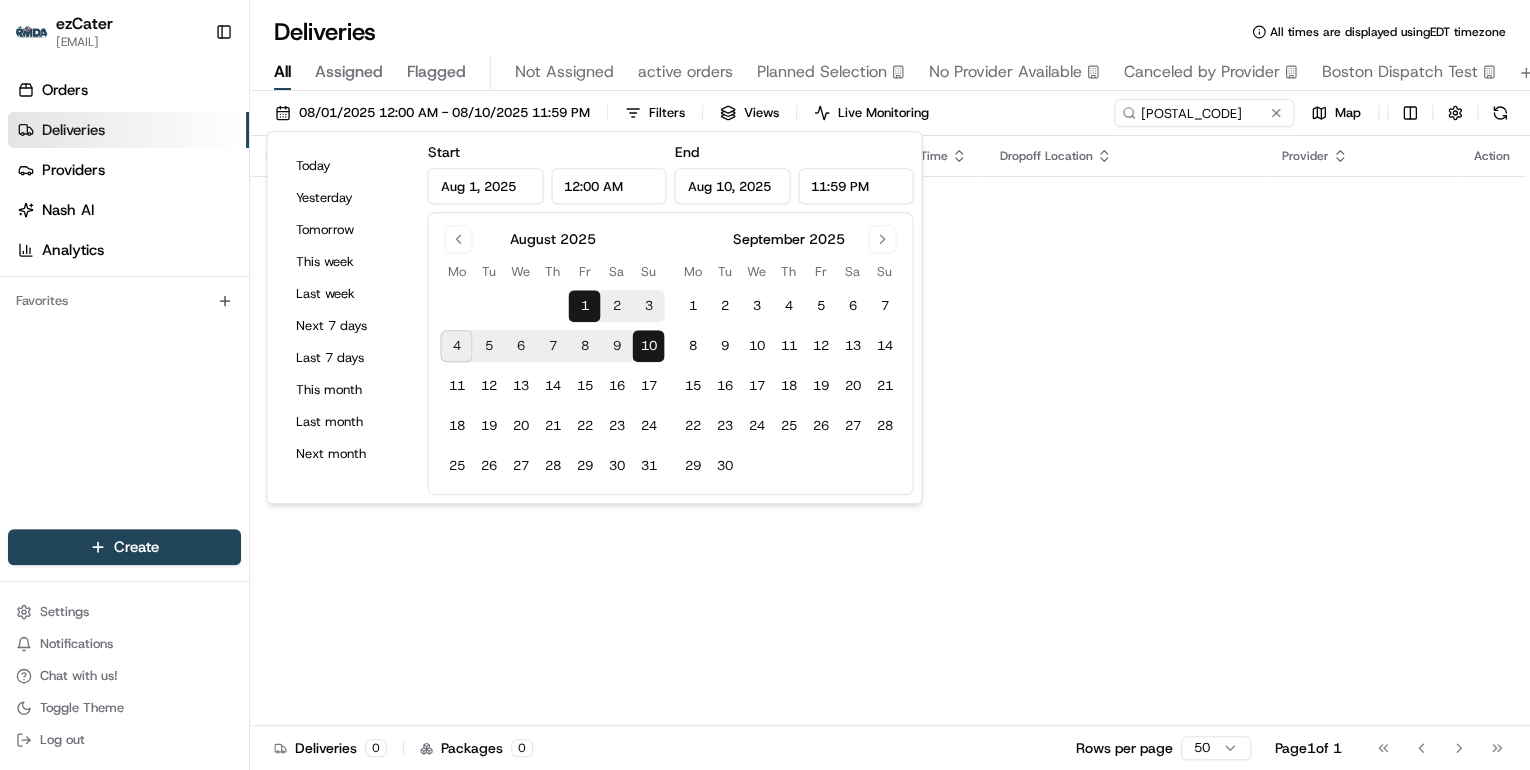 click on "1" at bounding box center (584, 306) 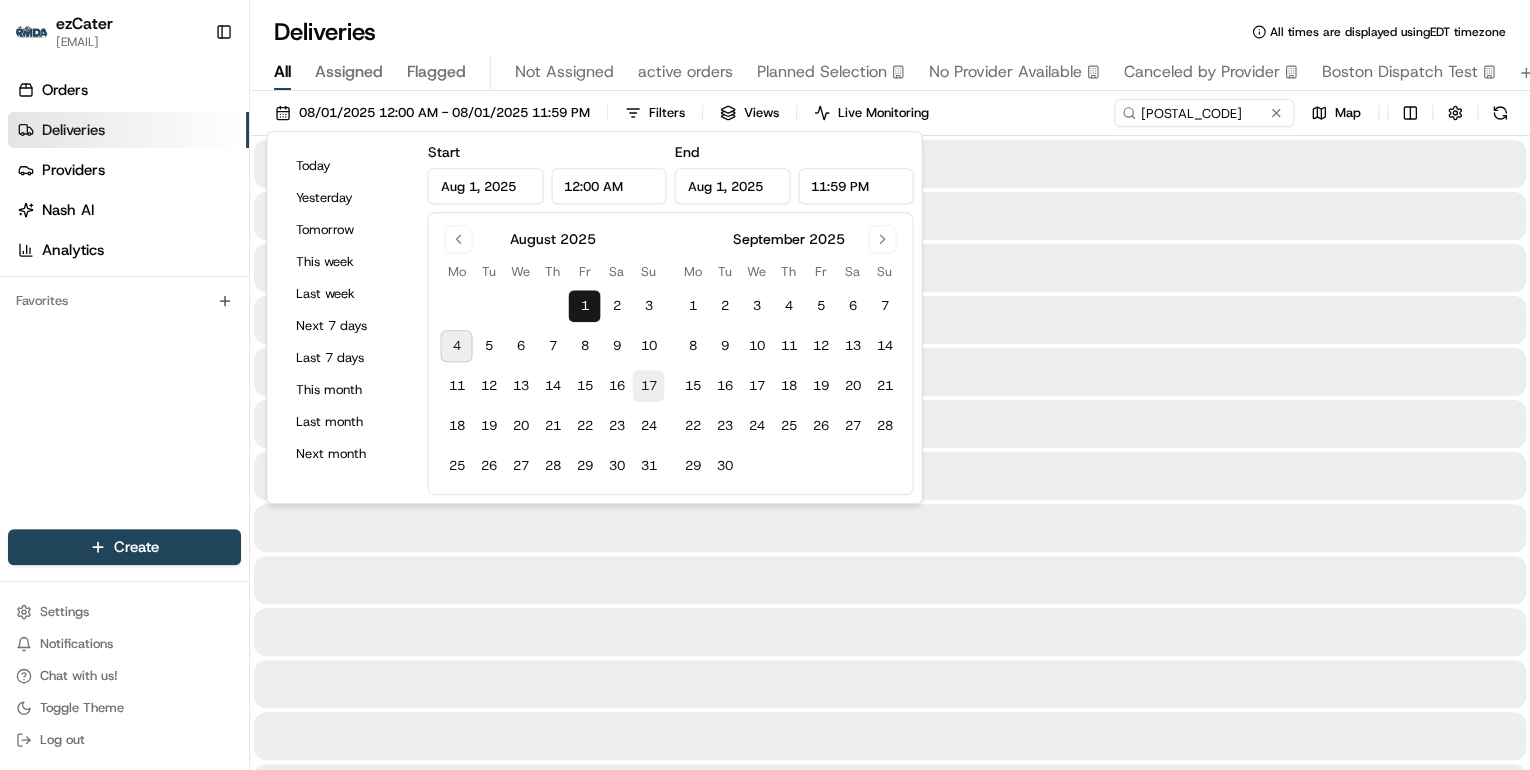 click on "17" at bounding box center [648, 386] 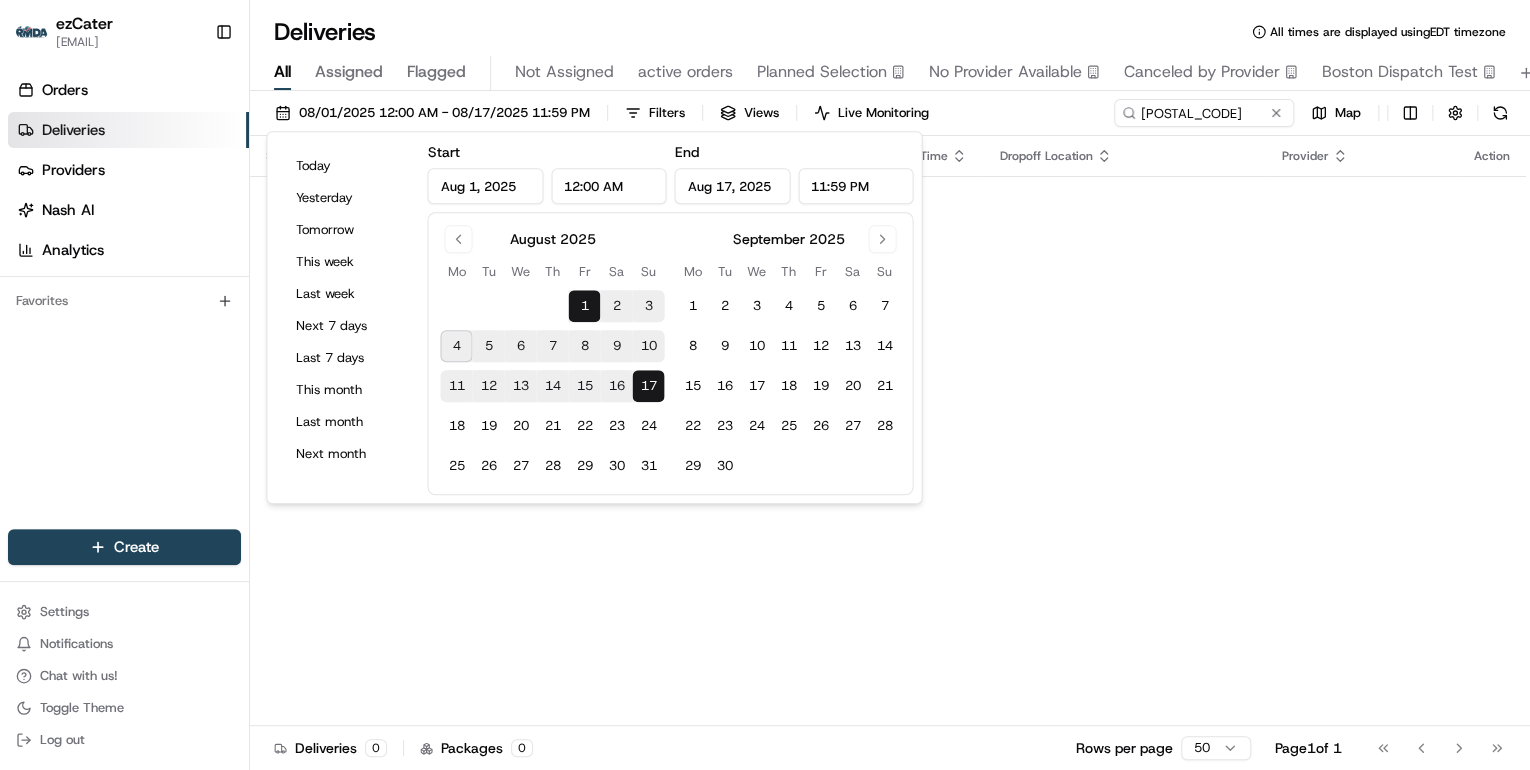 click on "Status Original Pickup Time Pickup Location Original Dropoff Time Dropoff Location Provider Action No results." at bounding box center (888, 431) 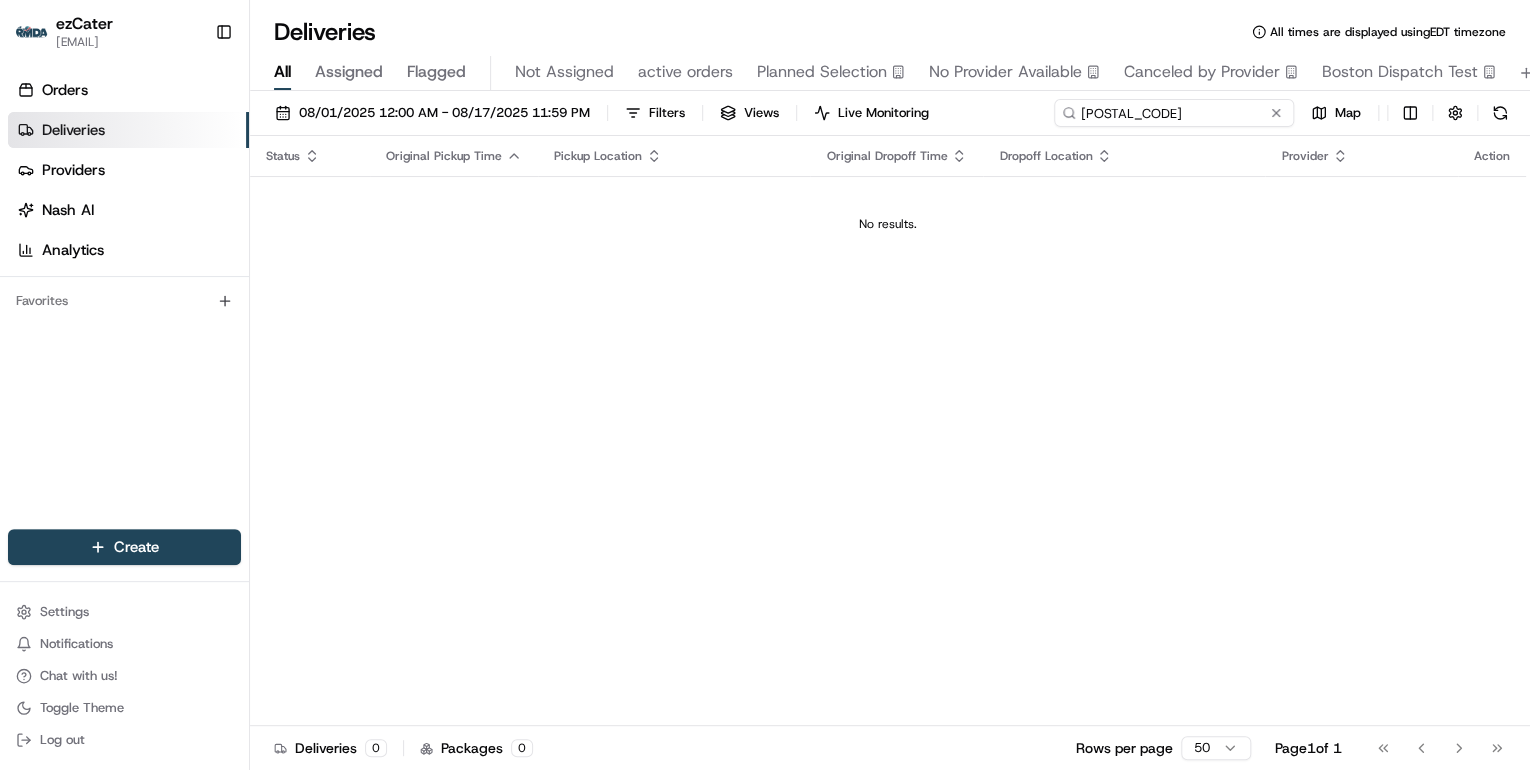 click on "ZG1-1T1" at bounding box center (1174, 113) 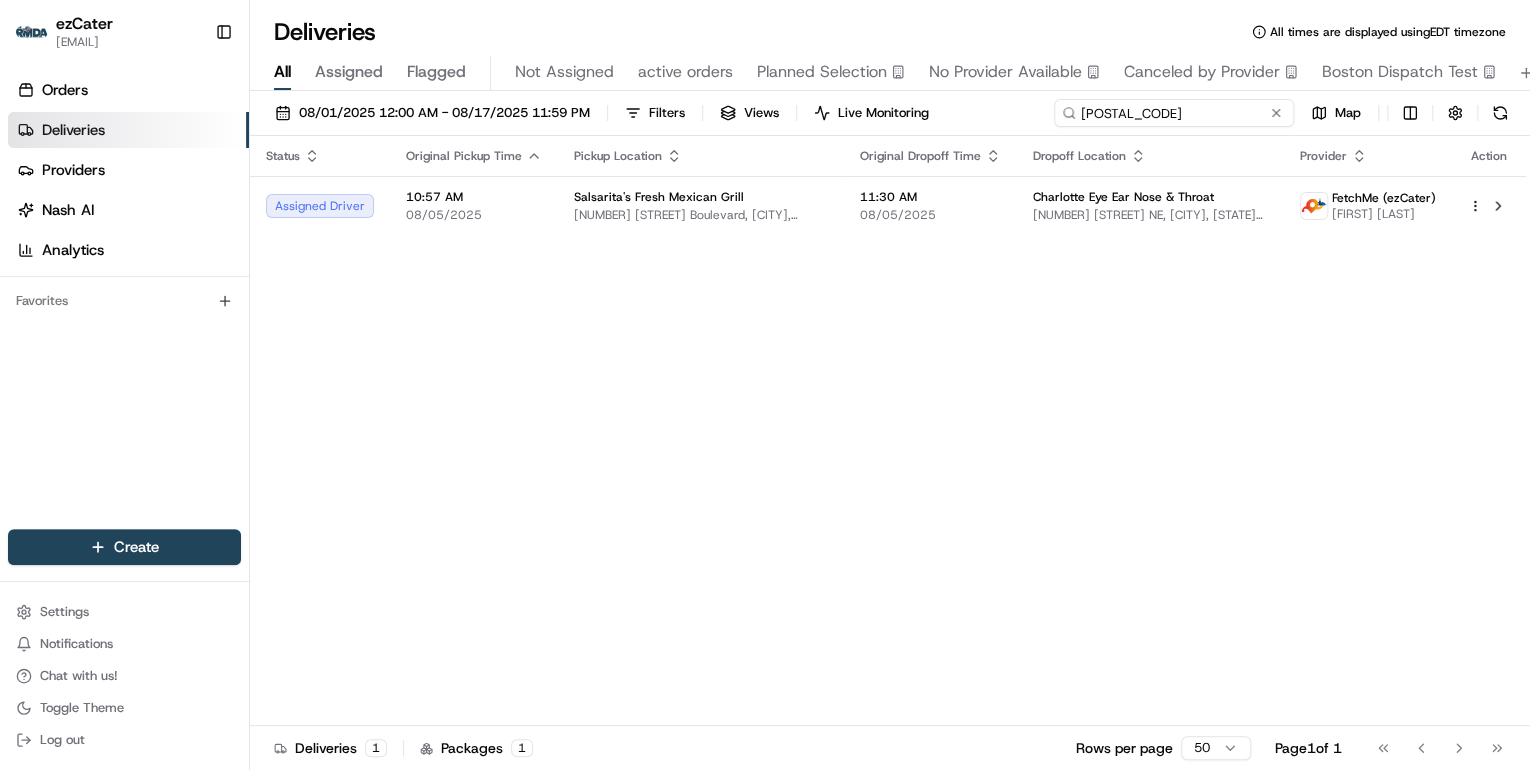 drag, startPoint x: 1162, startPoint y: 109, endPoint x: 704, endPoint y: 78, distance: 459.0479 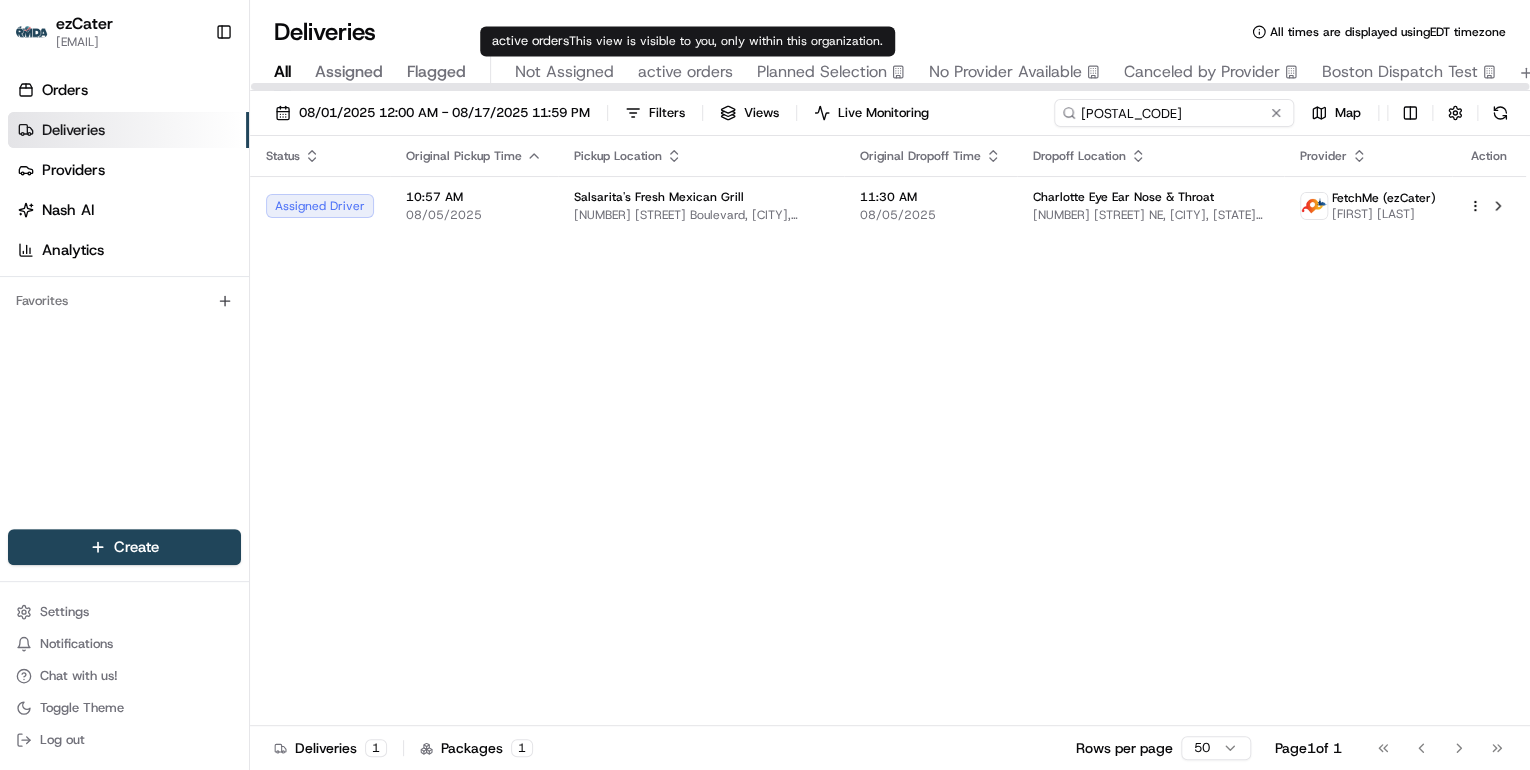 paste on "K4U446" 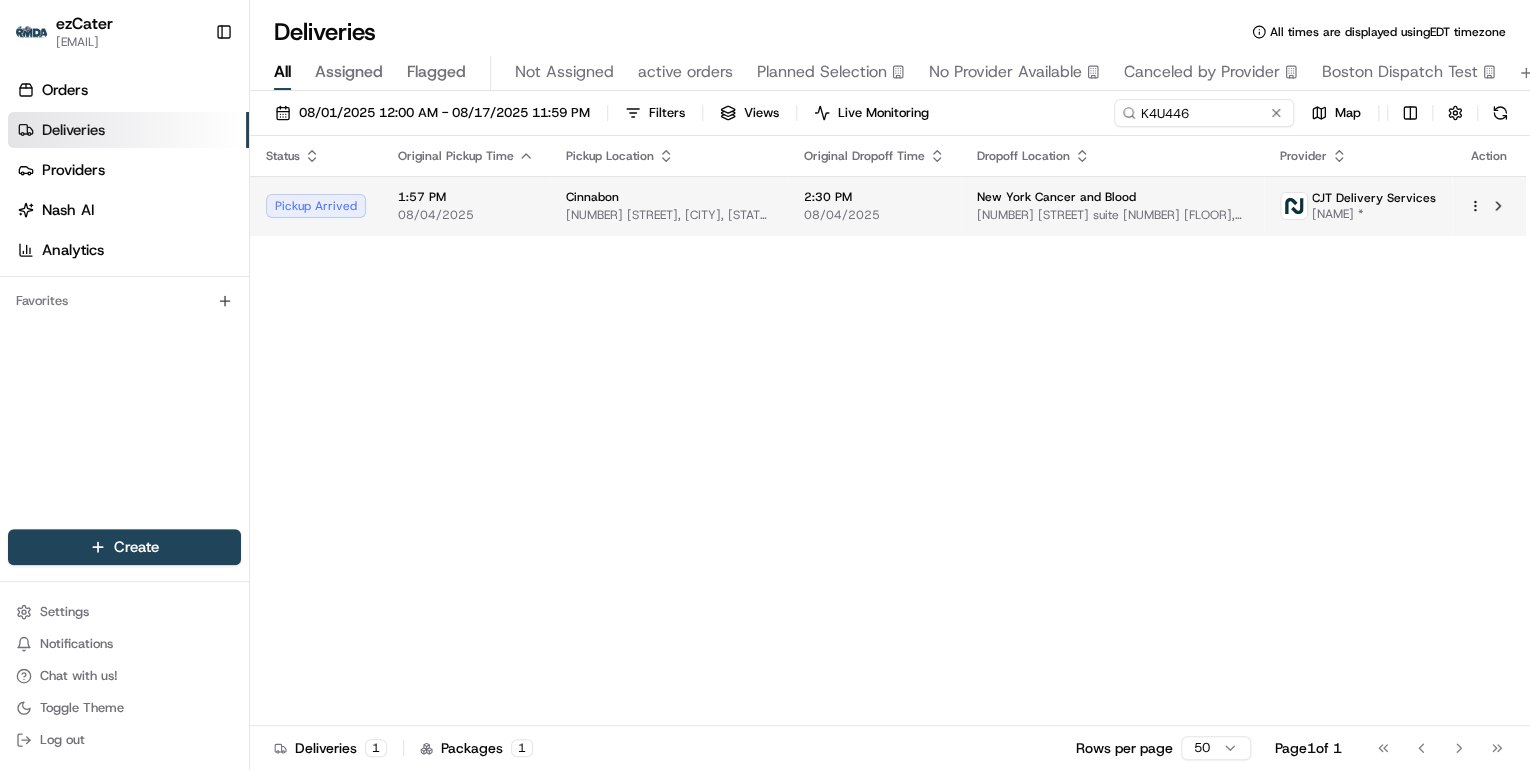 click on "[NUMBER] [STREET], [CITY], [STATE] [POSTAL_CODE], [COUNTRY]" at bounding box center (669, 215) 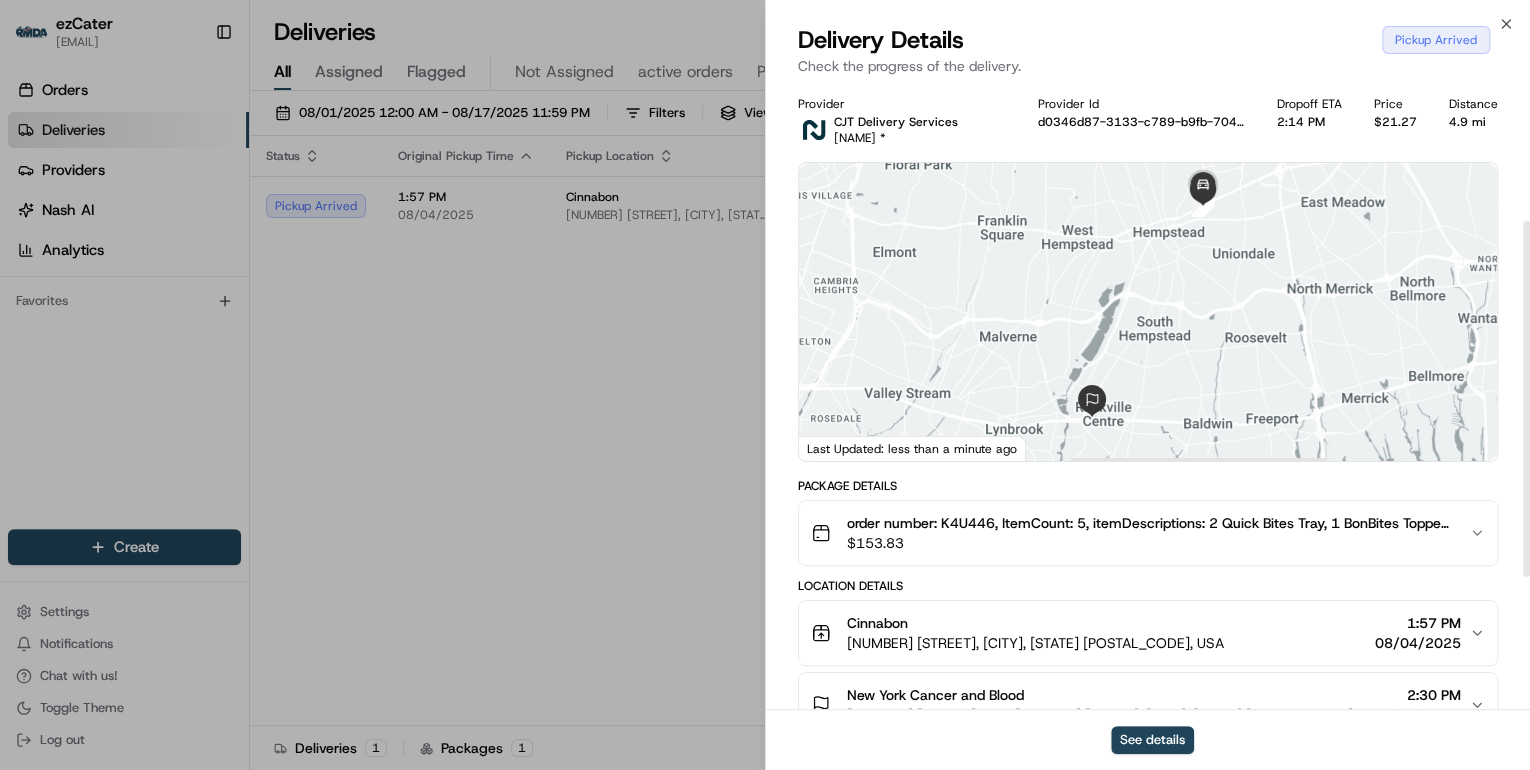 scroll, scrollTop: 240, scrollLeft: 0, axis: vertical 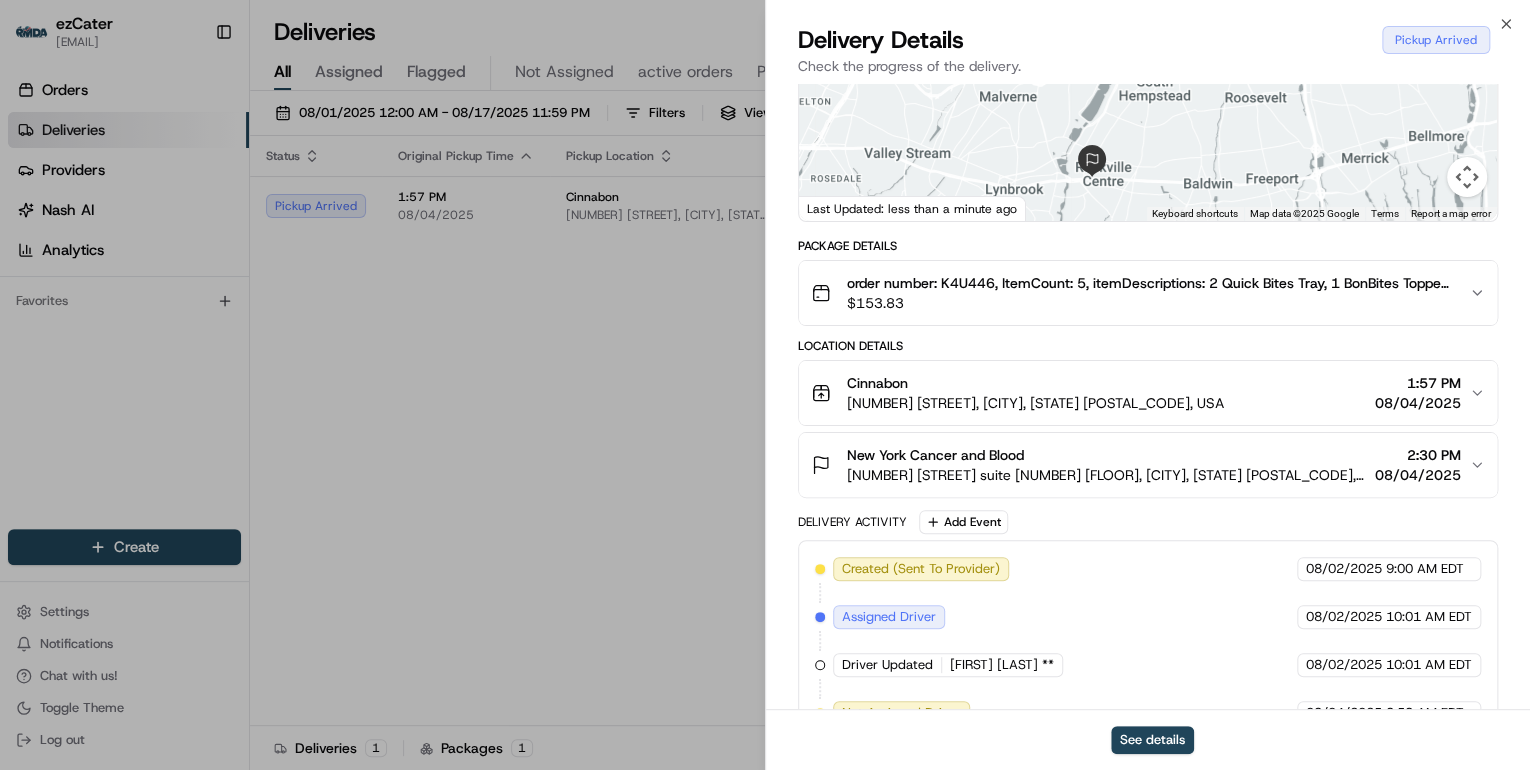 click on "[NUMBER] [STREET], [CITY], [STATE] [POSTAL_CODE], [COUNTRY]" at bounding box center (1035, 403) 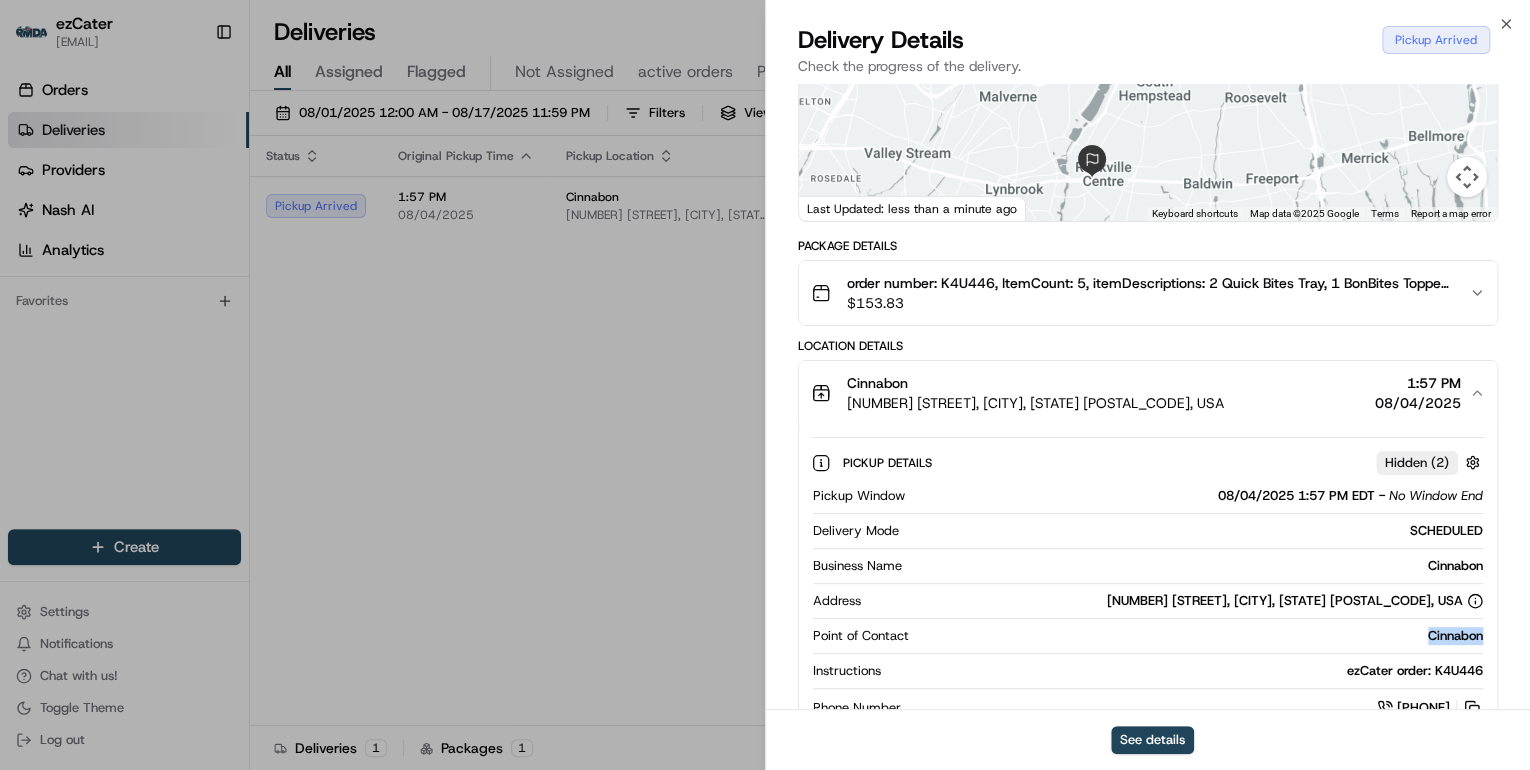 drag, startPoint x: 1492, startPoint y: 634, endPoint x: 1391, endPoint y: 637, distance: 101.04455 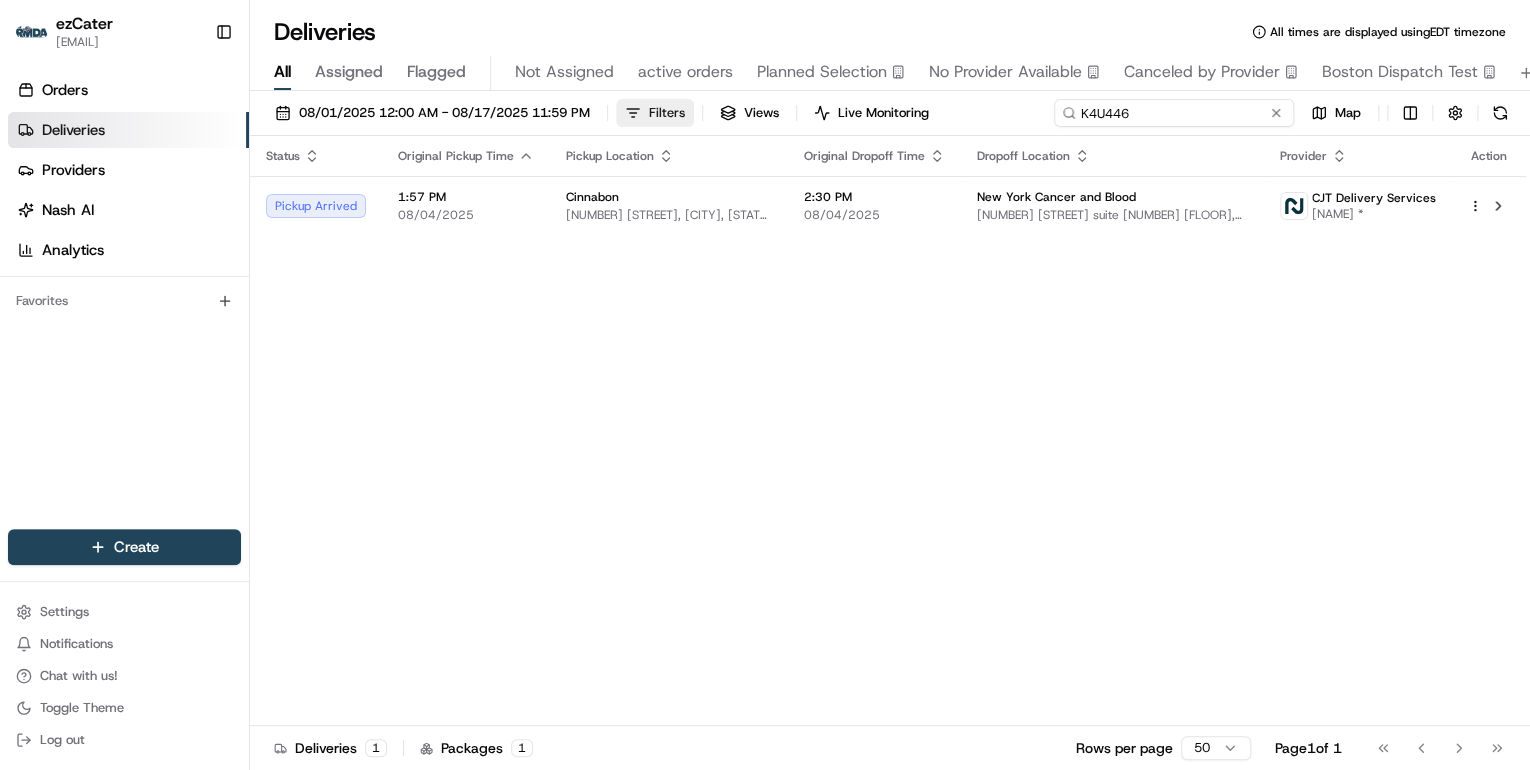 drag, startPoint x: 1211, startPoint y: 112, endPoint x: 620, endPoint y: 112, distance: 591 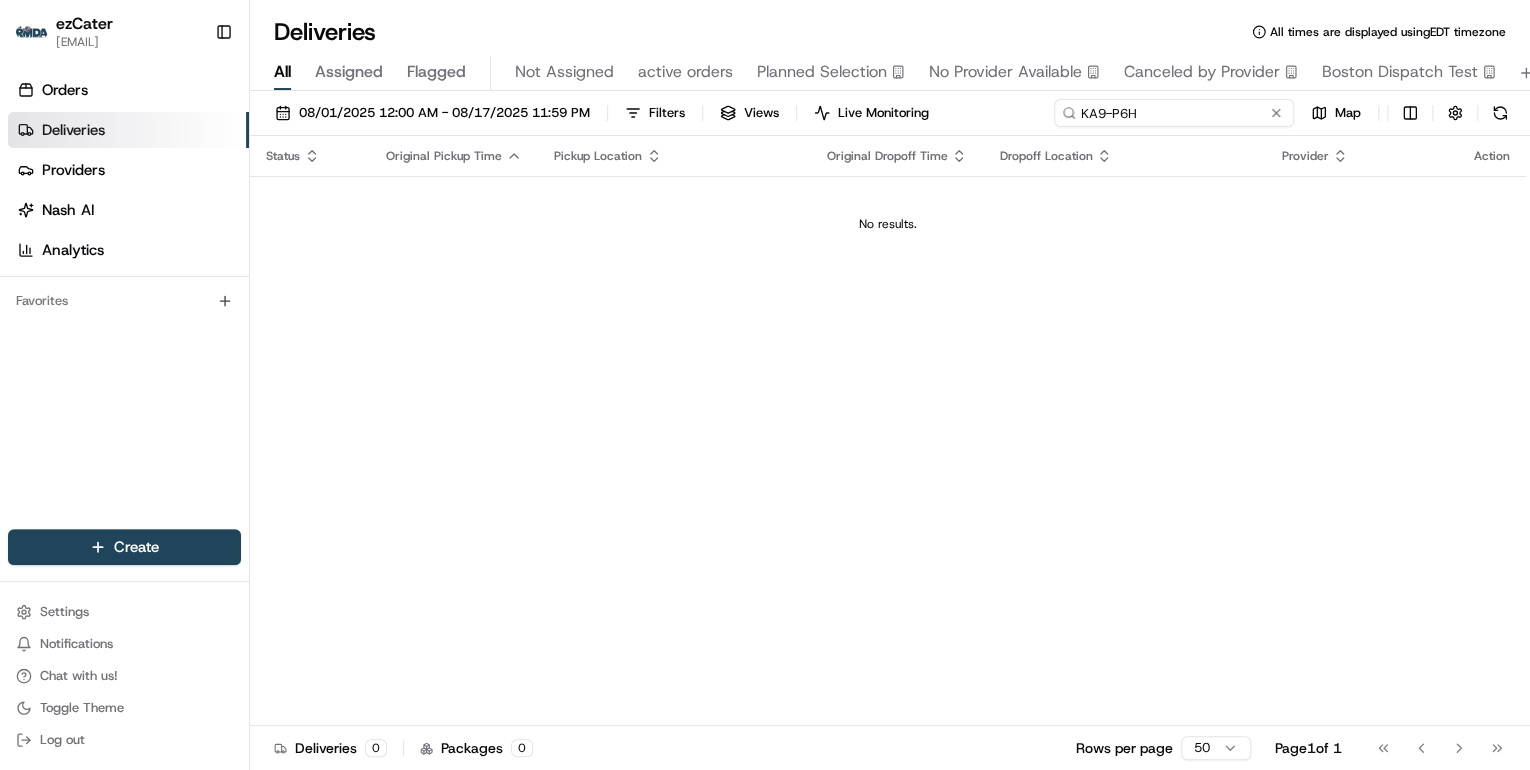 click on "KA9-P6H" at bounding box center [1174, 113] 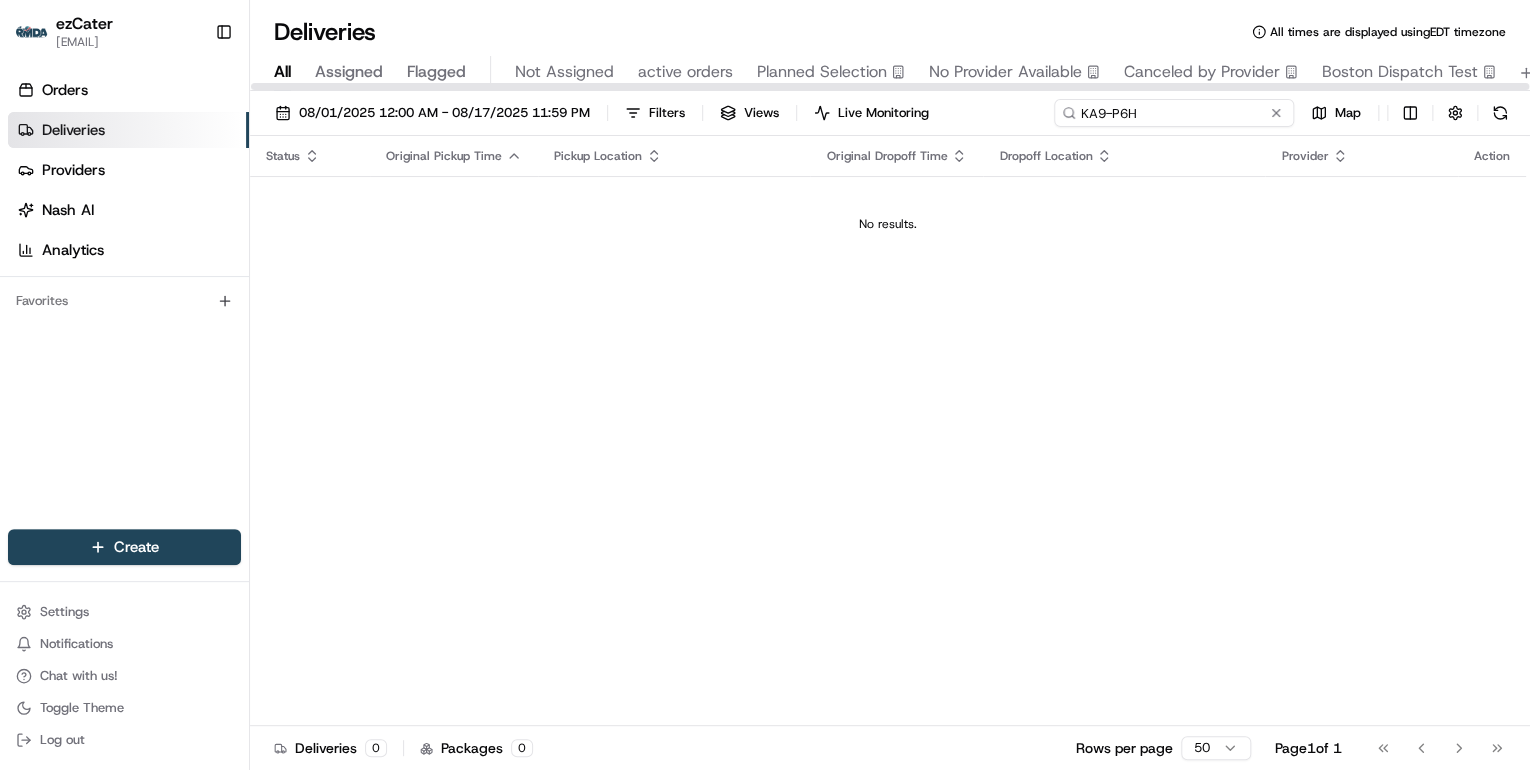 click on "KA9-P6H" at bounding box center (1174, 113) 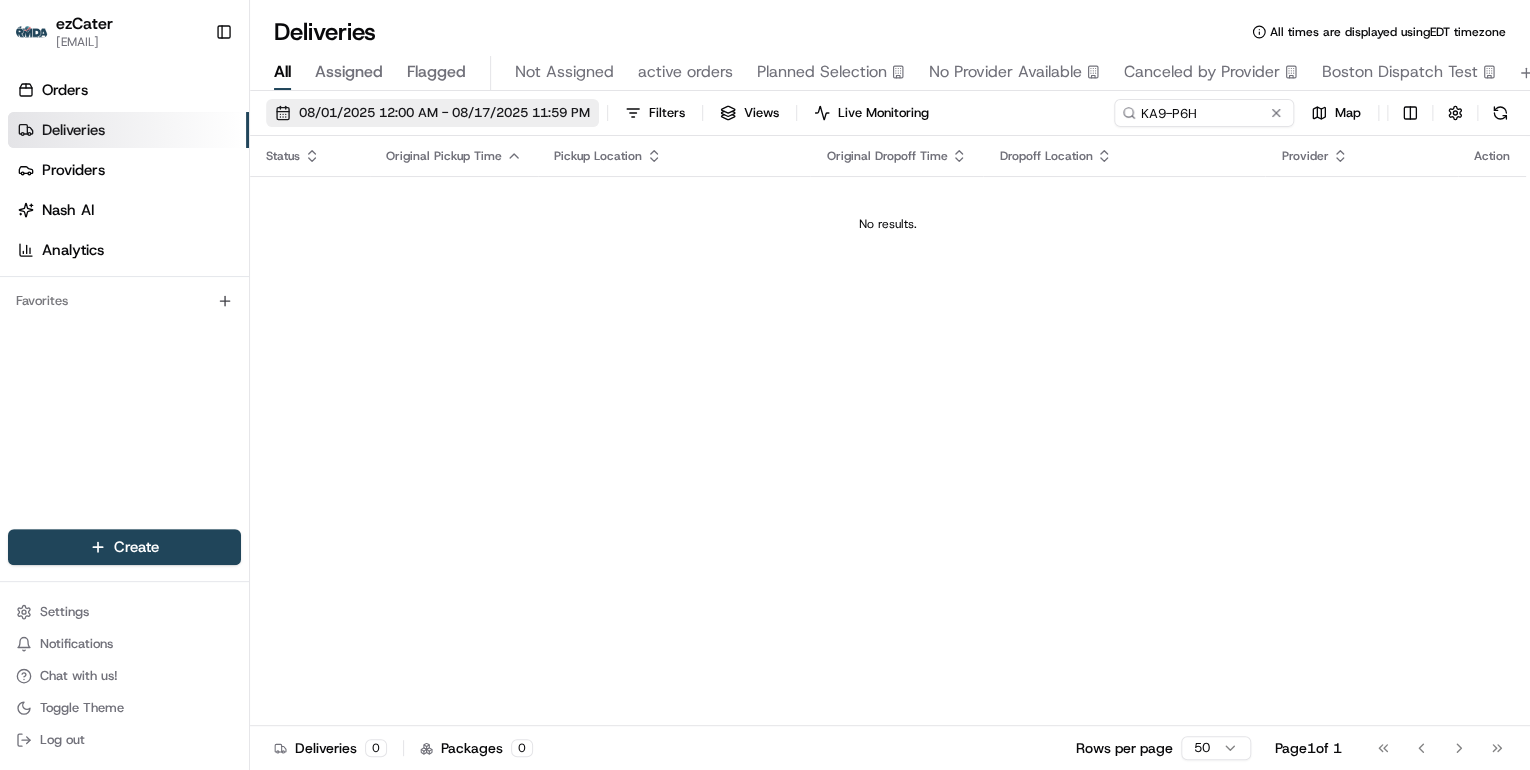 click on "08/01/2025 12:00 AM - 08/17/2025 11:59 PM" at bounding box center (444, 113) 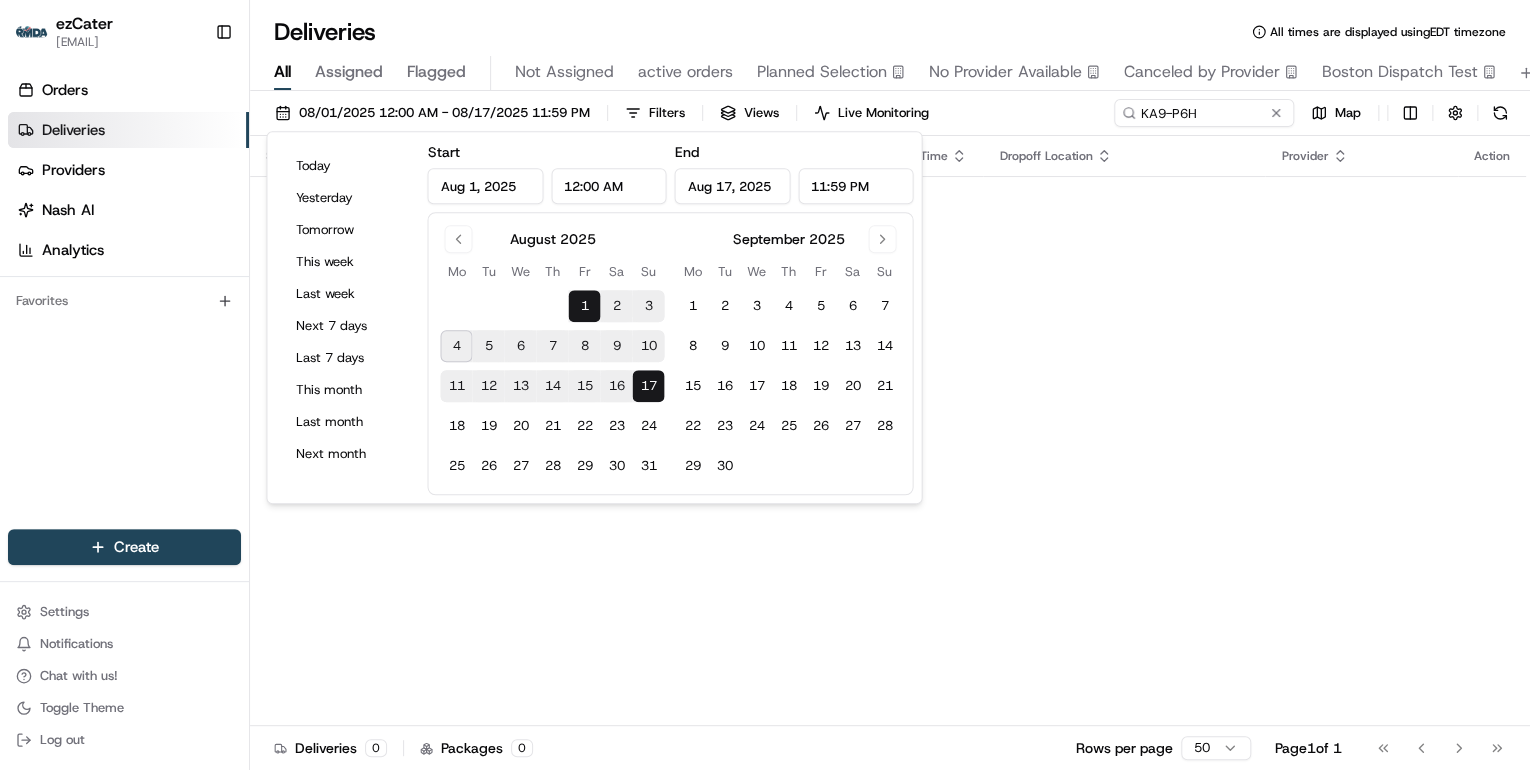 click on "1" at bounding box center (584, 306) 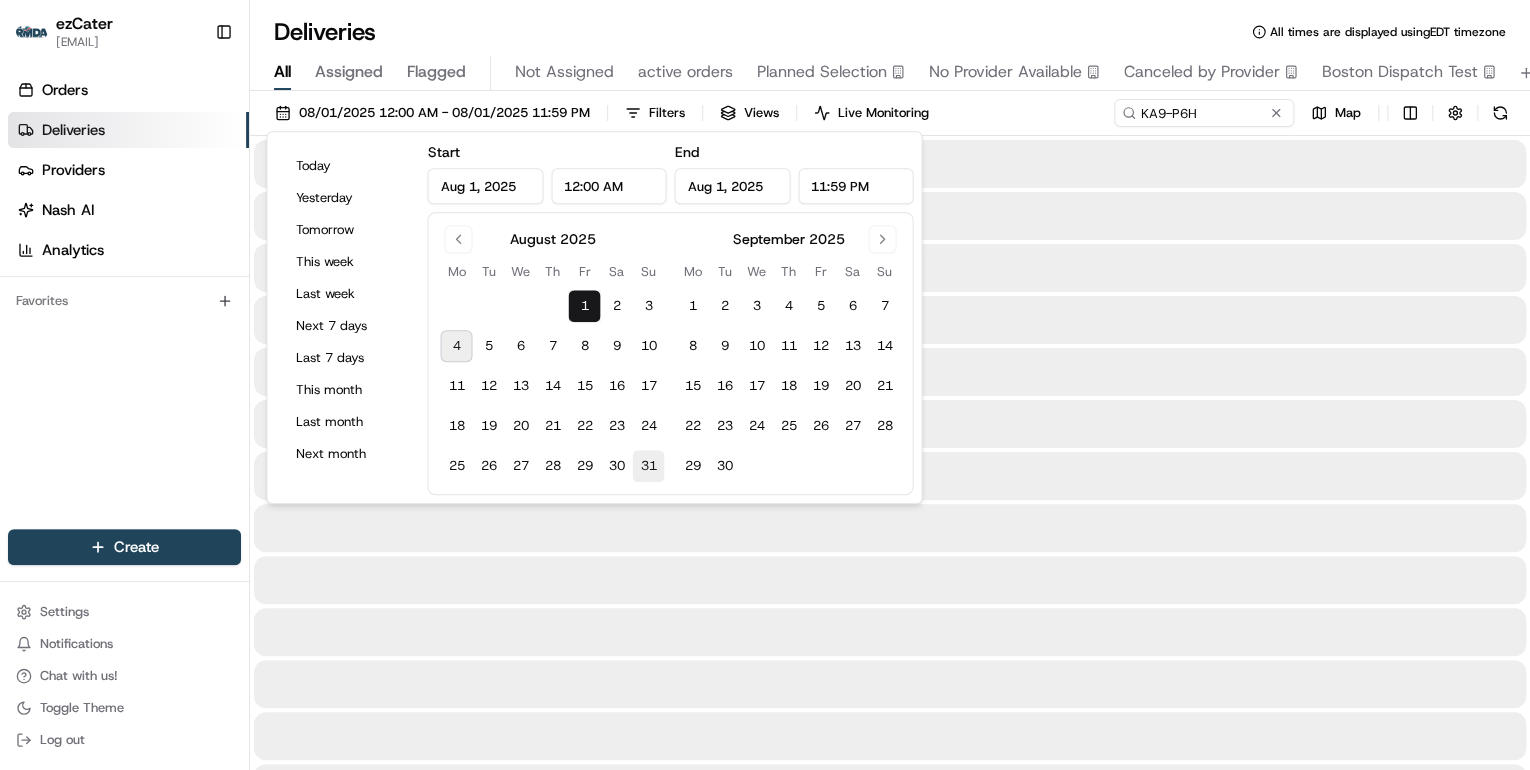 click on "31" at bounding box center [648, 466] 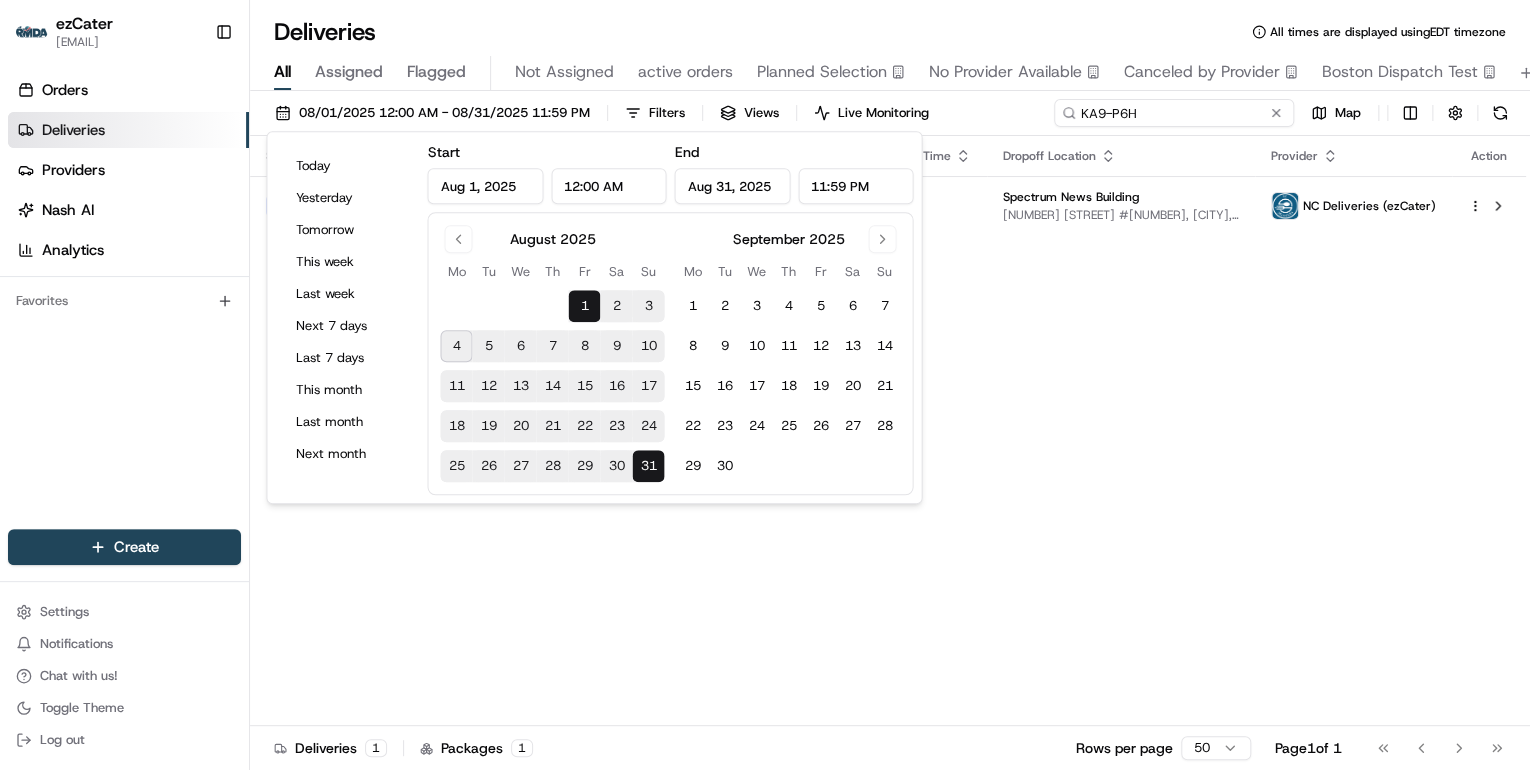 click on "KA9-P6H" at bounding box center (1174, 113) 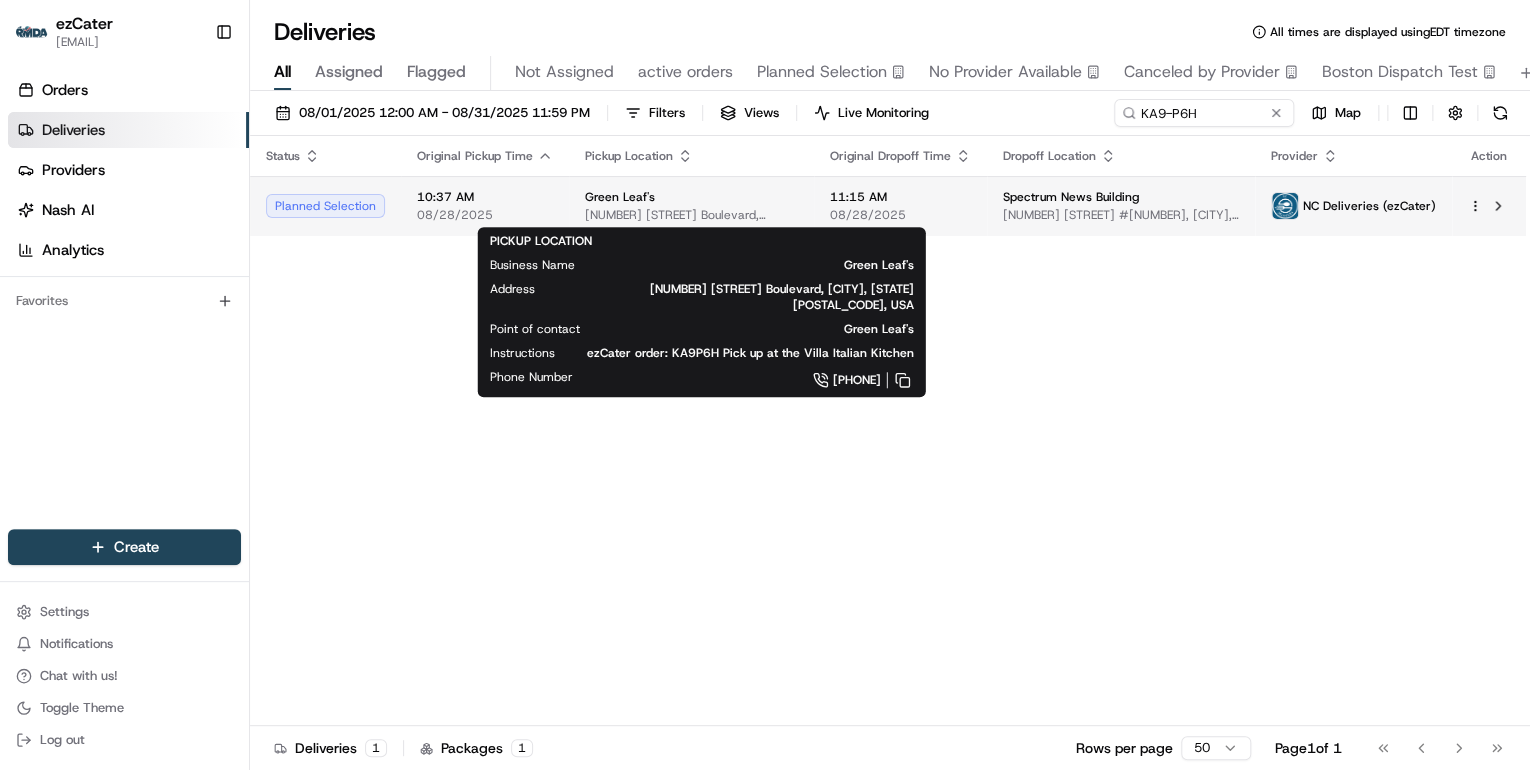 type 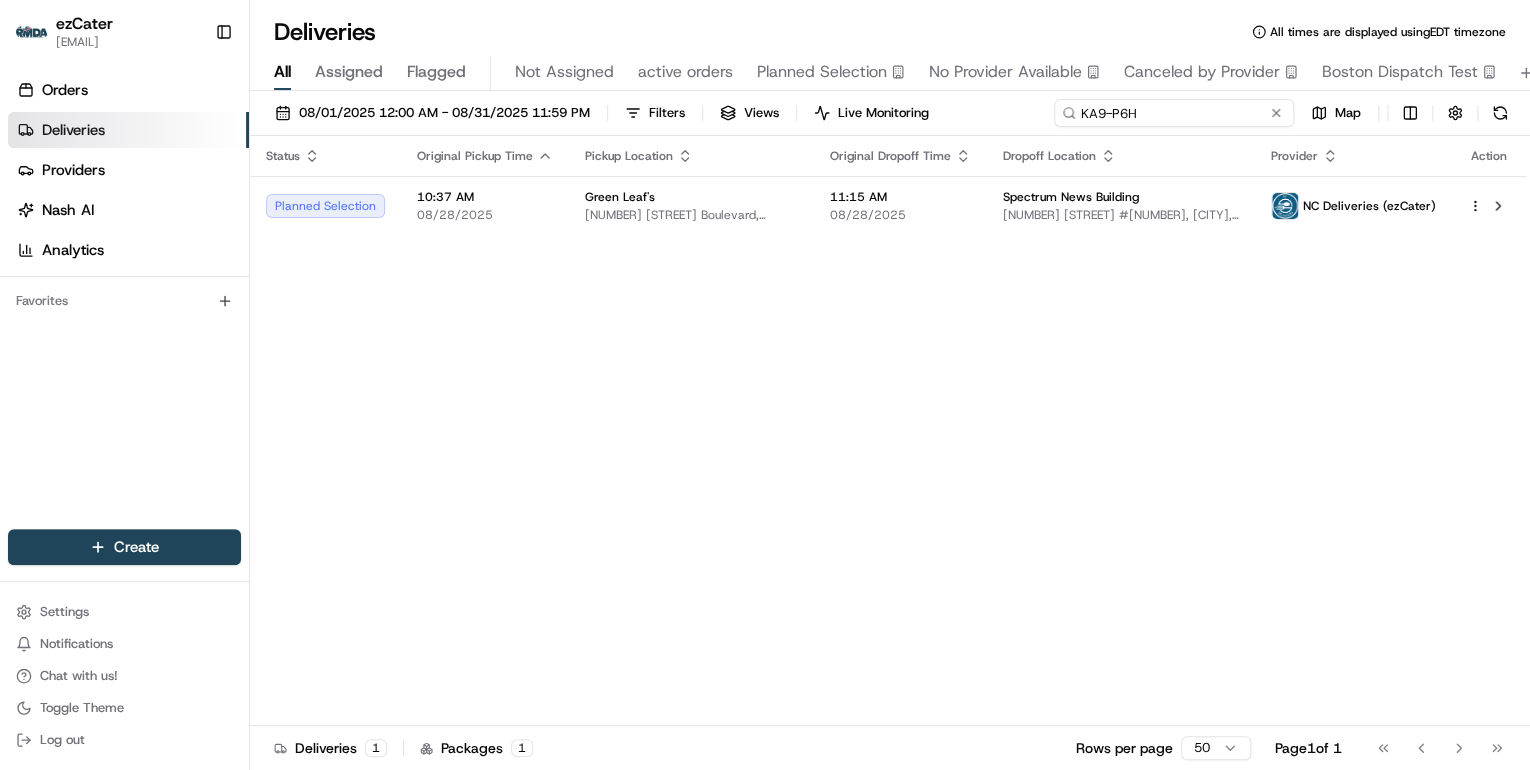 drag, startPoint x: 1196, startPoint y: 112, endPoint x: 512, endPoint y: 62, distance: 685.8251 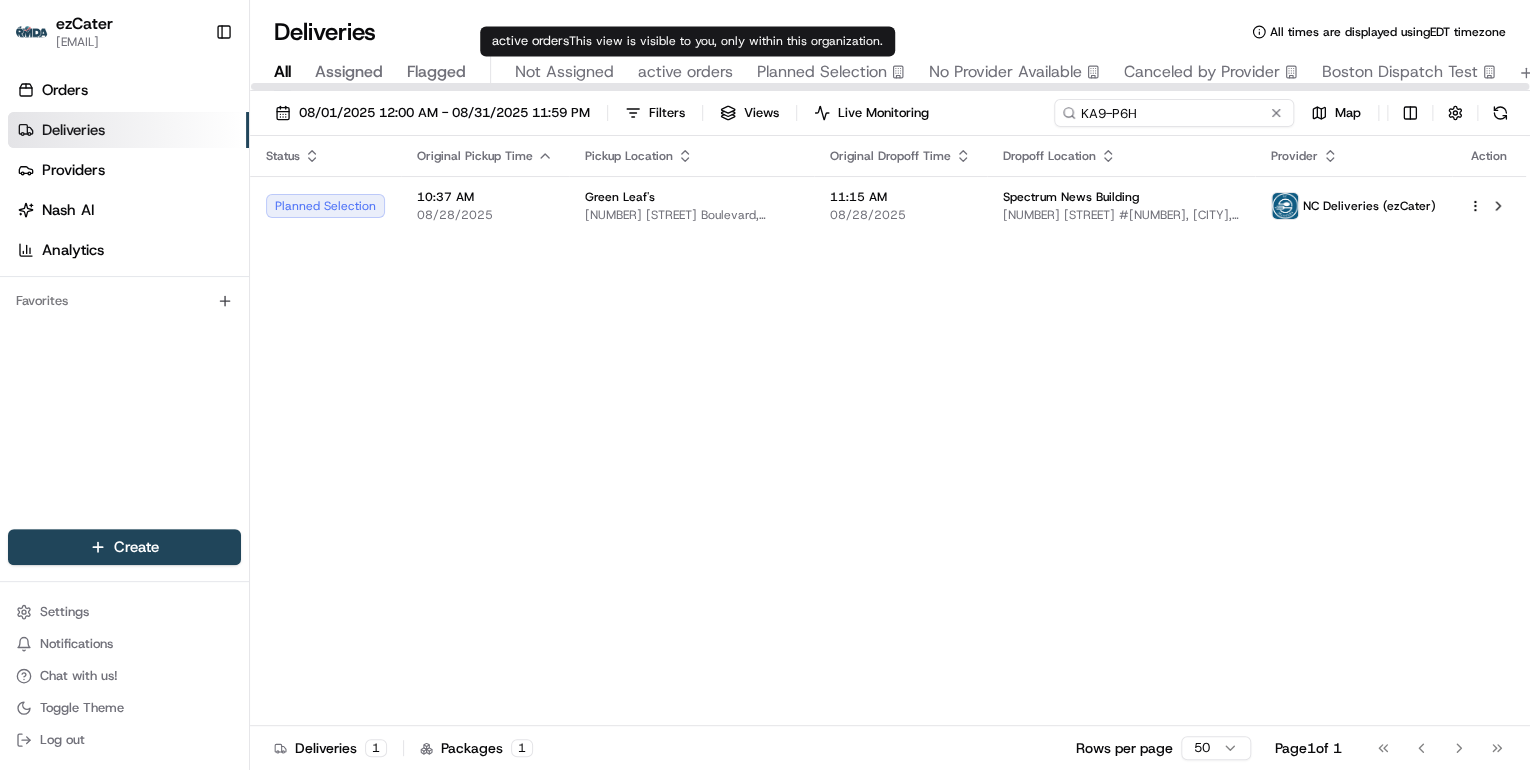 paste on "4U446" 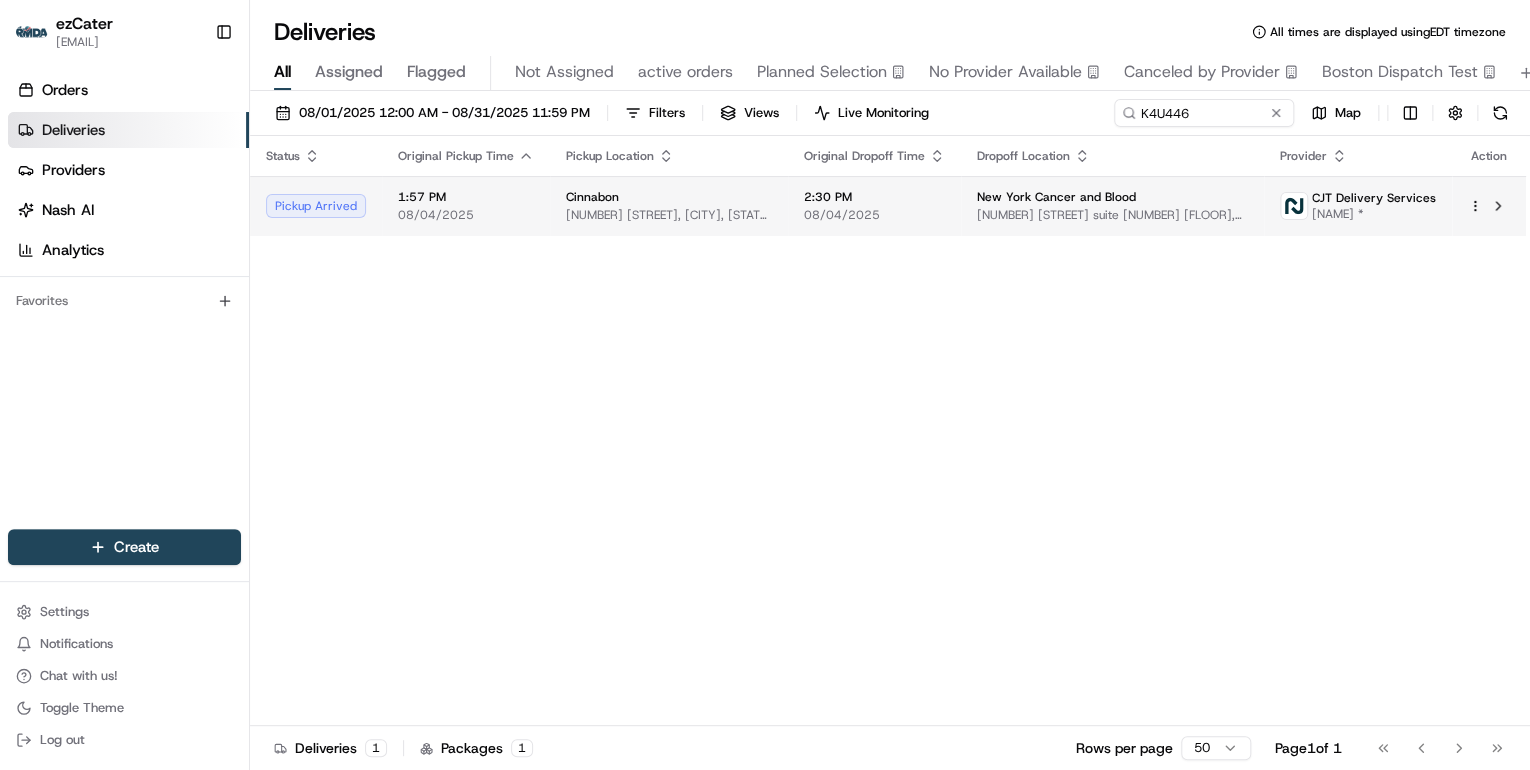 click on "[NUMBER] [STREET], [CITY], [STATE] [POSTAL_CODE], [COUNTRY]" at bounding box center (669, 215) 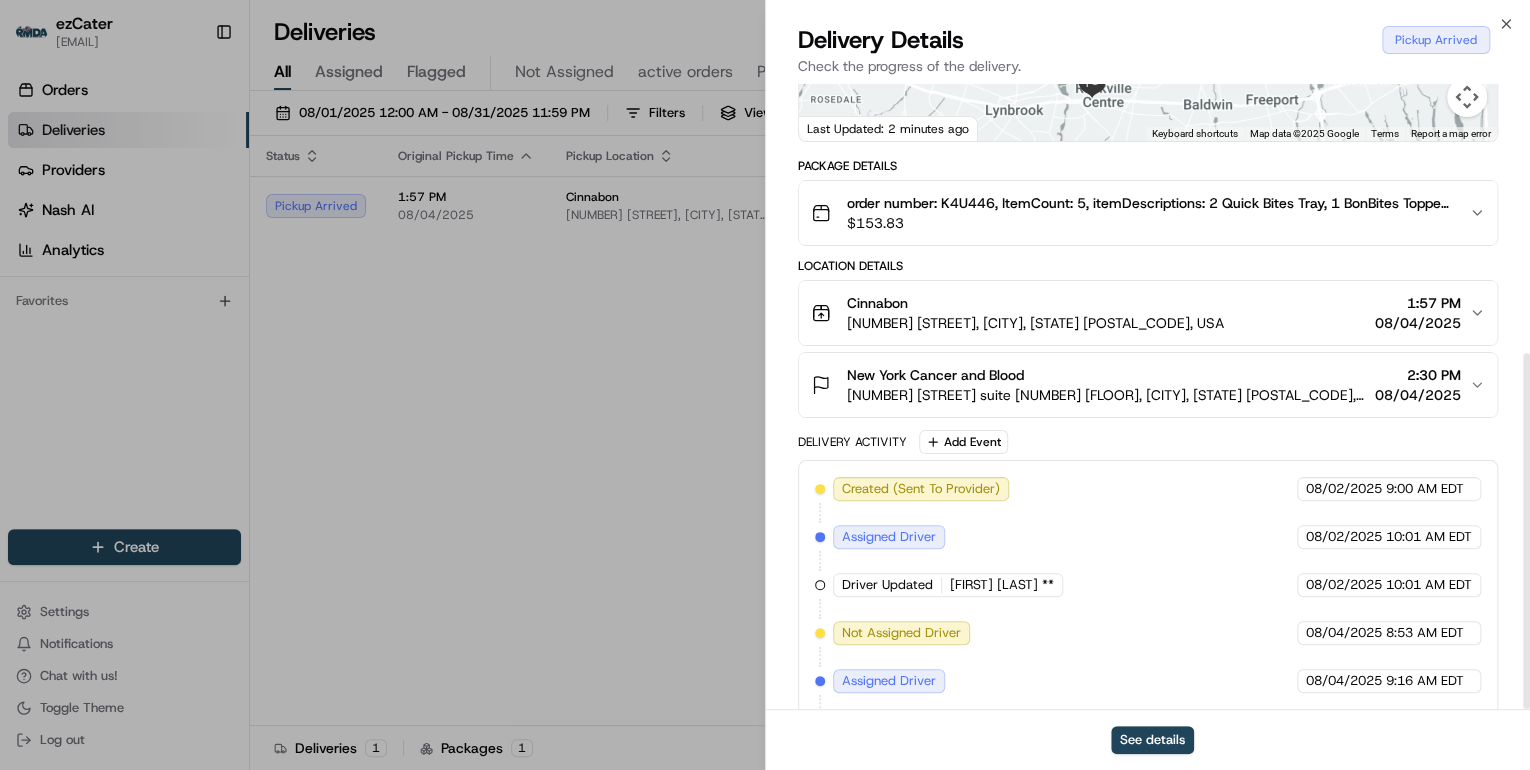 scroll, scrollTop: 472, scrollLeft: 0, axis: vertical 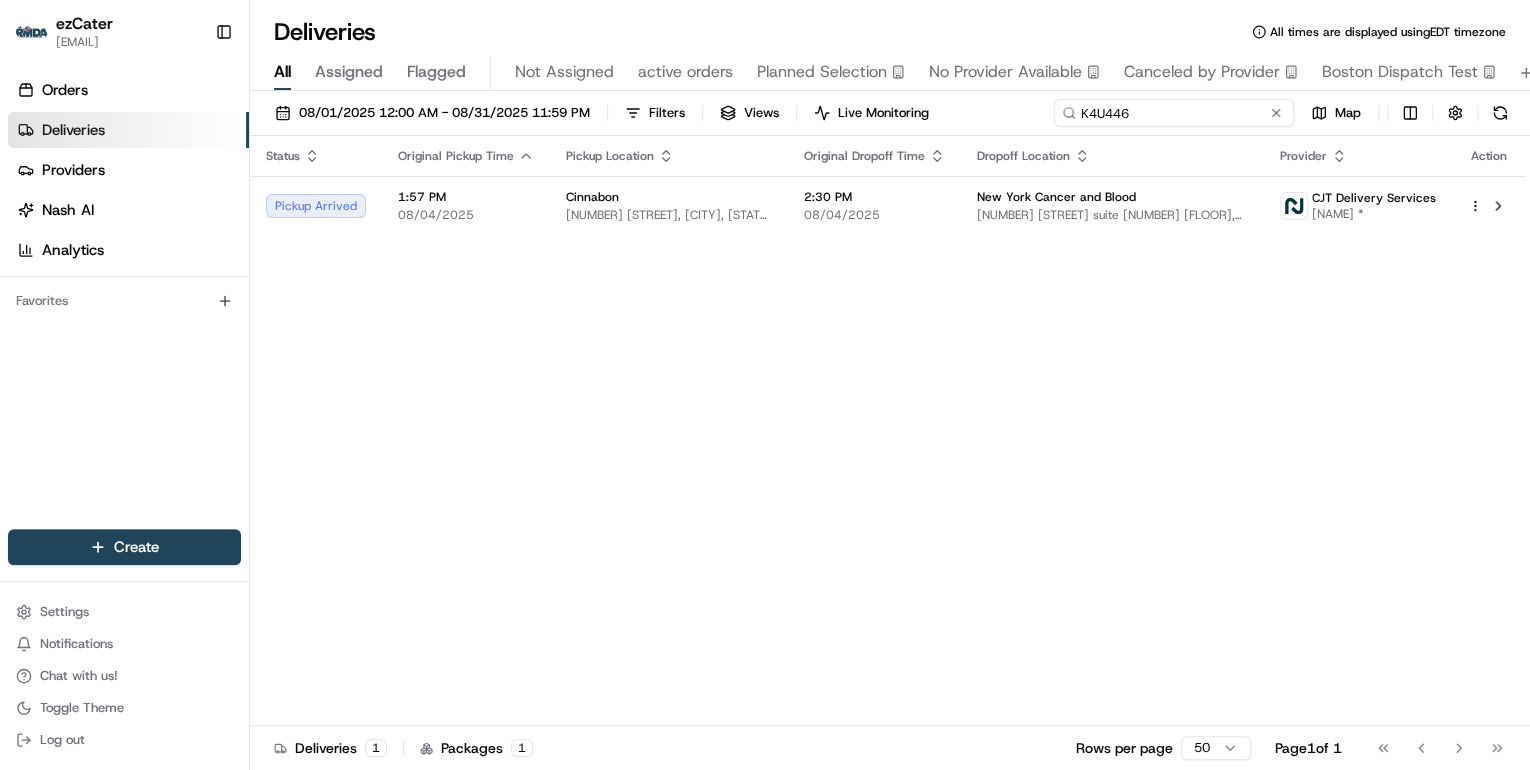 drag, startPoint x: 1192, startPoint y: 113, endPoint x: 604, endPoint y: 115, distance: 588.0034 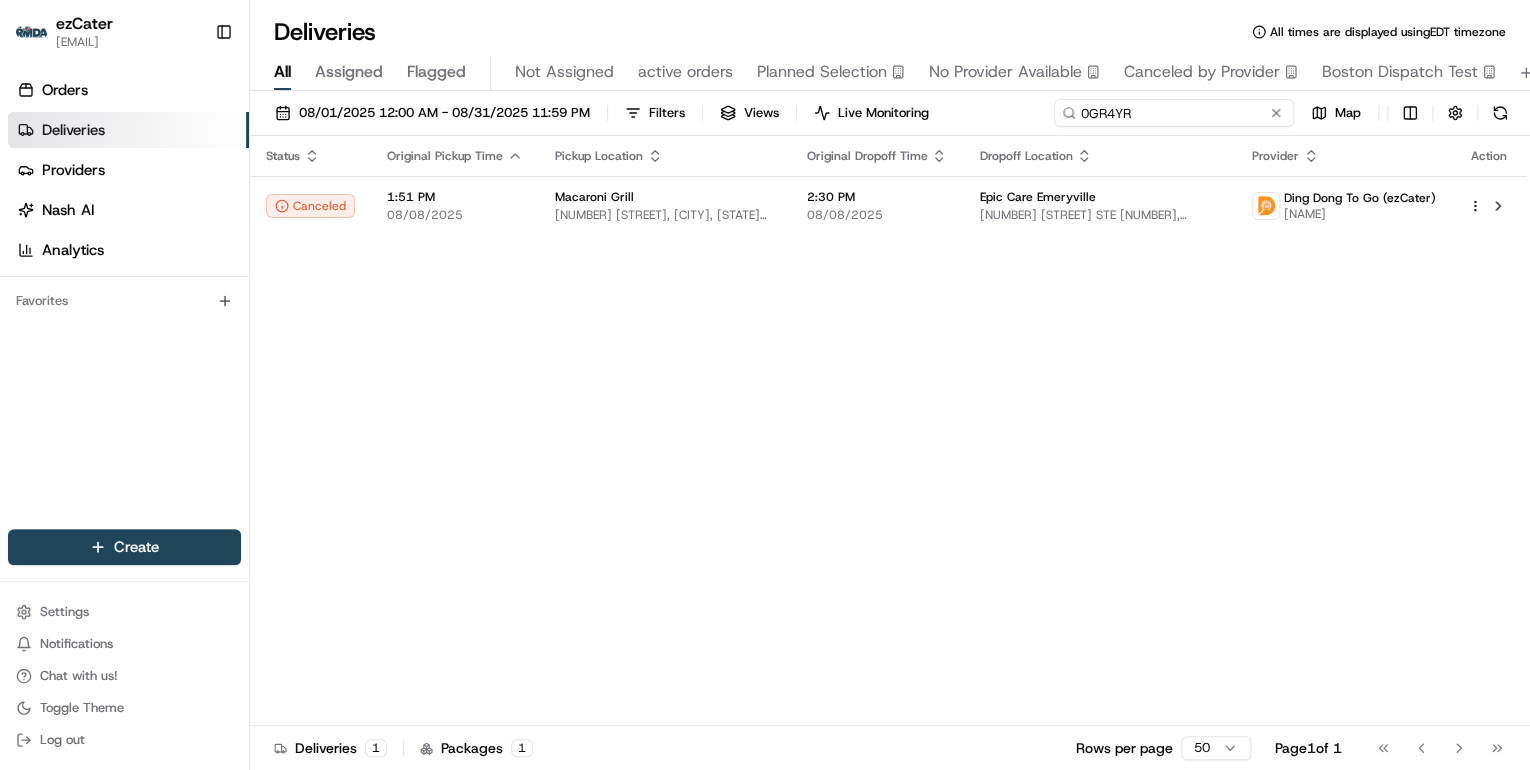 drag, startPoint x: 1136, startPoint y: 116, endPoint x: 700, endPoint y: 124, distance: 436.0734 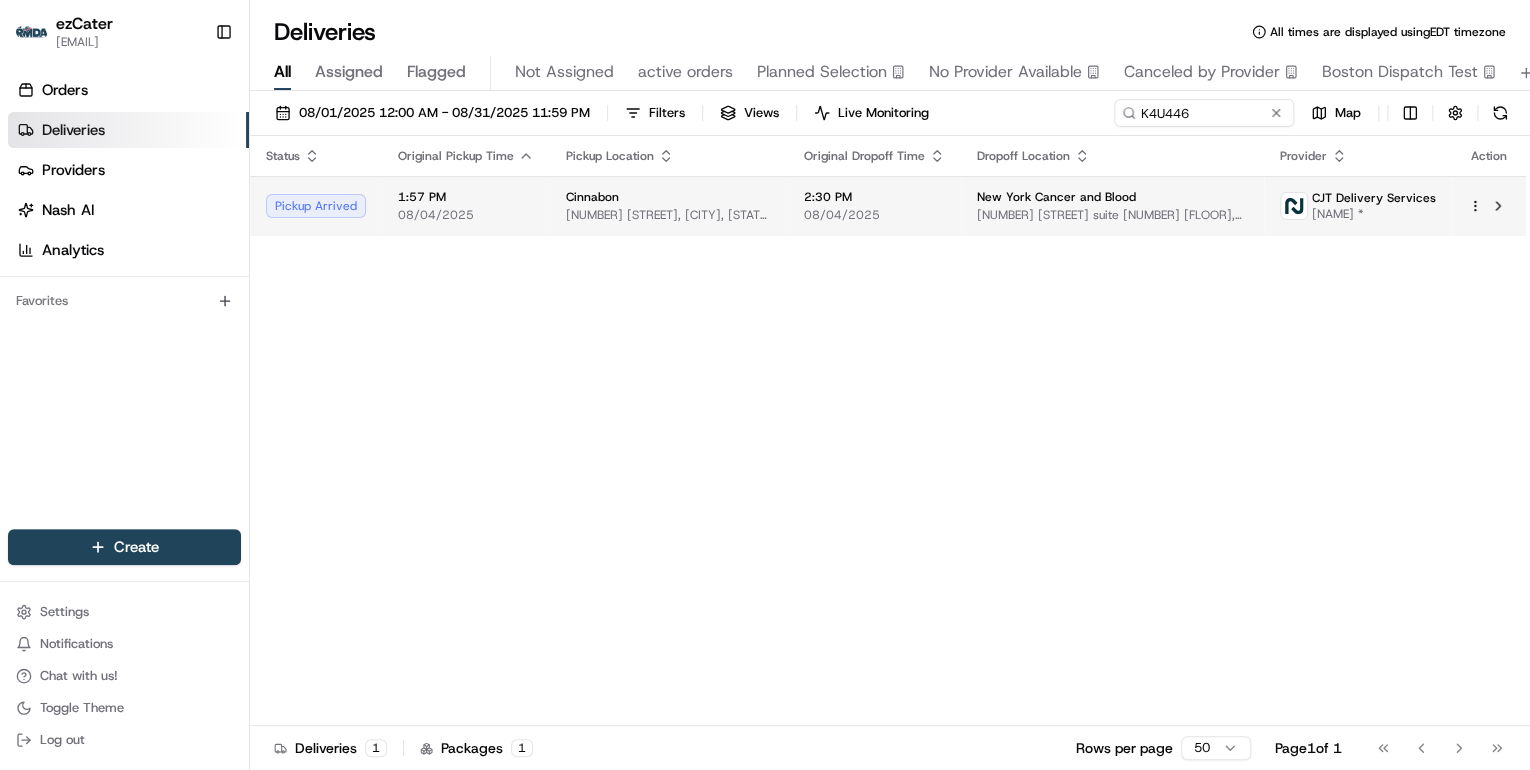 click on "[NUMBER] [STREET], [CITY], [STATE] [POSTAL_CODE], [COUNTRY]" at bounding box center (669, 215) 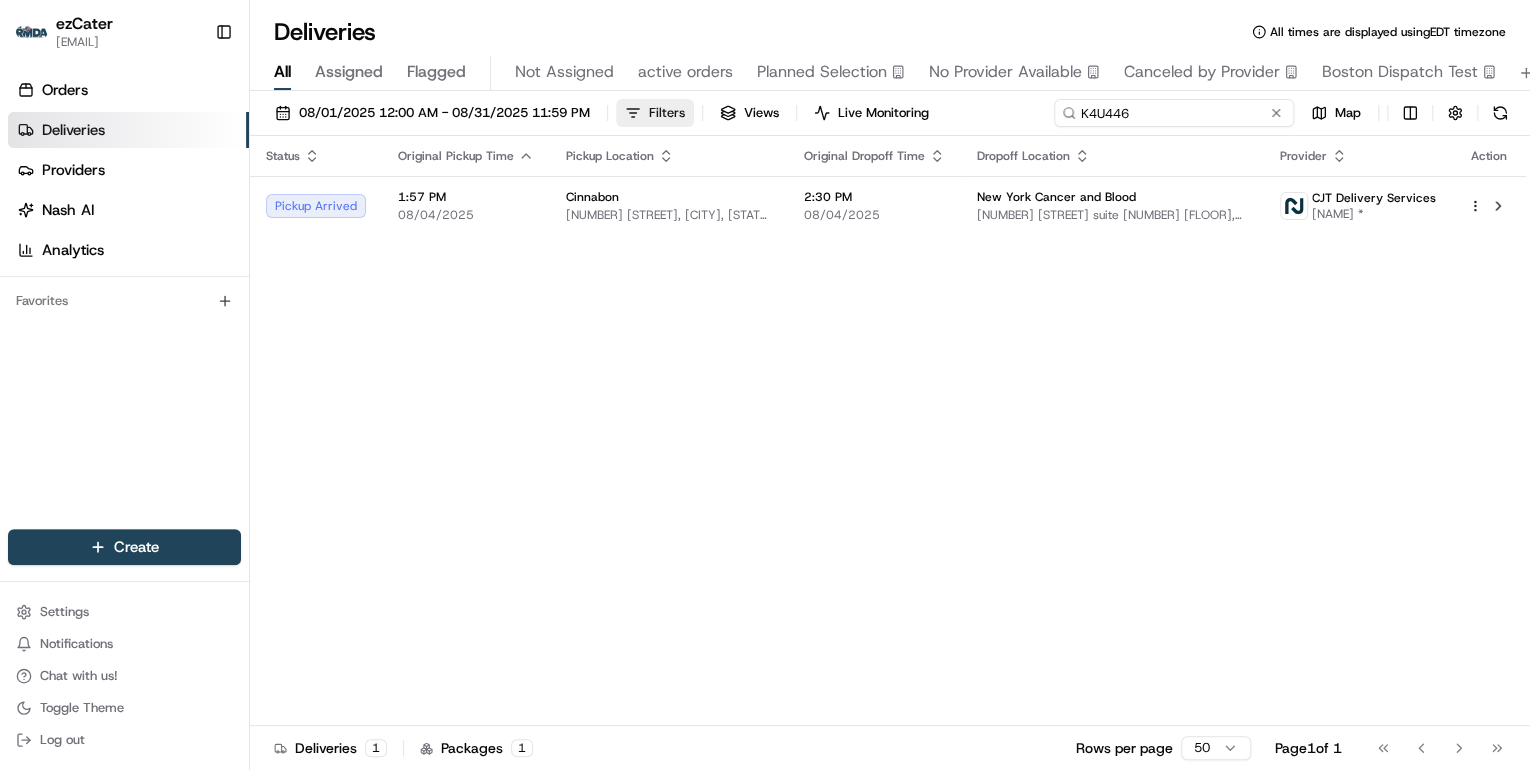 drag, startPoint x: 1212, startPoint y: 116, endPoint x: 664, endPoint y: 115, distance: 548.0009 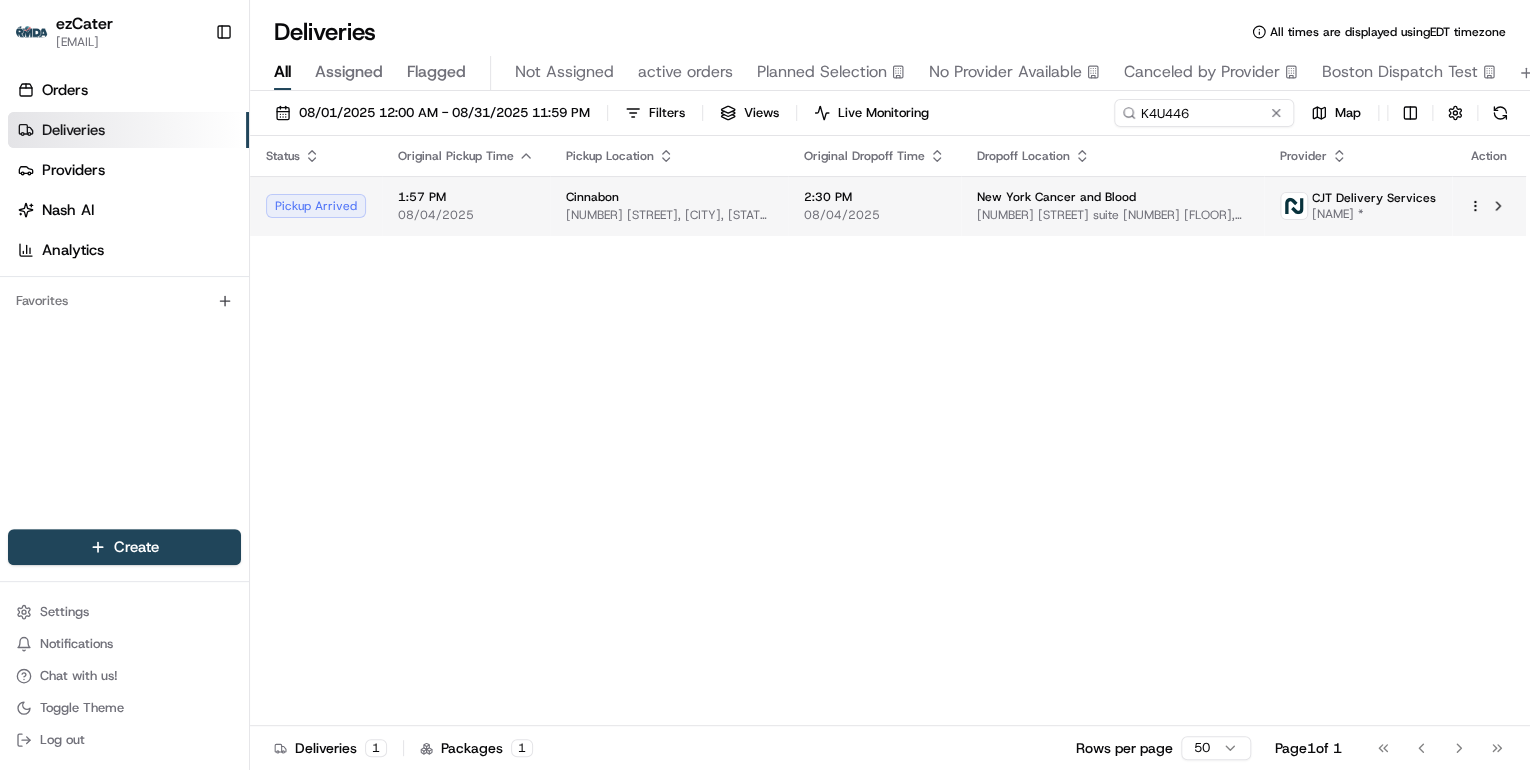 click on "Cinnabon 730 Fulton Ave, Hempstead, NY 11550, USA" at bounding box center [669, 206] 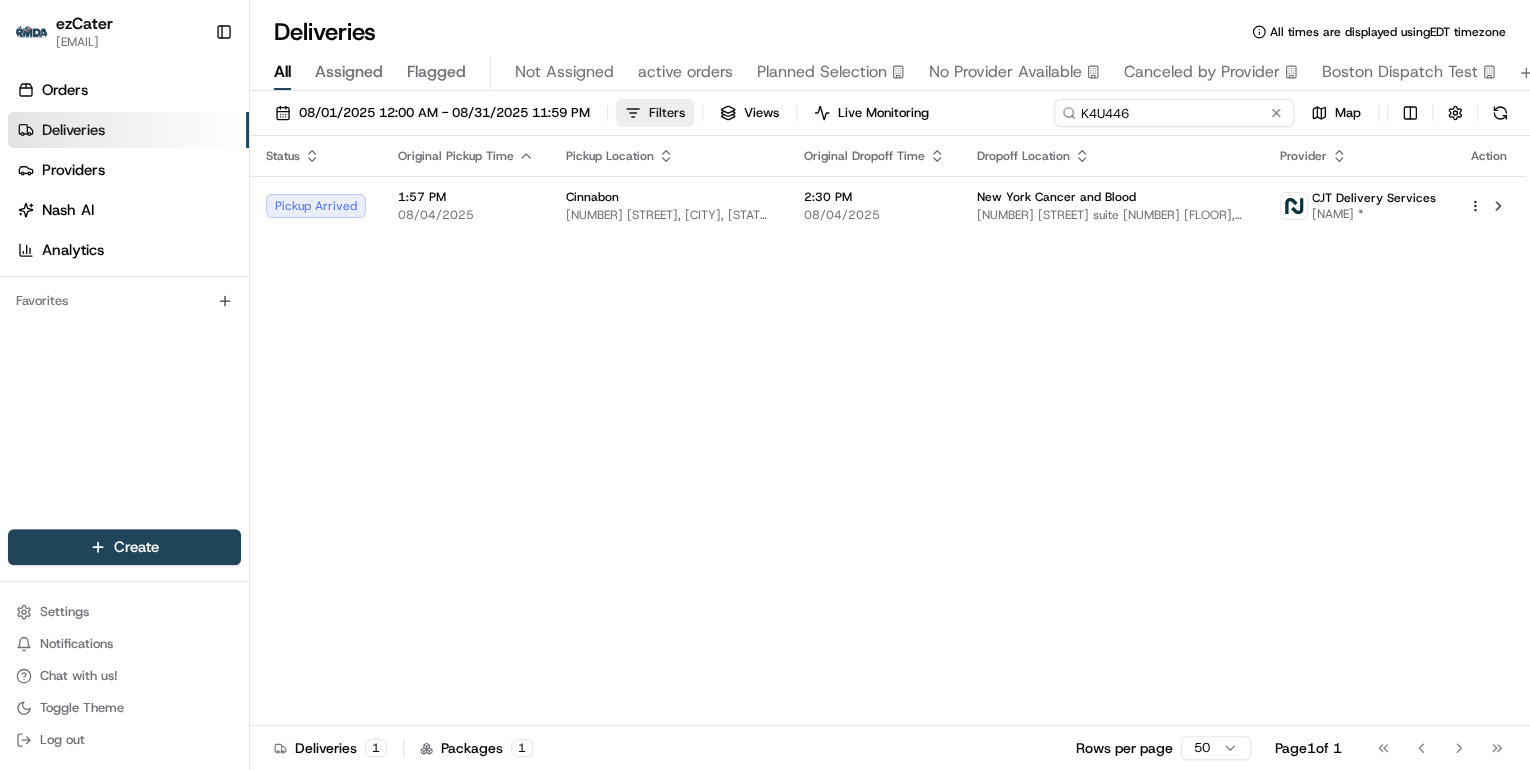 drag, startPoint x: 1200, startPoint y: 108, endPoint x: 652, endPoint y: 124, distance: 548.2335 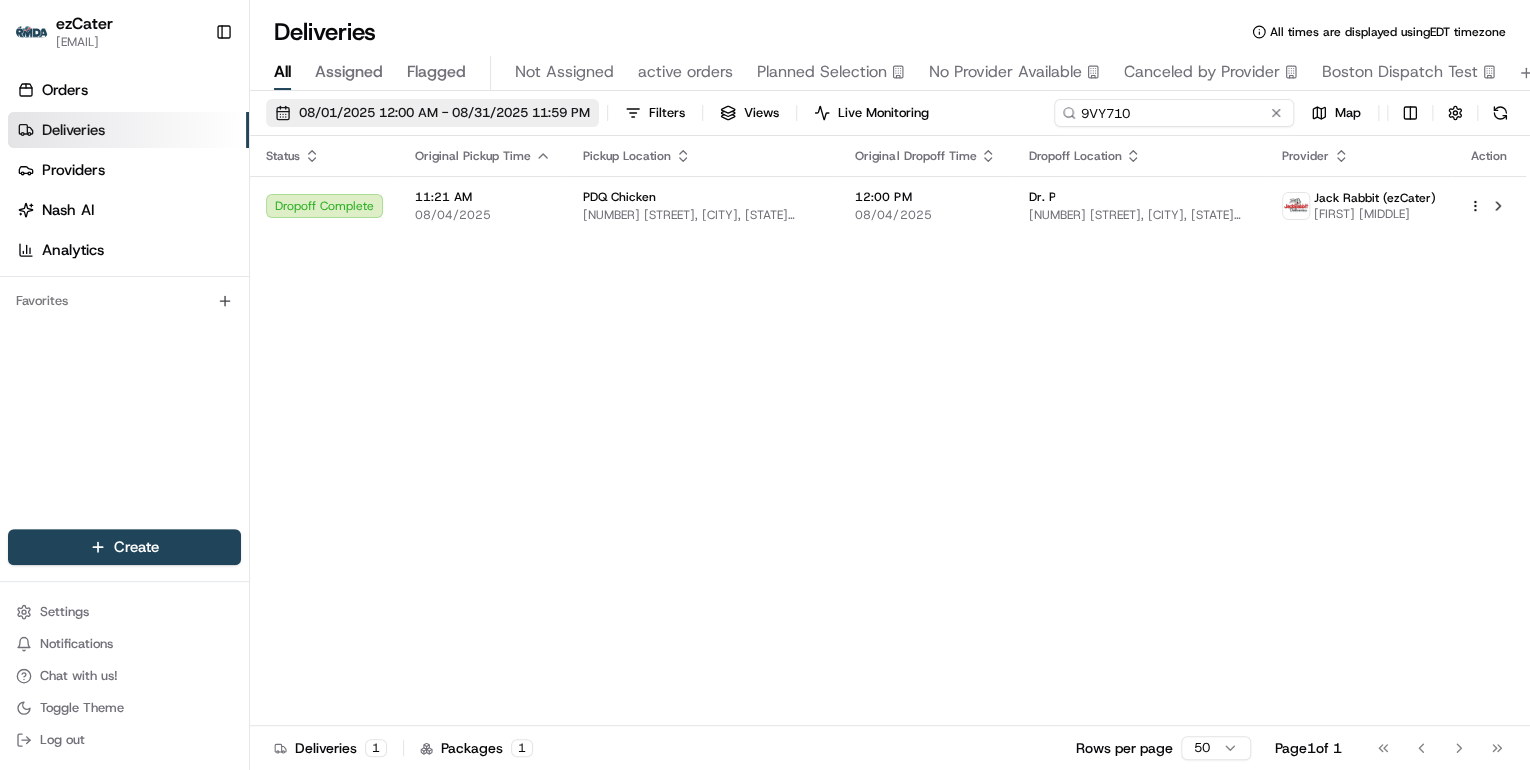 drag, startPoint x: 1138, startPoint y: 116, endPoint x: 568, endPoint y: 118, distance: 570.0035 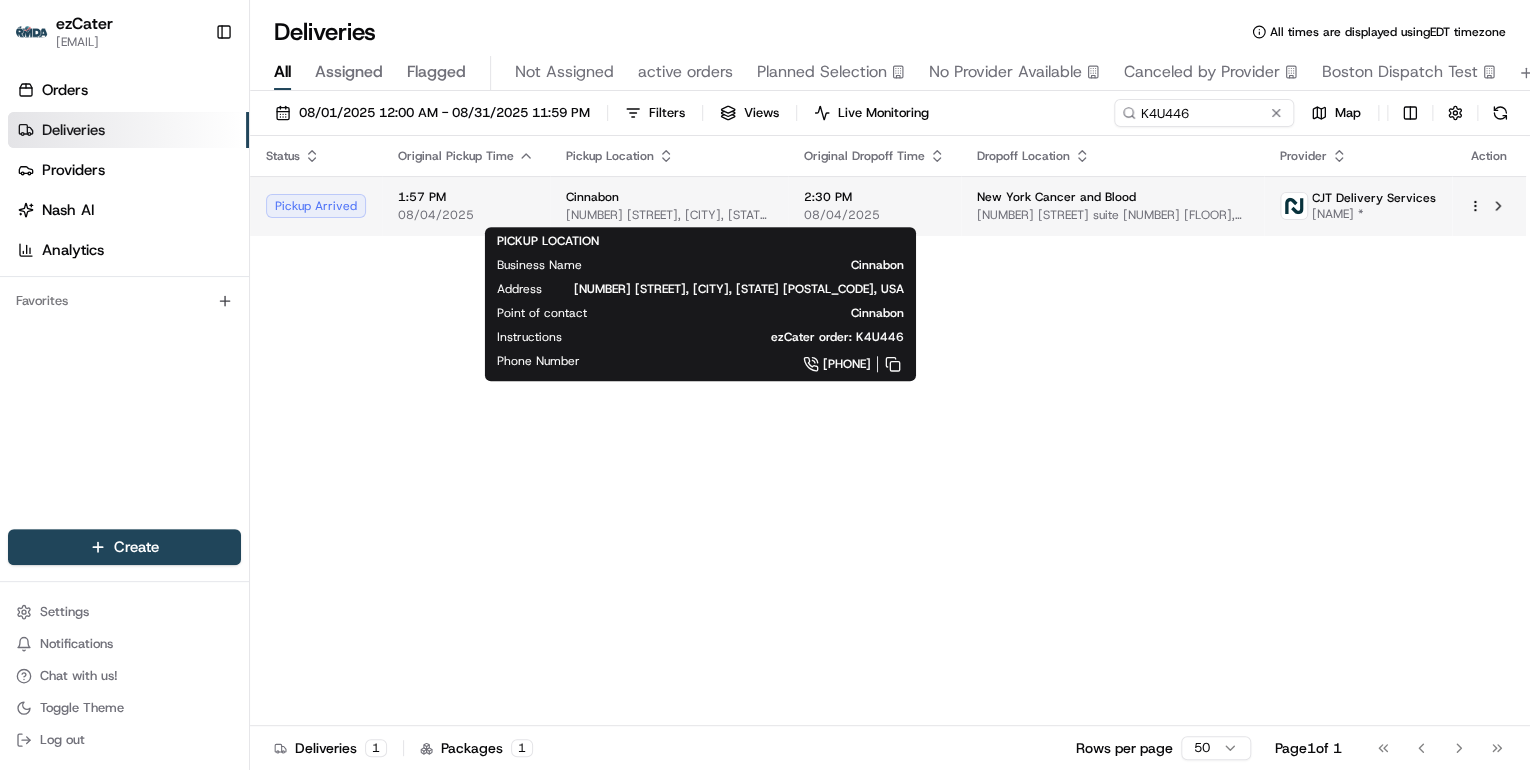 click on "[NUMBER] [STREET], [CITY], [STATE] [POSTAL_CODE], [COUNTRY]" at bounding box center (669, 215) 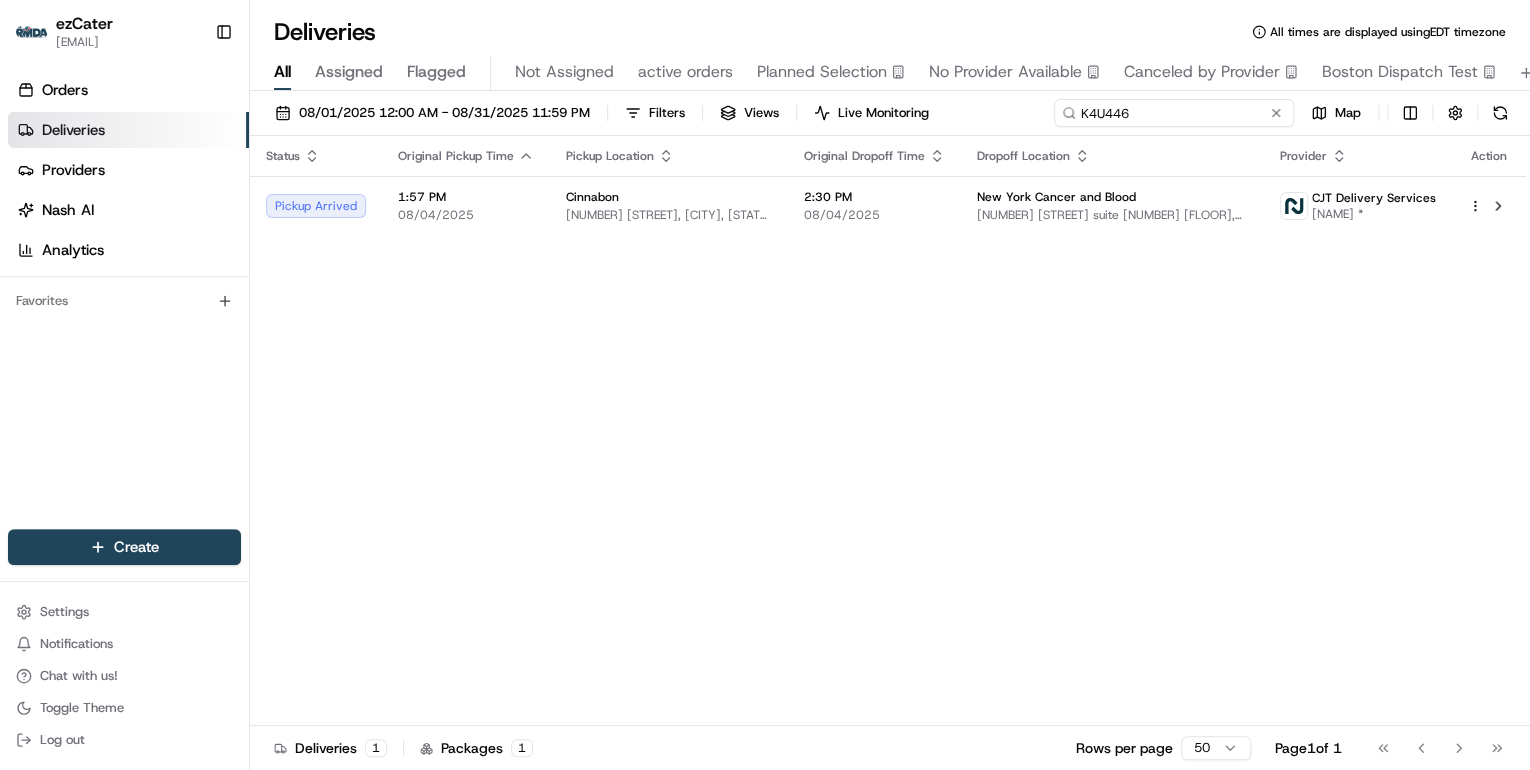 drag, startPoint x: 1194, startPoint y: 119, endPoint x: 540, endPoint y: 136, distance: 654.2209 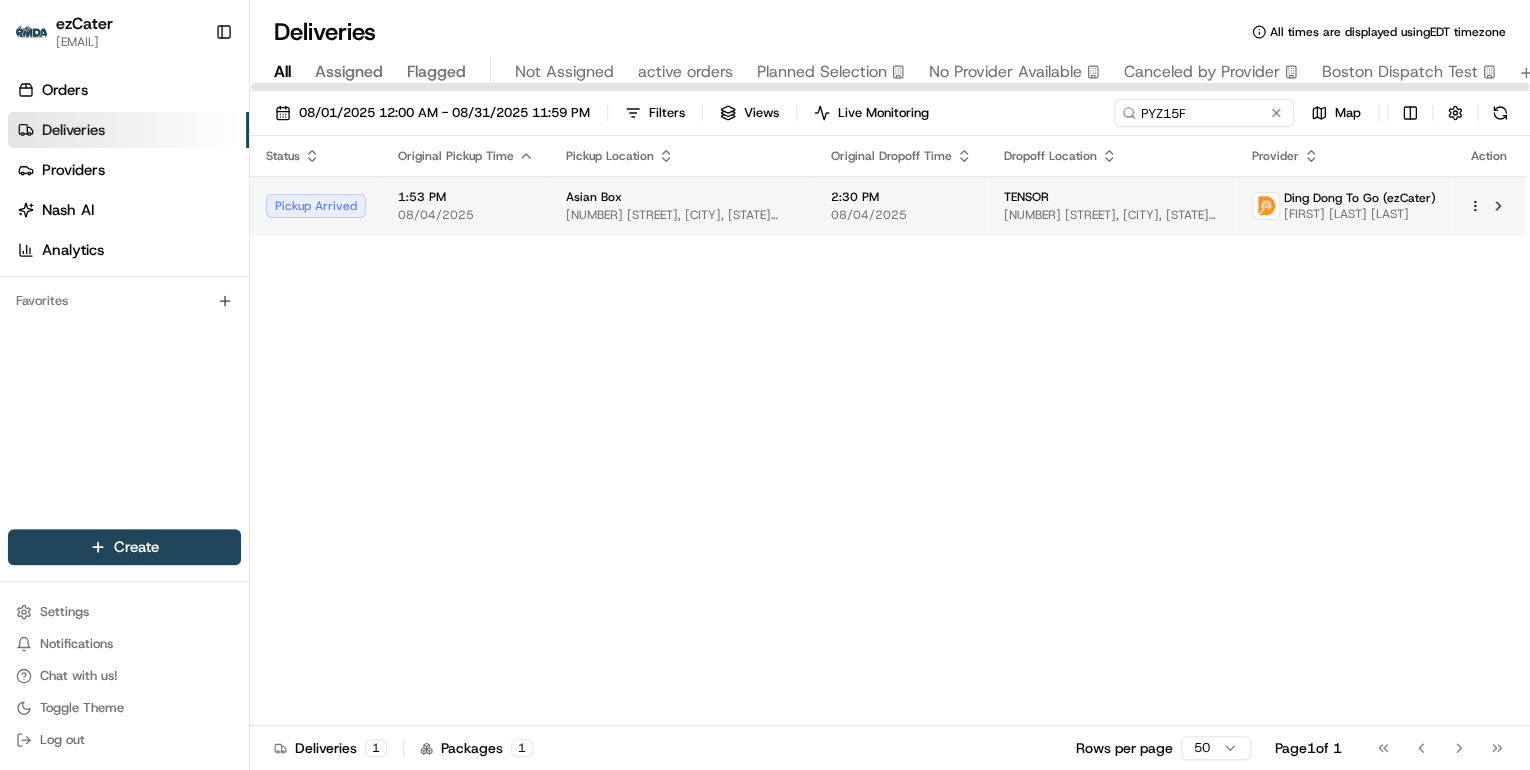 click on "1:53 PM" at bounding box center [466, 197] 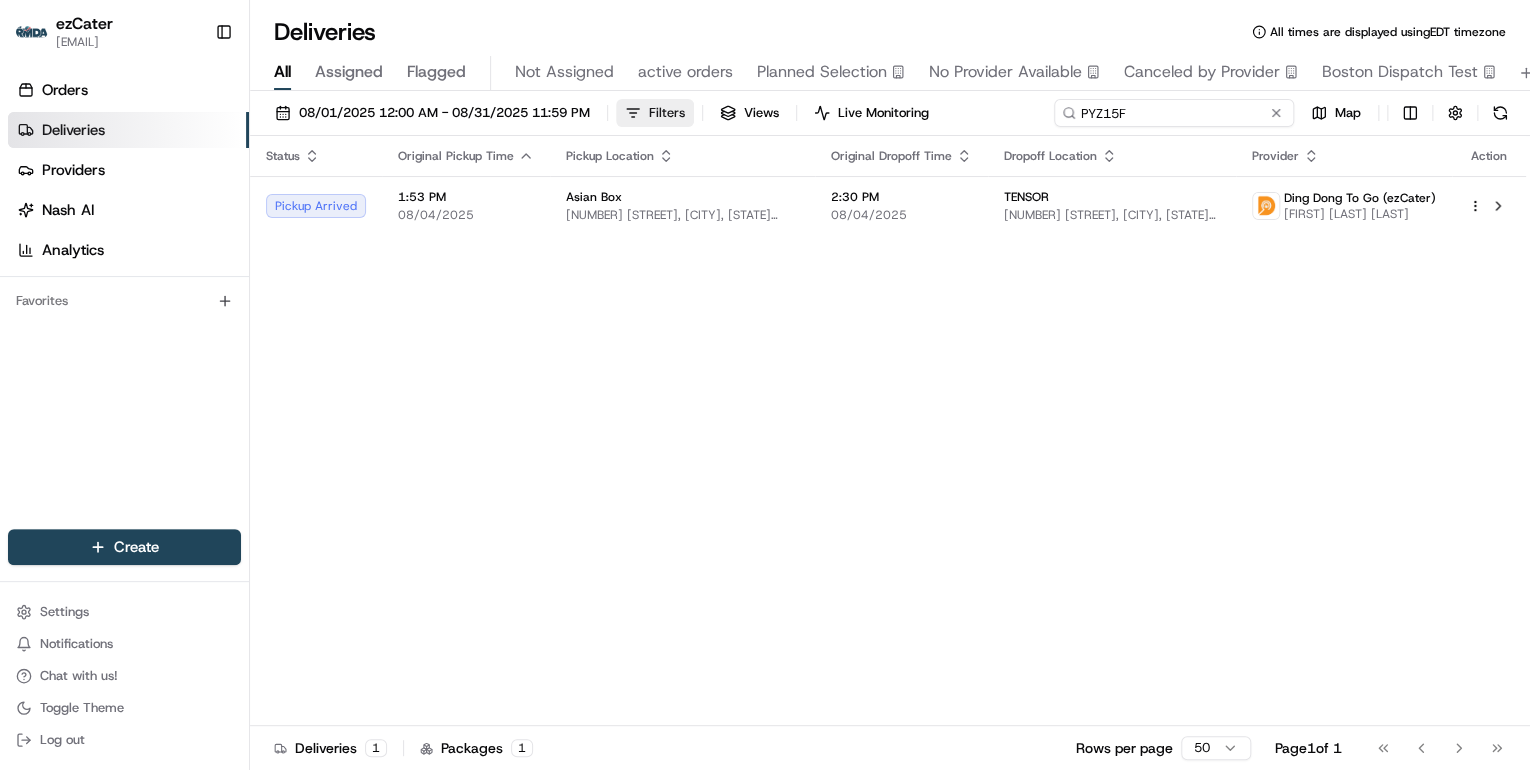 drag, startPoint x: 1202, startPoint y: 120, endPoint x: 631, endPoint y: 114, distance: 571.0315 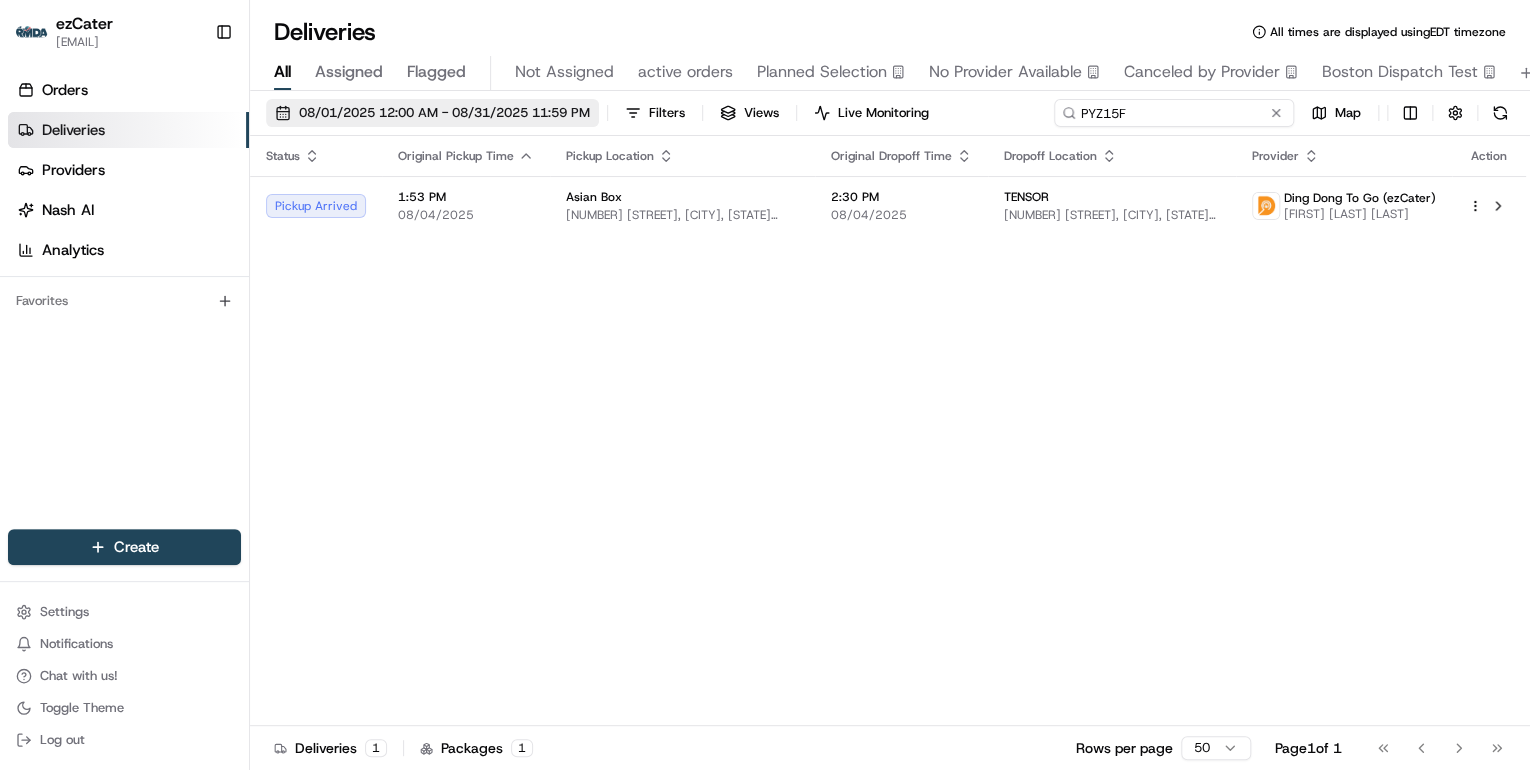 paste on "460-9A" 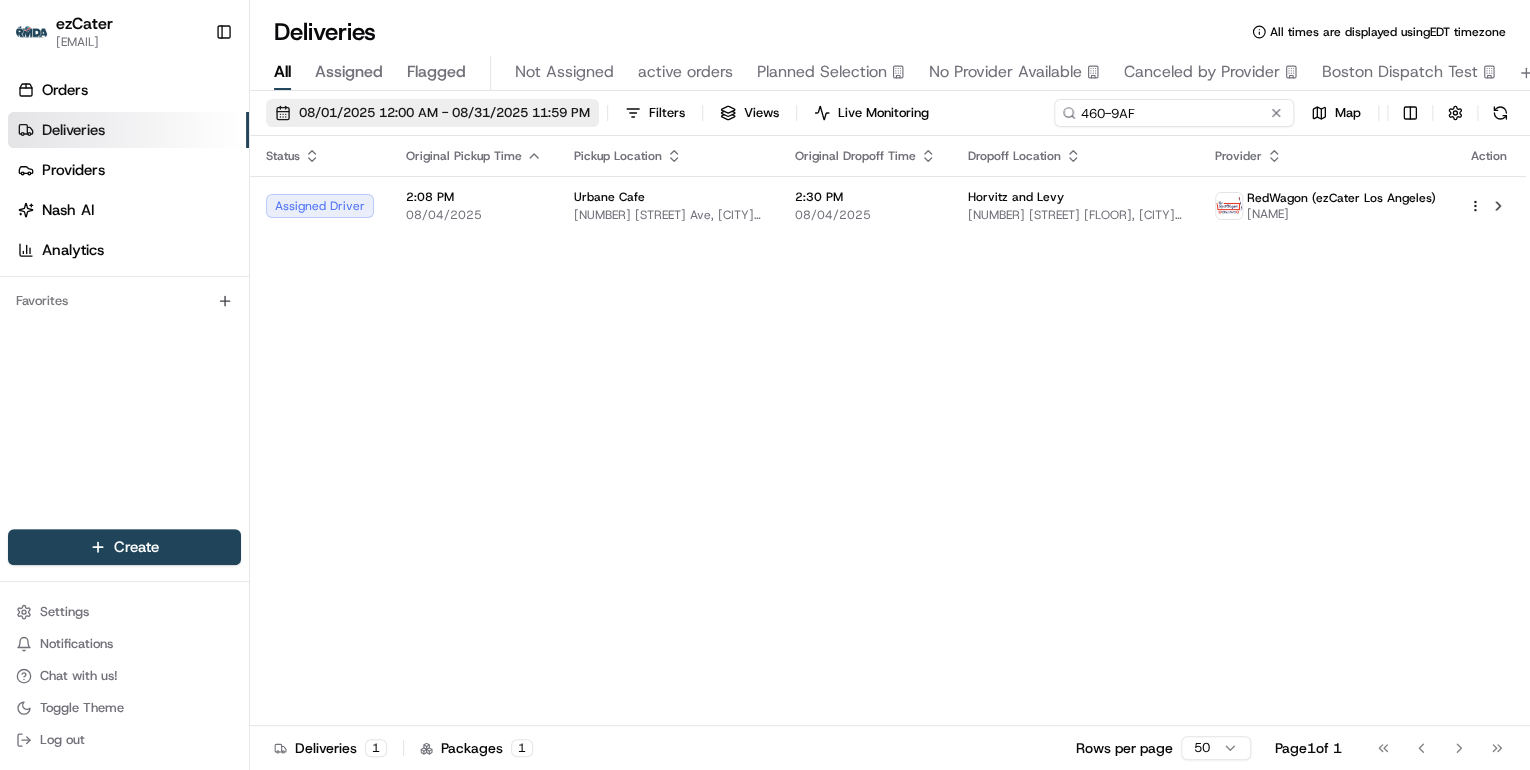 drag, startPoint x: 1151, startPoint y: 114, endPoint x: 535, endPoint y: 116, distance: 616.00323 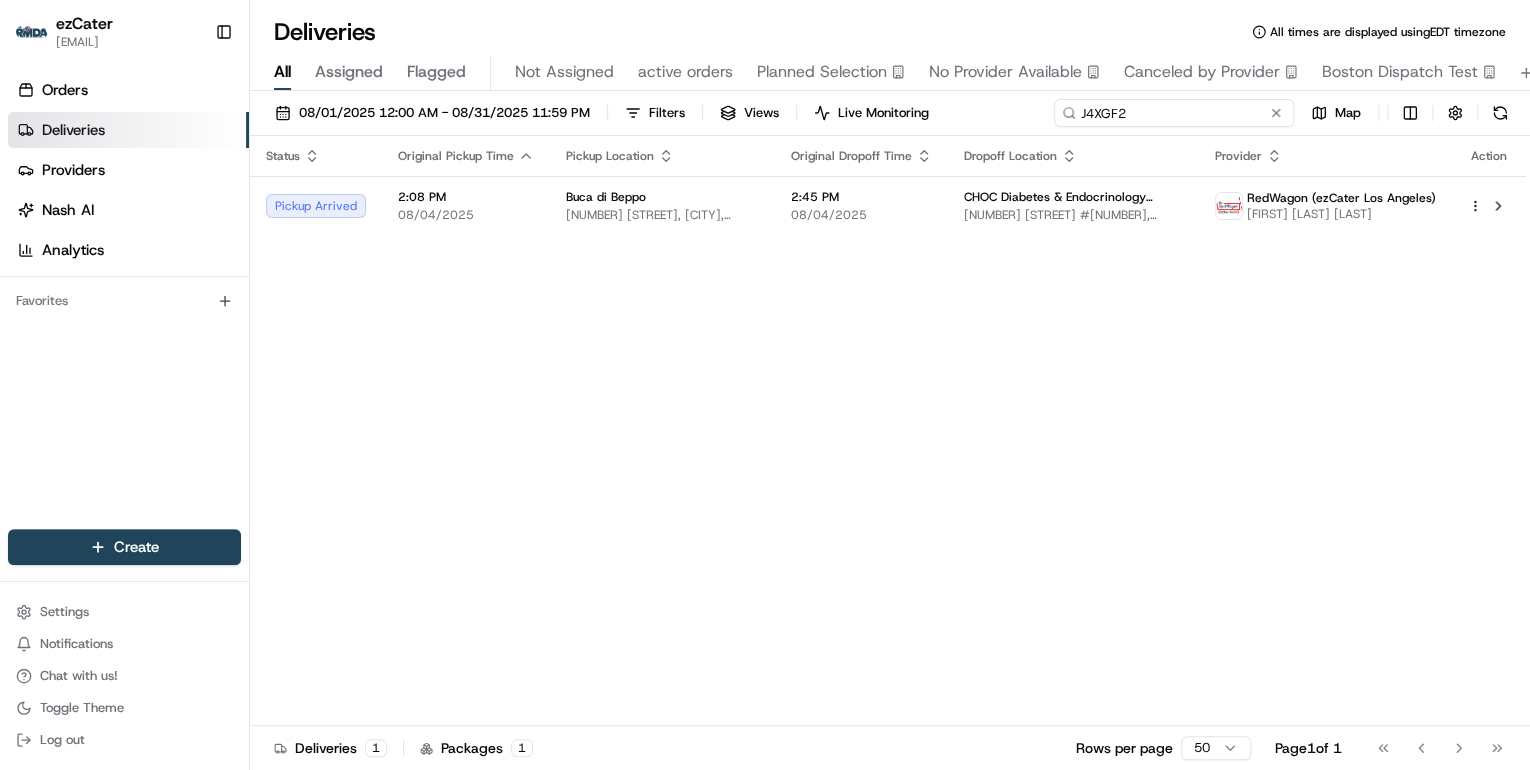 drag, startPoint x: 1144, startPoint y: 117, endPoint x: 708, endPoint y: 113, distance: 436.01834 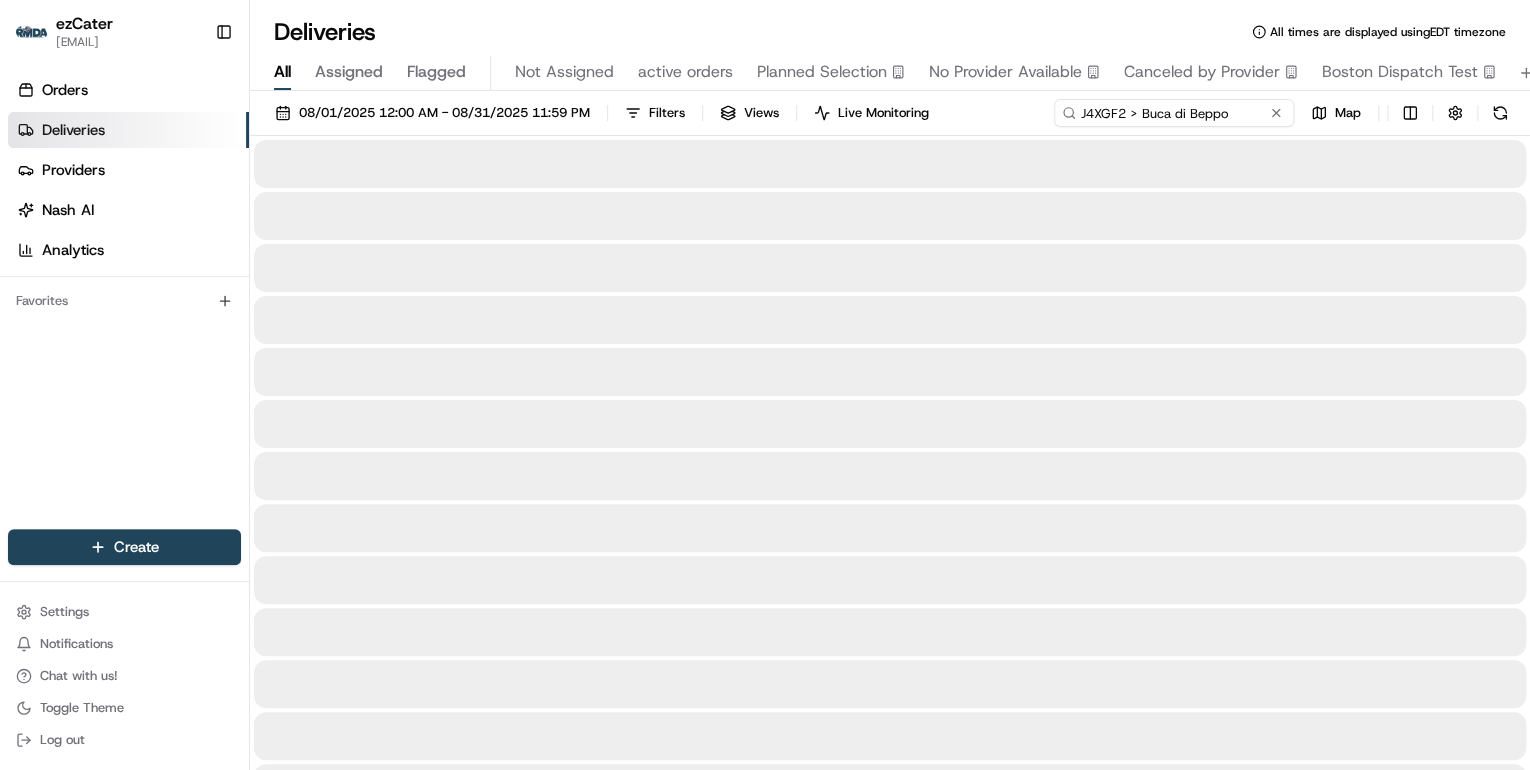 drag, startPoint x: 1244, startPoint y: 116, endPoint x: 1125, endPoint y: 116, distance: 119 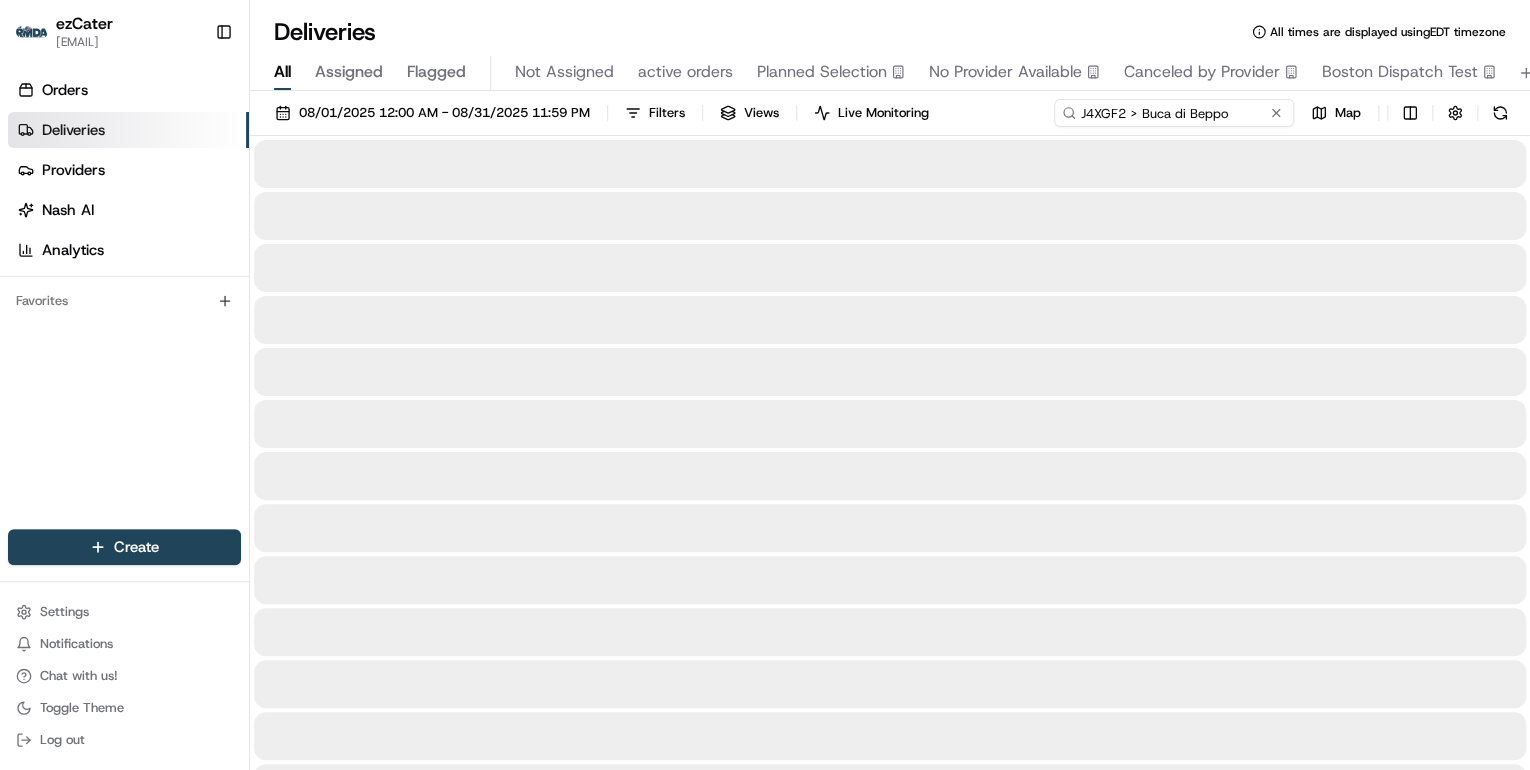 click on "J4XGF2 > Buca di Beppo" at bounding box center (1174, 113) 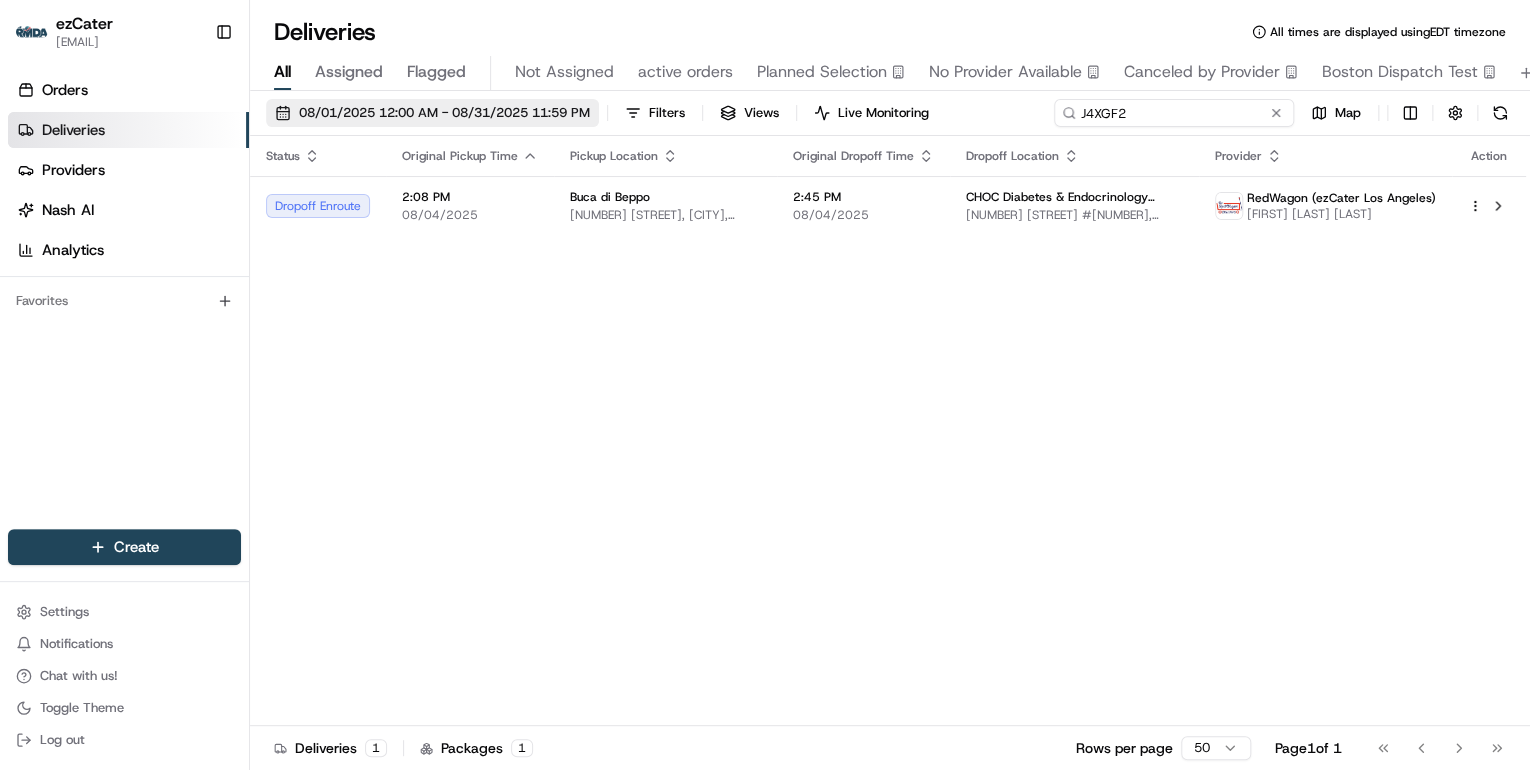 drag, startPoint x: 1134, startPoint y: 108, endPoint x: 544, endPoint y: 108, distance: 590 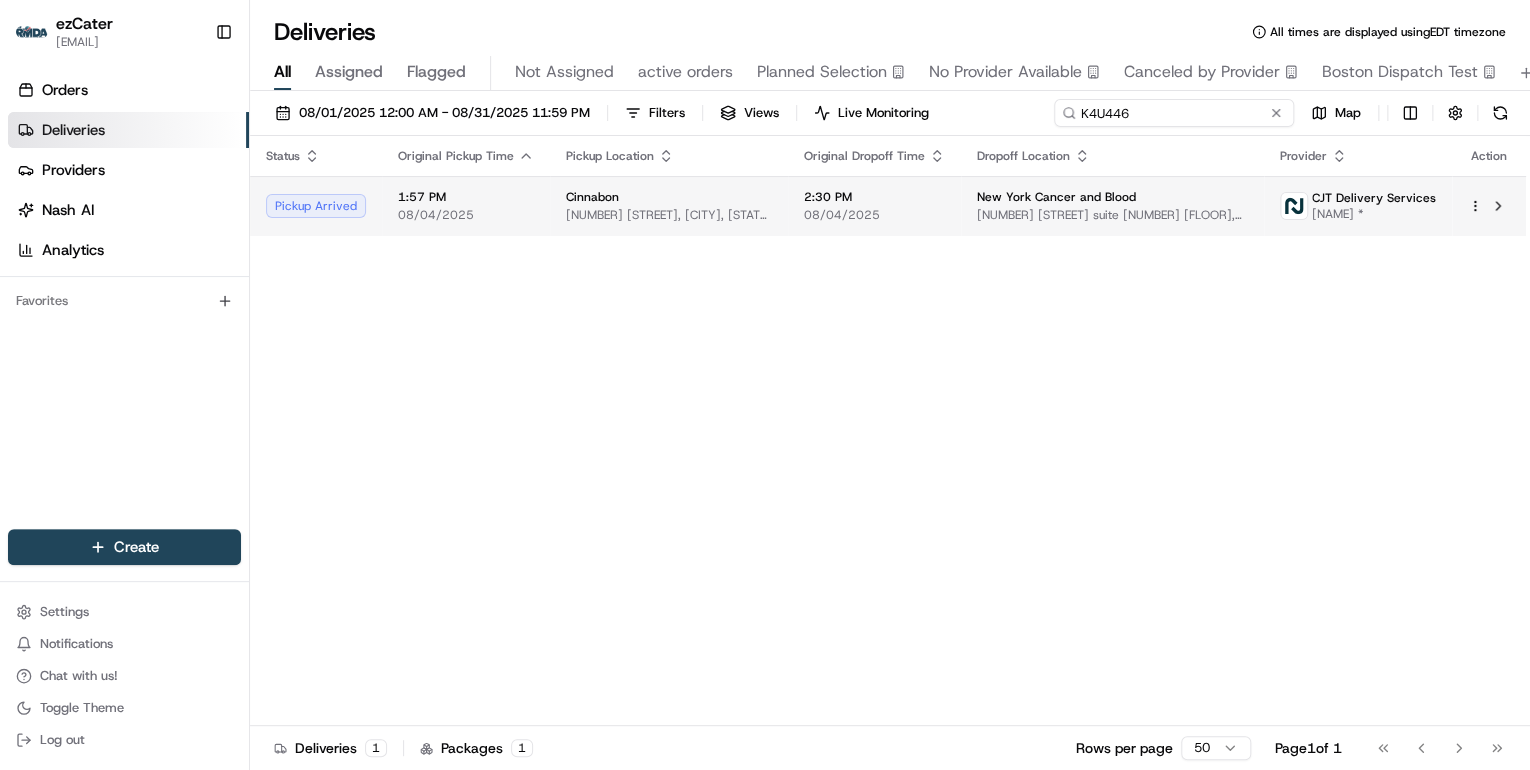 type on "K4U446" 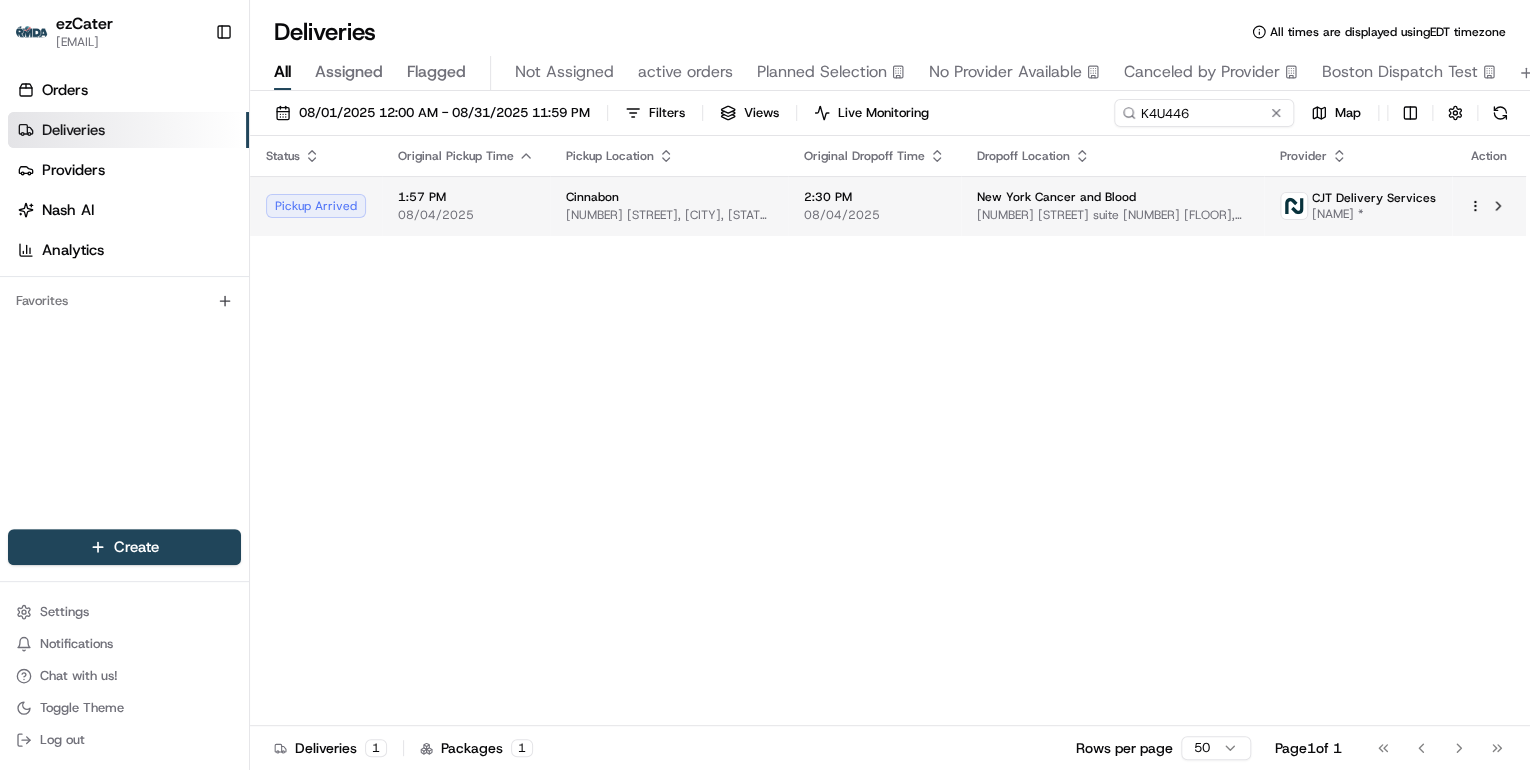 click on "[NUMBER] [STREET], [CITY], [STATE] [POSTAL_CODE], [COUNTRY]" at bounding box center (669, 215) 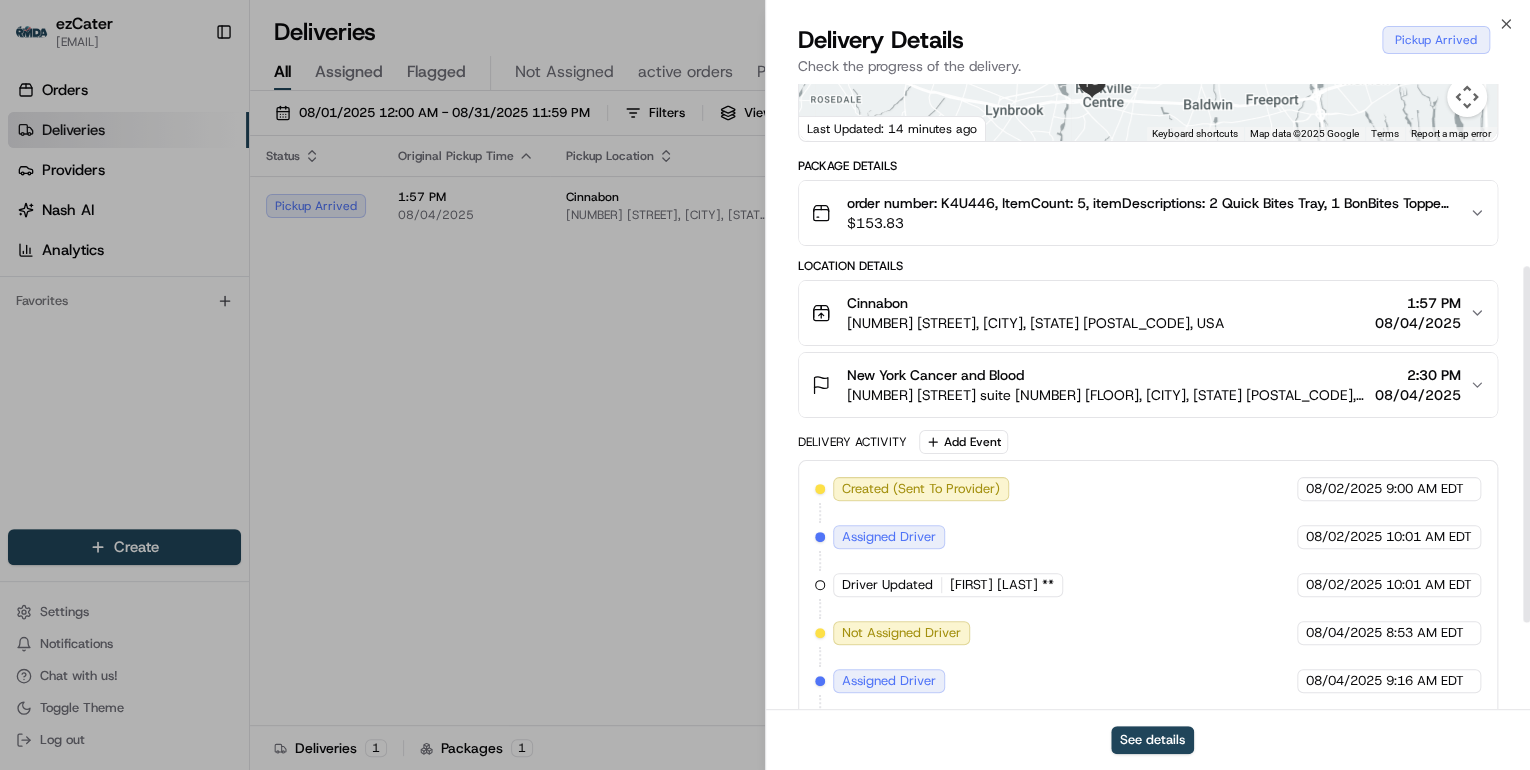 scroll, scrollTop: 472, scrollLeft: 0, axis: vertical 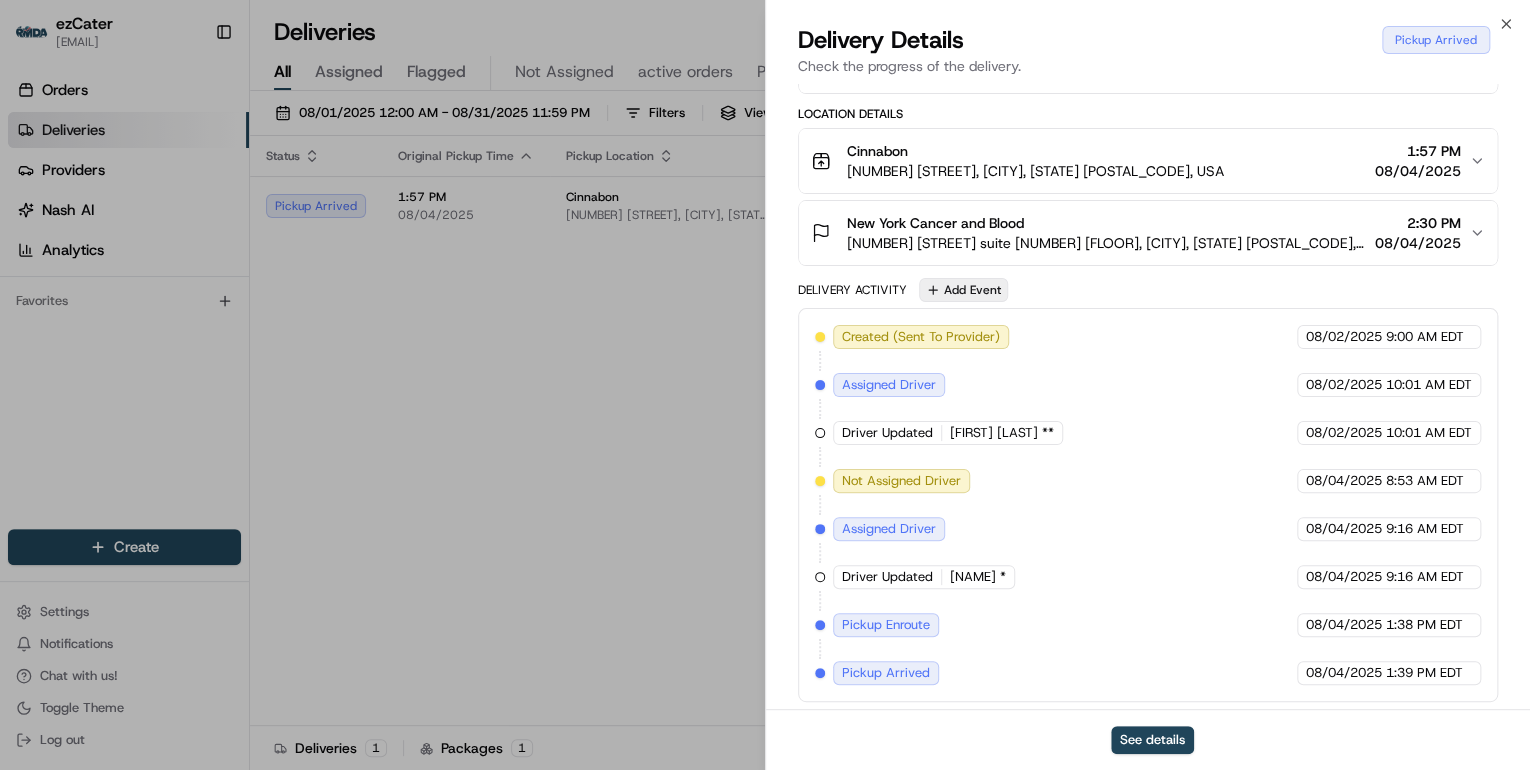 click on "Add Event" at bounding box center (963, 290) 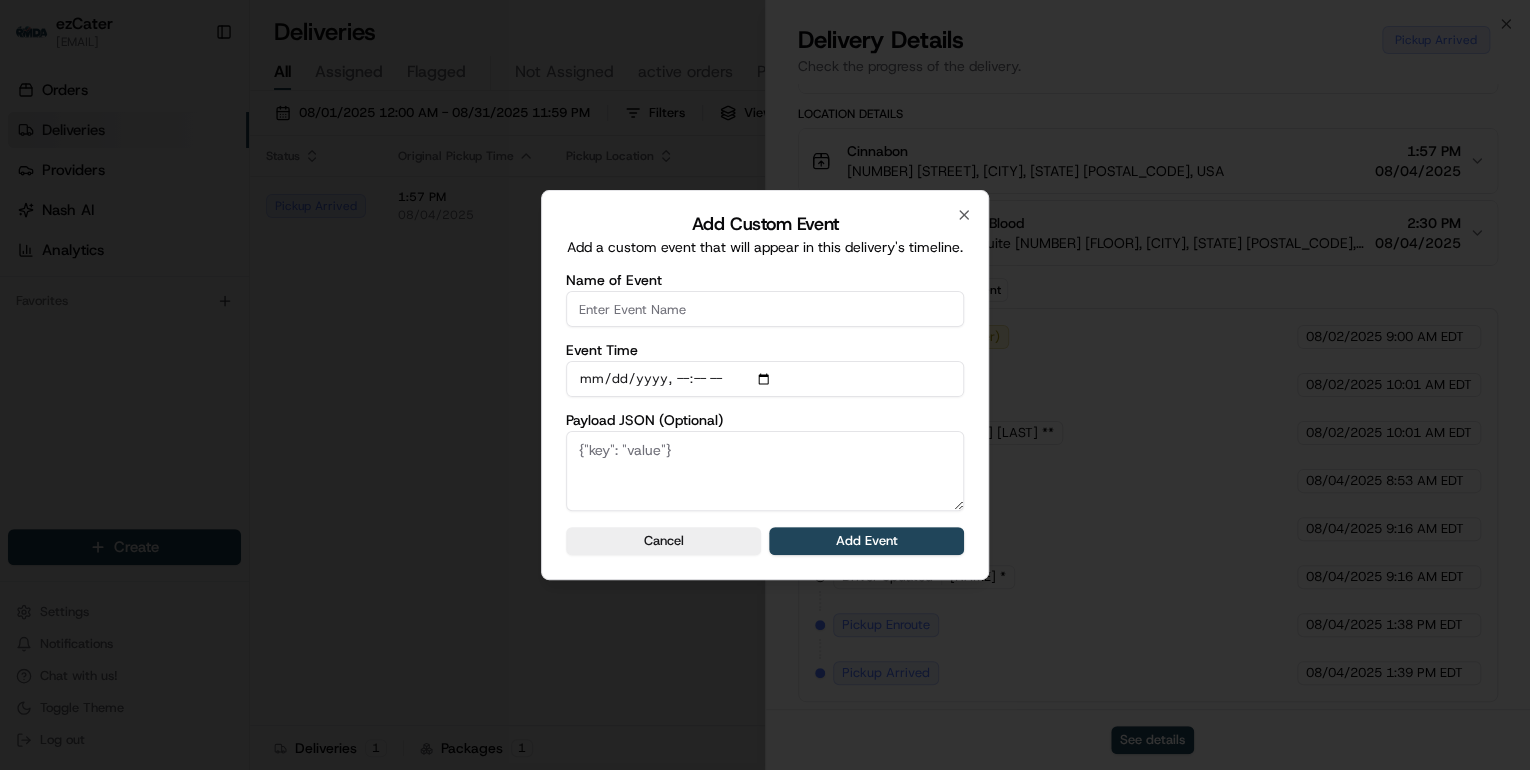 click on "Name of Event" at bounding box center (765, 309) 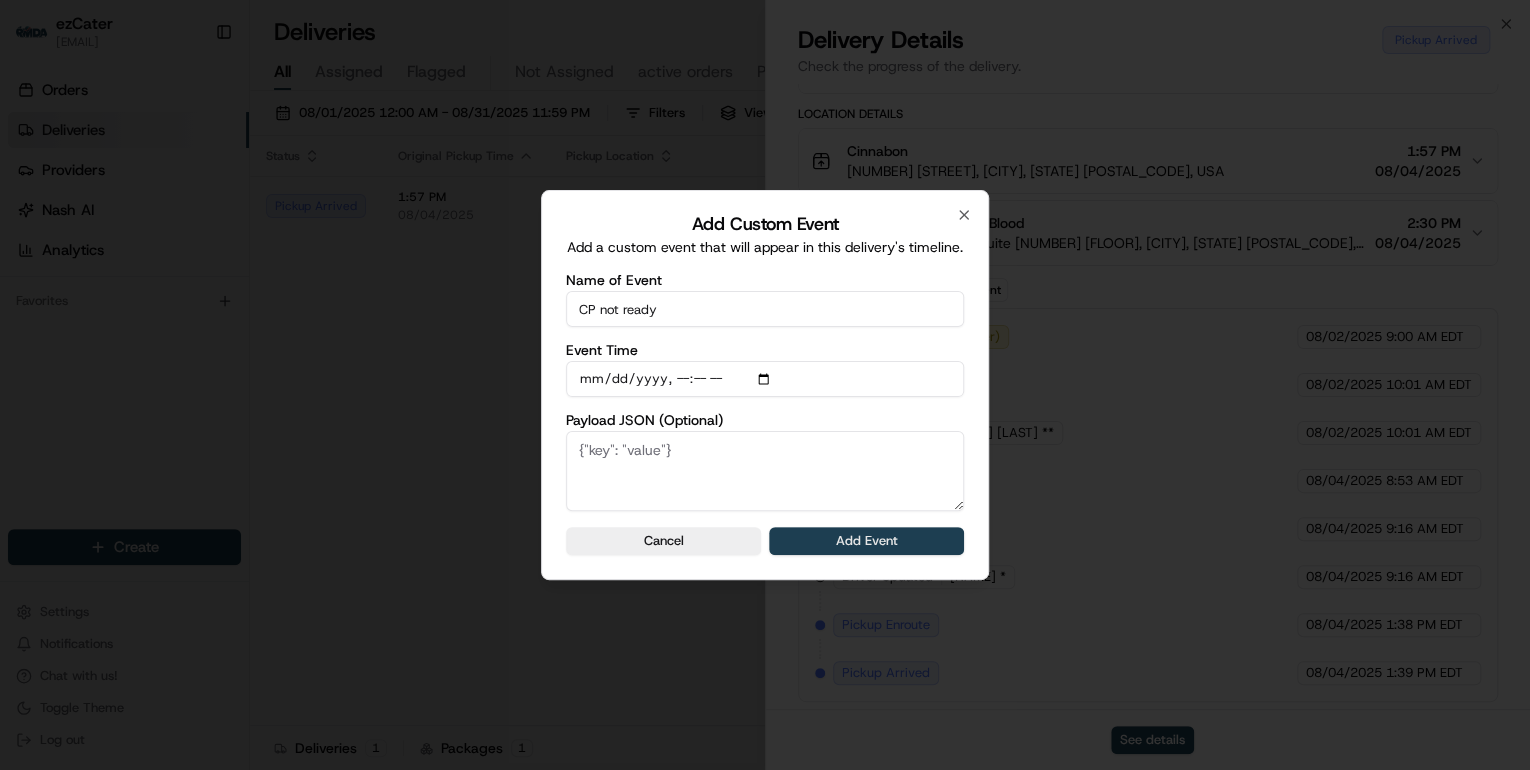 click on "Add Event" at bounding box center (866, 541) 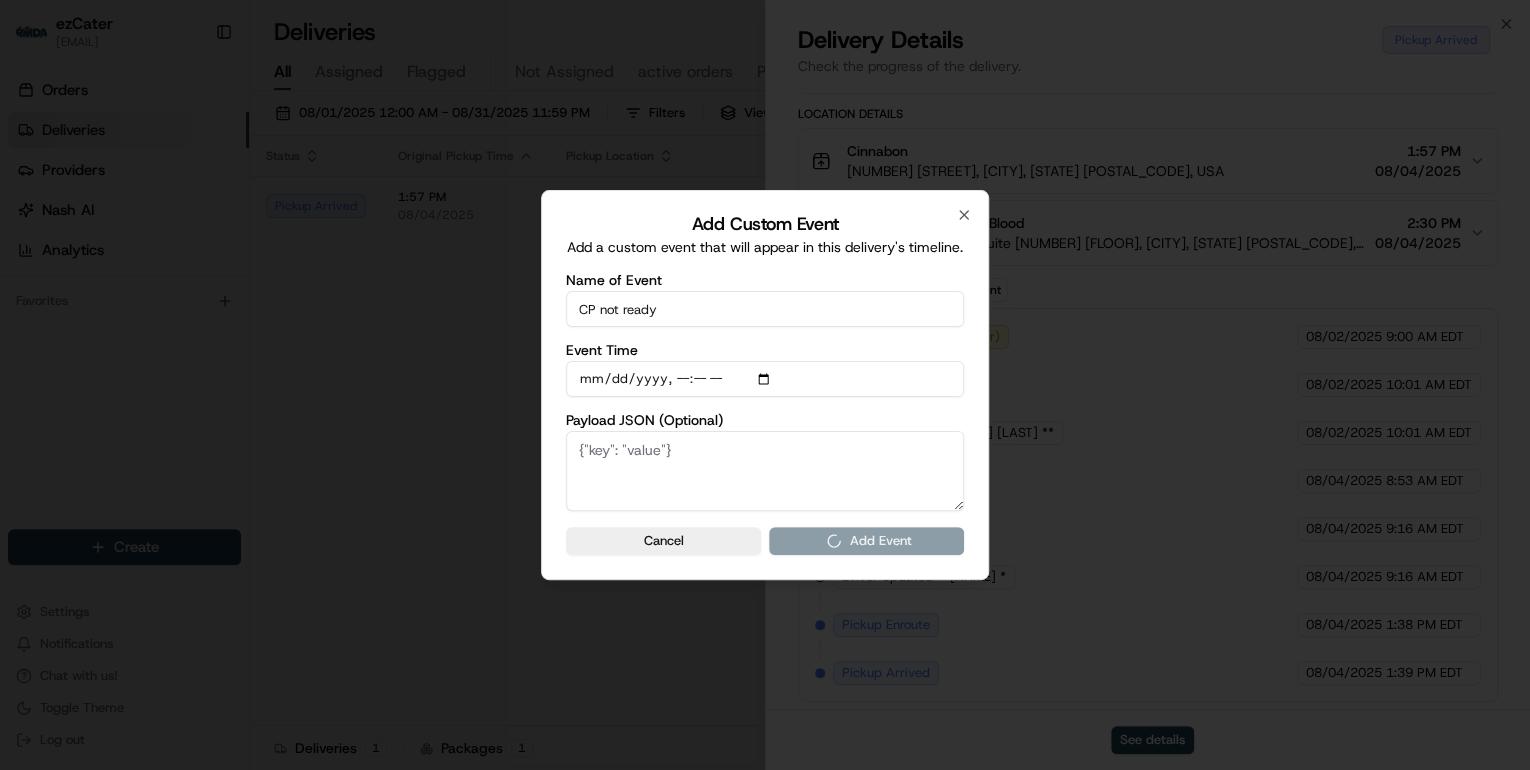 type 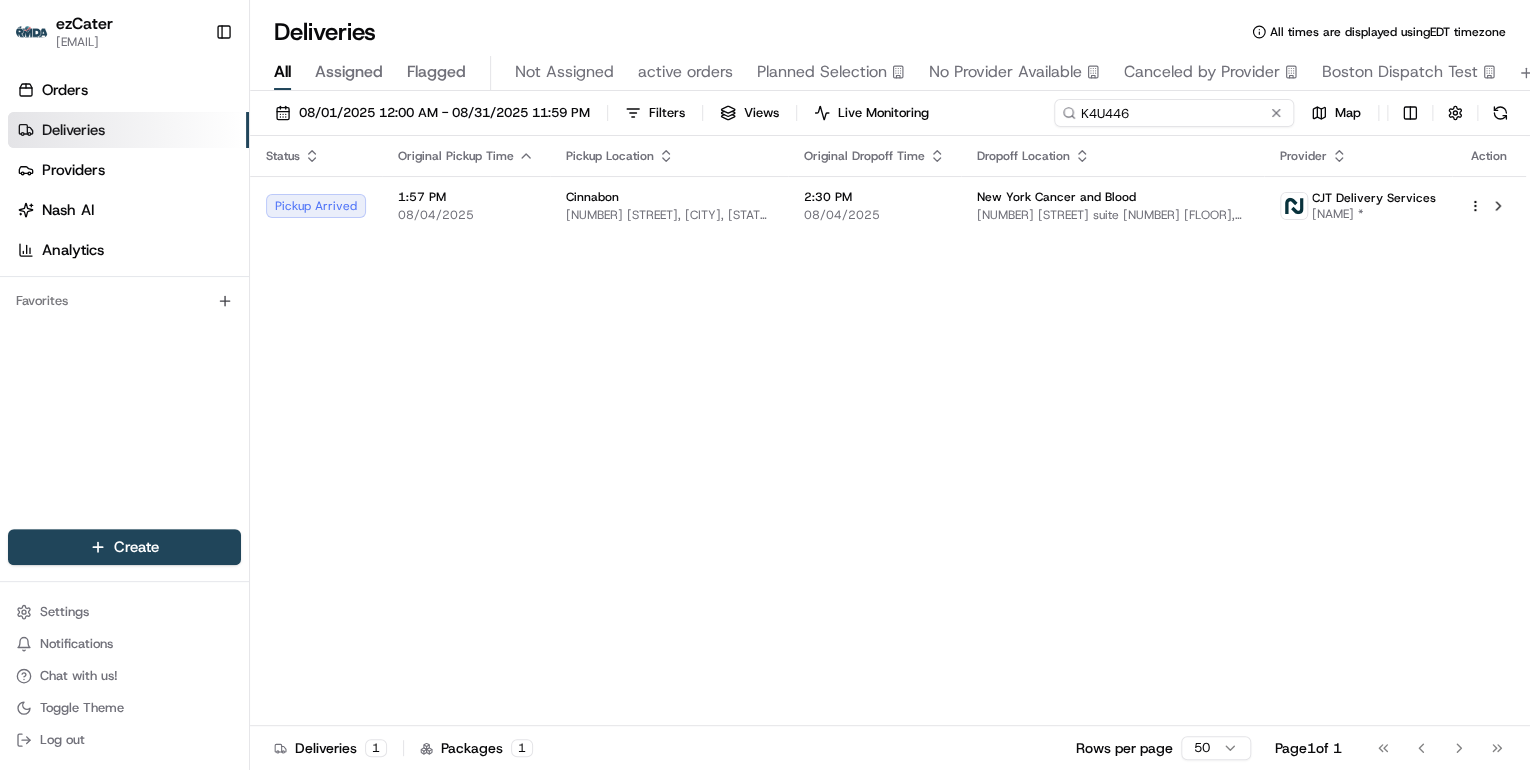 drag, startPoint x: 1205, startPoint y: 115, endPoint x: 408, endPoint y: 139, distance: 797.36127 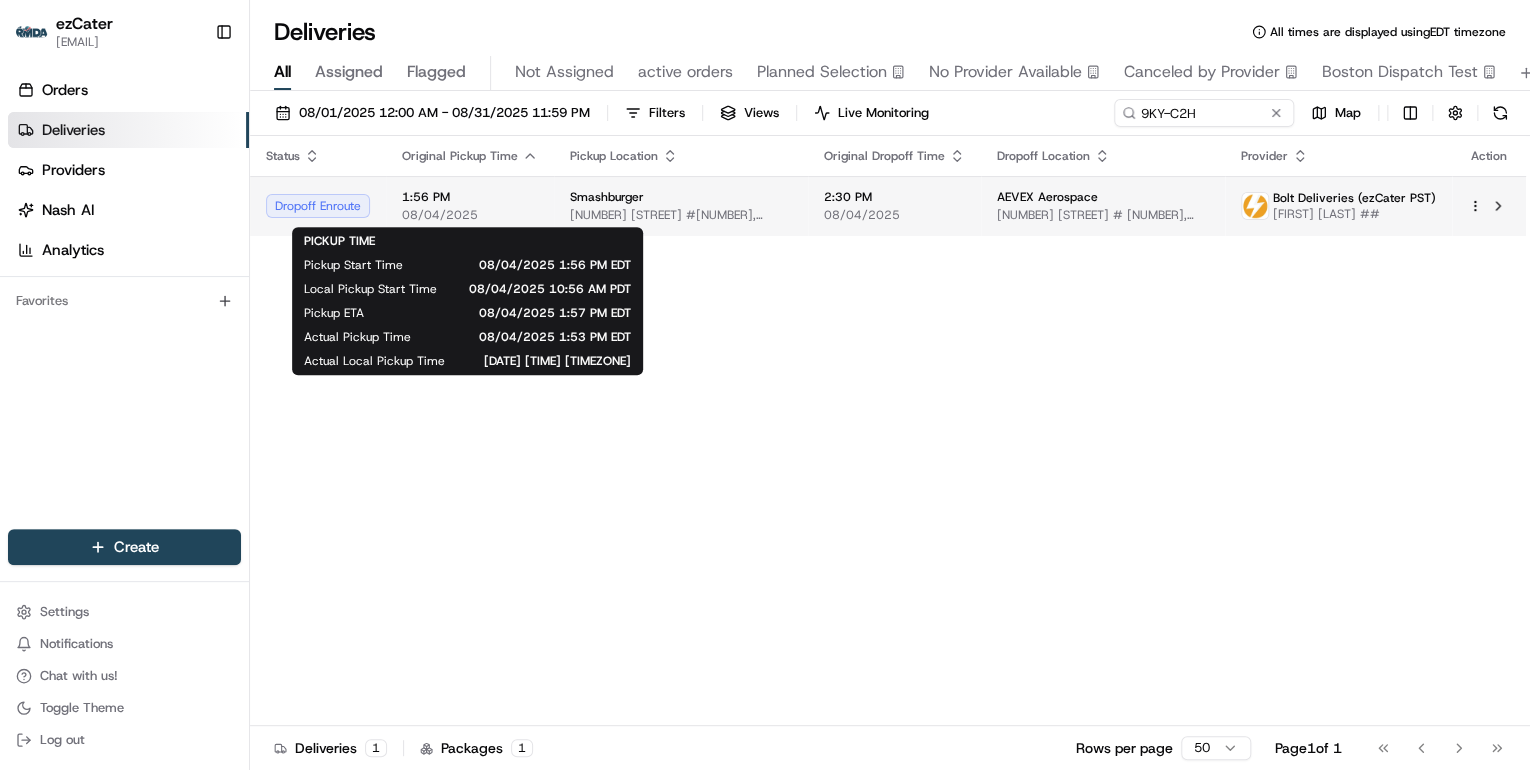 click on "1:56 PM 08/04/2025" at bounding box center (470, 206) 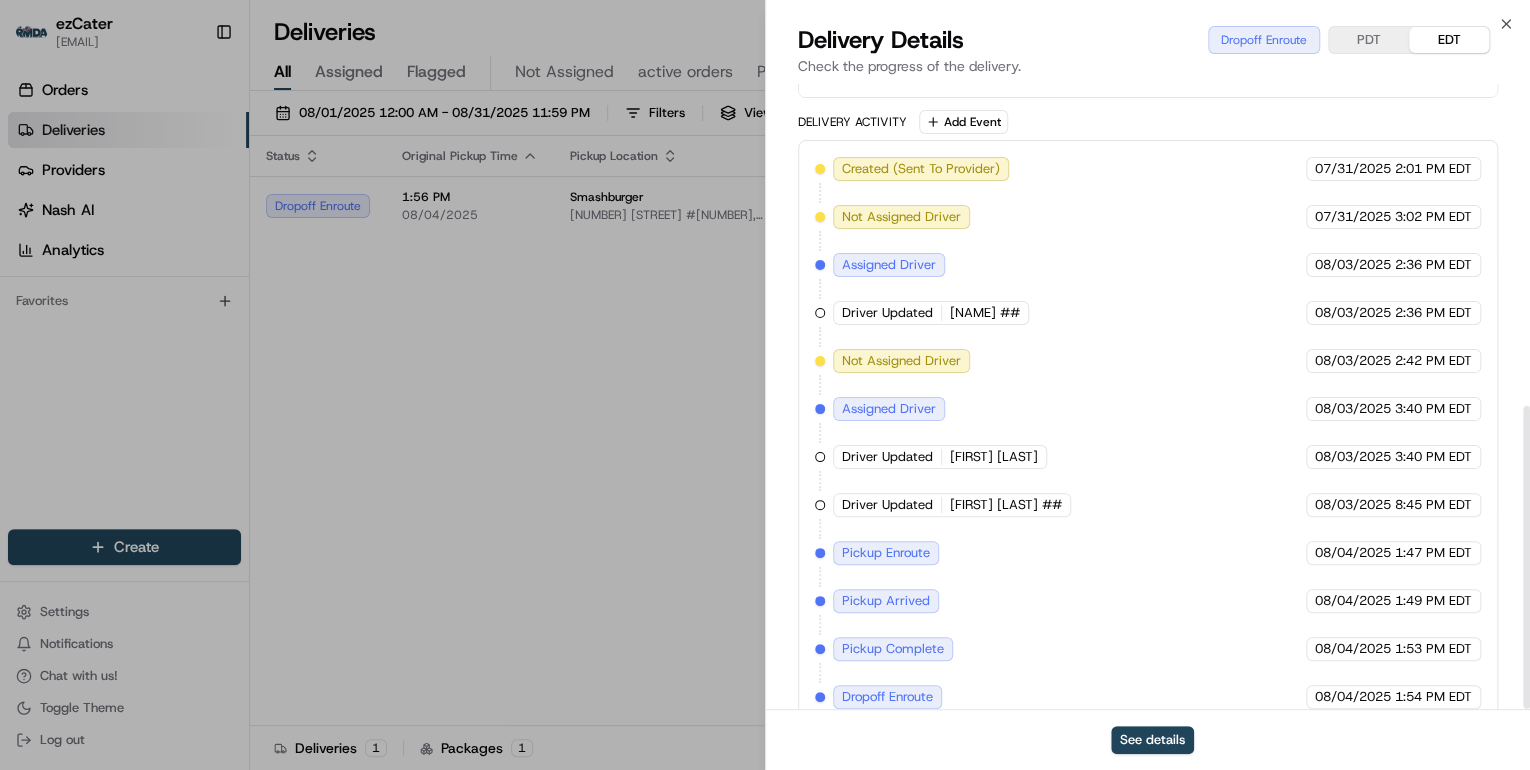 scroll, scrollTop: 663, scrollLeft: 0, axis: vertical 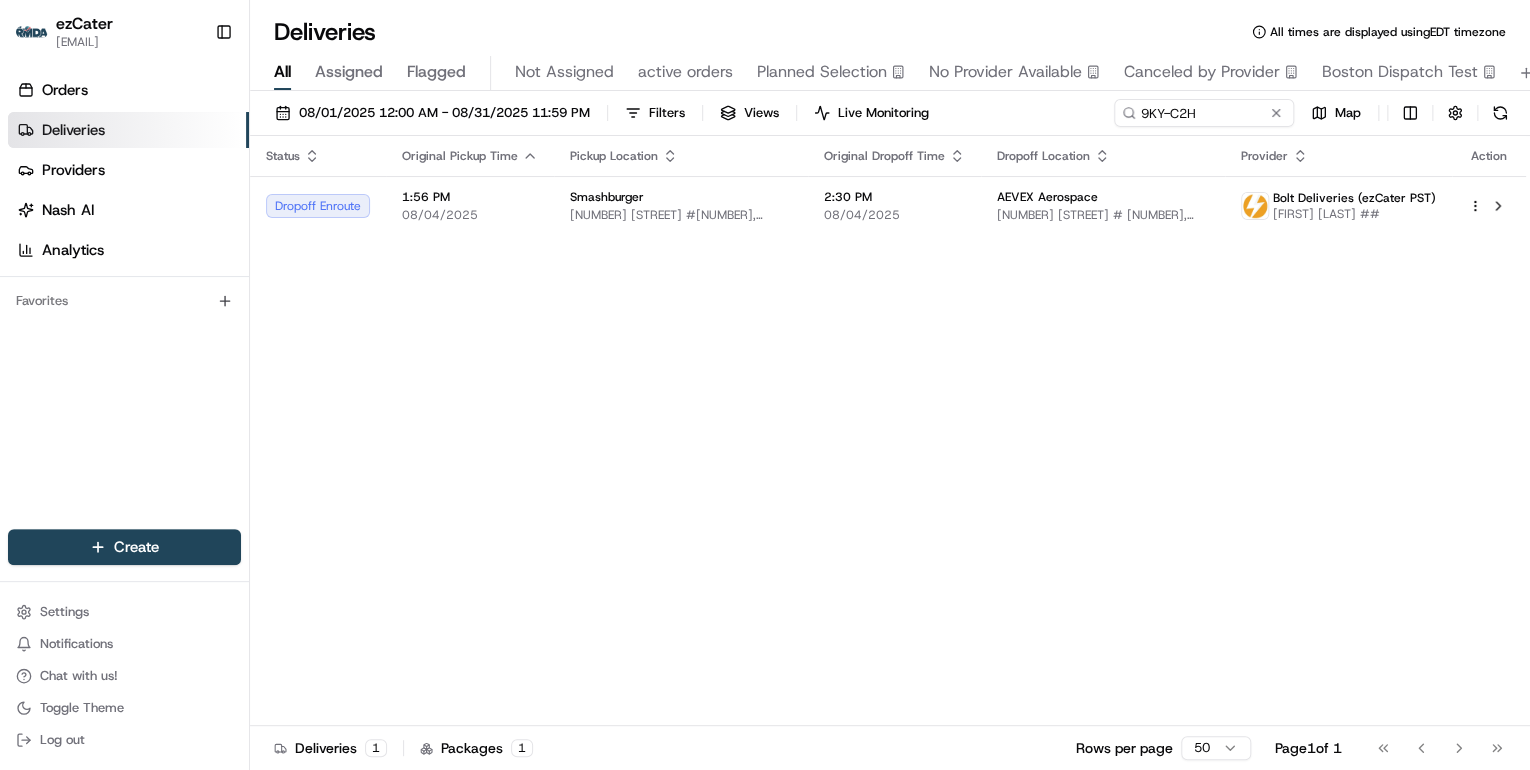 drag, startPoint x: 392, startPoint y: 401, endPoint x: 404, endPoint y: 403, distance: 12.165525 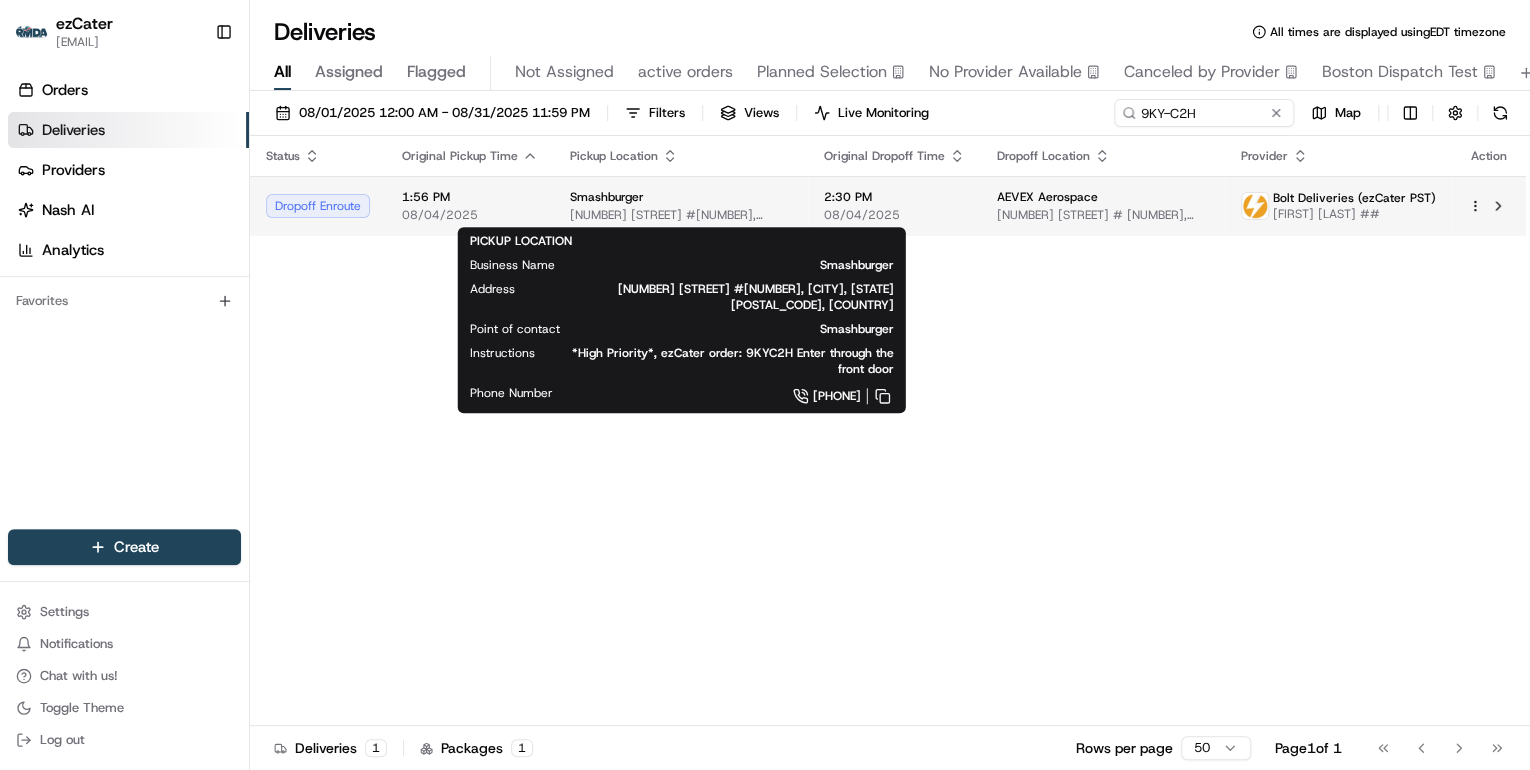 click on "[NUMBER] [STREET] #[NUMBER], [CITY], [STATE] [POSTAL_CODE], USA" at bounding box center [681, 215] 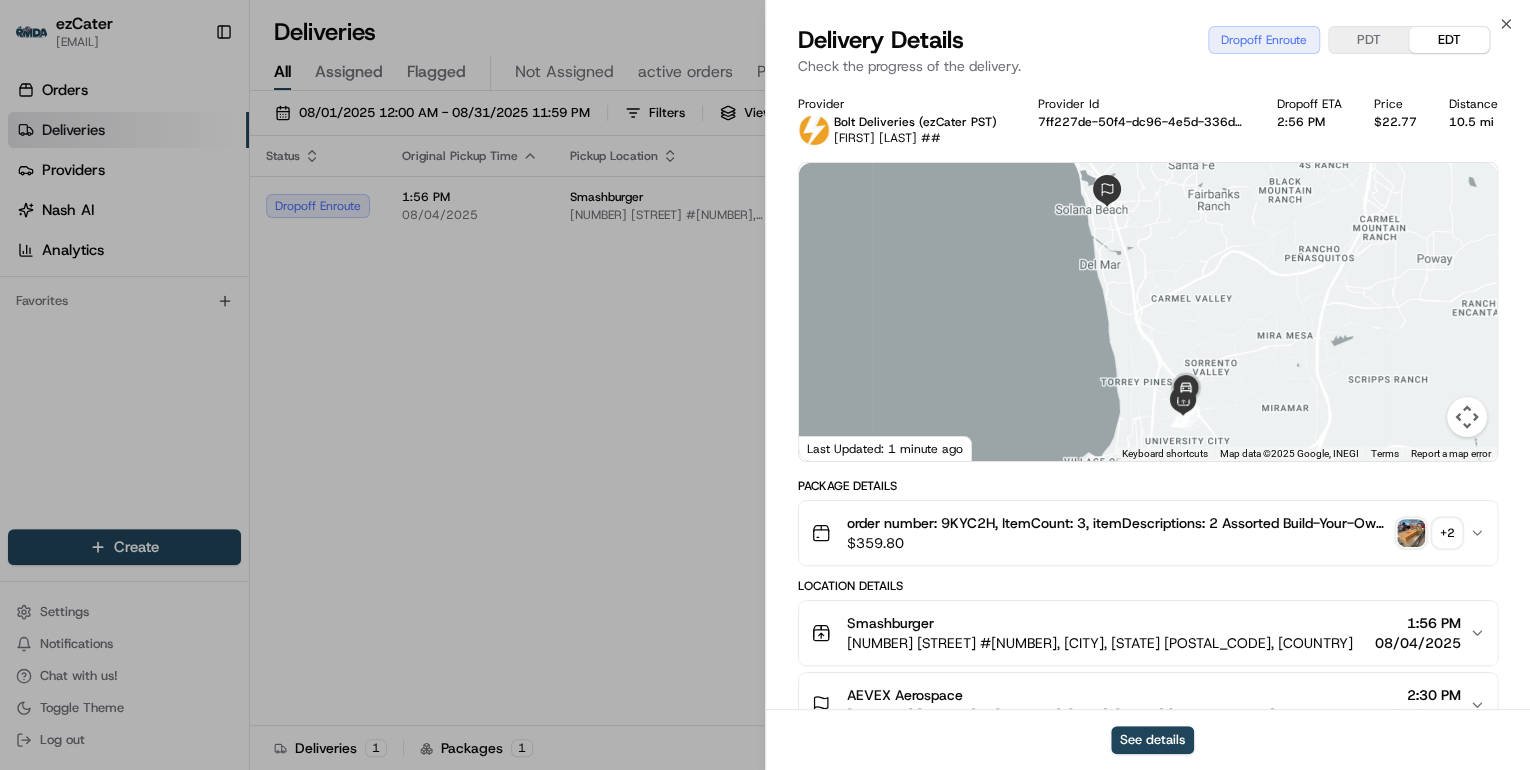 click on "+ 2" at bounding box center (1447, 533) 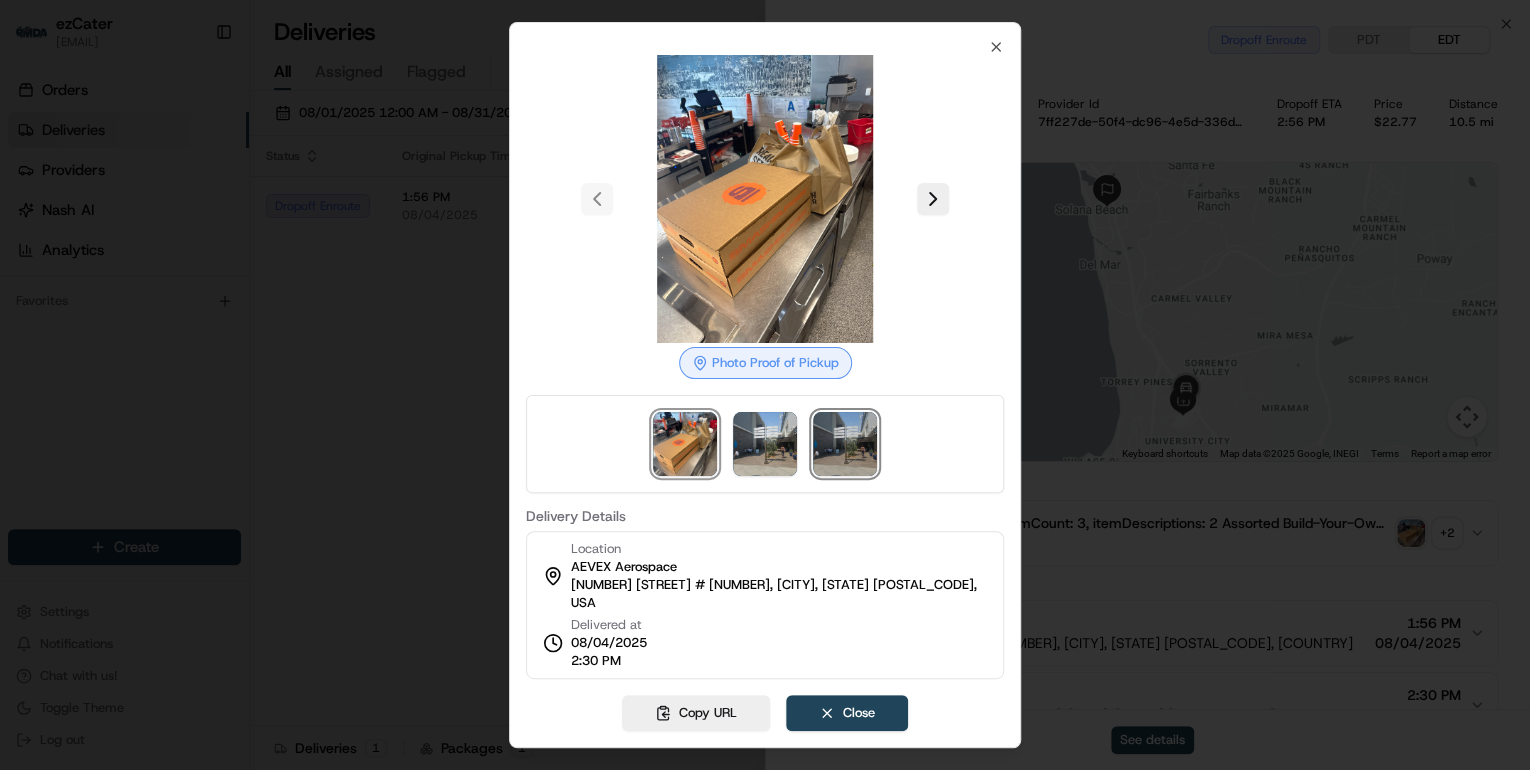 click at bounding box center [845, 444] 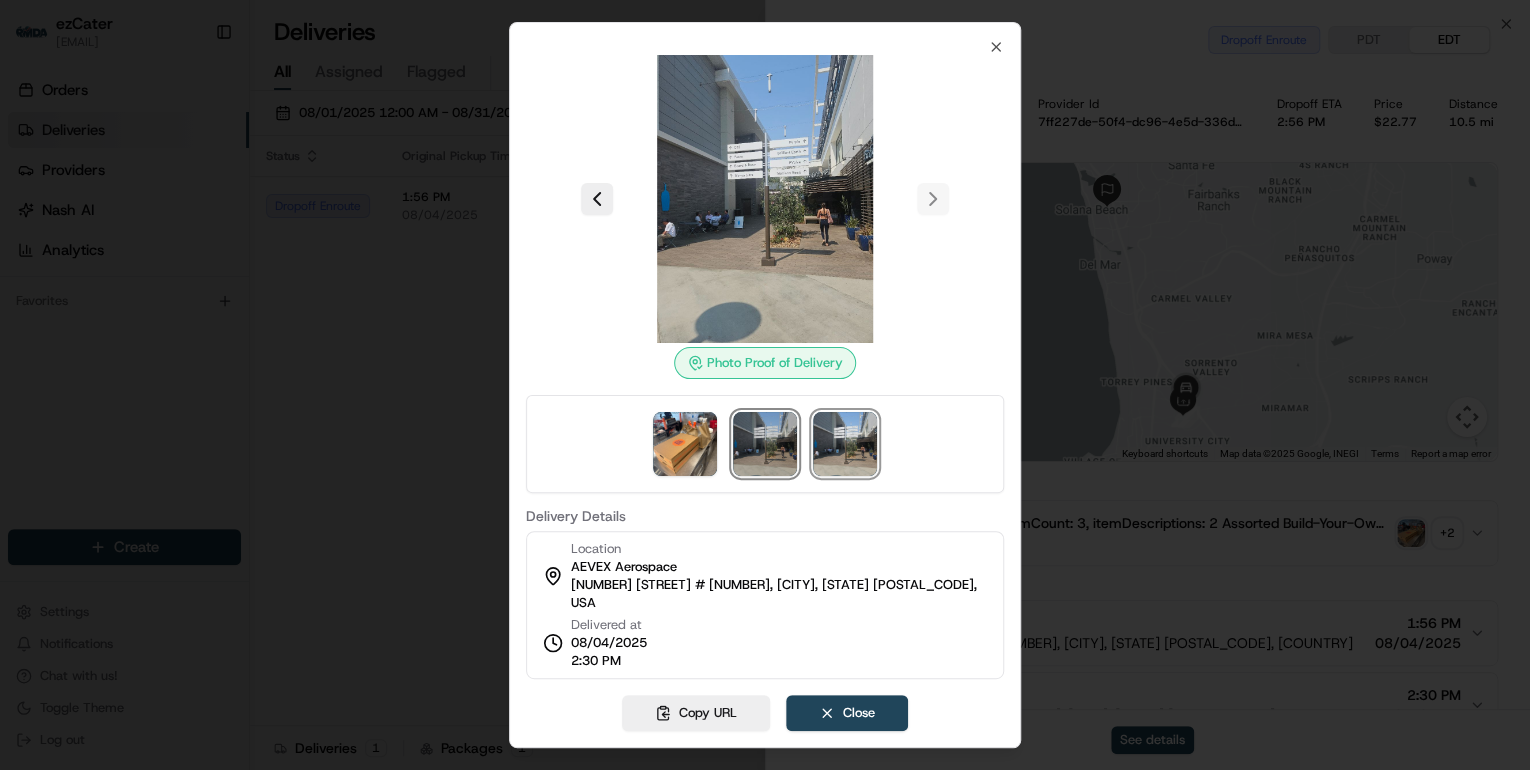 click at bounding box center [765, 444] 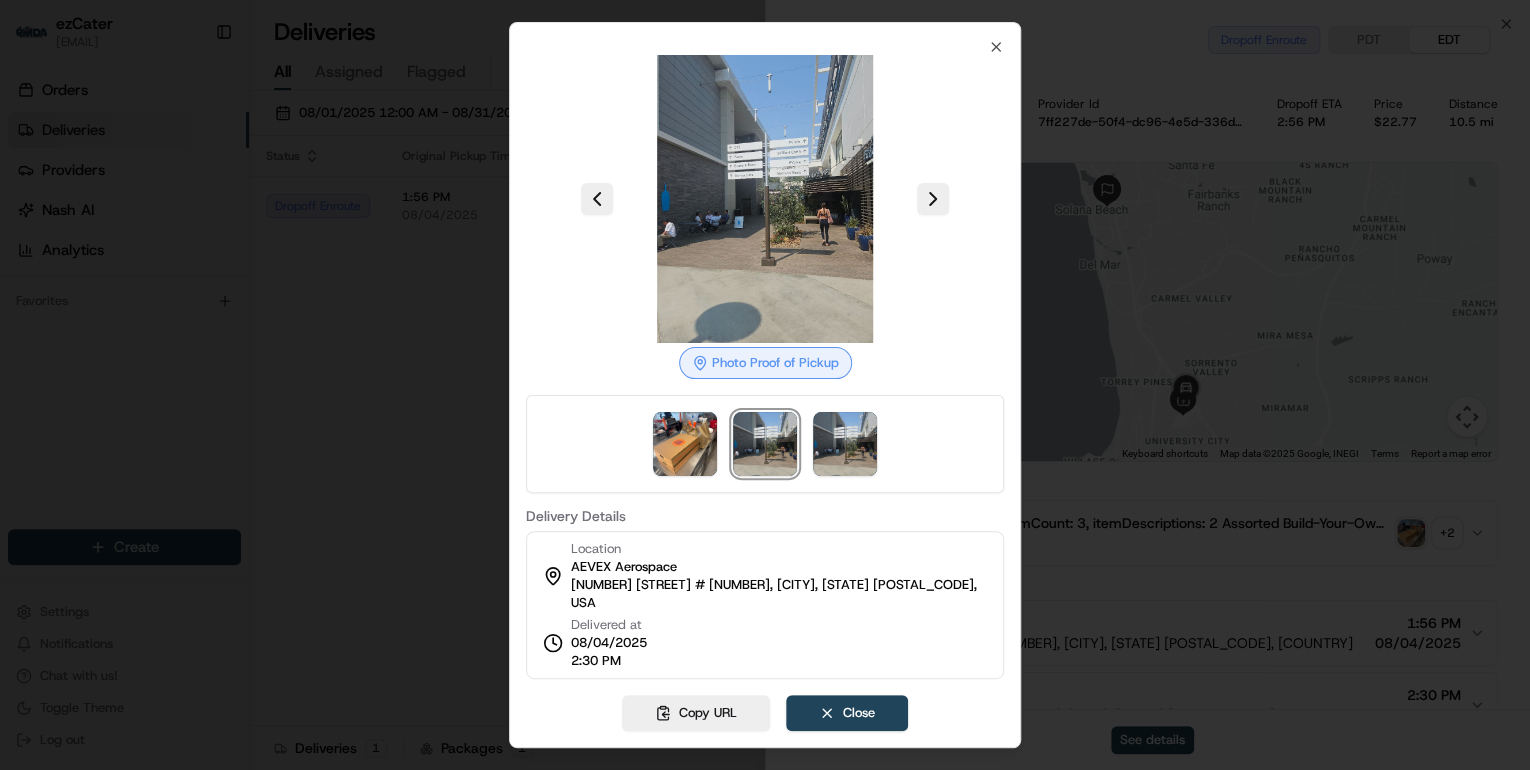 click at bounding box center (765, 385) 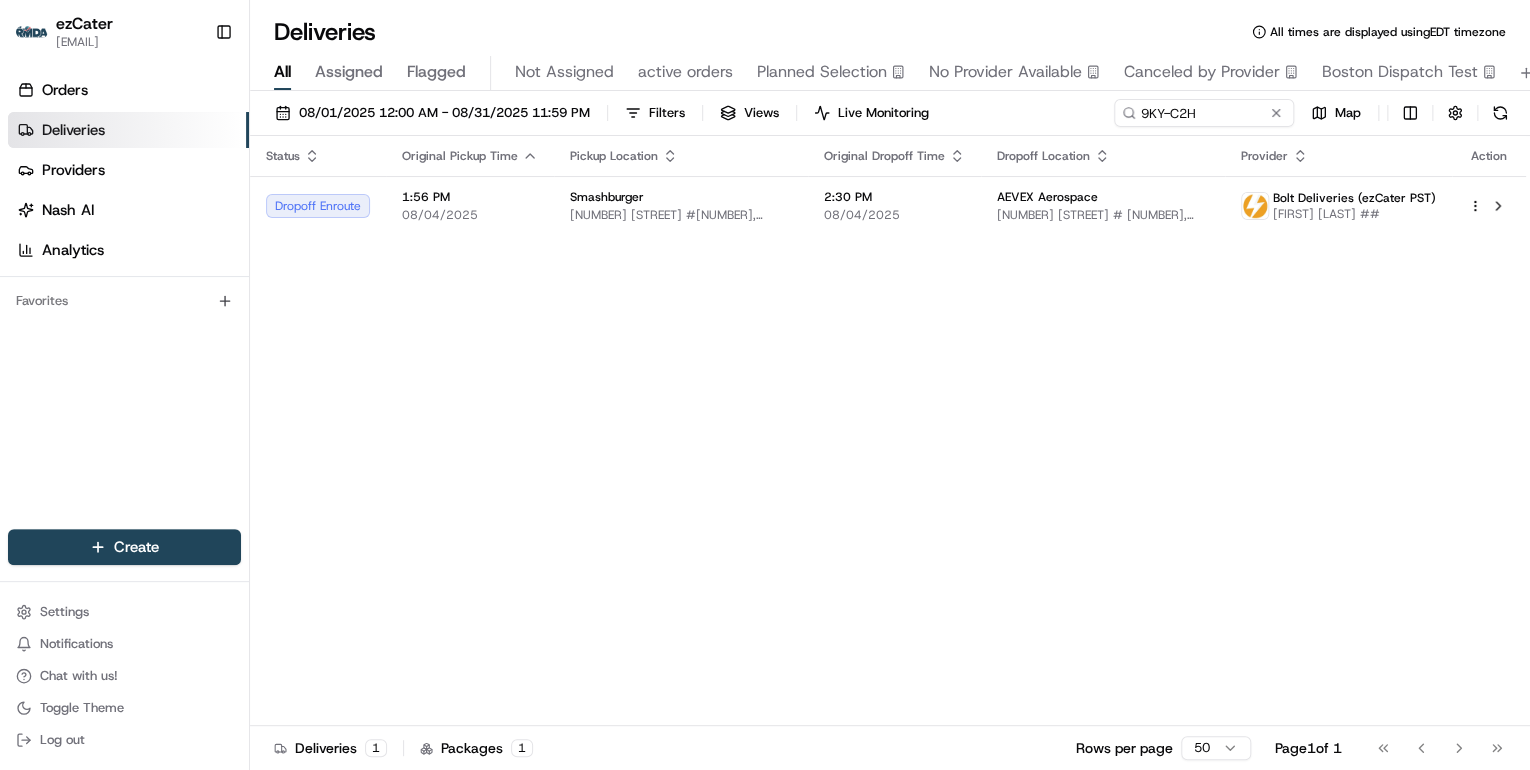 click on "Smashburger 4577 La Jolla Village Dr #1233, San Diego, CA 92122, USA" at bounding box center (681, 206) 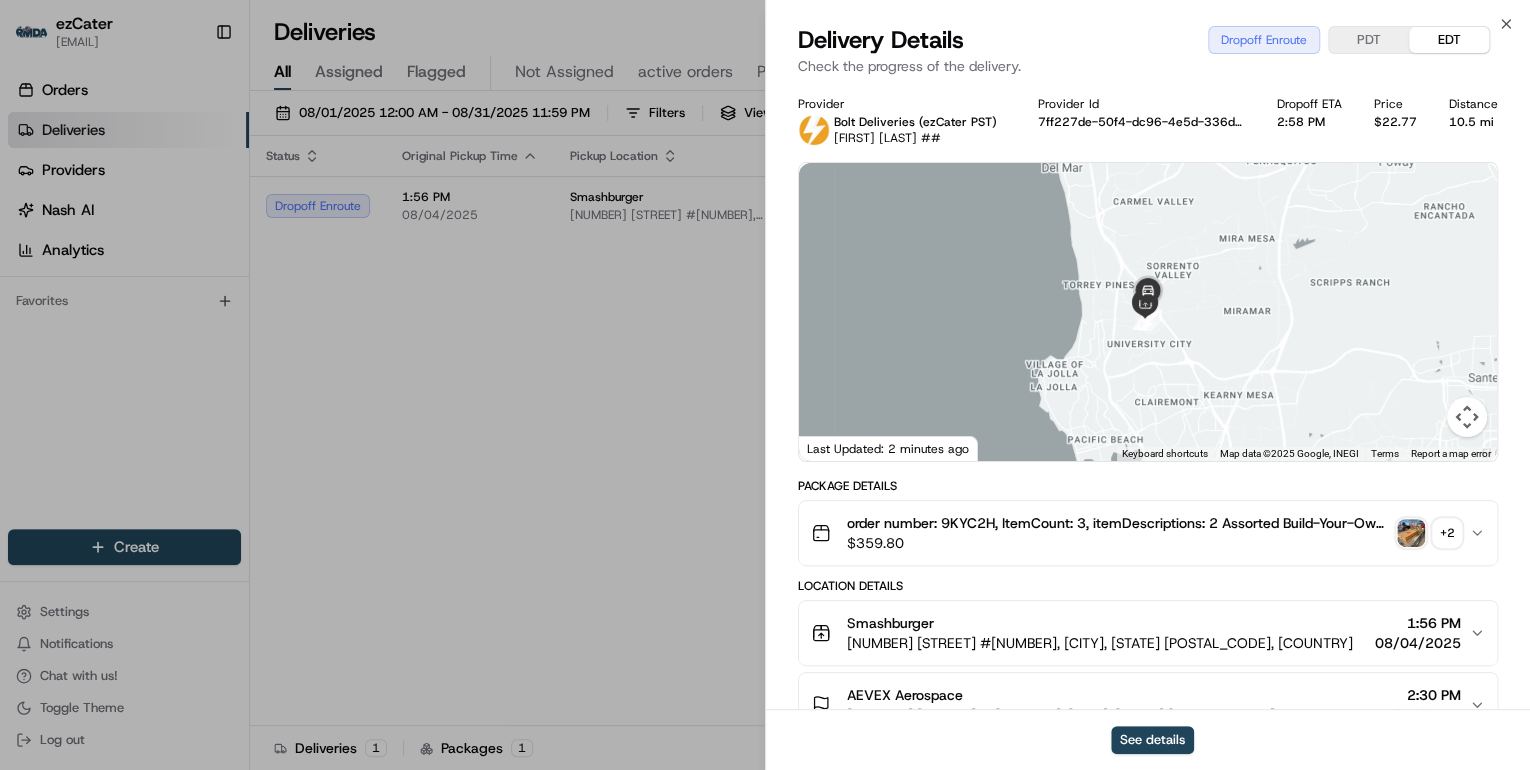 scroll, scrollTop: 80, scrollLeft: 0, axis: vertical 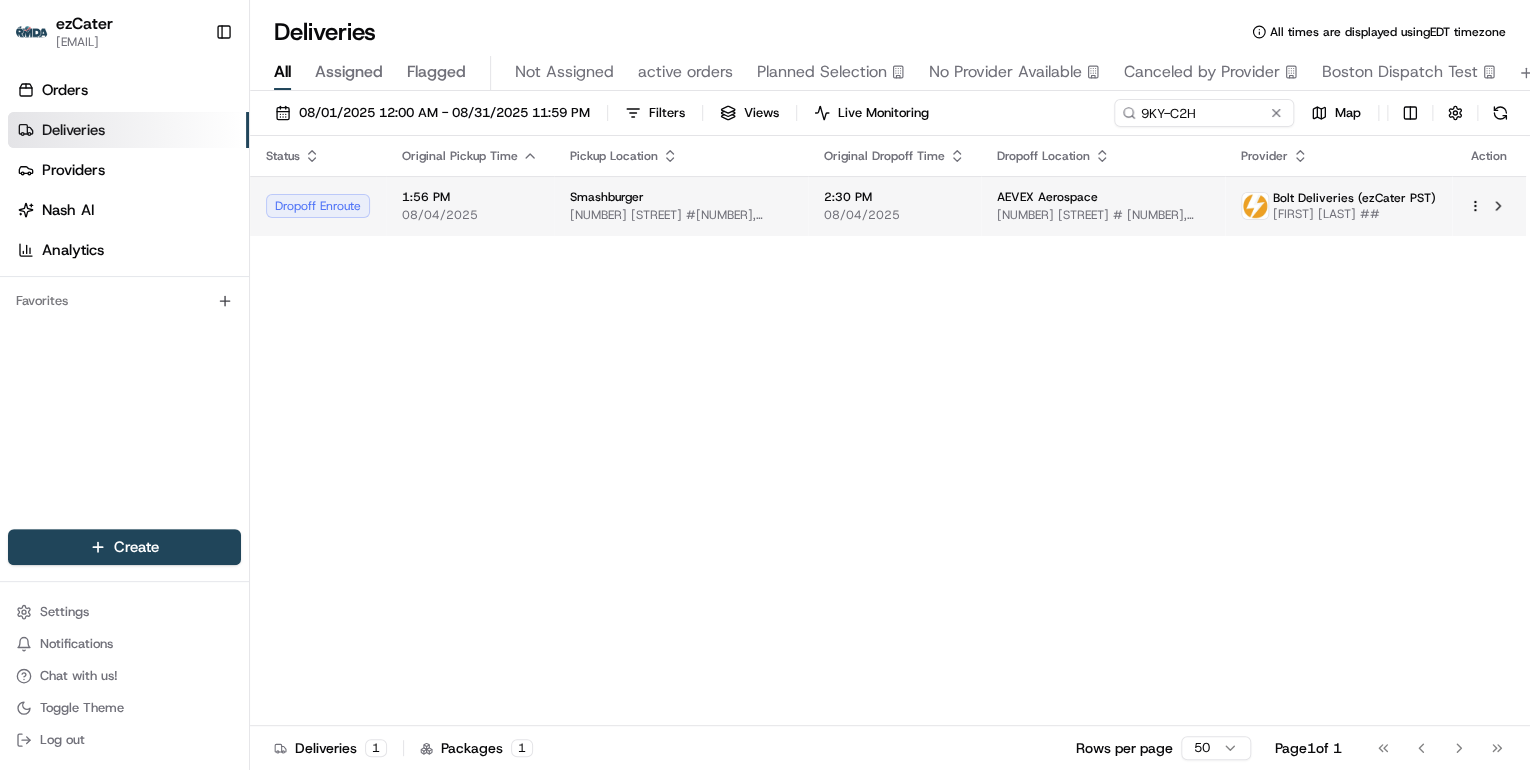 click on "Smashburger 4577 La Jolla Village Dr #1233, San Diego, CA 92122, USA" at bounding box center [681, 206] 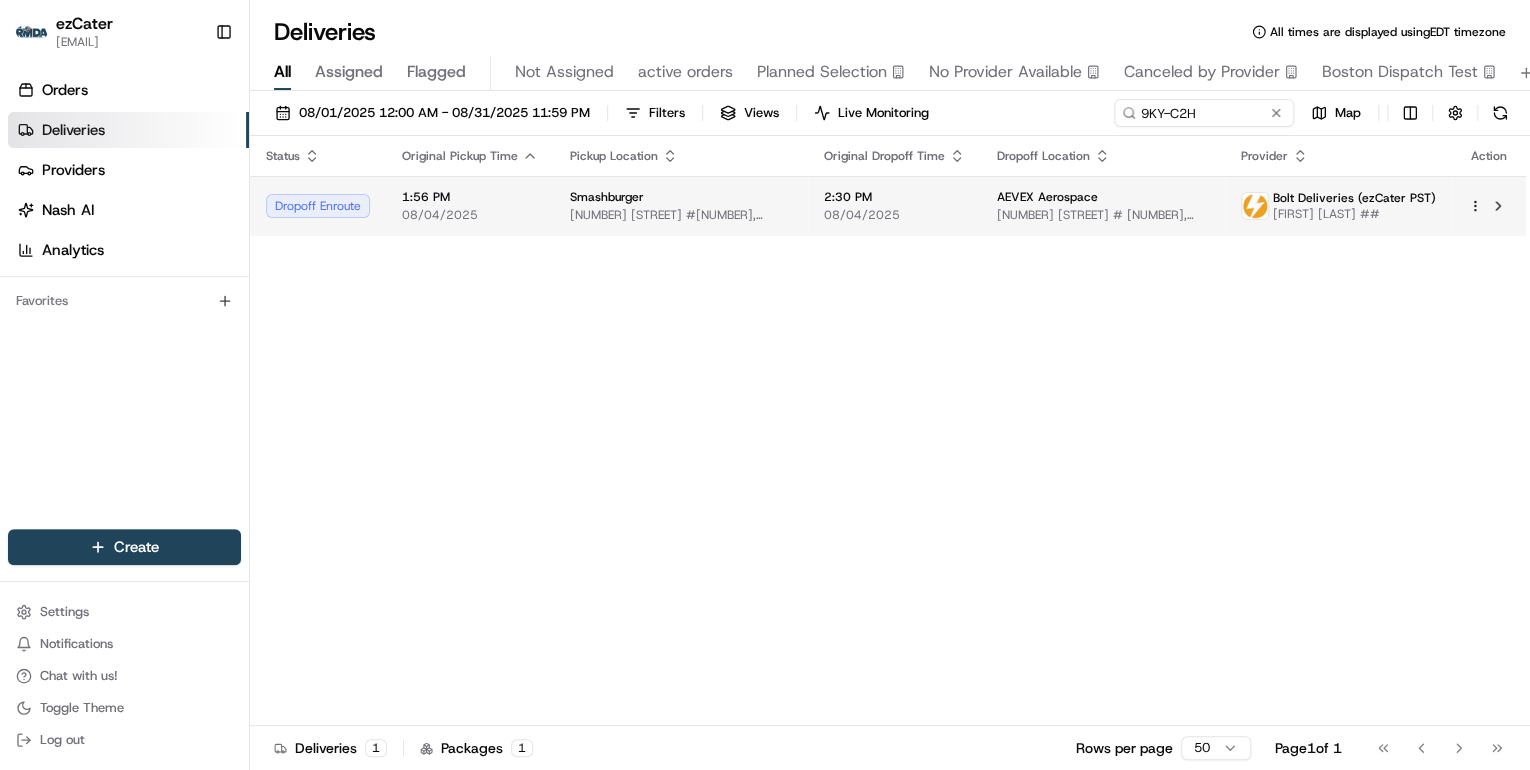 click on "[NUMBER] [STREET] #[NUMBER], [CITY], [STATE] [POSTAL_CODE], USA" at bounding box center [681, 215] 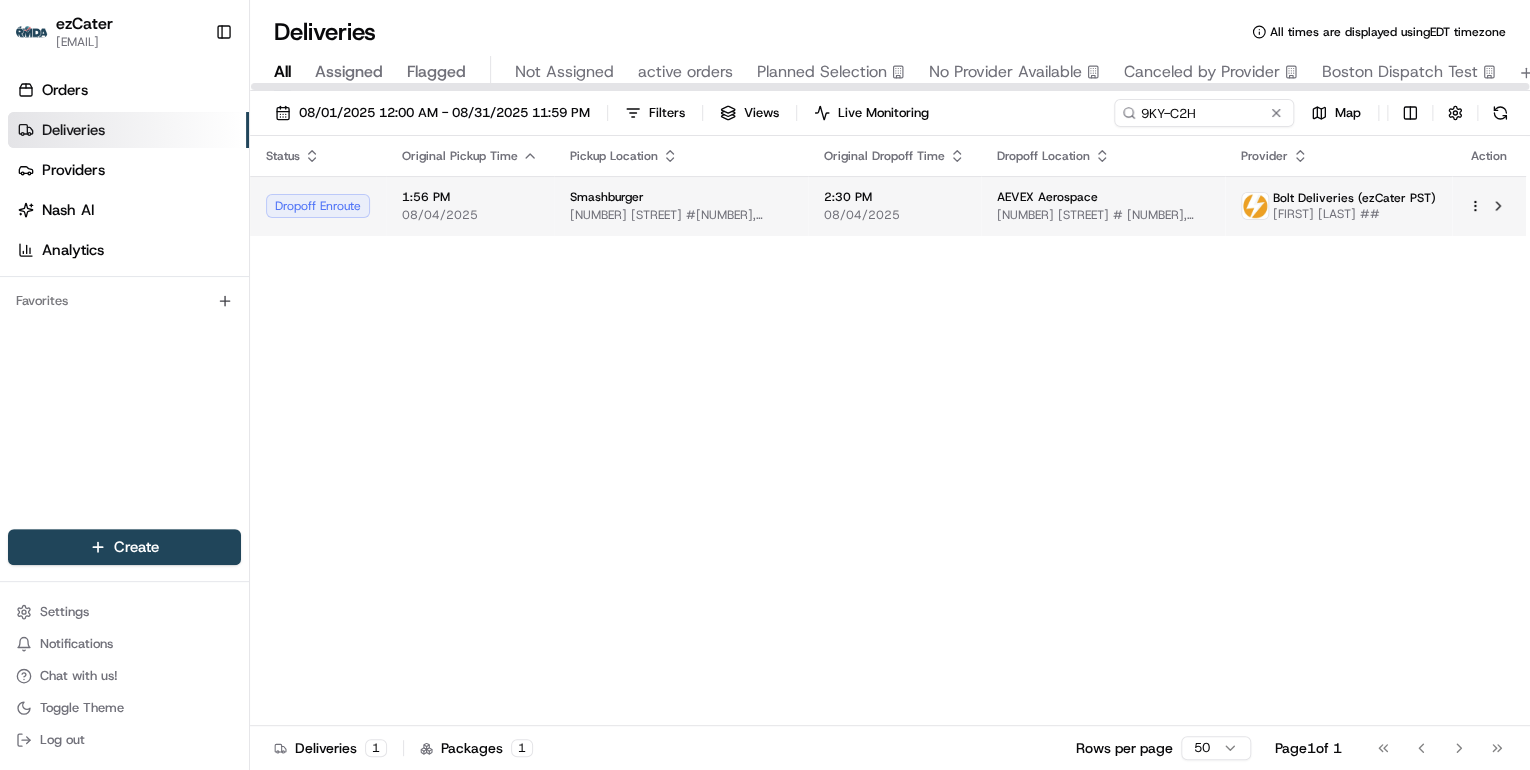 click on "[NUMBER] [STREET] #[NUMBER], [CITY], [STATE] [POSTAL_CODE], USA" at bounding box center (681, 215) 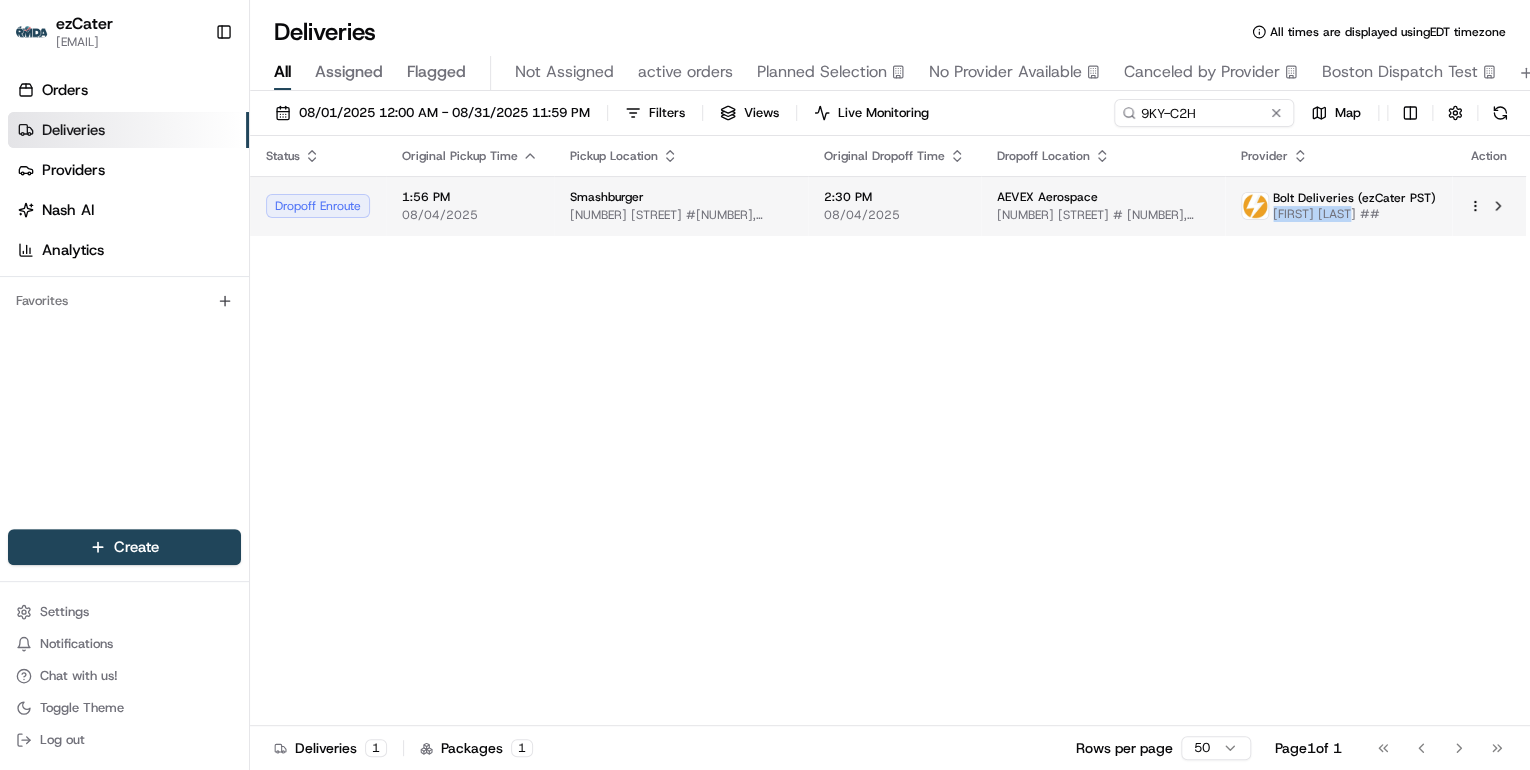 drag, startPoint x: 1359, startPoint y: 216, endPoint x: 1283, endPoint y: 220, distance: 76.105194 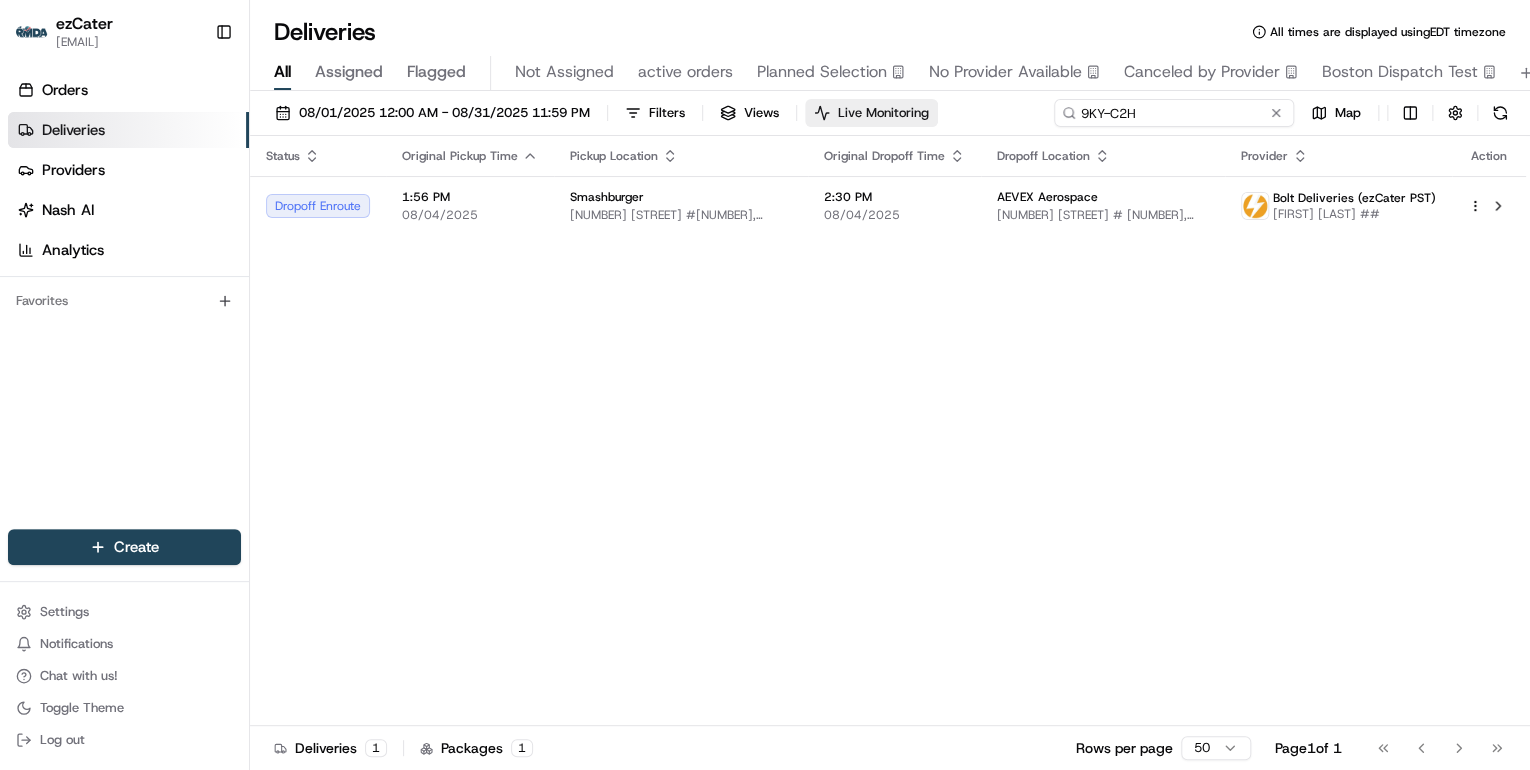 drag, startPoint x: 1224, startPoint y: 116, endPoint x: 820, endPoint y: 108, distance: 404.0792 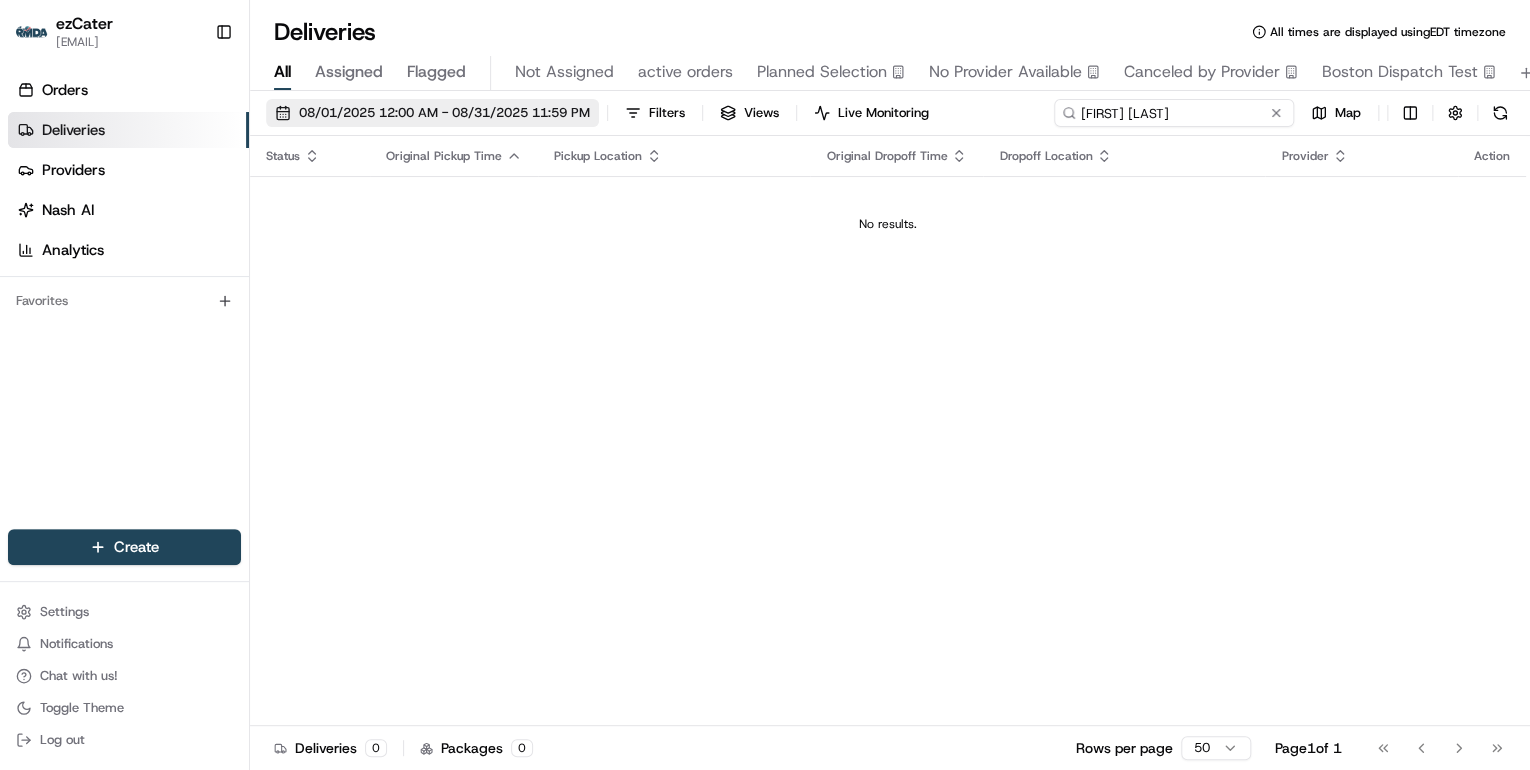 type on "Andre Diegues" 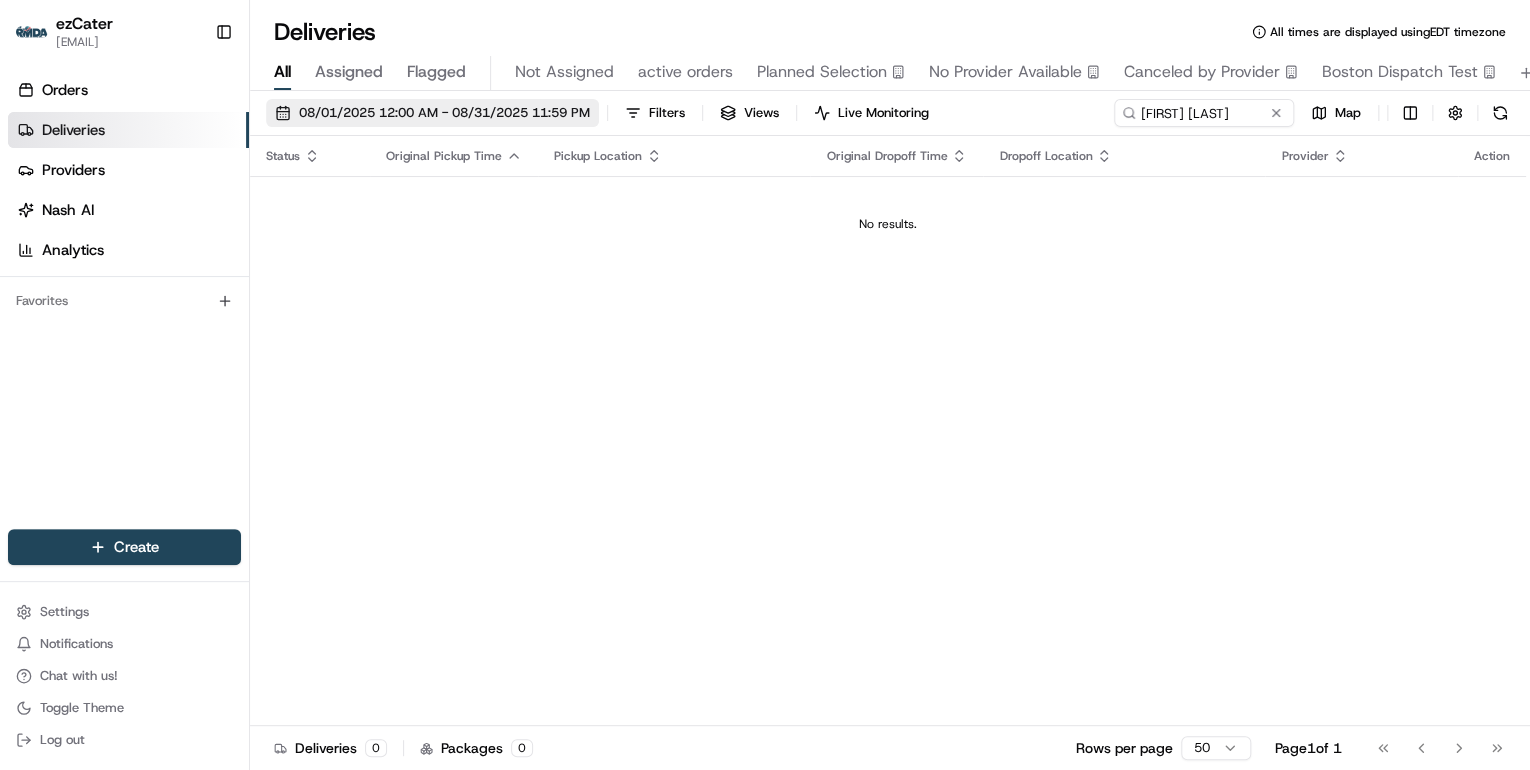 click on "08/01/2025 12:00 AM - 08/31/2025 11:59 PM" at bounding box center (444, 113) 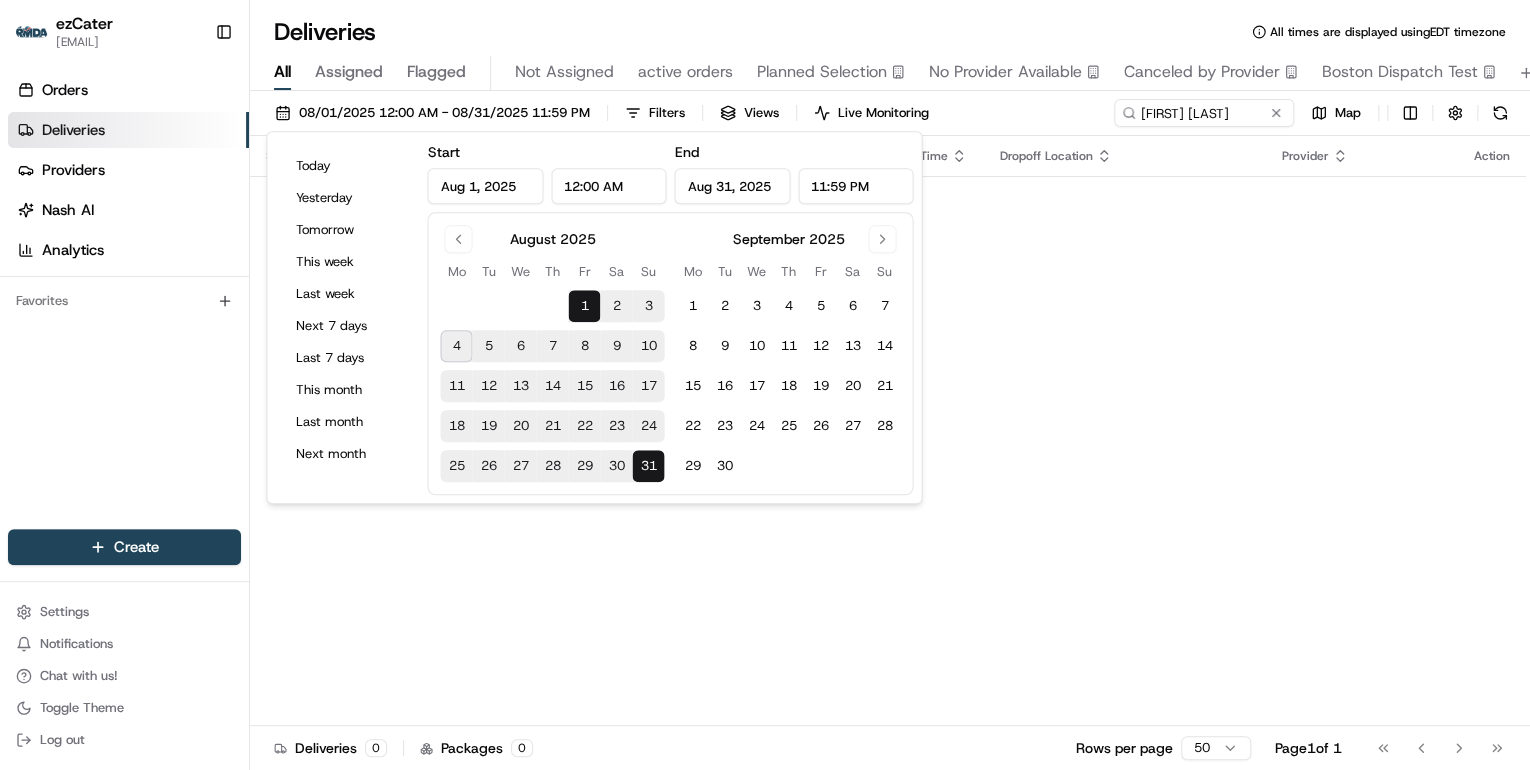 click on "Status Original Pickup Time Pickup Location Original Dropoff Time Dropoff Location Provider Action No results." at bounding box center (888, 431) 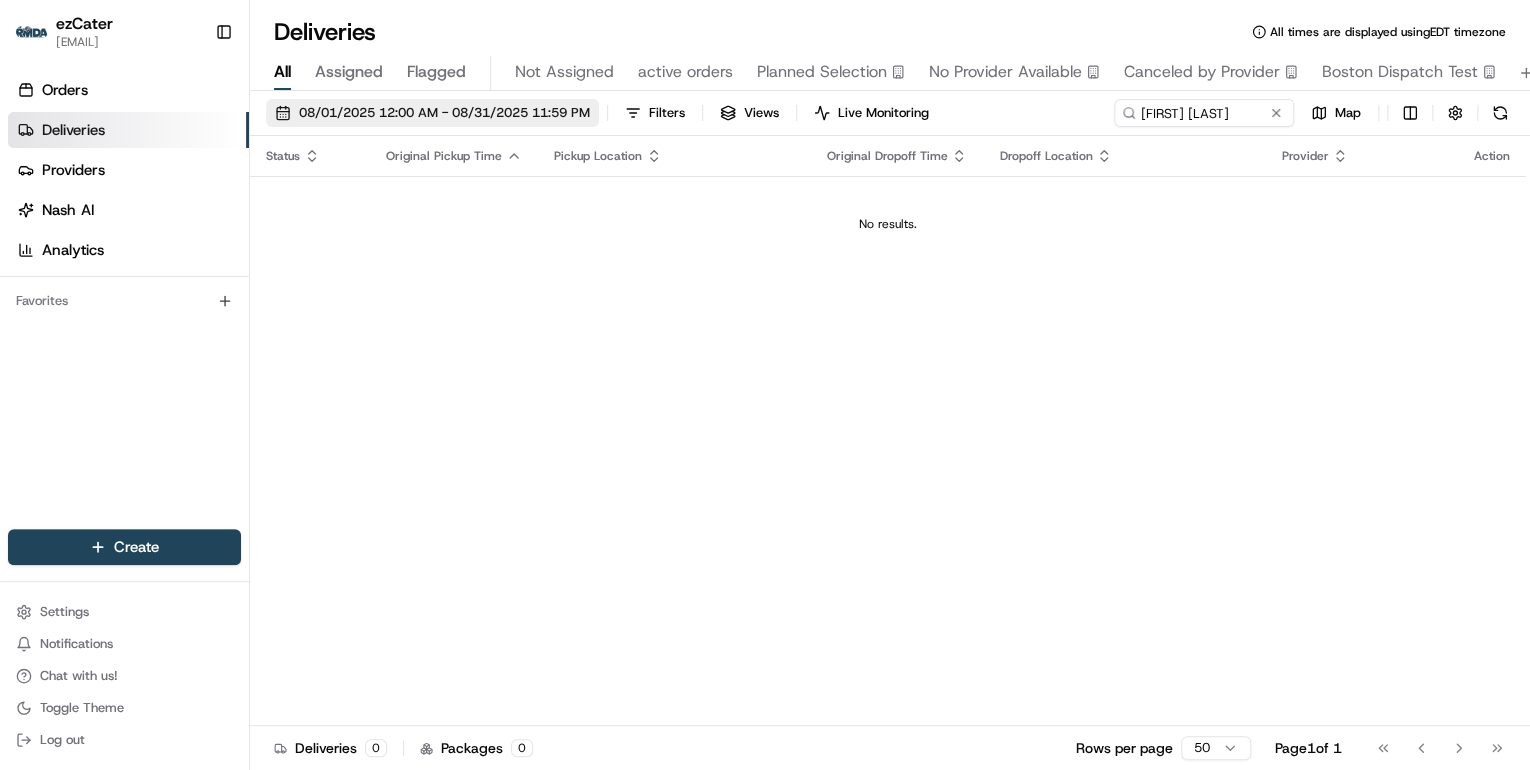 click on "08/01/2025 12:00 AM - 08/31/2025 11:59 PM" at bounding box center [444, 113] 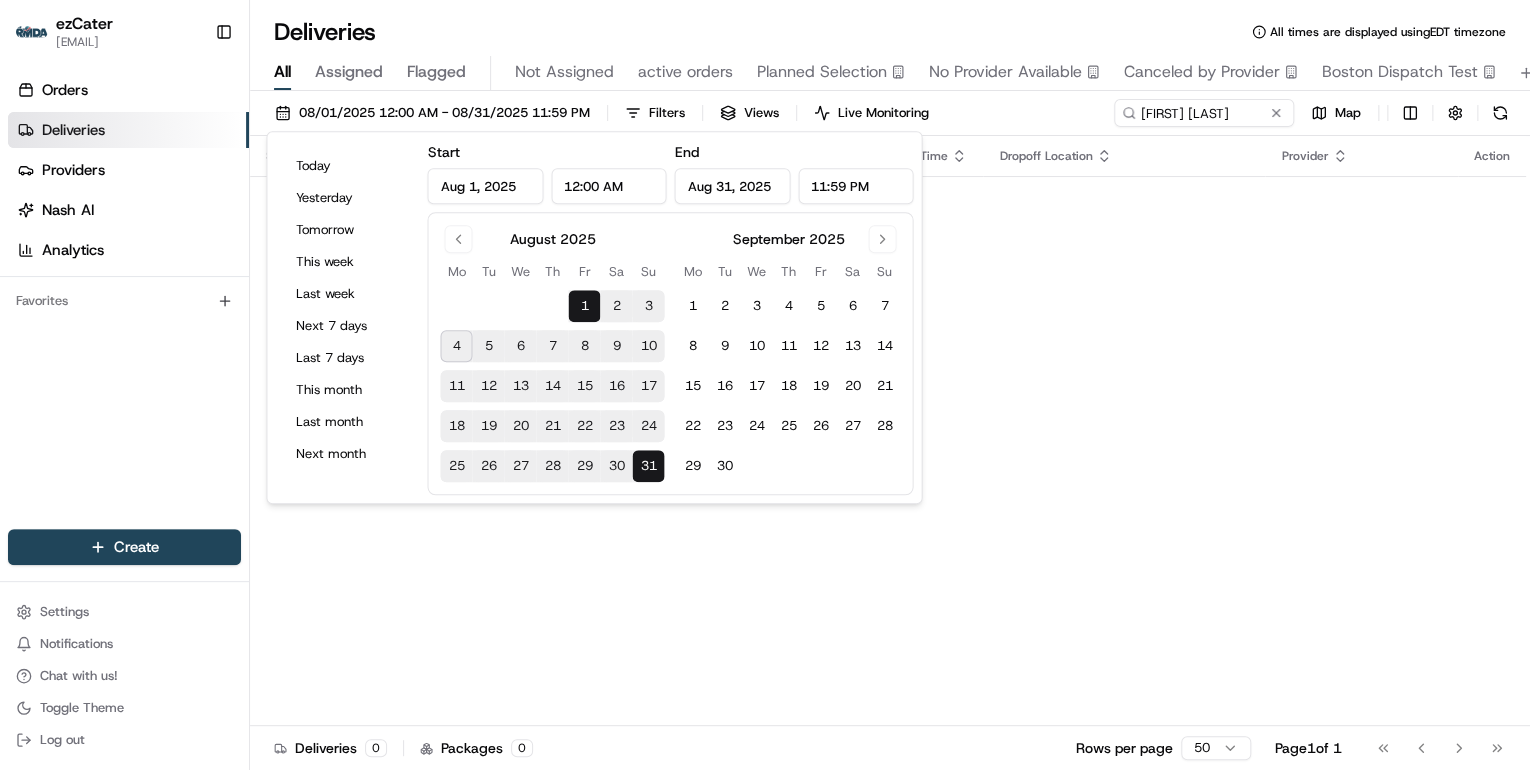 click on "4" at bounding box center [456, 346] 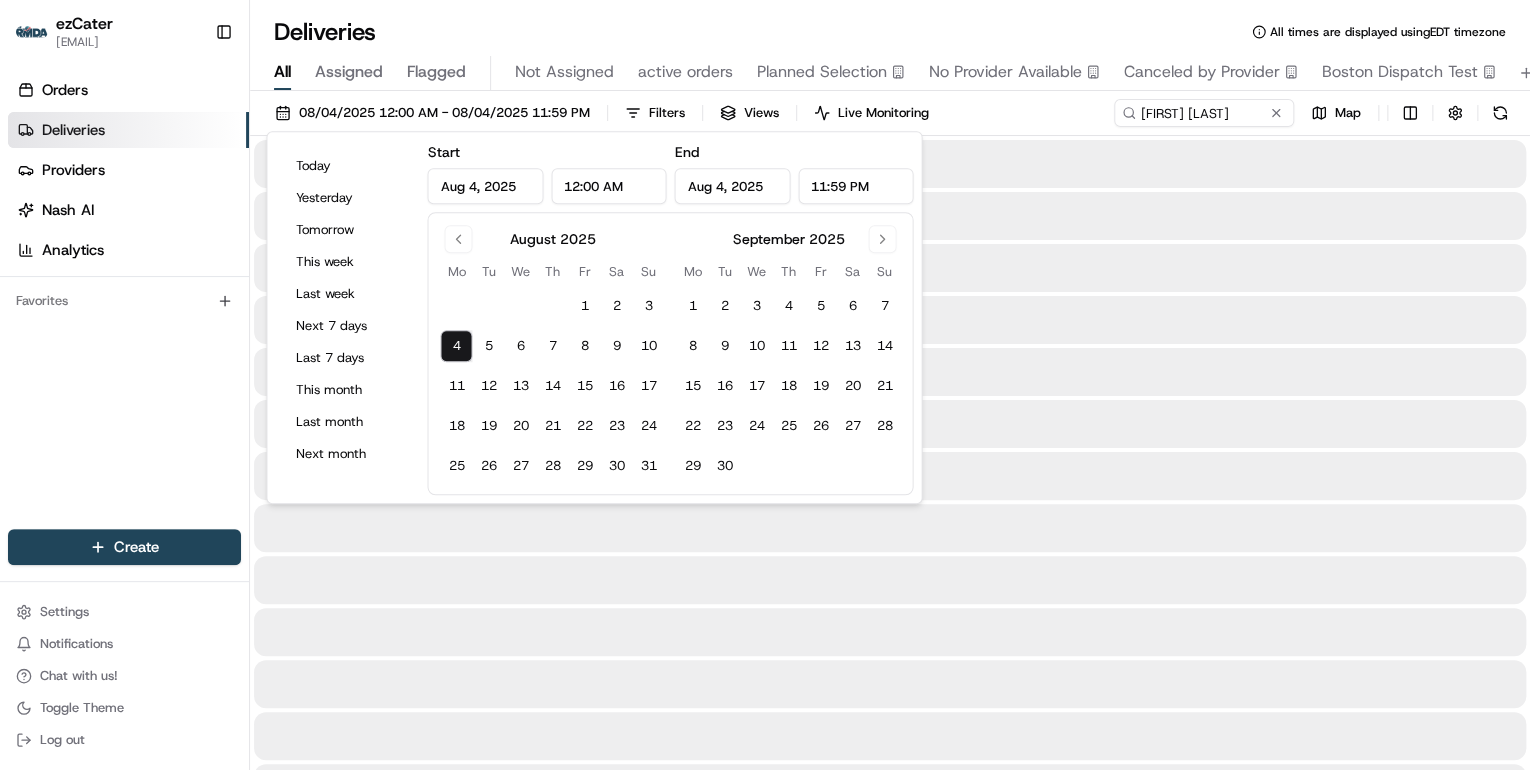 click at bounding box center (890, 320) 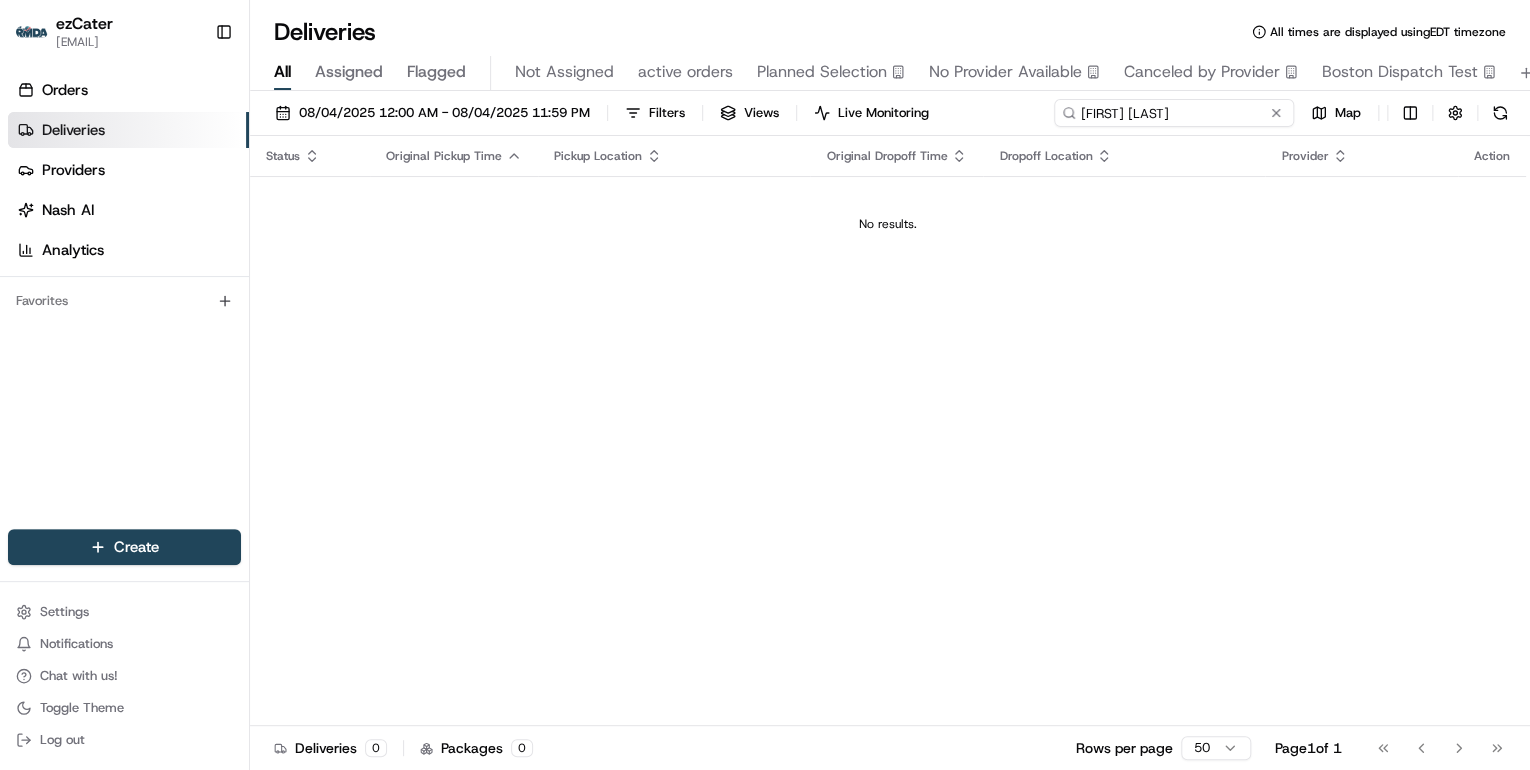 click on "Andre Diegues" at bounding box center (1174, 113) 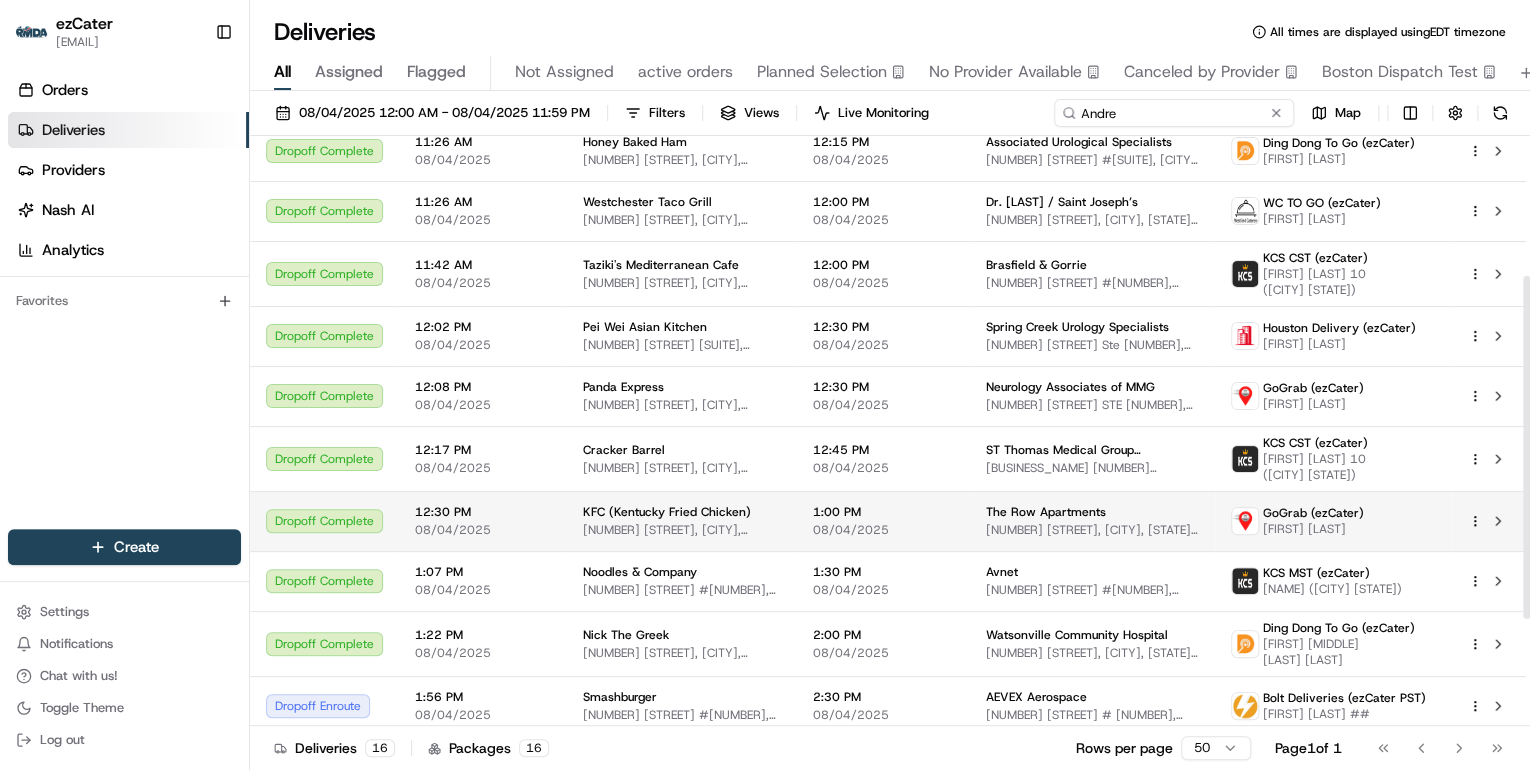 scroll, scrollTop: 424, scrollLeft: 0, axis: vertical 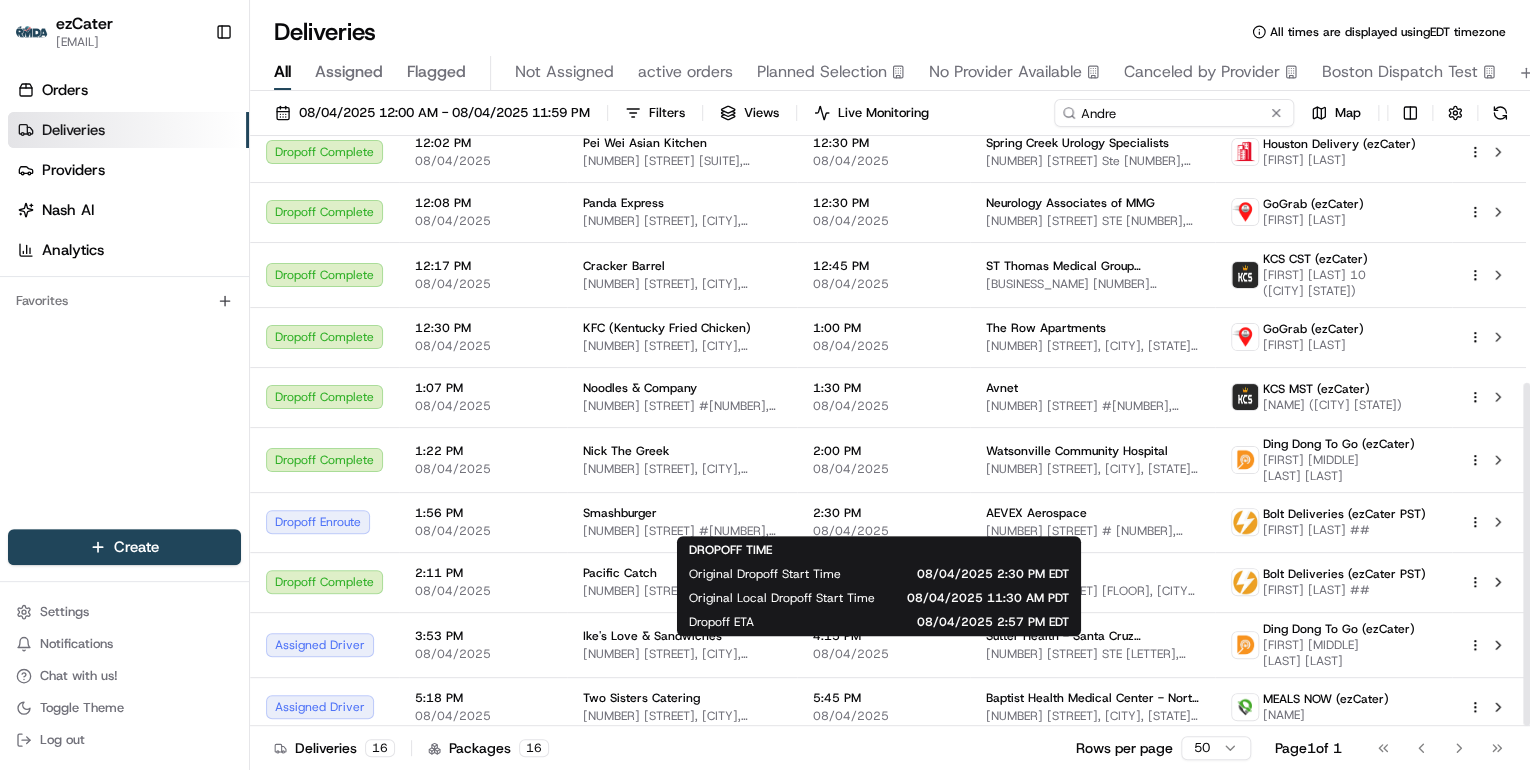 type on "Andre" 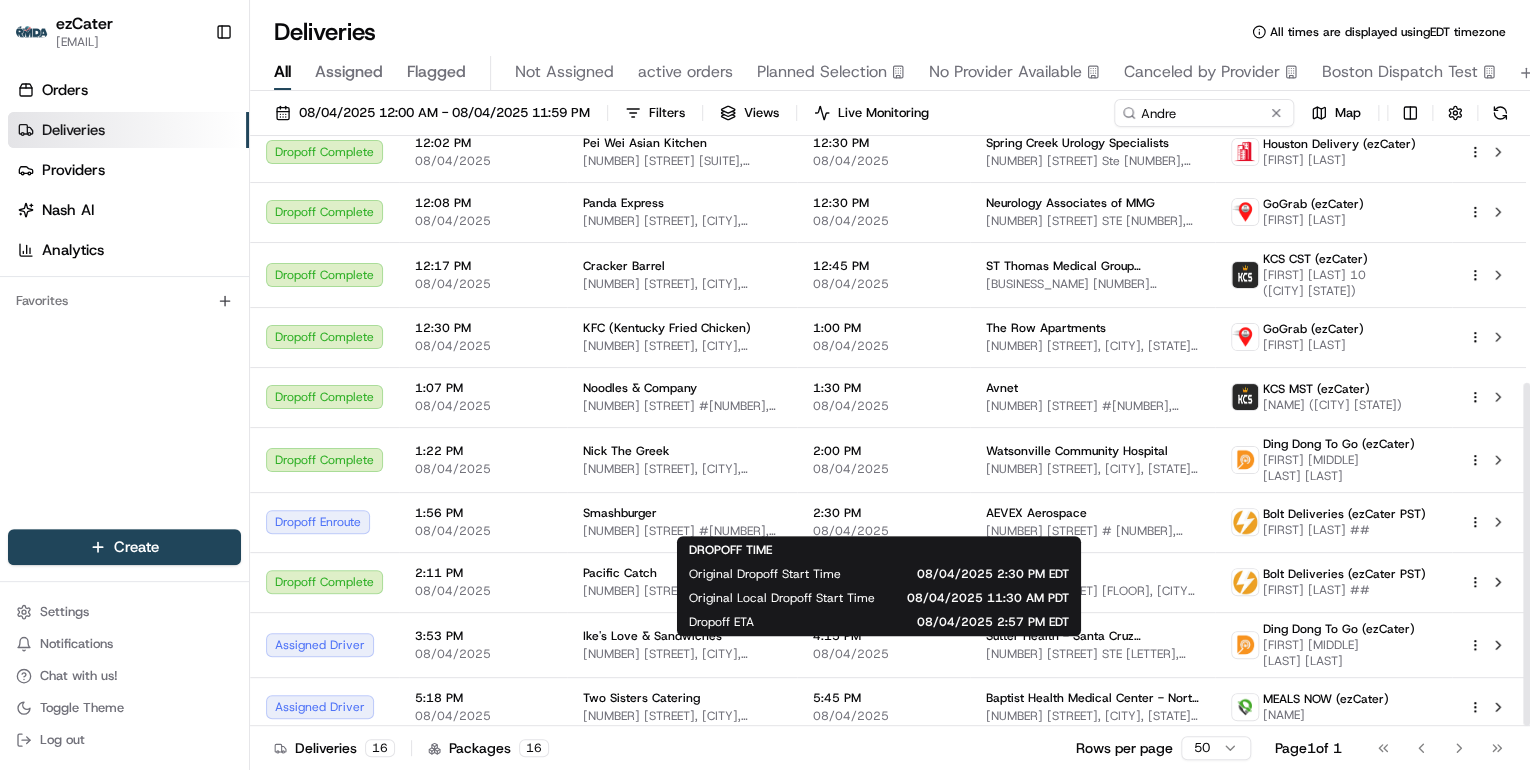 click on "DROPOFF TIME Original Dropoff Start Time 08/04/2025 2:30 PM EDT Original Local Dropoff Start Time 08/04/2025 11:30 AM PDT Dropoff ETA 08/04/2025 2:57 PM EDT" at bounding box center (879, 586) 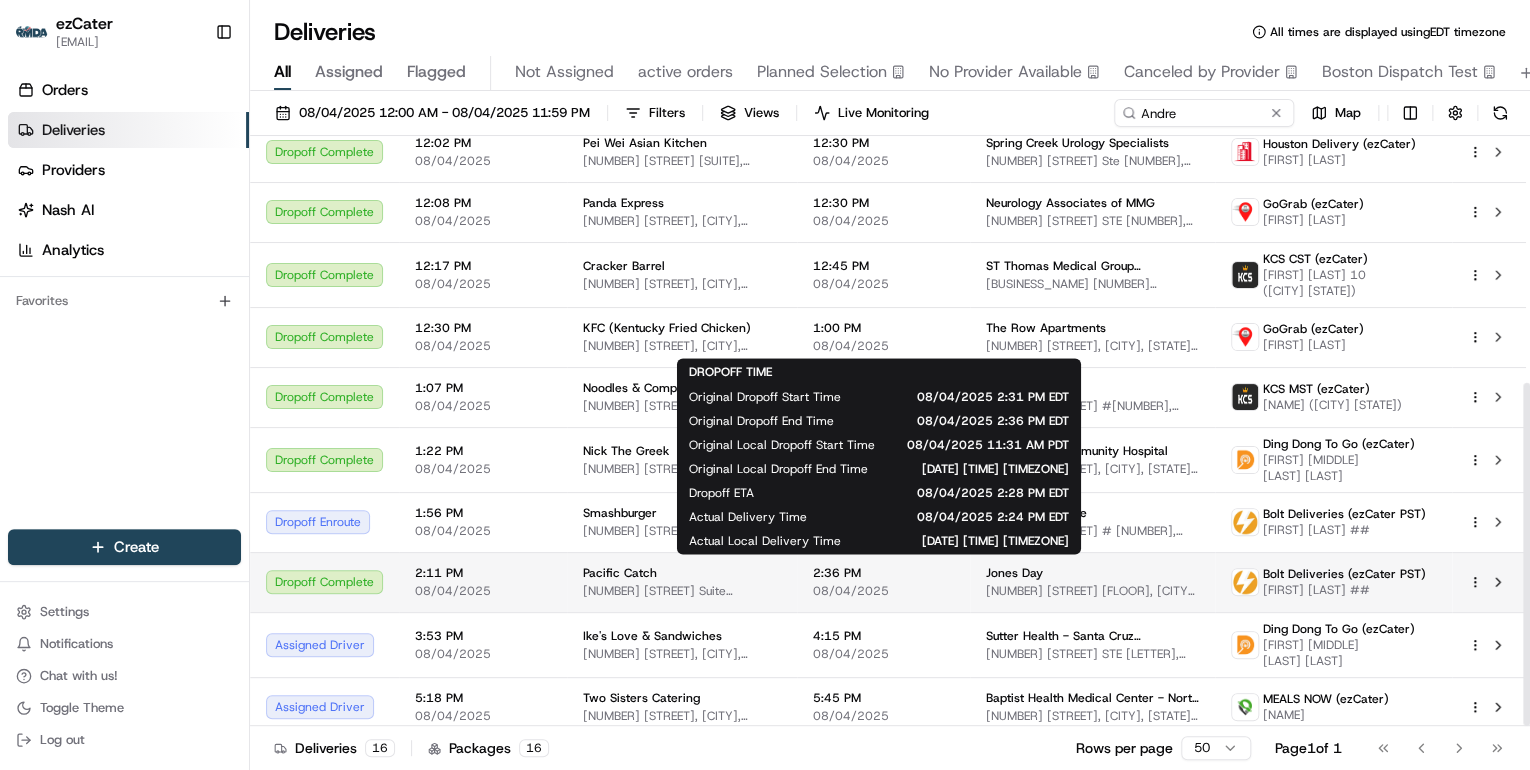click on "08/04/2025" at bounding box center [883, 591] 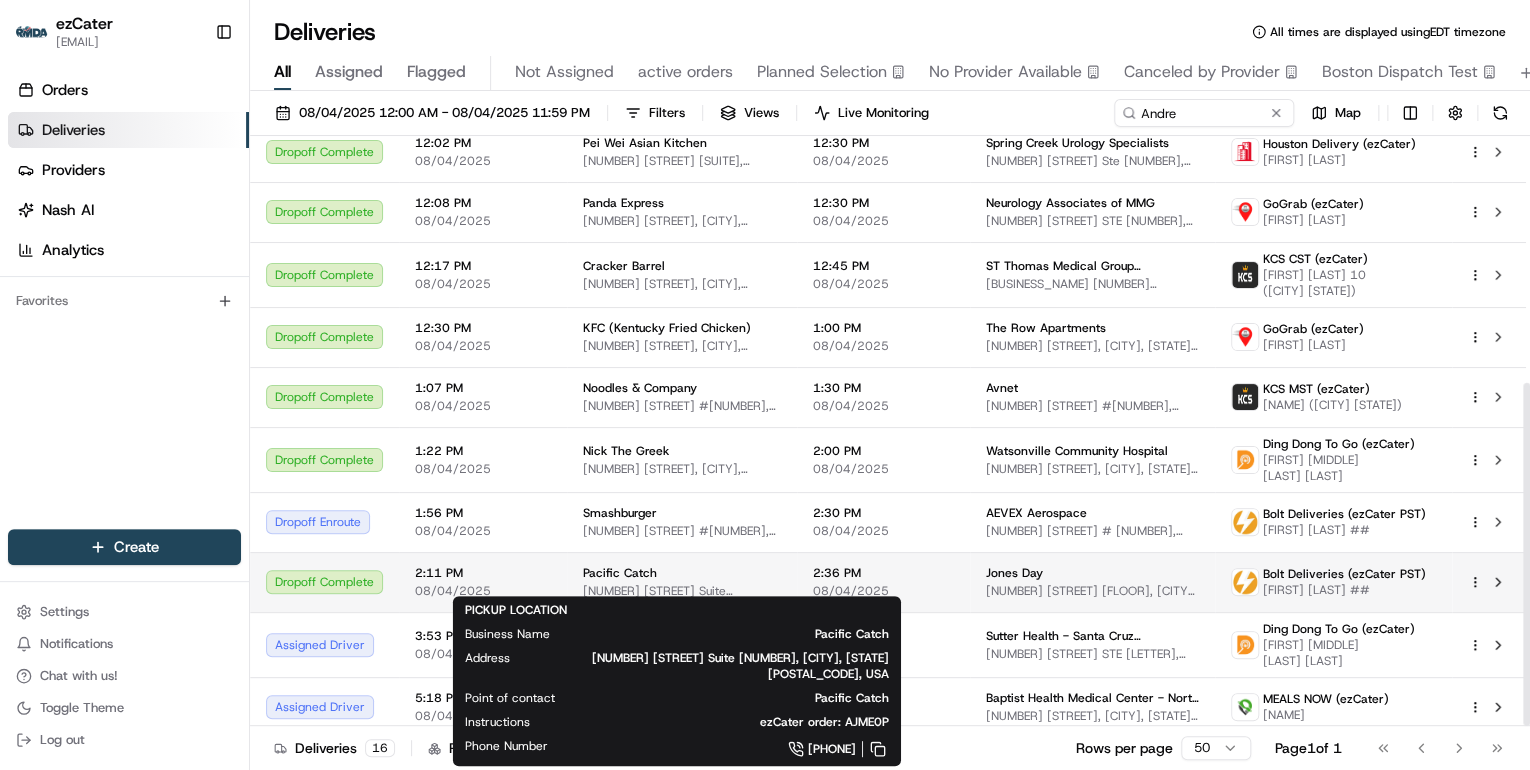 click on "[NUMBER] [STREET] [SUITE] [NUMBER], [CITY], [STATE] [POSTAL_CODE], [COUNTRY]" at bounding box center [682, 591] 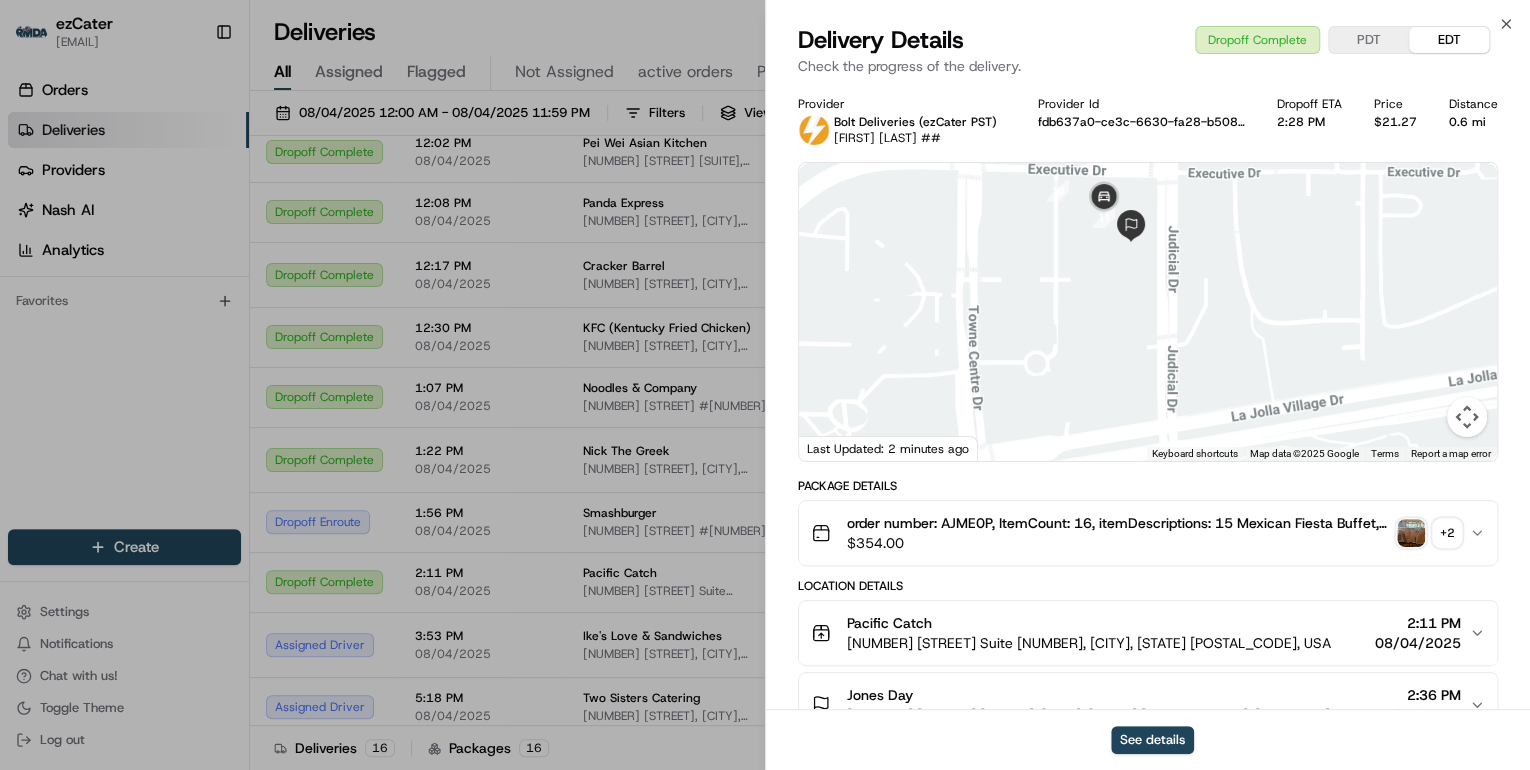 click at bounding box center (1411, 533) 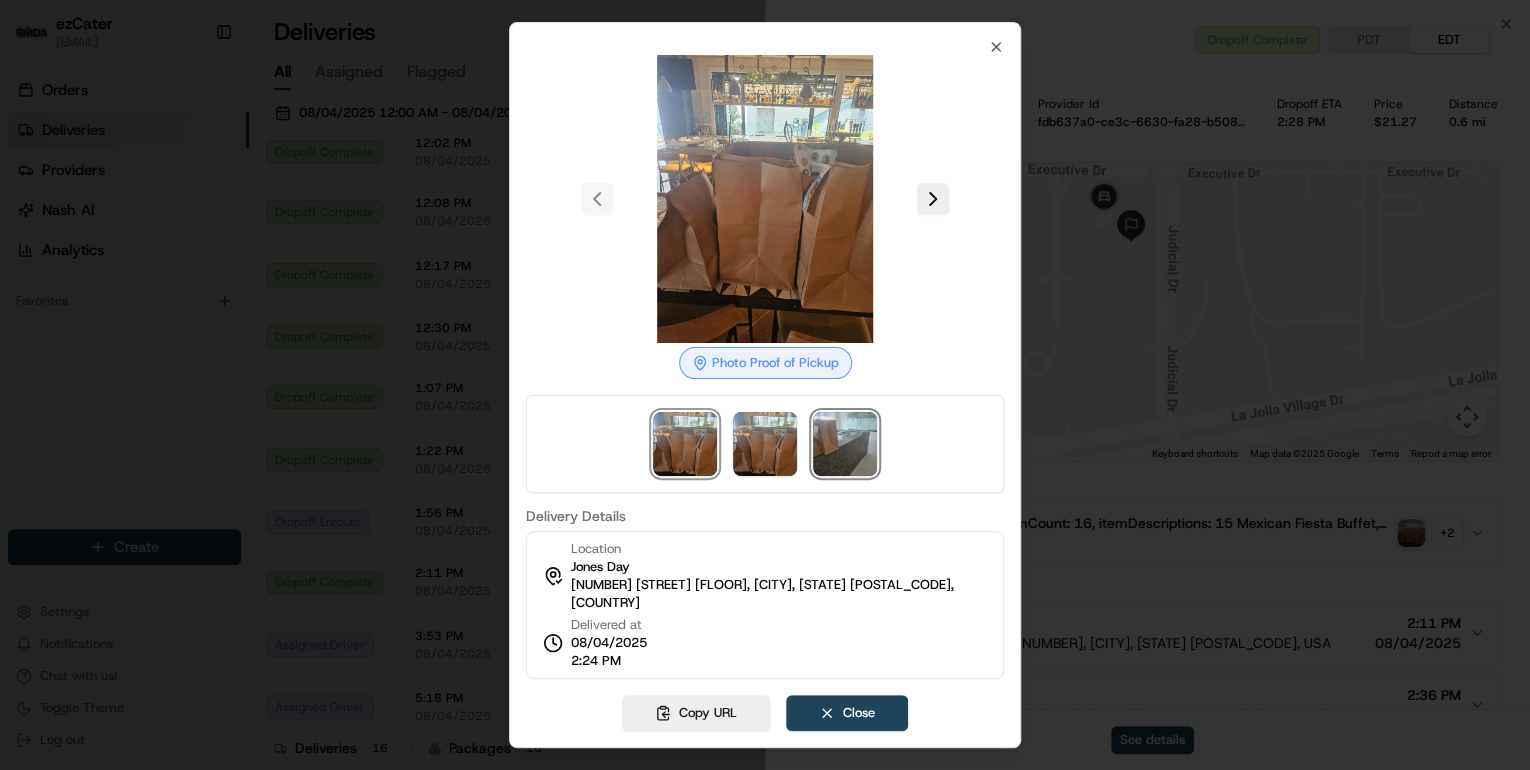 click at bounding box center (845, 444) 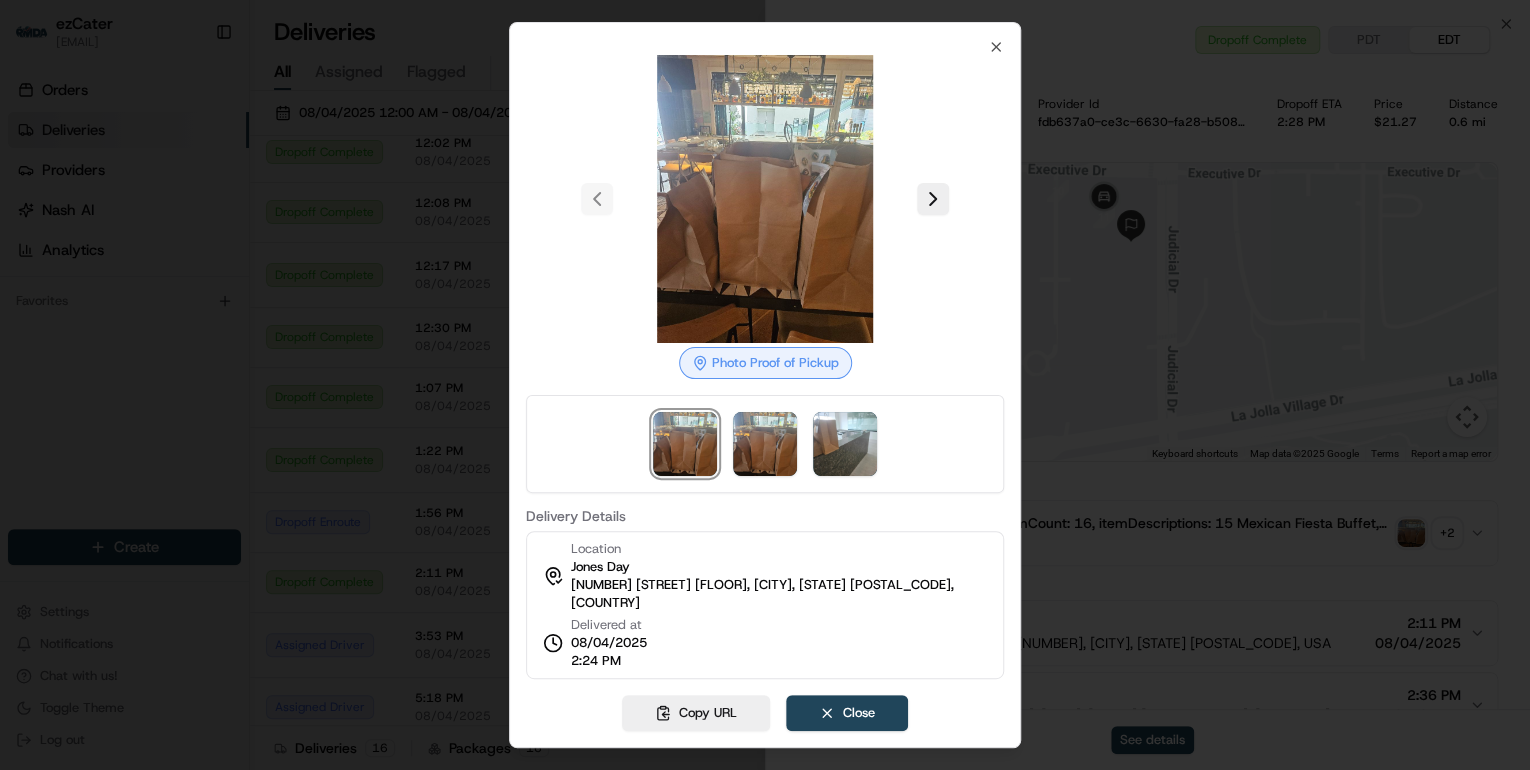 click at bounding box center (765, 385) 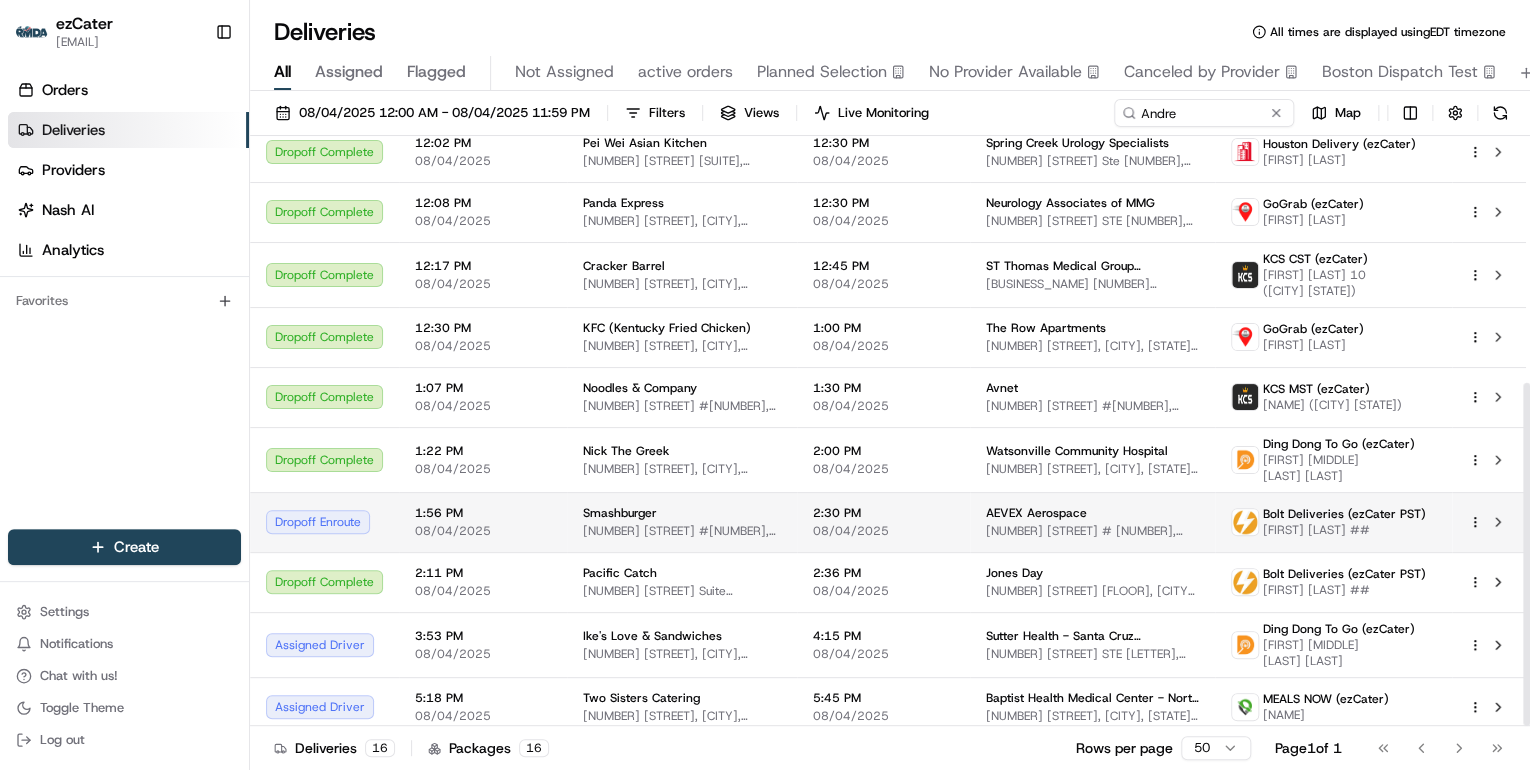 click on "Smashburger" at bounding box center [682, 513] 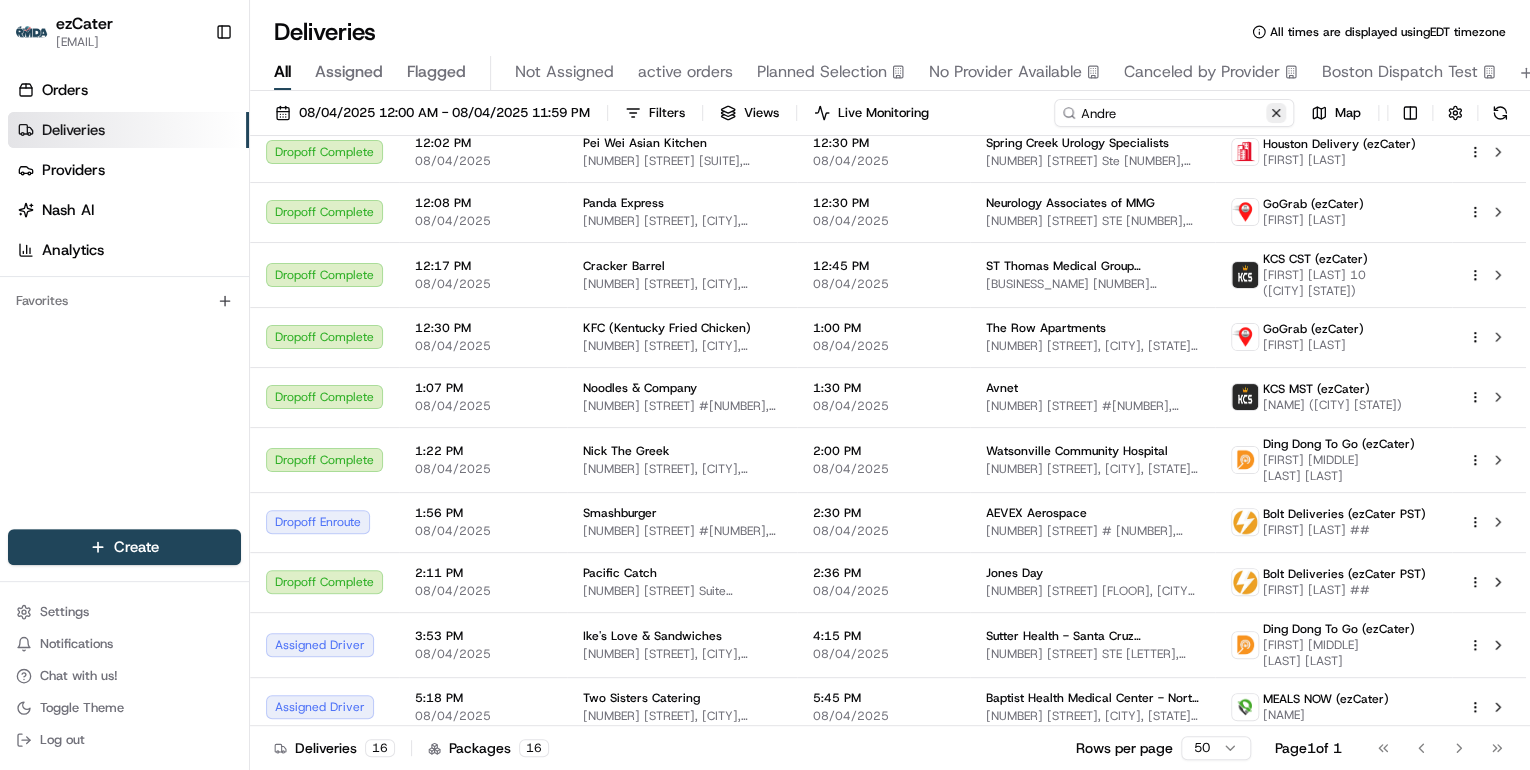 click on "Andre" at bounding box center (1174, 113) 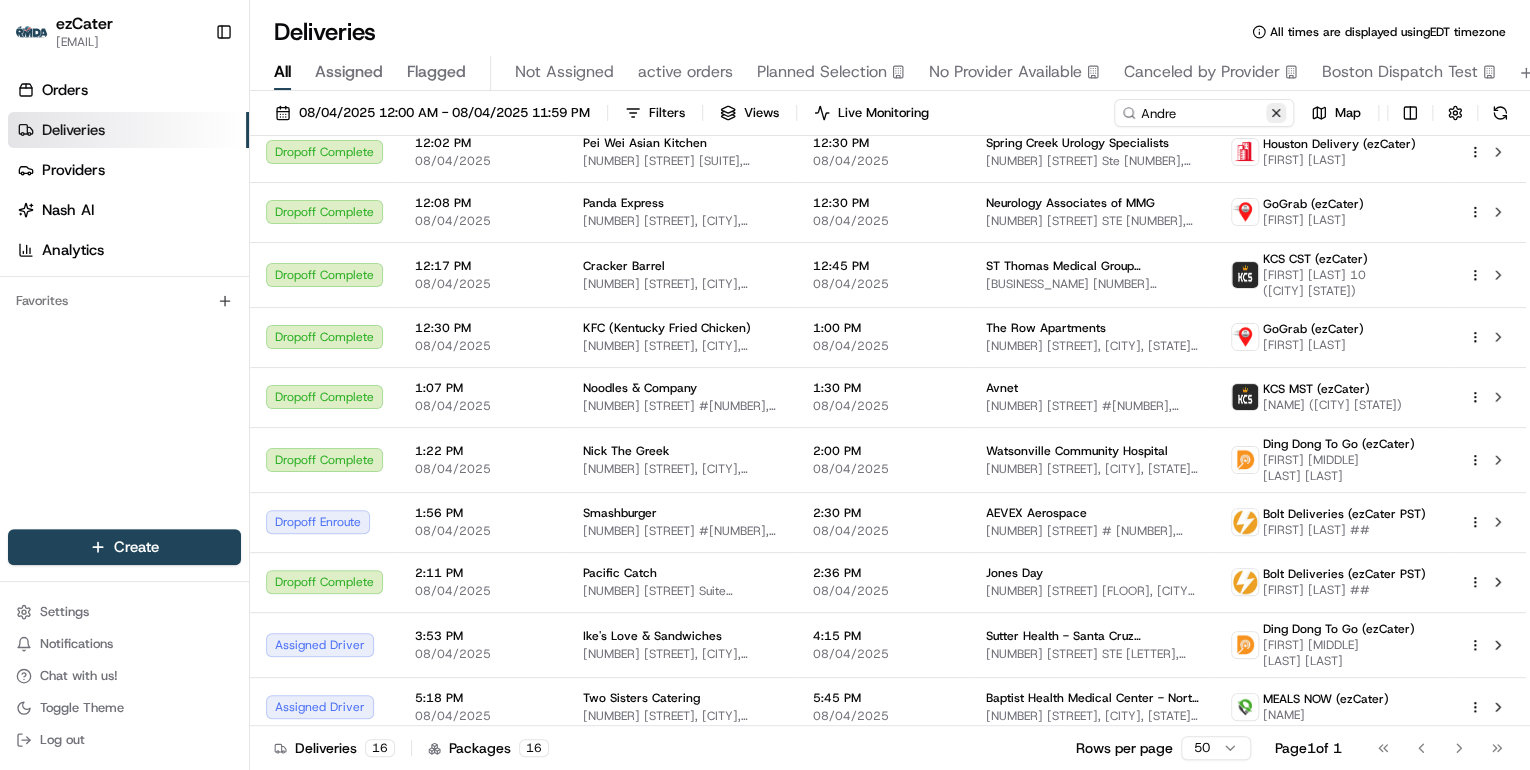 click at bounding box center (1276, 113) 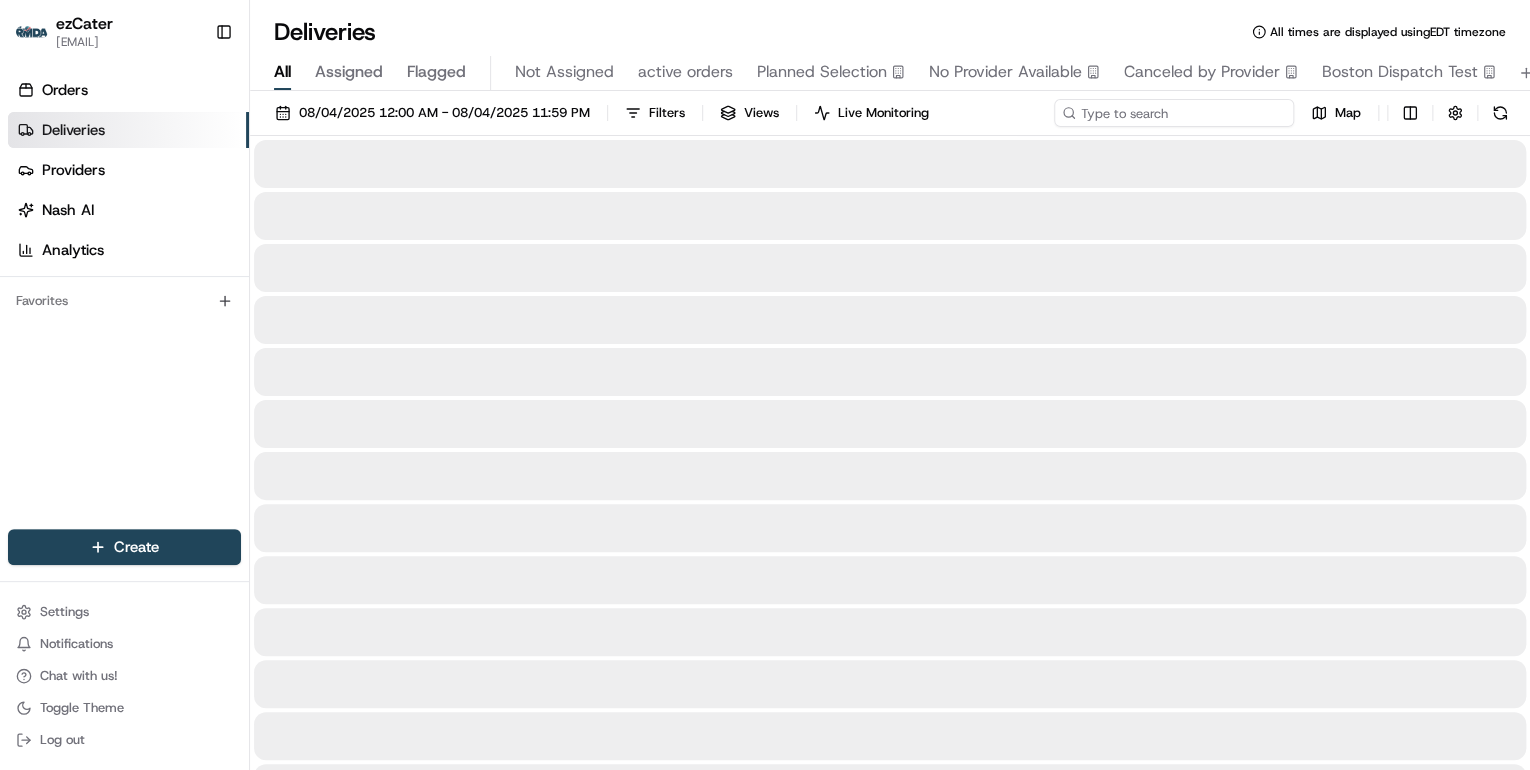click at bounding box center [1174, 113] 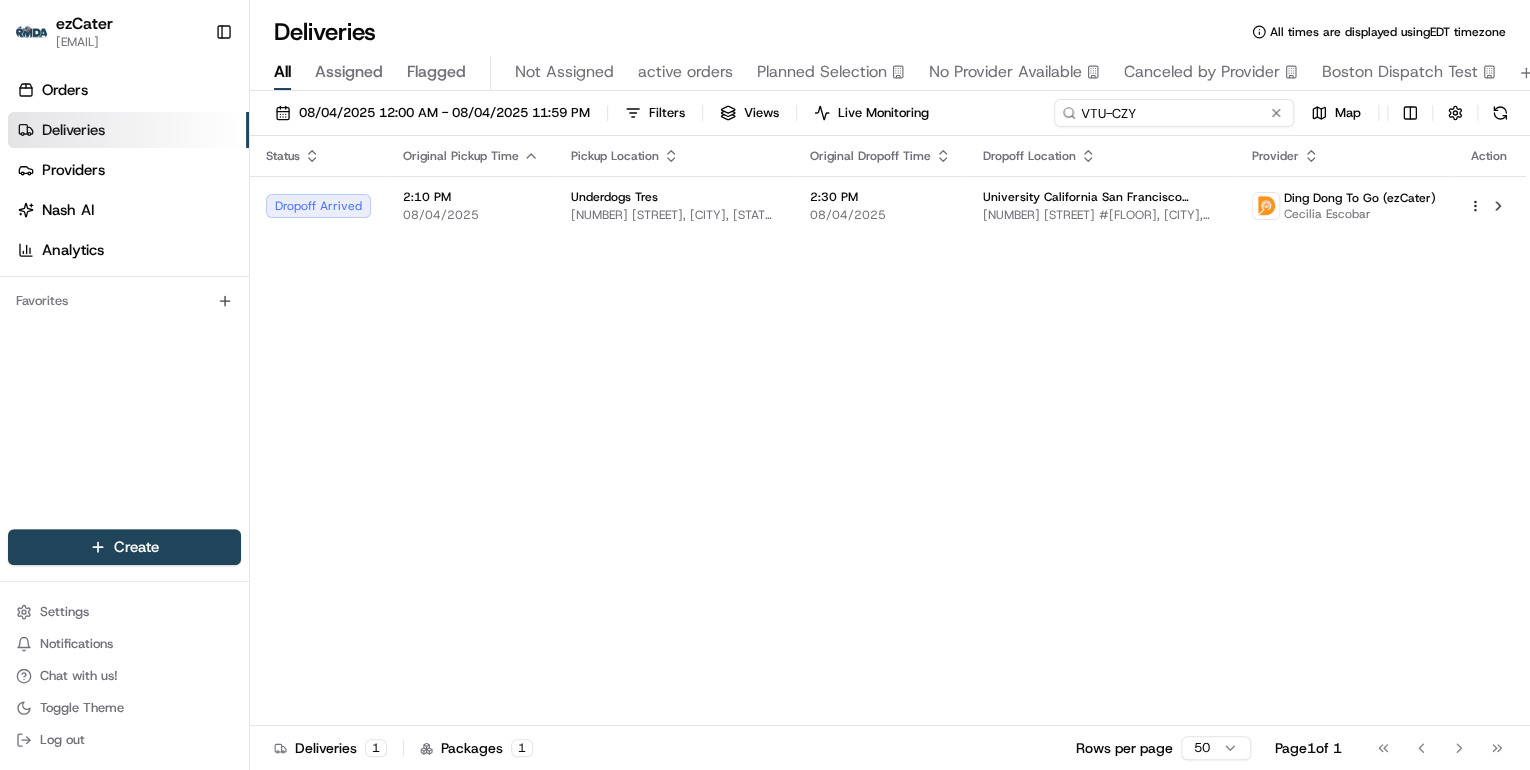 drag, startPoint x: 1157, startPoint y: 118, endPoint x: 771, endPoint y: 91, distance: 386.94315 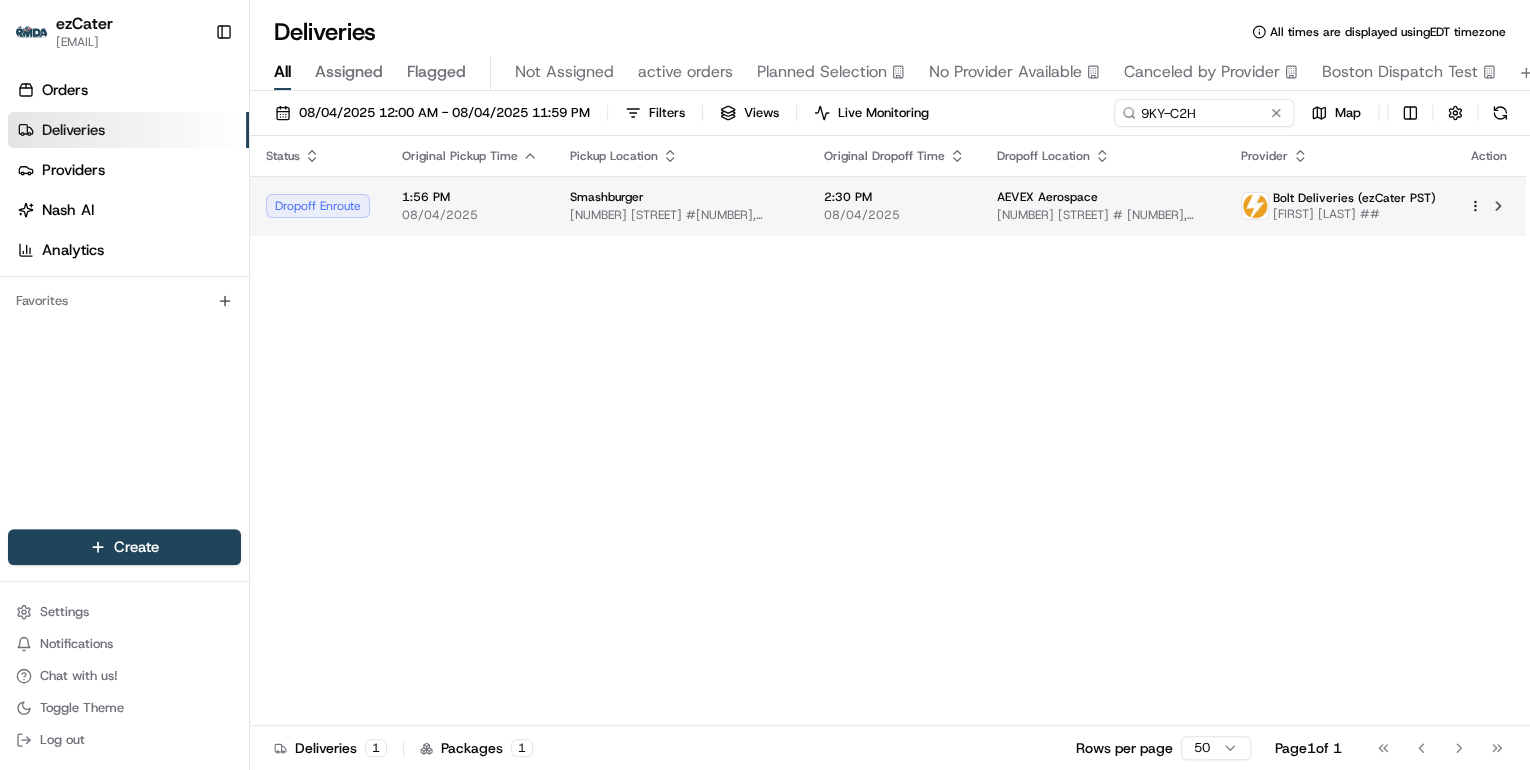 click on "[NUMBER] [STREET] #[NUMBER], [CITY], [STATE] [POSTAL_CODE], USA" at bounding box center (681, 215) 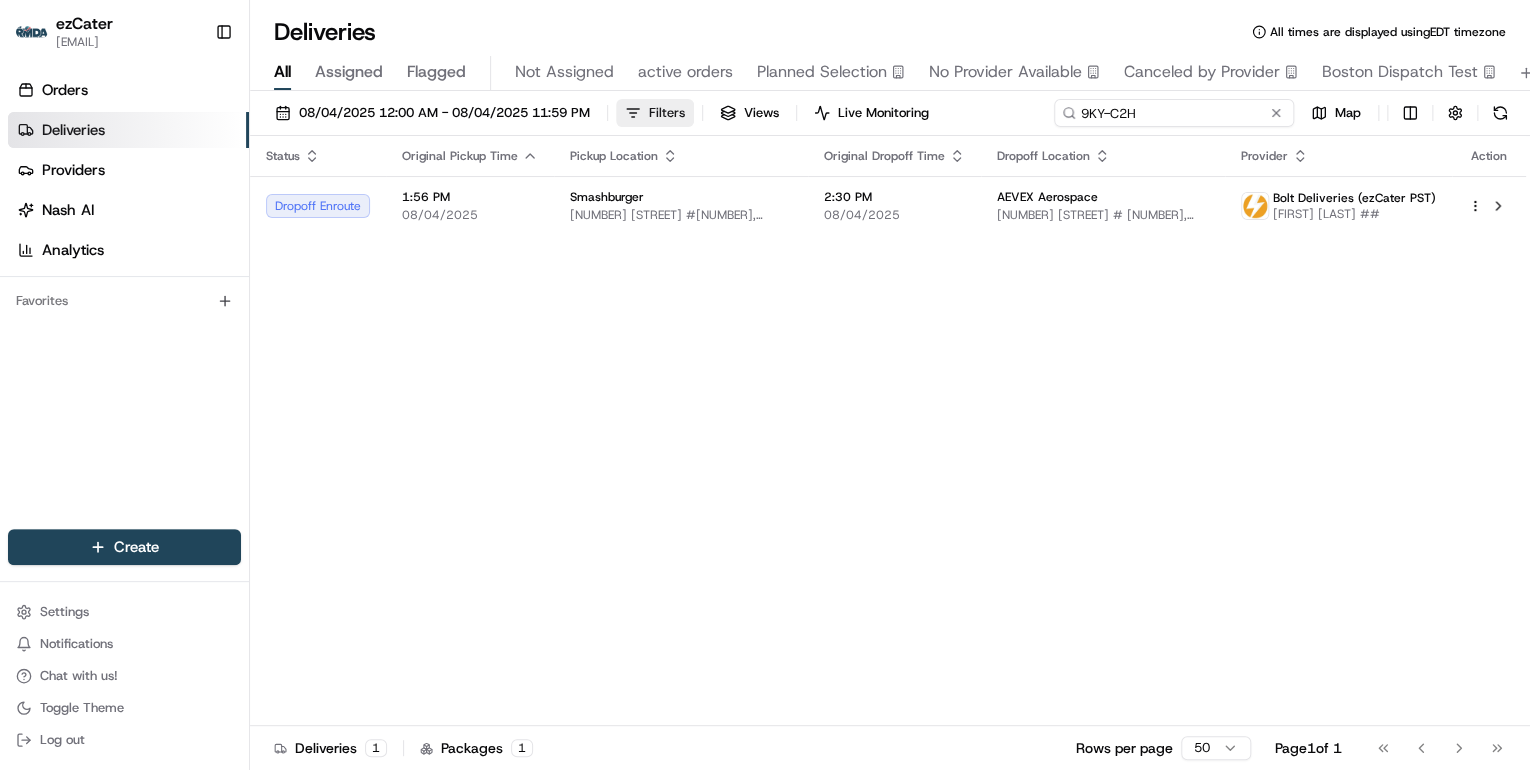 drag, startPoint x: 1216, startPoint y: 116, endPoint x: 632, endPoint y: 112, distance: 584.0137 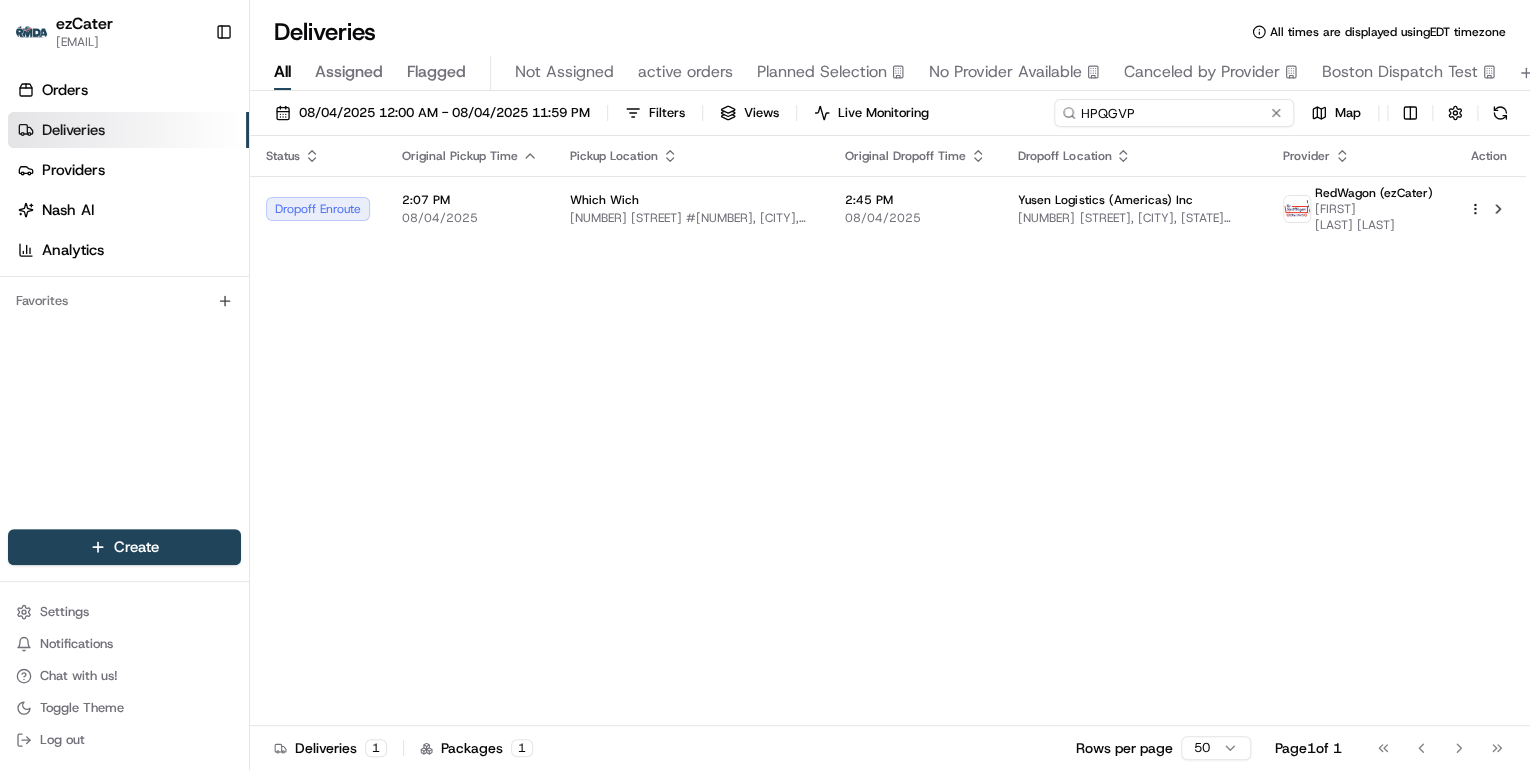 drag, startPoint x: 1156, startPoint y: 119, endPoint x: 778, endPoint y: 145, distance: 378.89313 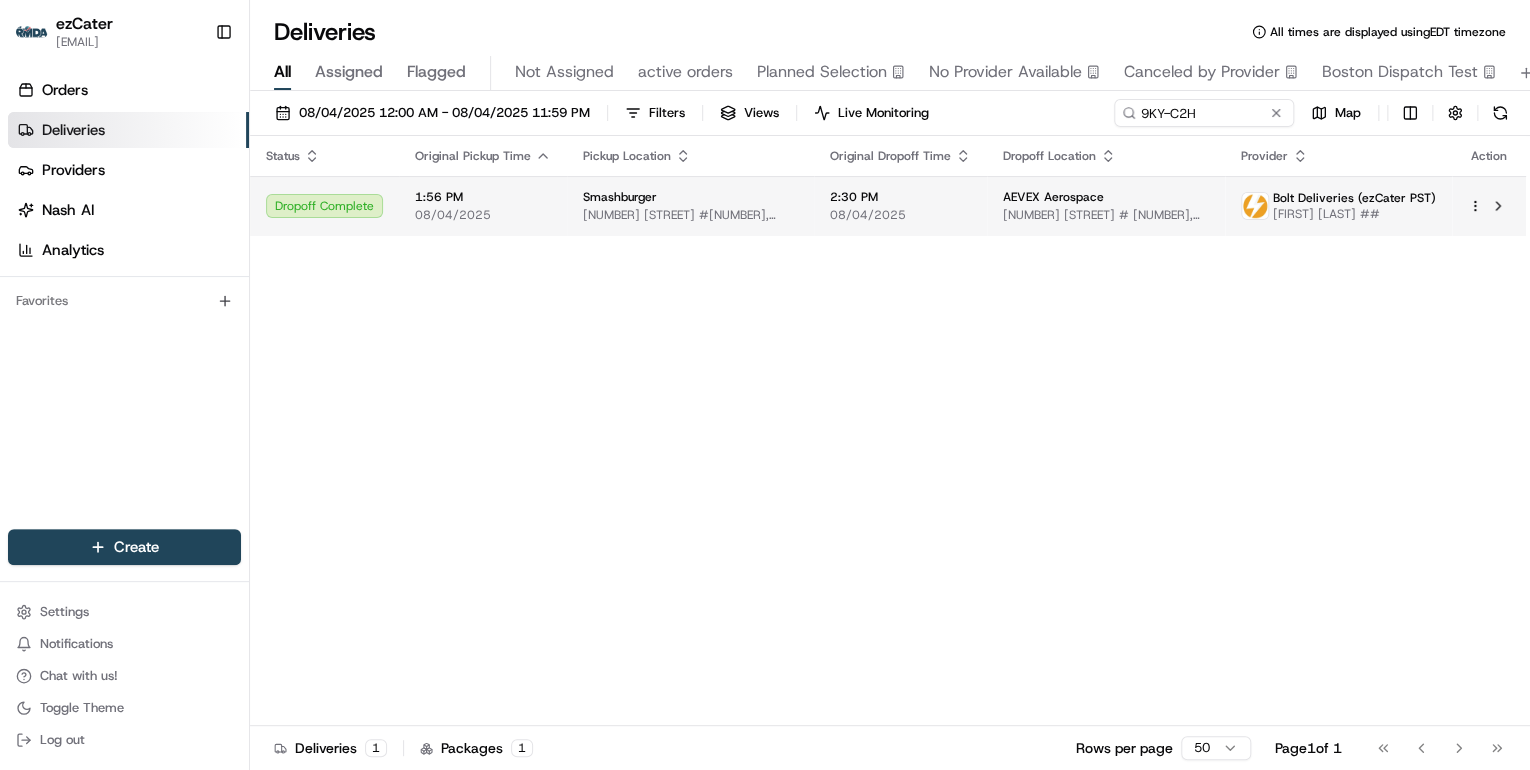 click on "Smashburger" at bounding box center [690, 197] 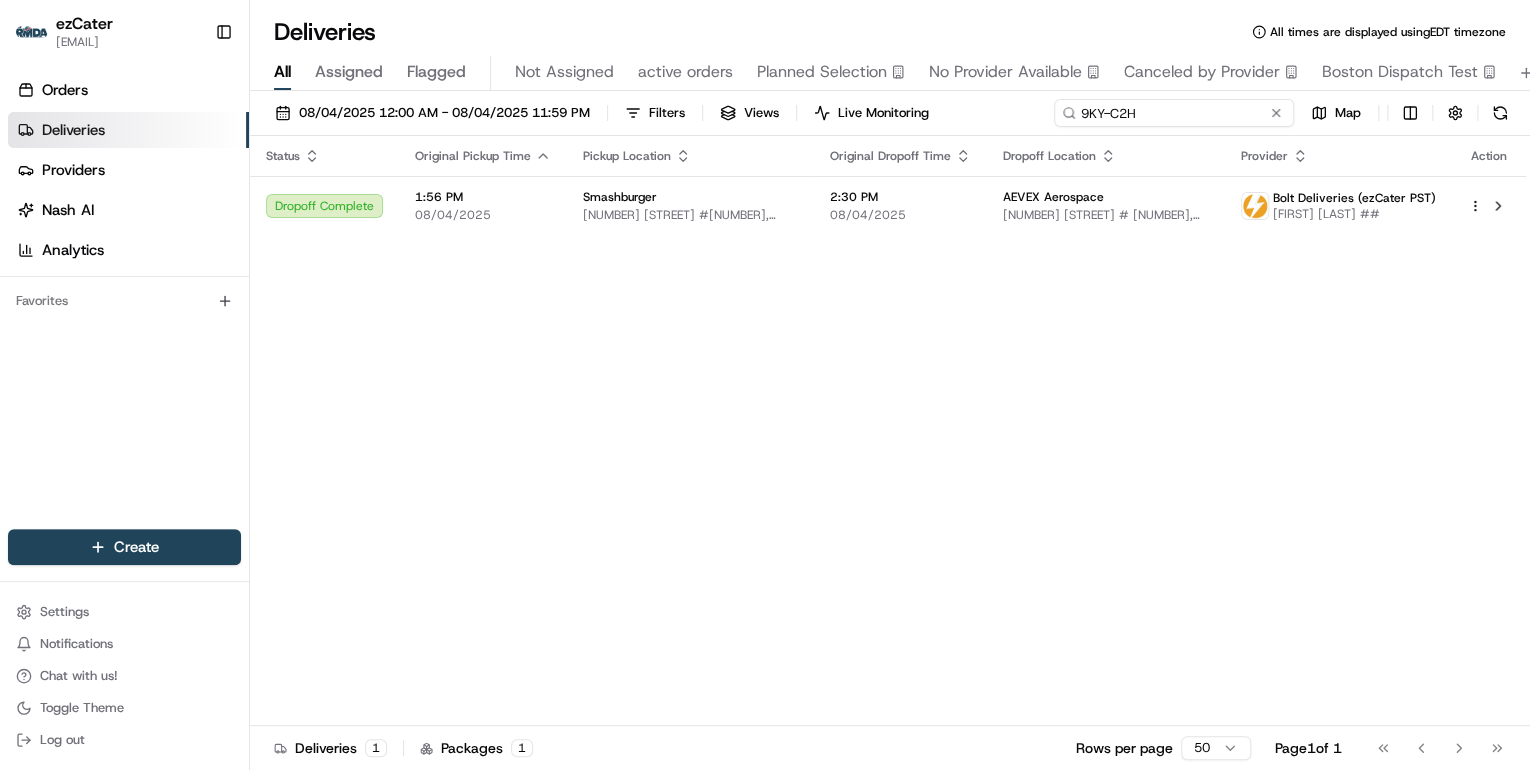 drag, startPoint x: 1211, startPoint y: 115, endPoint x: 507, endPoint y: 91, distance: 704.409 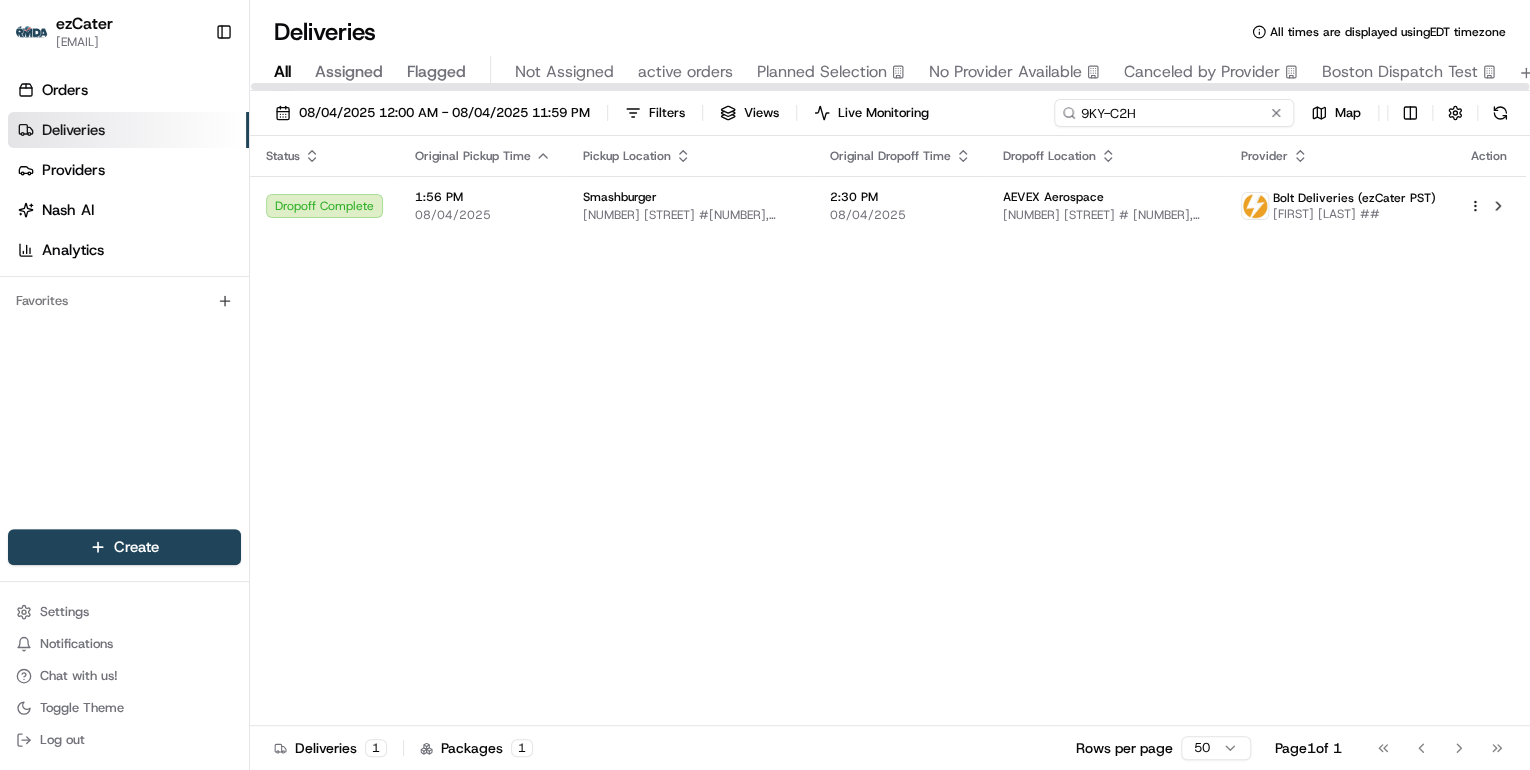 paste on "HPQGVP" 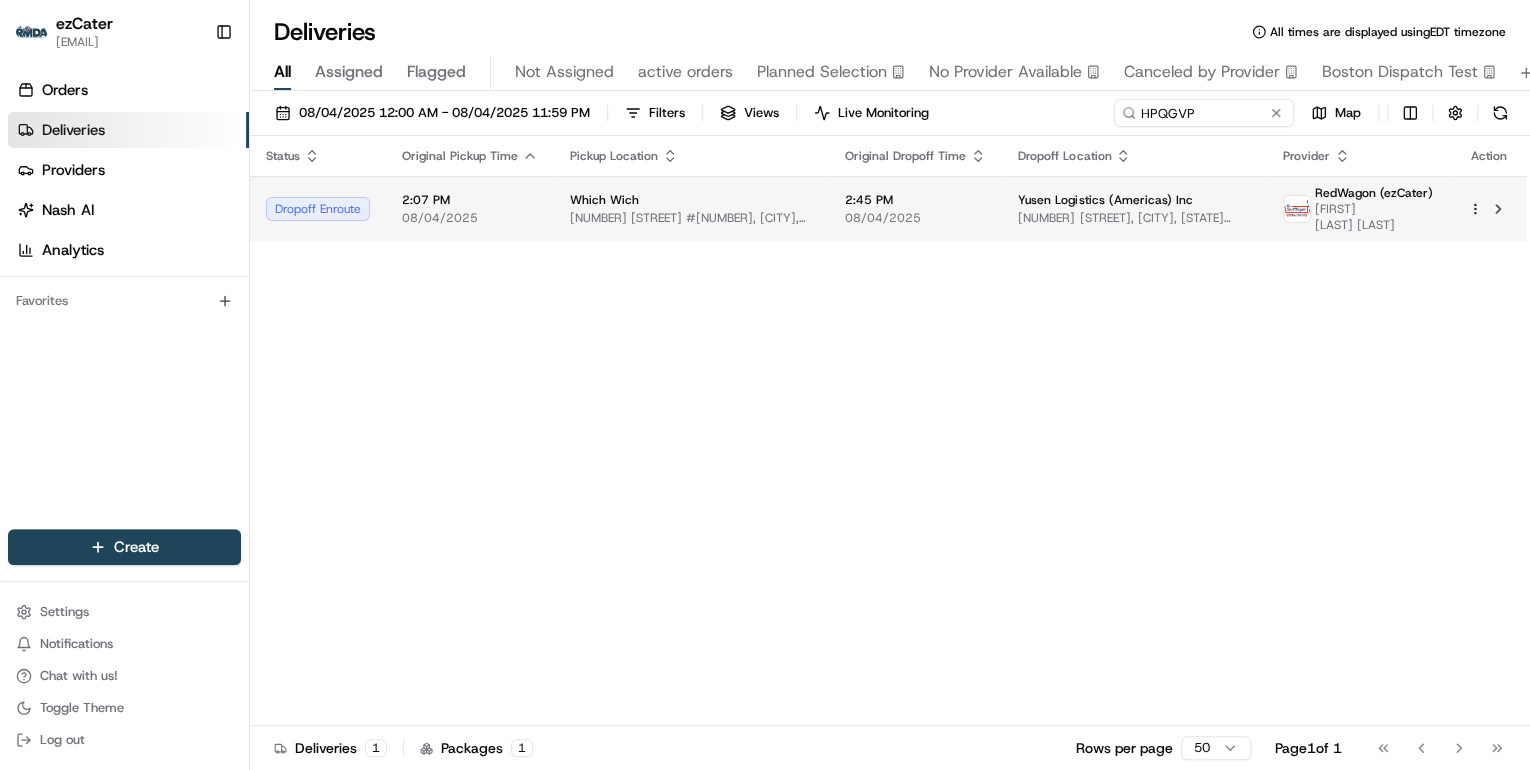 click on "[NUMBER] [STREET] #[NUMBER], [CITY], [STATE] [POSTAL_CODE], USA" at bounding box center [691, 218] 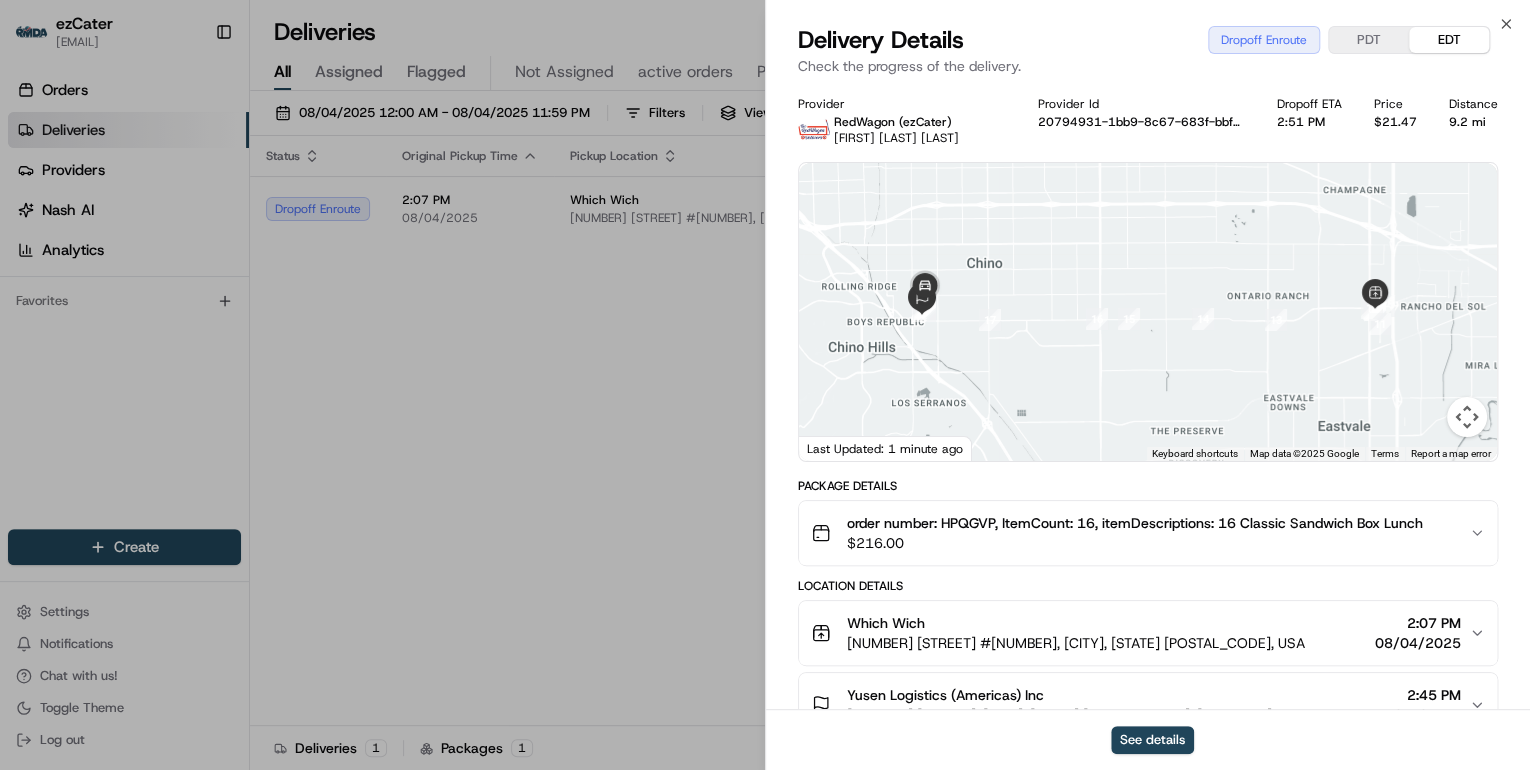 scroll, scrollTop: 240, scrollLeft: 0, axis: vertical 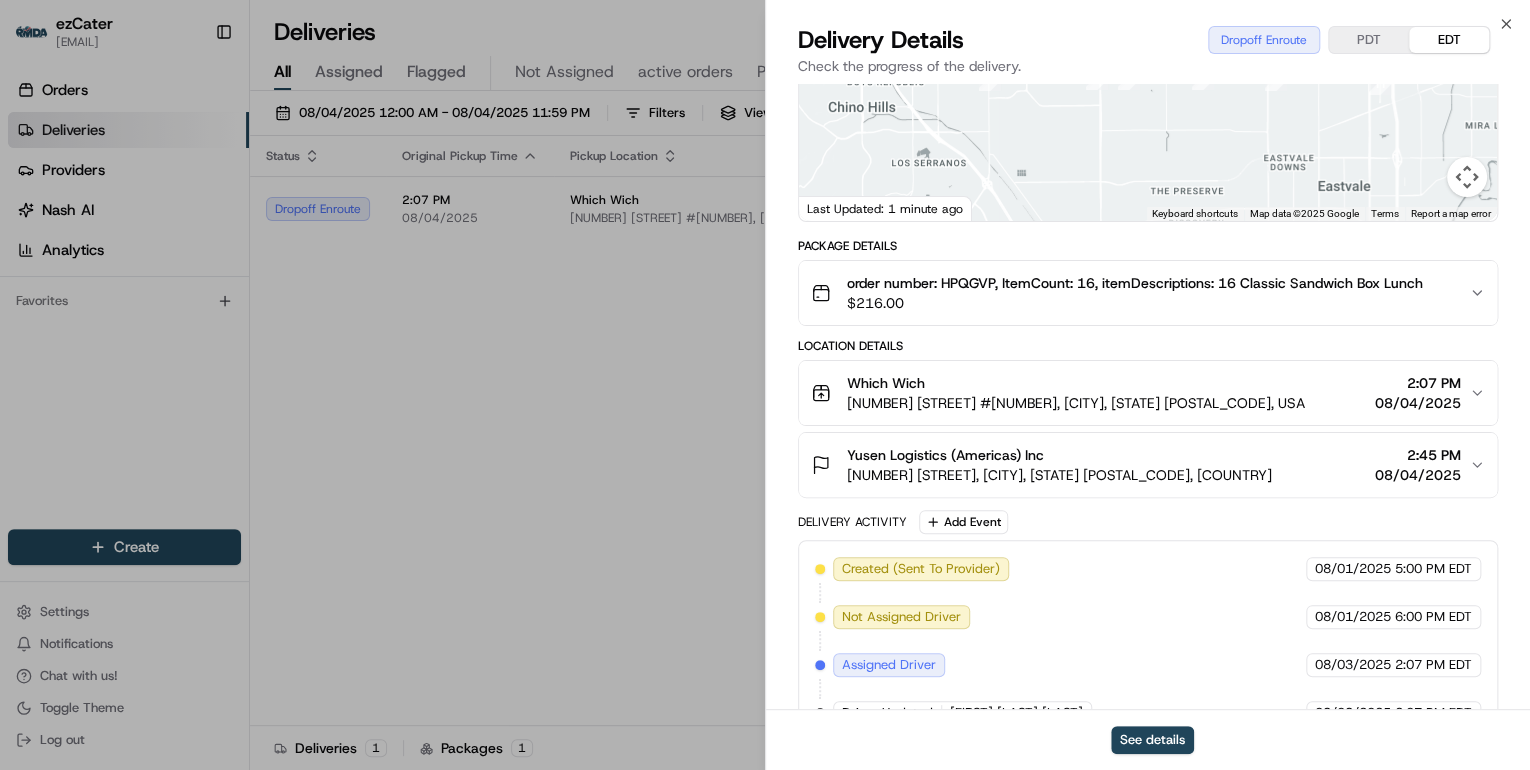 click on "Yusen Logistics (Americas) Inc 13950 Norton Ave, Chino, CA 91710, USA 2:45 PM 08/04/2025" at bounding box center [1140, 465] 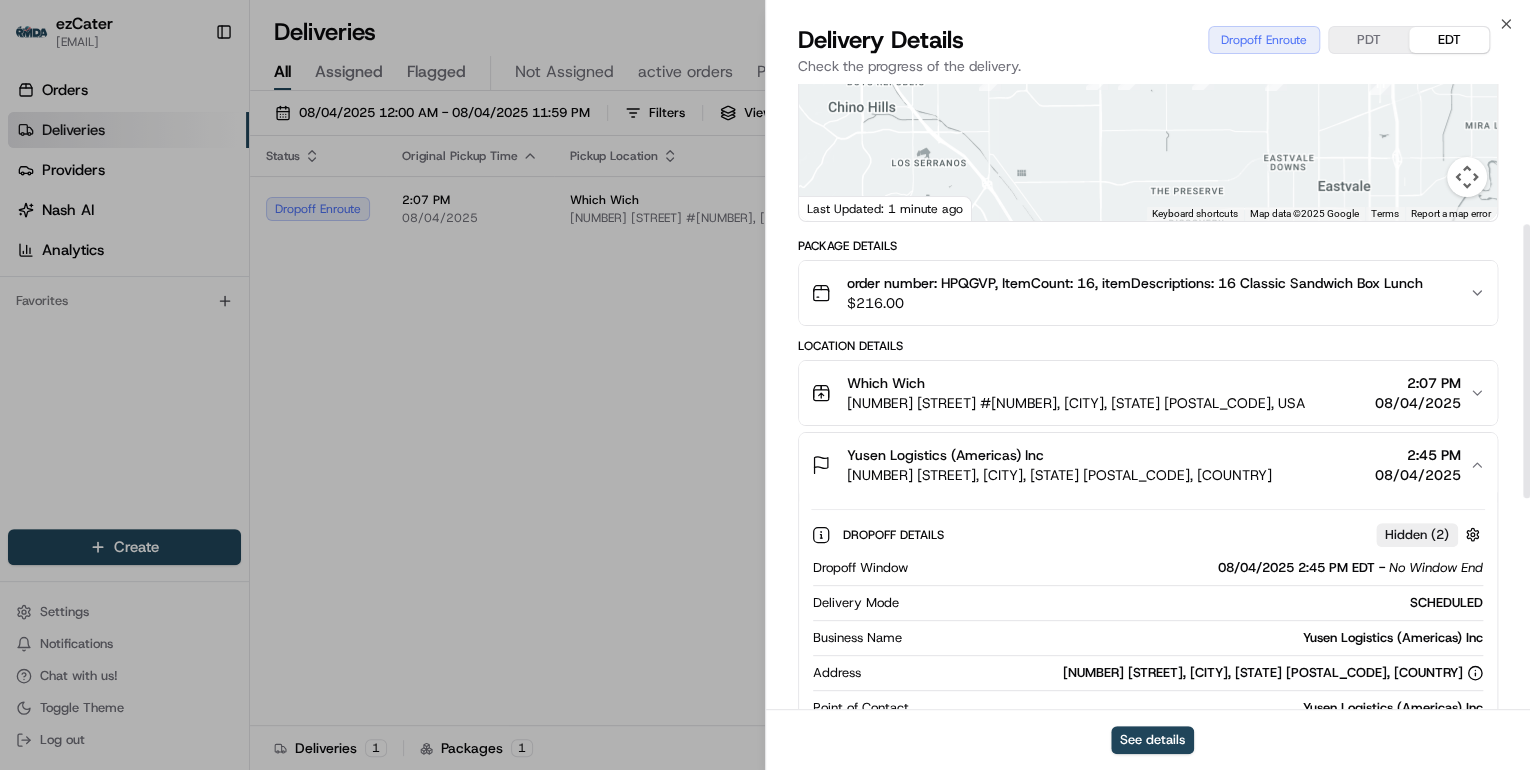 scroll, scrollTop: 320, scrollLeft: 0, axis: vertical 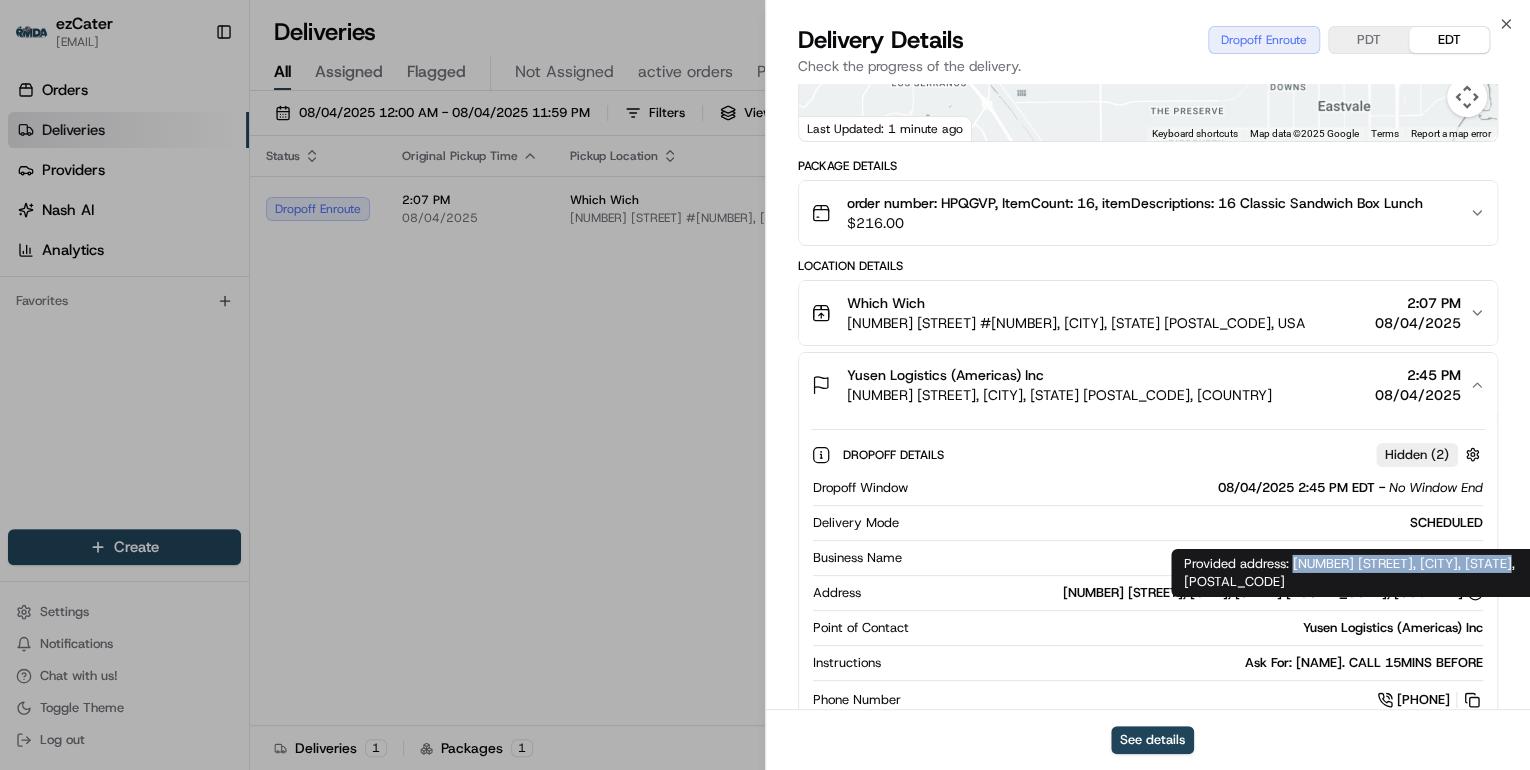 drag, startPoint x: 1516, startPoint y: 565, endPoint x: 1293, endPoint y: 567, distance: 223.00897 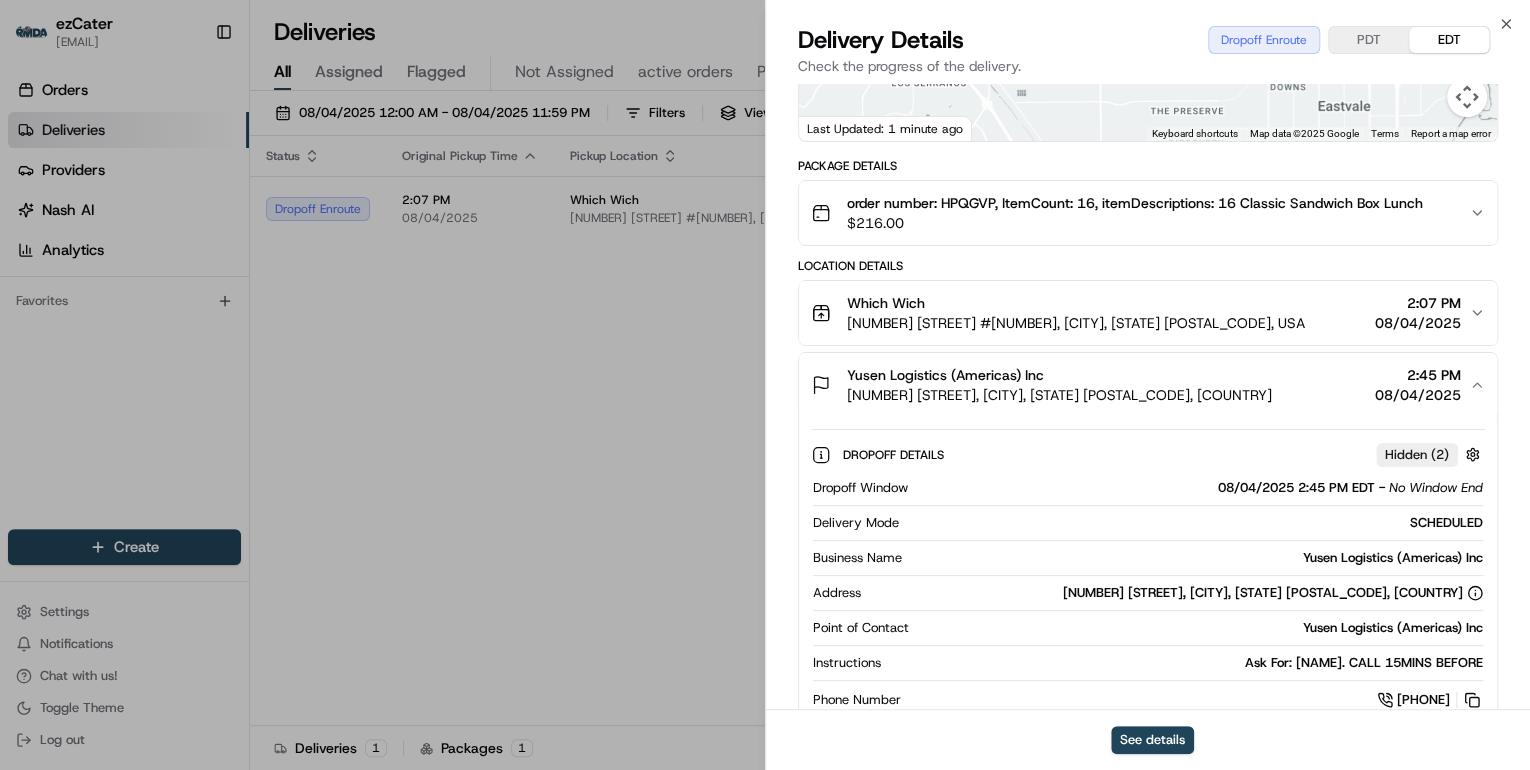 click on "[NUMBER] [STREET] #[NUMBER], [CITY], [STATE] [POSTAL_CODE], USA" at bounding box center [1076, 323] 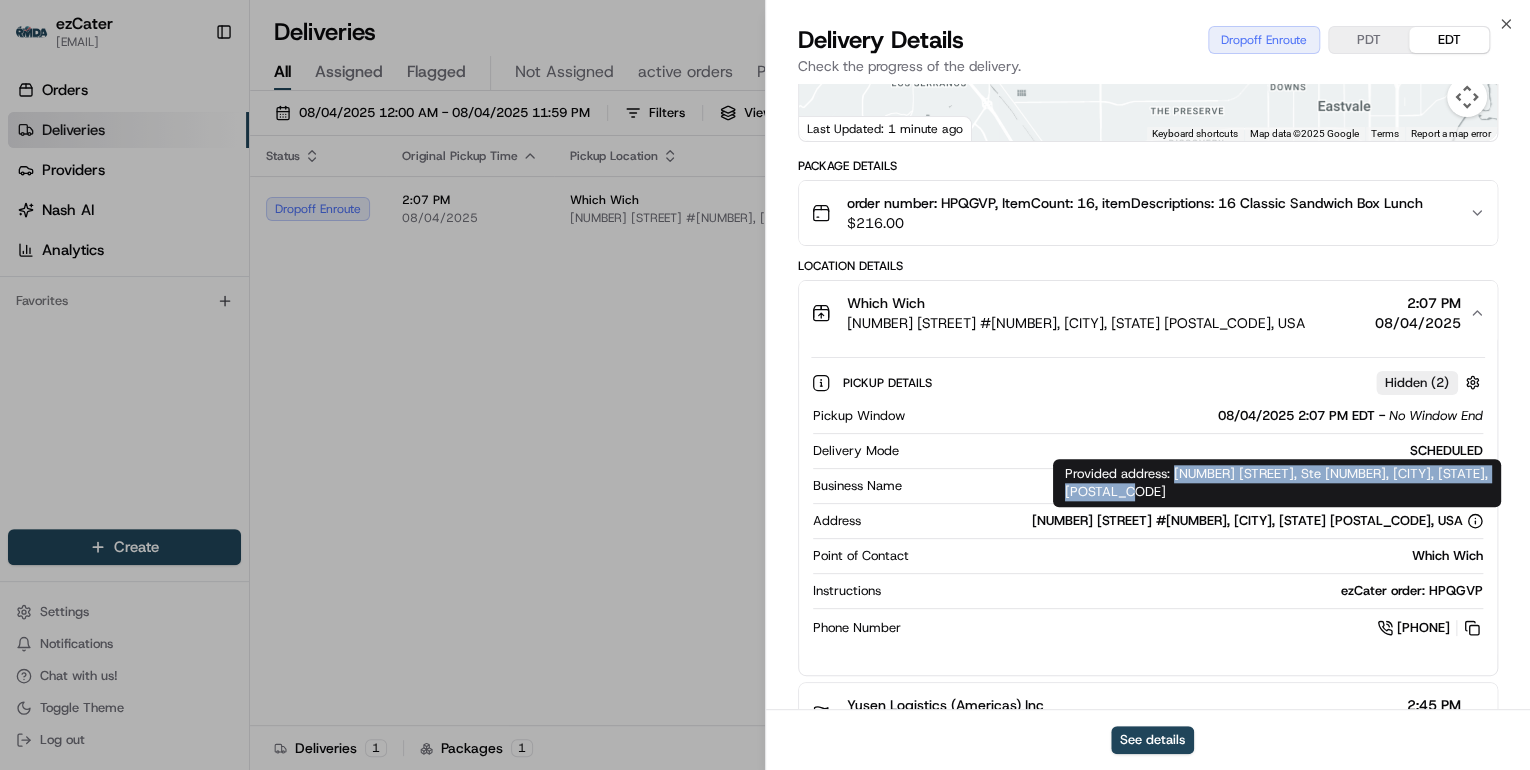 drag, startPoint x: 1176, startPoint y: 472, endPoint x: 1197, endPoint y: 492, distance: 29 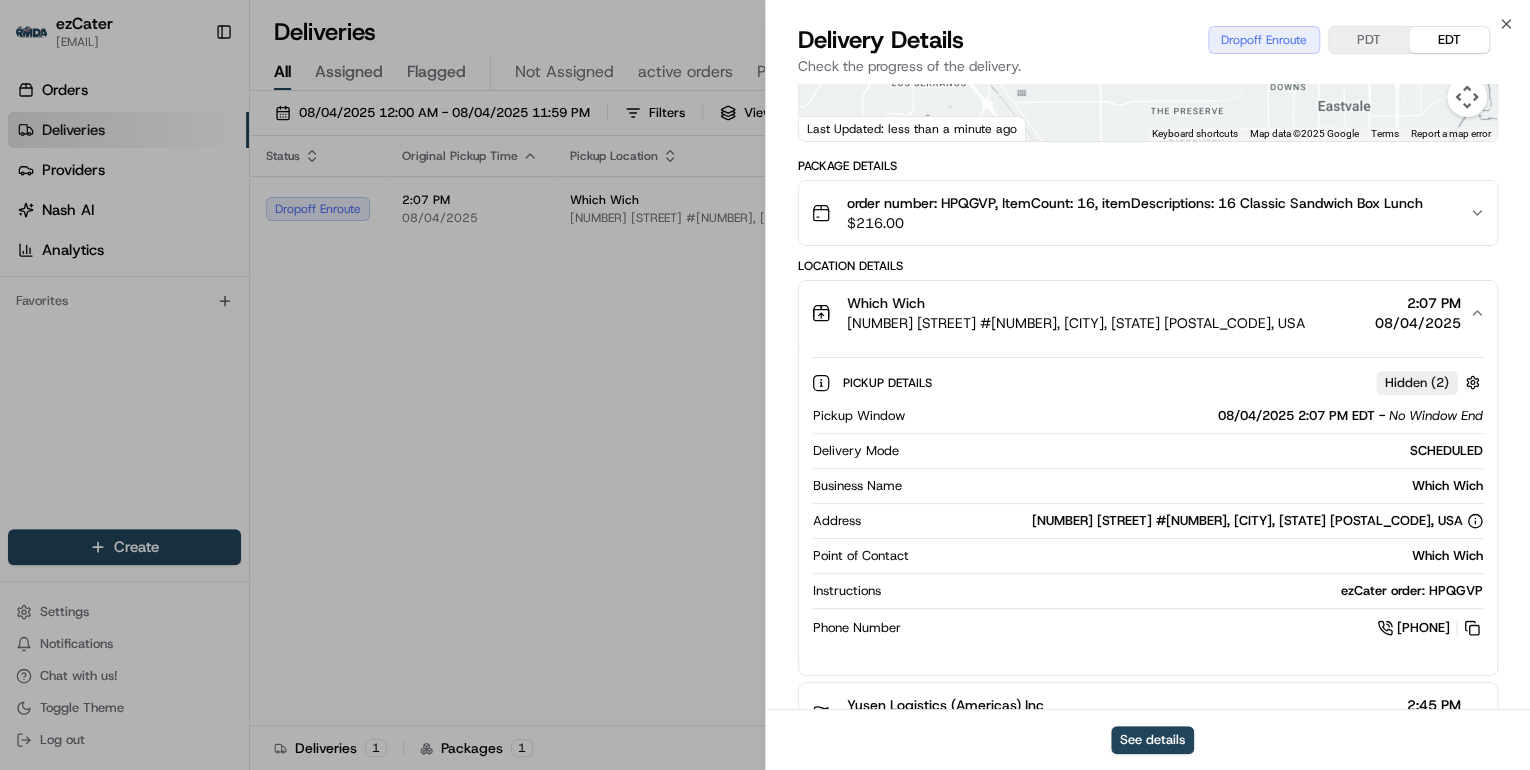 click on "$ 216.00" at bounding box center [1135, 223] 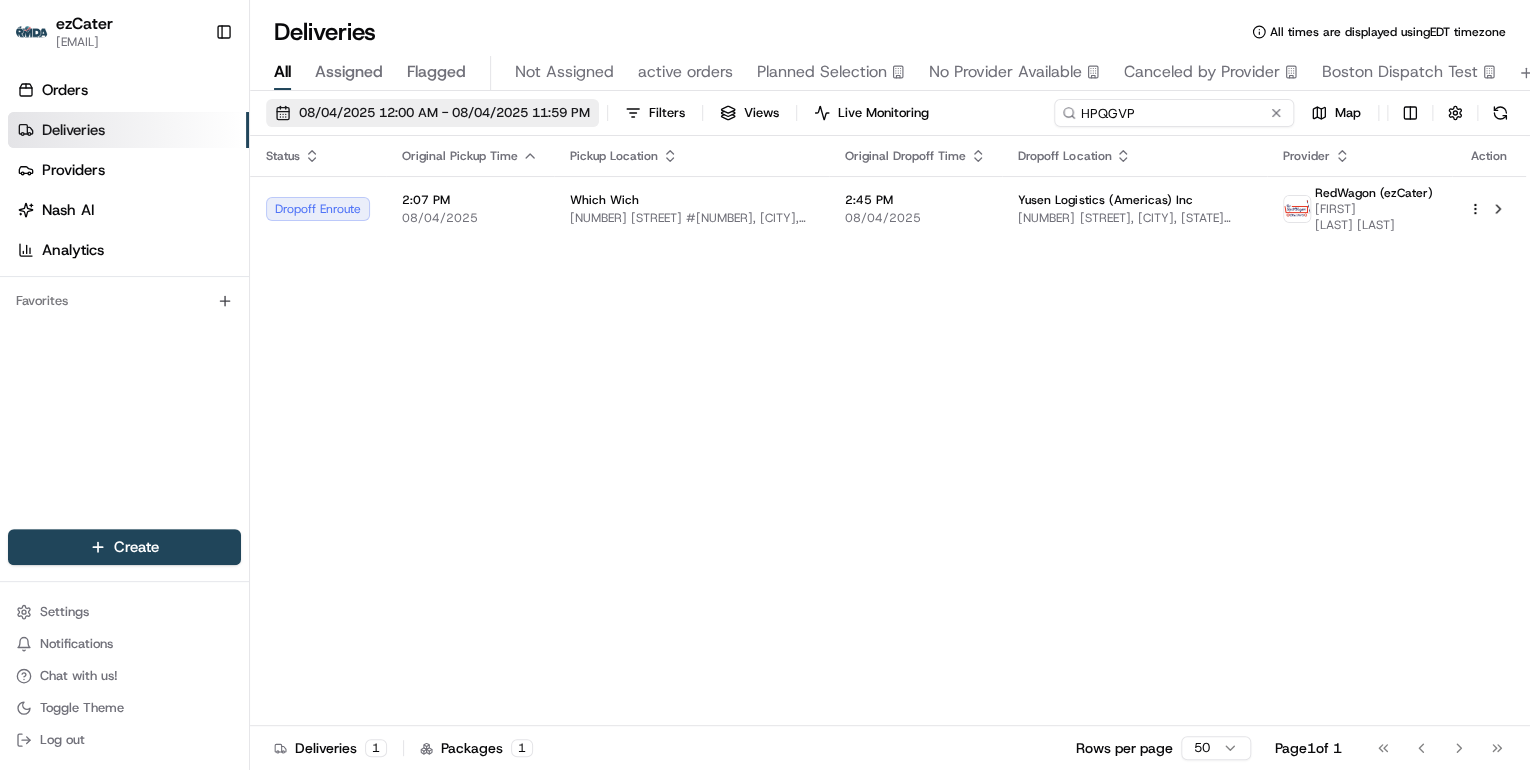 drag, startPoint x: 1205, startPoint y: 115, endPoint x: 488, endPoint y: 123, distance: 717.0446 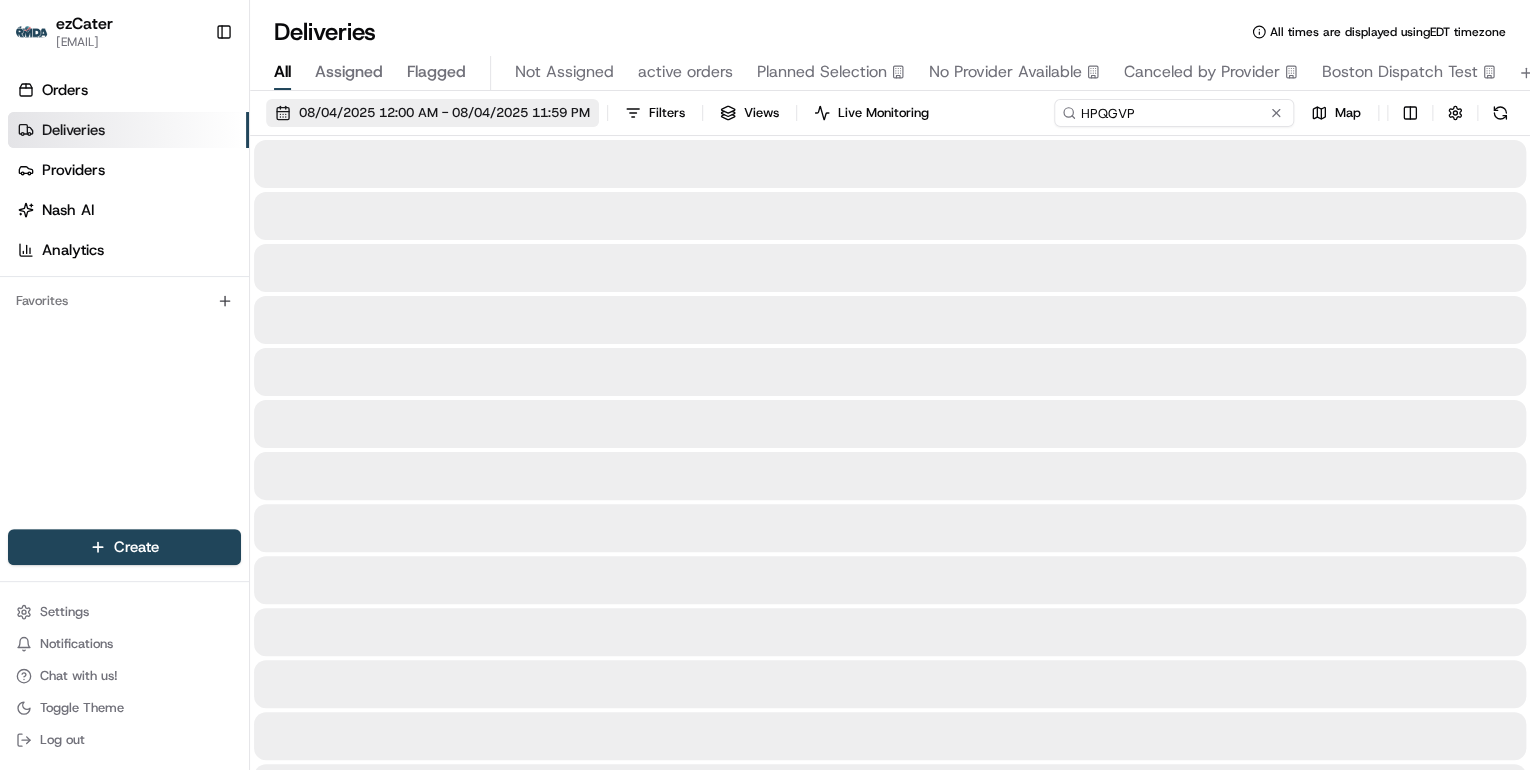 type on "HPQGVP" 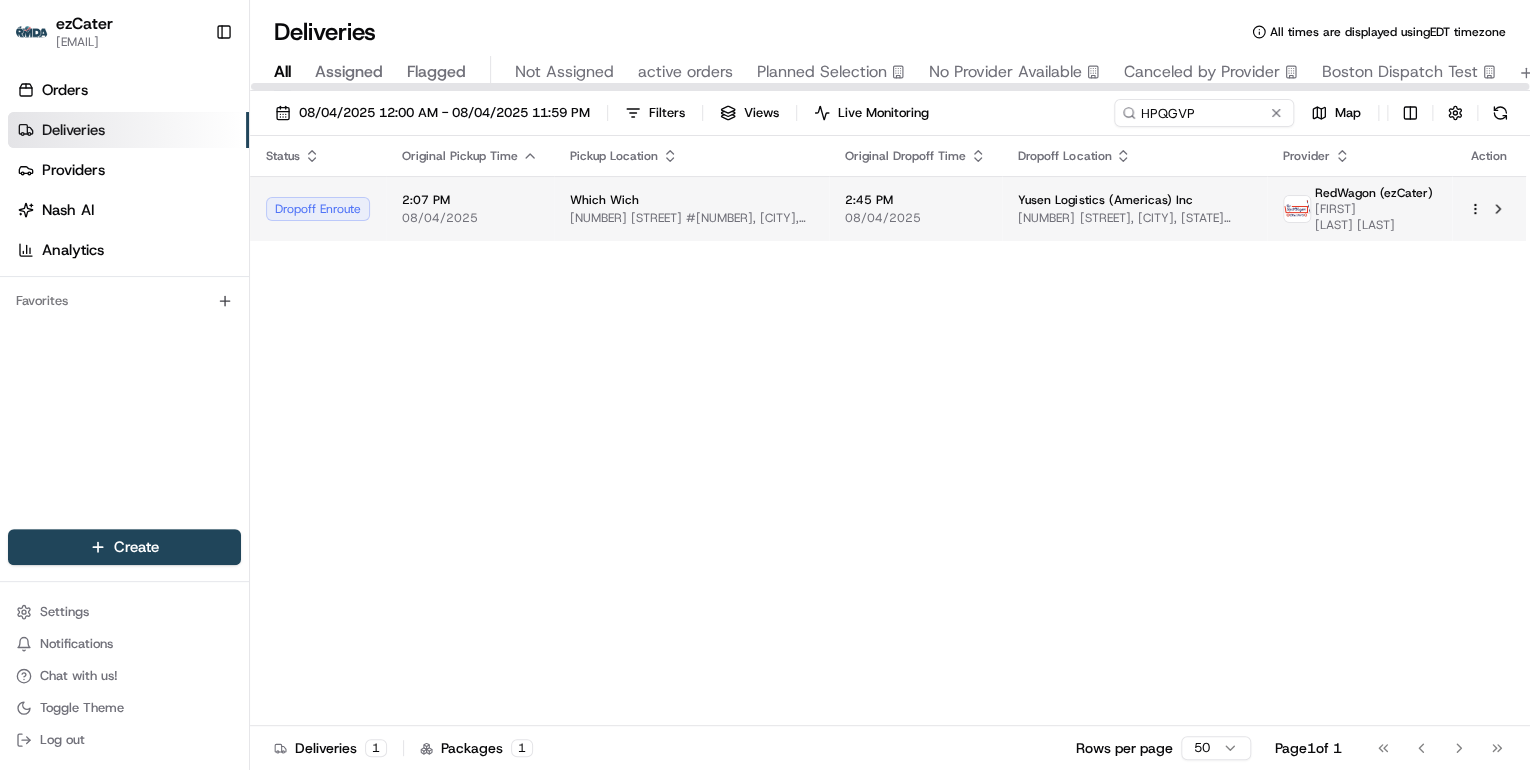 click on "Which Wich" at bounding box center (691, 200) 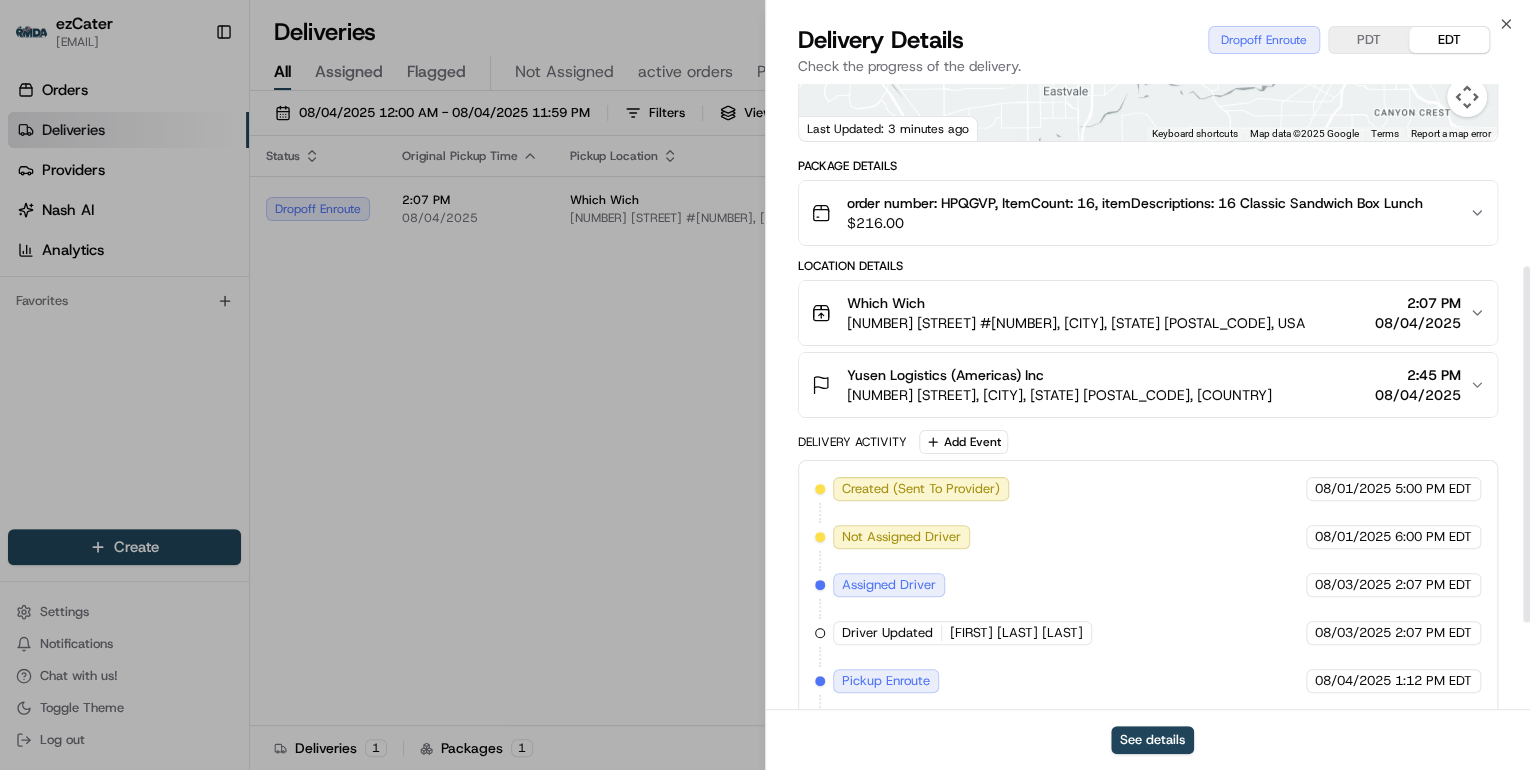scroll, scrollTop: 472, scrollLeft: 0, axis: vertical 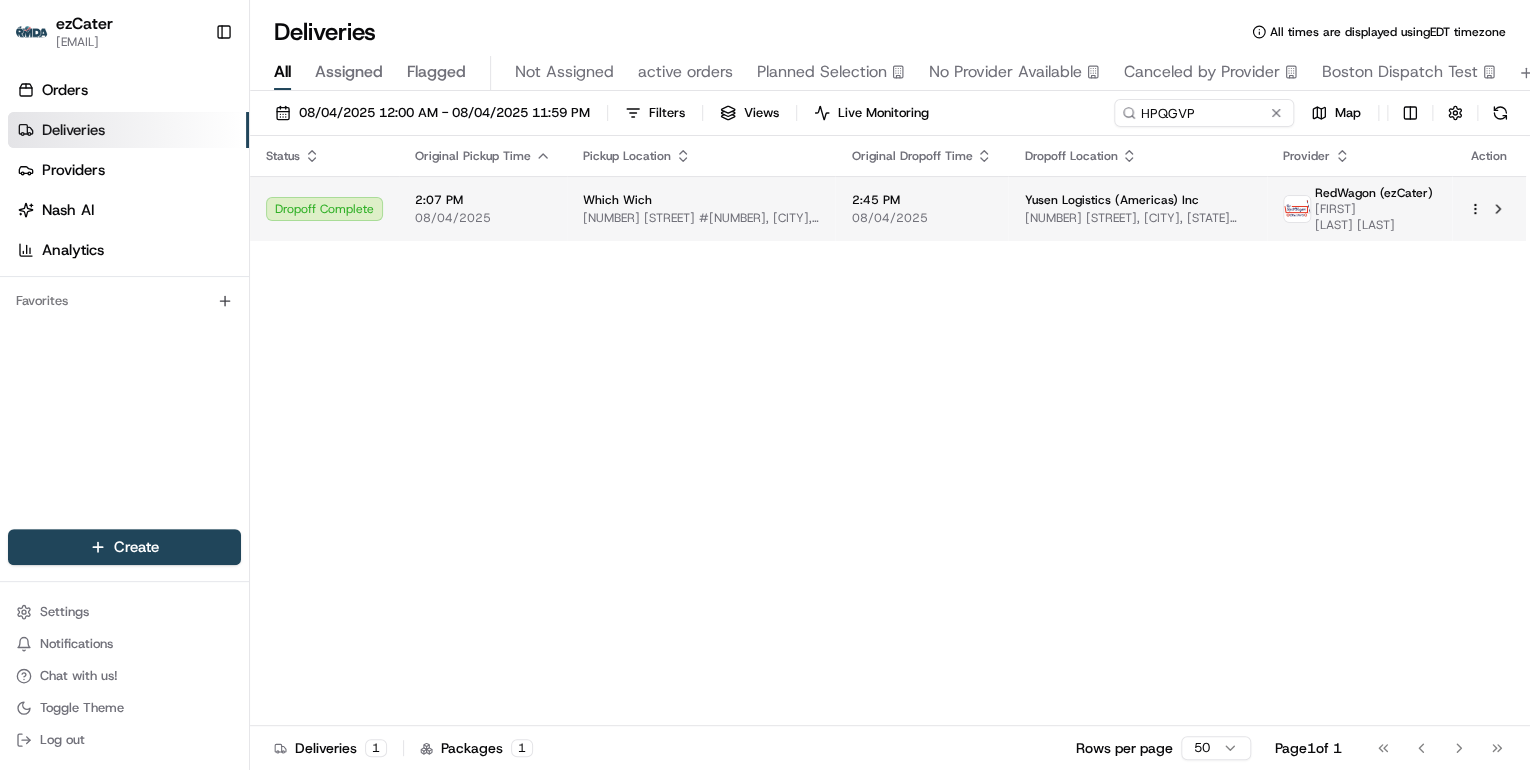click on "Which Wich" at bounding box center [701, 200] 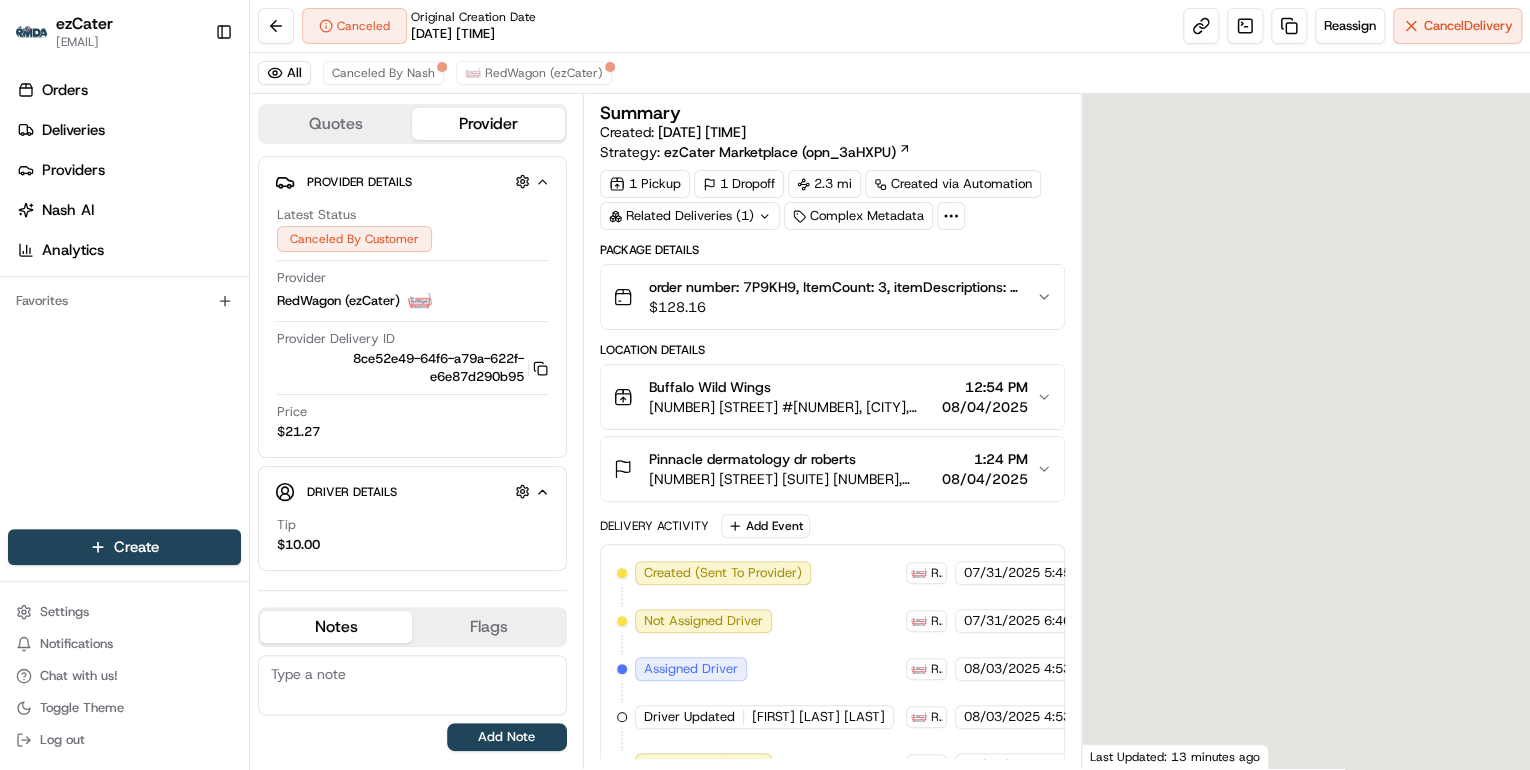 scroll, scrollTop: 0, scrollLeft: 0, axis: both 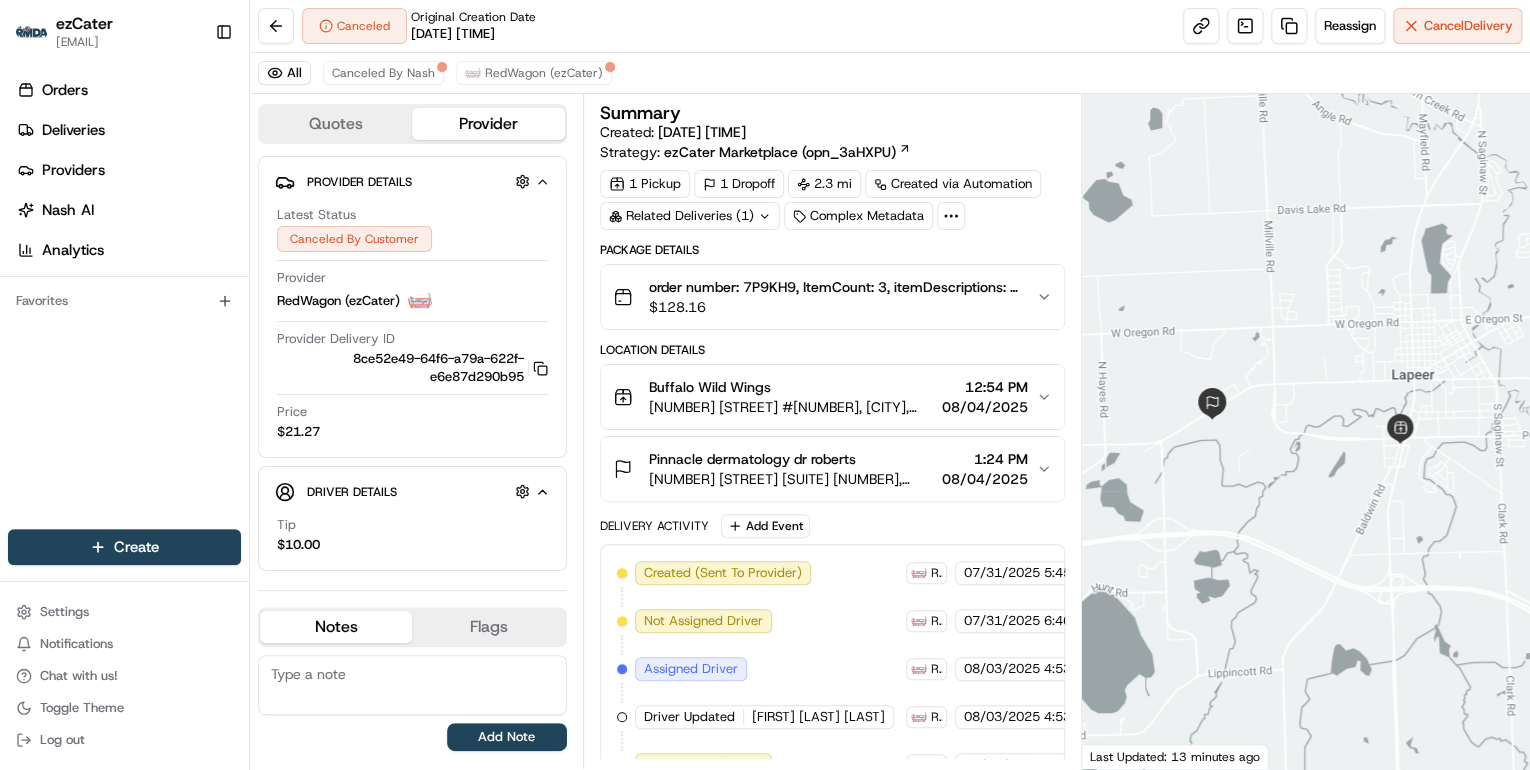click on "$ 128.16" at bounding box center [834, 307] 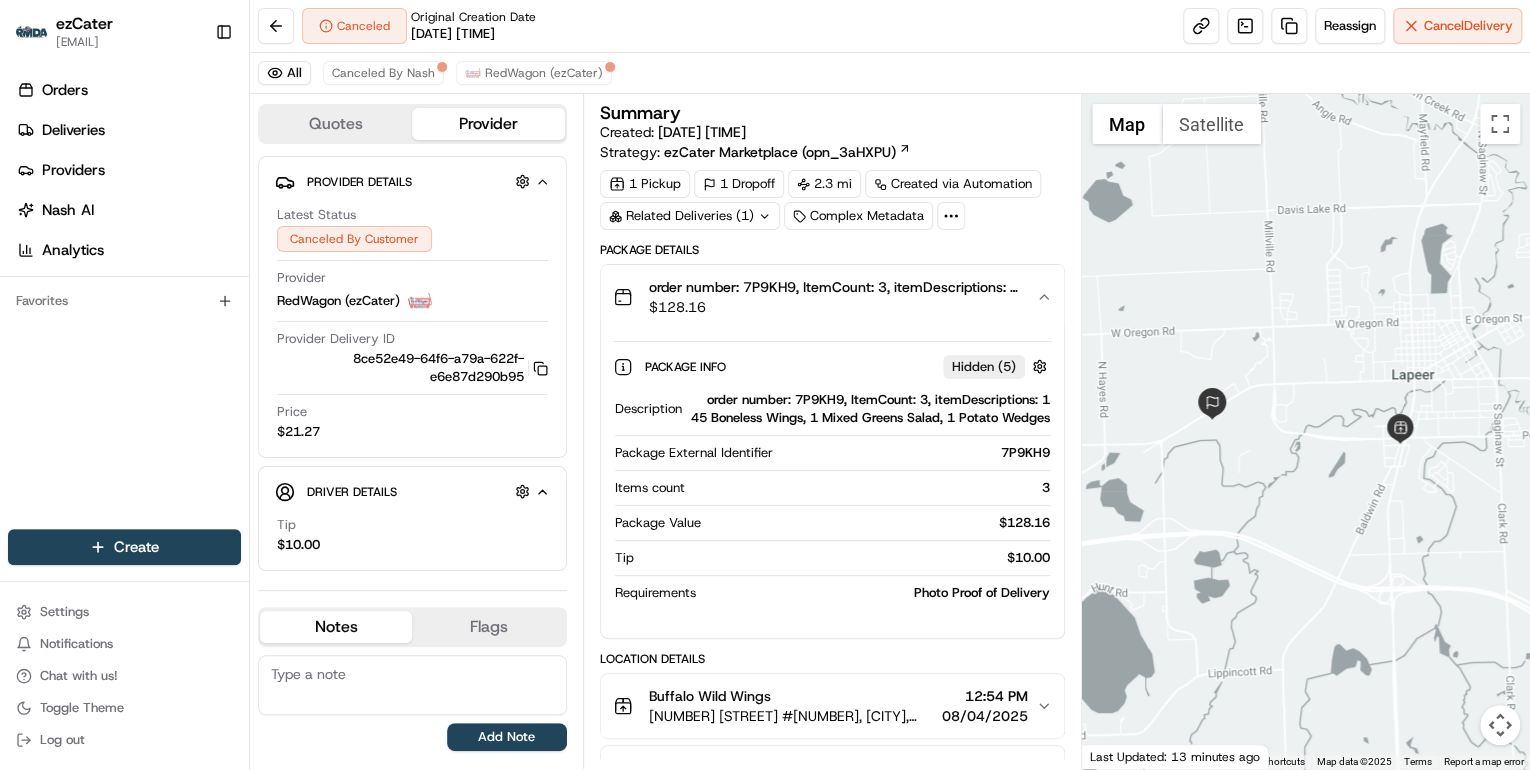 click on "order number: 7P9KH9,
ItemCount: 3,
itemDescriptions:
1 45 Boneless Wings,
1 Mixed Greens Salad,
1 Potato Wedges" at bounding box center [870, 409] 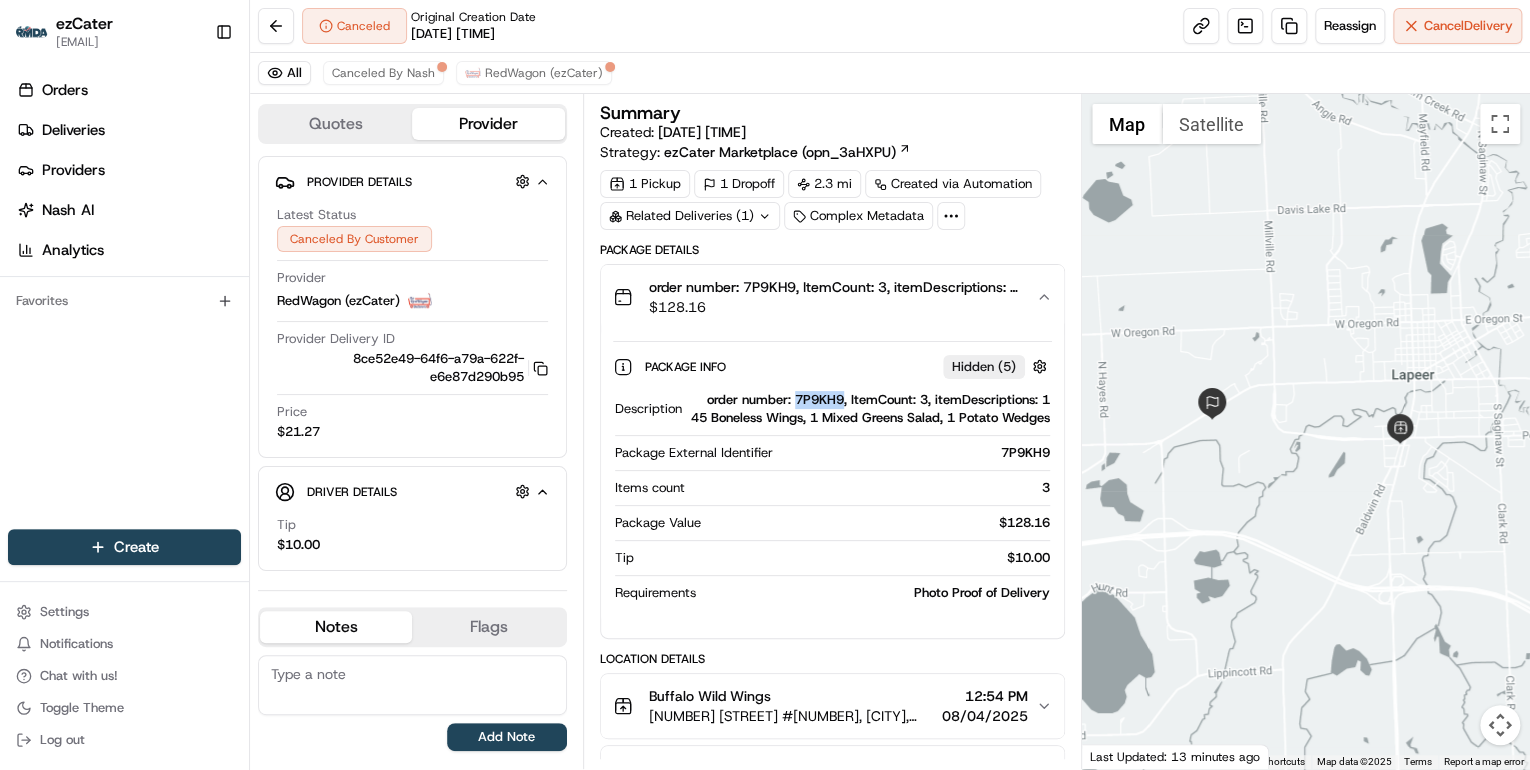 click on "order number: 7P9KH9,
ItemCount: 3,
itemDescriptions:
1 45 Boneless Wings,
1 Mixed Greens Salad,
1 Potato Wedges" at bounding box center [870, 409] 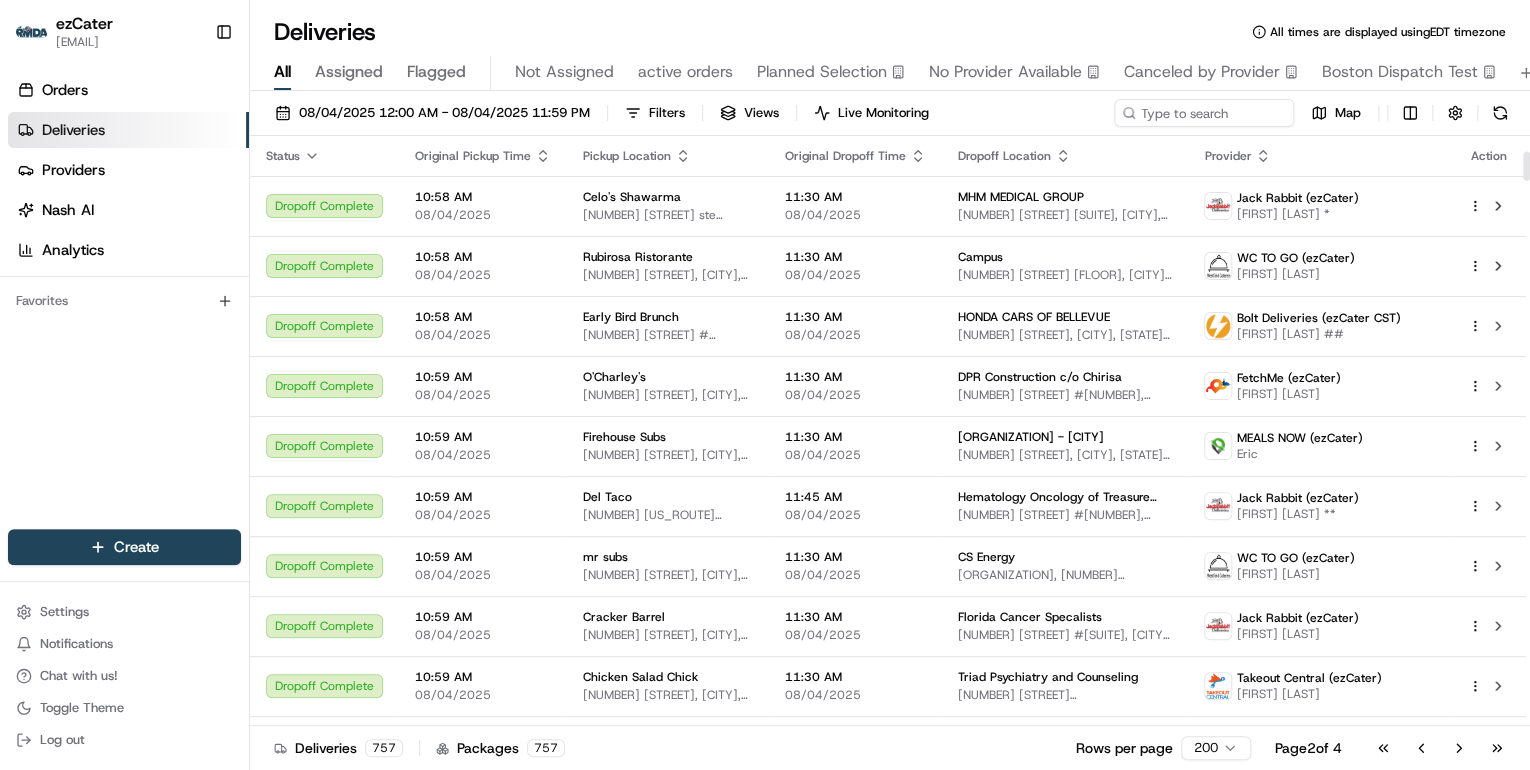 scroll, scrollTop: 0, scrollLeft: 0, axis: both 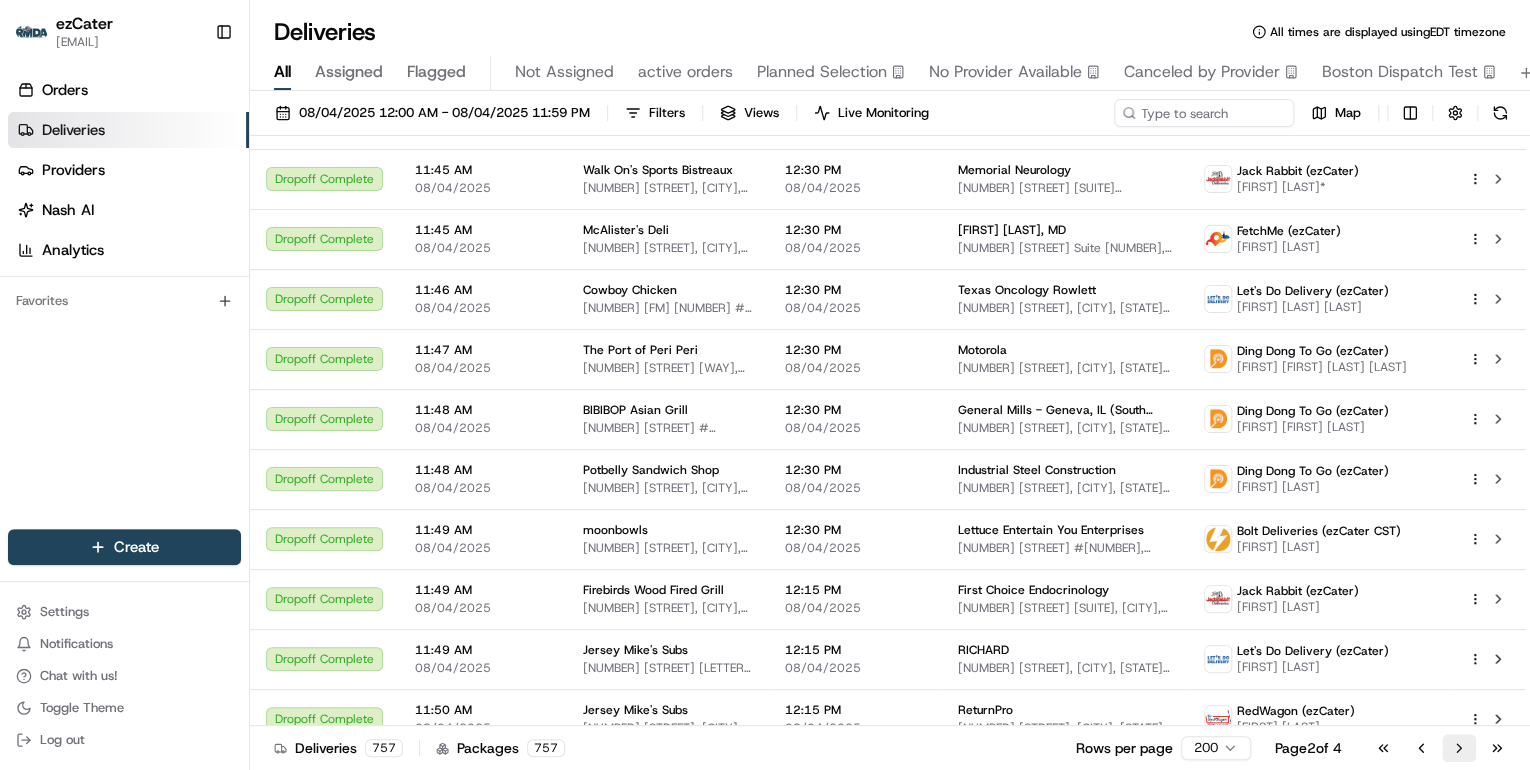 click on "Go to next page" at bounding box center (1459, 748) 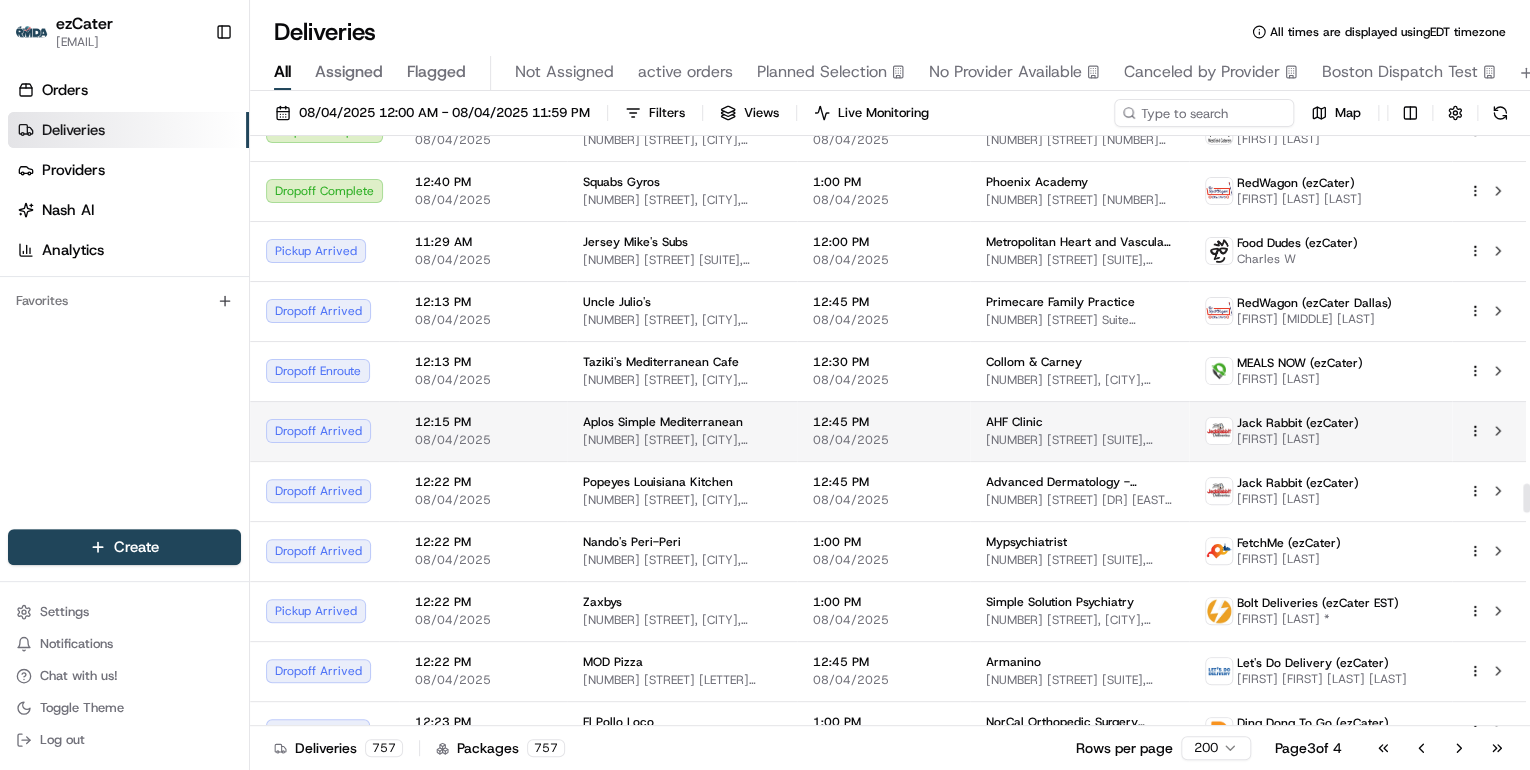 scroll, scrollTop: 7040, scrollLeft: 0, axis: vertical 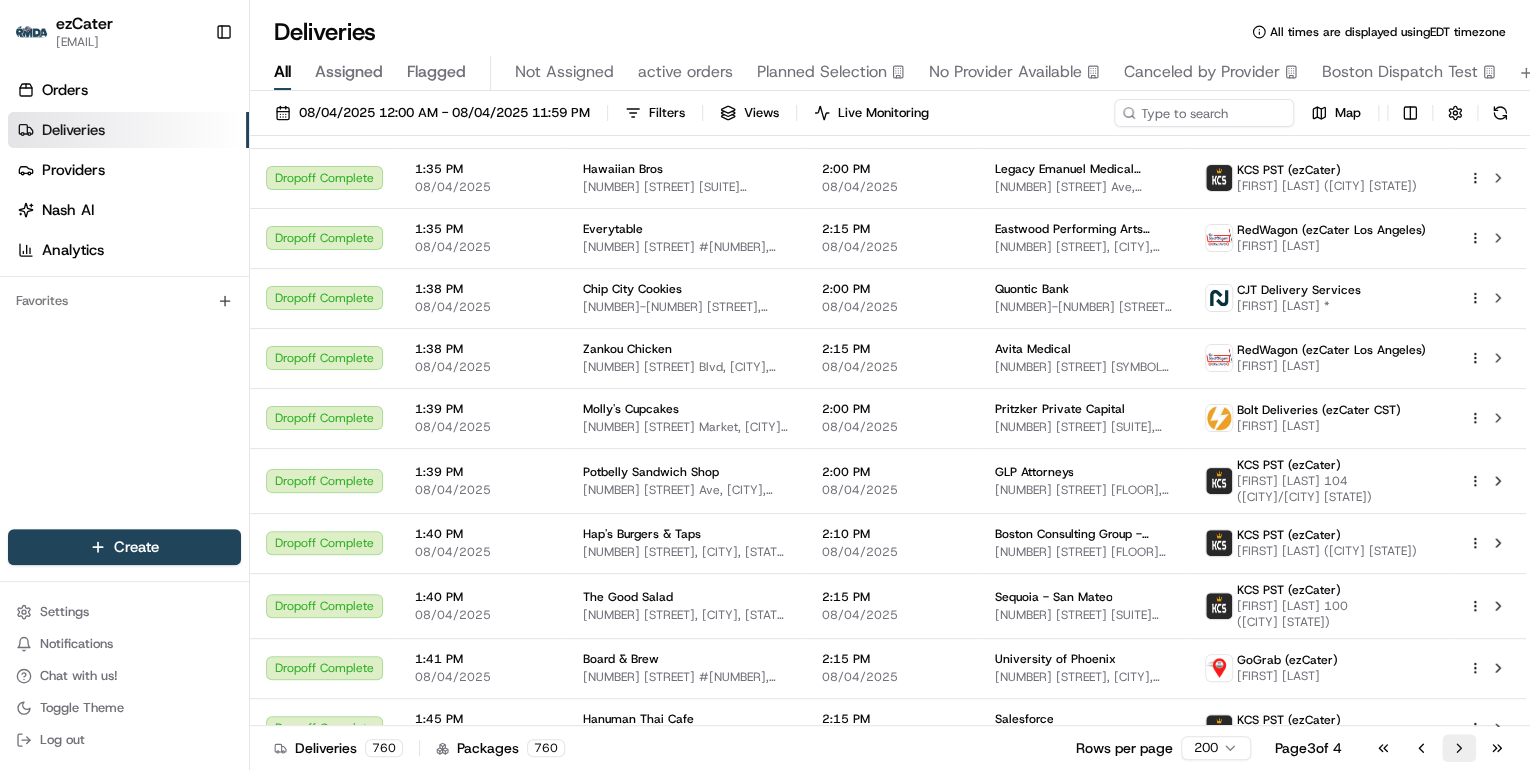 click on "Go to next page" at bounding box center (1459, 748) 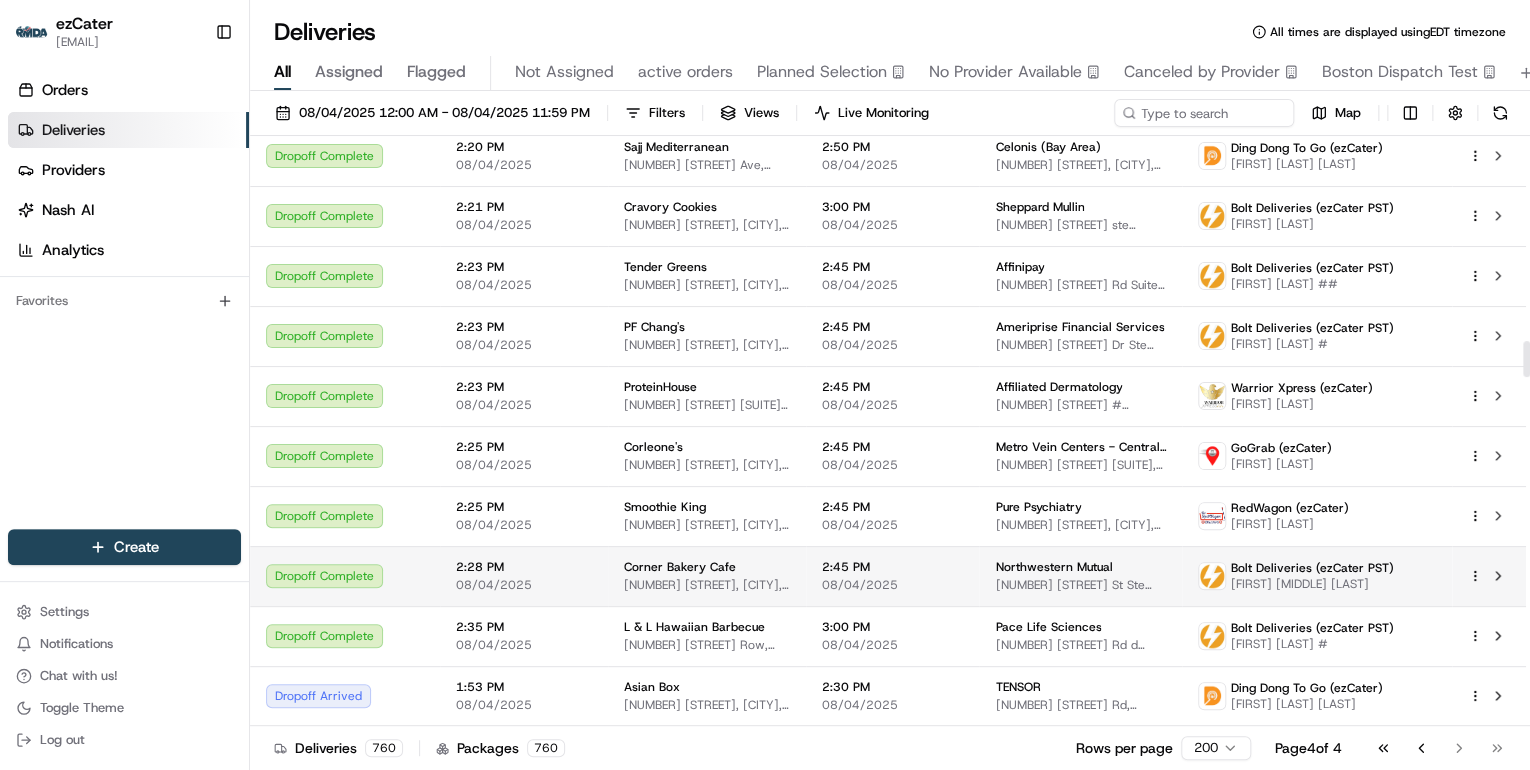 scroll, scrollTop: 3440, scrollLeft: 0, axis: vertical 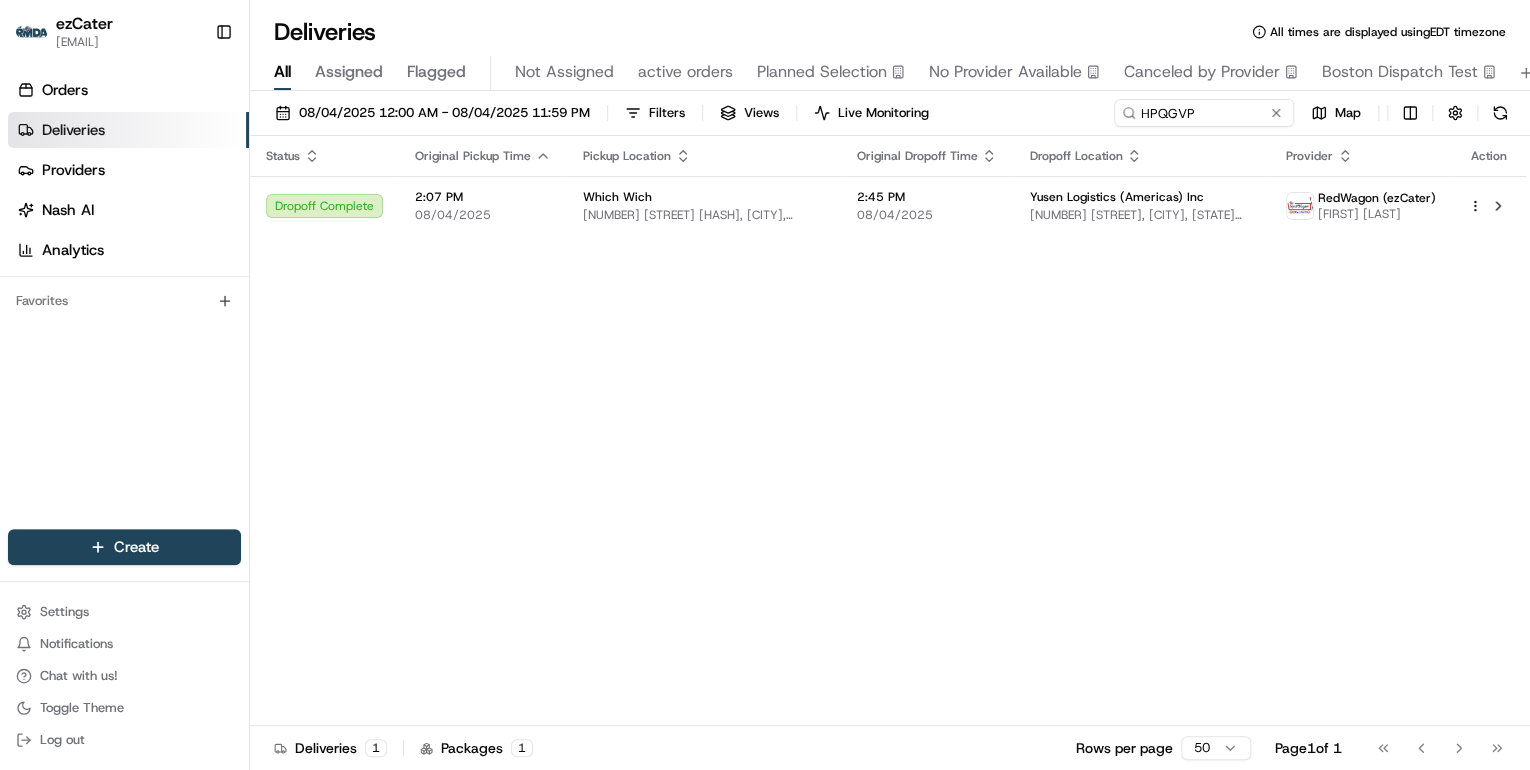 drag, startPoint x: 565, startPoint y: 368, endPoint x: 620, endPoint y: 324, distance: 70.434364 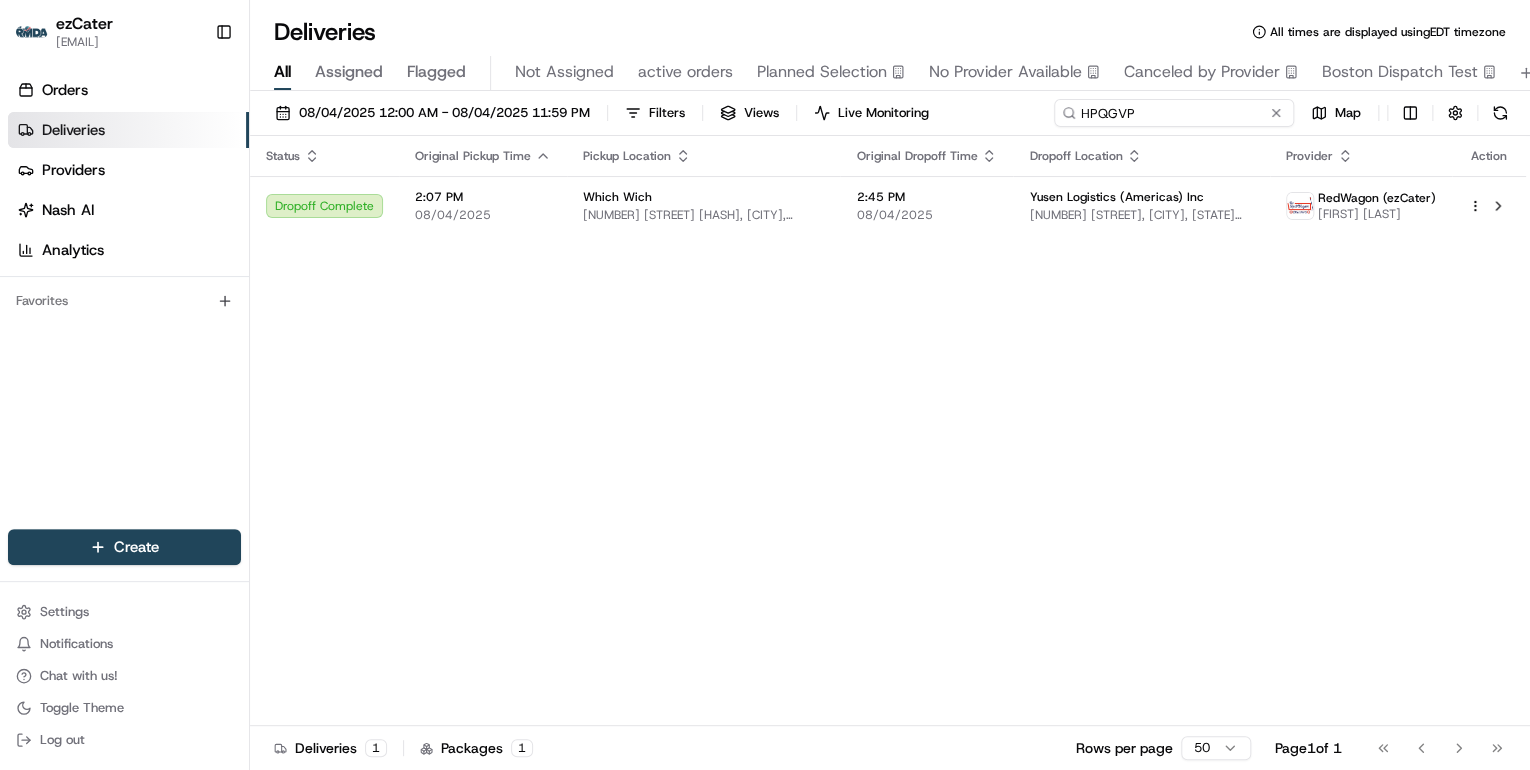 drag, startPoint x: 1006, startPoint y: 106, endPoint x: 640, endPoint y: 80, distance: 366.92233 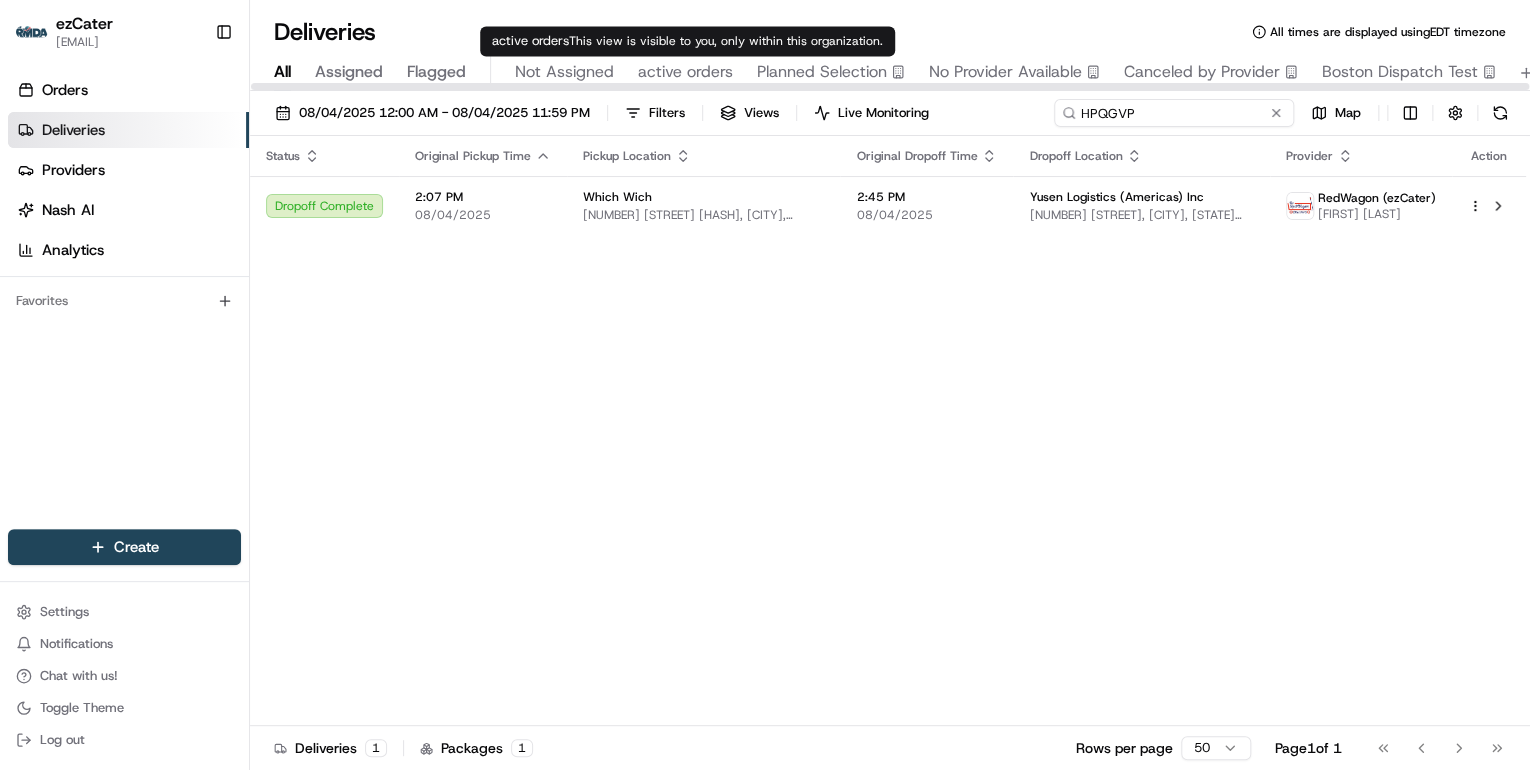 paste on "2JJ8Y4" 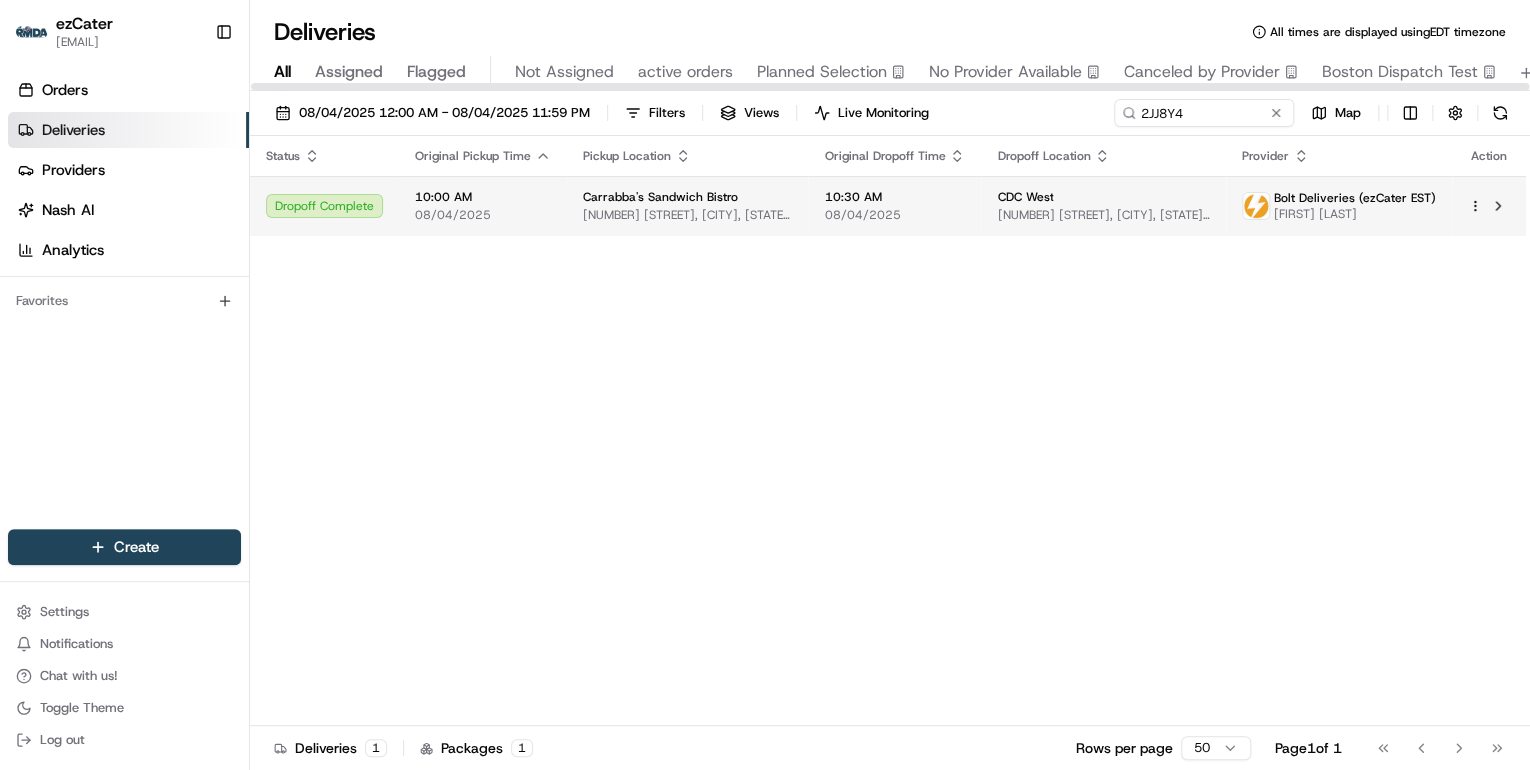 click on "Carrabba's Sandwich Bistro" at bounding box center (660, 197) 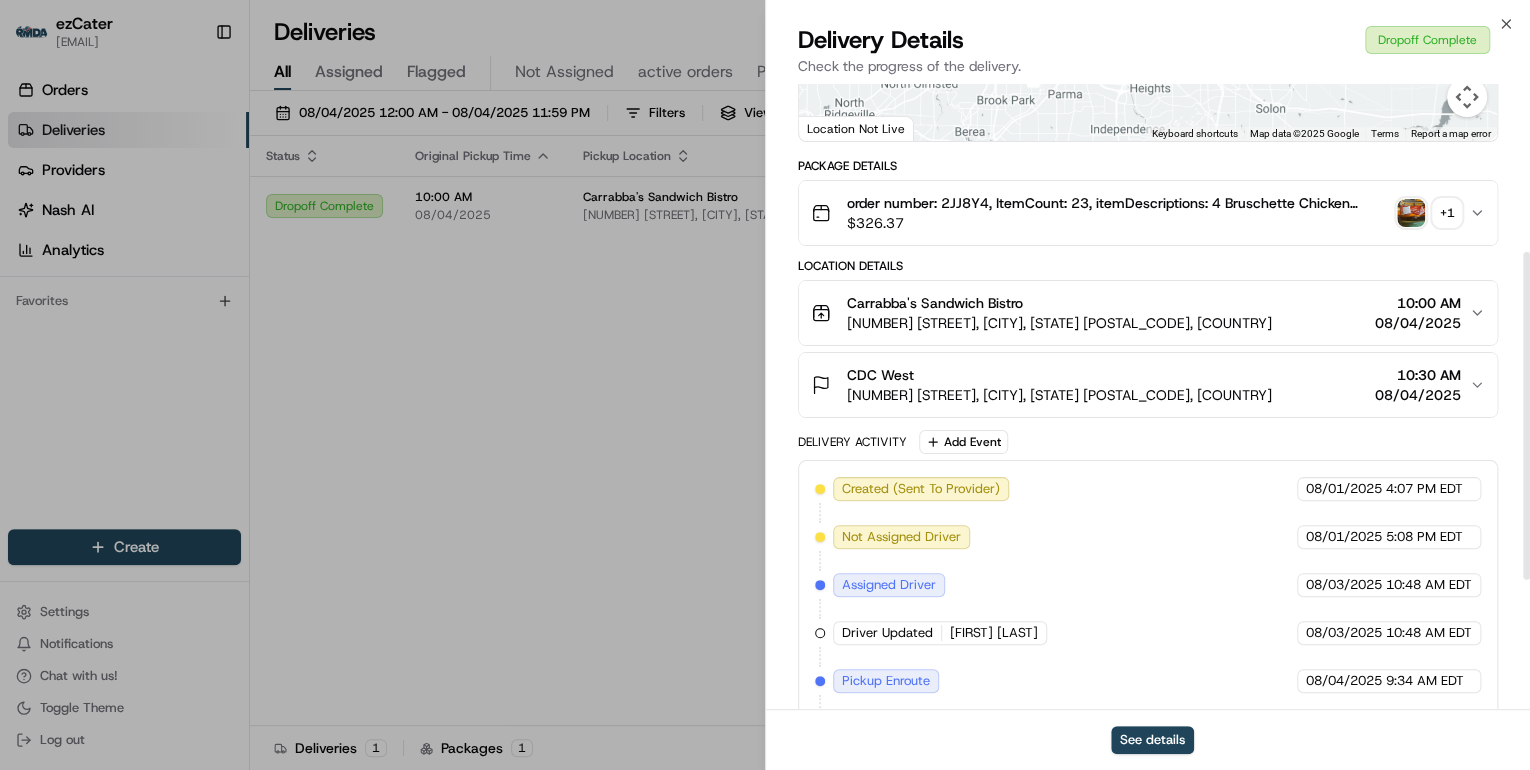 scroll, scrollTop: 568, scrollLeft: 0, axis: vertical 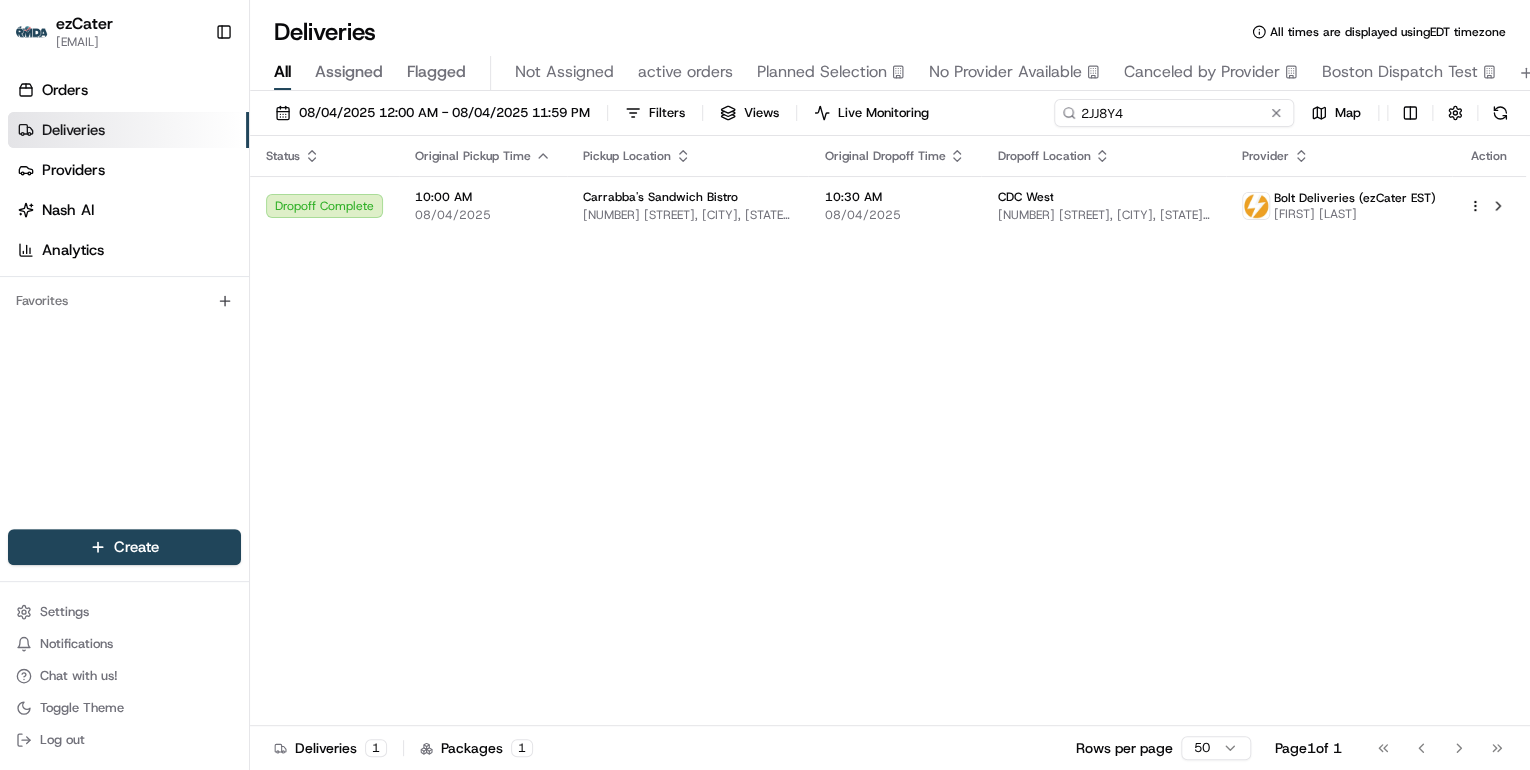 drag, startPoint x: 1196, startPoint y: 119, endPoint x: 794, endPoint y: 125, distance: 402.04477 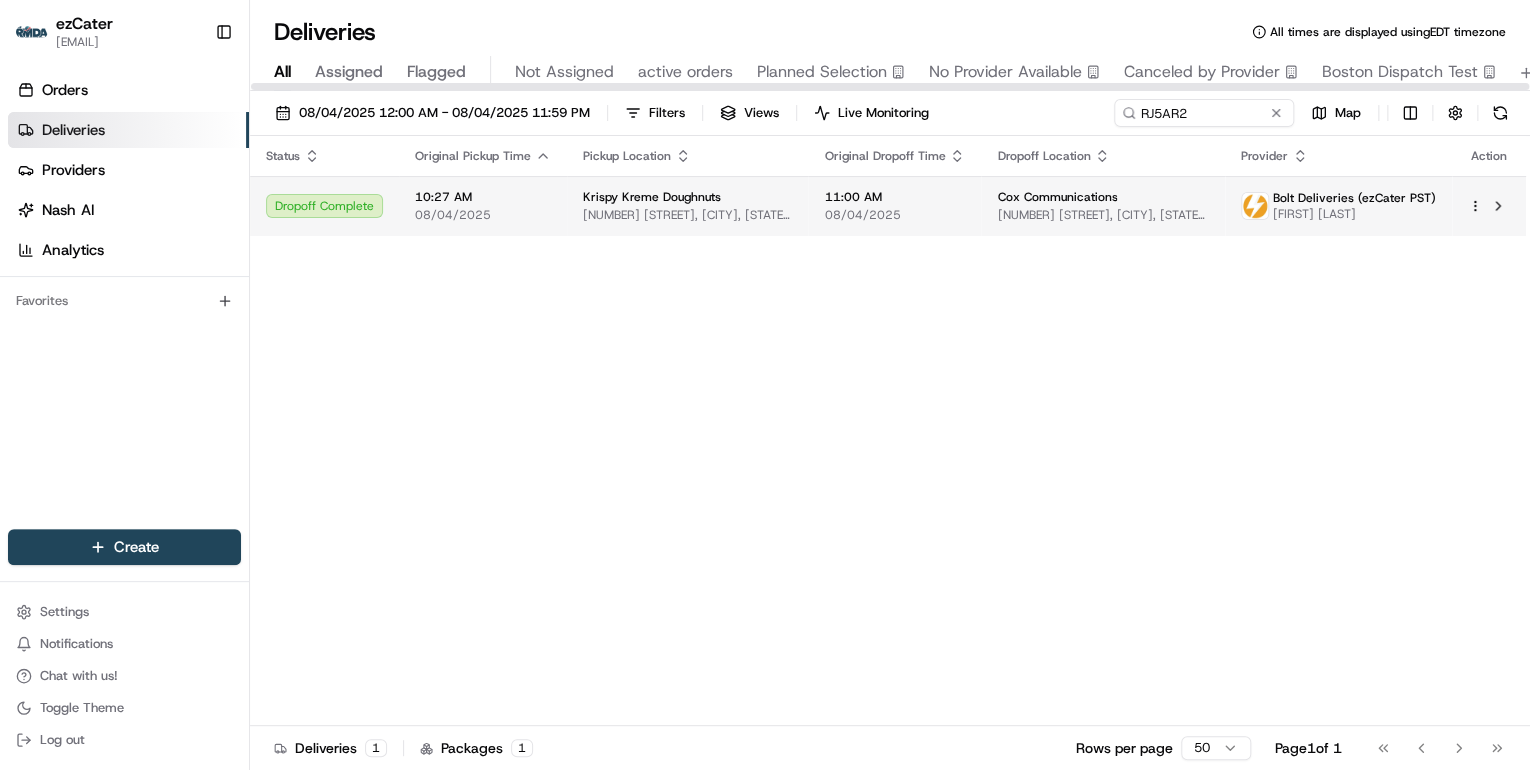 click on "Krispy Kreme Doughnuts" at bounding box center (652, 197) 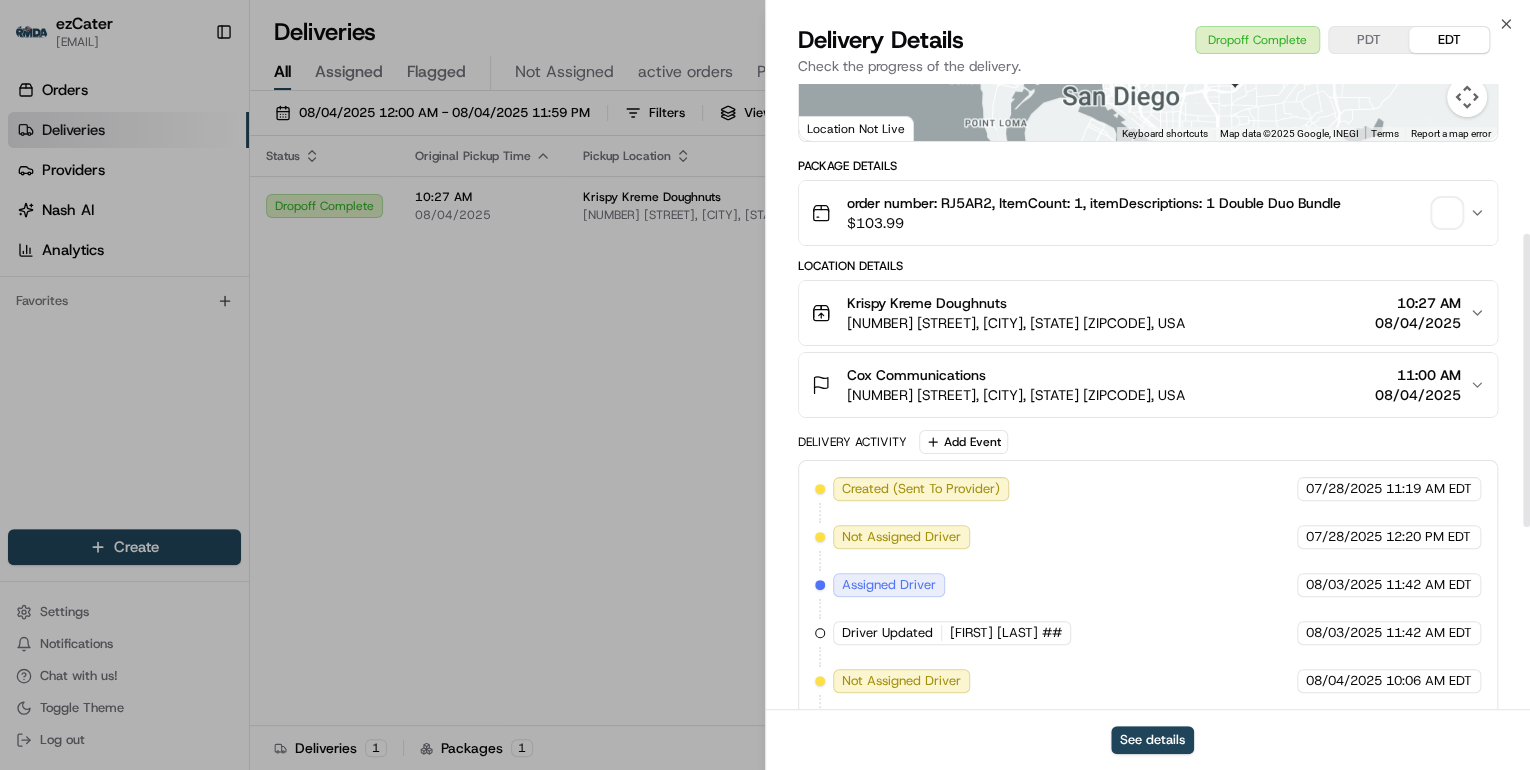 scroll, scrollTop: 710, scrollLeft: 0, axis: vertical 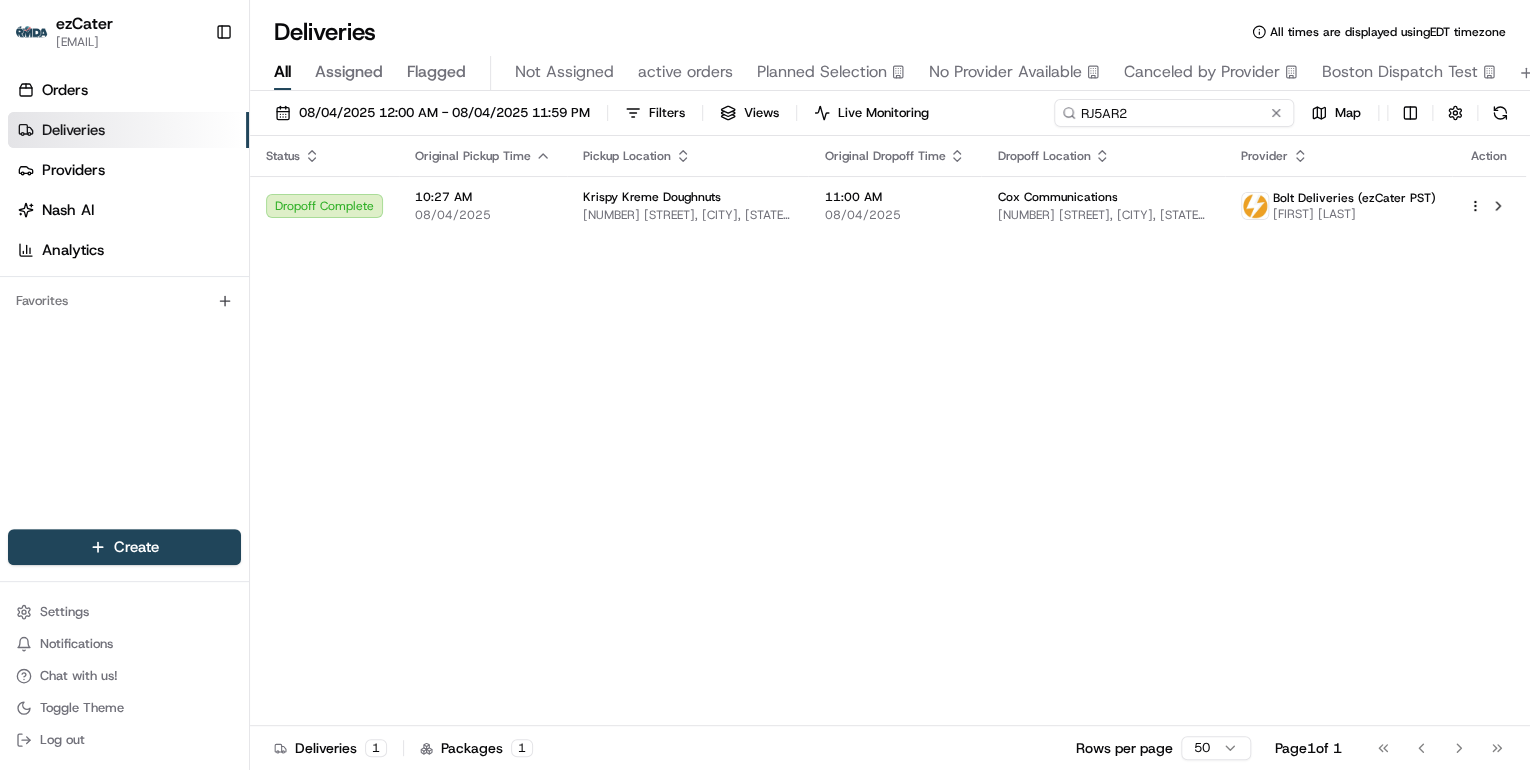 drag, startPoint x: 1189, startPoint y: 108, endPoint x: 718, endPoint y: 132, distance: 471.61105 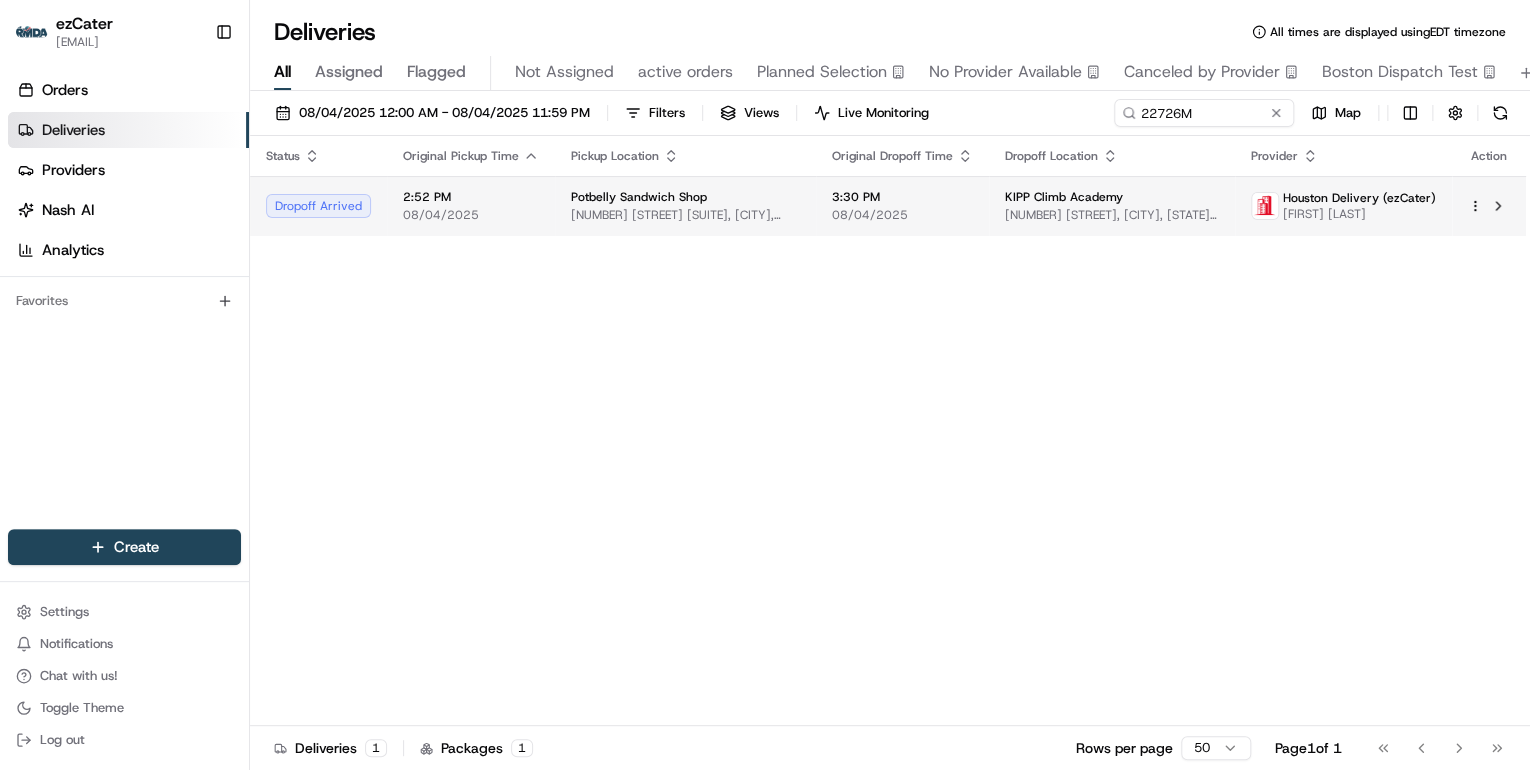 click on "[NUMBER] [STREET] [NUMBER], [CITY], [STATE] [POSTAL_CODE], [COUNTRY]" at bounding box center [685, 215] 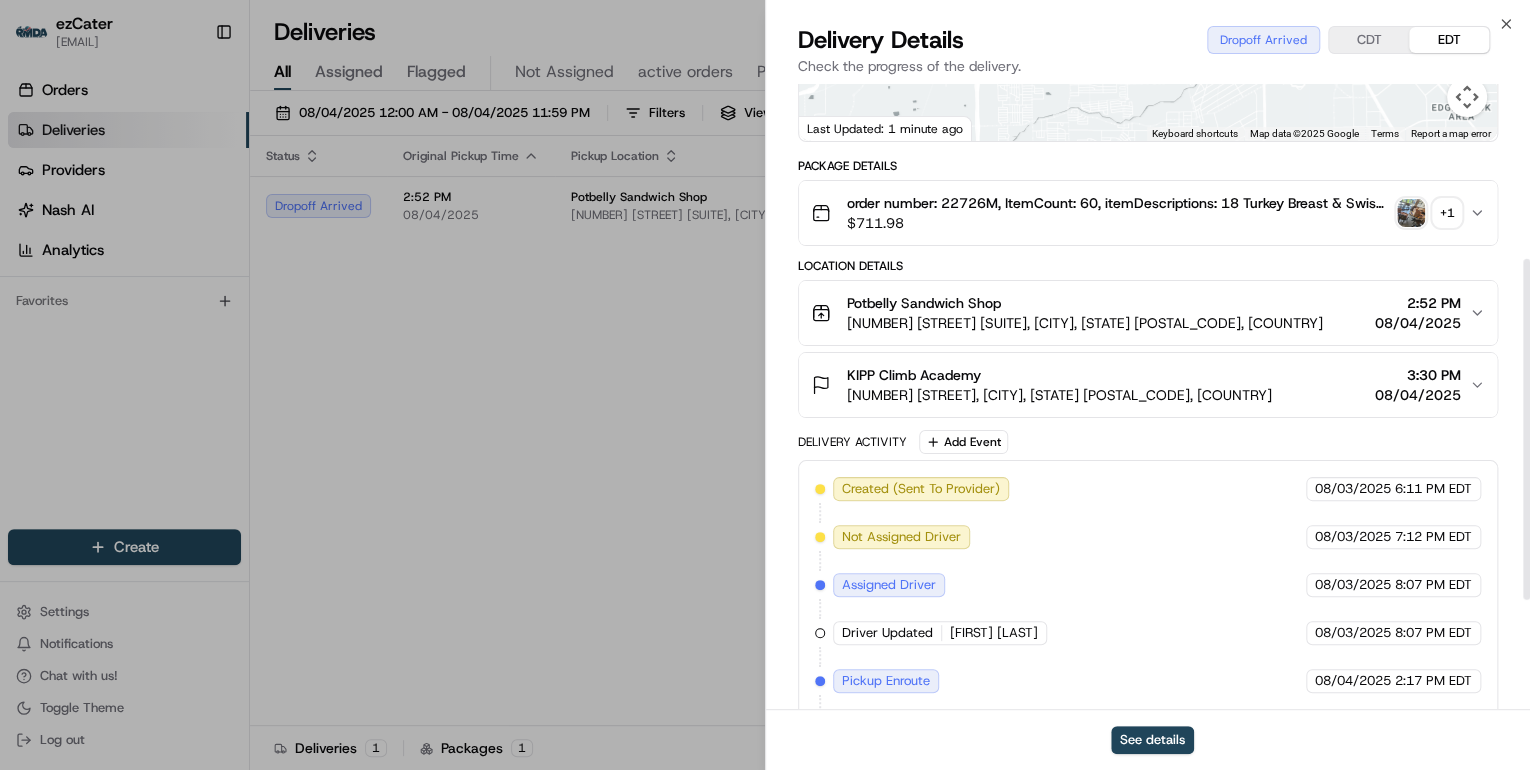 scroll, scrollTop: 520, scrollLeft: 0, axis: vertical 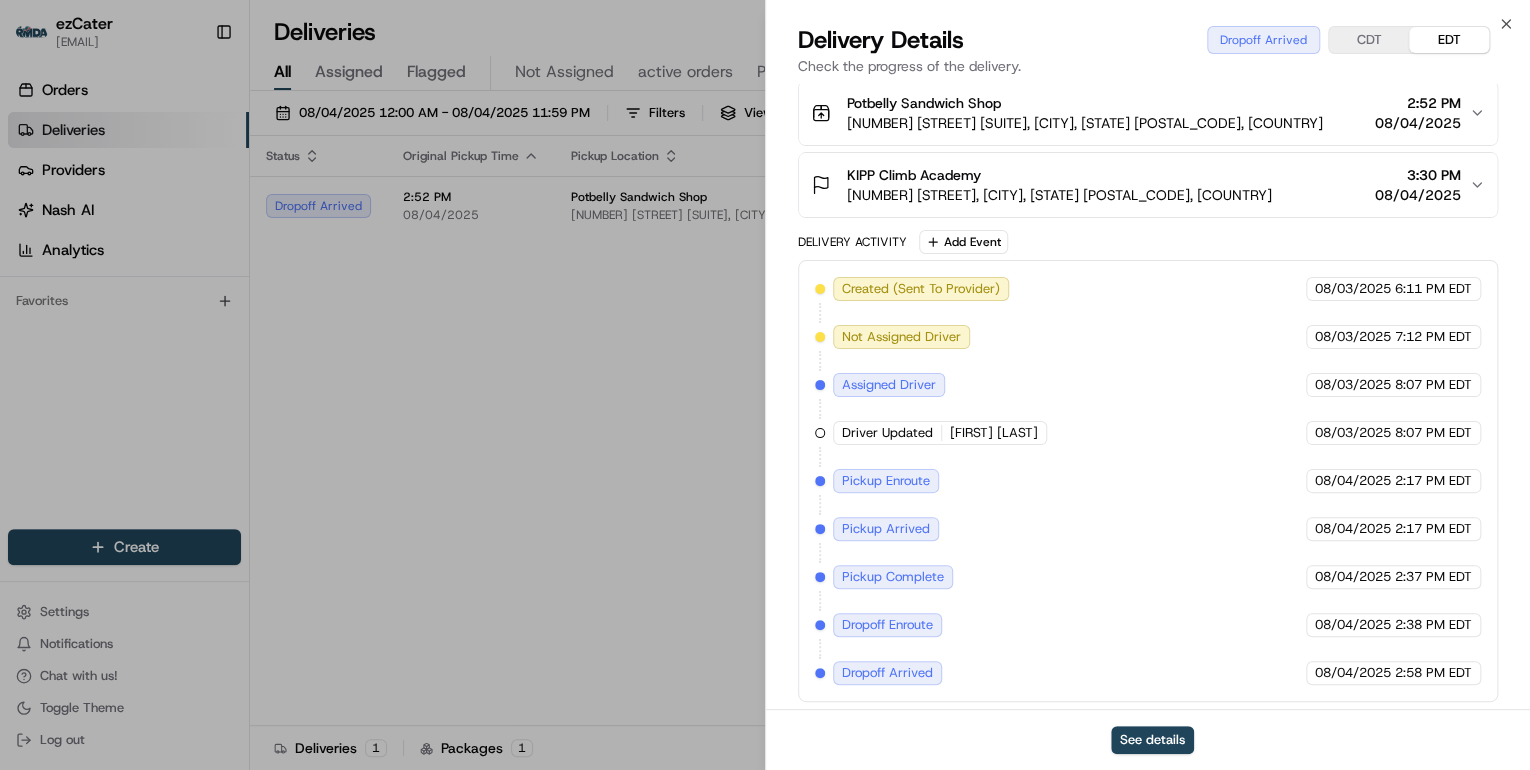 click on "KIPP Climb Academy 8805 Ferndale, Houston, TX 77017, USA 3:30 PM 08/04/2025" at bounding box center [1140, 185] 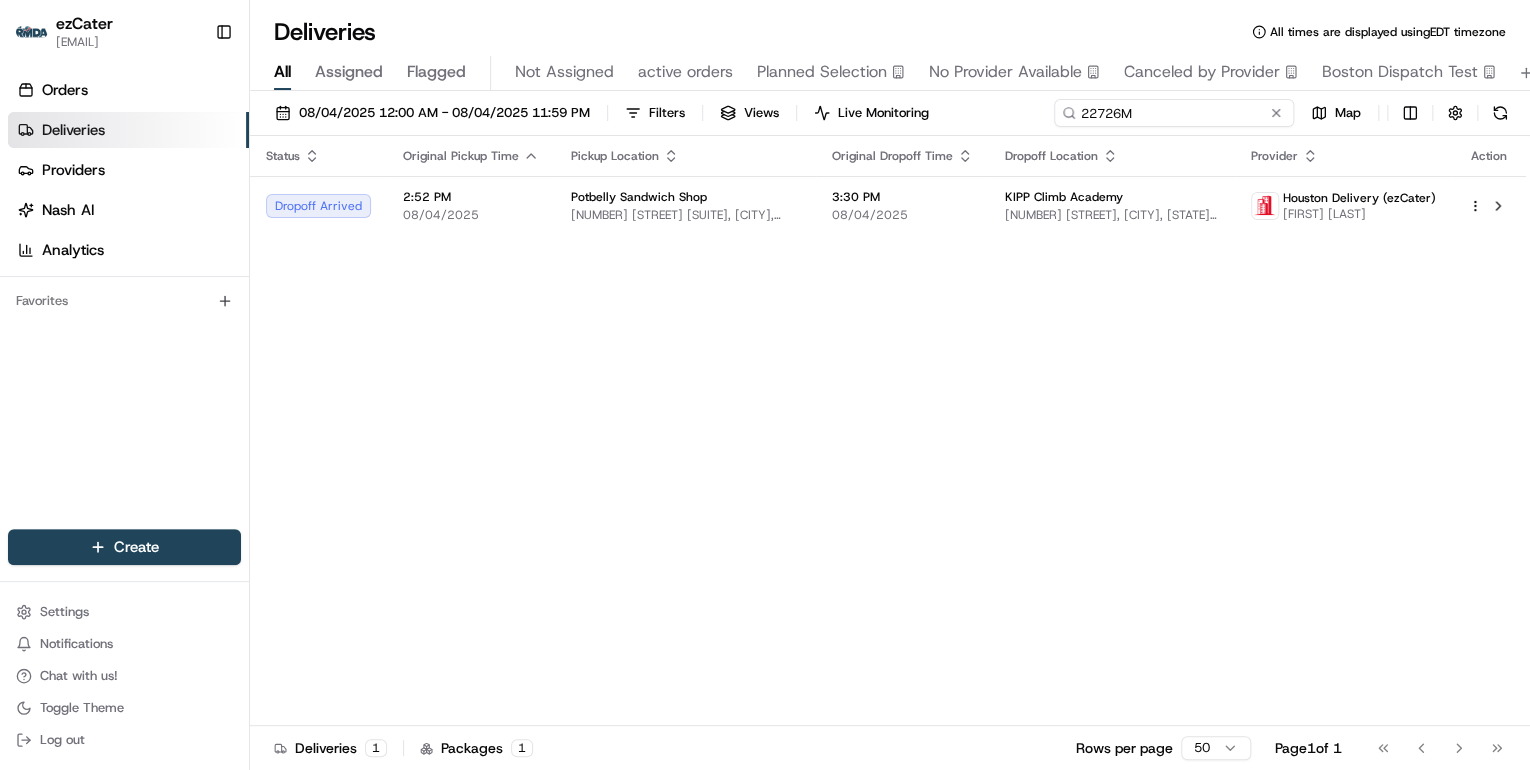 drag, startPoint x: 1207, startPoint y: 123, endPoint x: 582, endPoint y: 138, distance: 625.18 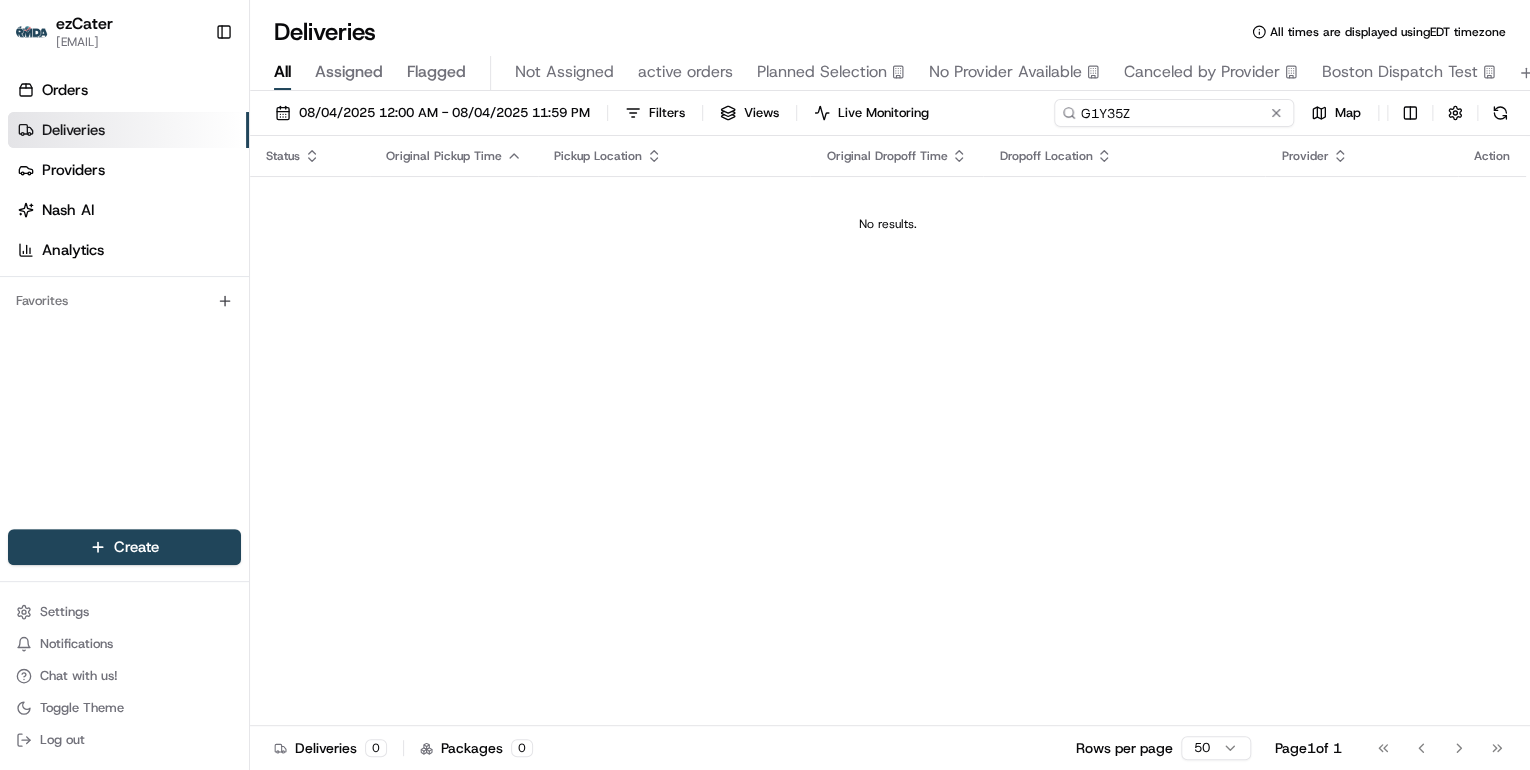 click on "G1Y35Z" at bounding box center (1174, 113) 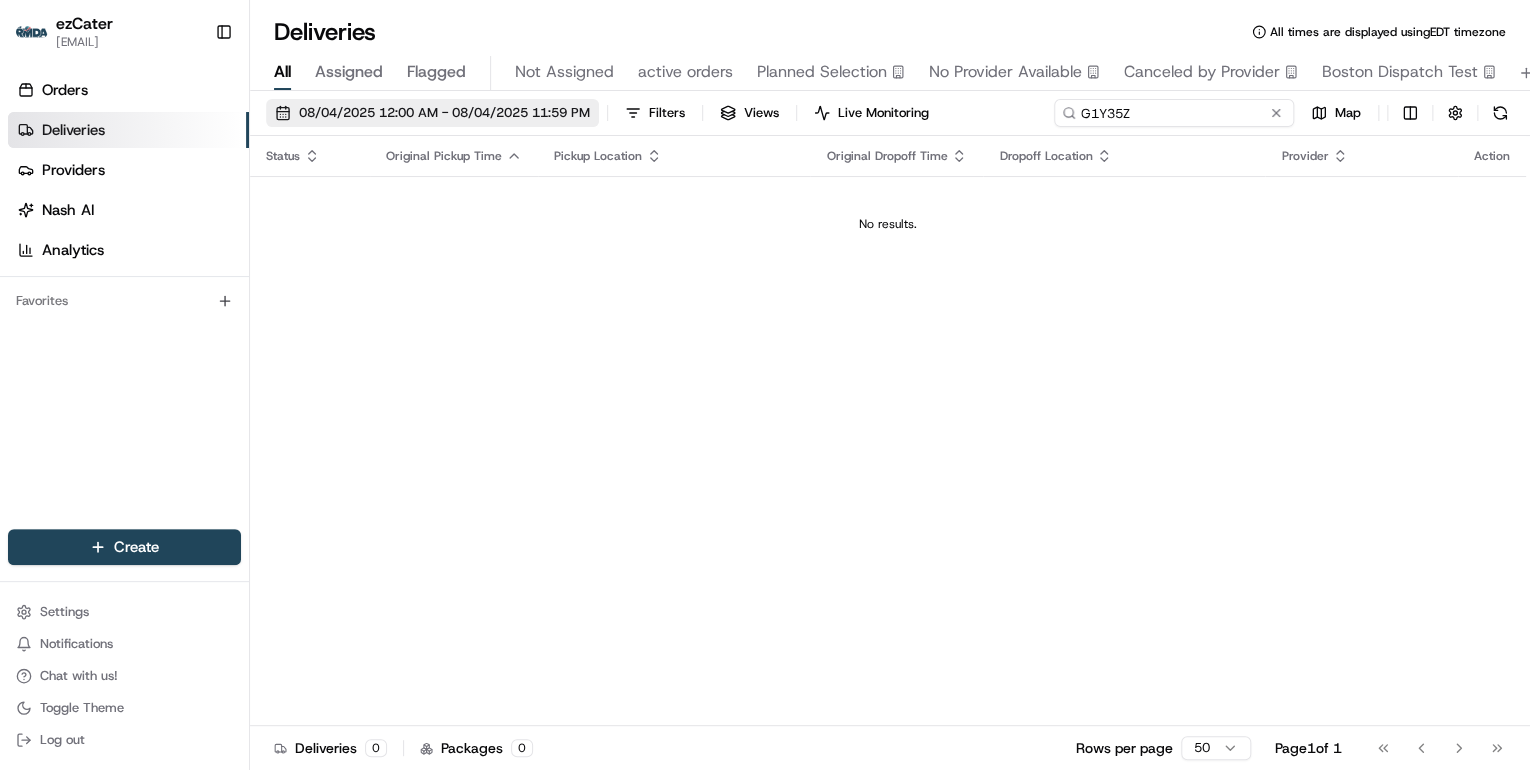 type on "G1Y35Z" 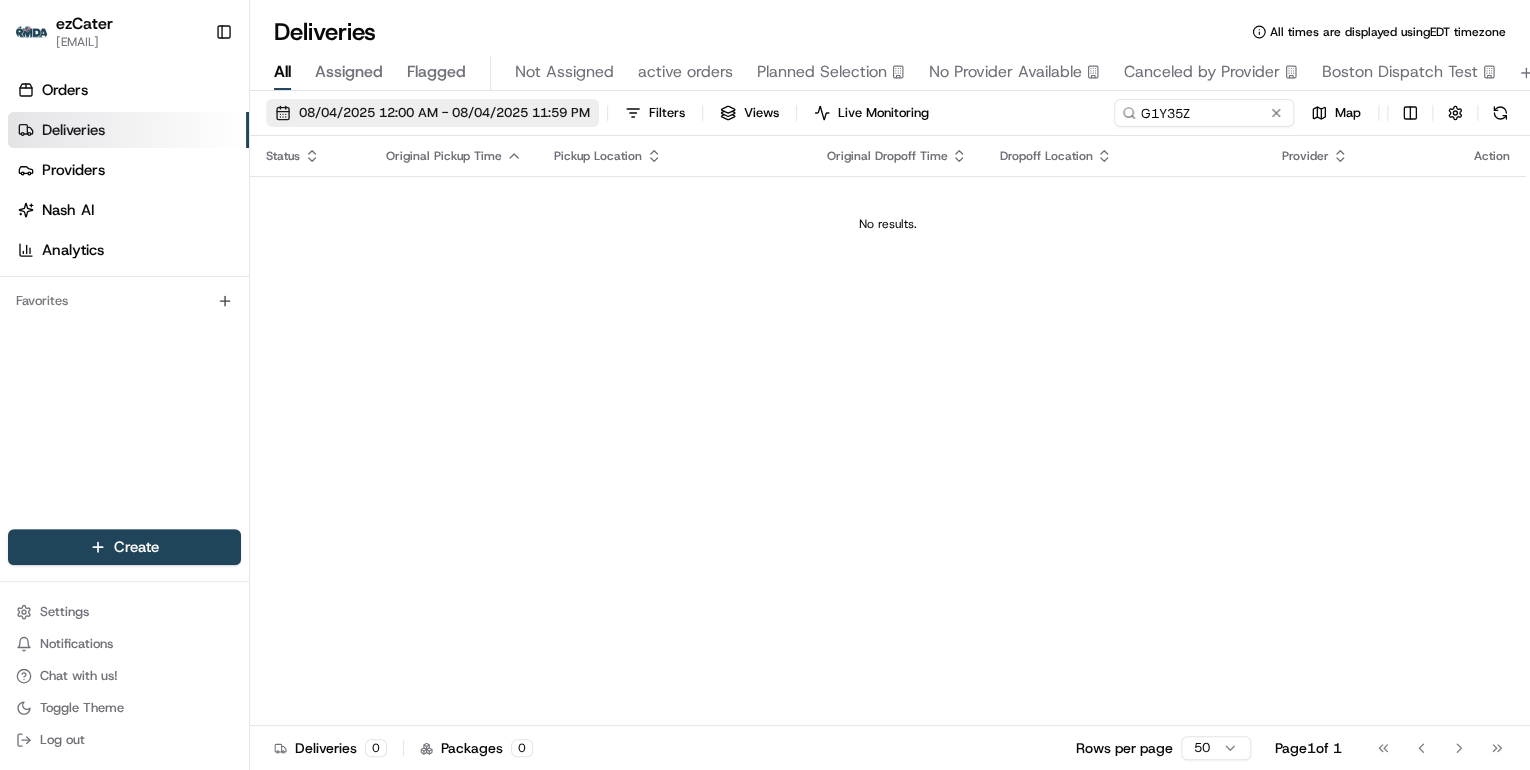 click on "08/04/2025 12:00 AM - 08/04/2025 11:59 PM" at bounding box center [444, 113] 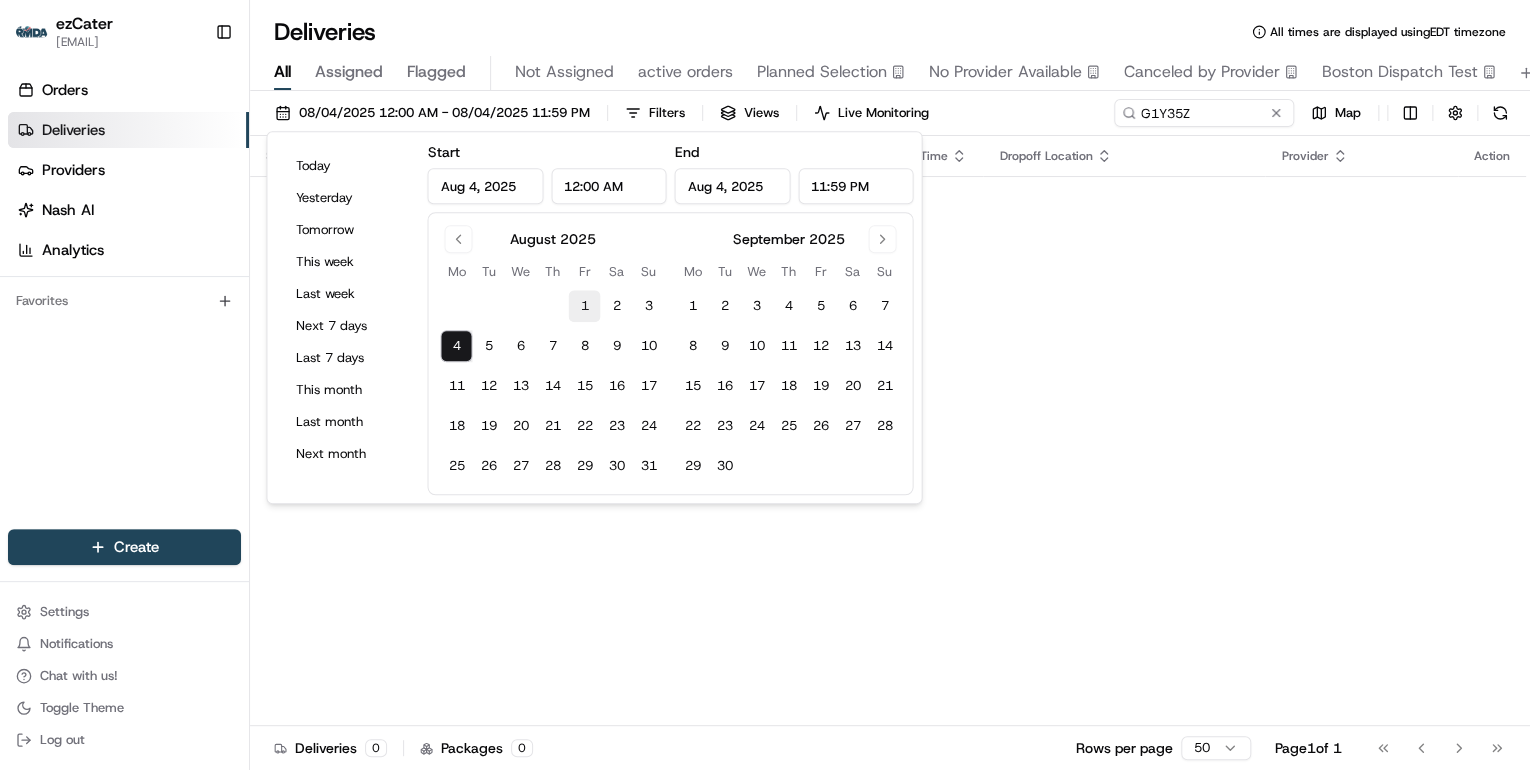 click on "1" at bounding box center (584, 306) 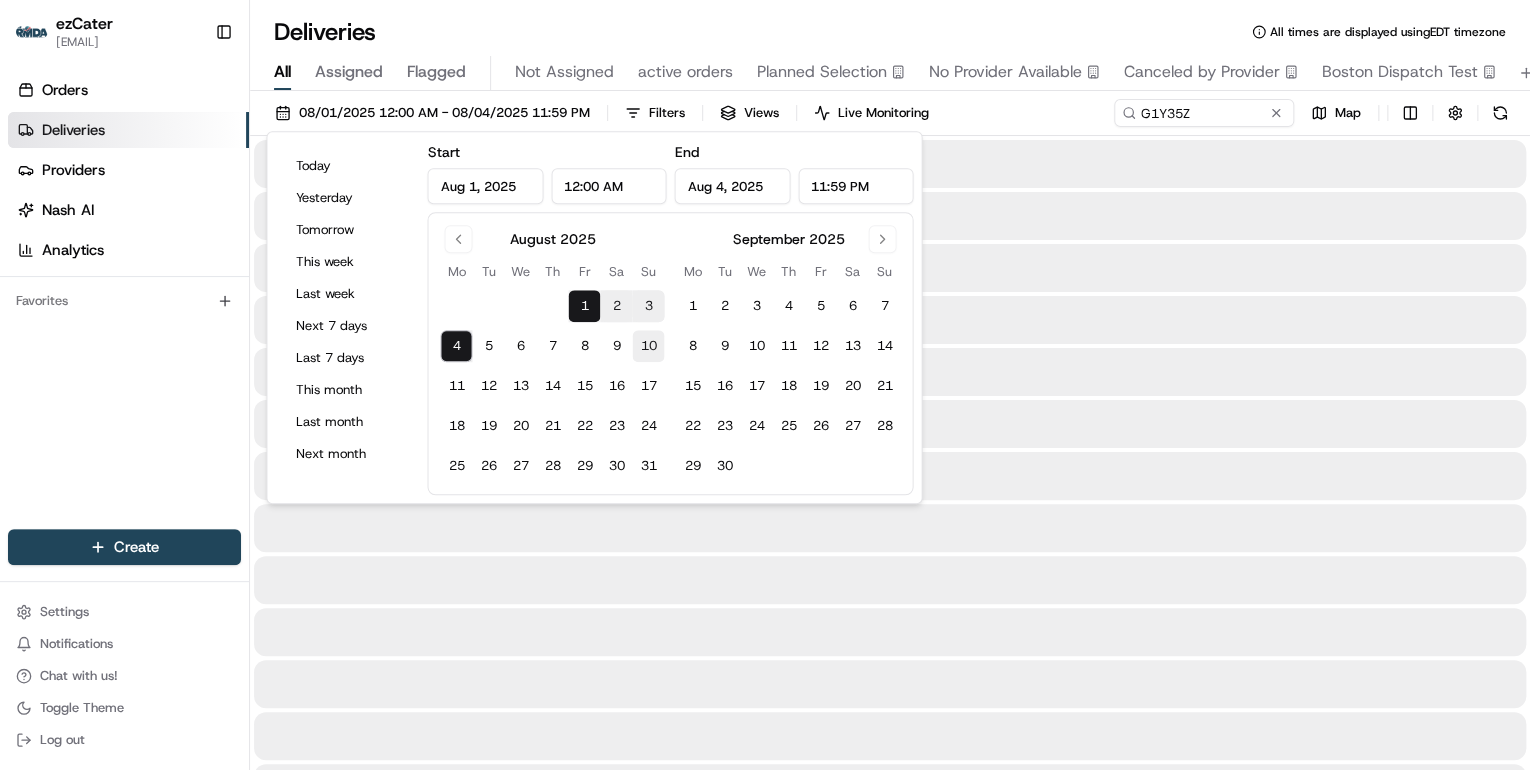 click on "10" at bounding box center (648, 346) 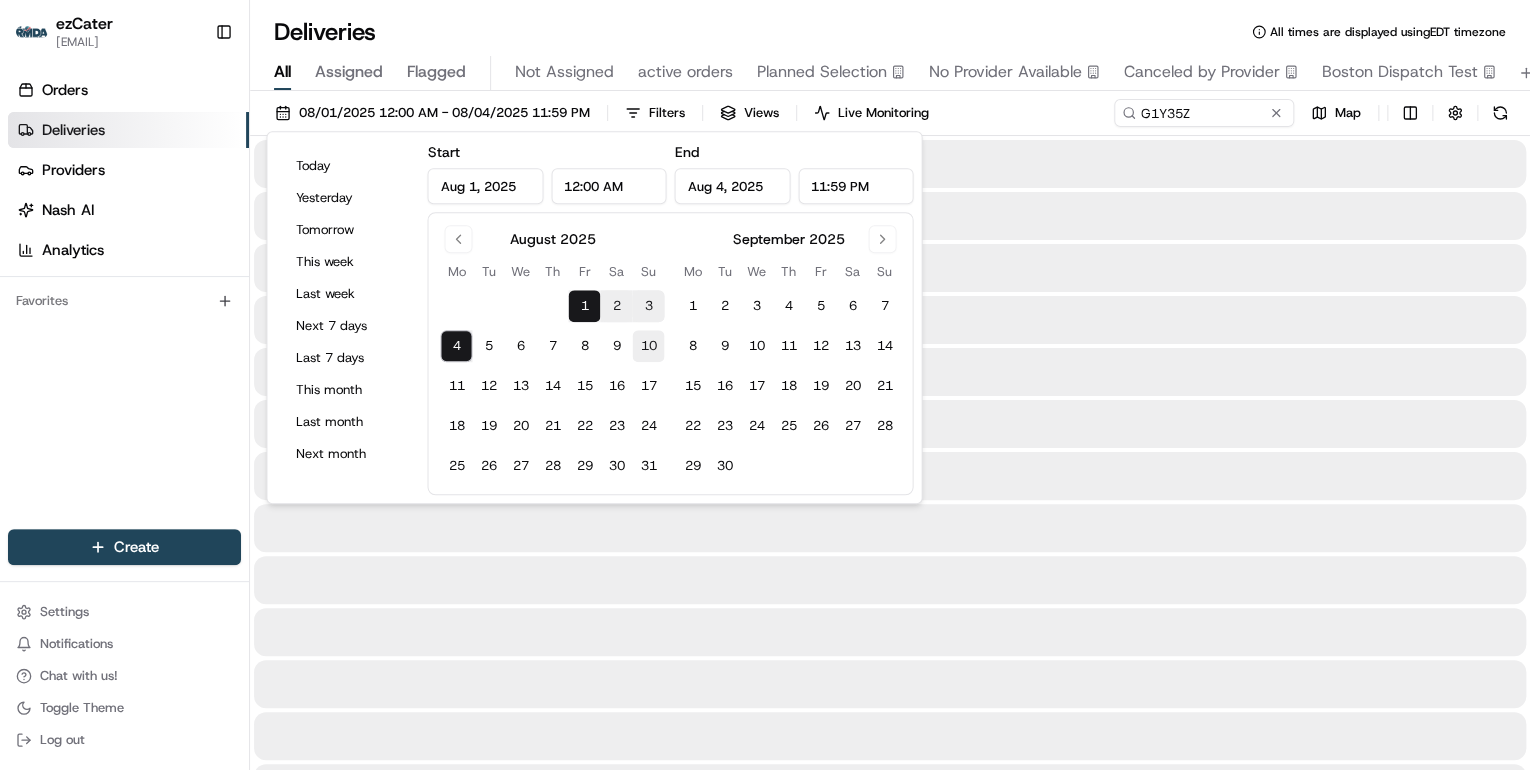 type on "Aug 10, 2025" 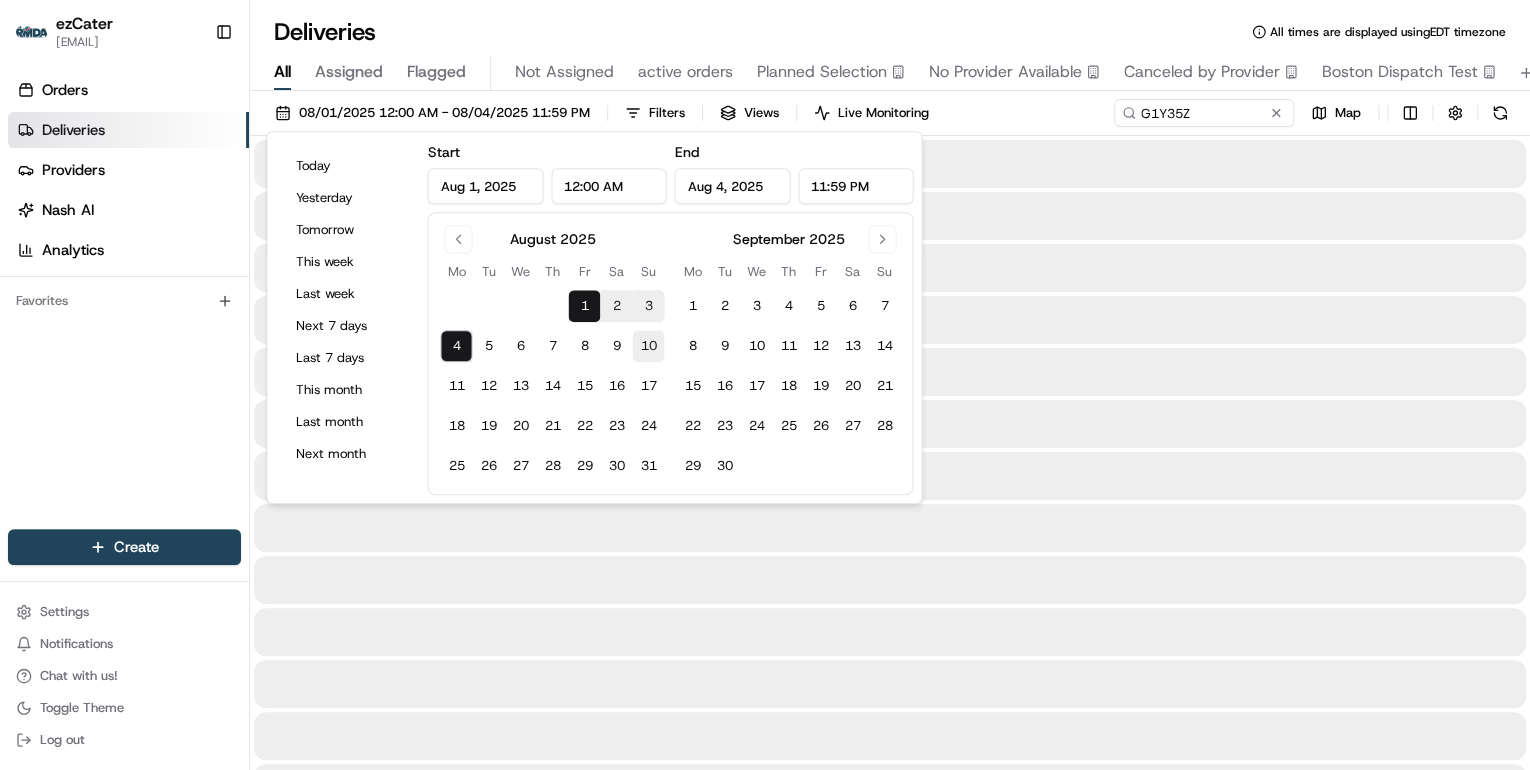 type on "Aug 10, 2025" 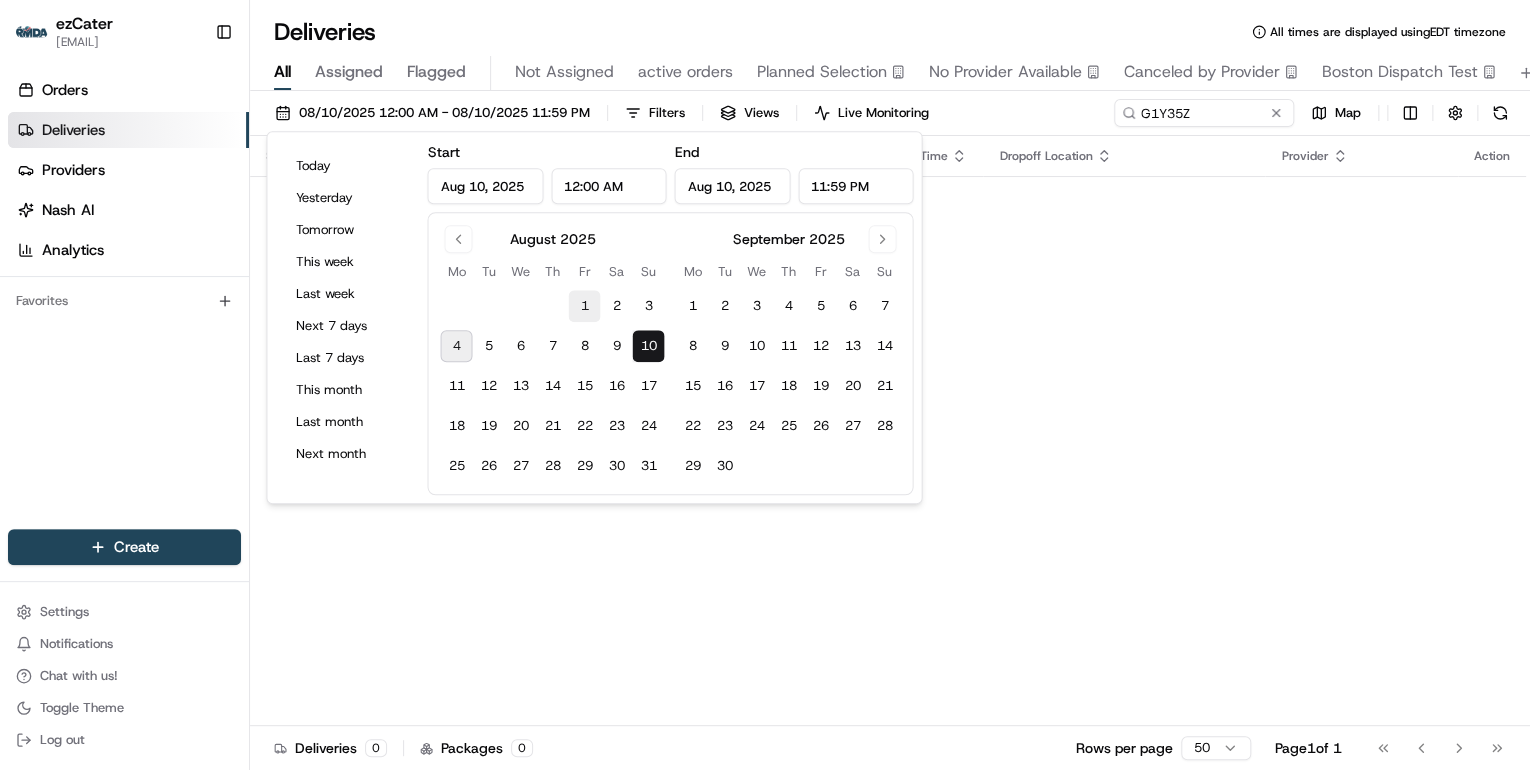 click on "1" at bounding box center [584, 306] 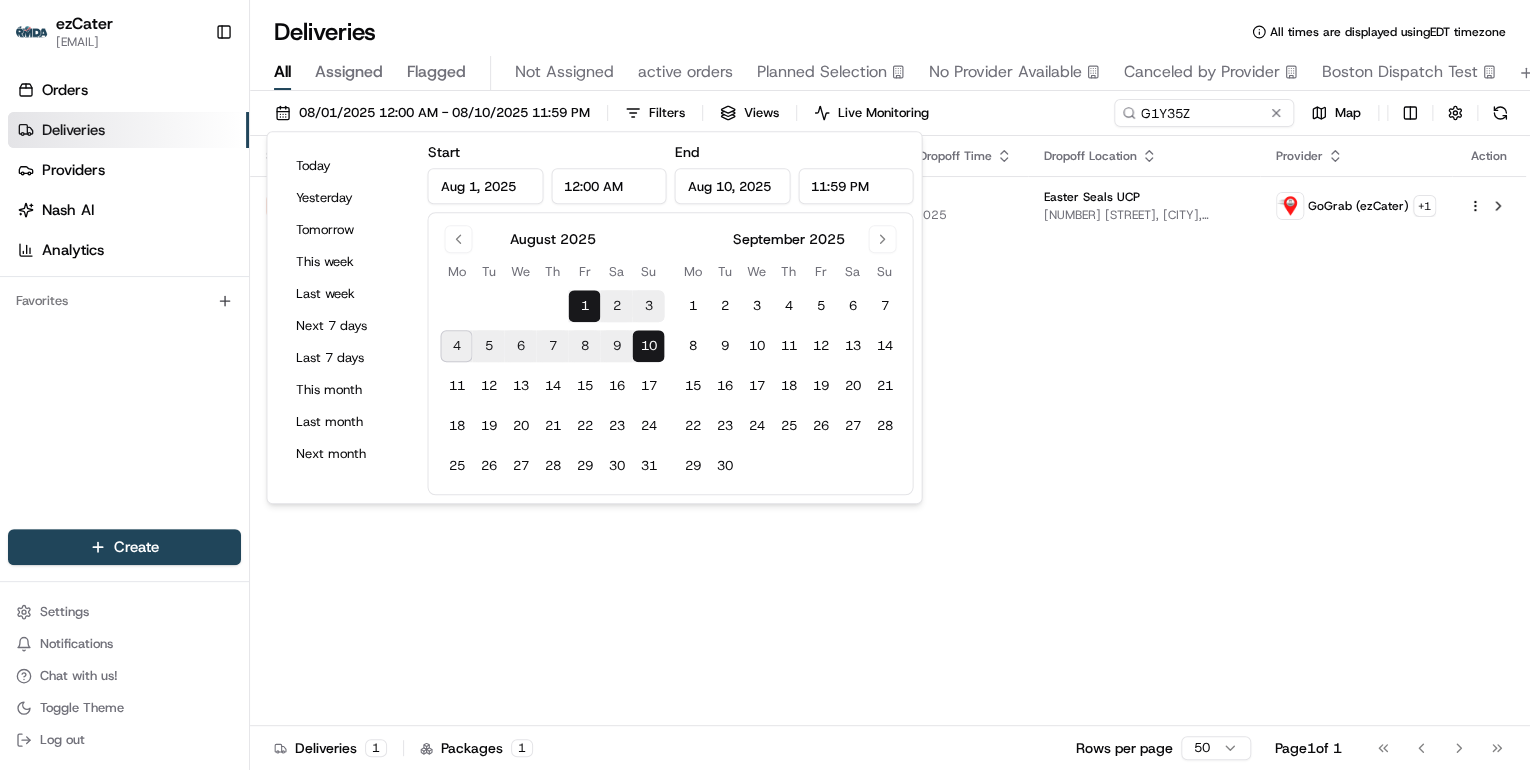 click on "Status Original Pickup Time Pickup Location Original Dropoff Time Dropoff Location Provider Action Canceled By Provider 9:07 AM 08/05/2025 Cracker Barrel 135 Bush Dr, Morganton, NC 28655, USA 9:30 AM 08/05/2025 Easter Seals UCP 400 S Green St, Morganton, NC 28655, USA GoGrab (ezCater) + 1" at bounding box center [888, 431] 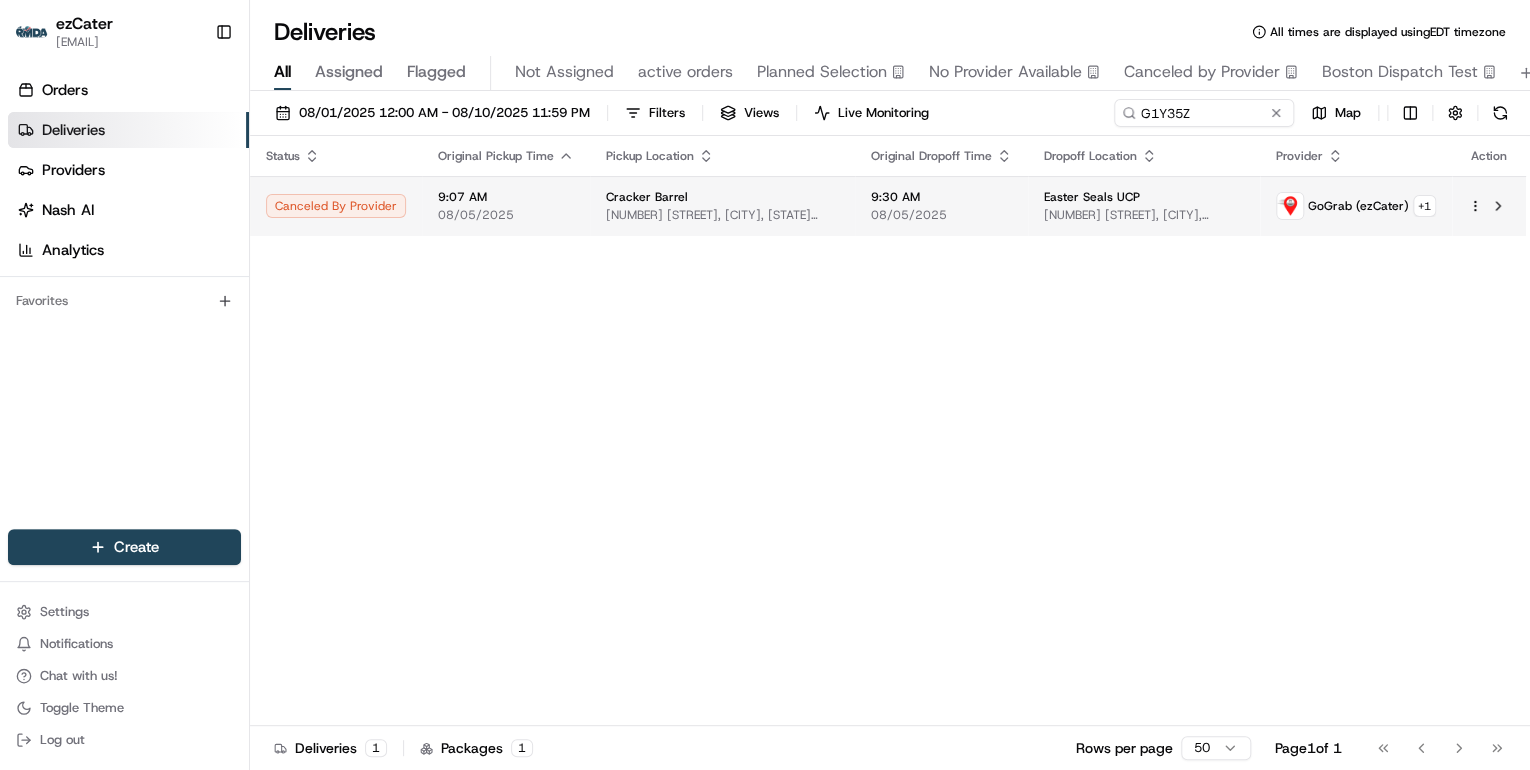 click on "Cracker Barrel" at bounding box center (647, 197) 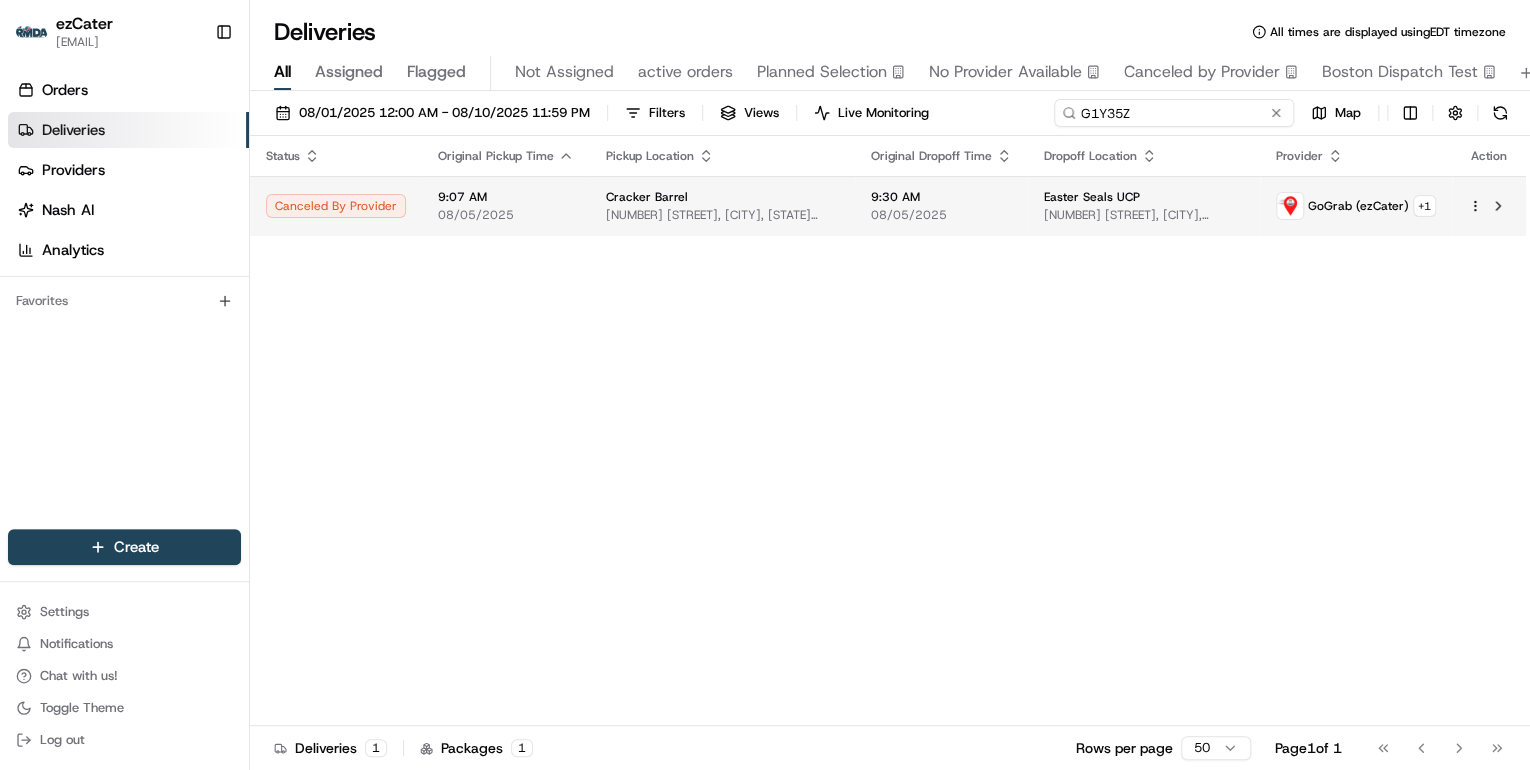 drag, startPoint x: 1221, startPoint y: 114, endPoint x: 628, endPoint y: 188, distance: 597.59937 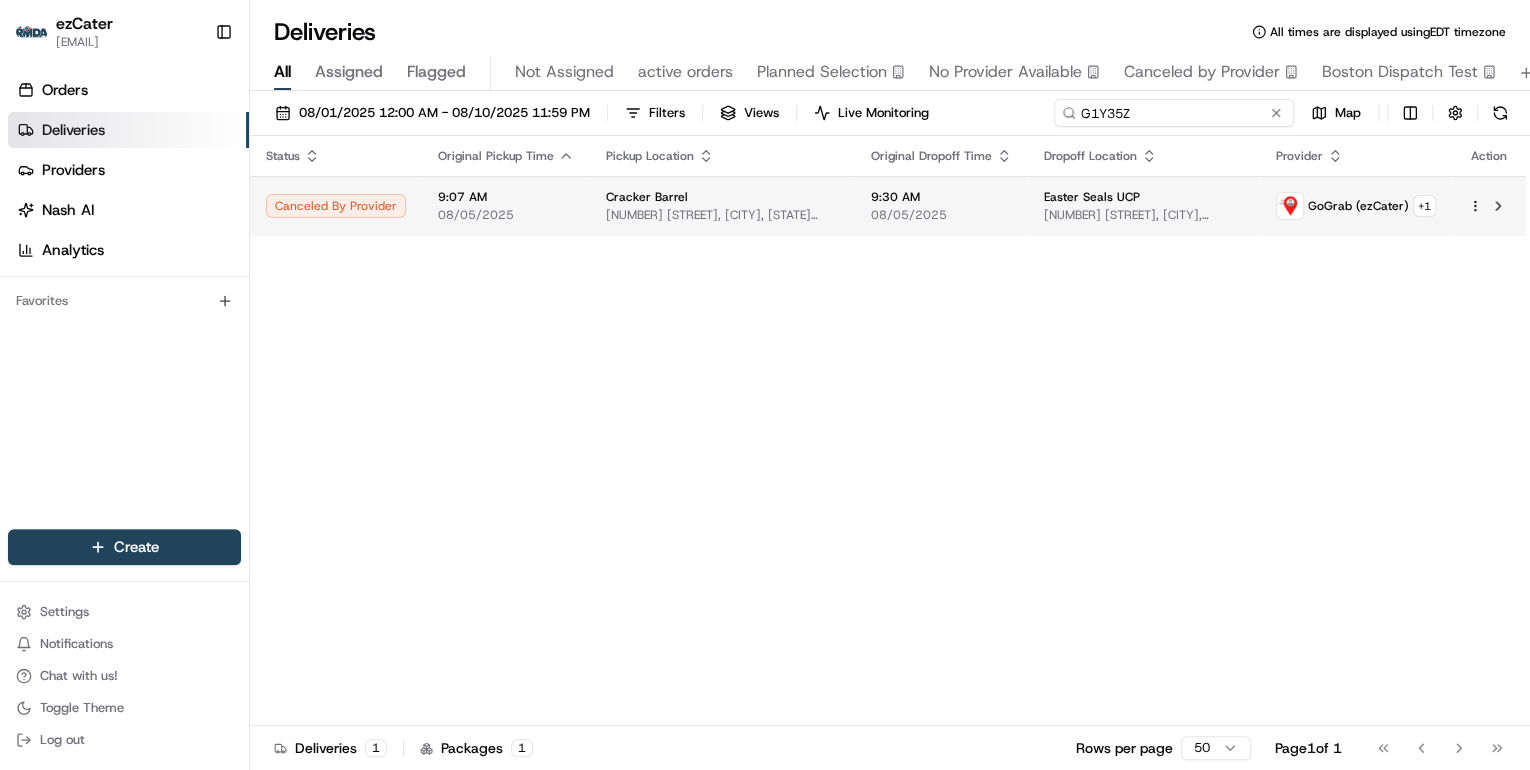 click on "08/01/2025 12:00 AM - 08/10/2025 11:59 PM Filters Views Live Monitoring G1Y35Z Map Status Original Pickup Time Pickup Location Original Dropoff Time Dropoff Location Provider Action Canceled By Provider 9:07 AM 08/05/2025 Cracker Barrel 135 Bush Dr, Morganton, NC 28655, USA 9:30 AM 08/05/2025 Easter Seals UCP 400 S Green St, Morganton, NC 28655, USA GoGrab (ezCater) + 1 Deliveries 1 Packages 1 Rows per page 50 Page  1  of   1 Go to first page Go to previous page Go to next page Go to last page" at bounding box center (890, 432) 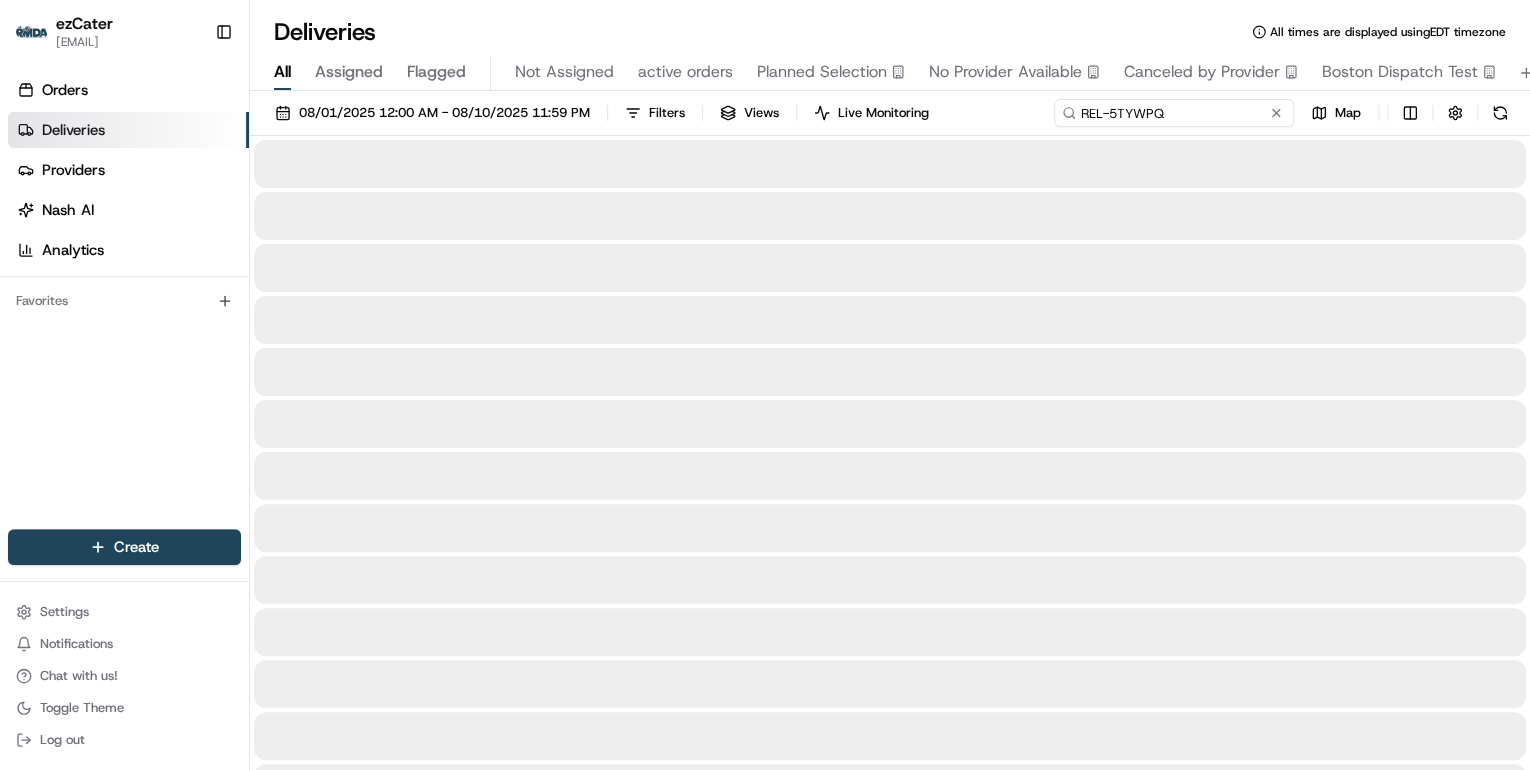 click on "REL-5TYWPQ" at bounding box center (1174, 113) 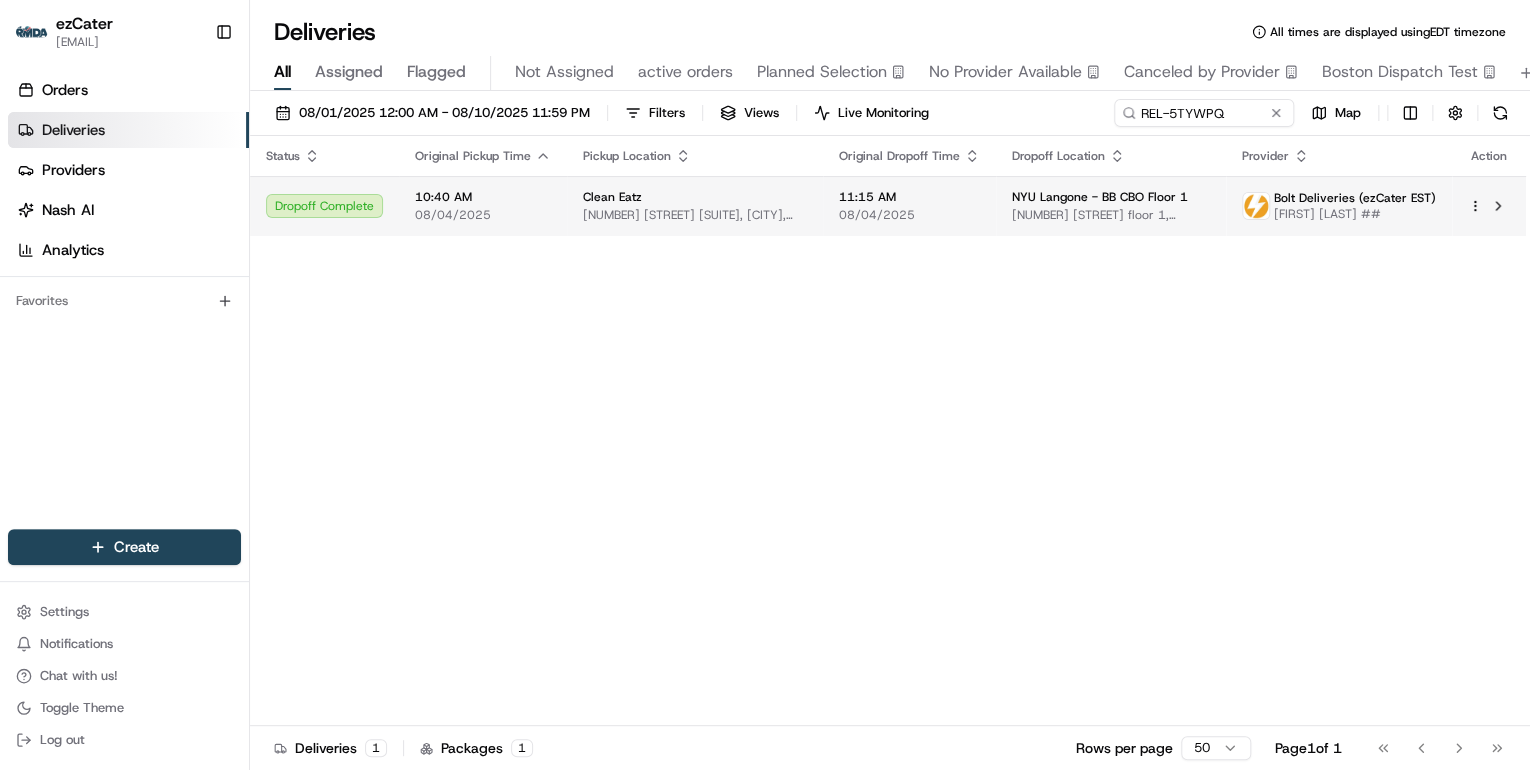 click on "08/04/2025" at bounding box center (909, 215) 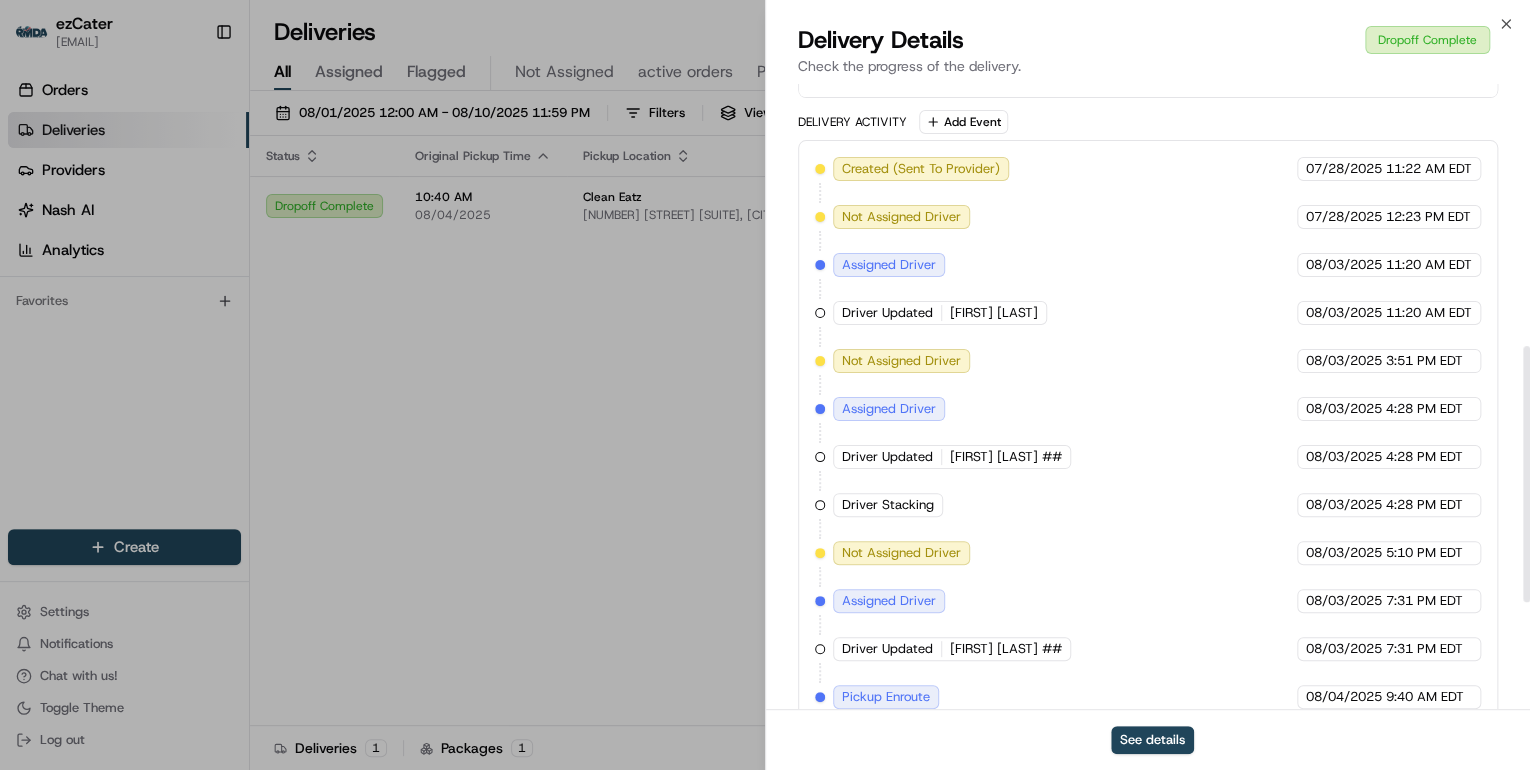 scroll, scrollTop: 900, scrollLeft: 0, axis: vertical 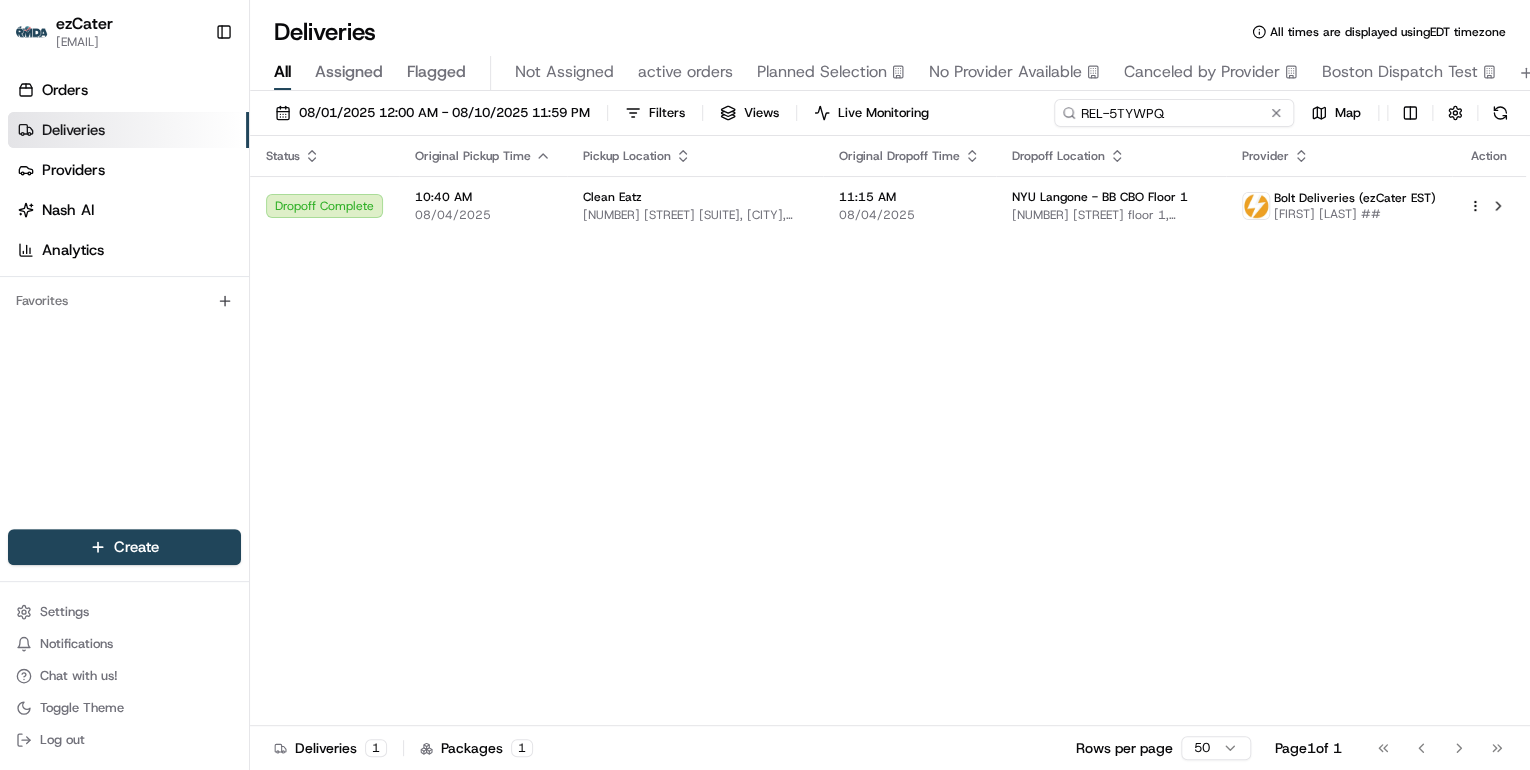 drag, startPoint x: 1241, startPoint y: 116, endPoint x: 576, endPoint y: 140, distance: 665.4329 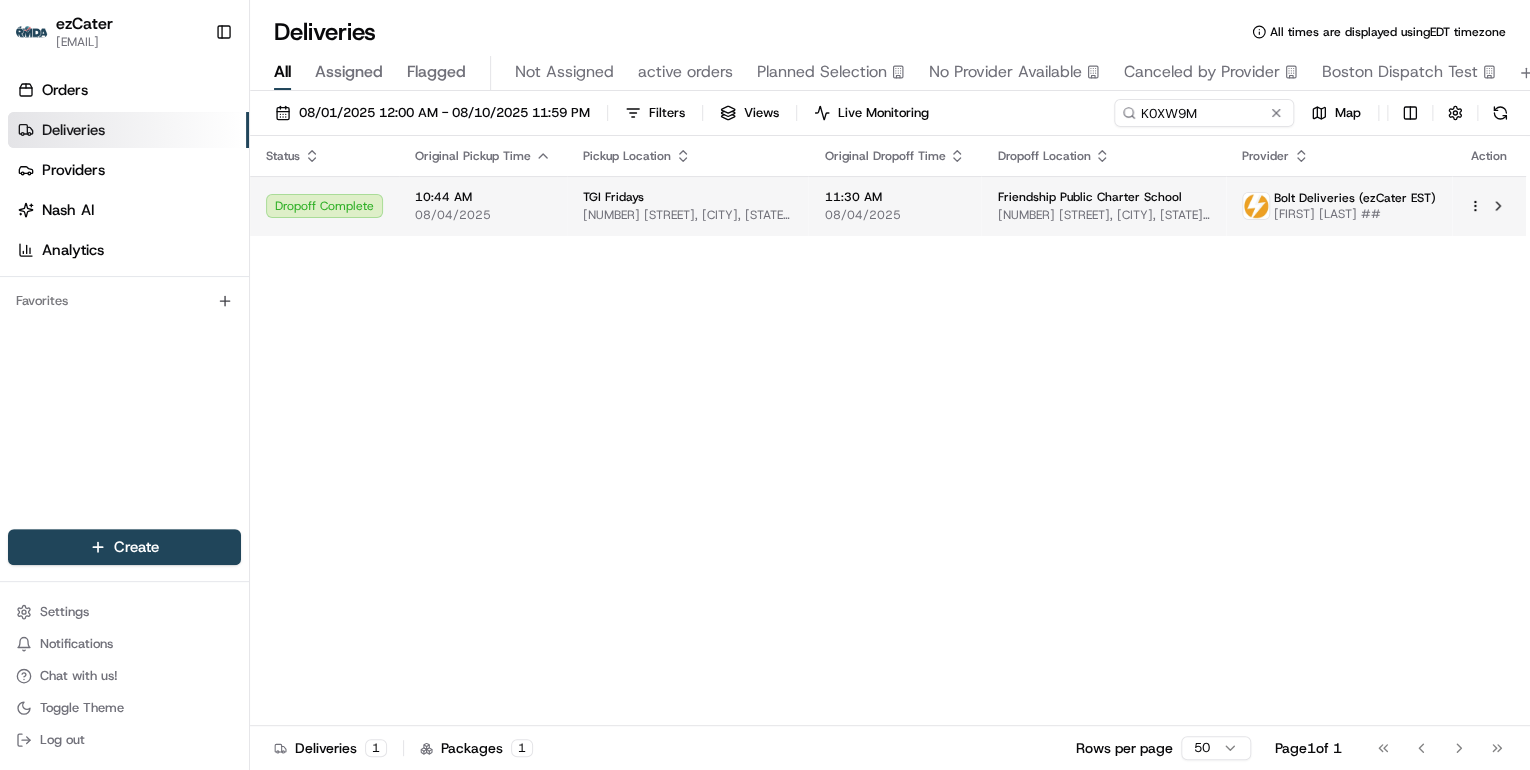 click on "6460 Capitol Dr, Greenbelt, MD 20770, USA" at bounding box center (687, 215) 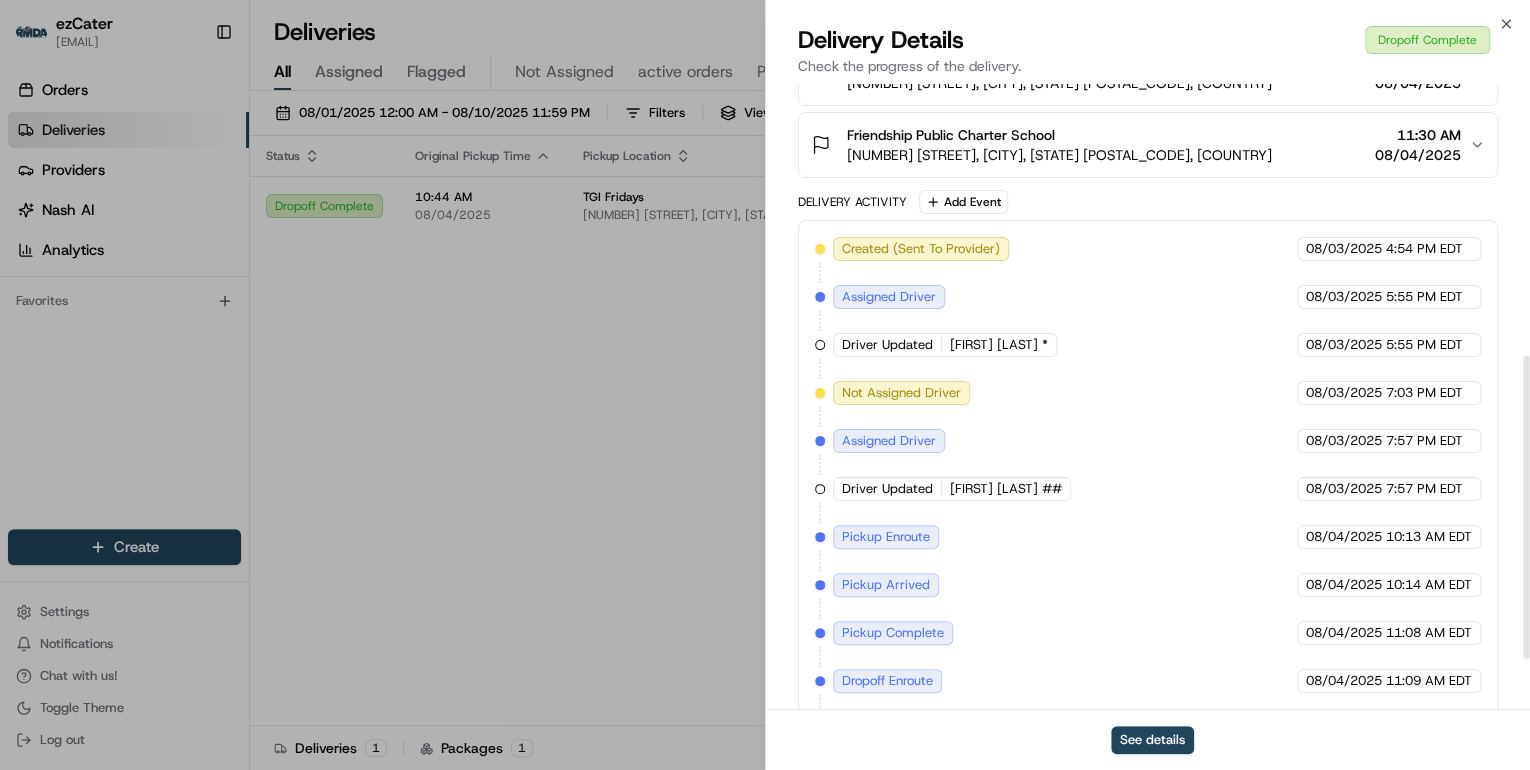 scroll, scrollTop: 663, scrollLeft: 0, axis: vertical 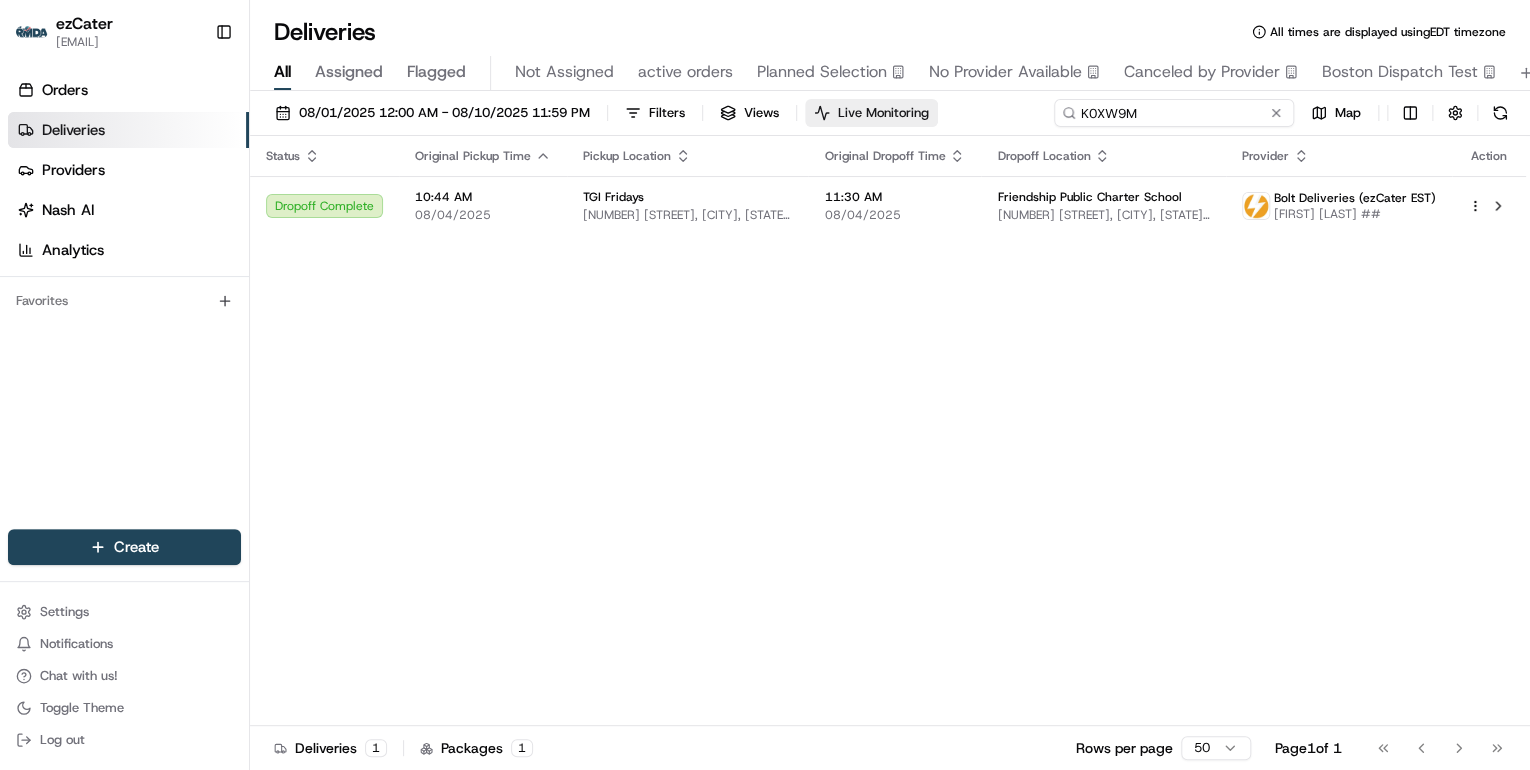drag, startPoint x: 1206, startPoint y: 107, endPoint x: 828, endPoint y: 124, distance: 378.38208 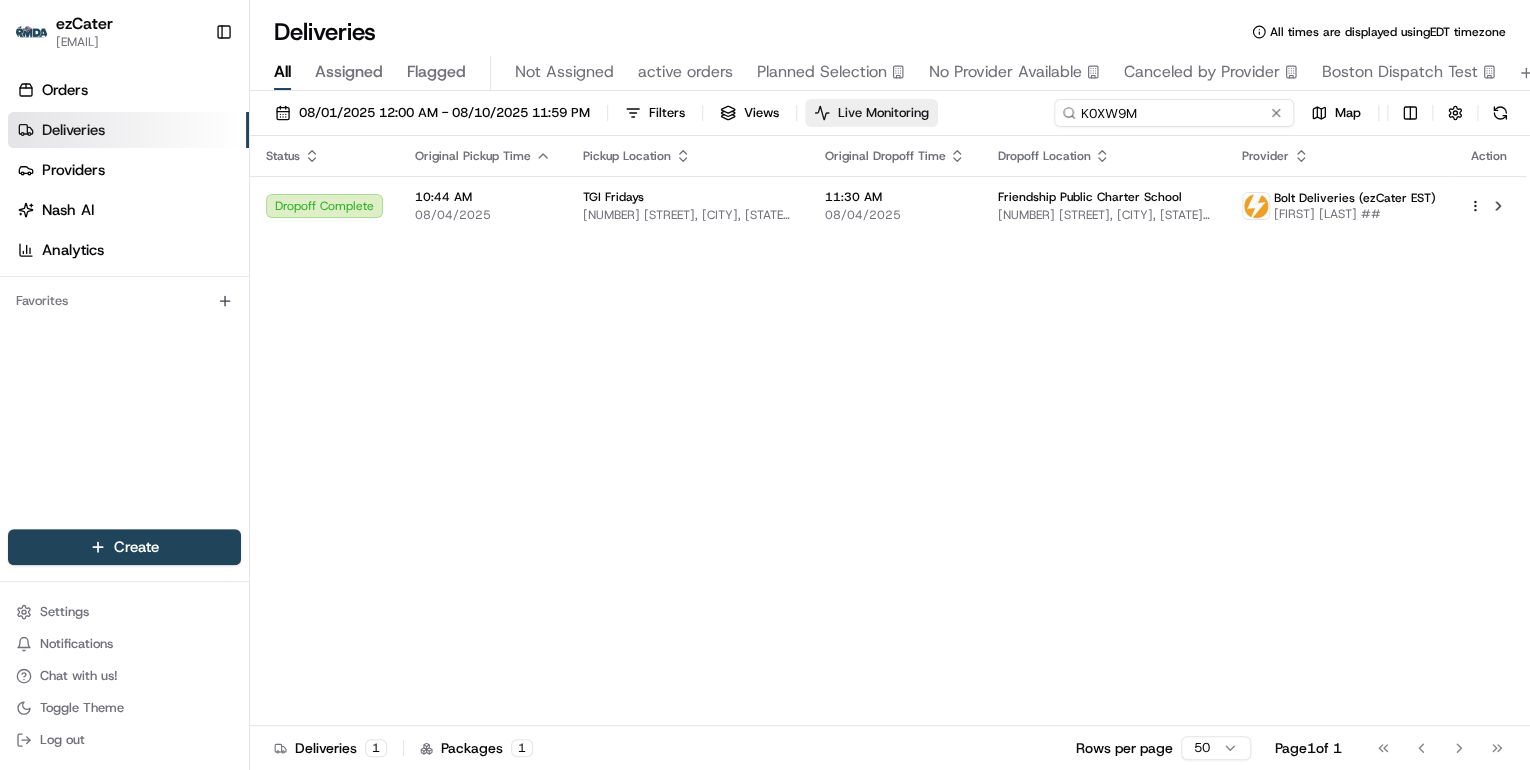 paste on "Z95526" 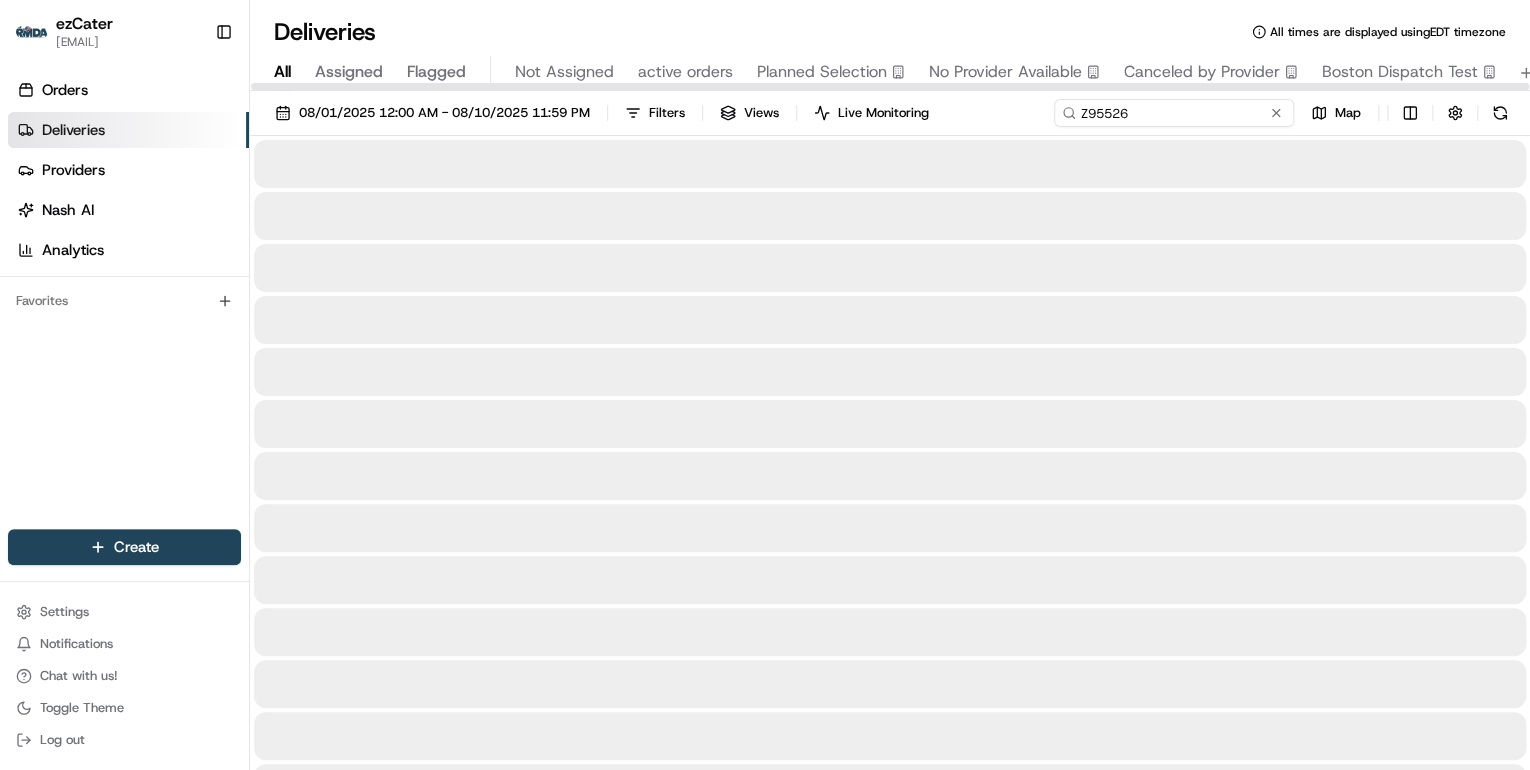 type on "Z95526" 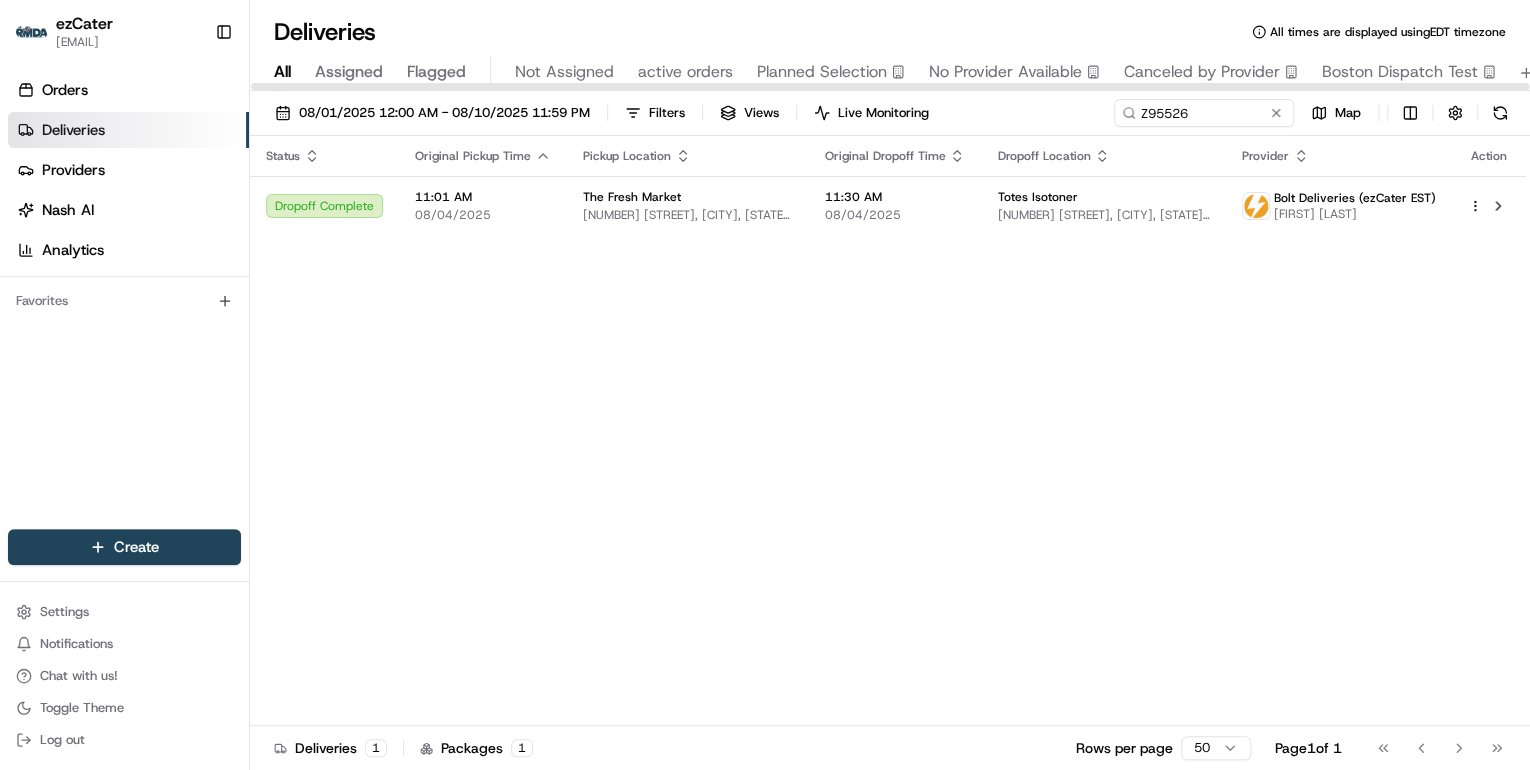 click on "Original Pickup Time" at bounding box center (483, 156) 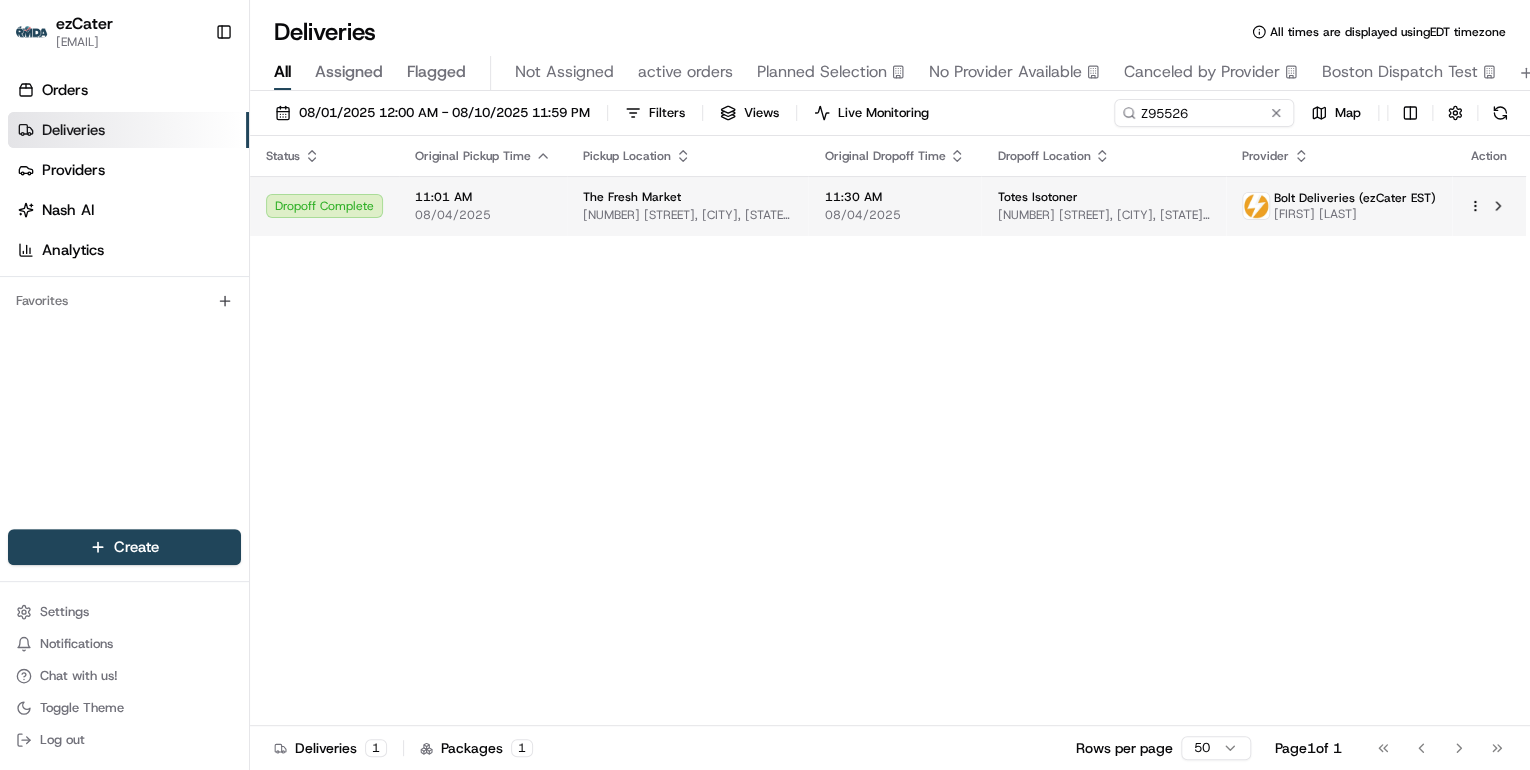 click on "11:01 AM 08/04/2025" at bounding box center [483, 206] 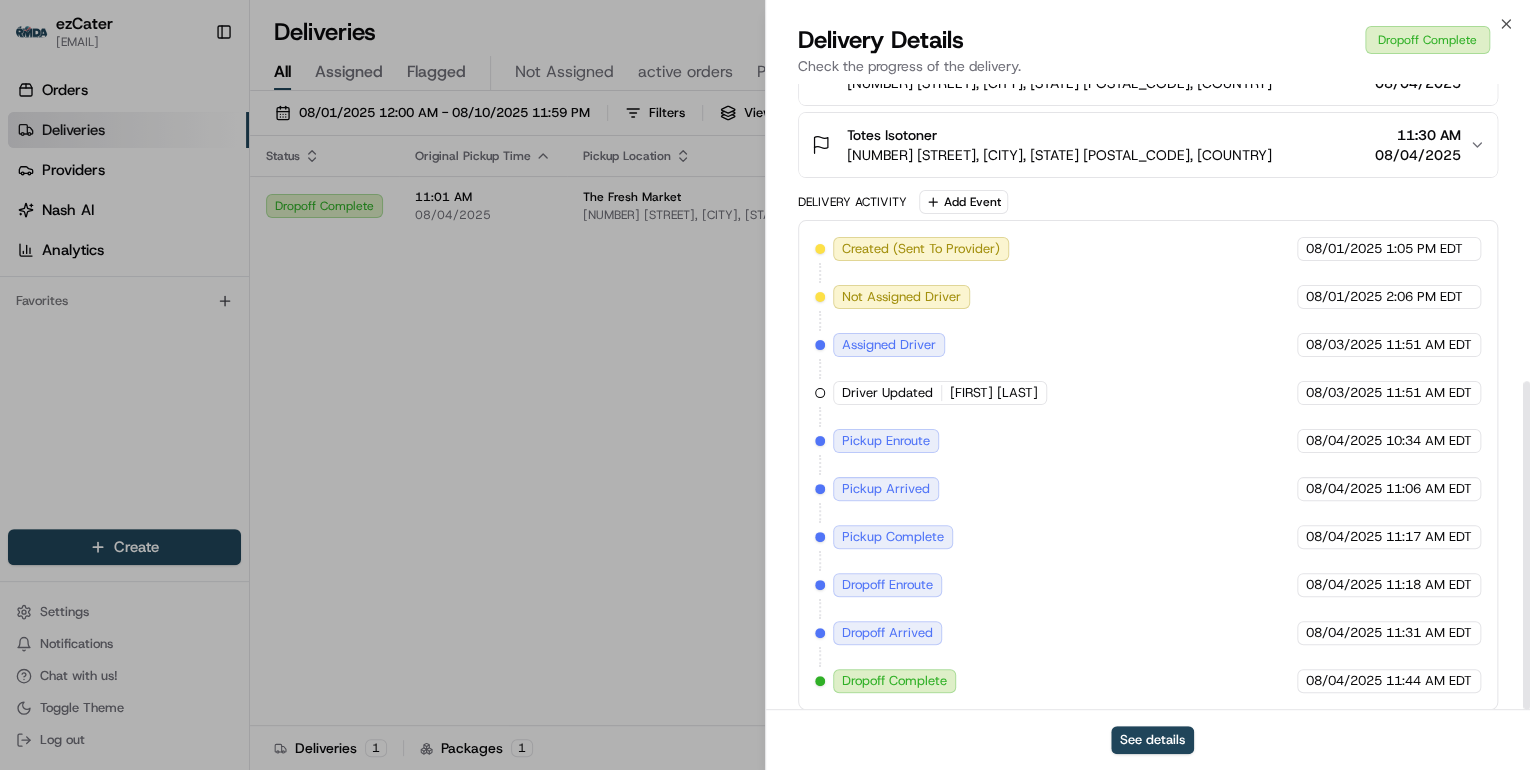 scroll, scrollTop: 568, scrollLeft: 0, axis: vertical 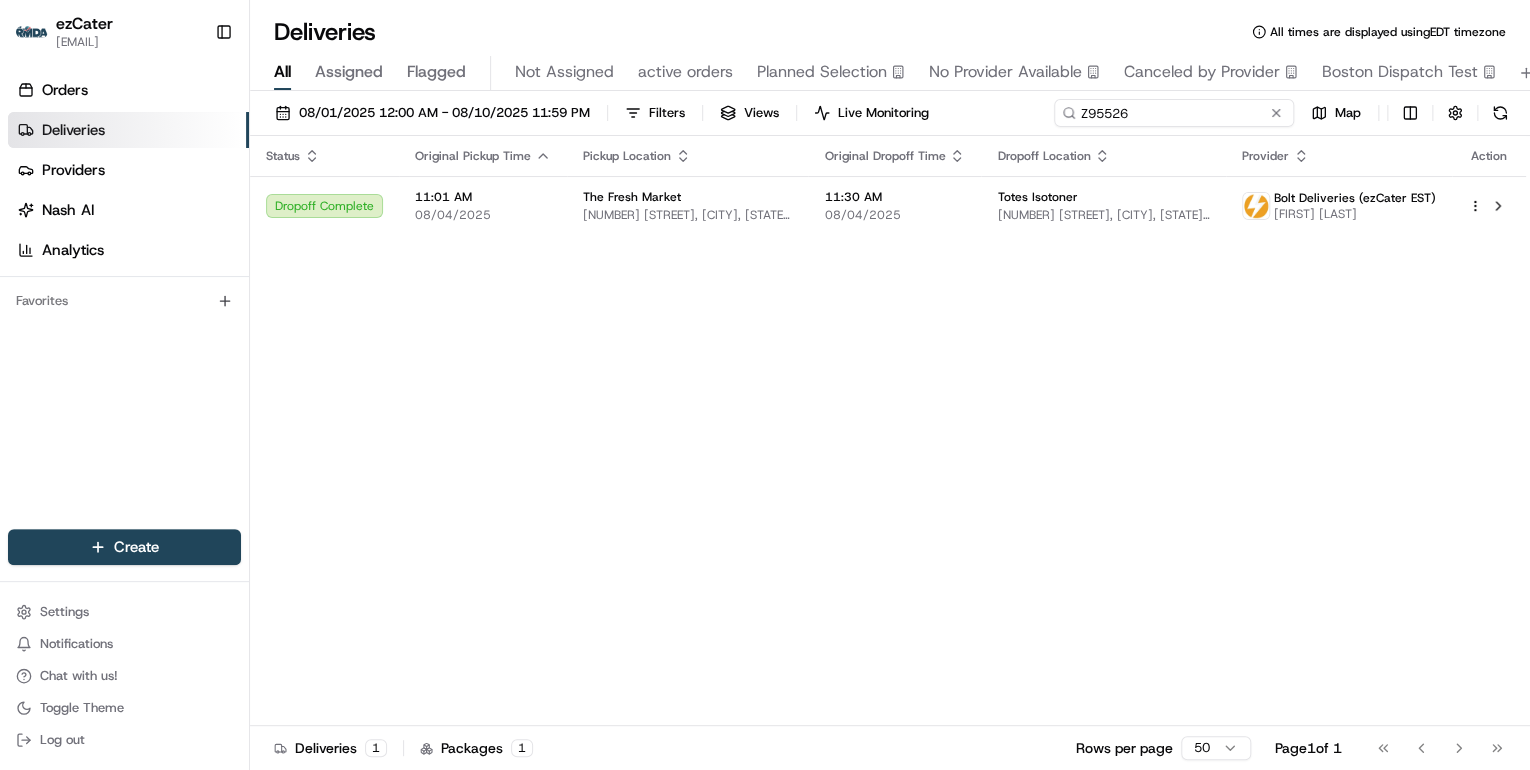 click on "Deliveries All times are displayed using  EDT   timezone All Assigned Flagged Not Assigned active orders Planned Selection No Provider Available Canceled by Provider Boston Dispatch Test 08/01/2025 12:00 AM - 08/10/2025 11:59 PM Filters Views Live Monitoring Z95526 Map Status Original Pickup Time Pickup Location Original Dropoff Time Dropoff Location Provider Action Dropoff Complete 11:01 AM 08/04/2025 The Fresh Market 7720 Voice of America Centre Dr, West Chester Township, OH 45069, USA 11:30 AM 08/04/2025 Totes Isotoner 9655 International Blvd, West Chester Township, OH 45246, USA Bolt Deliveries (ezCater EST) Abdelkadre  Khamis Ahmat Deliveries 1 Packages 1 Rows per page 50 Page  1  of   1 Go to first page Go to previous page Go to next page Go to last page" at bounding box center (890, 385) 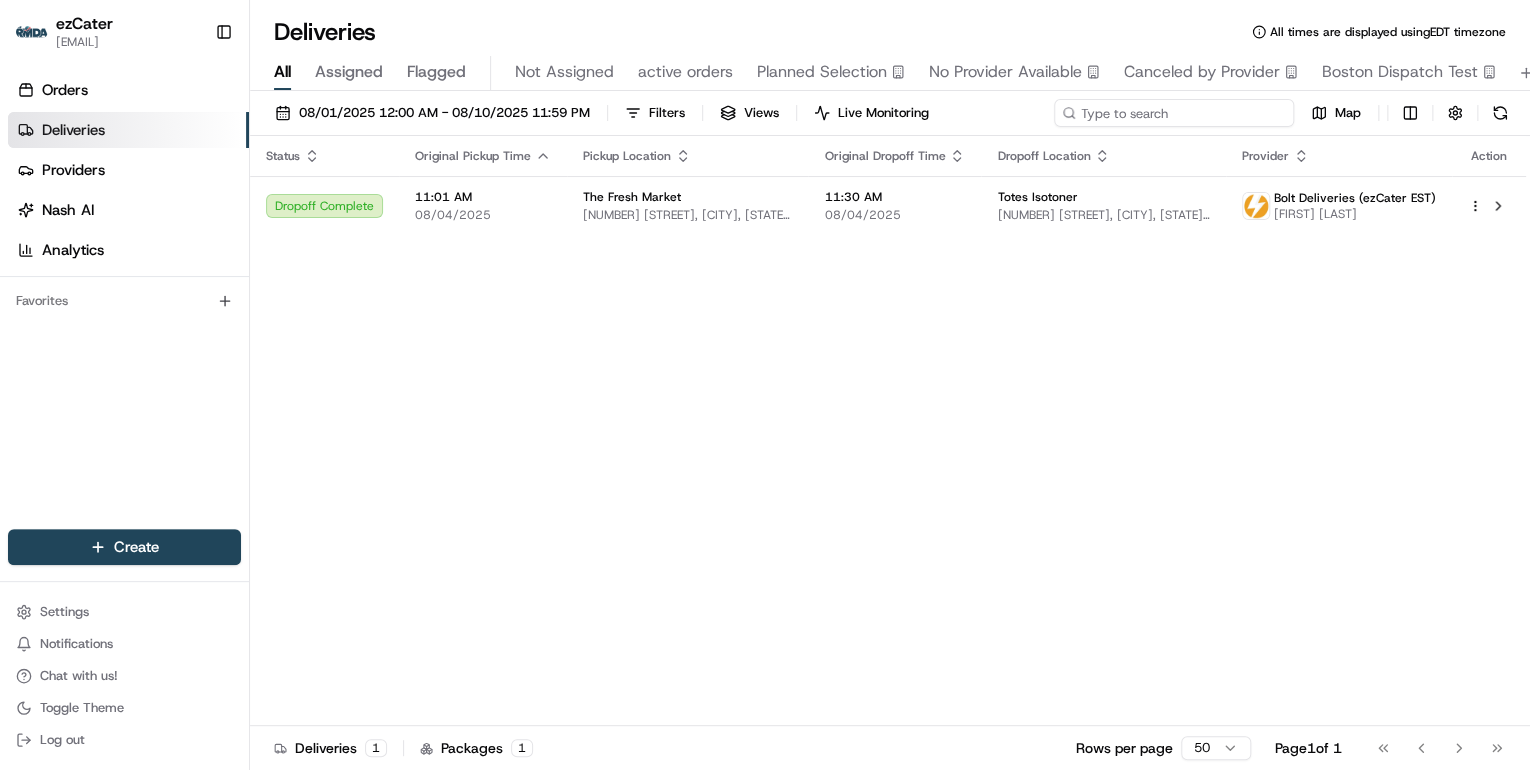 paste on "HTKZTP" 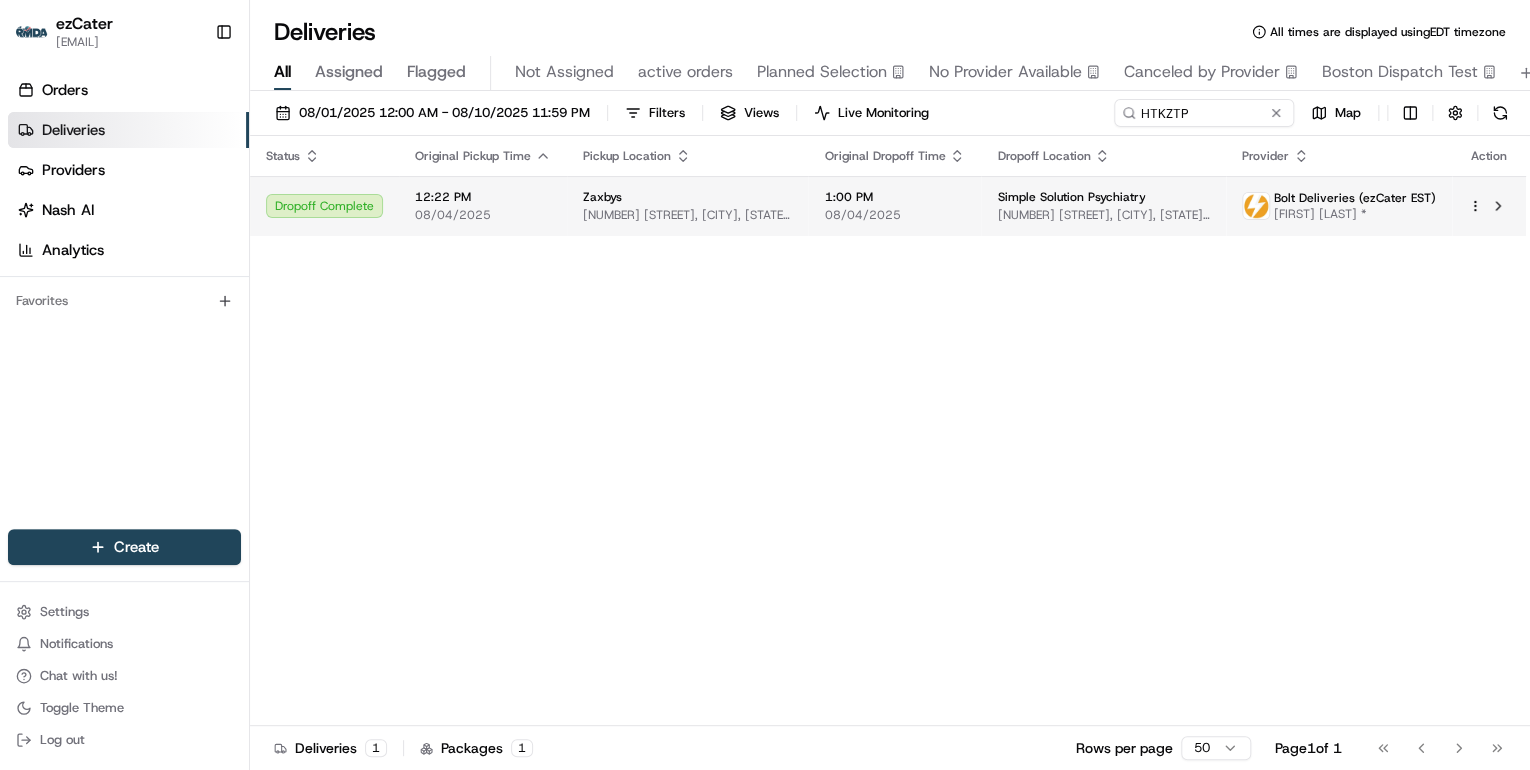 click on "Zaxbys 6535 Mechanicsville Tpke, Mechanicsville, VA 23111, USA" at bounding box center (687, 206) 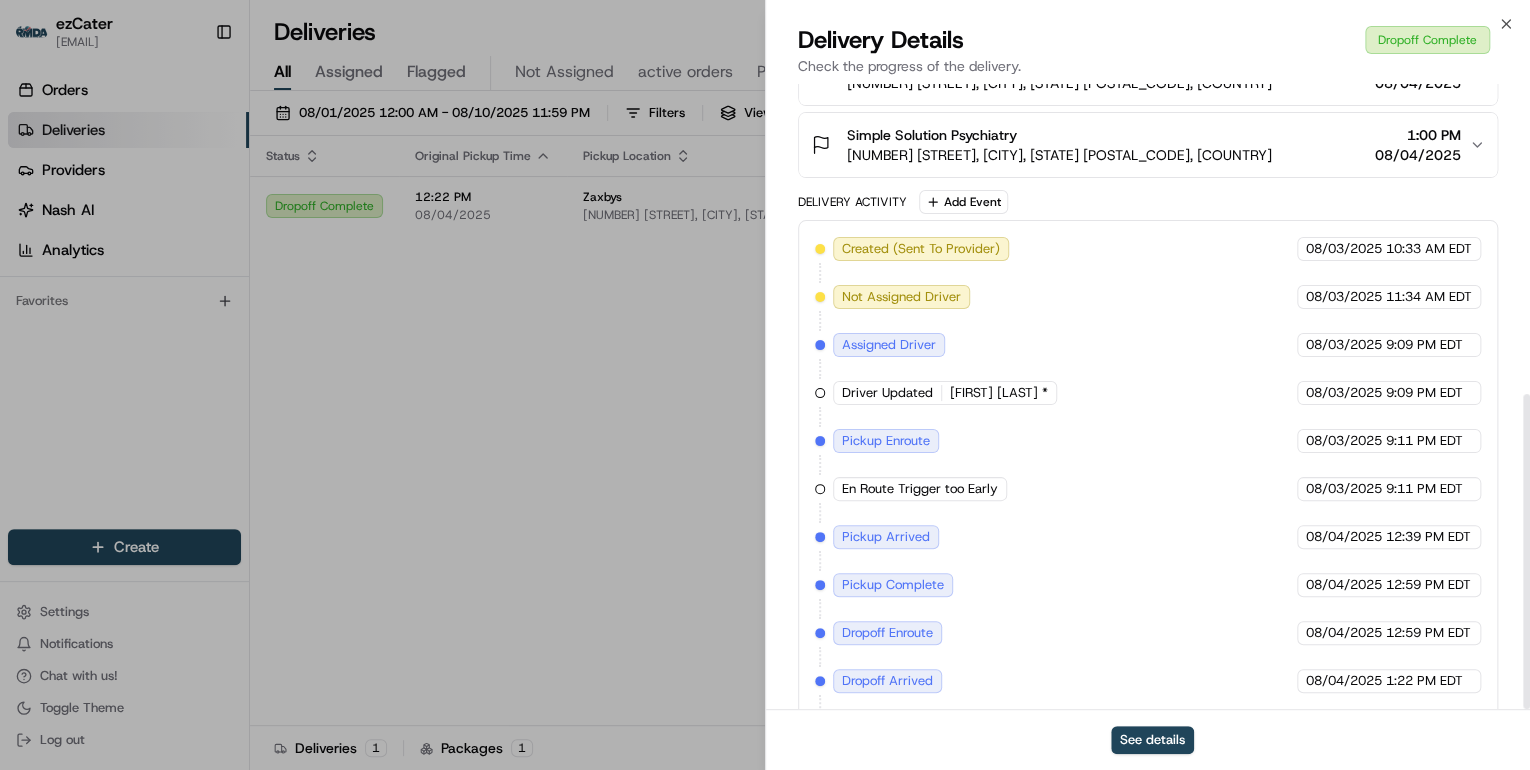 scroll, scrollTop: 615, scrollLeft: 0, axis: vertical 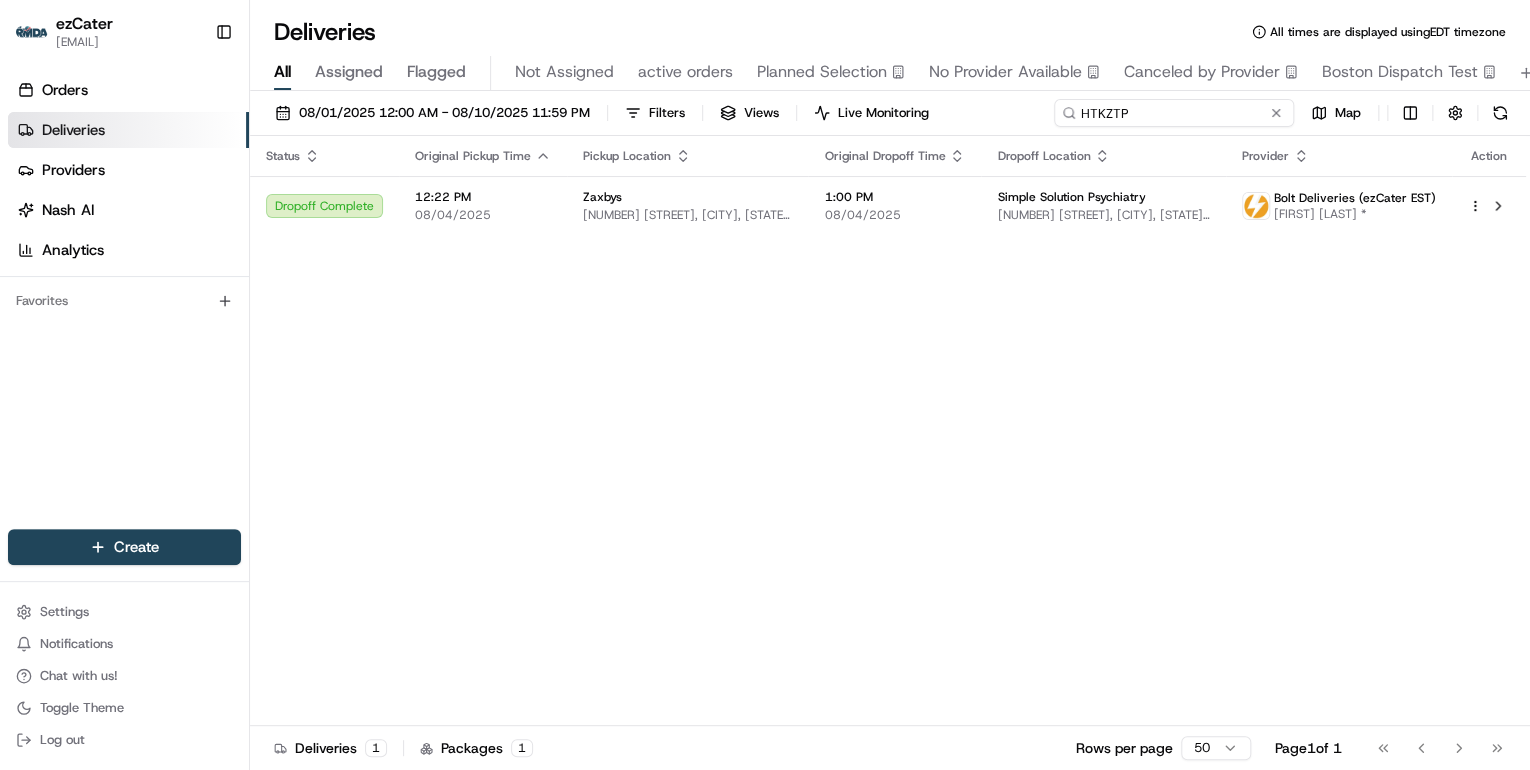 drag, startPoint x: 1223, startPoint y: 108, endPoint x: 574, endPoint y: 134, distance: 649.52057 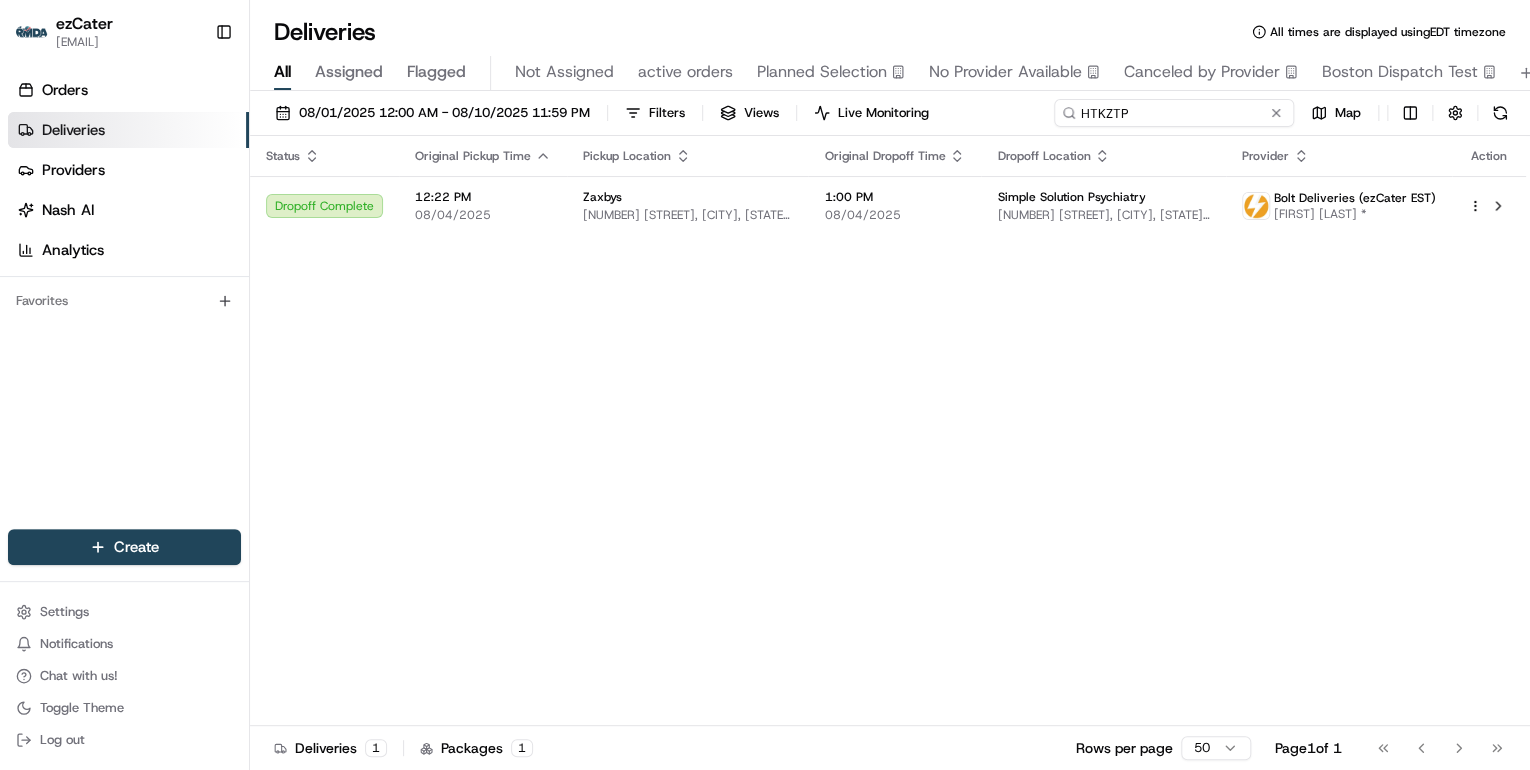 click on "08/01/2025 12:00 AM - 08/10/2025 11:59 PM Filters Views Live Monitoring HTKZTP Map" at bounding box center (890, 117) 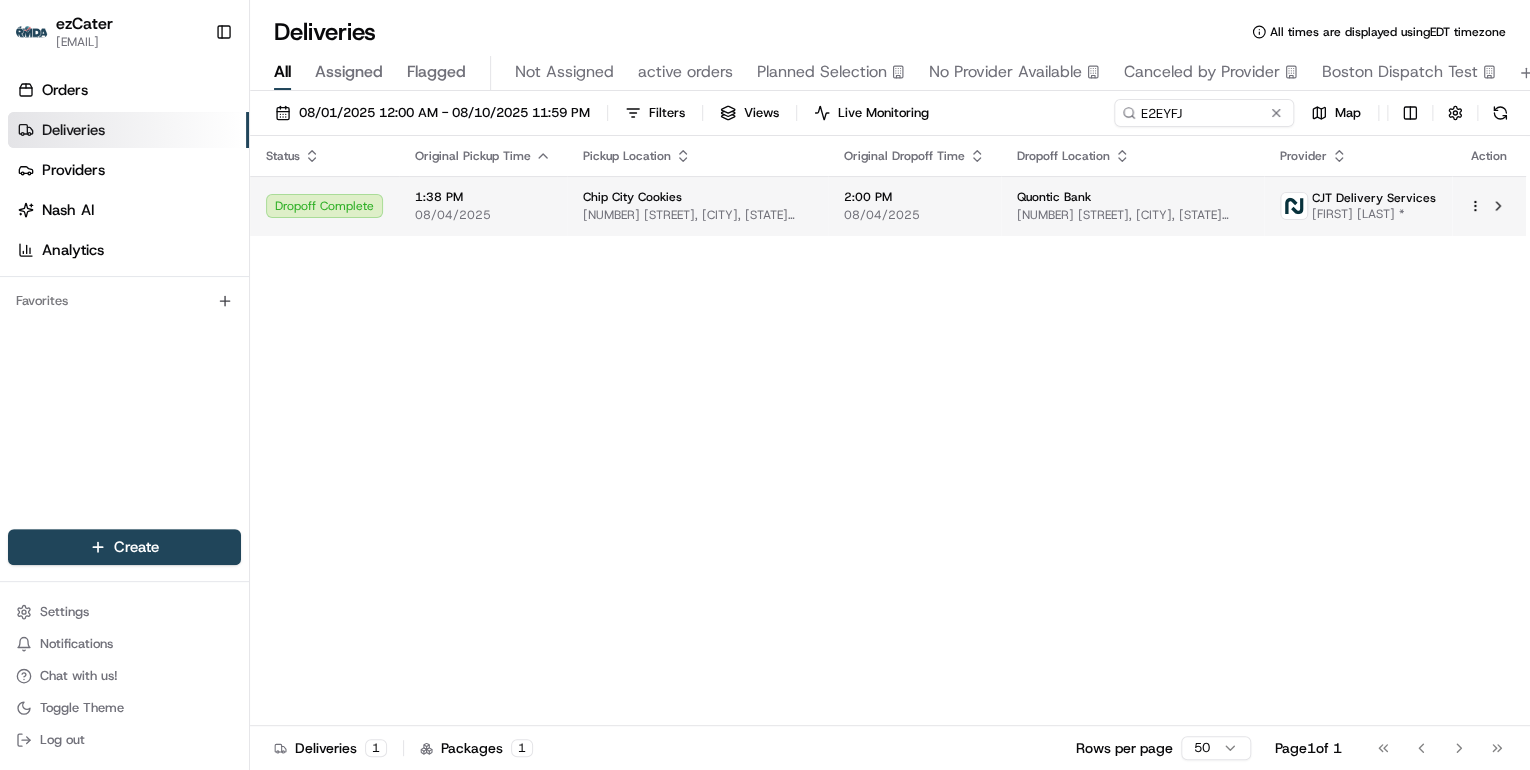 click on "Chip City Cookies 30-36 34th St, Long Island City, NY 11103, USA" at bounding box center [697, 206] 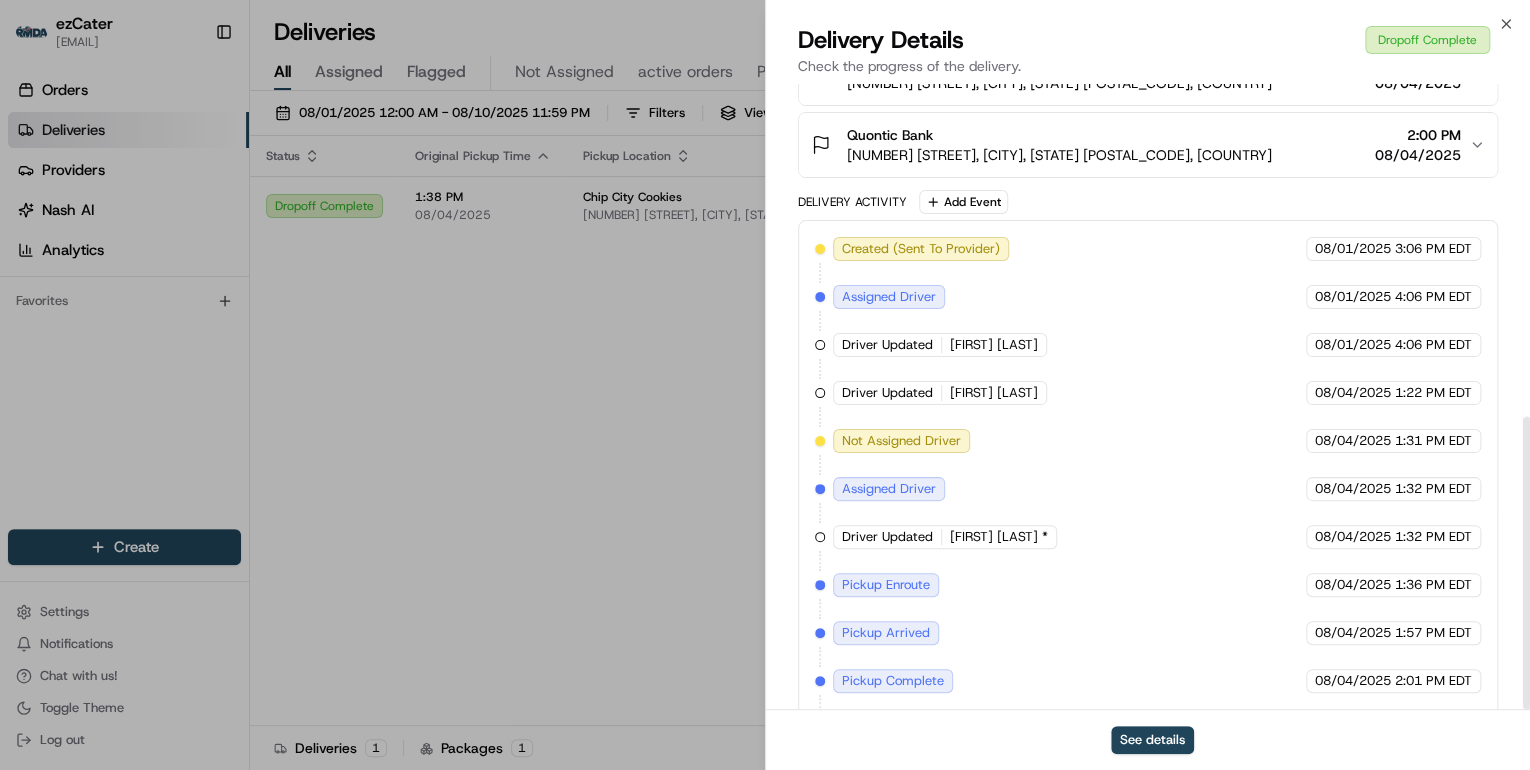 scroll, scrollTop: 710, scrollLeft: 0, axis: vertical 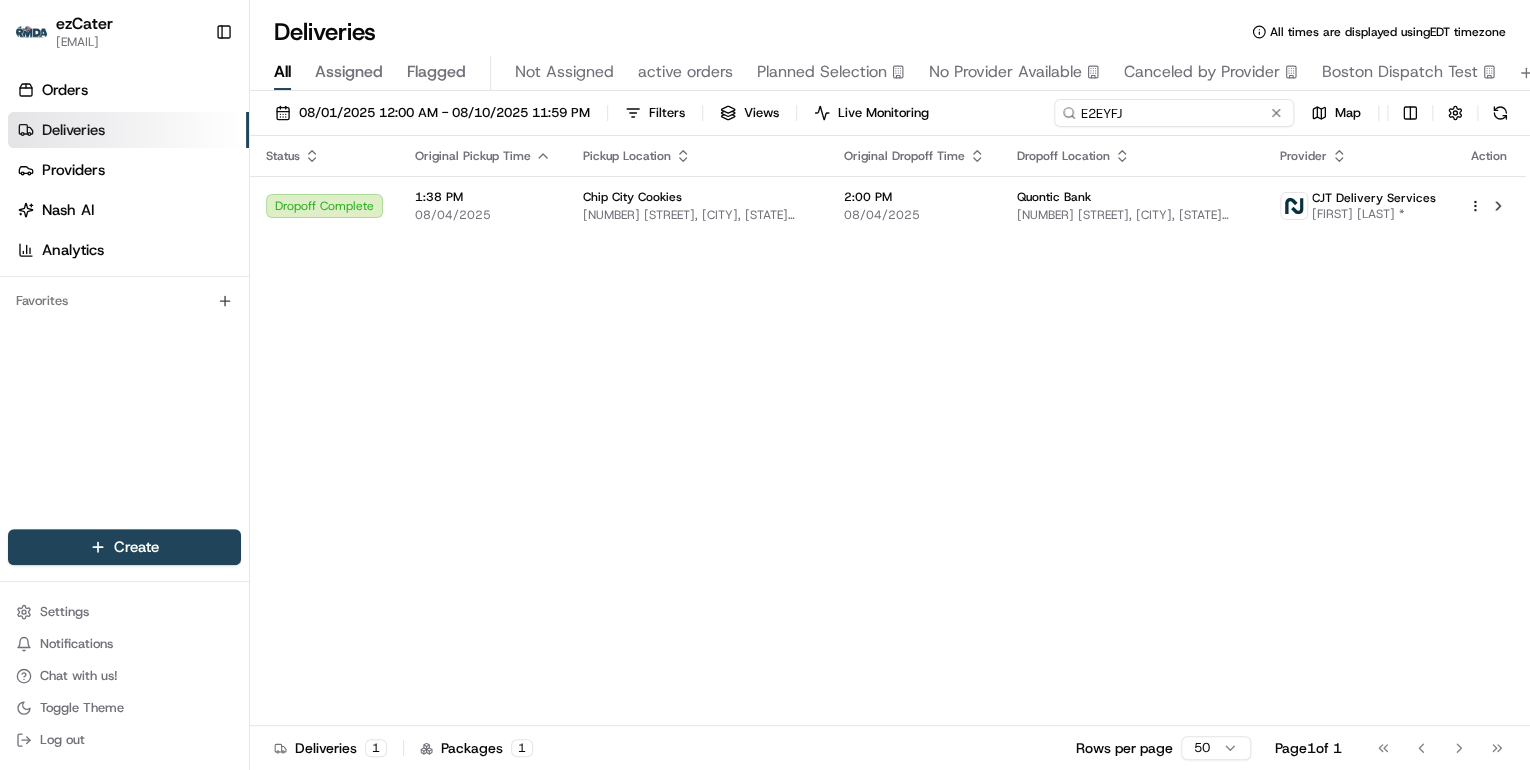 drag, startPoint x: 1192, startPoint y: 115, endPoint x: 708, endPoint y: 132, distance: 484.29846 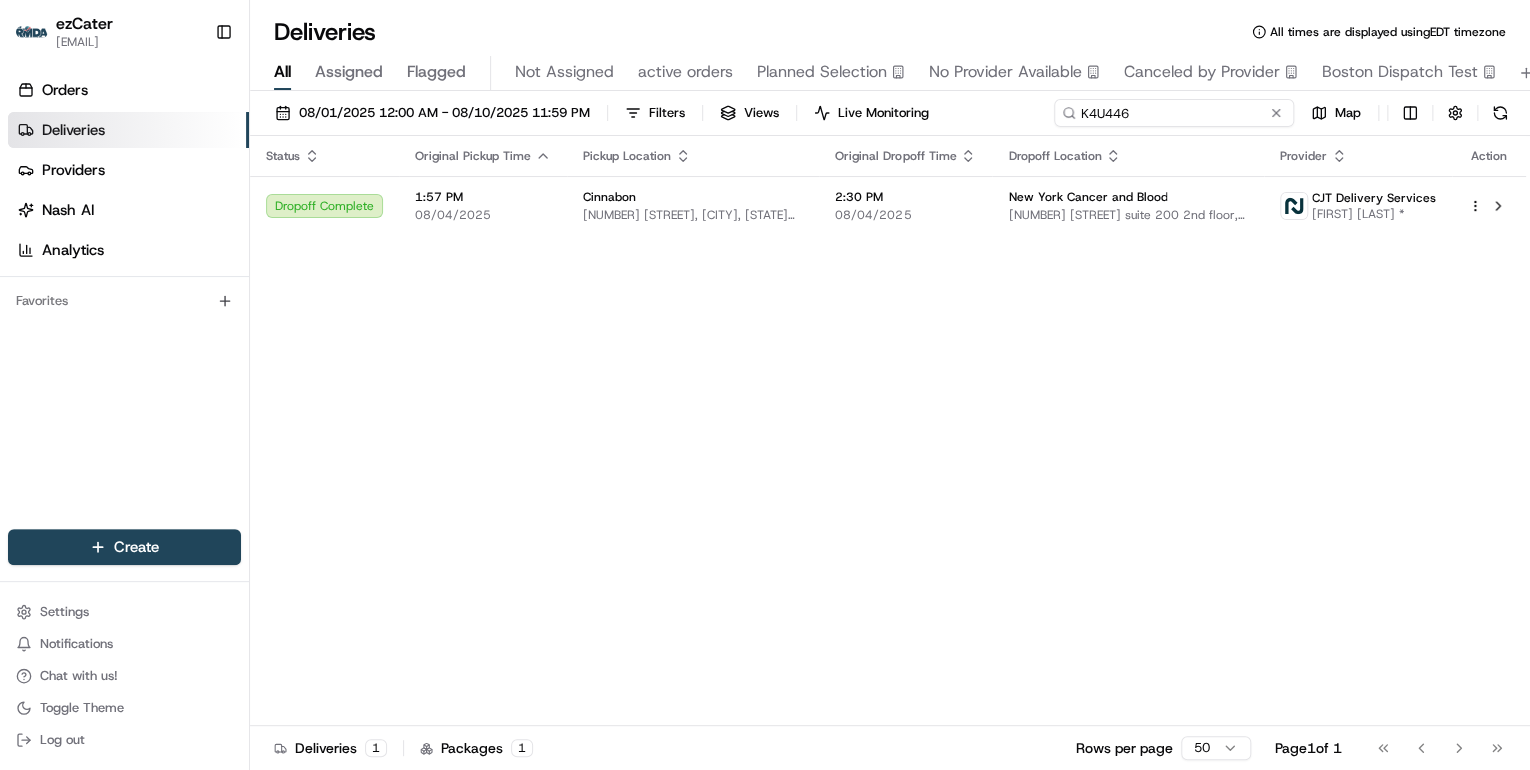 drag, startPoint x: 1164, startPoint y: 113, endPoint x: 656, endPoint y: 131, distance: 508.3188 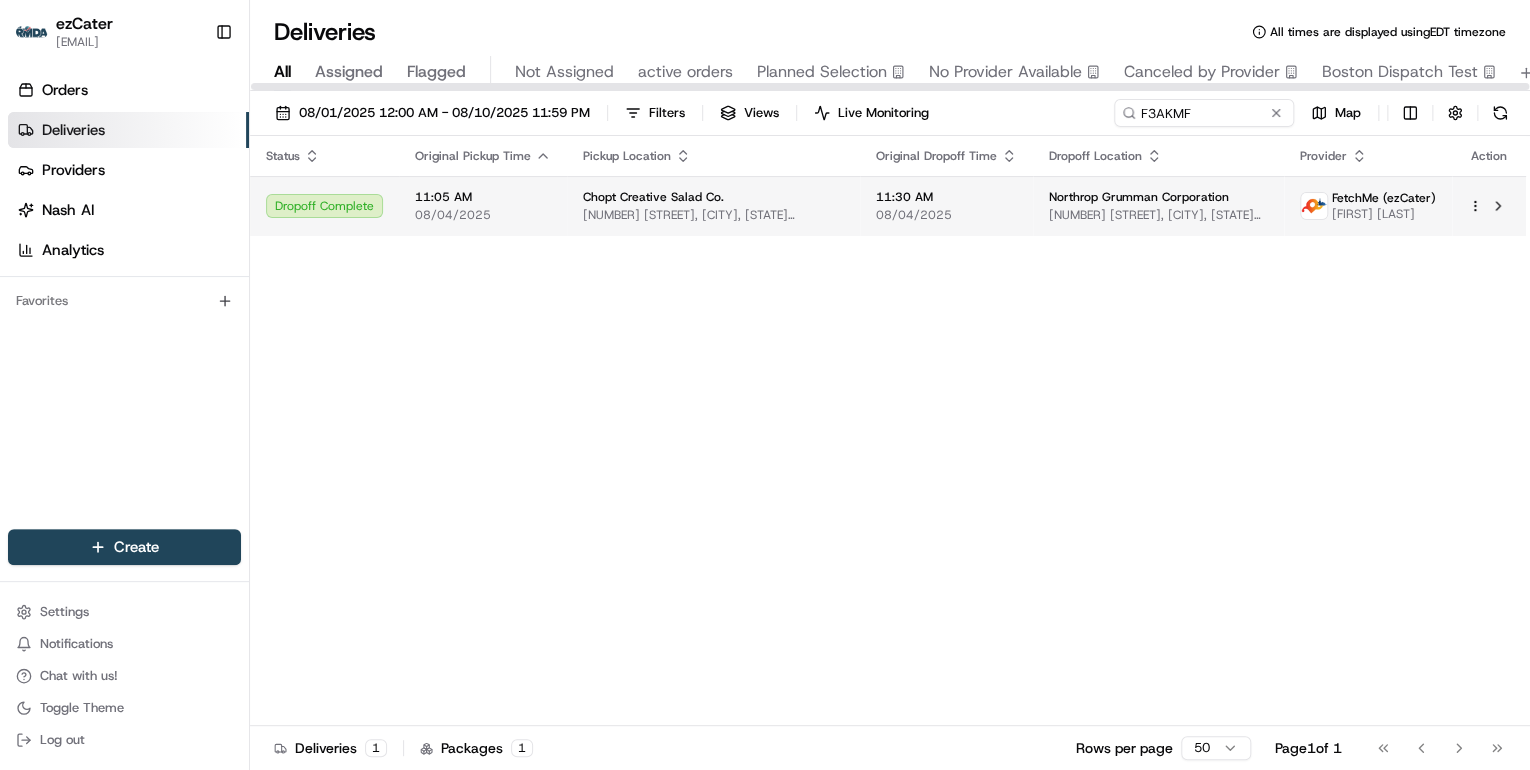 click on "11:05 AM" at bounding box center [483, 197] 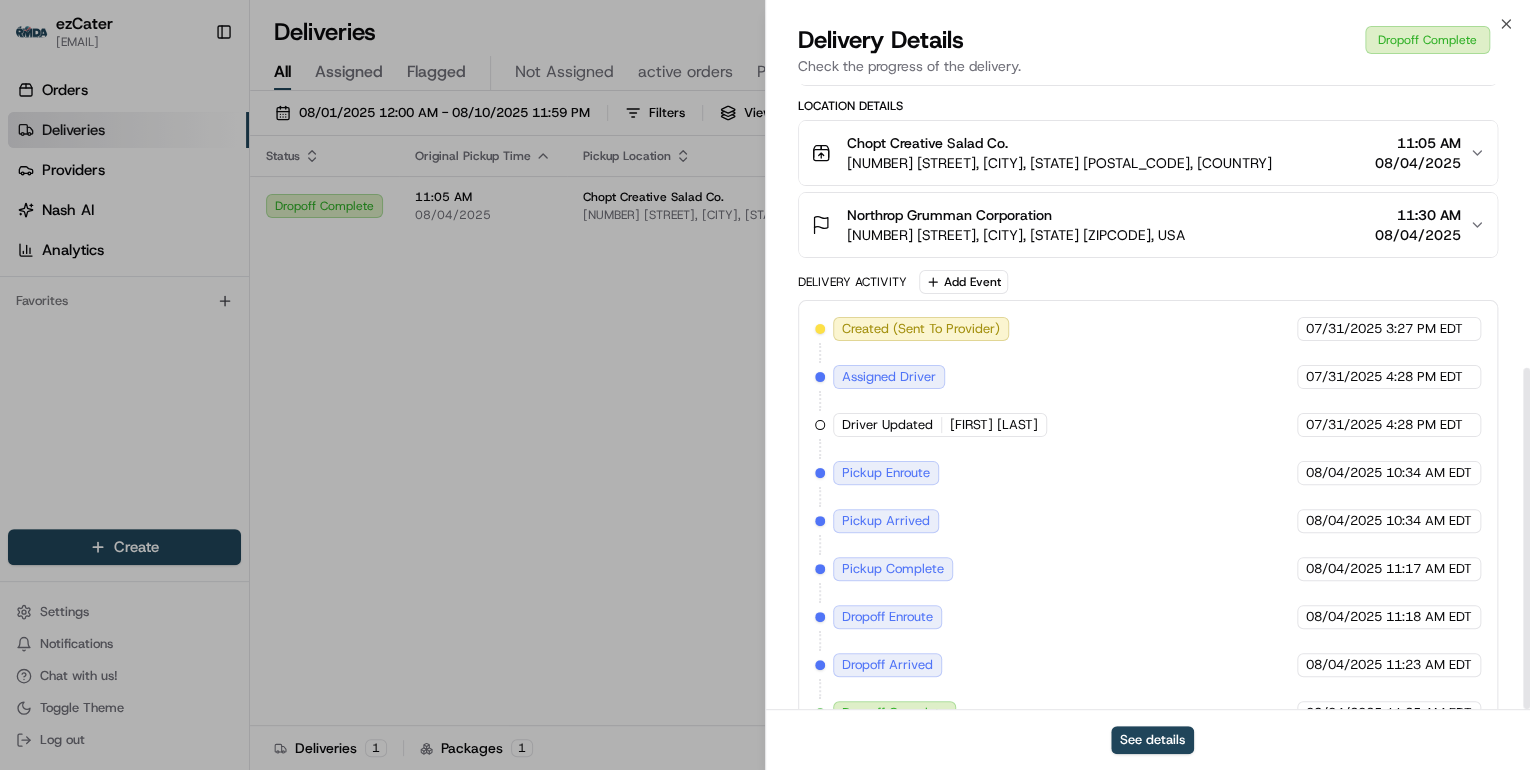 scroll, scrollTop: 520, scrollLeft: 0, axis: vertical 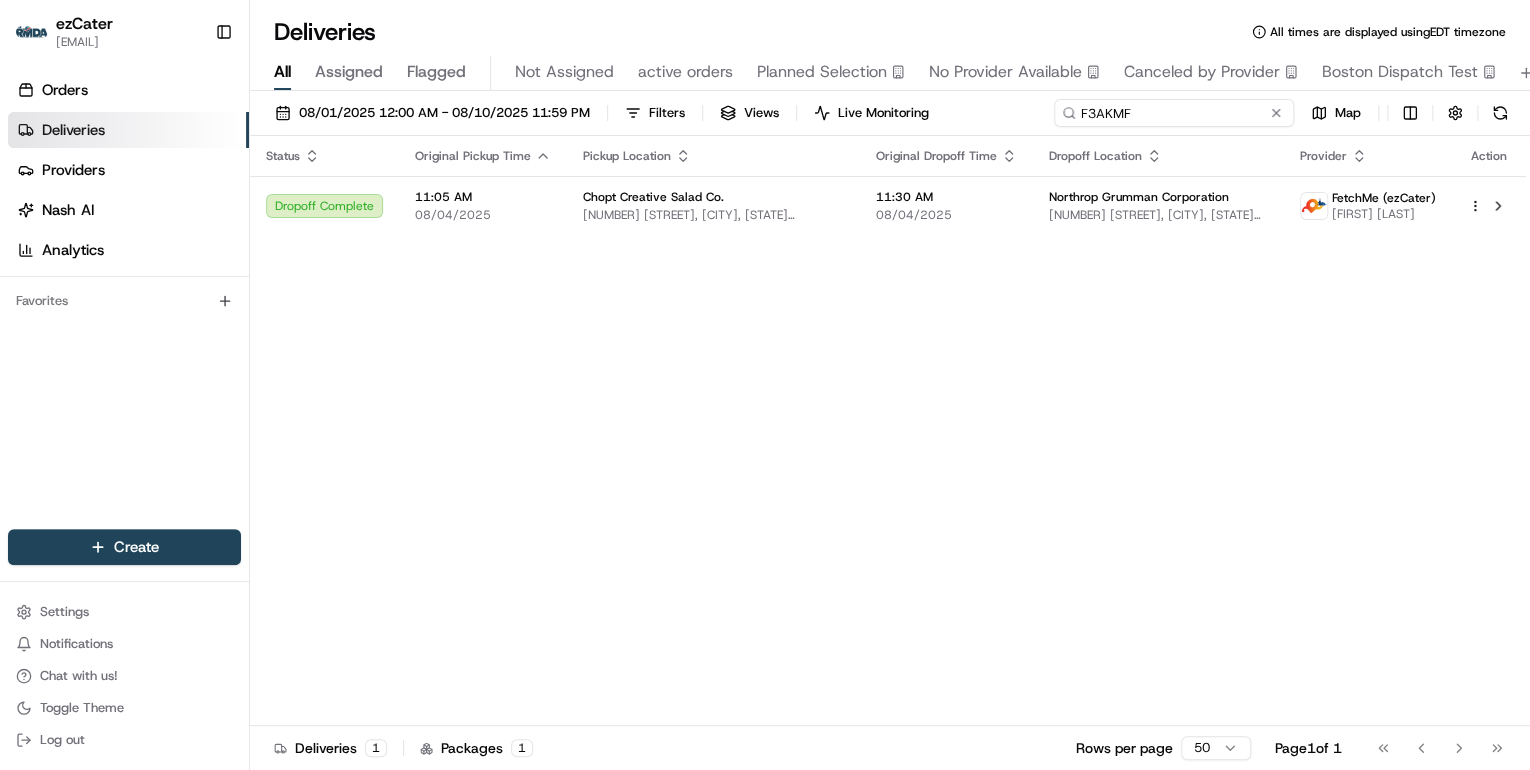 drag, startPoint x: 1193, startPoint y: 116, endPoint x: 716, endPoint y: 157, distance: 478.75882 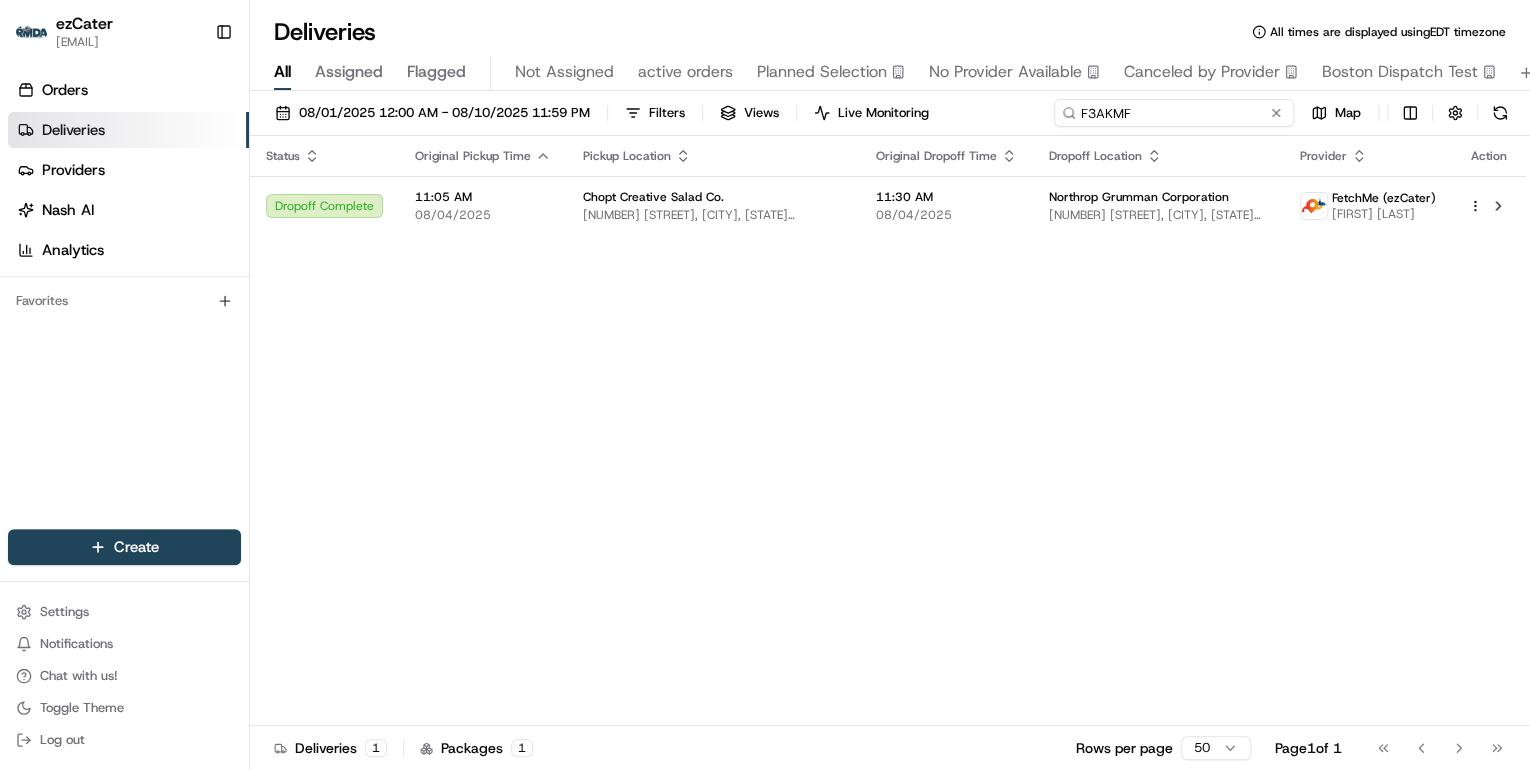 paste on "ZHU5M9" 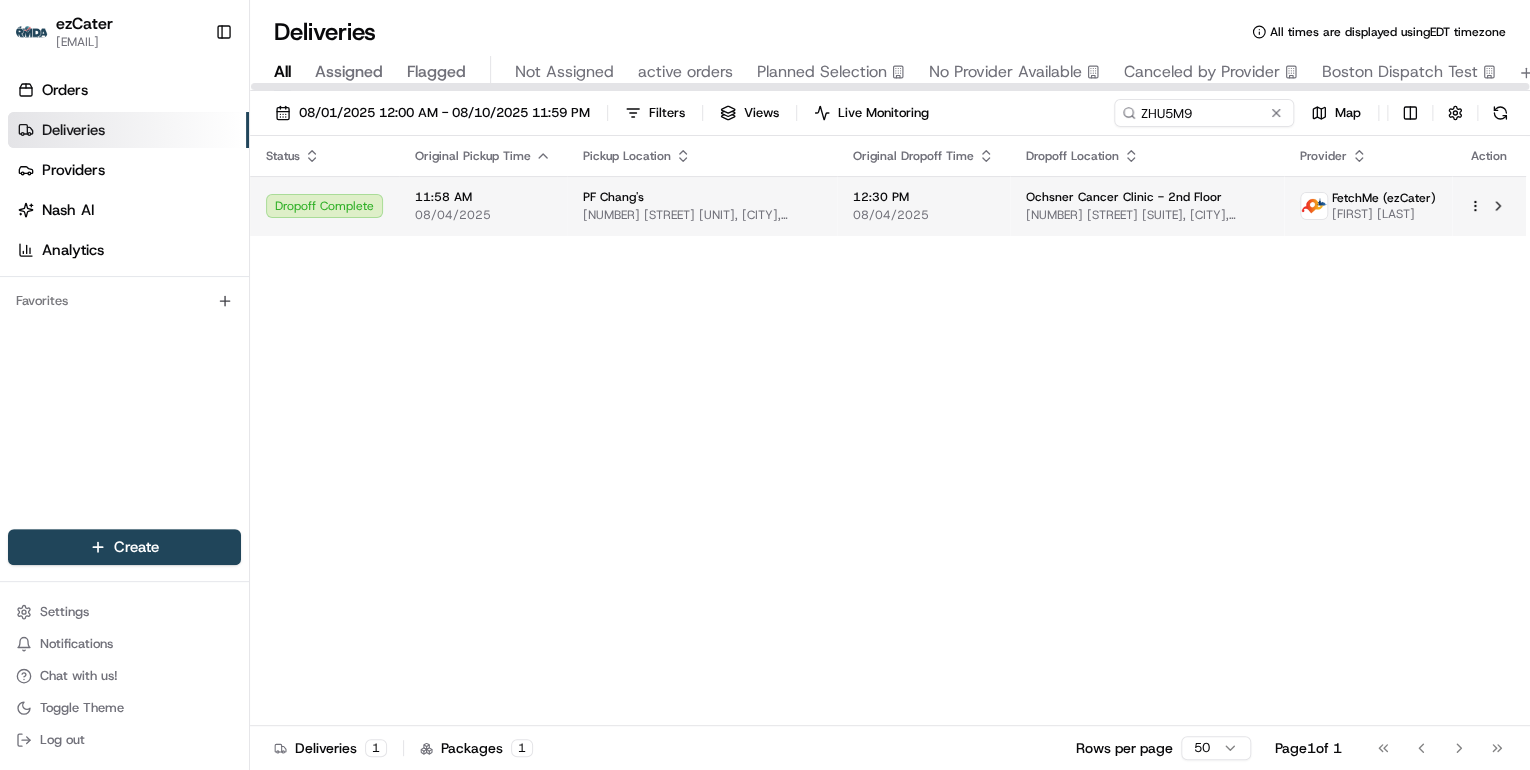 click on "PF Chang's" at bounding box center (613, 197) 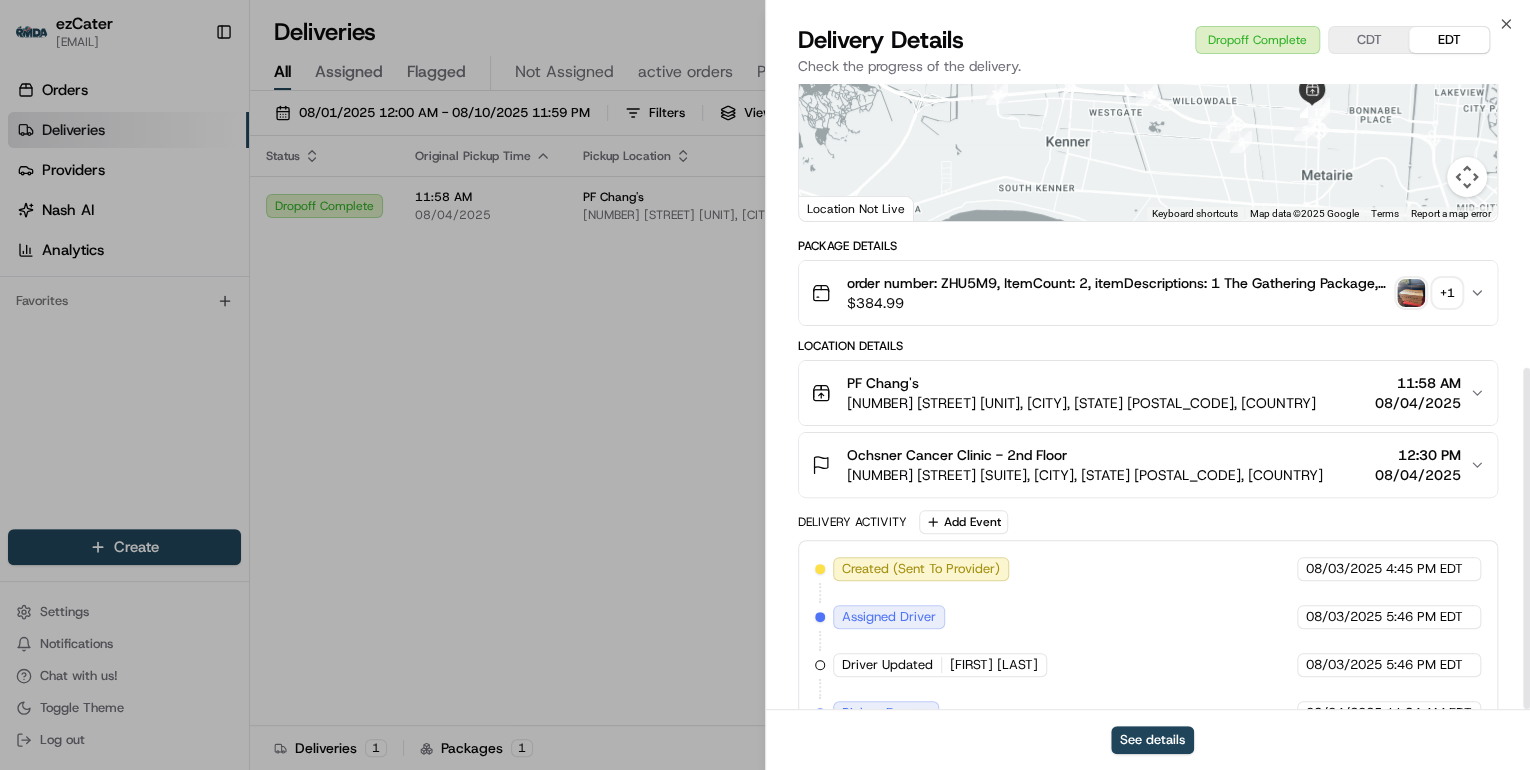 scroll, scrollTop: 520, scrollLeft: 0, axis: vertical 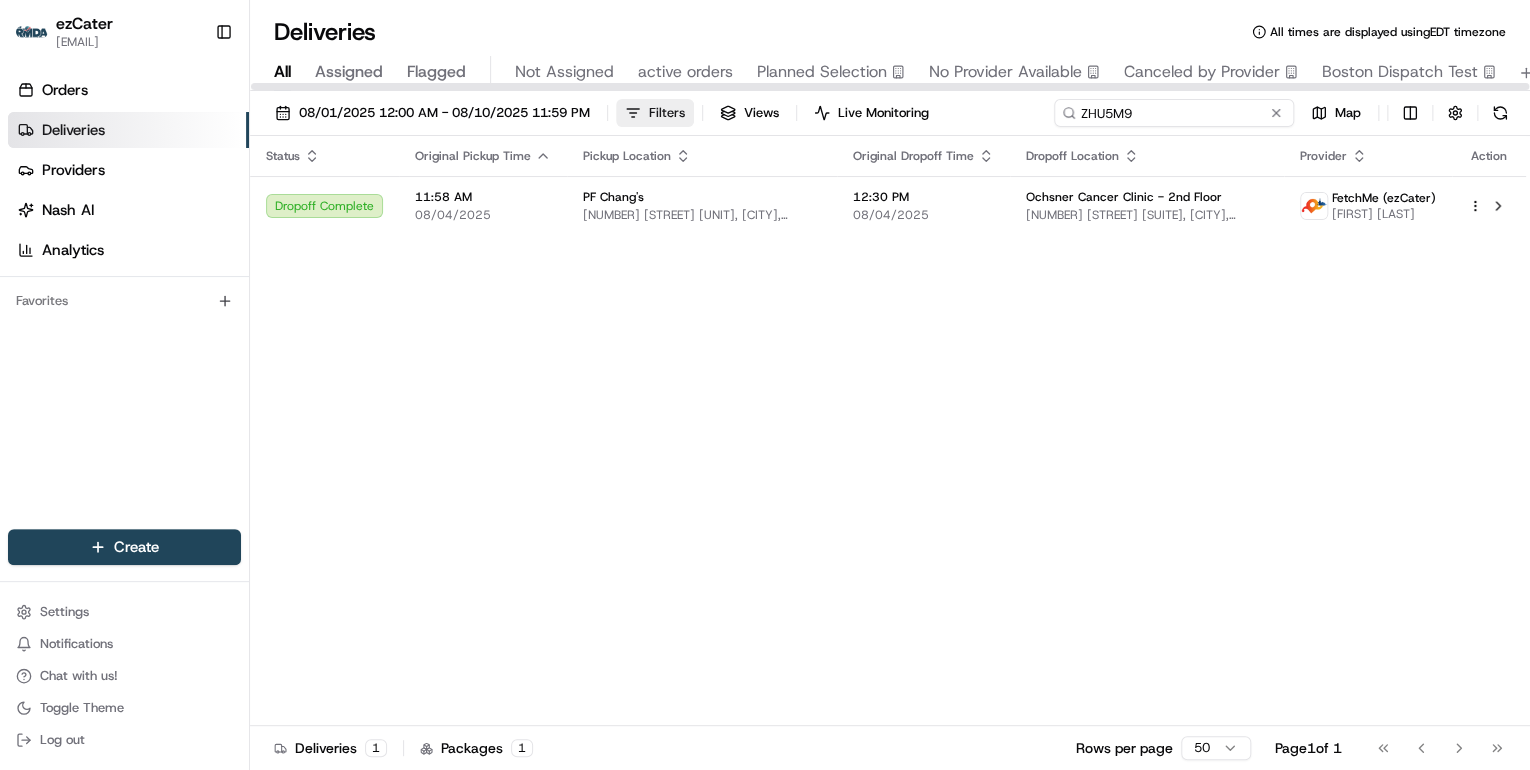 drag, startPoint x: 1203, startPoint y: 112, endPoint x: 647, endPoint y: 109, distance: 556.0081 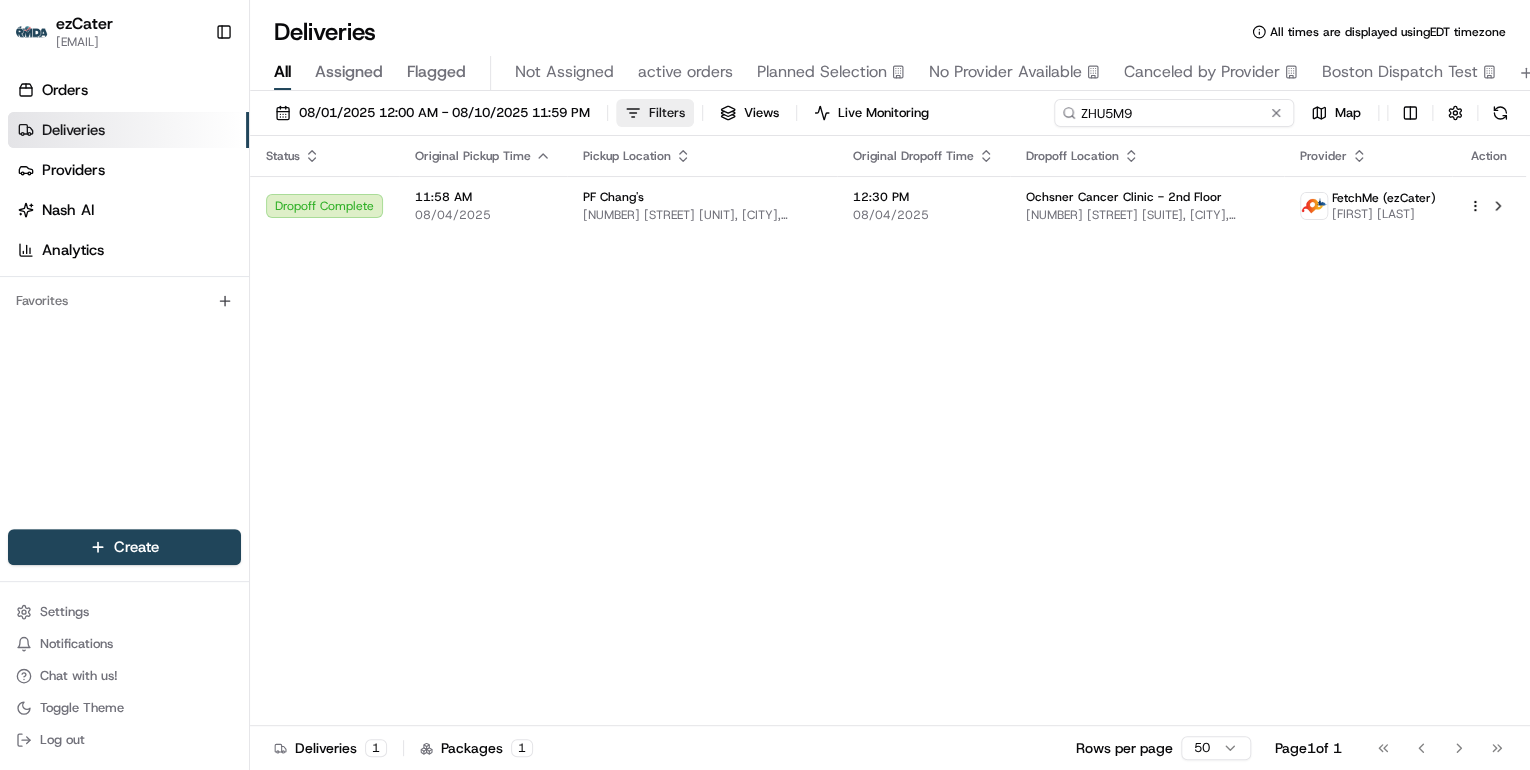 paste on "59CTQ1" 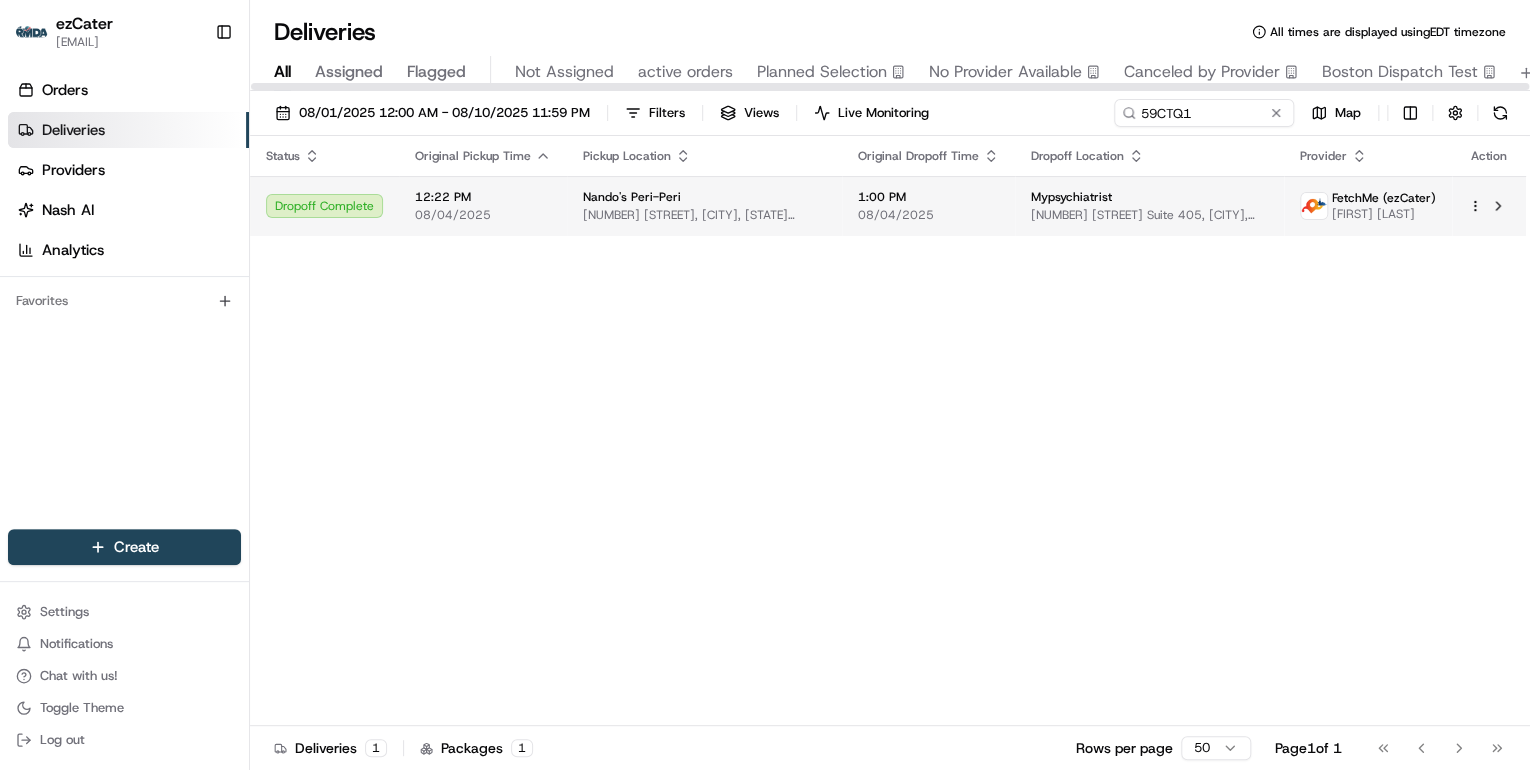 click on "Nando's Peri-Peri 2462 Mandeville Ln, Alexandria, VA 22332, USA" at bounding box center (704, 206) 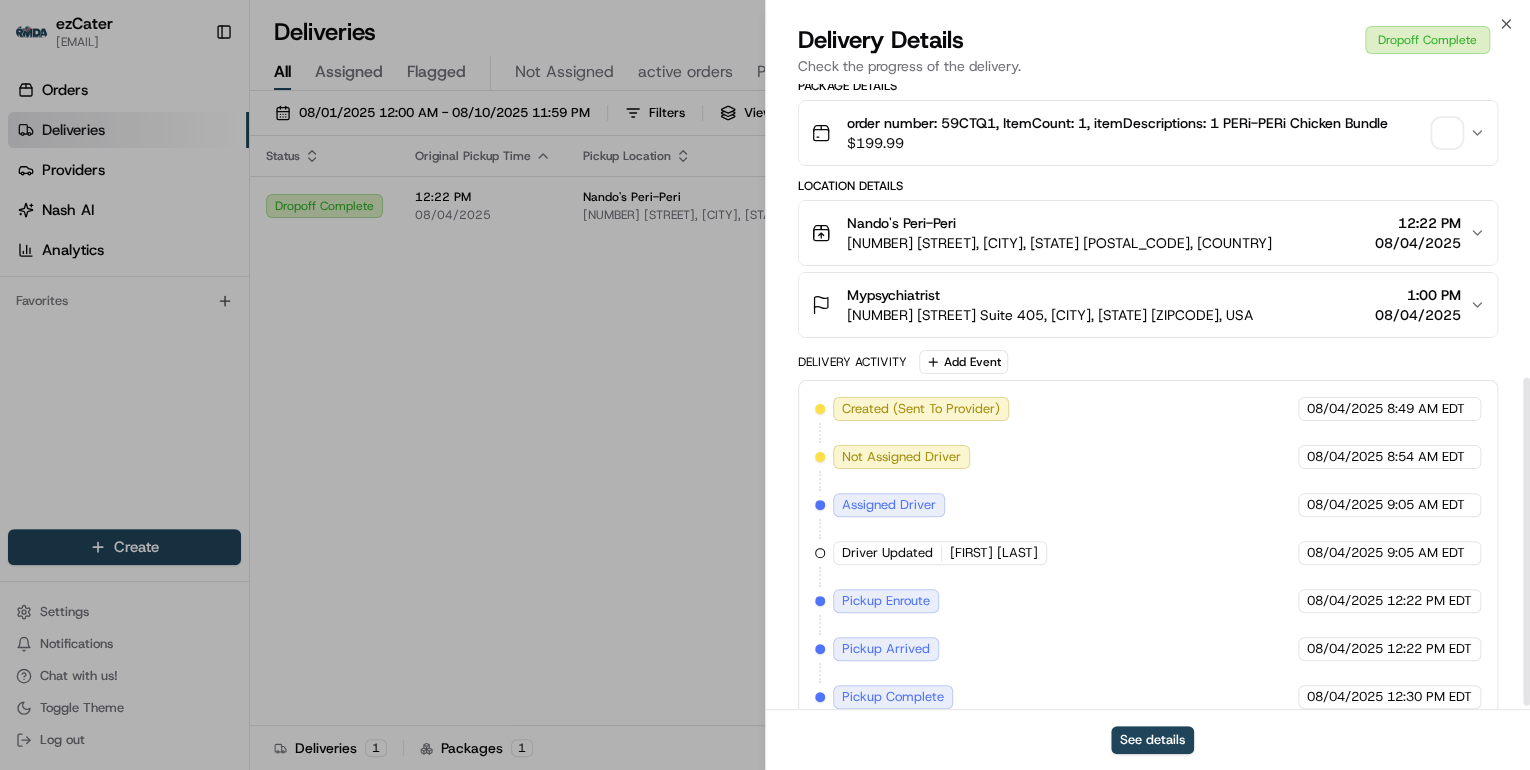 scroll, scrollTop: 568, scrollLeft: 0, axis: vertical 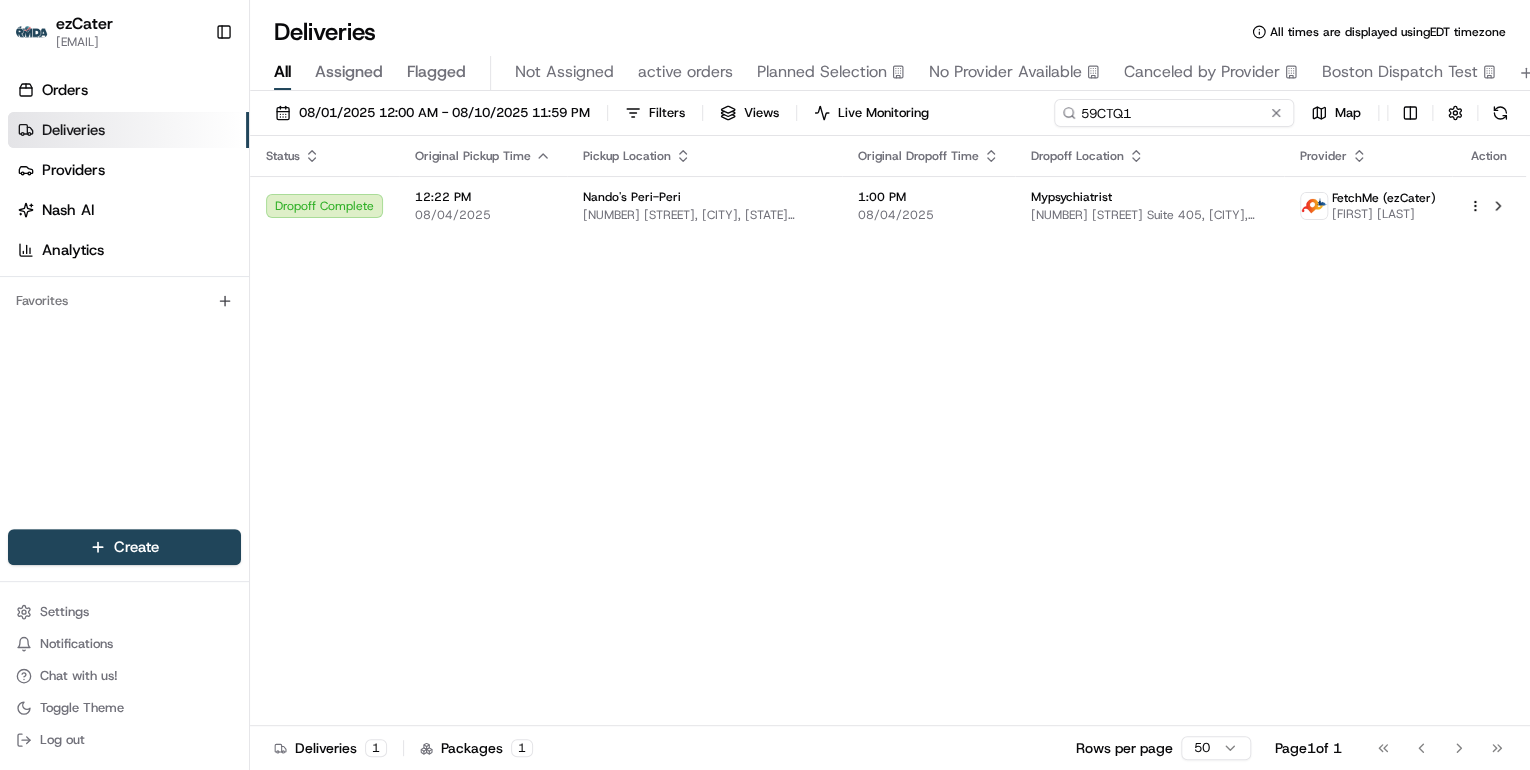 drag, startPoint x: 1204, startPoint y: 116, endPoint x: 368, endPoint y: 136, distance: 836.2392 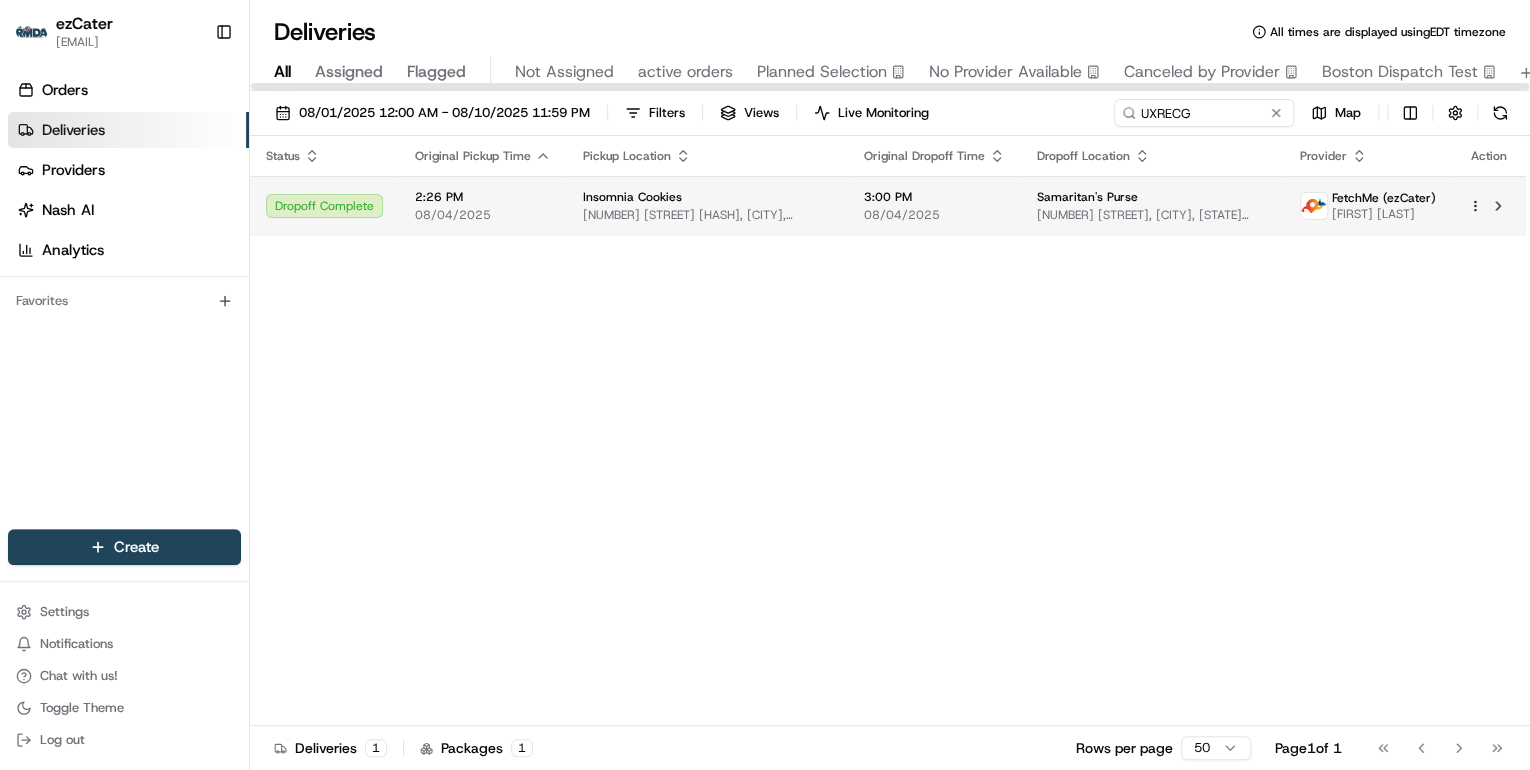 click on "Insomnia Cookies" at bounding box center [632, 197] 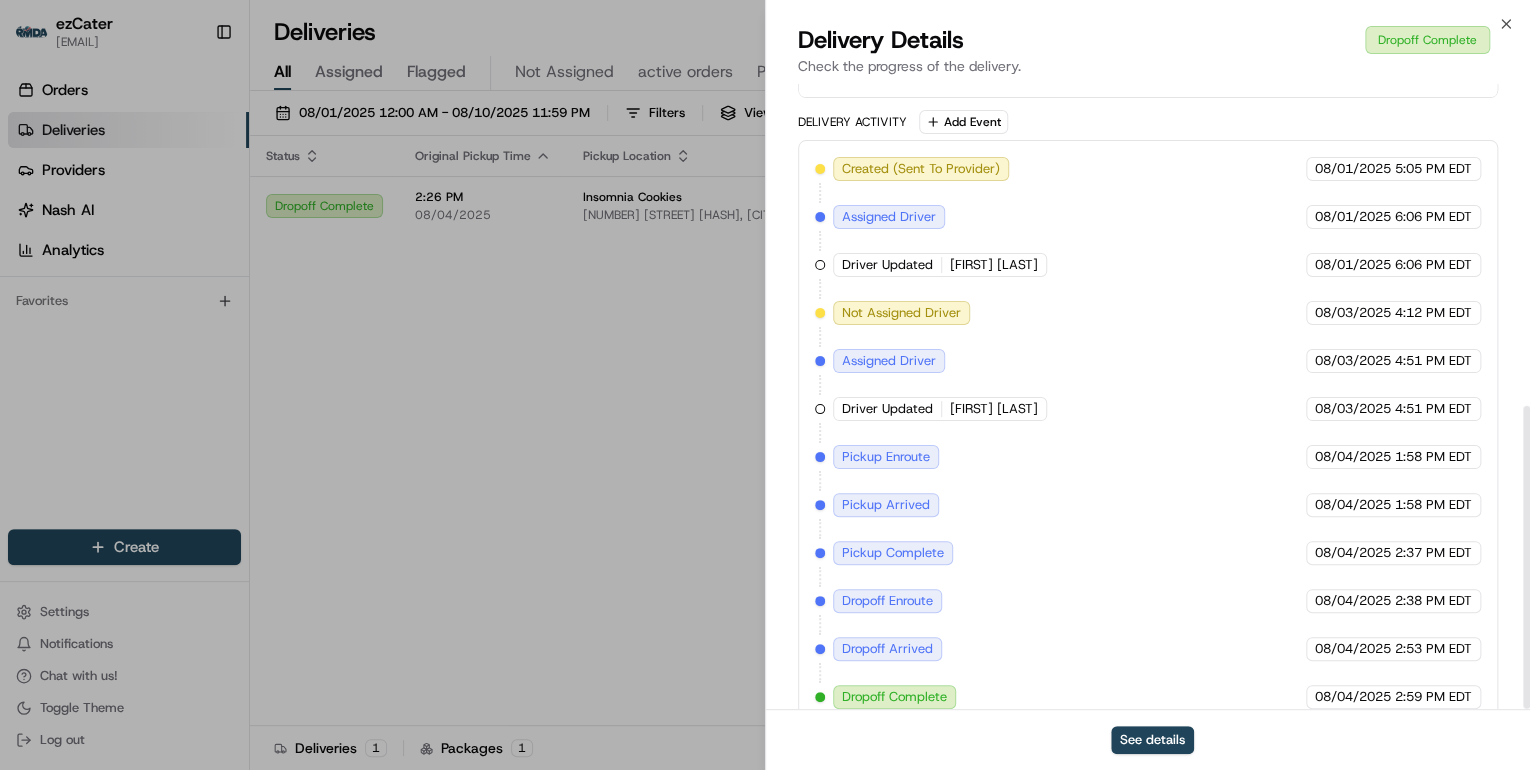 scroll, scrollTop: 663, scrollLeft: 0, axis: vertical 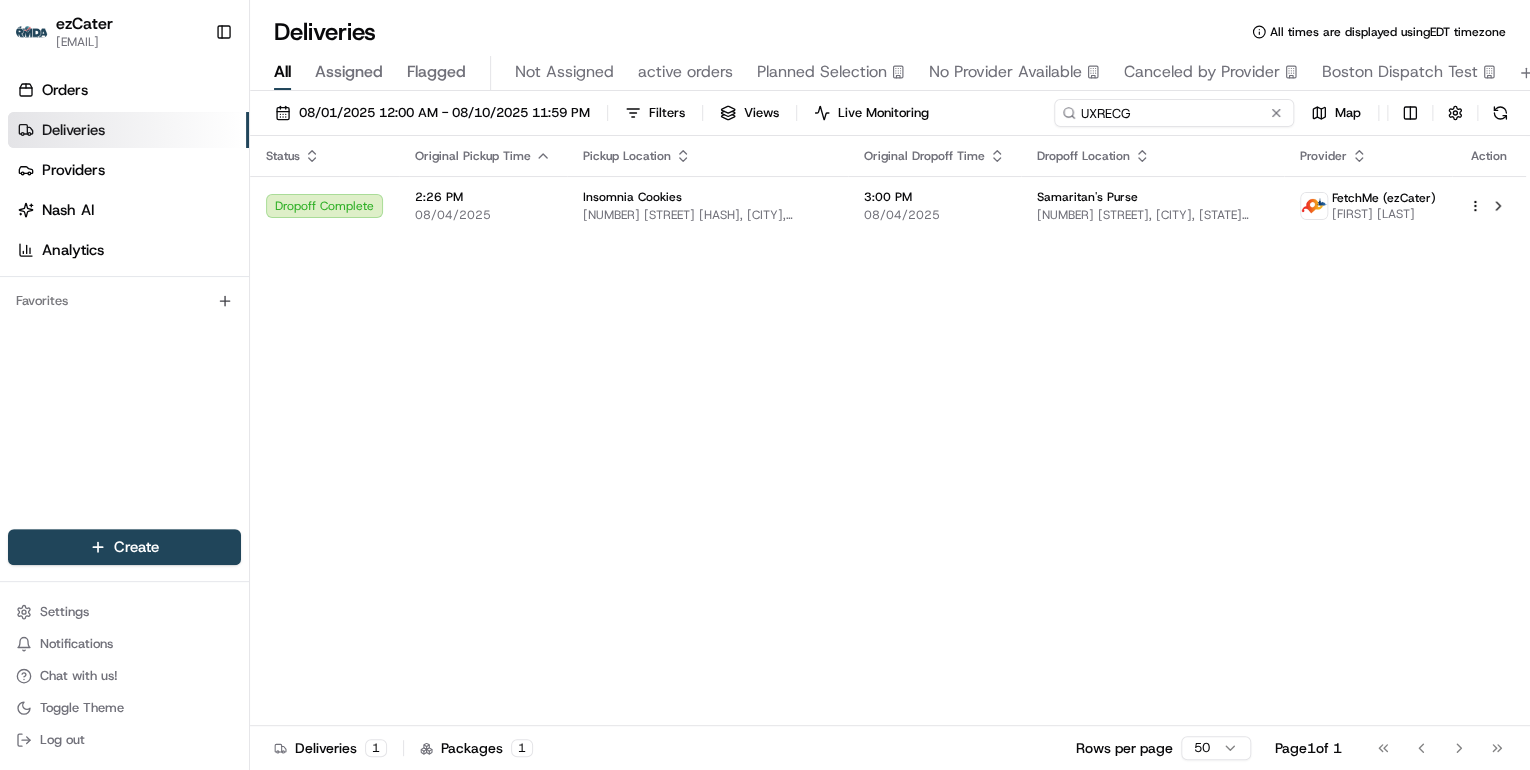 drag, startPoint x: 1202, startPoint y: 115, endPoint x: 723, endPoint y: 152, distance: 480.42688 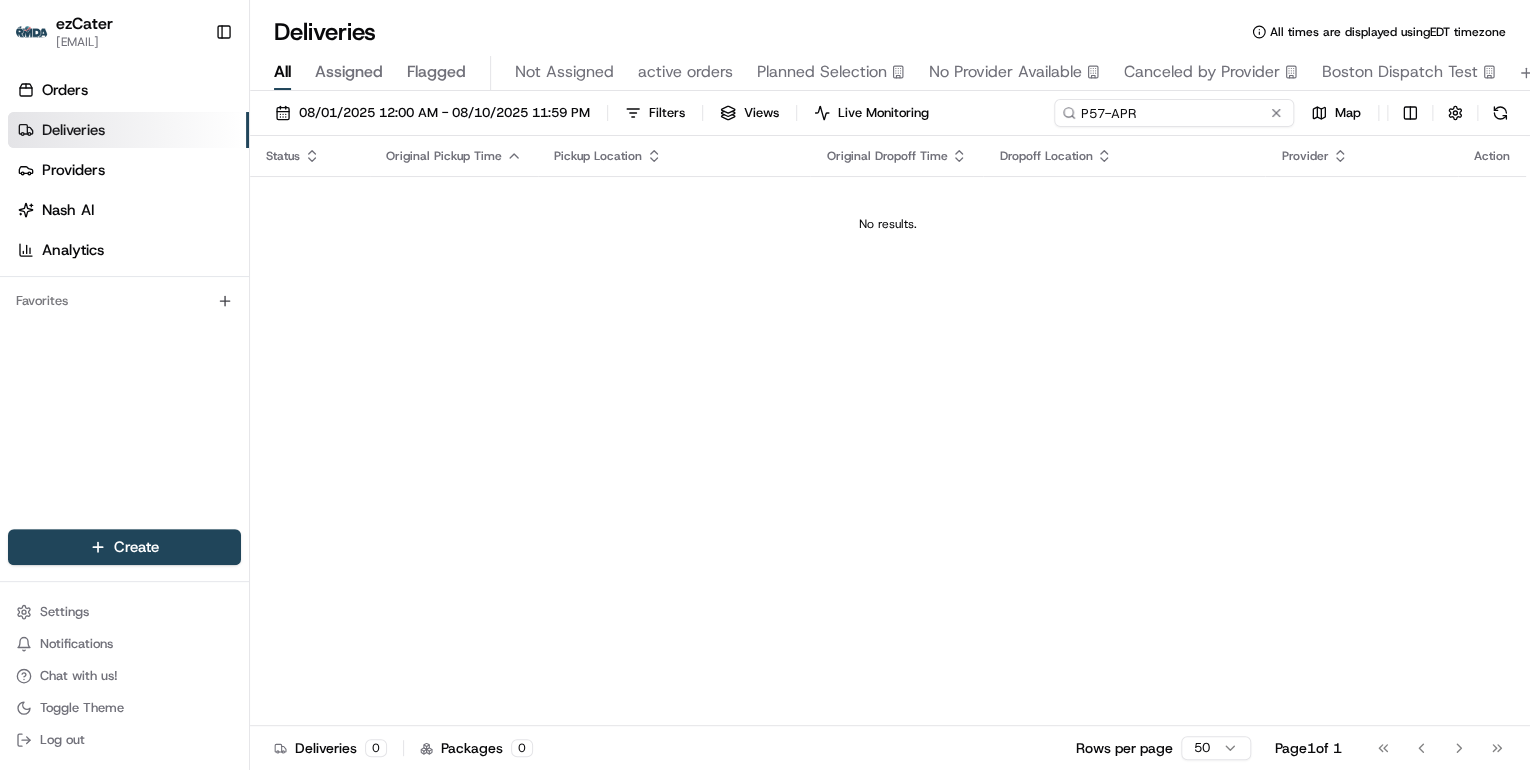click on "P57-APR" at bounding box center [1174, 113] 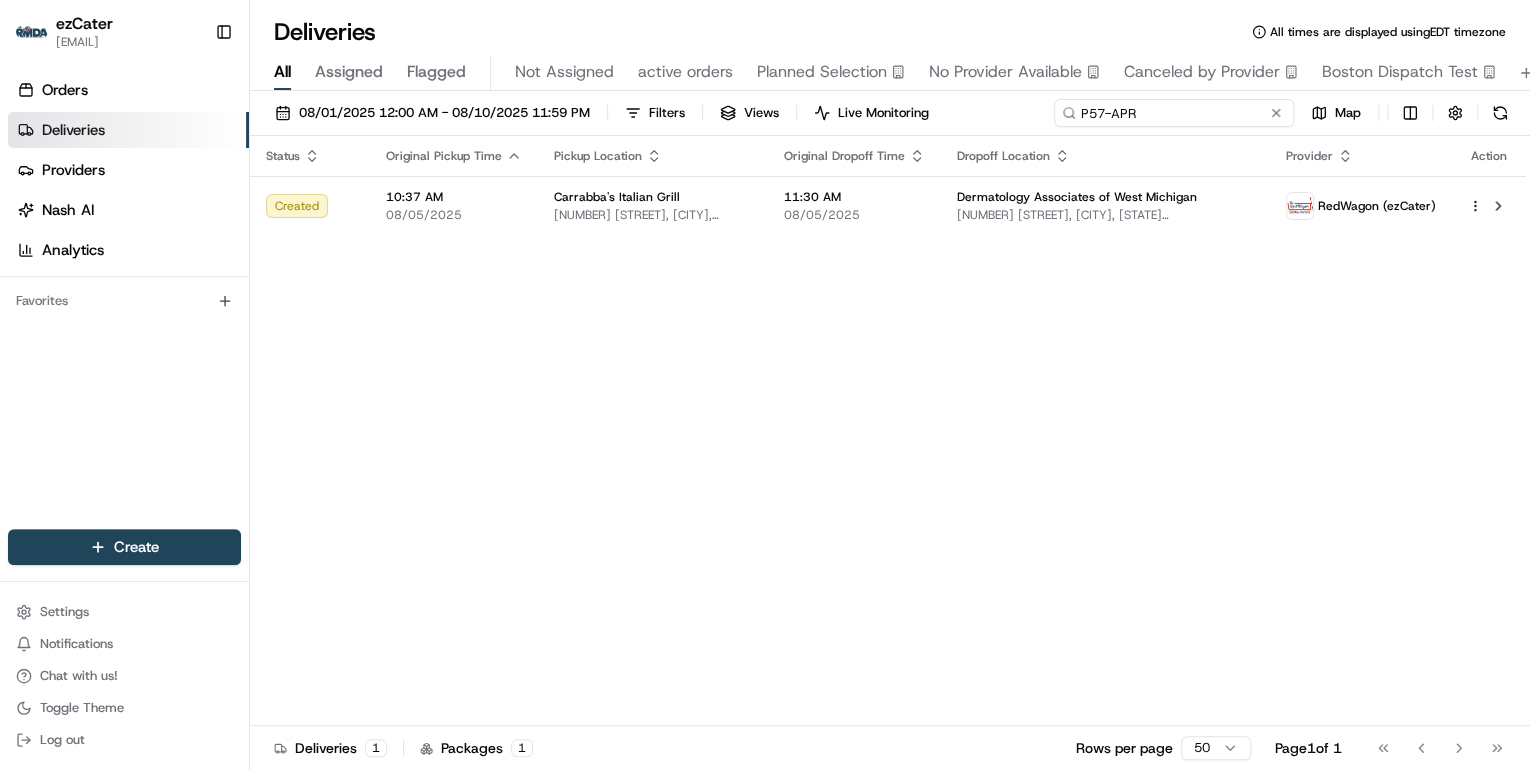 type on "P57-APR" 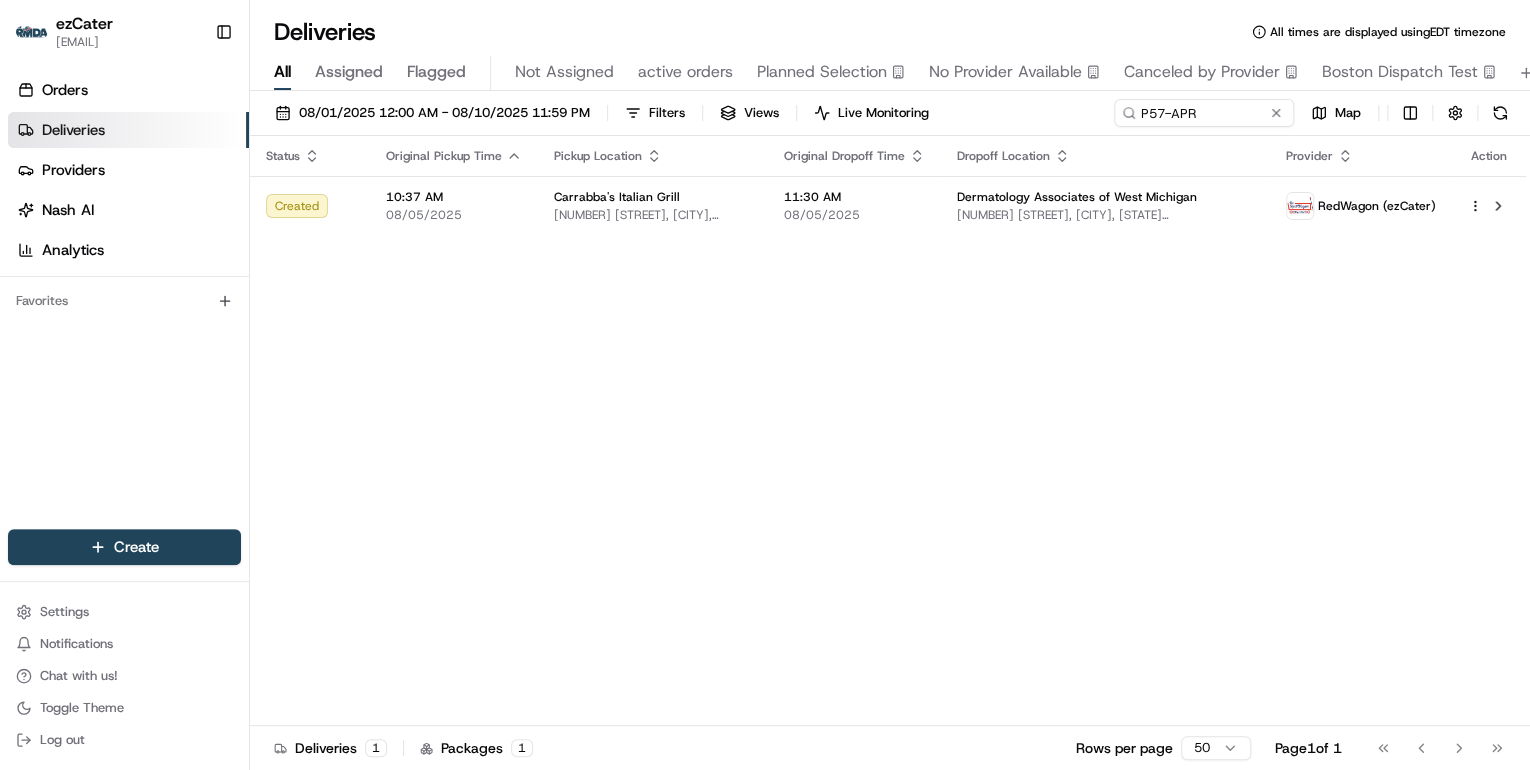 type 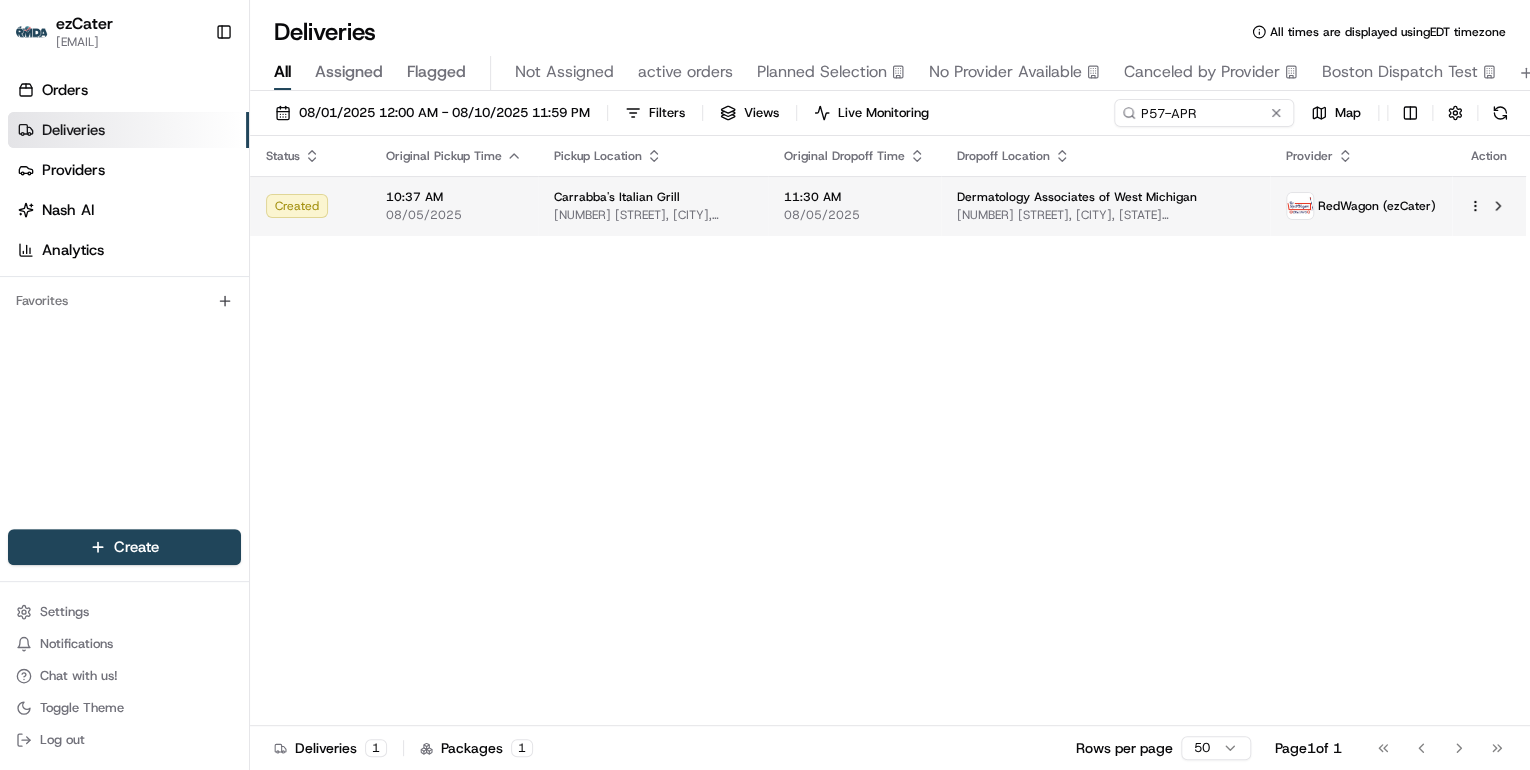 click on "3441 Century Center St SW, Grandville, MI 49418, USA" at bounding box center [653, 215] 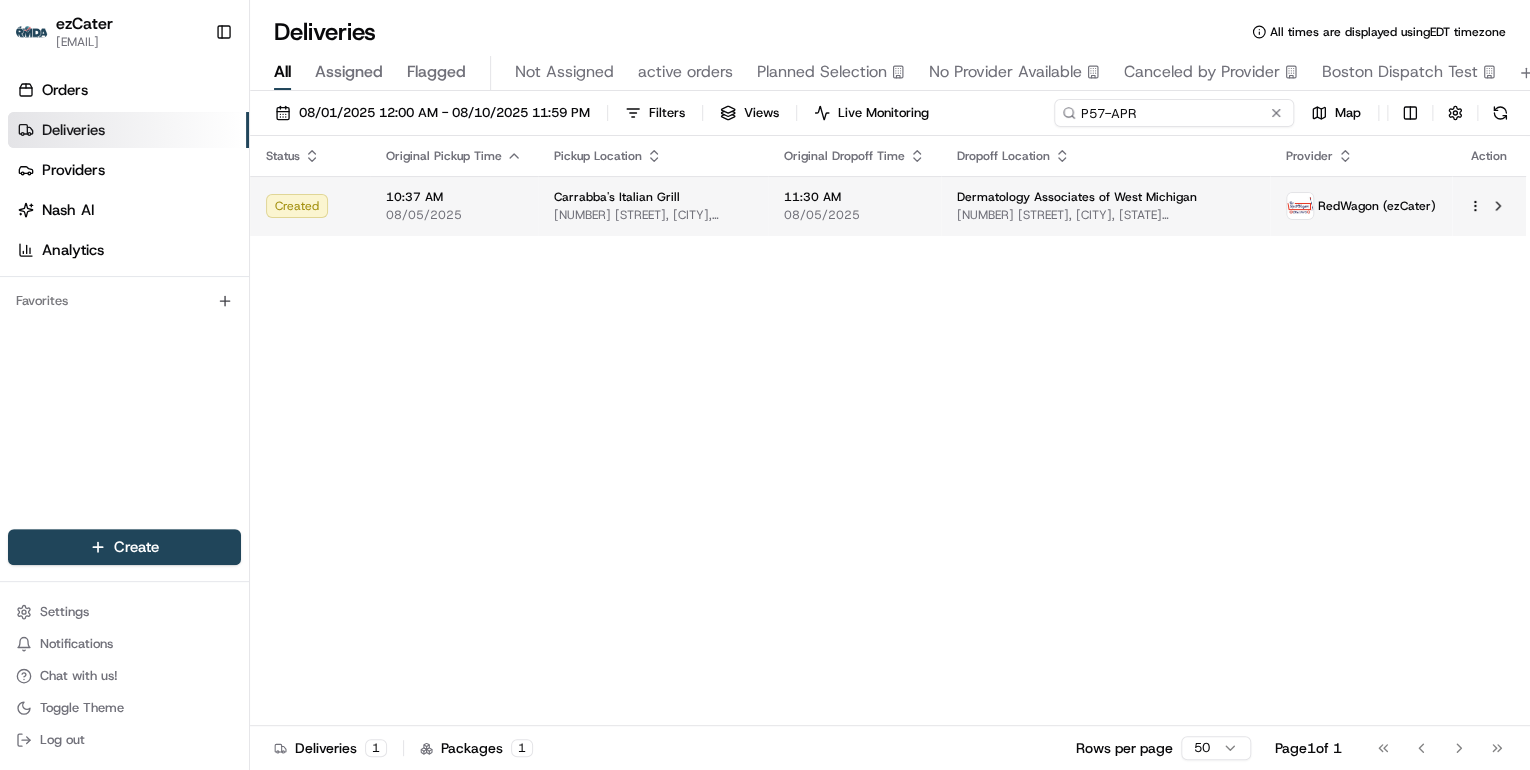 drag, startPoint x: 1236, startPoint y: 104, endPoint x: 532, endPoint y: 182, distance: 708.30786 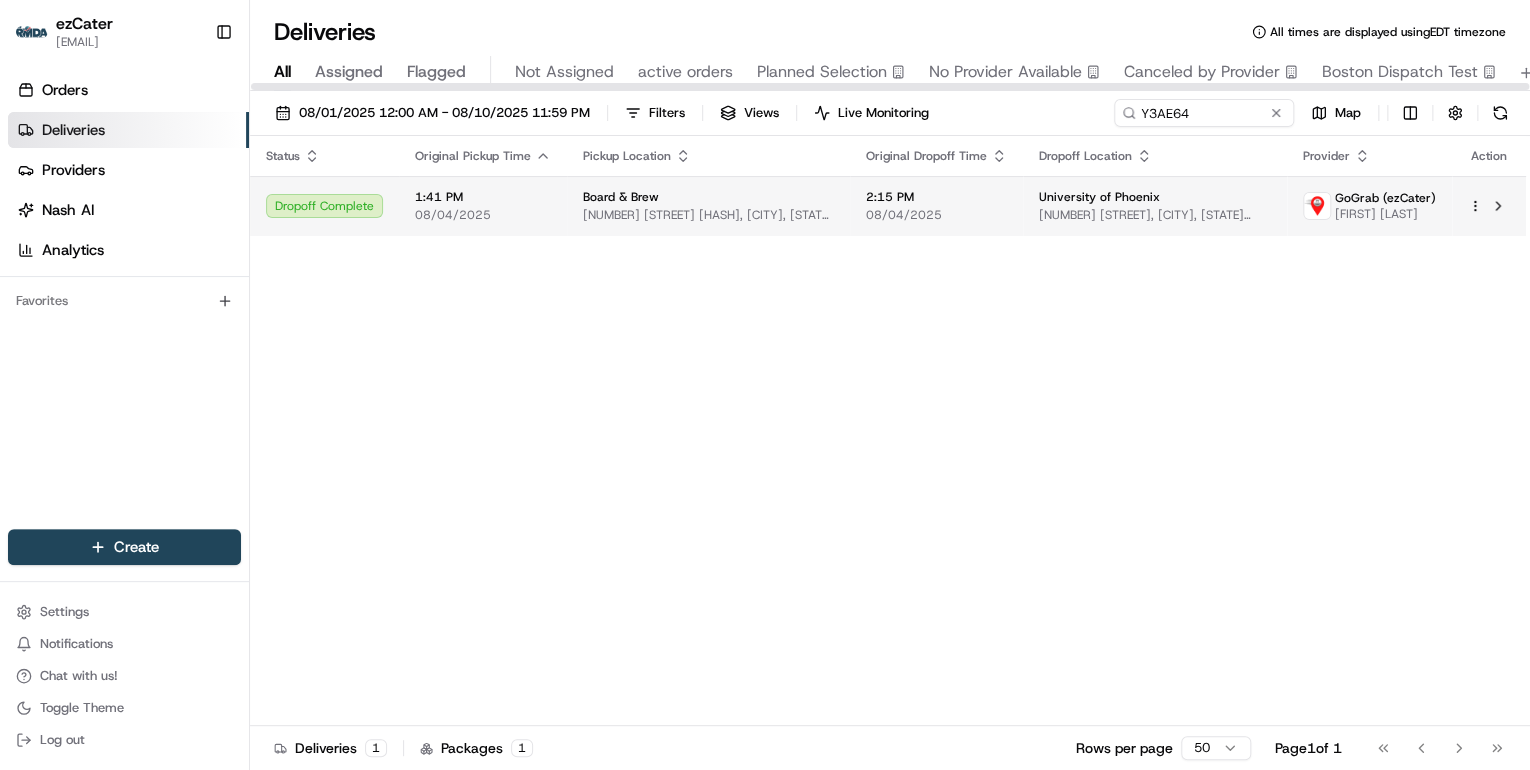 click on "1:41 PM" at bounding box center [483, 197] 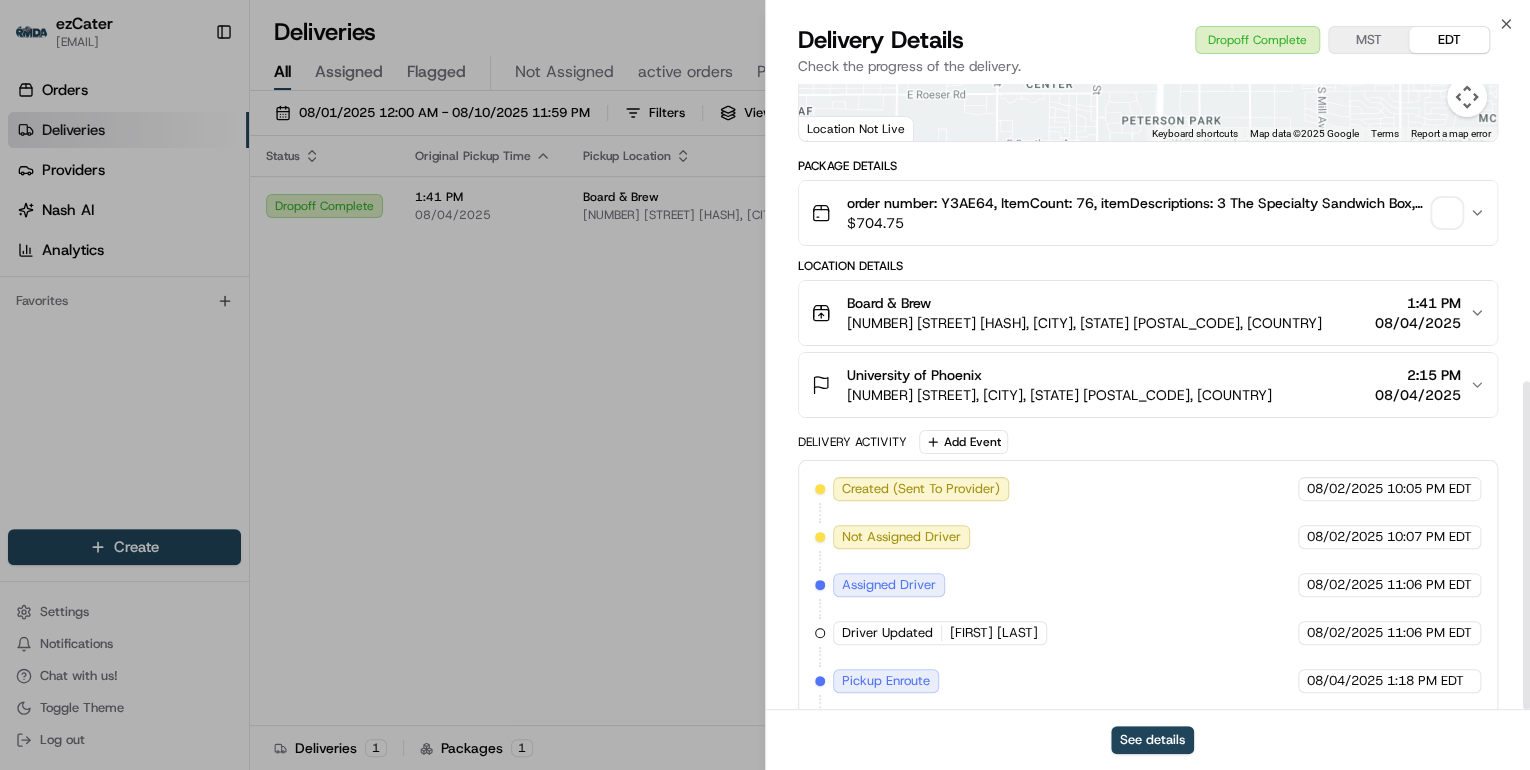 scroll, scrollTop: 568, scrollLeft: 0, axis: vertical 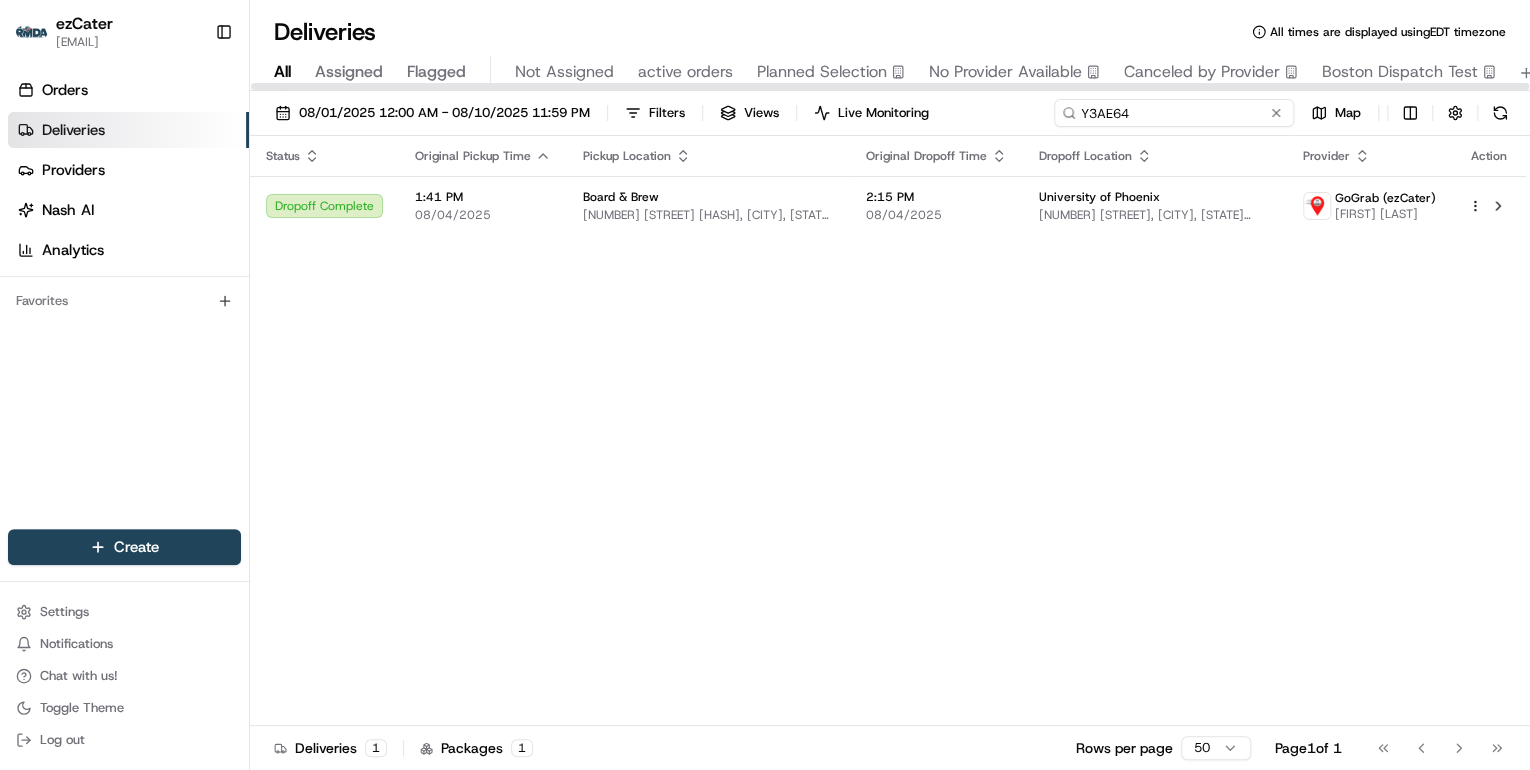 drag, startPoint x: 1206, startPoint y: 118, endPoint x: 684, endPoint y: 137, distance: 522.34564 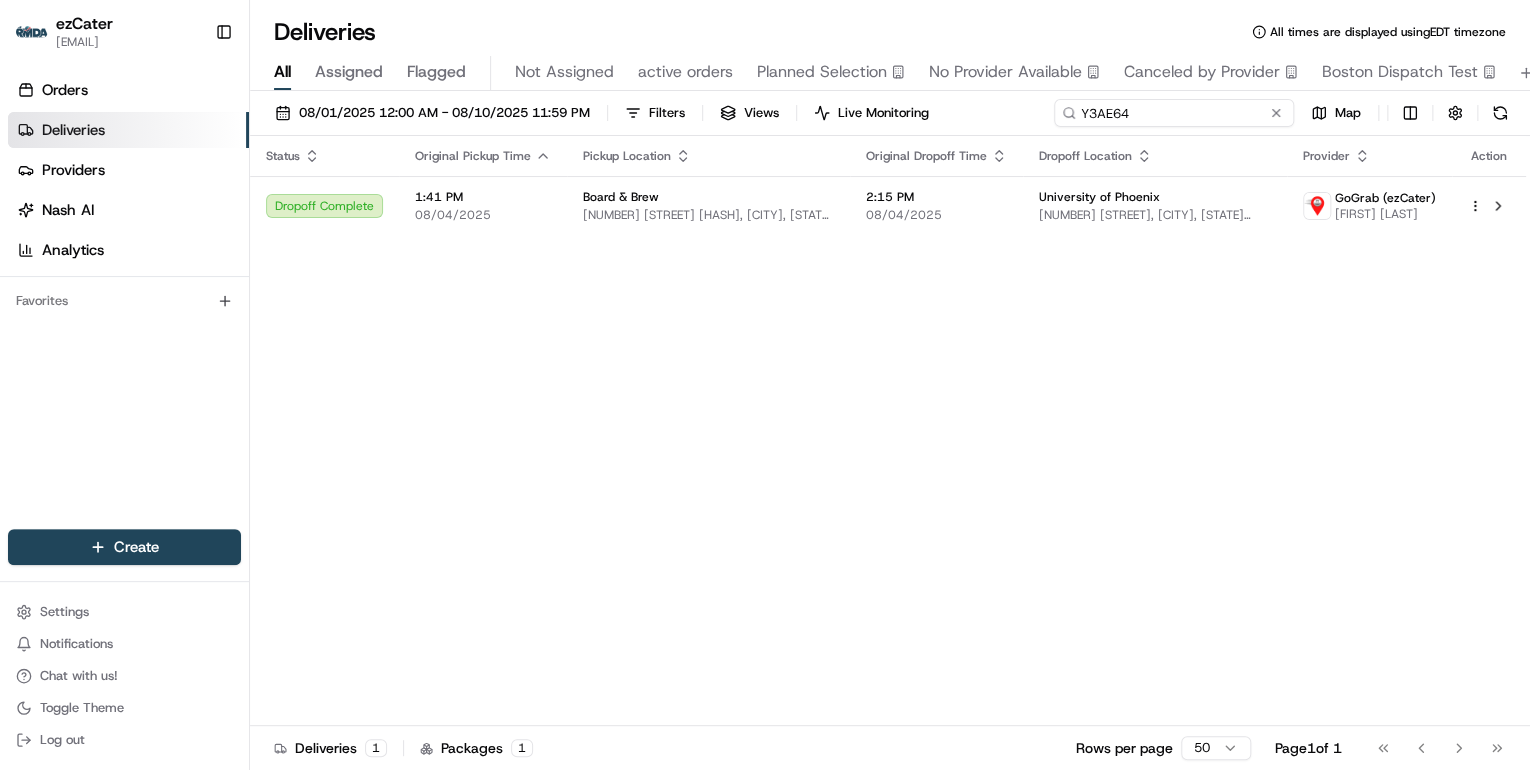 paste on "13Q0TK" 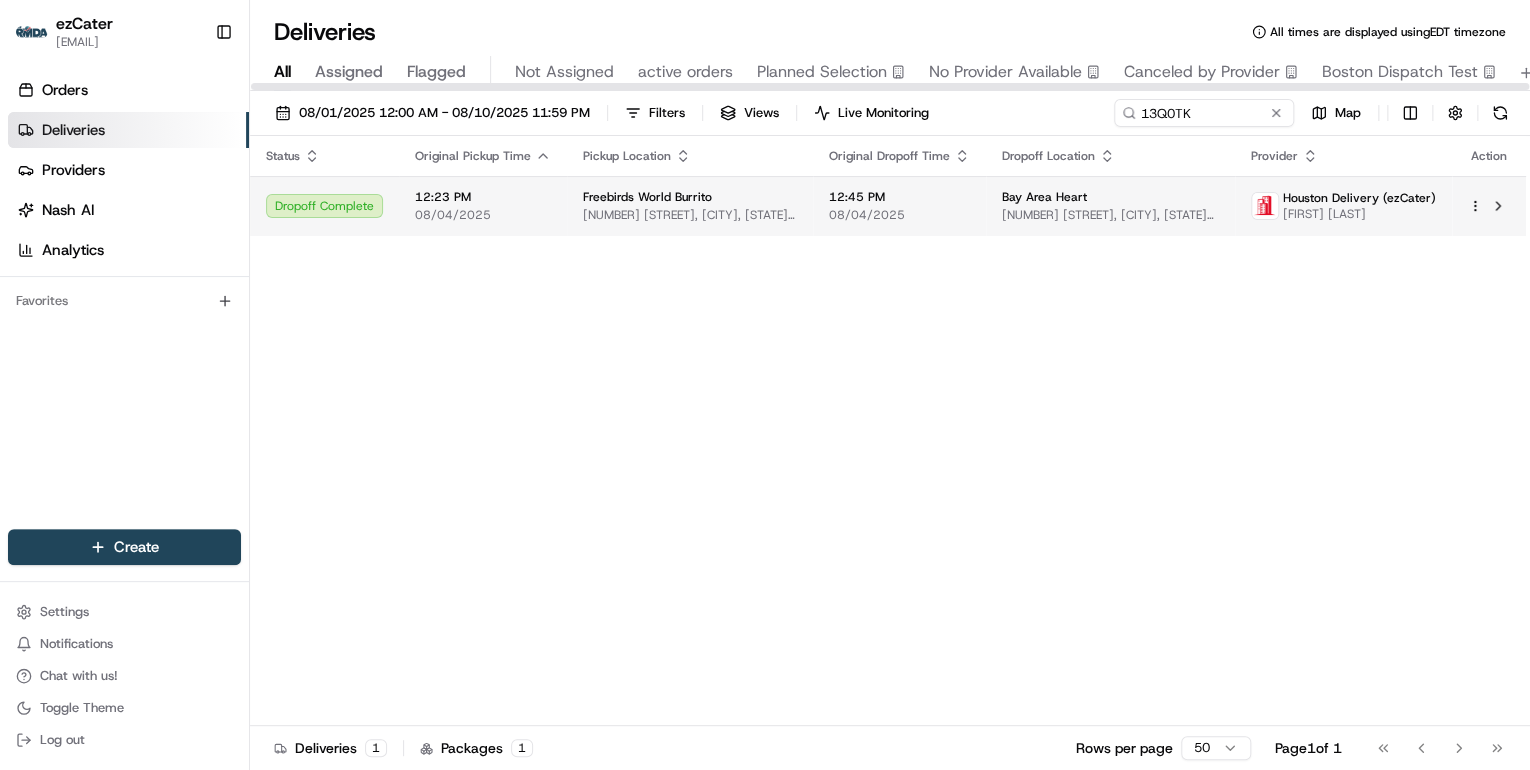 click on "Freebirds World Burrito" at bounding box center (647, 197) 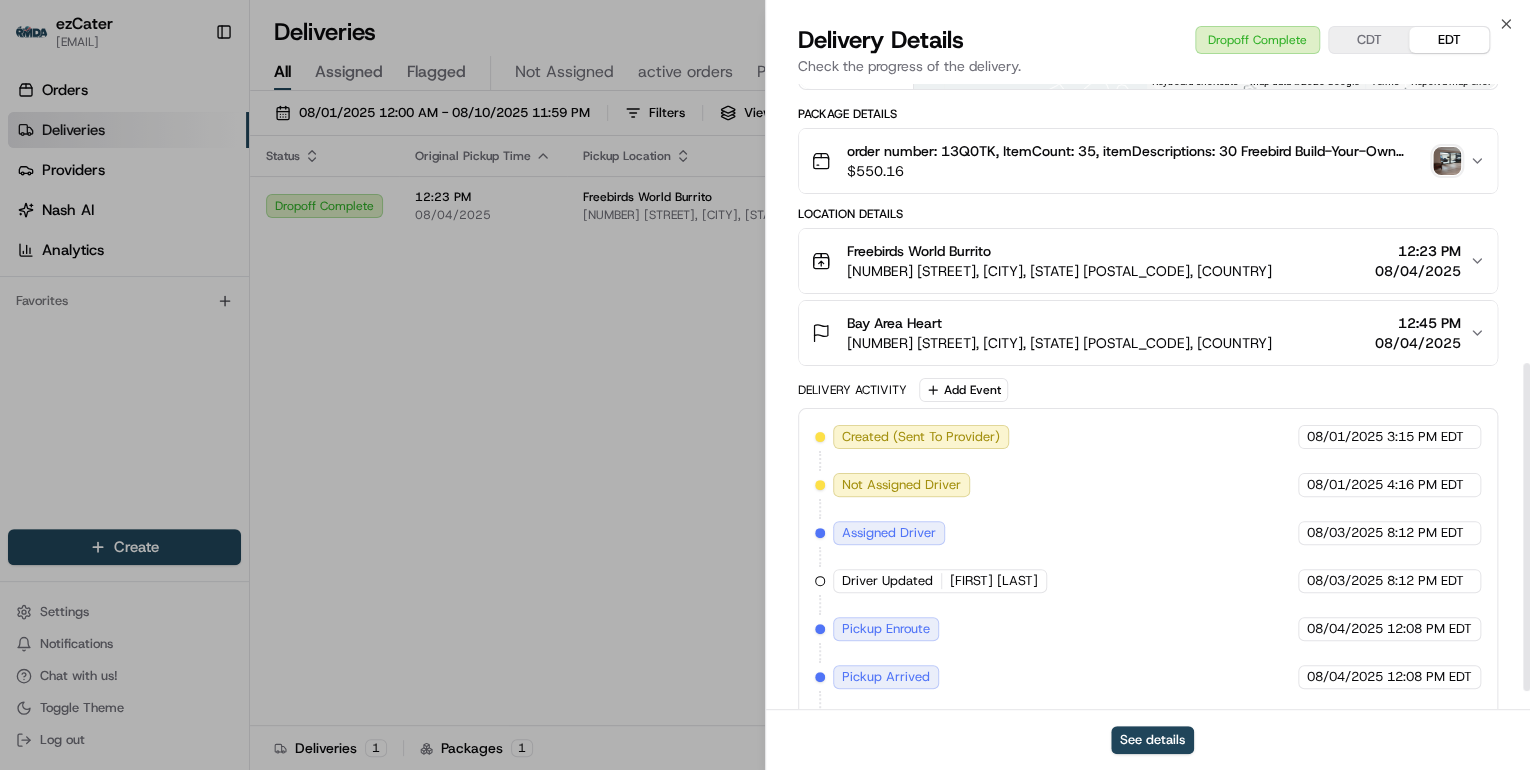 scroll, scrollTop: 568, scrollLeft: 0, axis: vertical 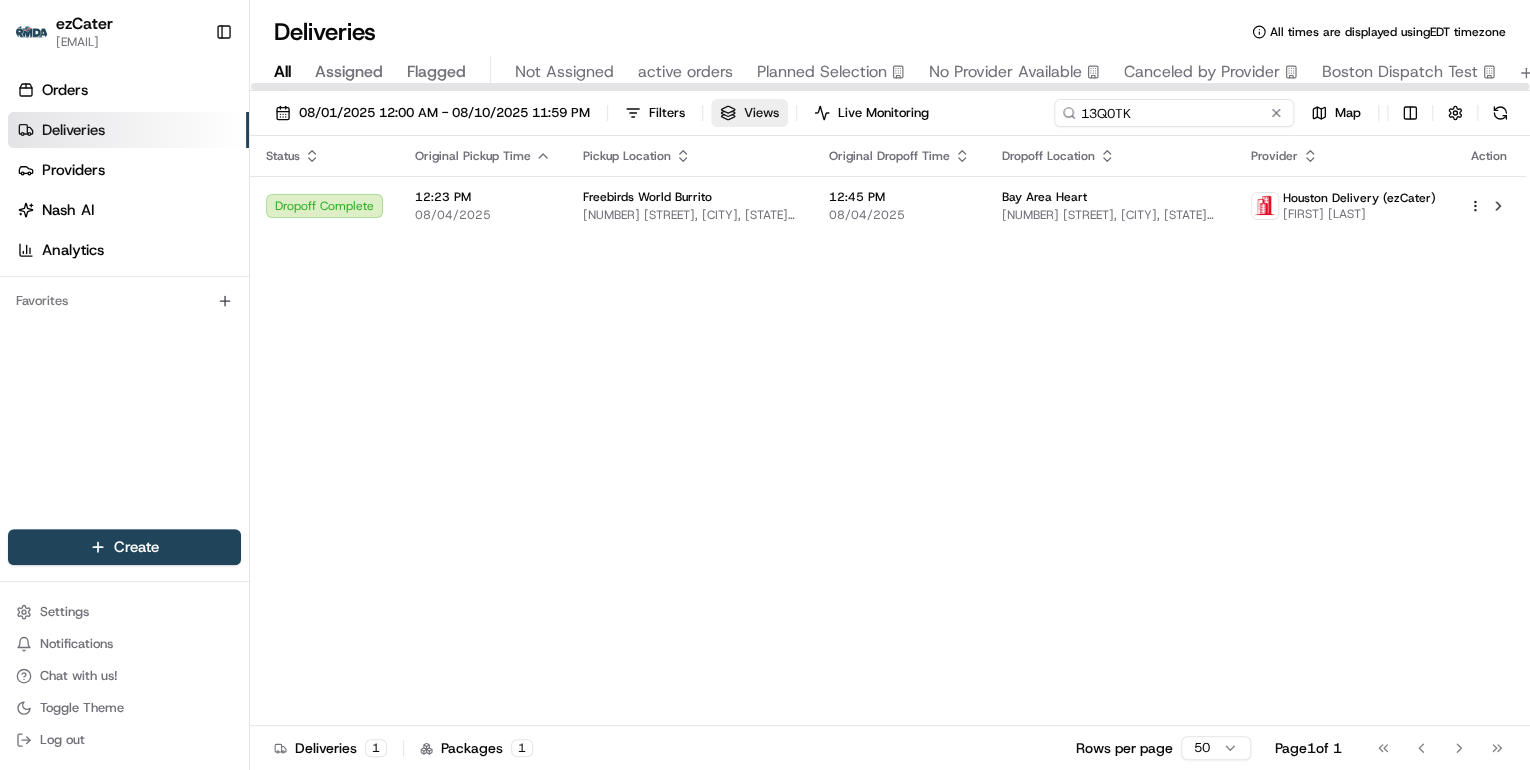 drag, startPoint x: 1202, startPoint y: 121, endPoint x: 737, endPoint y: 126, distance: 465.0269 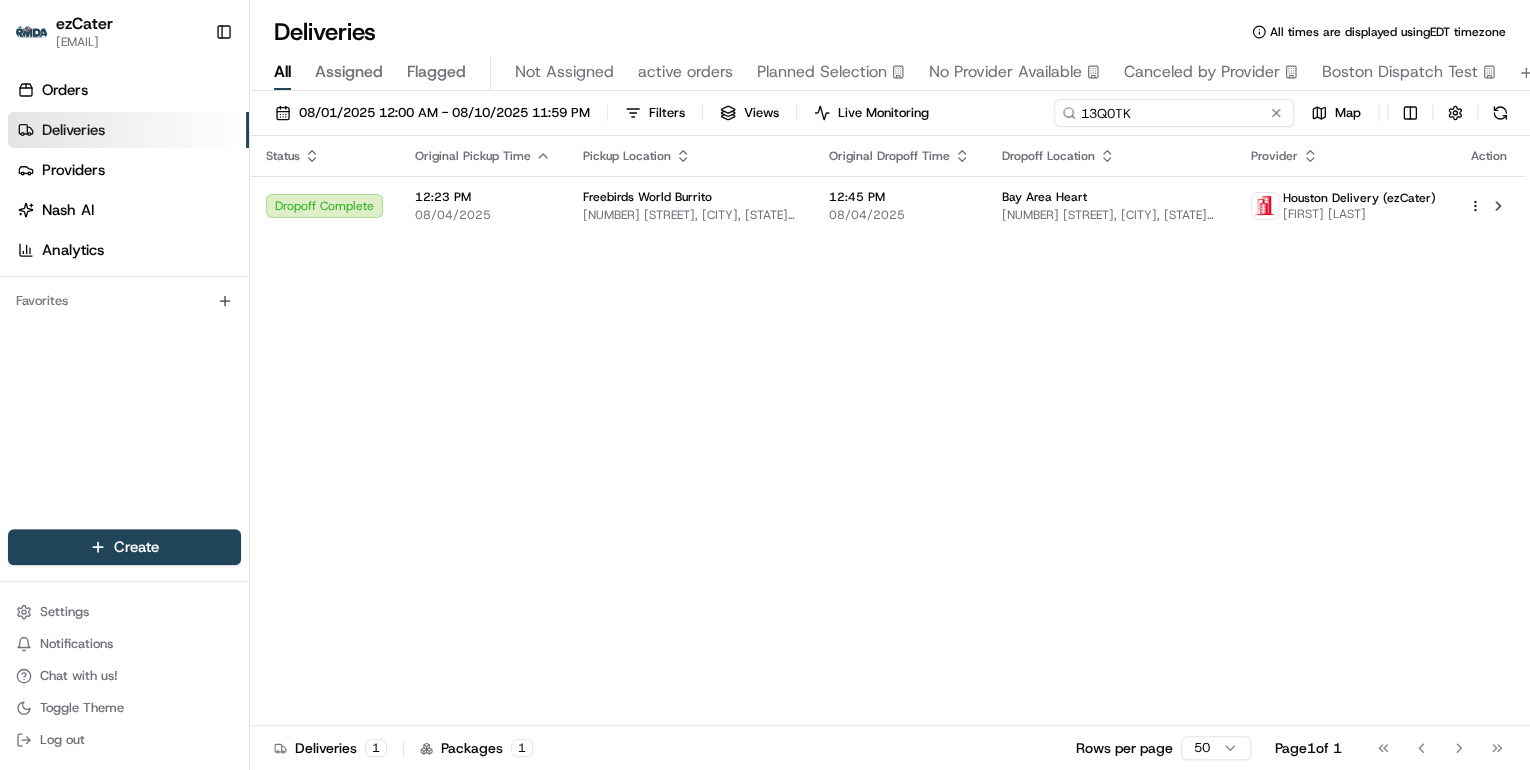 paste on "9VY710" 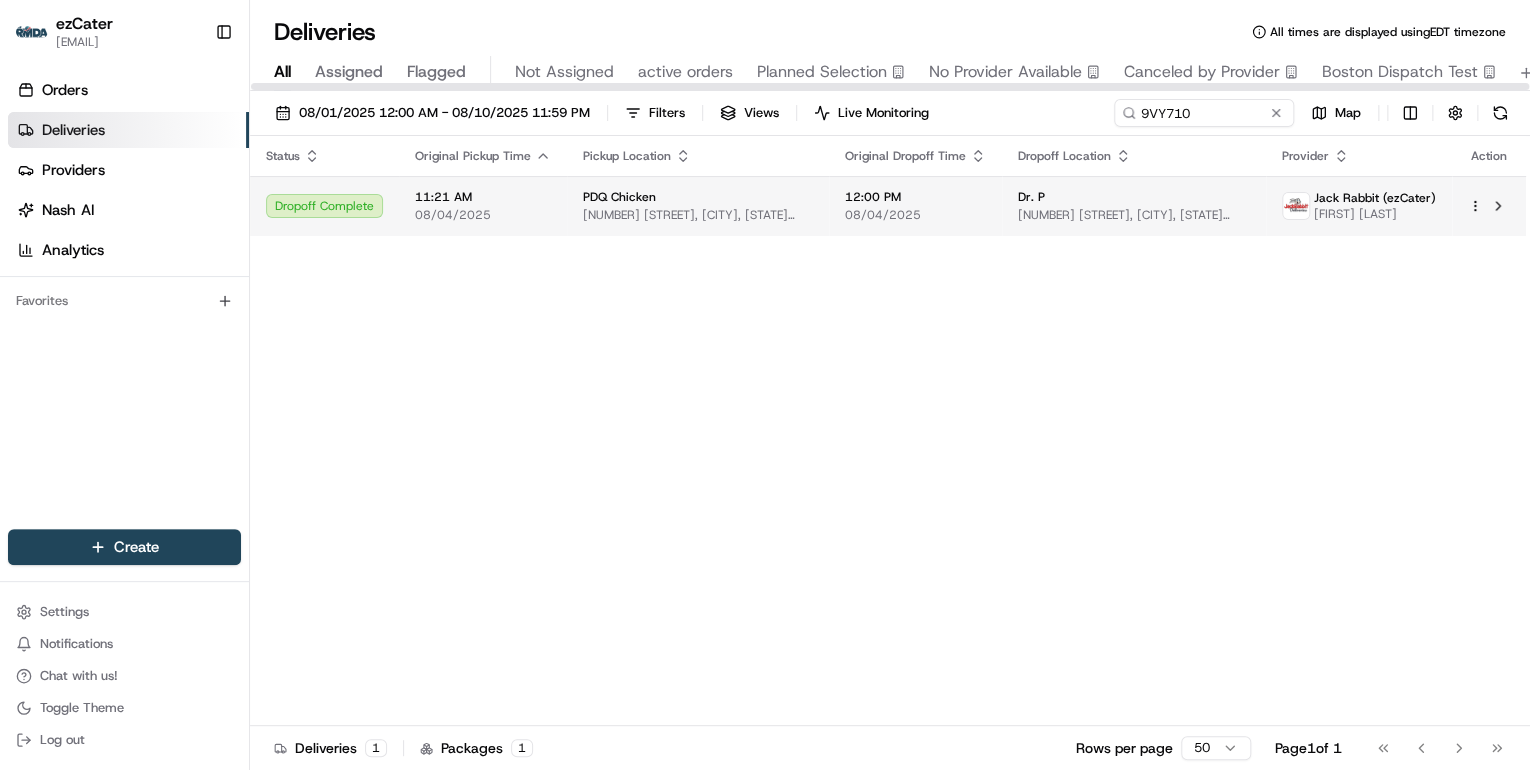 click on "08/04/2025" at bounding box center (483, 215) 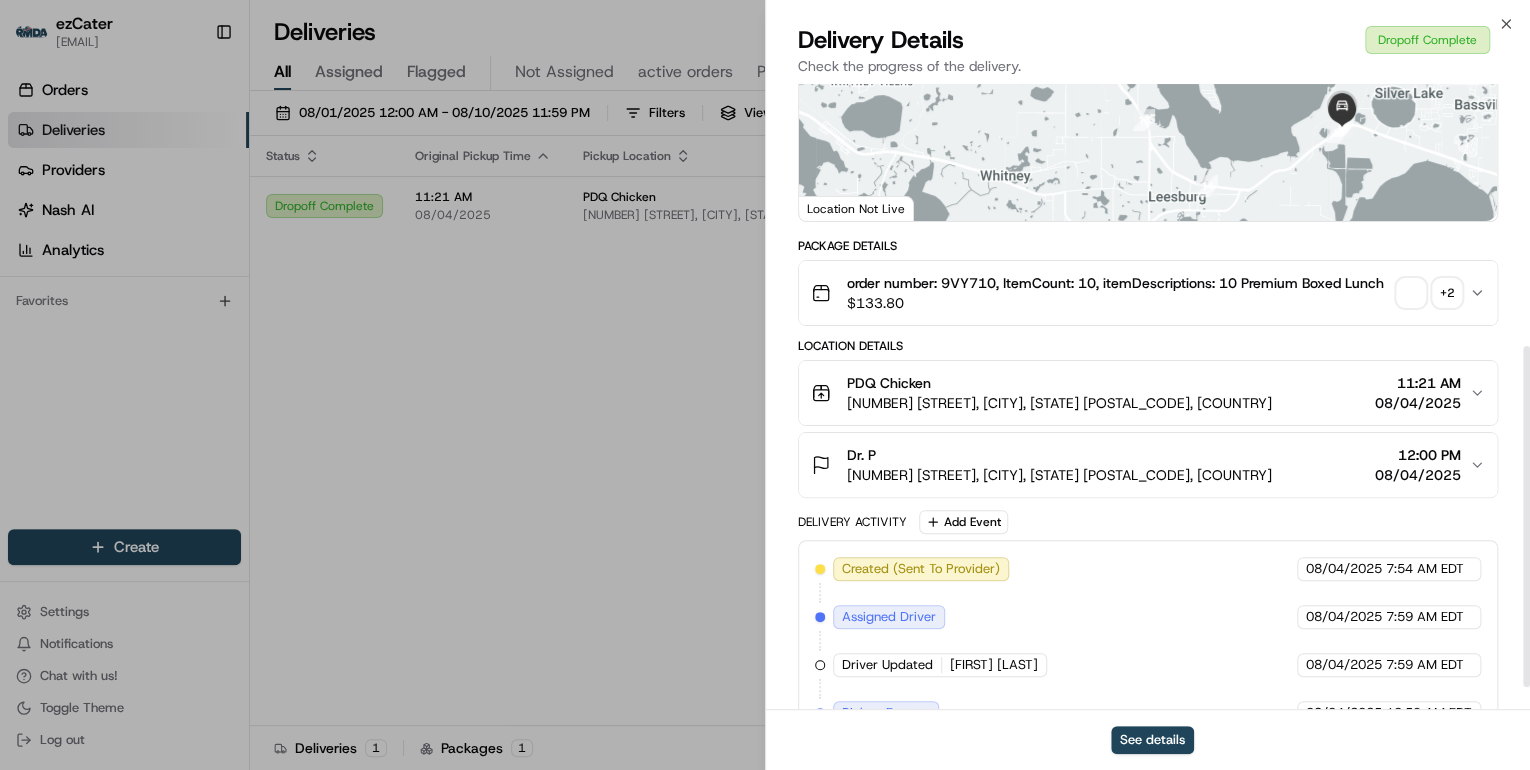 scroll, scrollTop: 520, scrollLeft: 0, axis: vertical 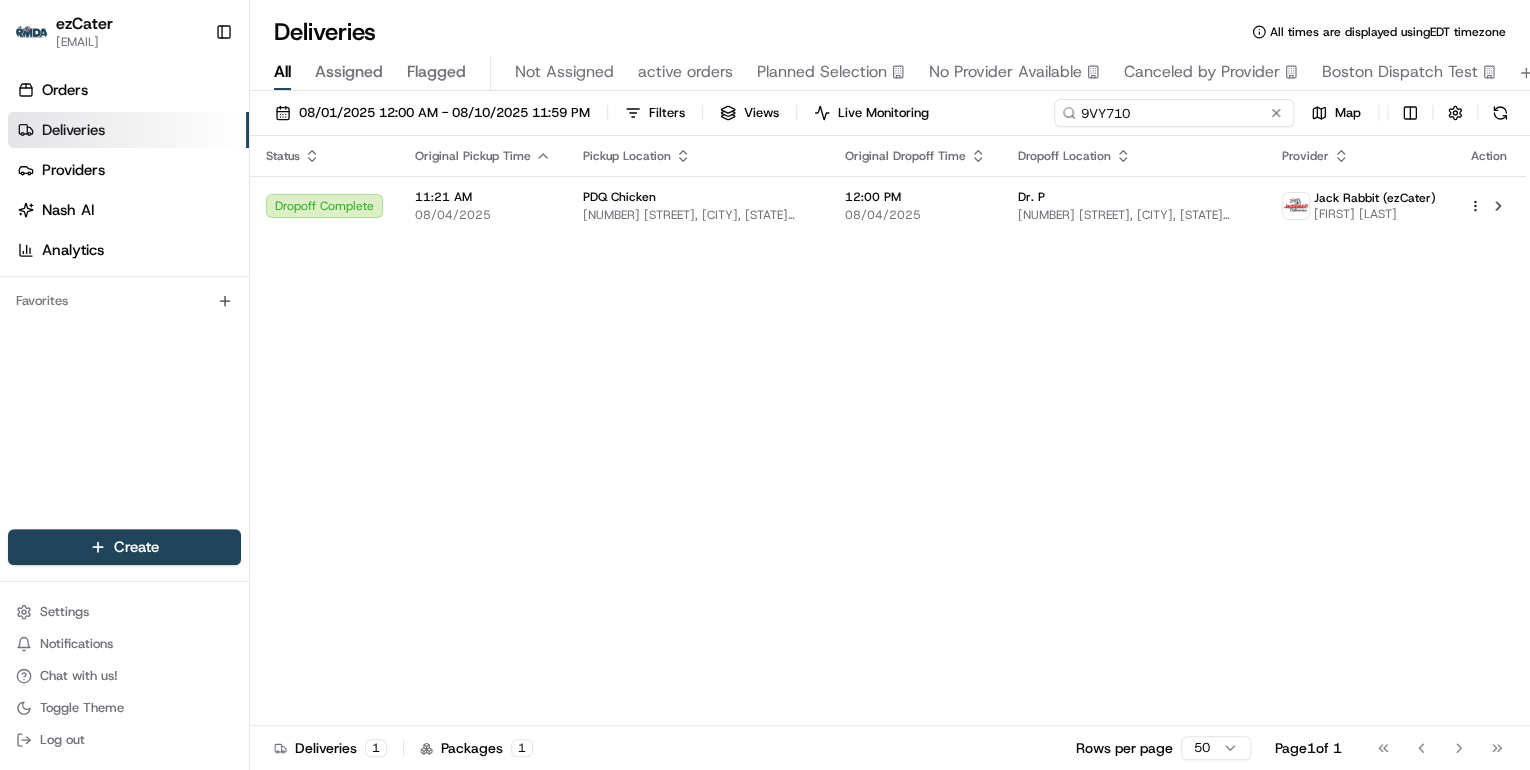 drag, startPoint x: 1208, startPoint y: 117, endPoint x: 626, endPoint y: 144, distance: 582.626 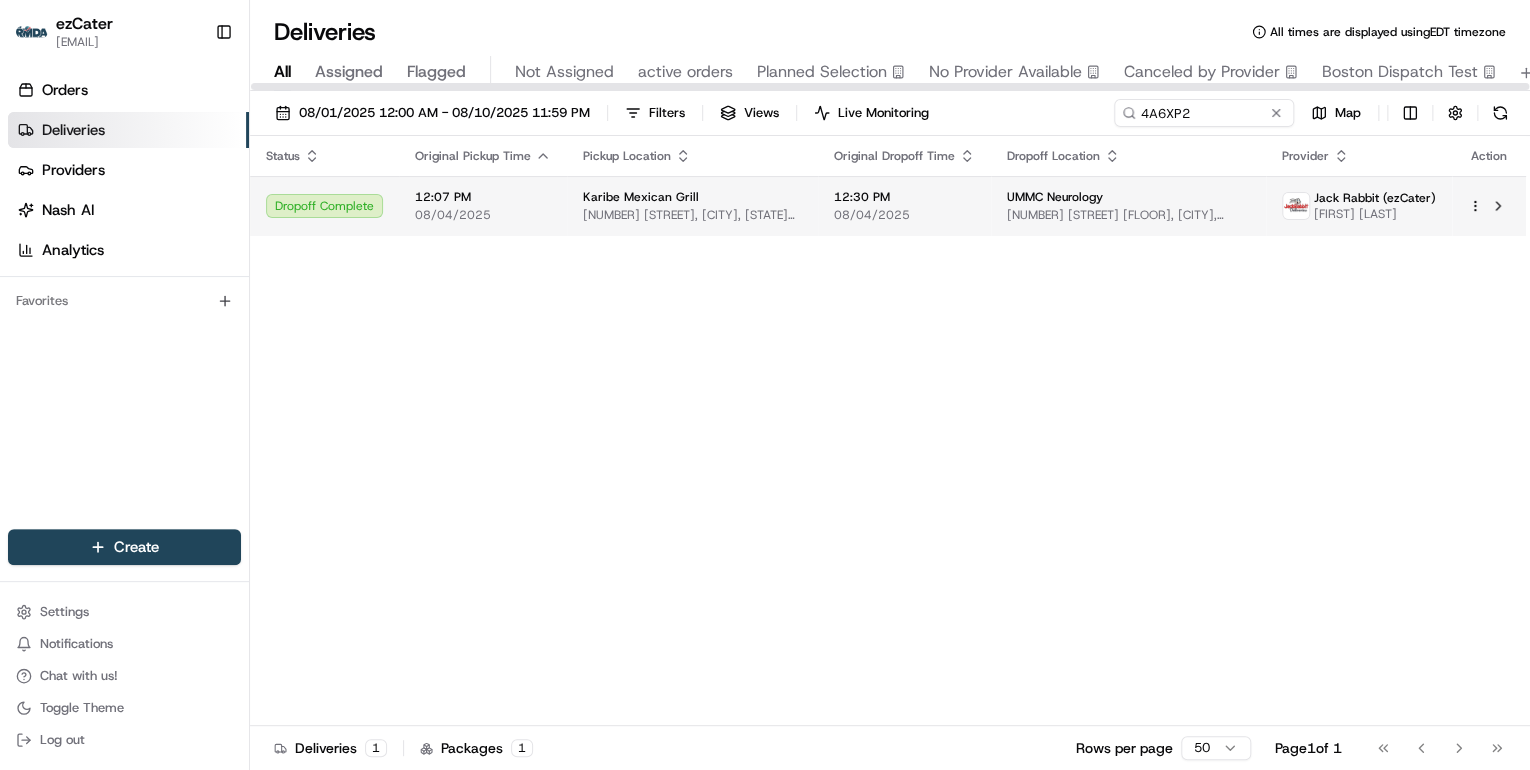click on "12:07 PM" at bounding box center [483, 197] 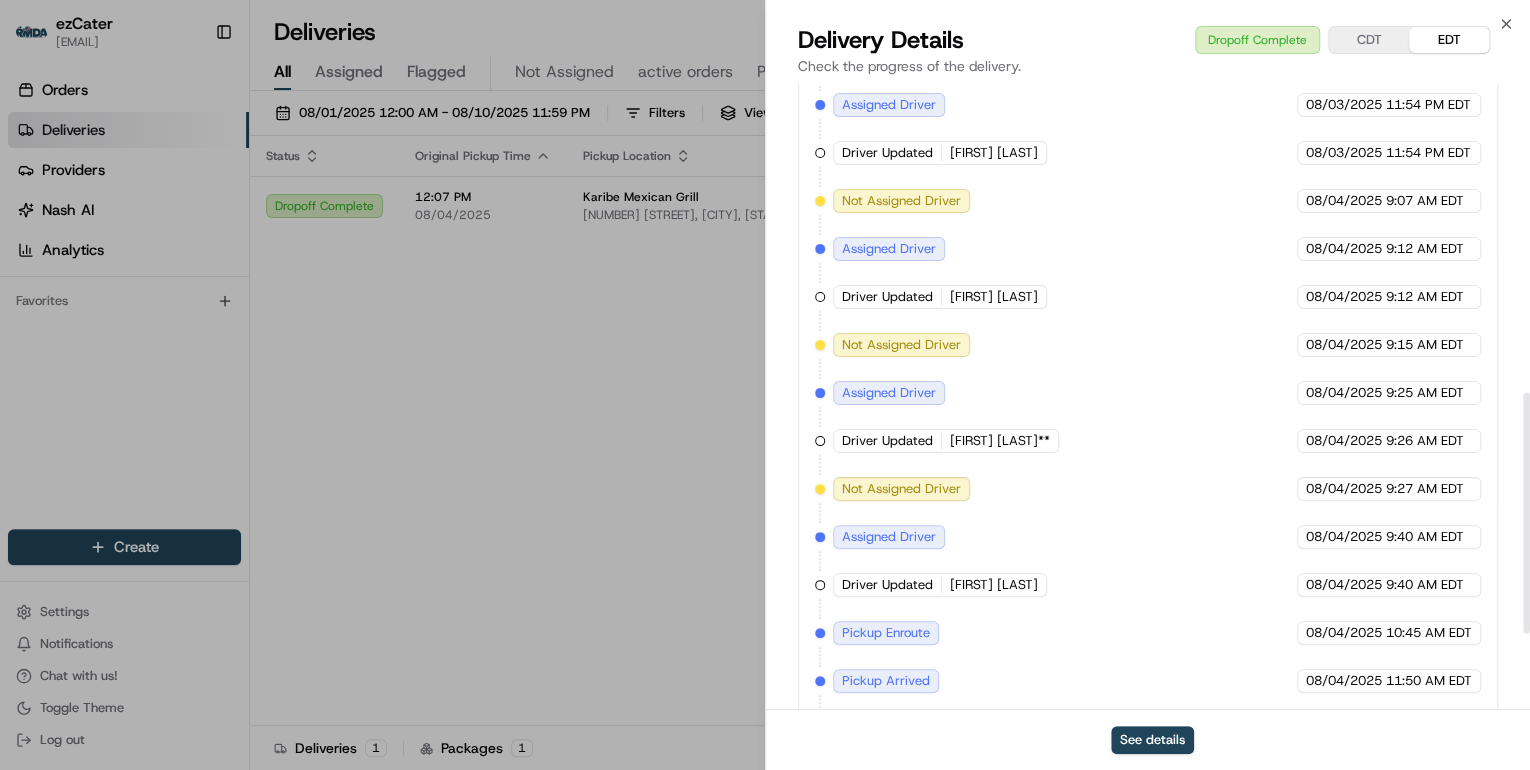 scroll, scrollTop: 996, scrollLeft: 0, axis: vertical 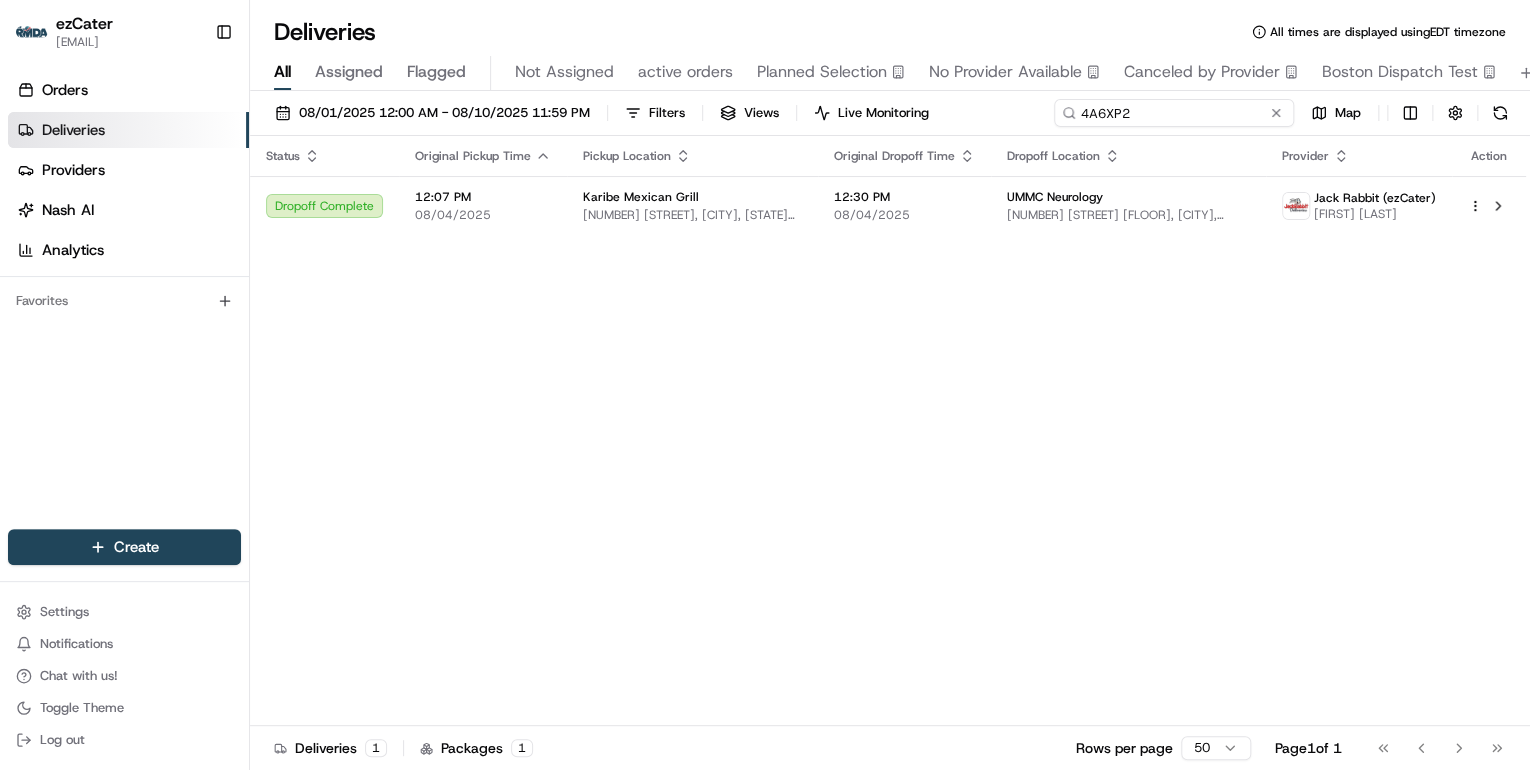 drag, startPoint x: 1229, startPoint y: 115, endPoint x: 721, endPoint y: 140, distance: 508.61478 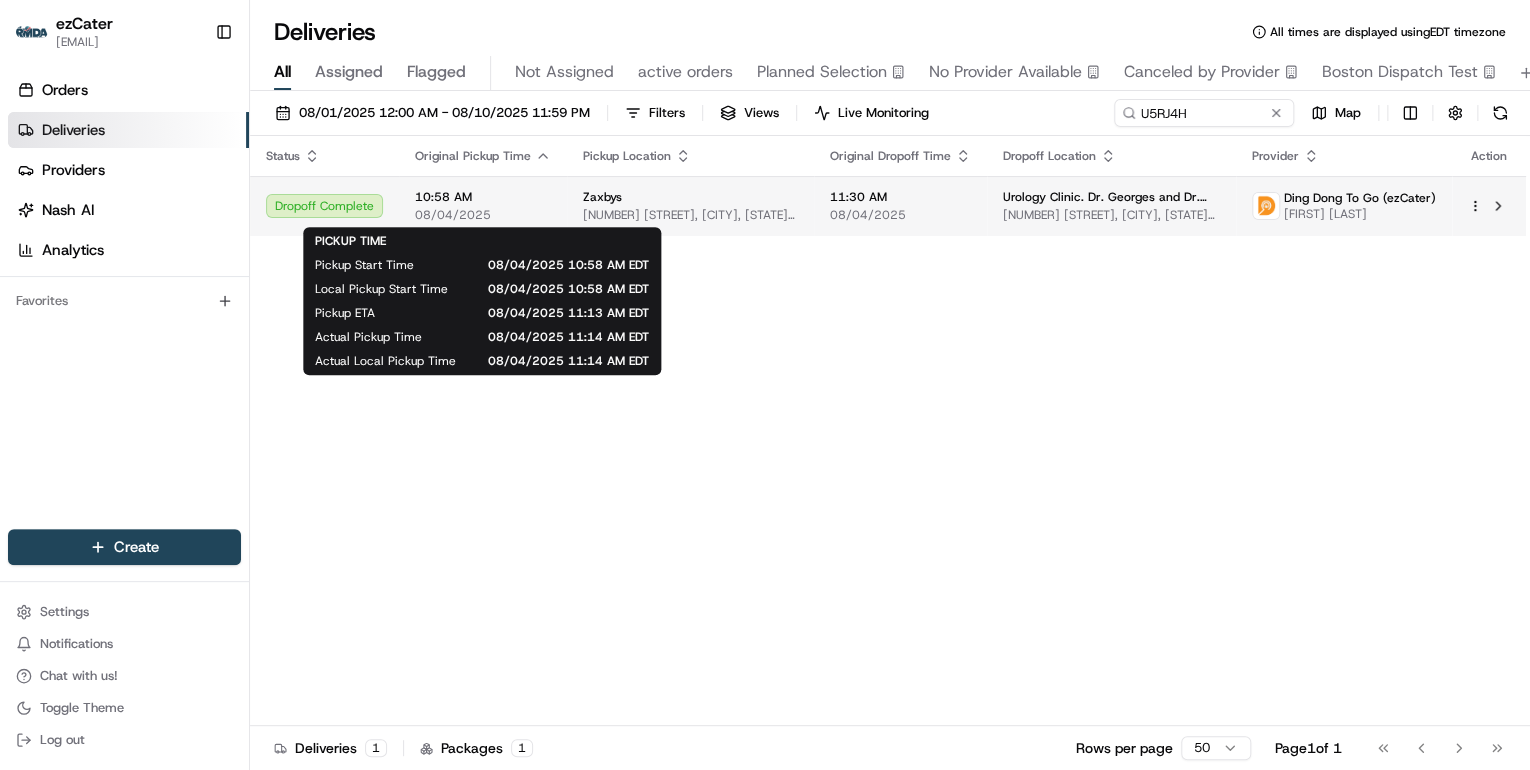 click on "10:58 AM" at bounding box center [483, 197] 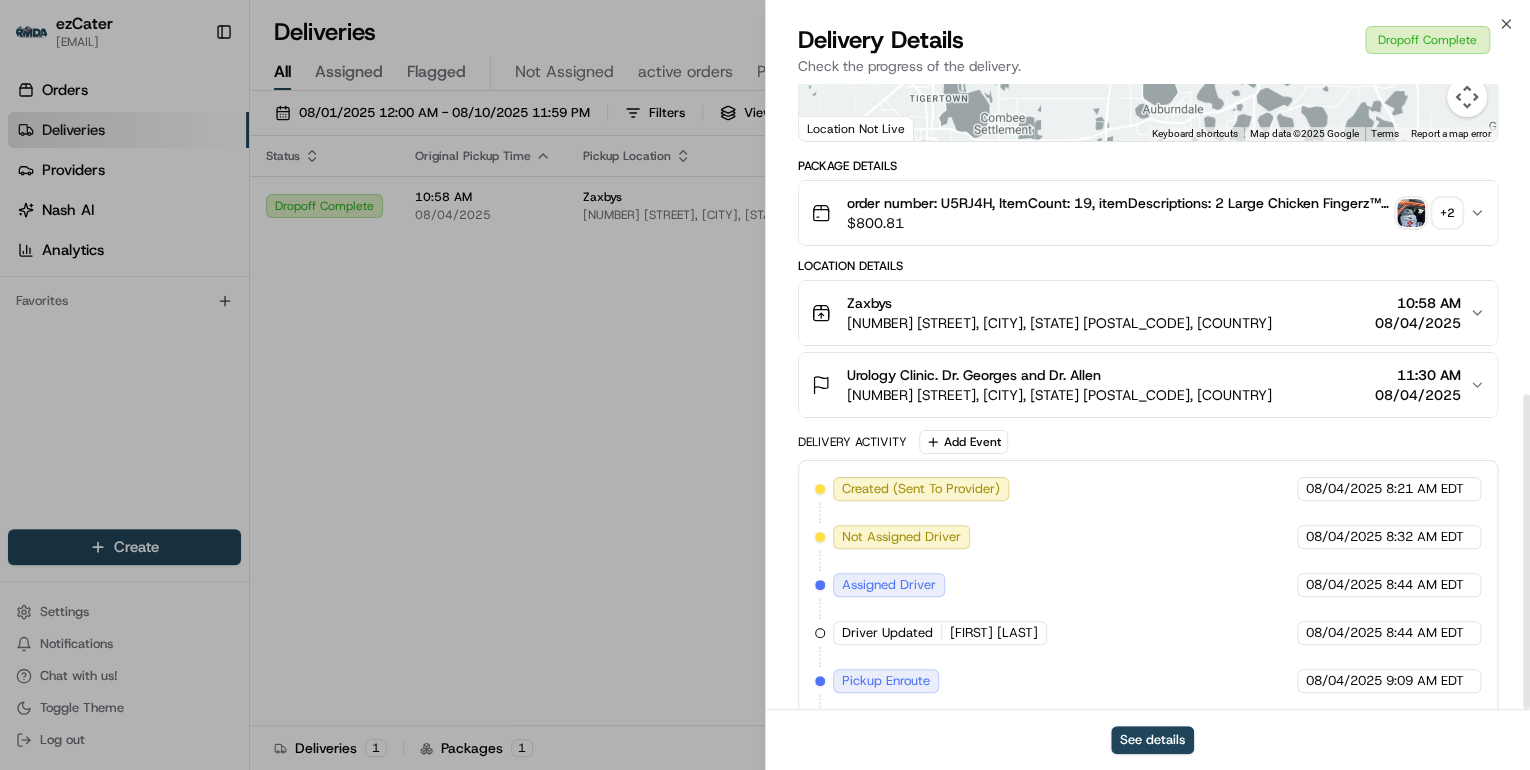 scroll, scrollTop: 615, scrollLeft: 0, axis: vertical 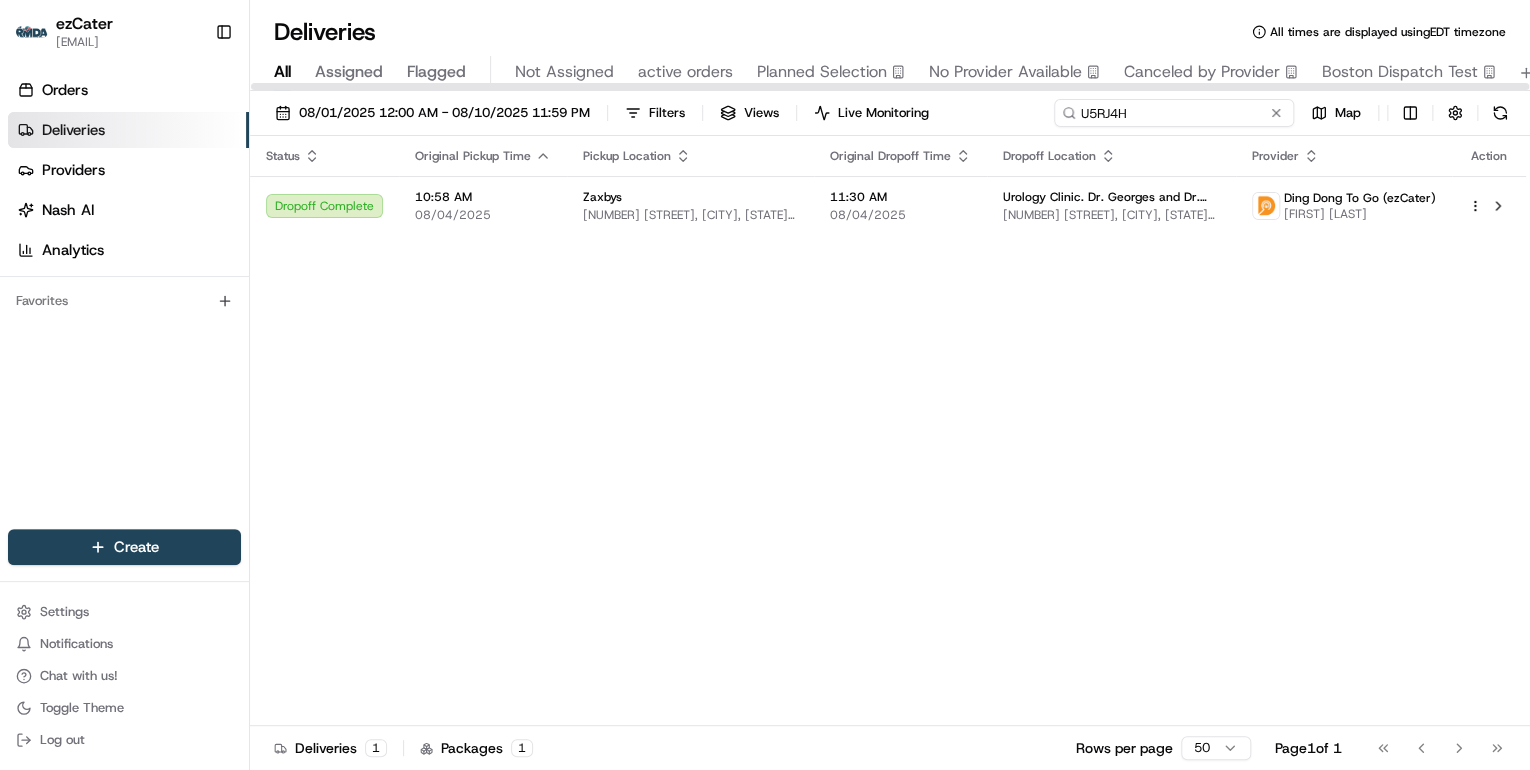drag, startPoint x: 1223, startPoint y: 119, endPoint x: 693, endPoint y: 129, distance: 530.09436 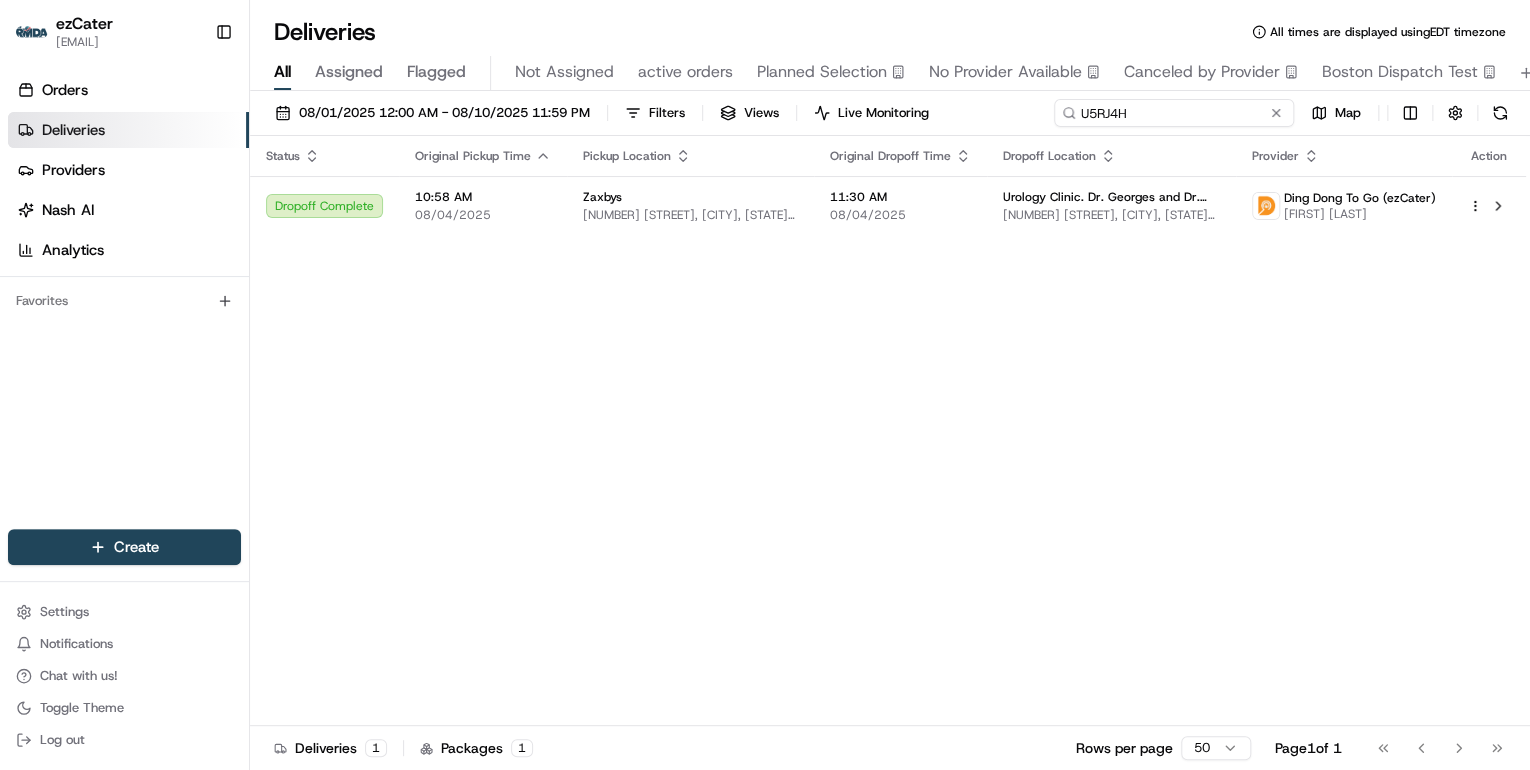 paste on "E3QYX" 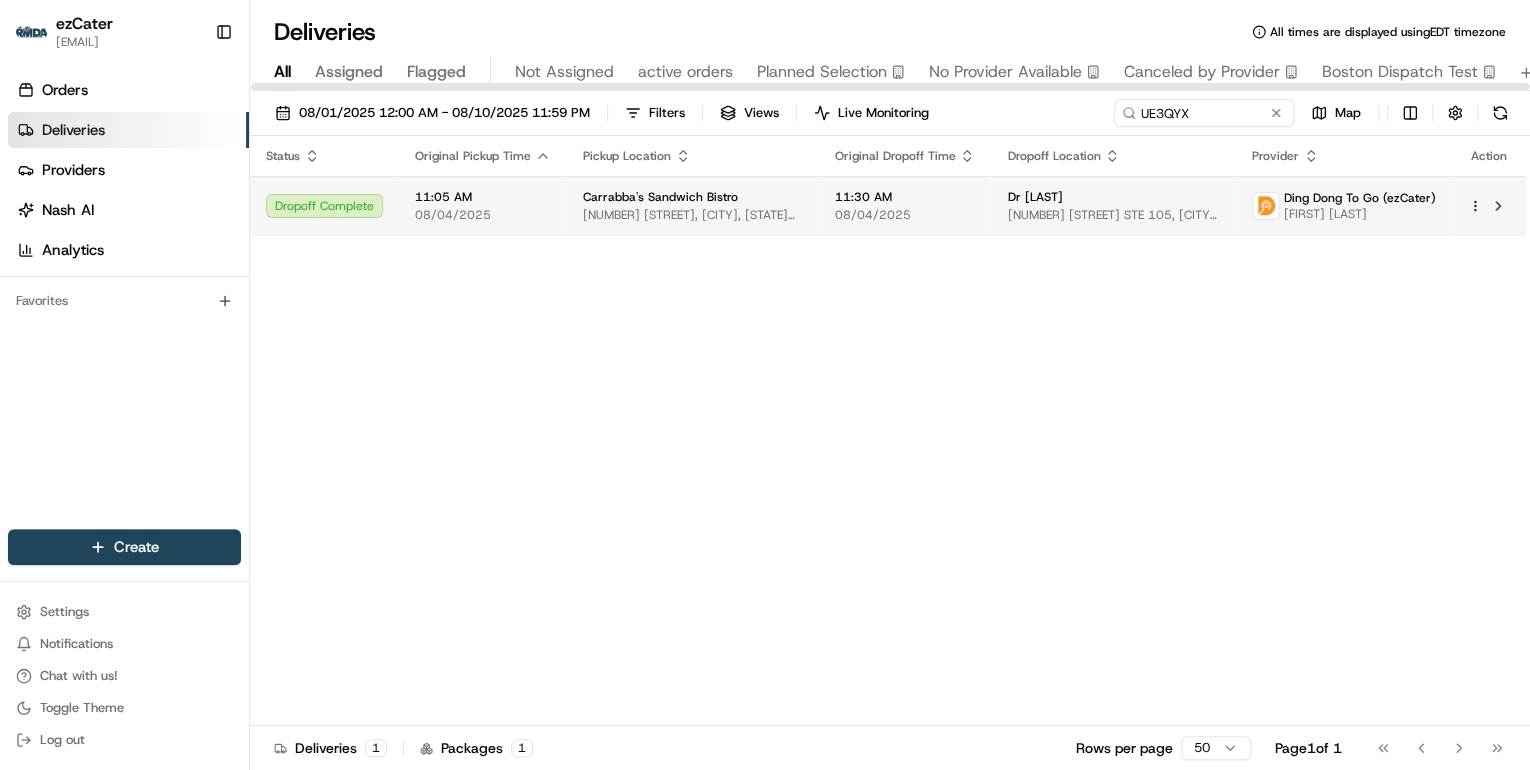click on "11:05 AM" at bounding box center (483, 197) 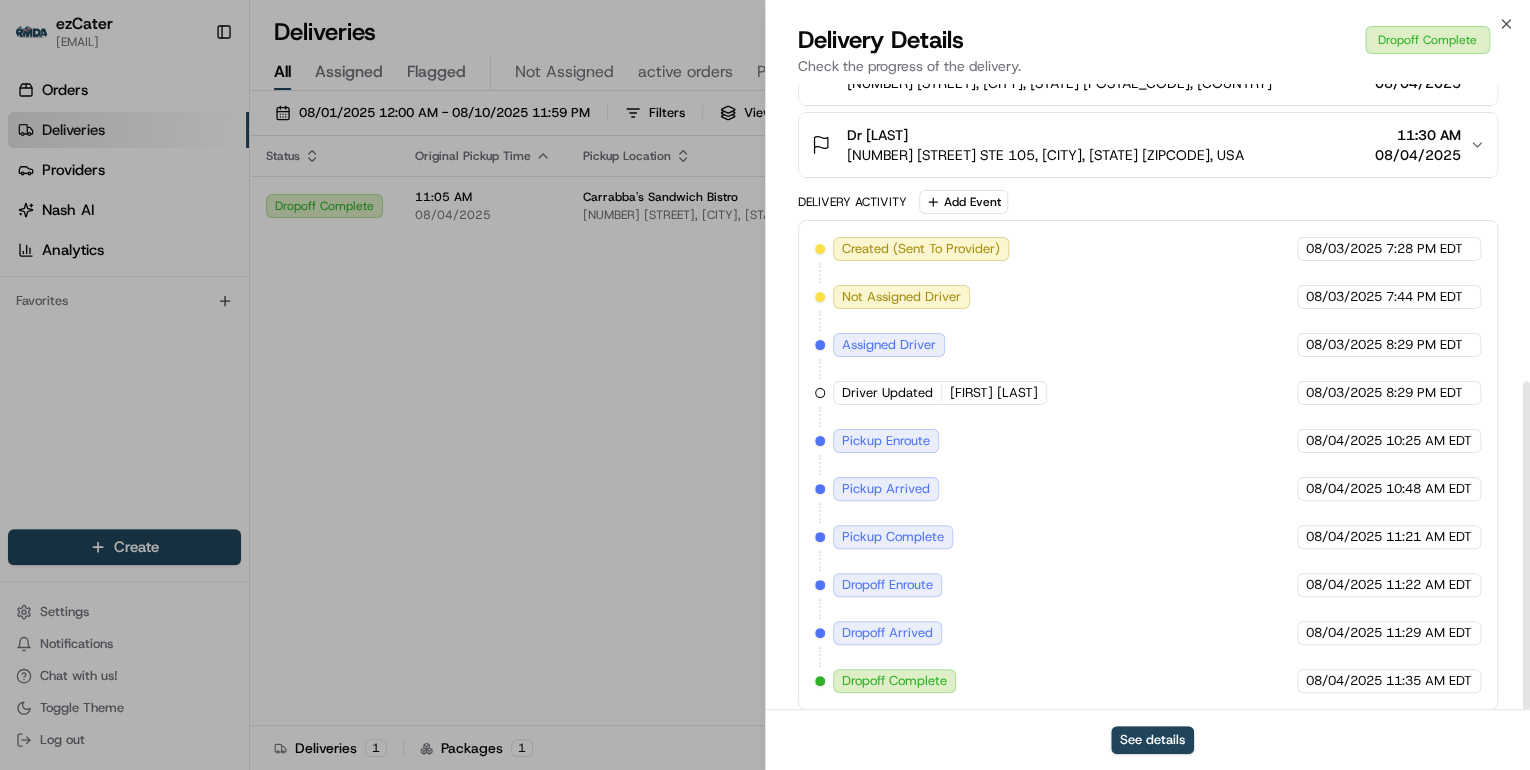 scroll, scrollTop: 568, scrollLeft: 0, axis: vertical 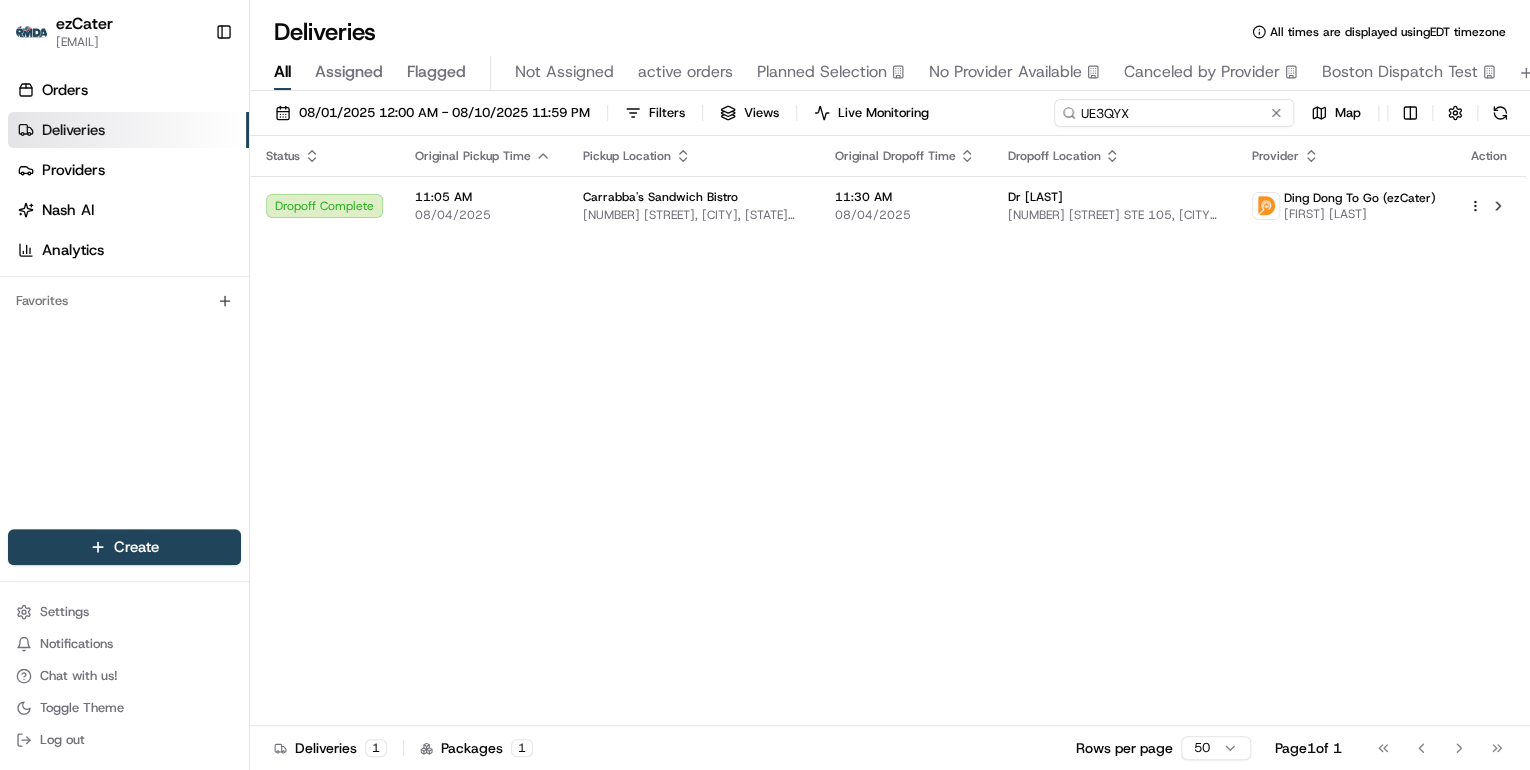 drag, startPoint x: 1195, startPoint y: 111, endPoint x: 631, endPoint y: 128, distance: 564.25616 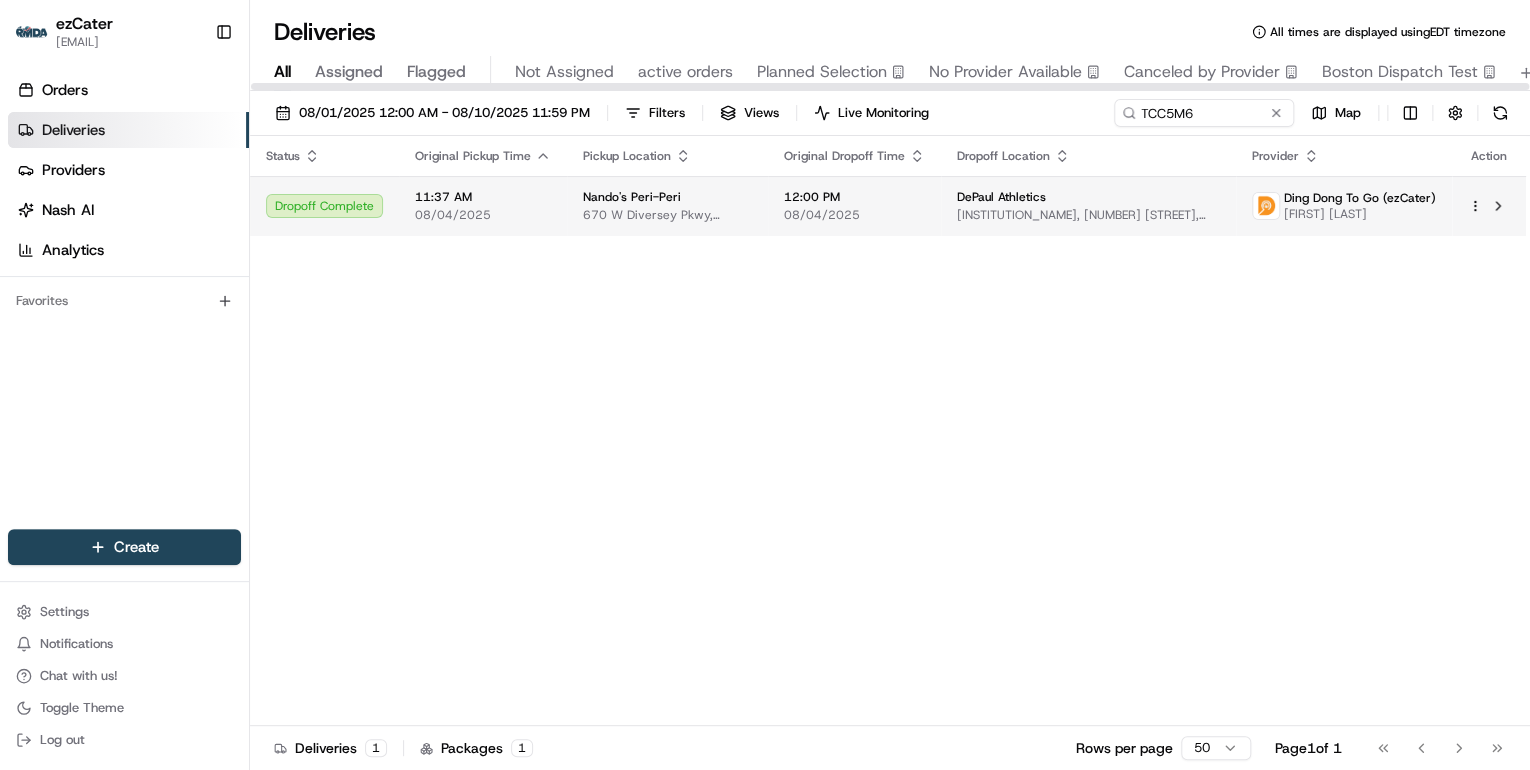 click on "670 W Diversey Pkwy, Chicago, IL 60614, USA" at bounding box center [667, 215] 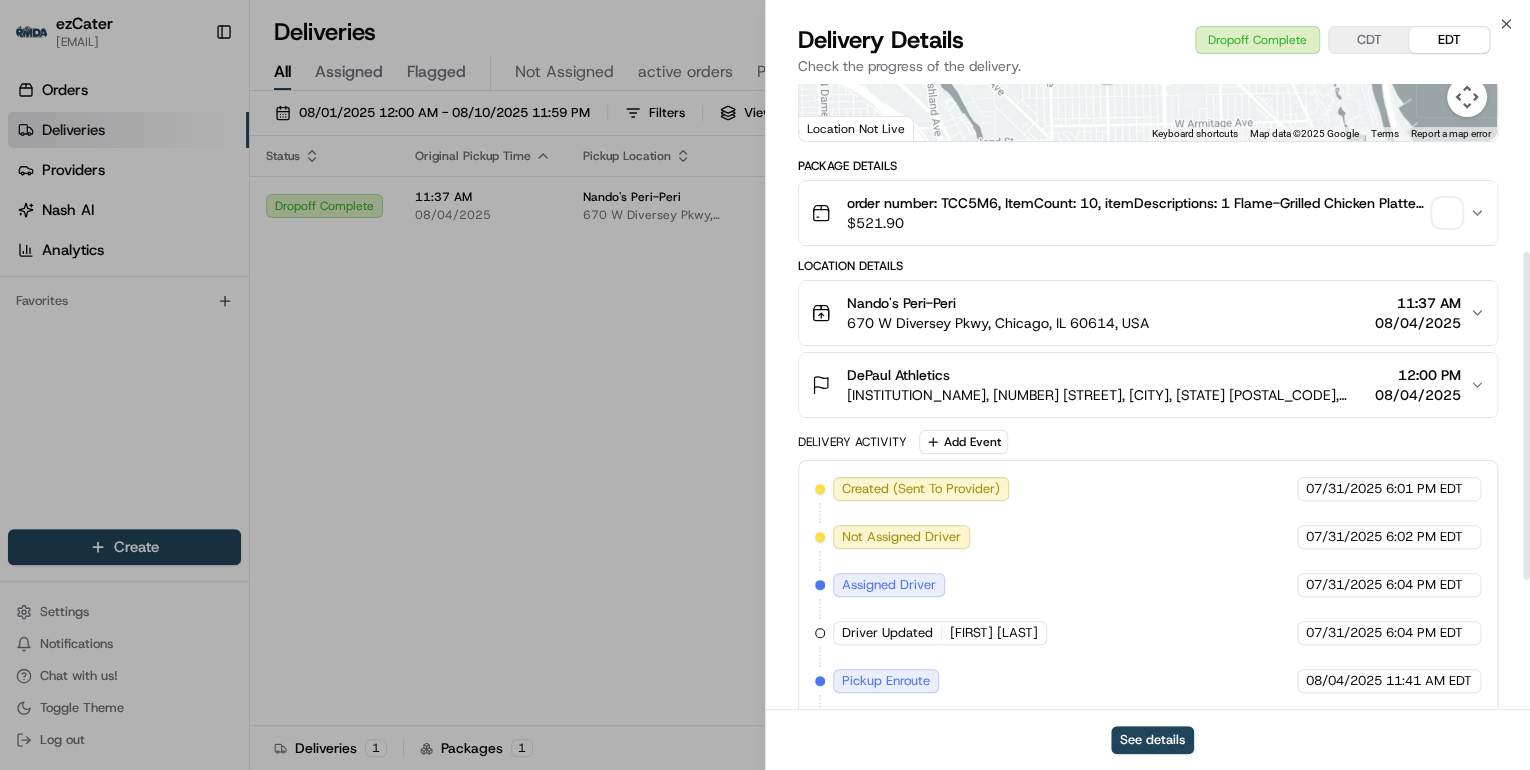 scroll, scrollTop: 568, scrollLeft: 0, axis: vertical 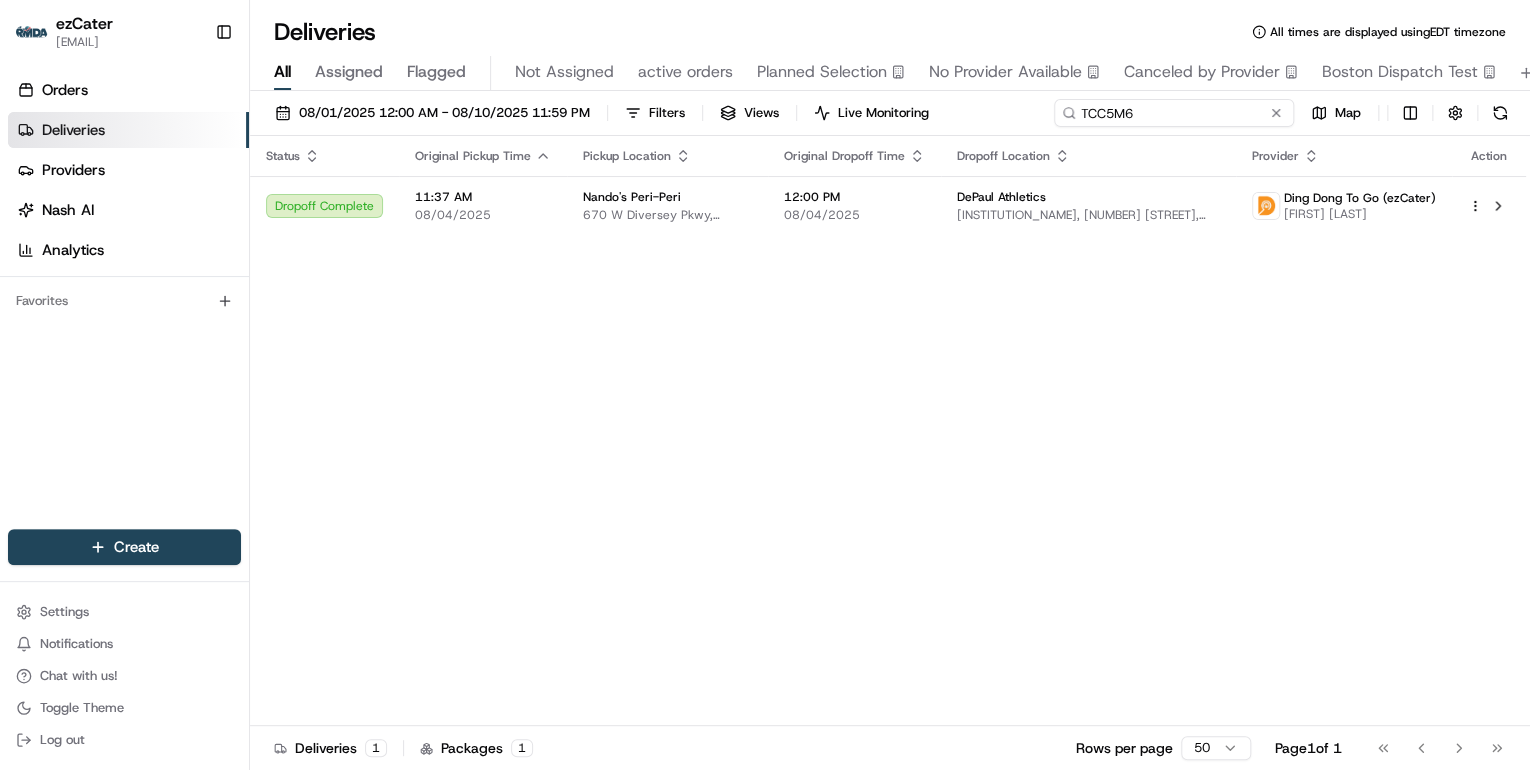 drag, startPoint x: 1194, startPoint y: 112, endPoint x: 686, endPoint y: 158, distance: 510.07843 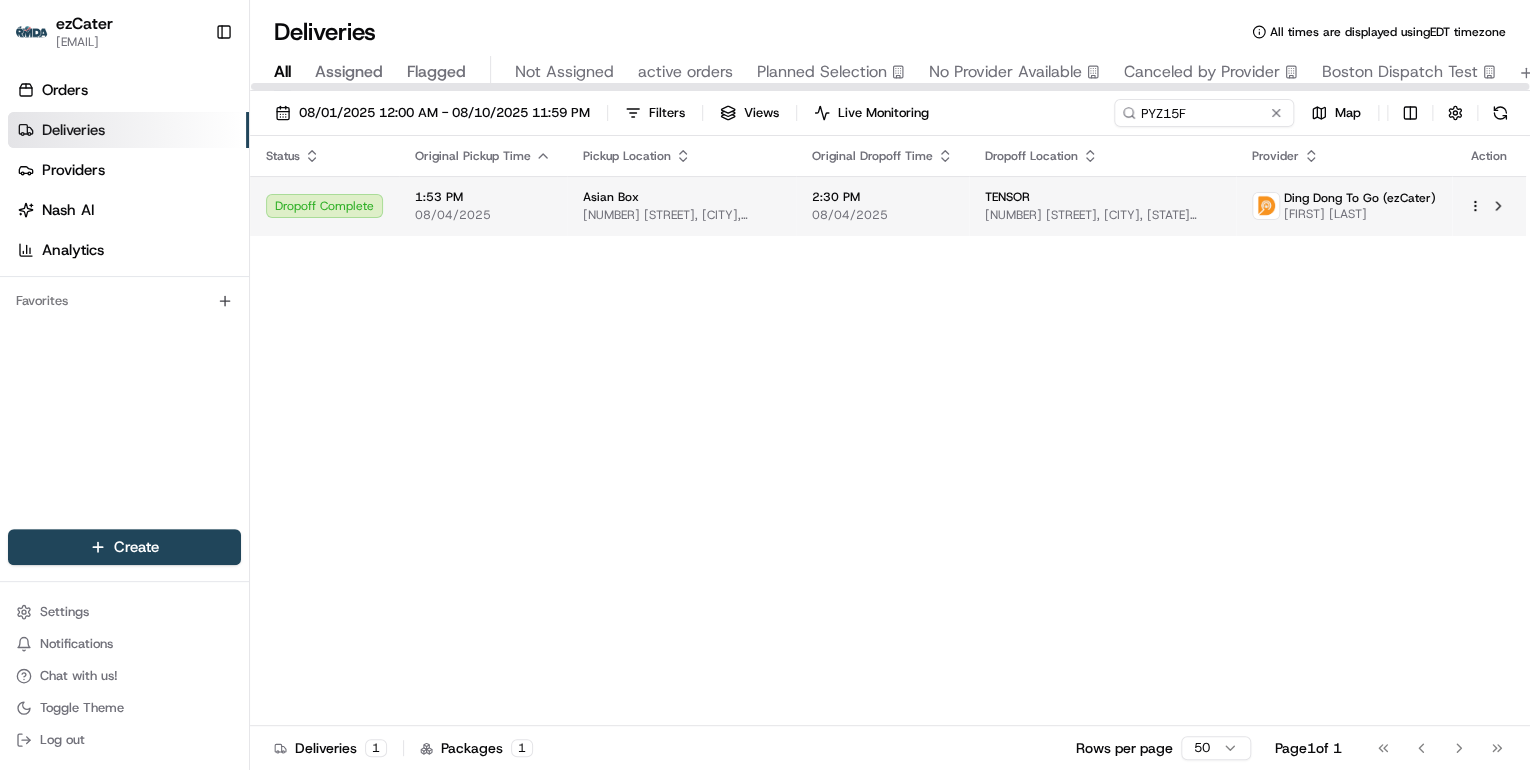 click on "1:53 PM" at bounding box center [483, 197] 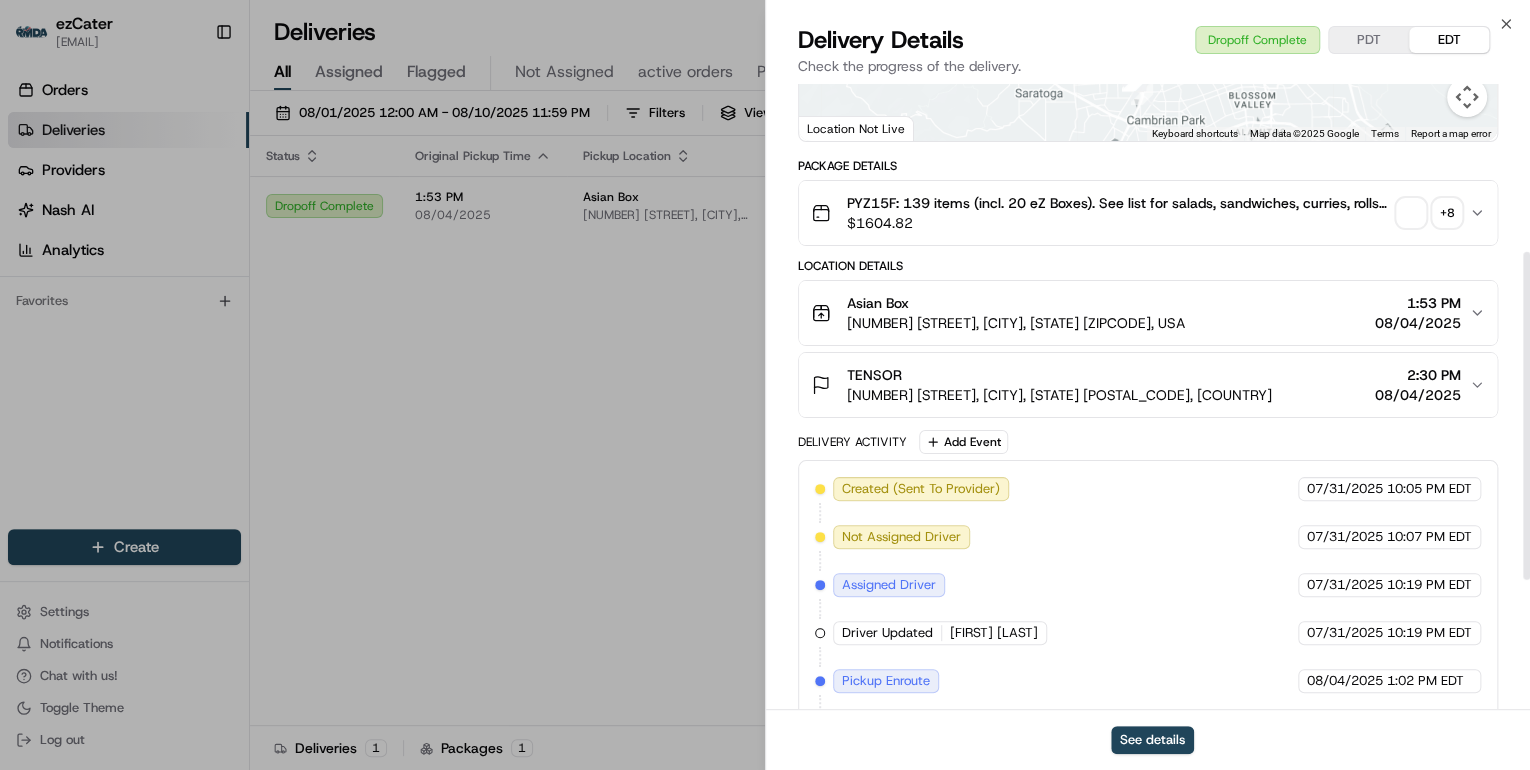 scroll, scrollTop: 568, scrollLeft: 0, axis: vertical 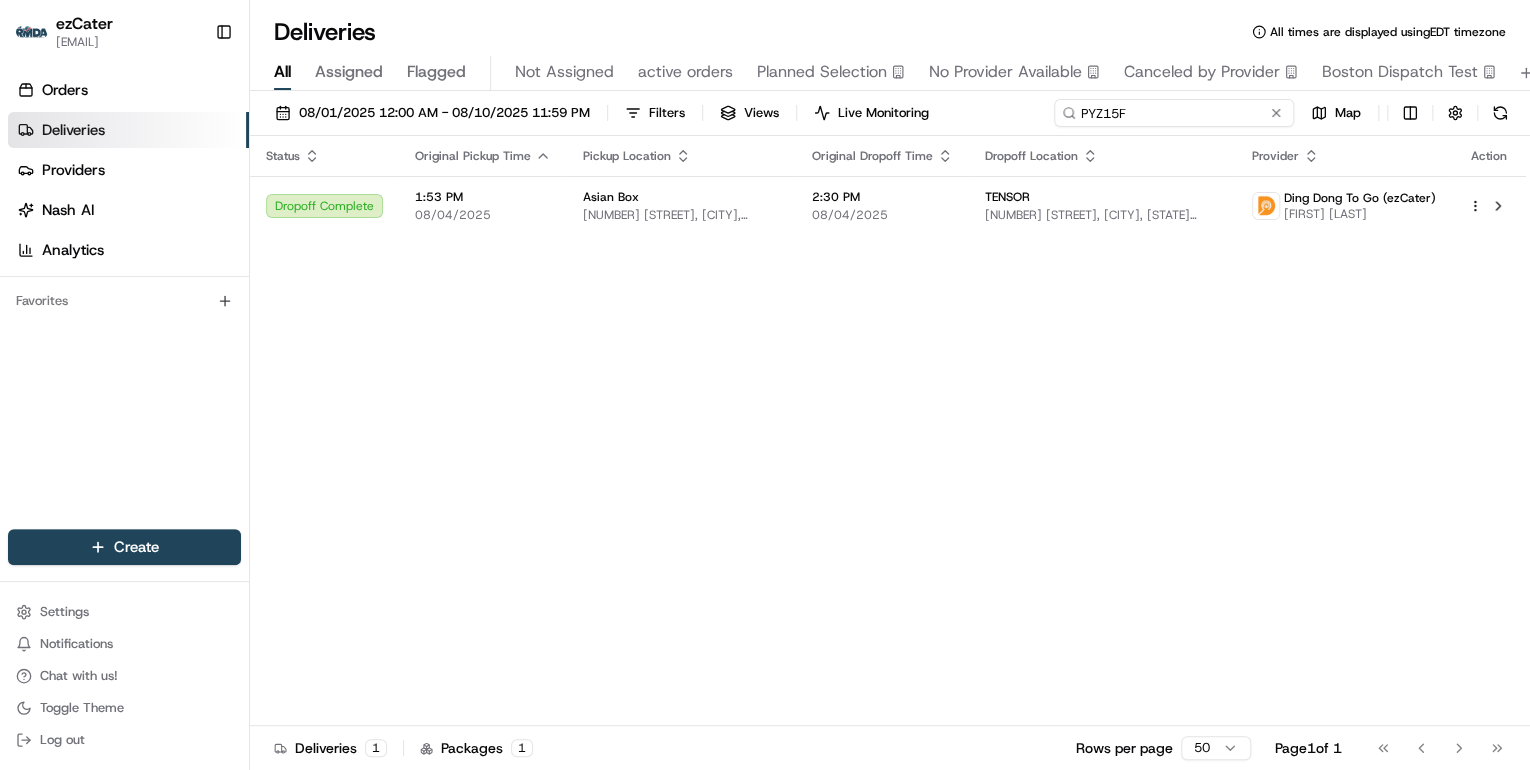 drag, startPoint x: 1204, startPoint y: 116, endPoint x: 701, endPoint y: 148, distance: 504.01688 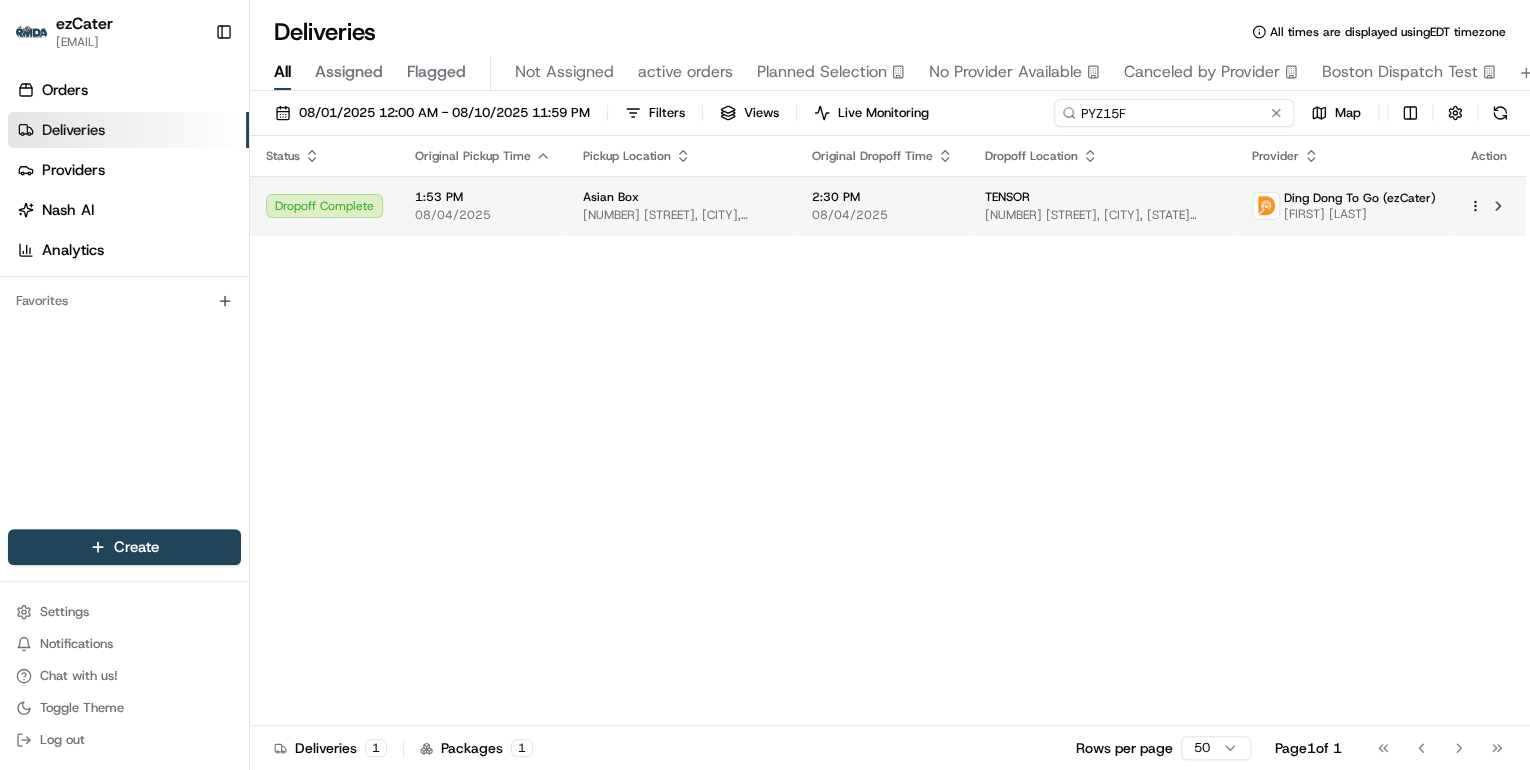 paste on "34WX6Z" 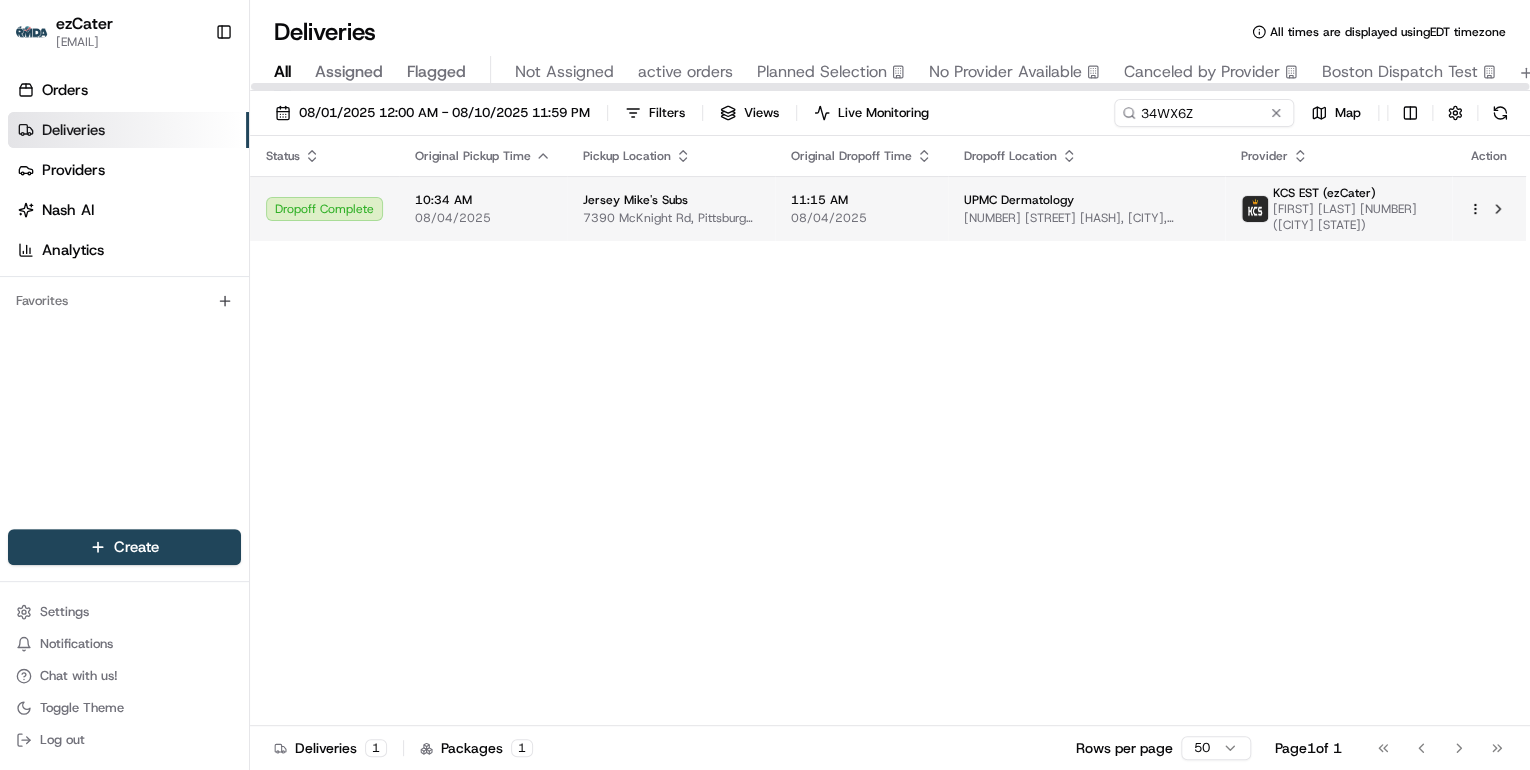 click on "08/04/2025" at bounding box center [483, 218] 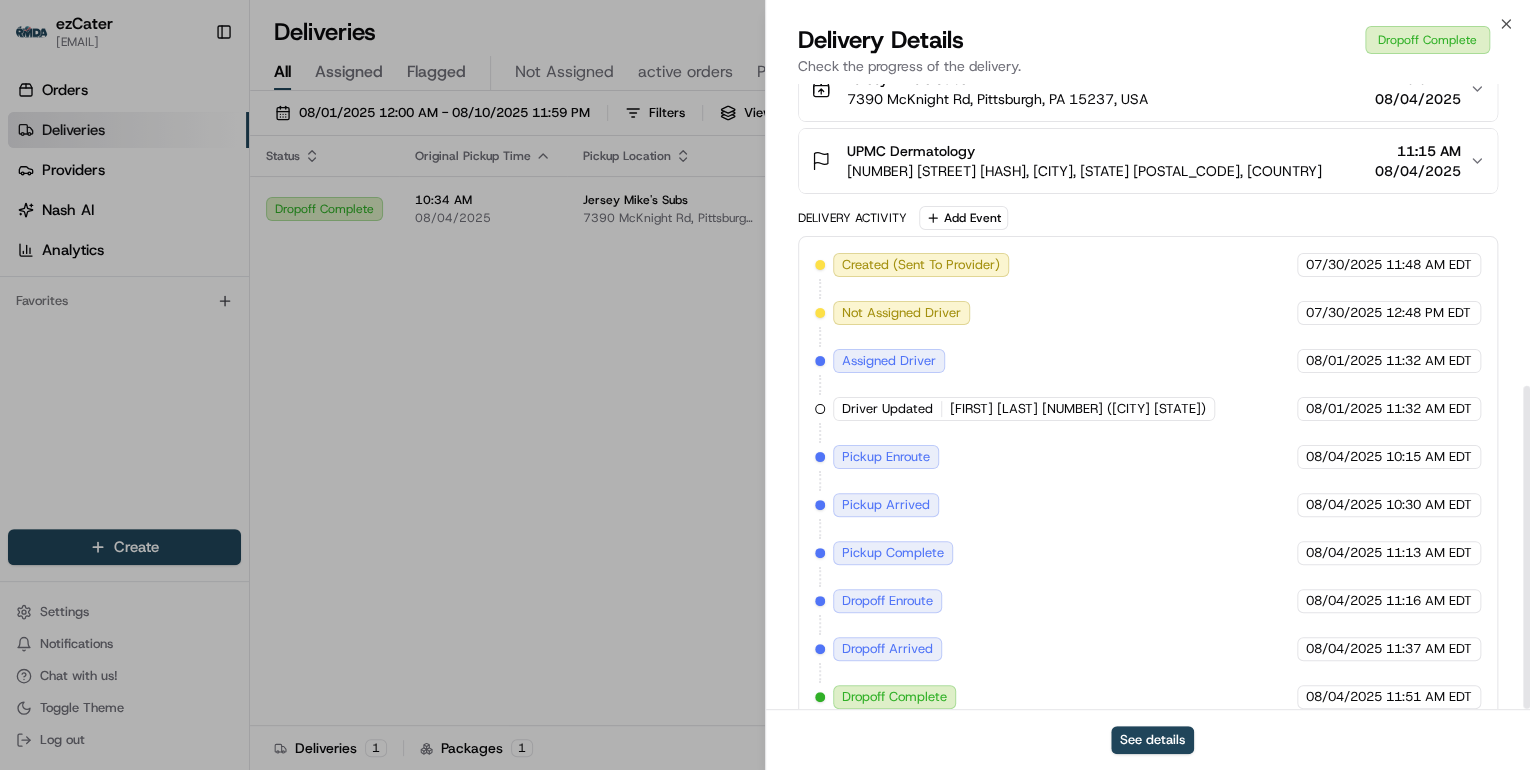 scroll, scrollTop: 584, scrollLeft: 0, axis: vertical 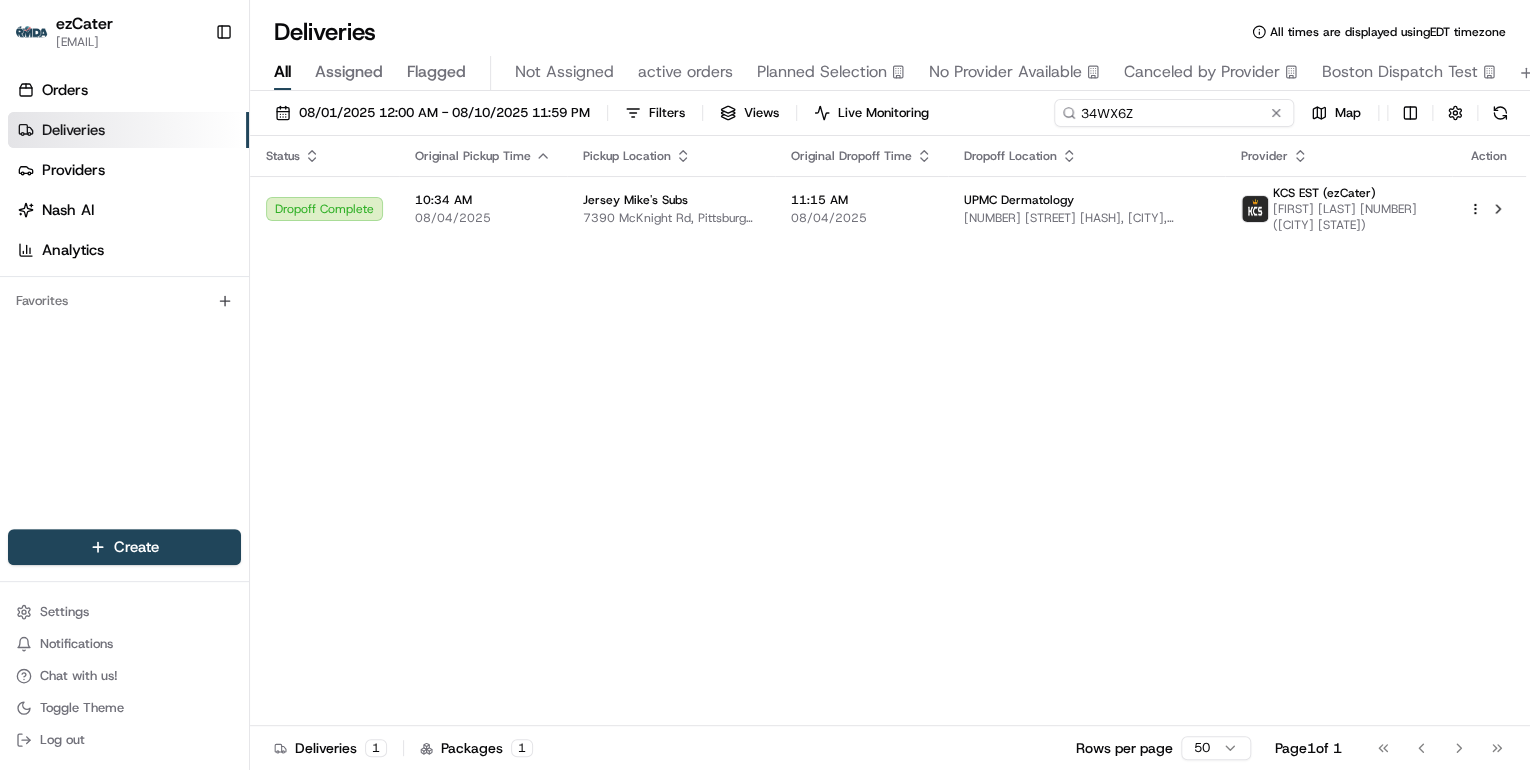drag, startPoint x: 1247, startPoint y: 119, endPoint x: 539, endPoint y: 145, distance: 708.47723 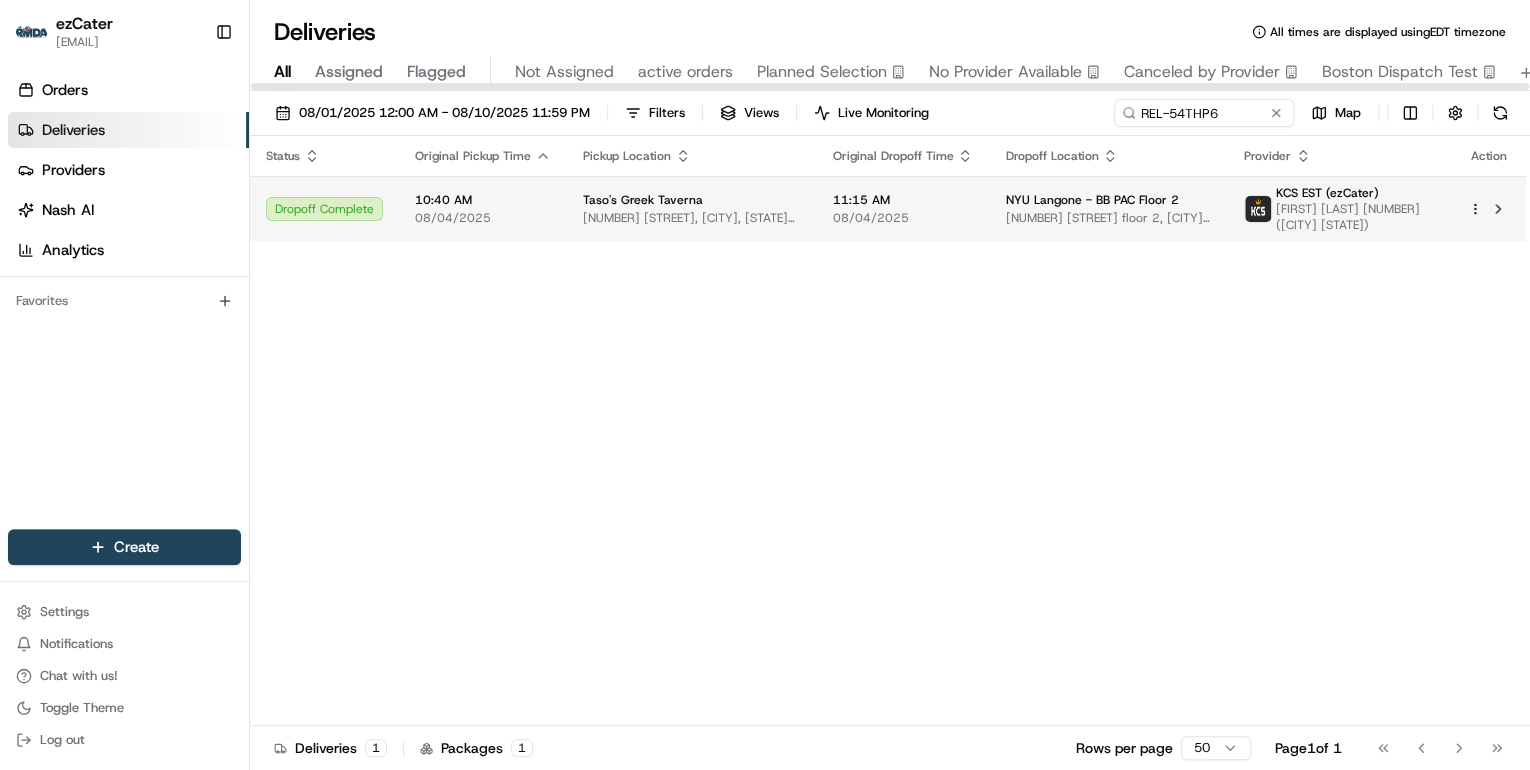 click on "08/04/2025" at bounding box center (483, 218) 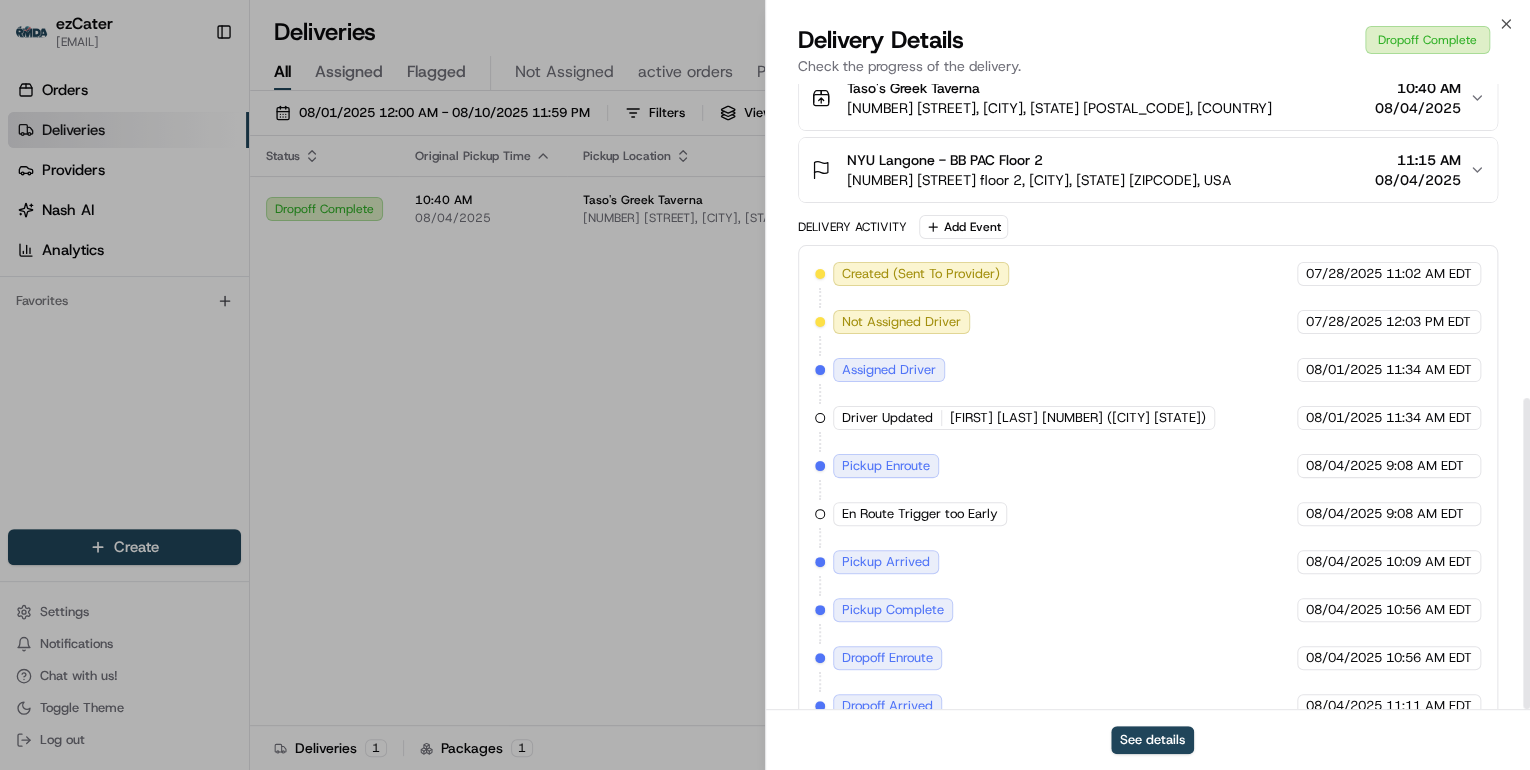 scroll, scrollTop: 631, scrollLeft: 0, axis: vertical 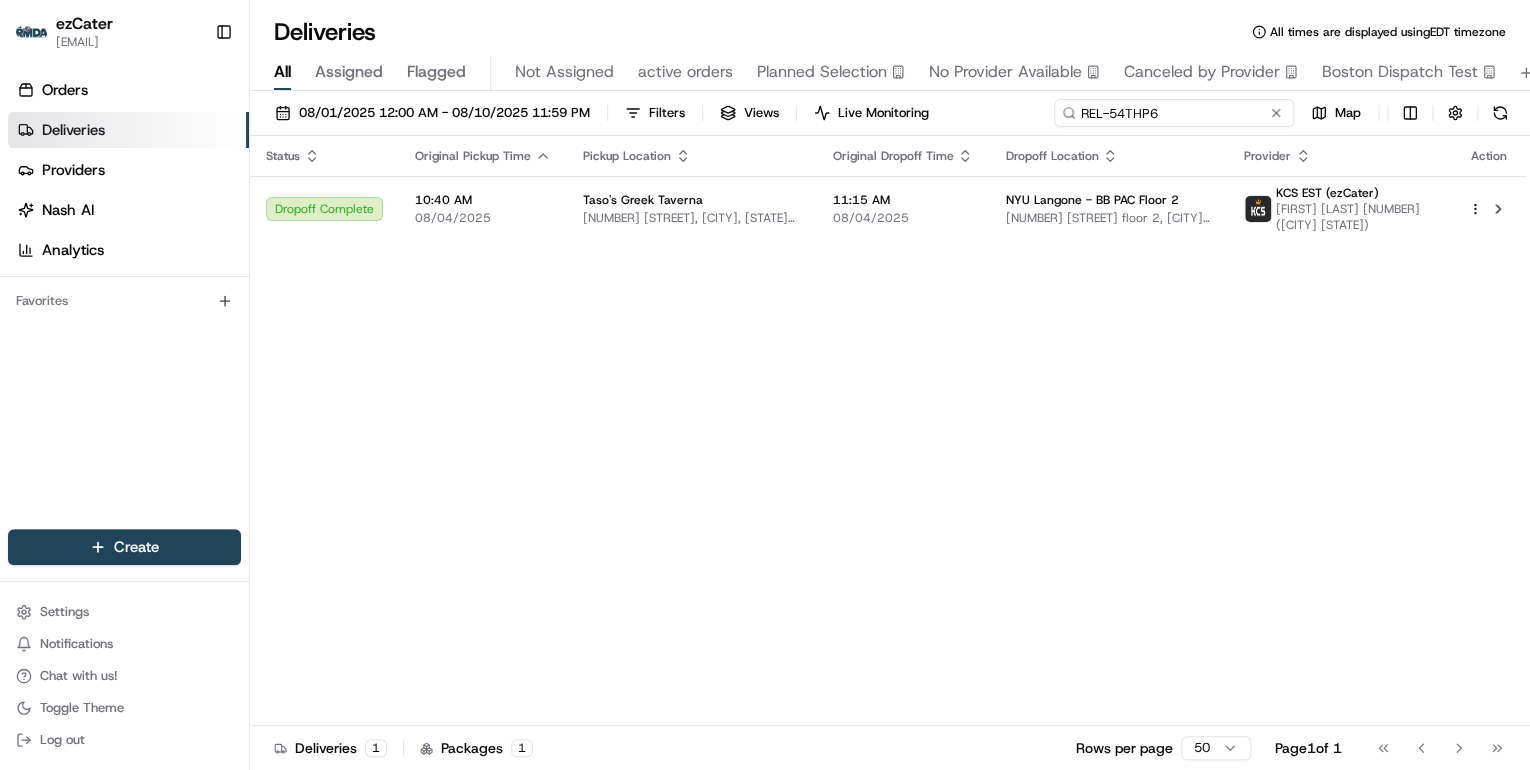 drag, startPoint x: 1118, startPoint y: 116, endPoint x: 558, endPoint y: 85, distance: 560.85736 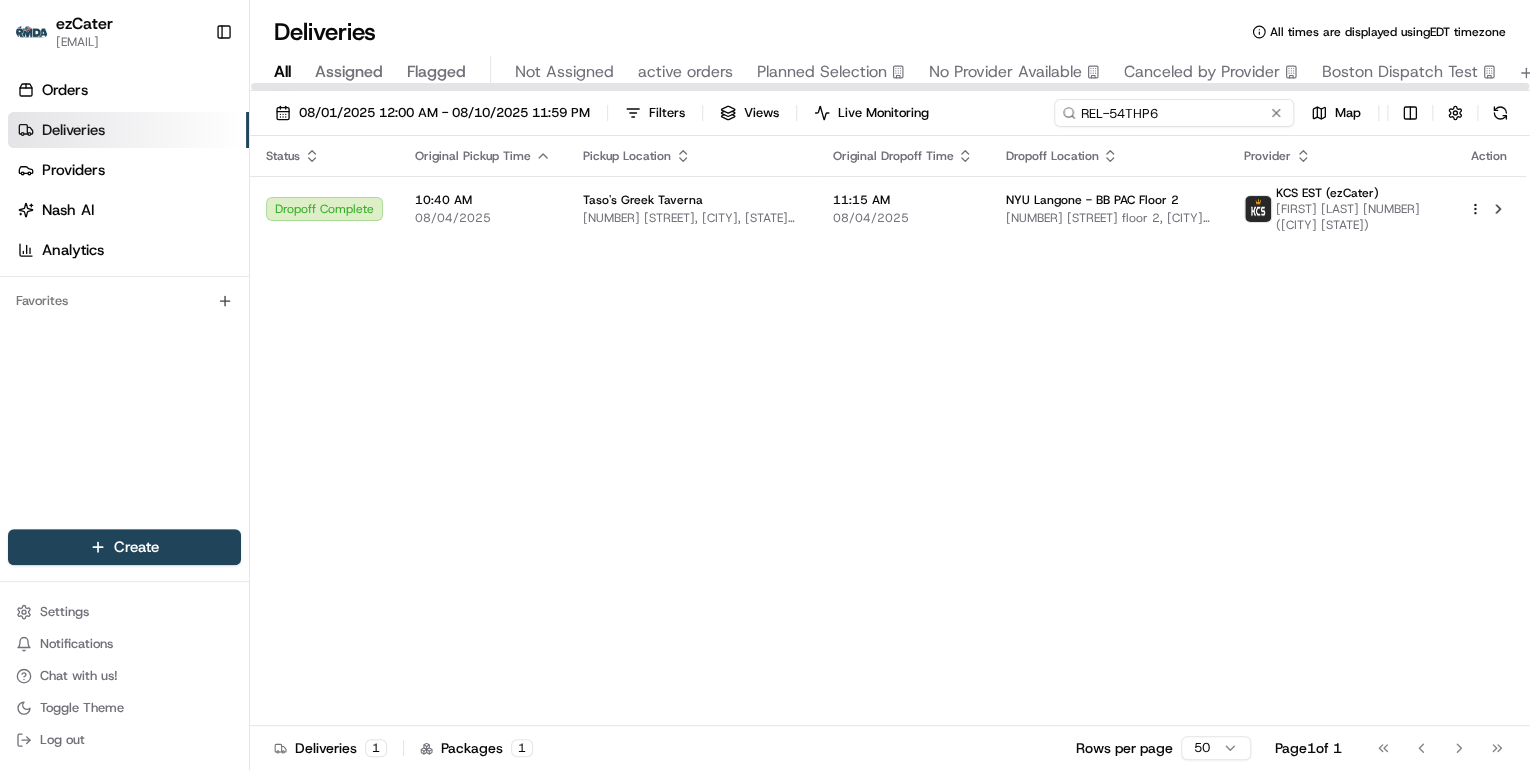paste on "ACECYV" 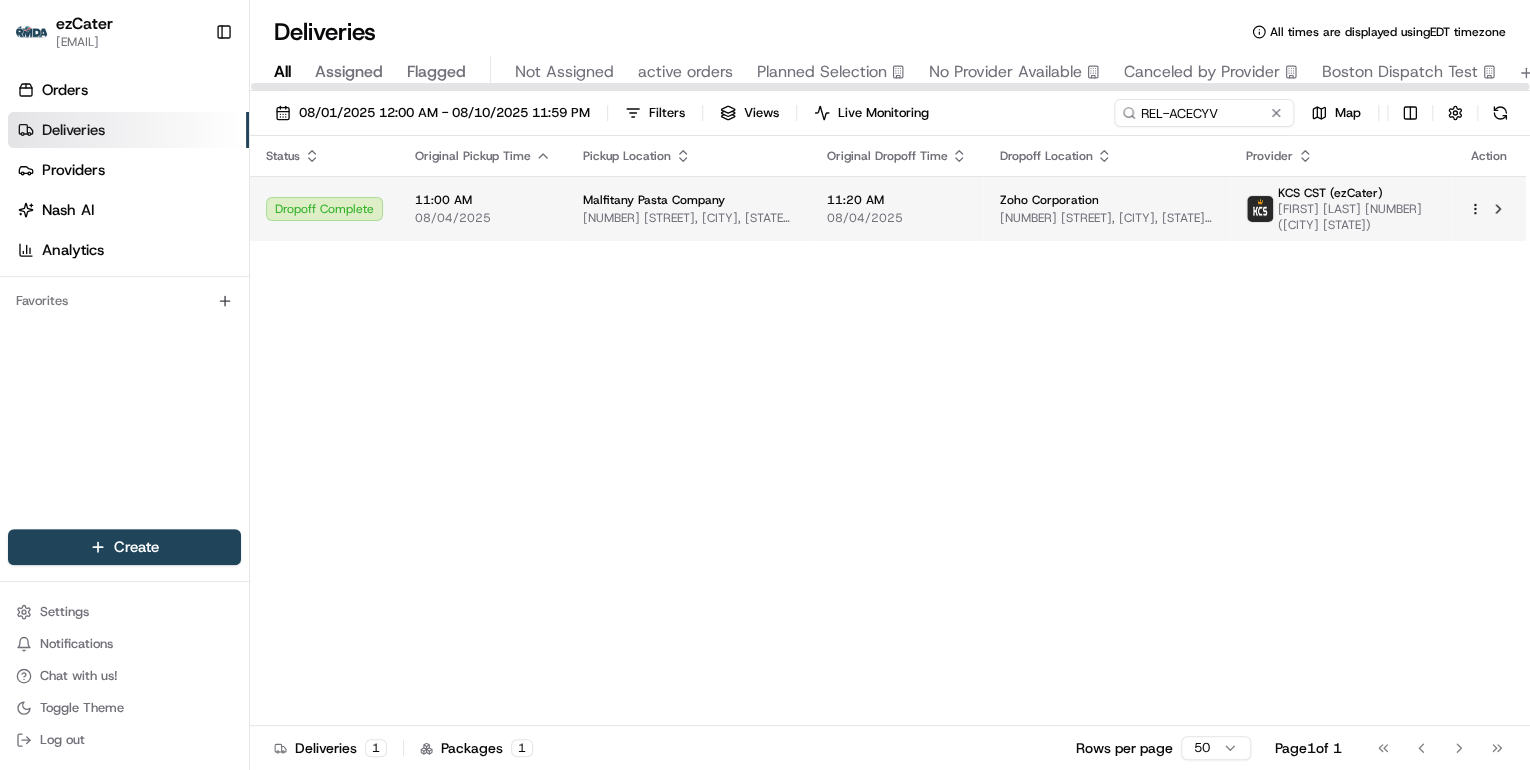 click on "11:00 AM 08/04/2025" at bounding box center (483, 209) 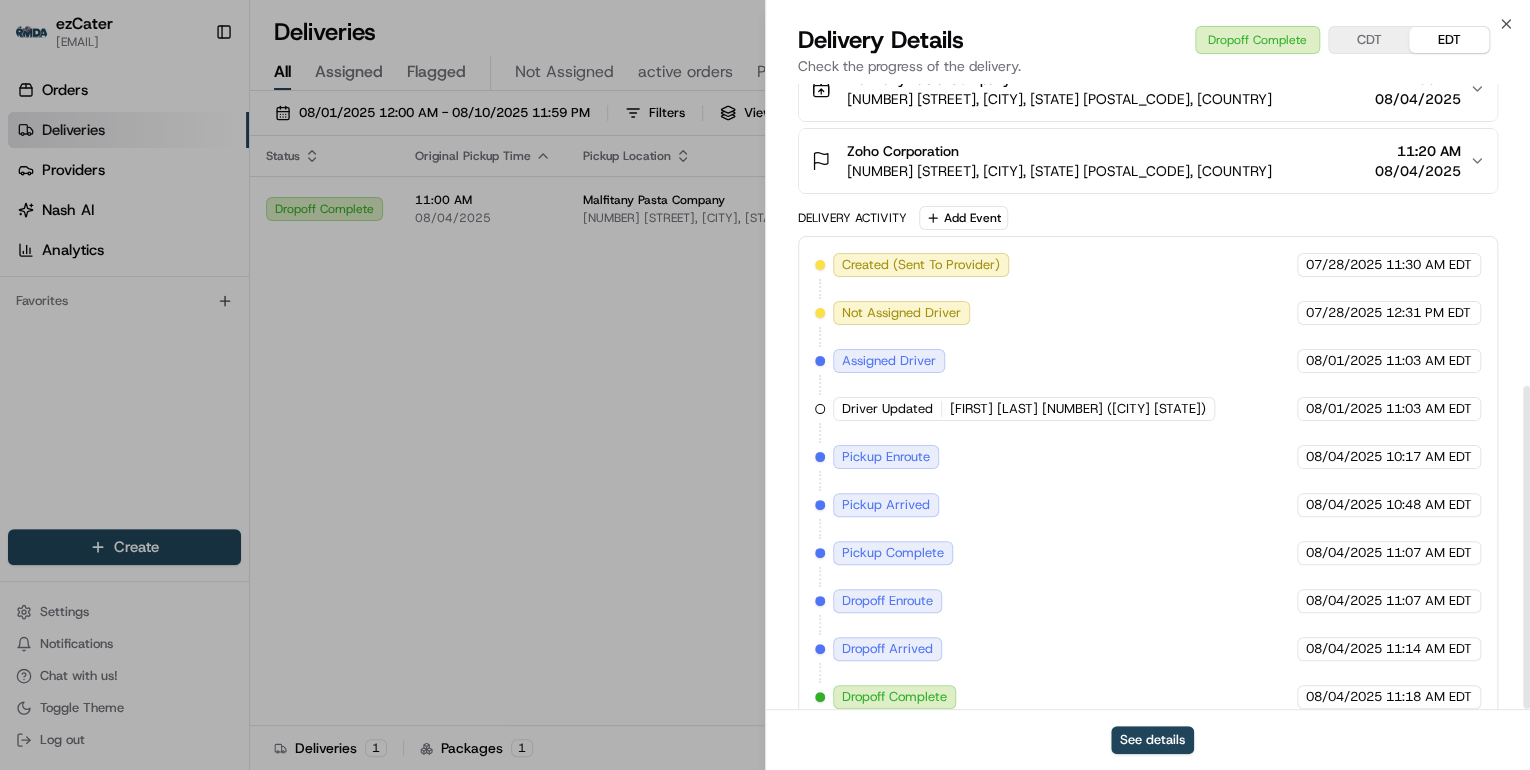 scroll, scrollTop: 584, scrollLeft: 0, axis: vertical 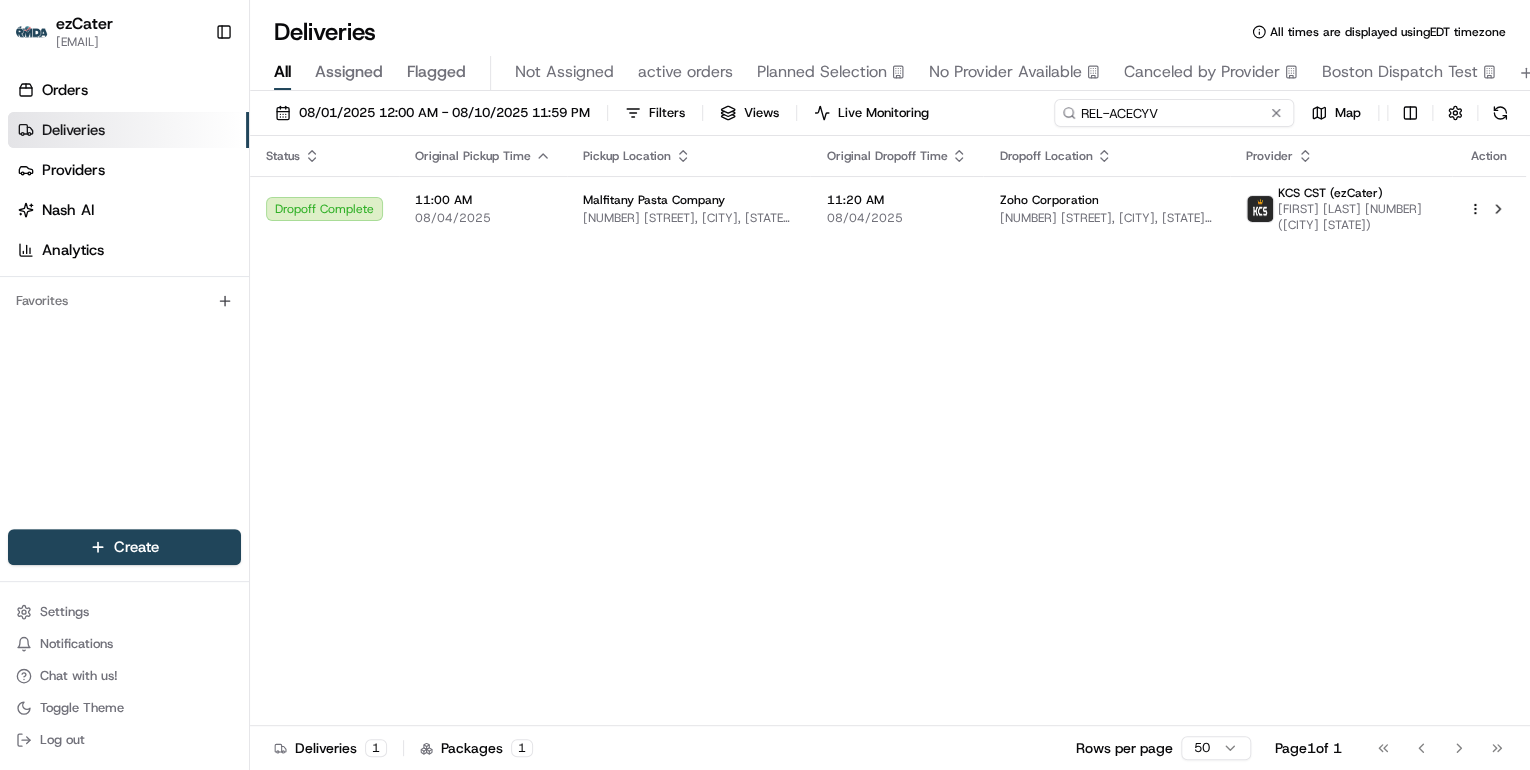 drag, startPoint x: 1228, startPoint y: 112, endPoint x: 468, endPoint y: 134, distance: 760.31836 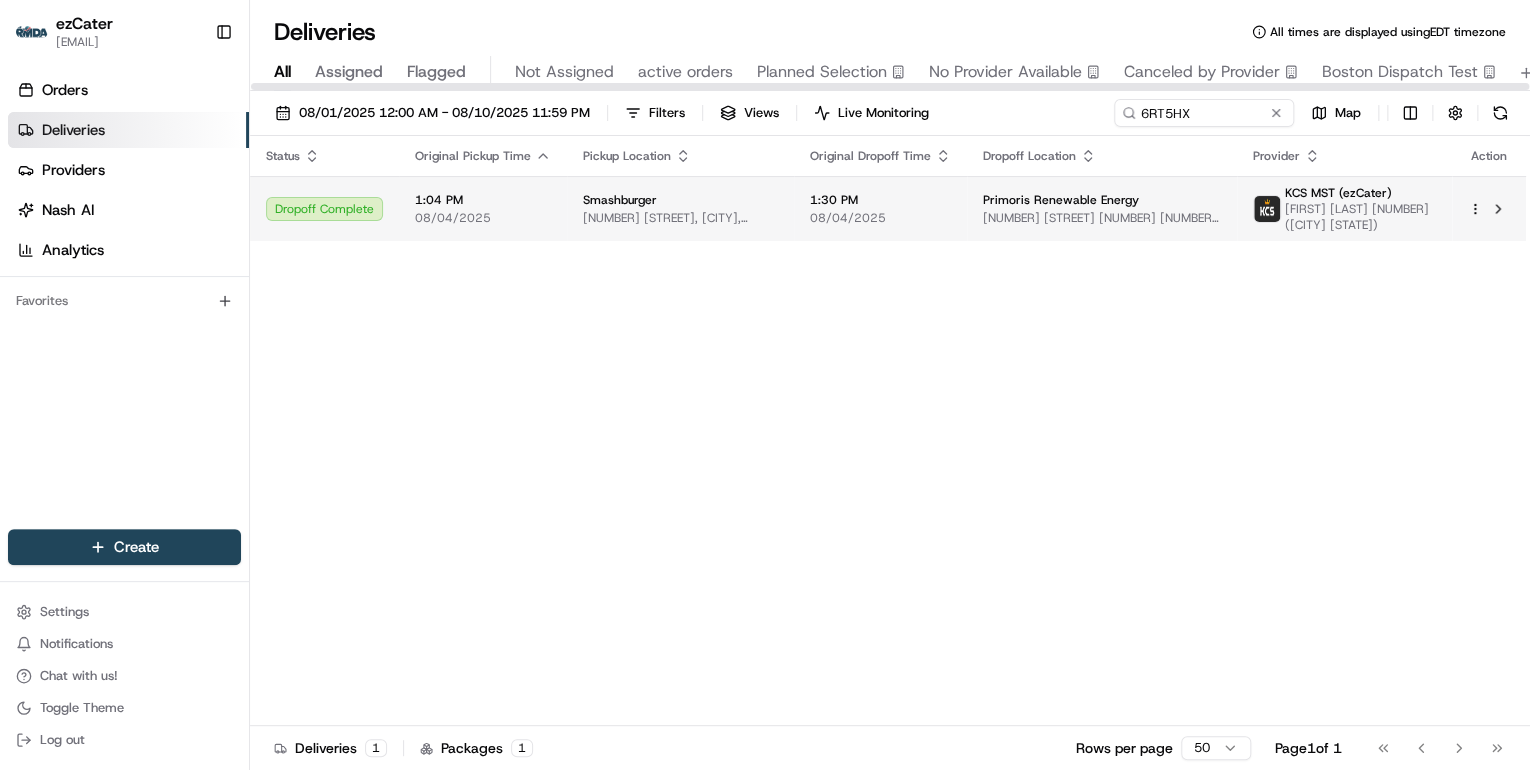 click on "1:04 PM" at bounding box center [483, 200] 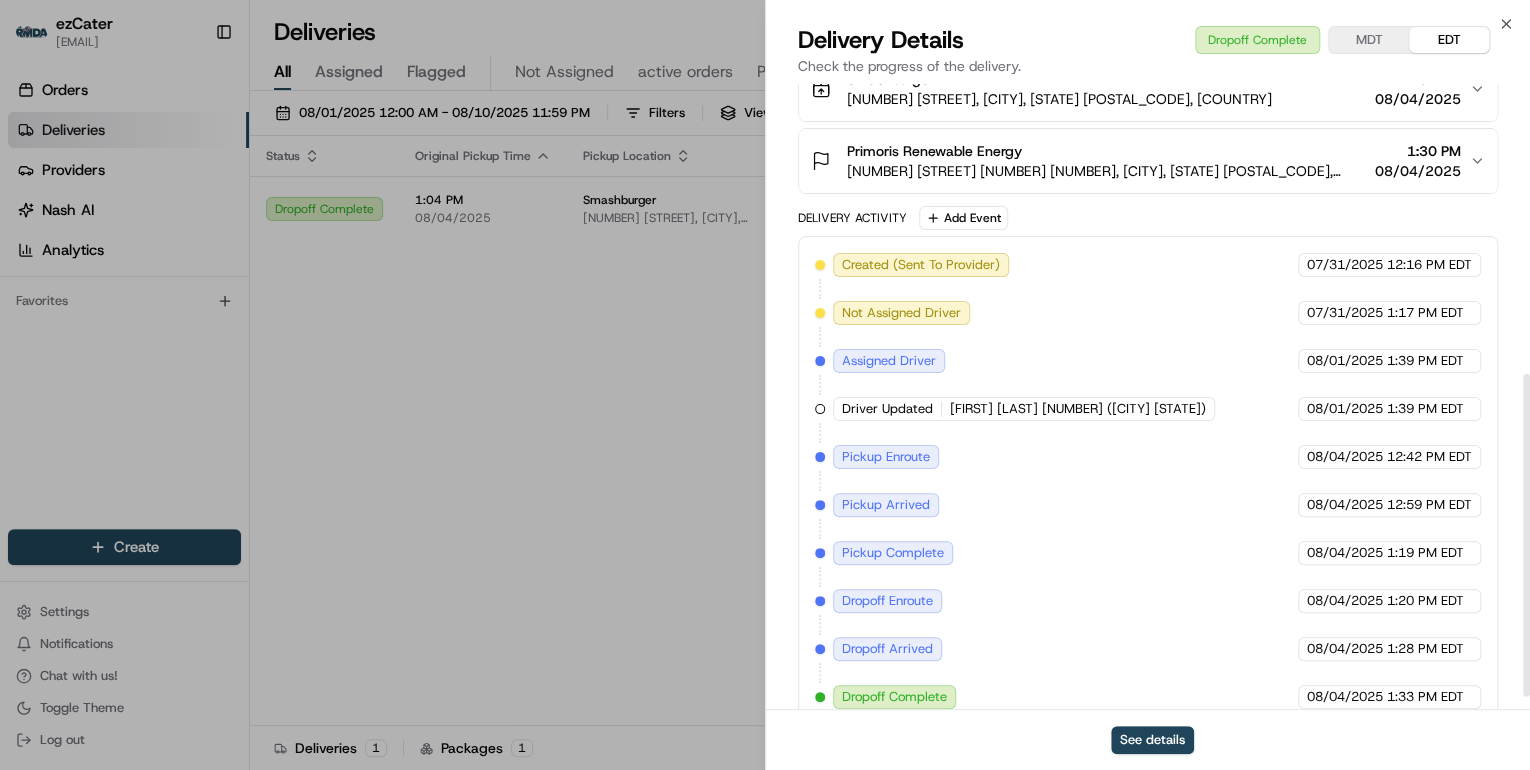 scroll, scrollTop: 584, scrollLeft: 0, axis: vertical 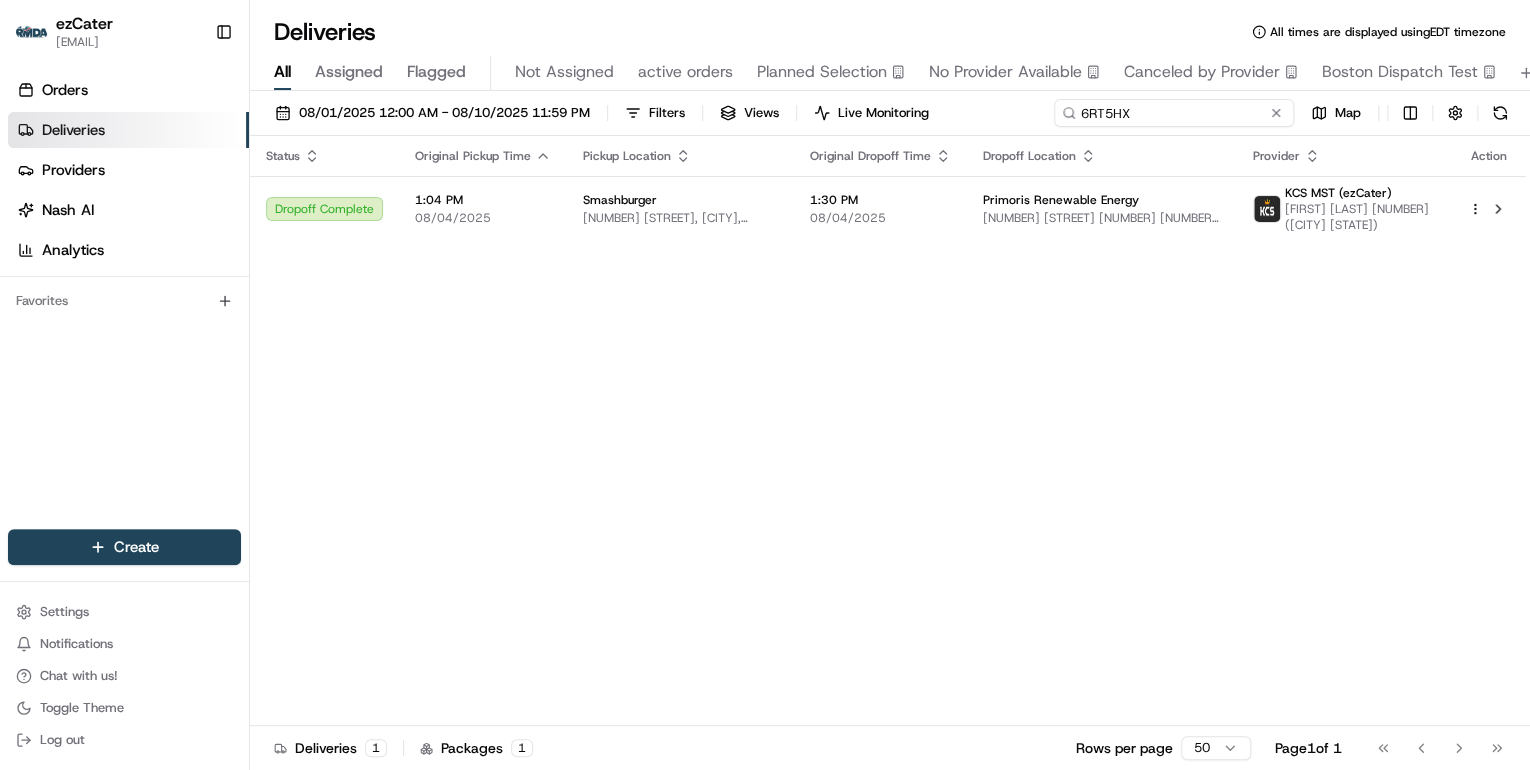 drag, startPoint x: 1200, startPoint y: 122, endPoint x: 708, endPoint y: 145, distance: 492.53732 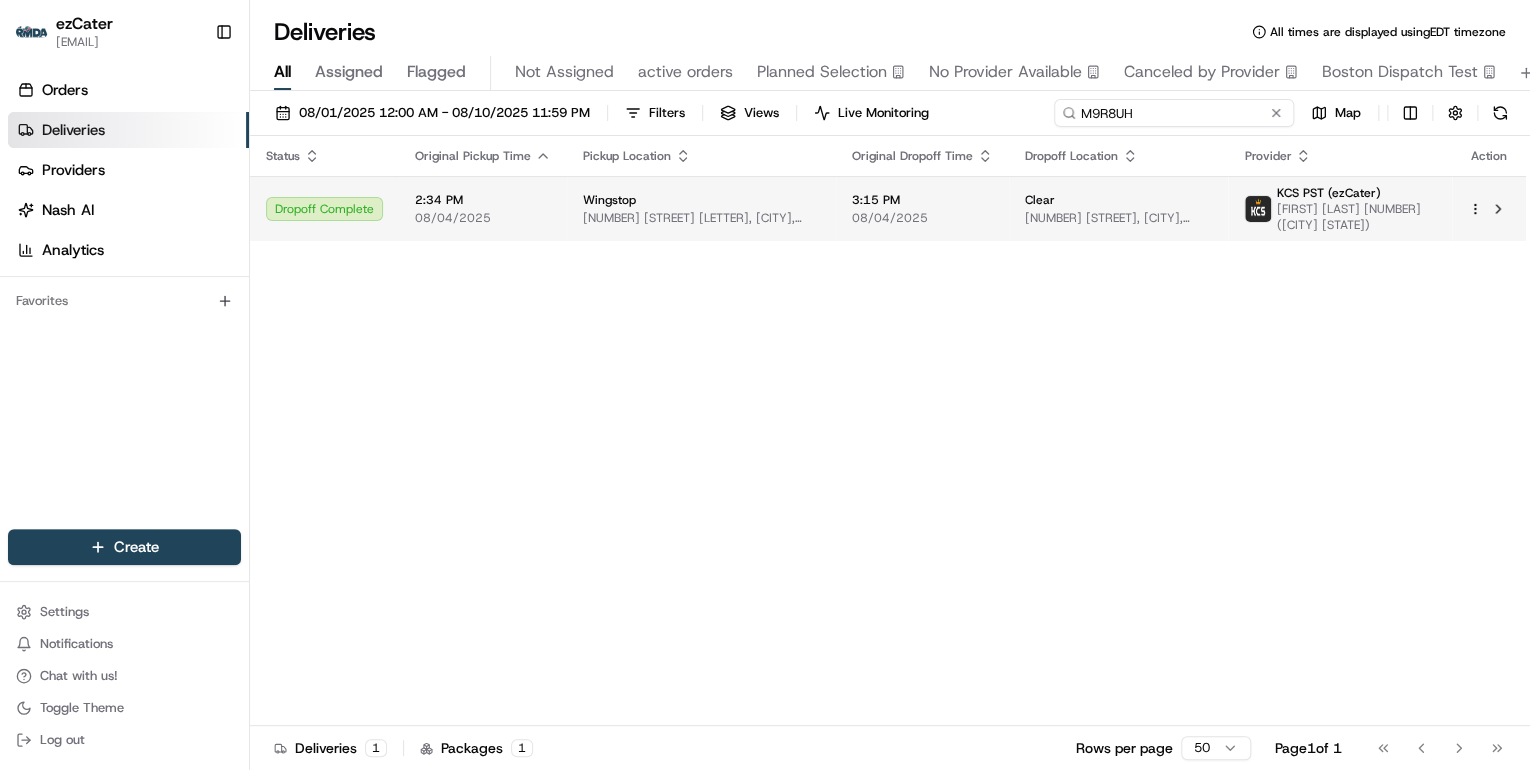 type on "M9R8UH" 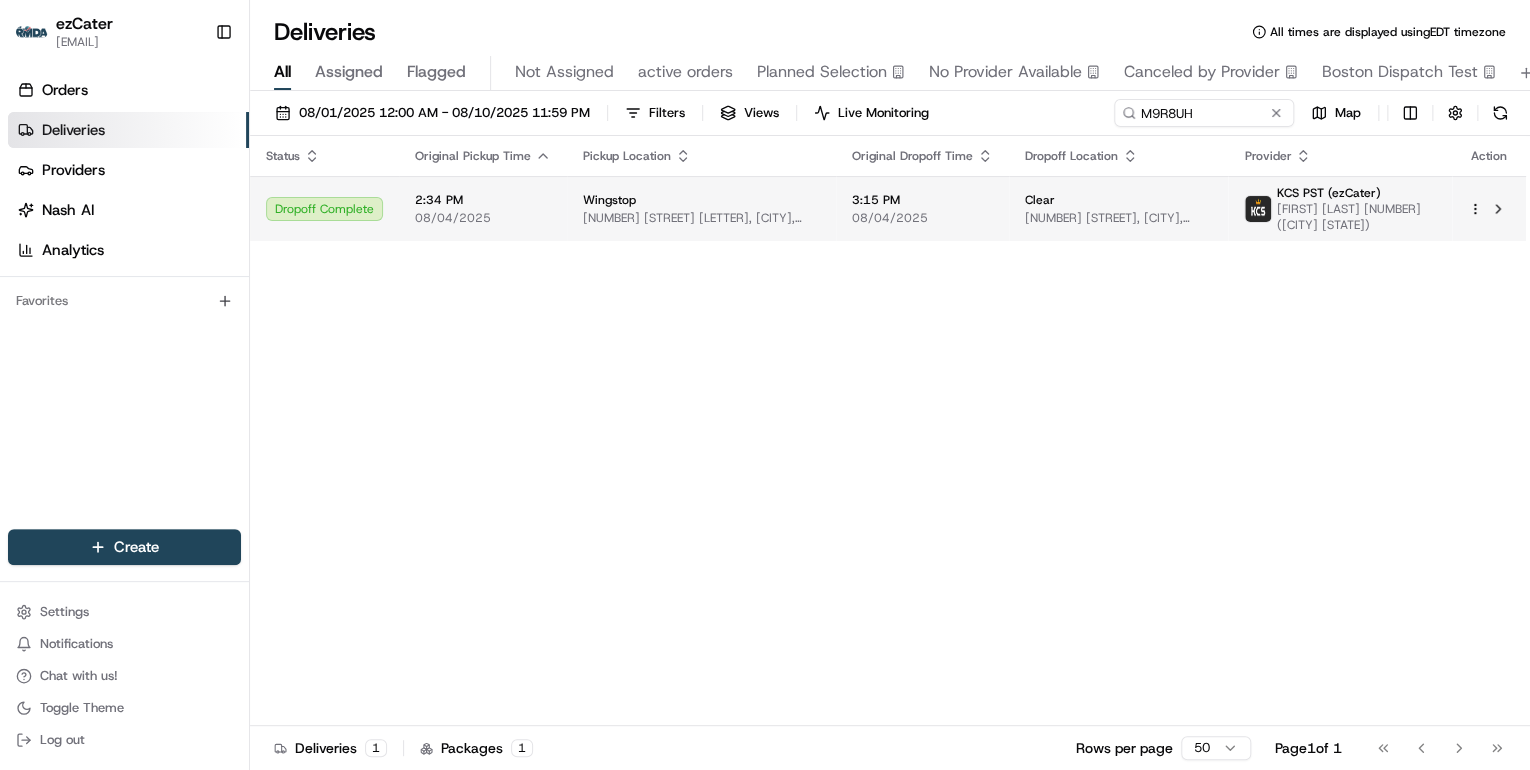 click on "[NUMBER] [STREET] [LETTER], [CITY], [STATE] [POSTAL_CODE], [COUNTRY]" at bounding box center [701, 218] 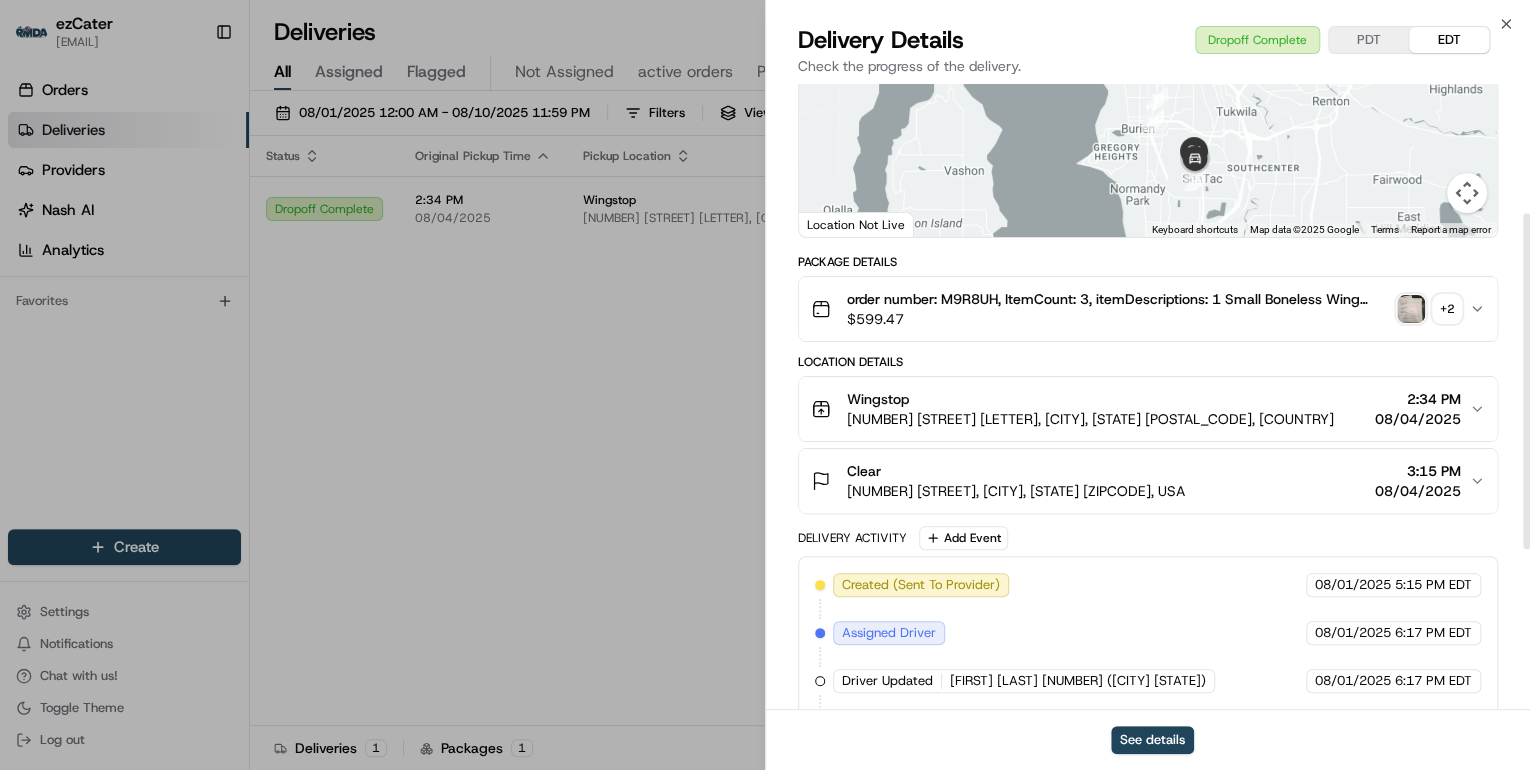 scroll, scrollTop: 536, scrollLeft: 0, axis: vertical 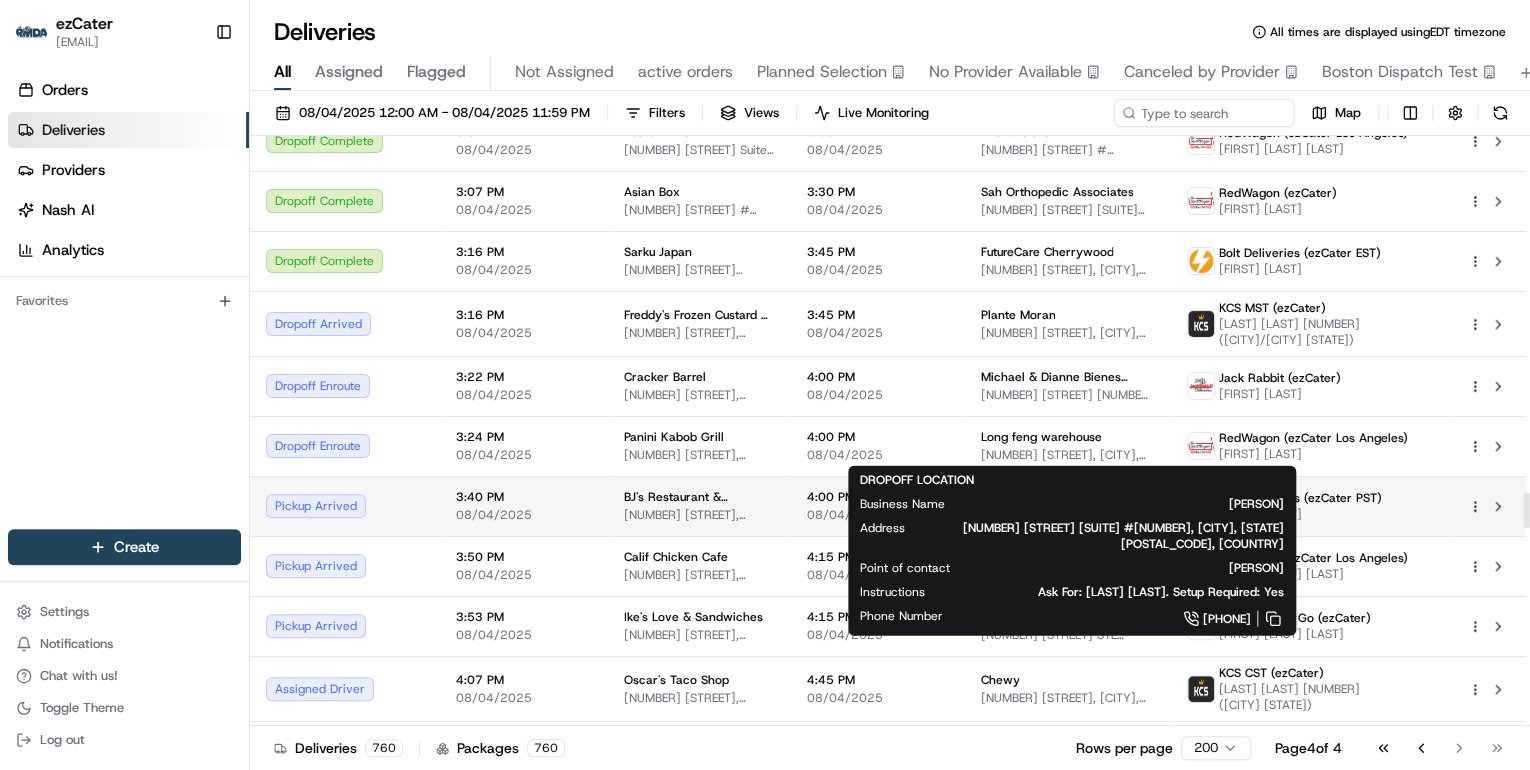 click on "[PERSON] [NUMBER] [STREET] [SUITE] #[NUMBER], [CITY], [STATE] [POSTAL_CODE], [COUNTRY]" at bounding box center [1067, 506] 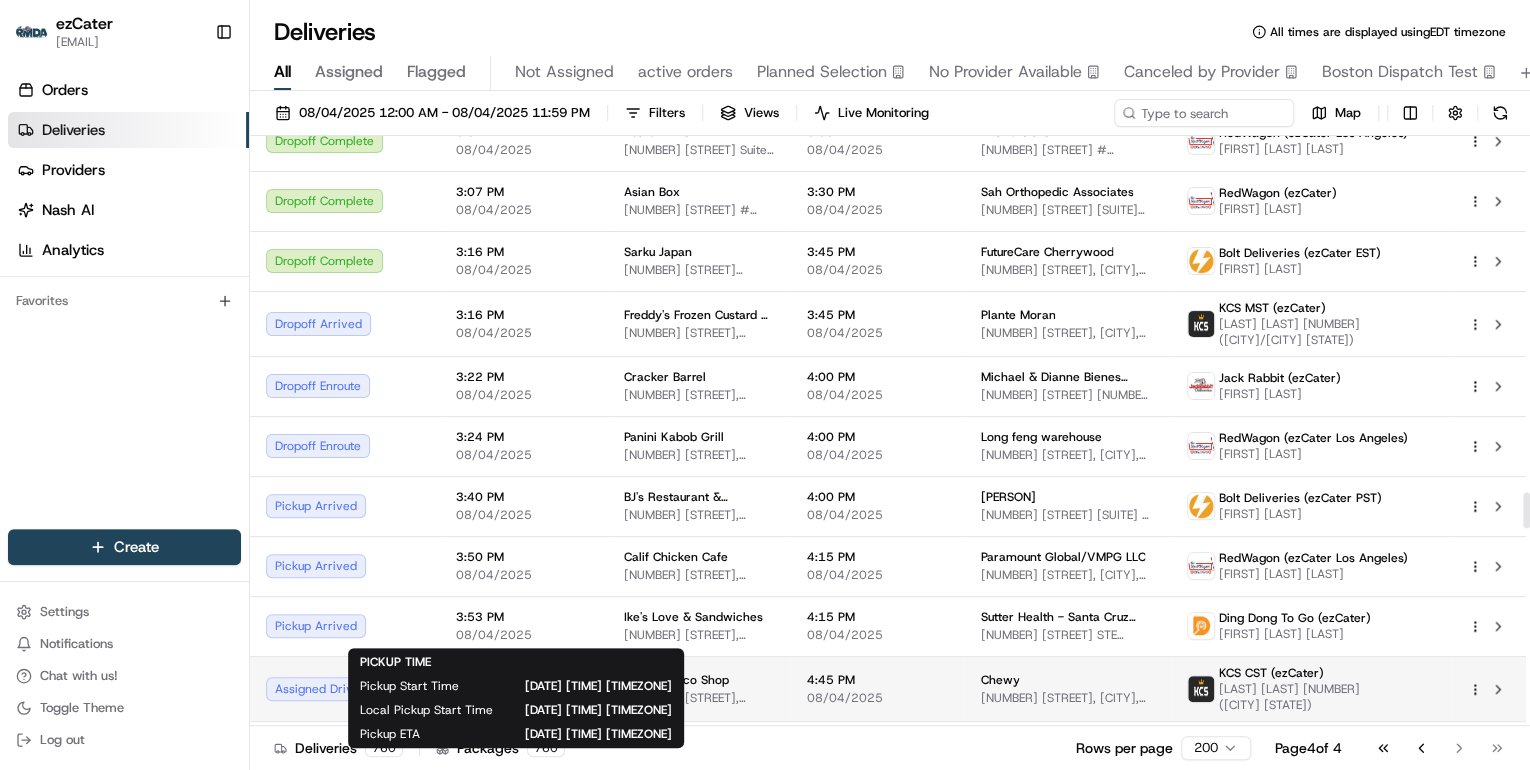 click on "08/04/2025" at bounding box center [524, 698] 